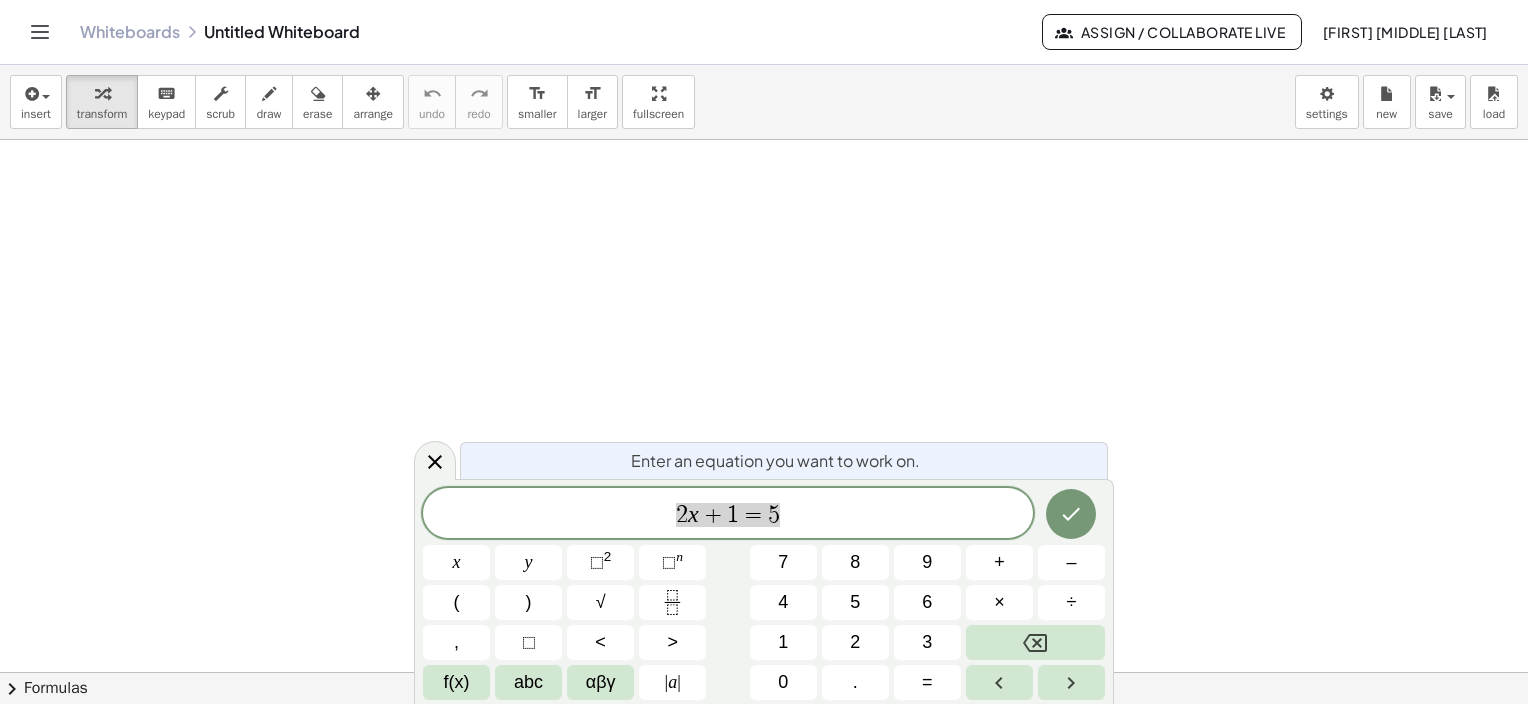 scroll, scrollTop: 0, scrollLeft: 0, axis: both 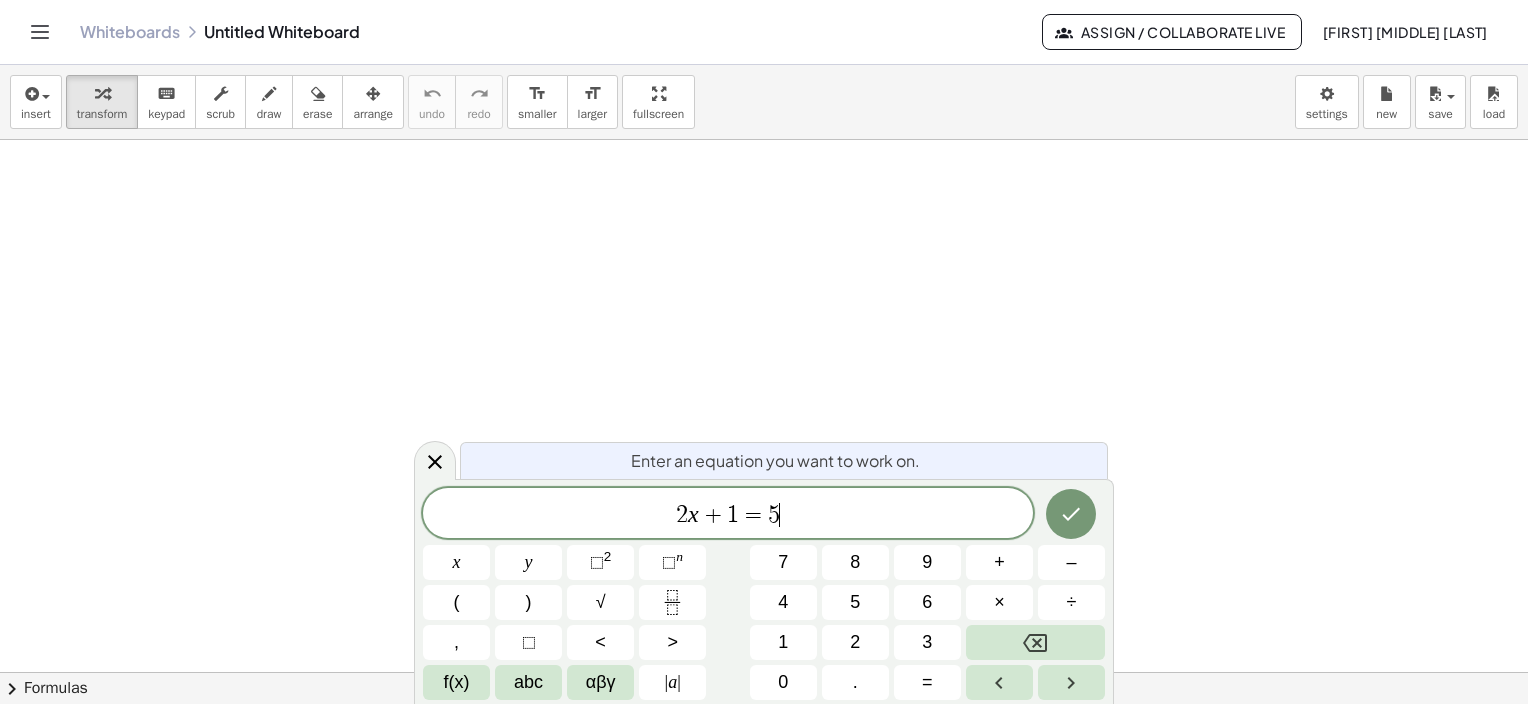 click on "2 x + 1 = 5 ​" at bounding box center [728, 515] 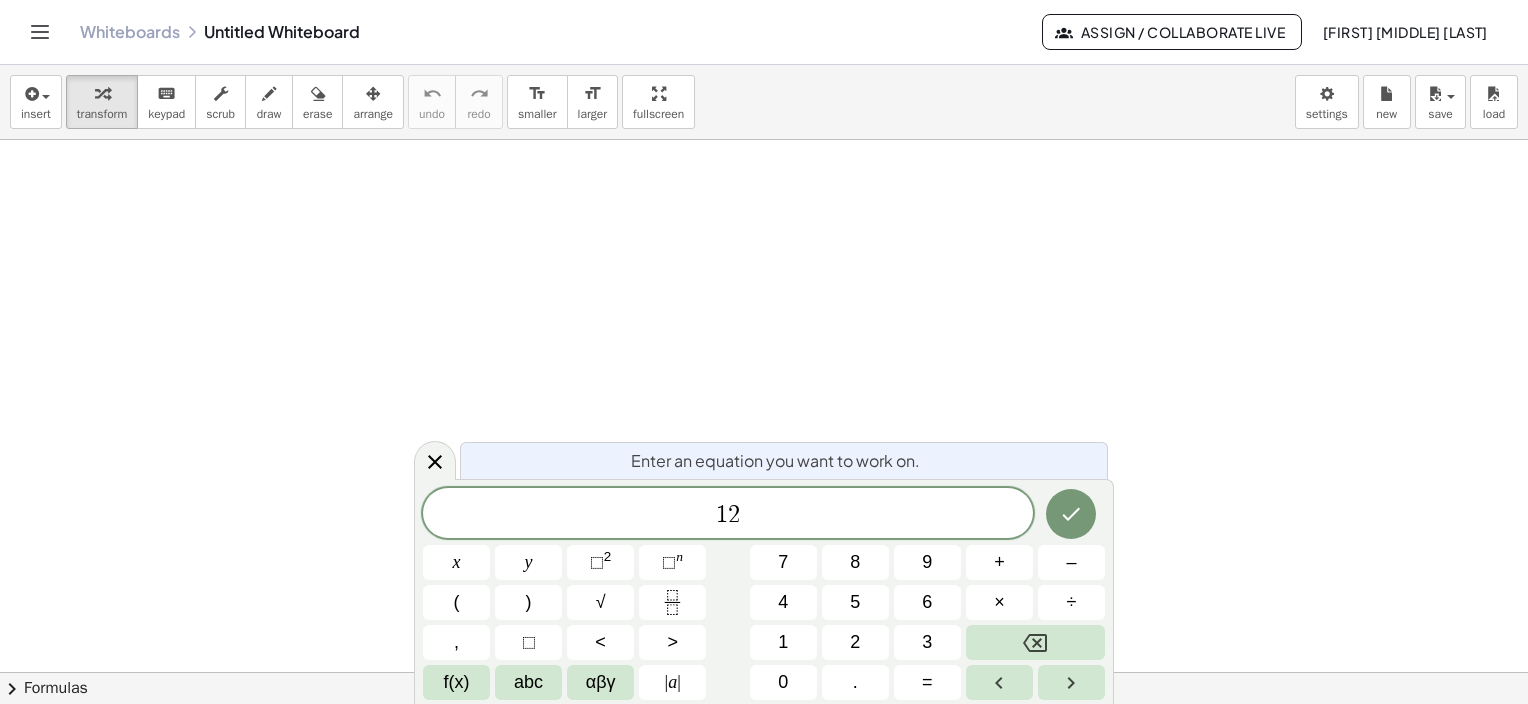 click on "1 2 ​" at bounding box center (728, 515) 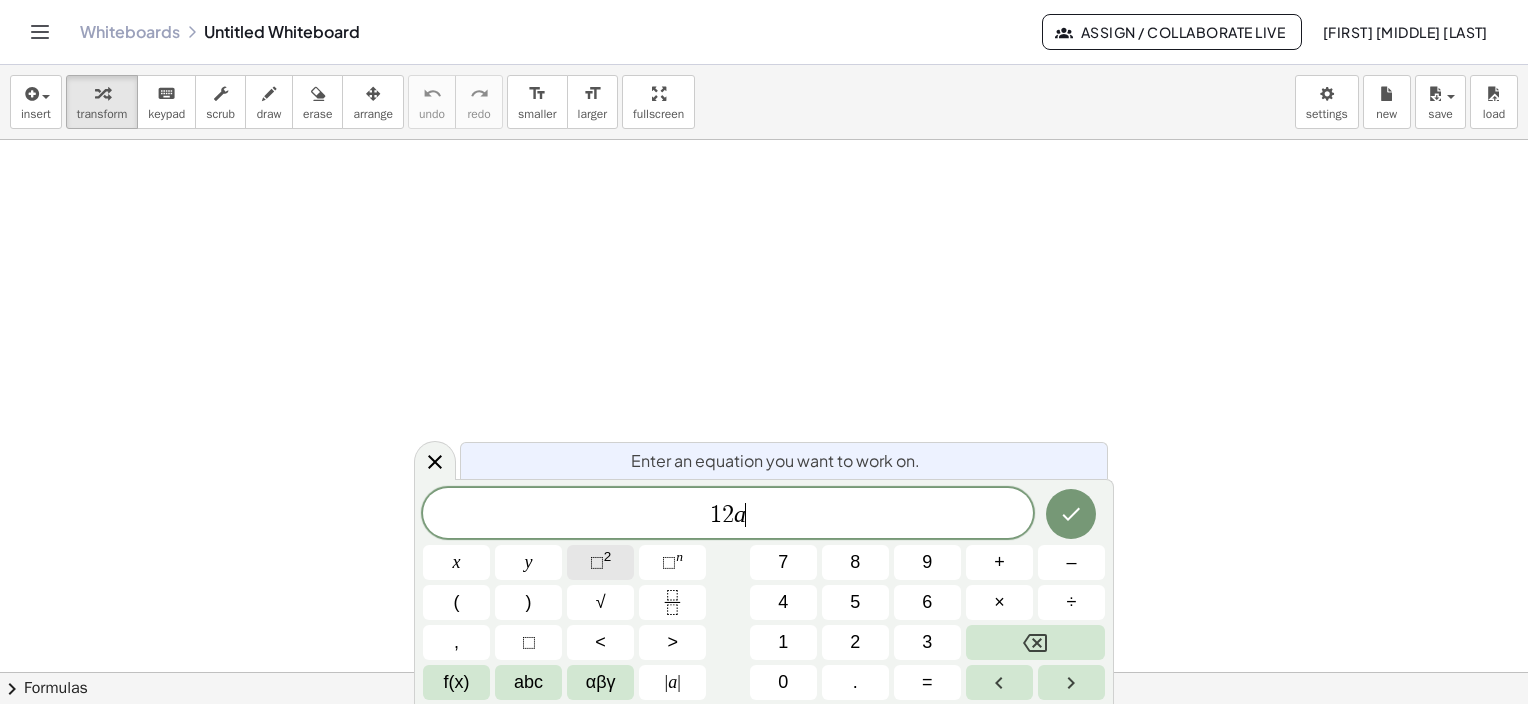 click on "2" at bounding box center (608, 556) 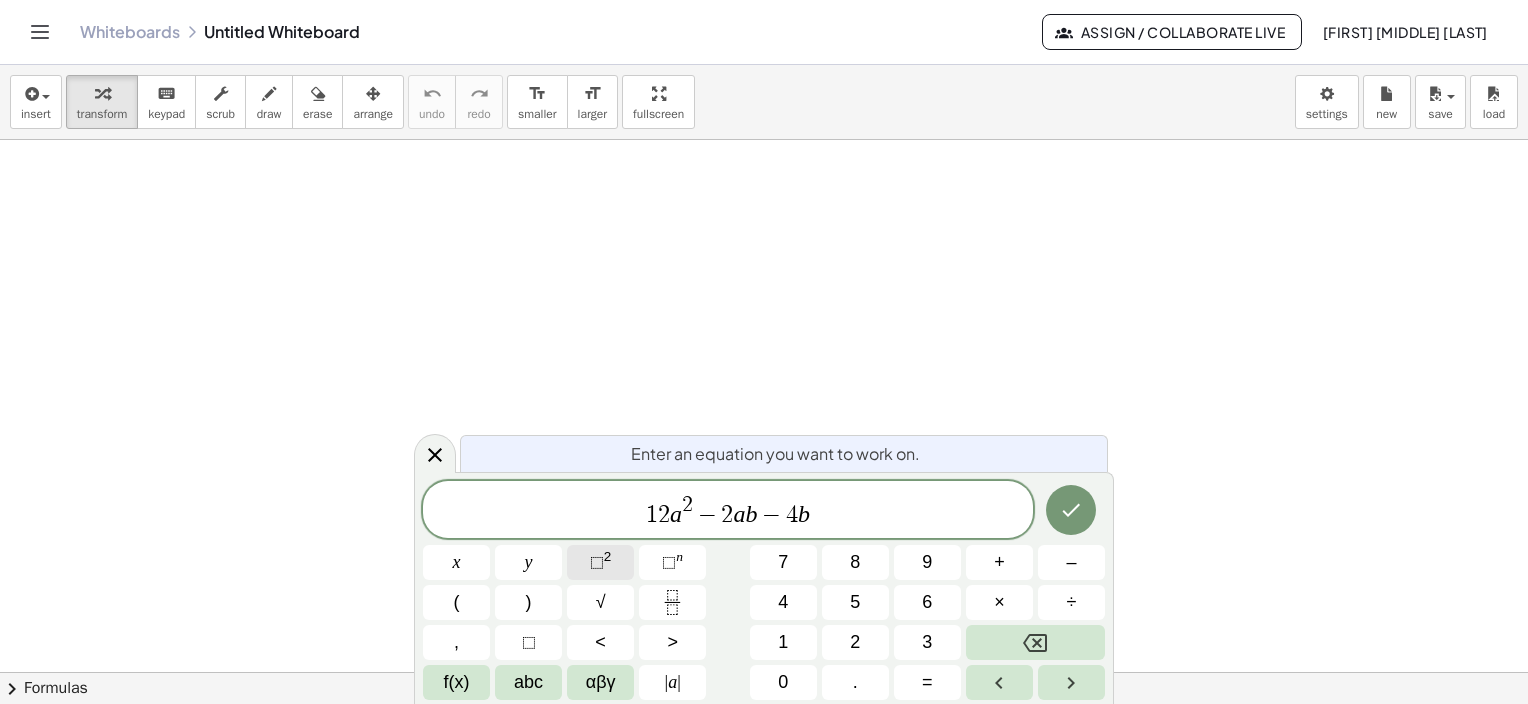 click on "⬚" at bounding box center [597, 562] 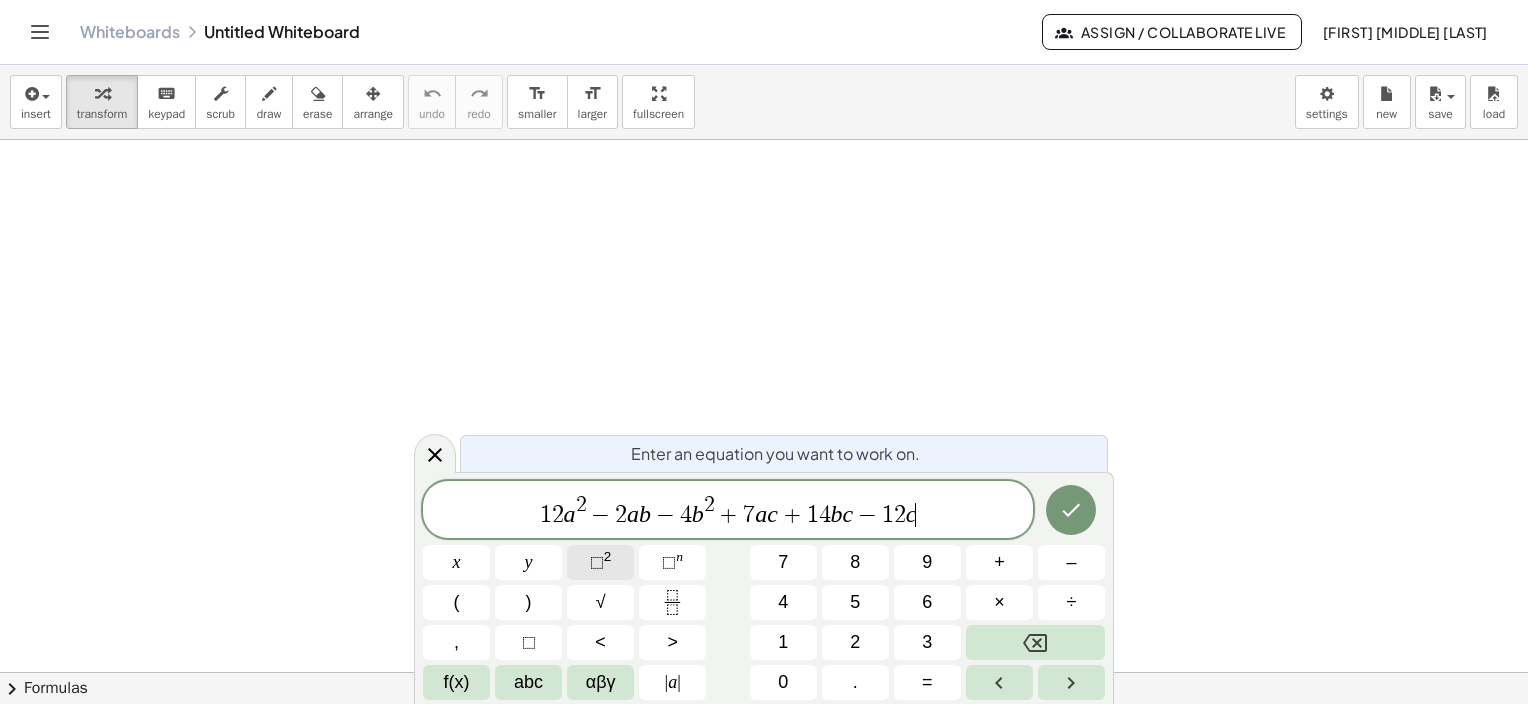 click on "⬚" at bounding box center [597, 562] 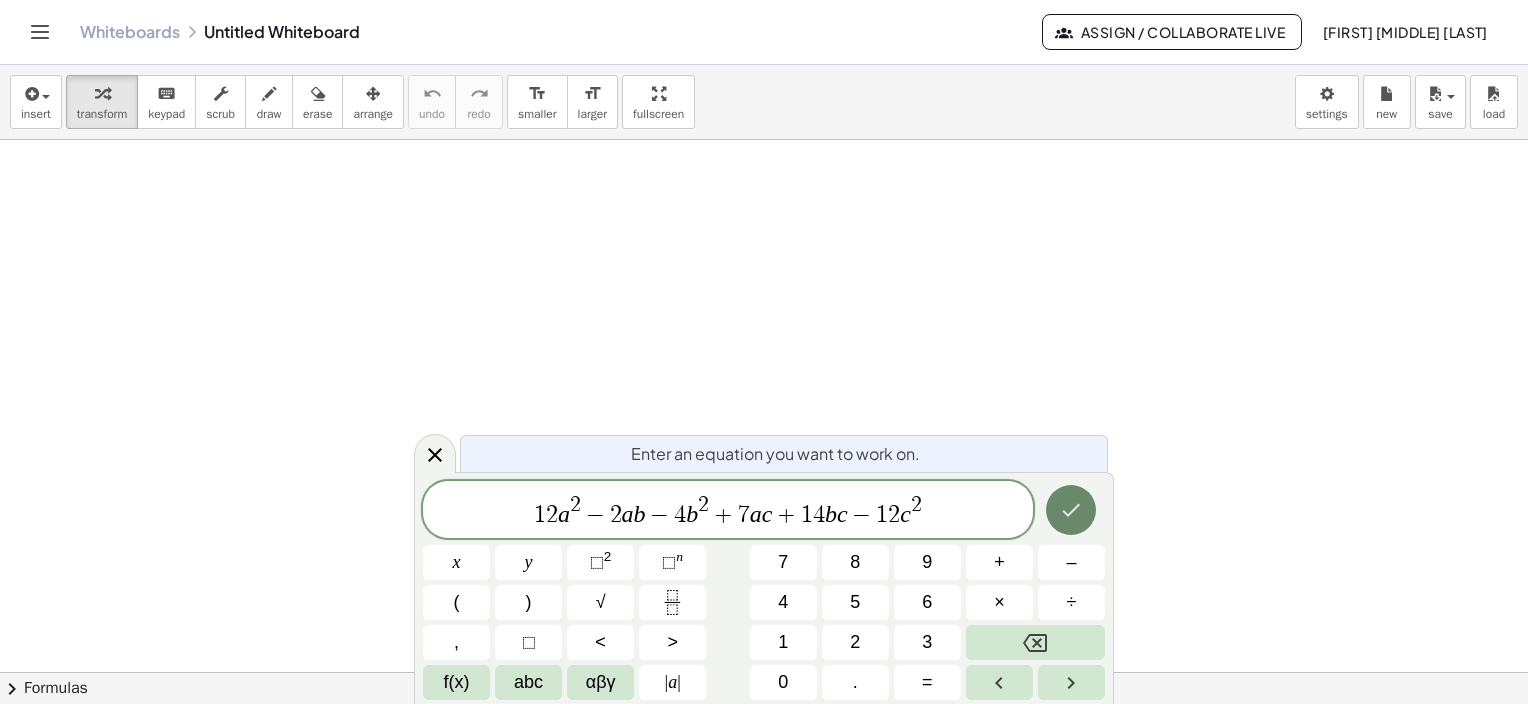 click 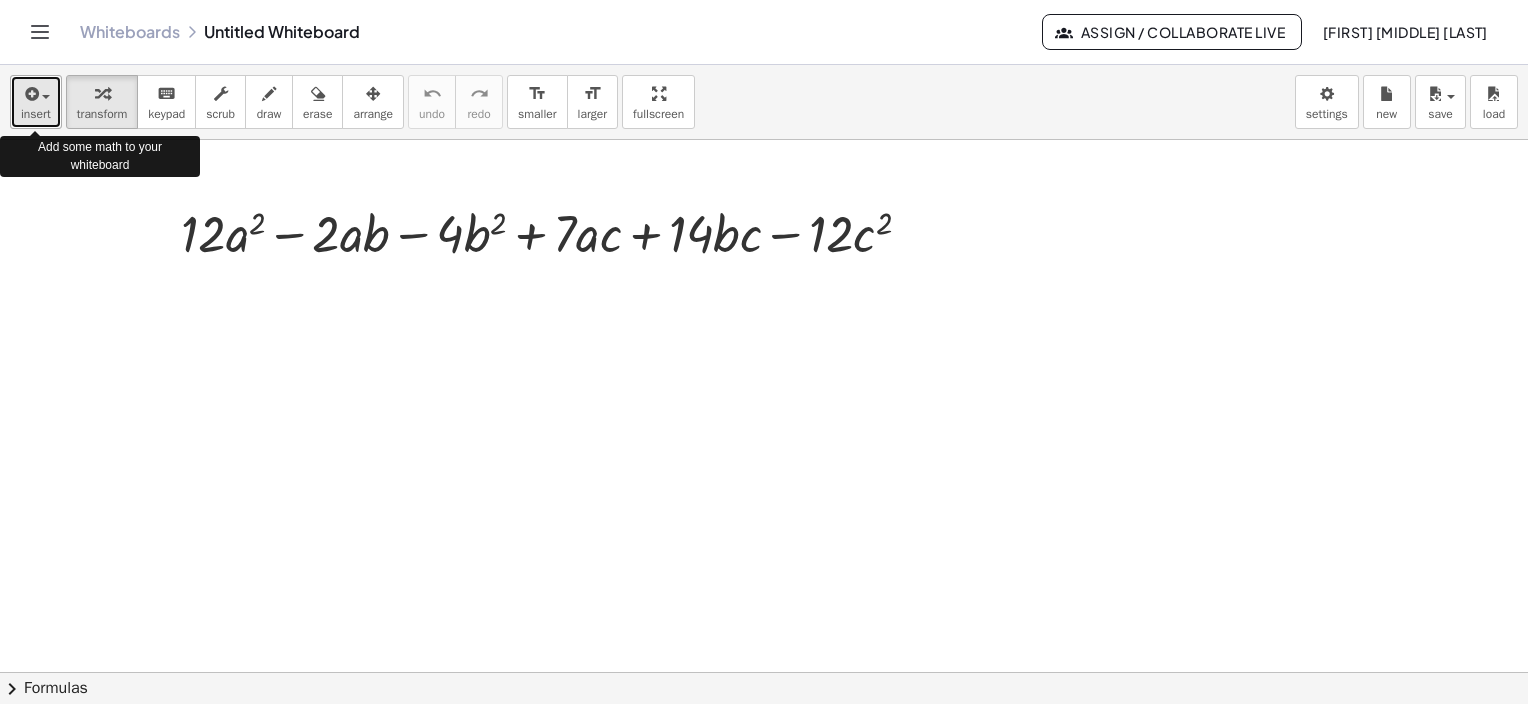 click on "insert" at bounding box center (36, 102) 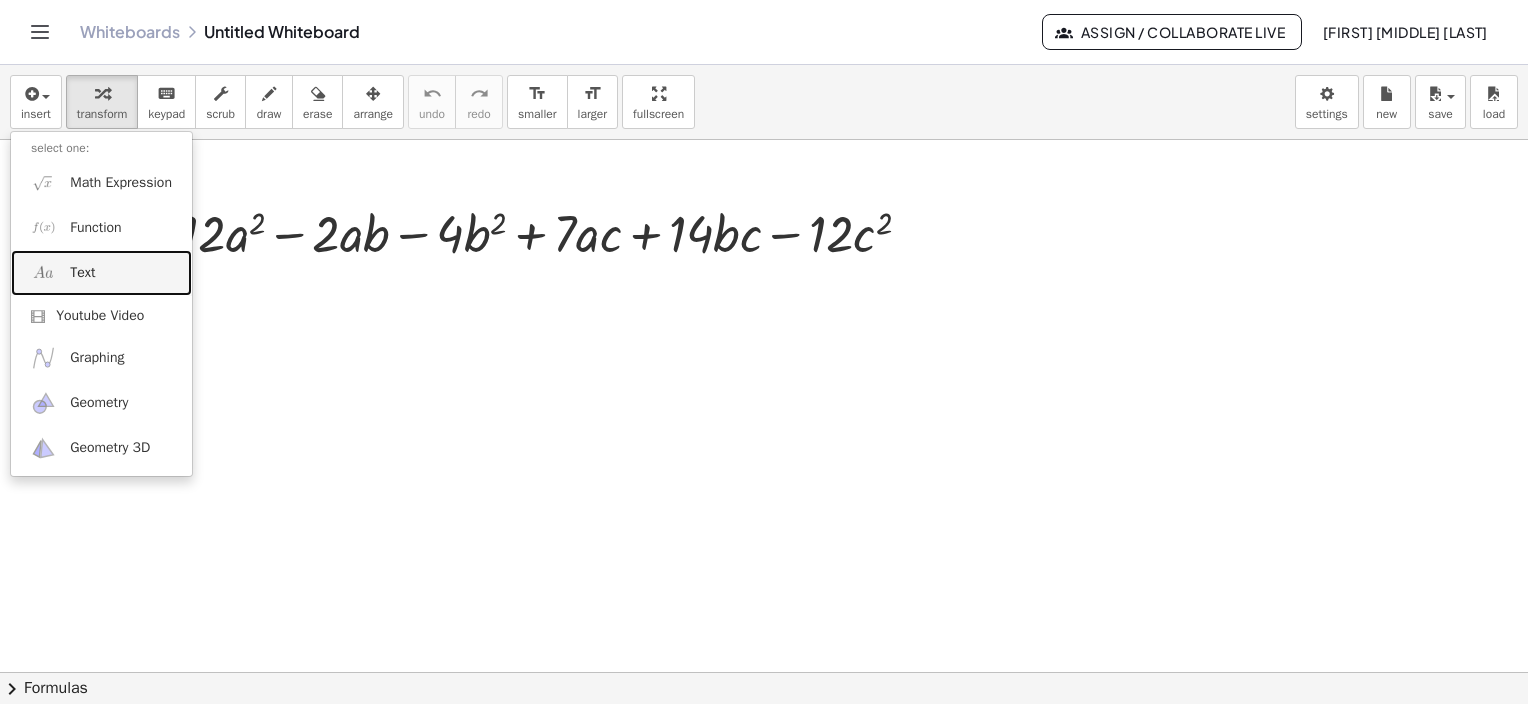 click on "Text" at bounding box center (101, 272) 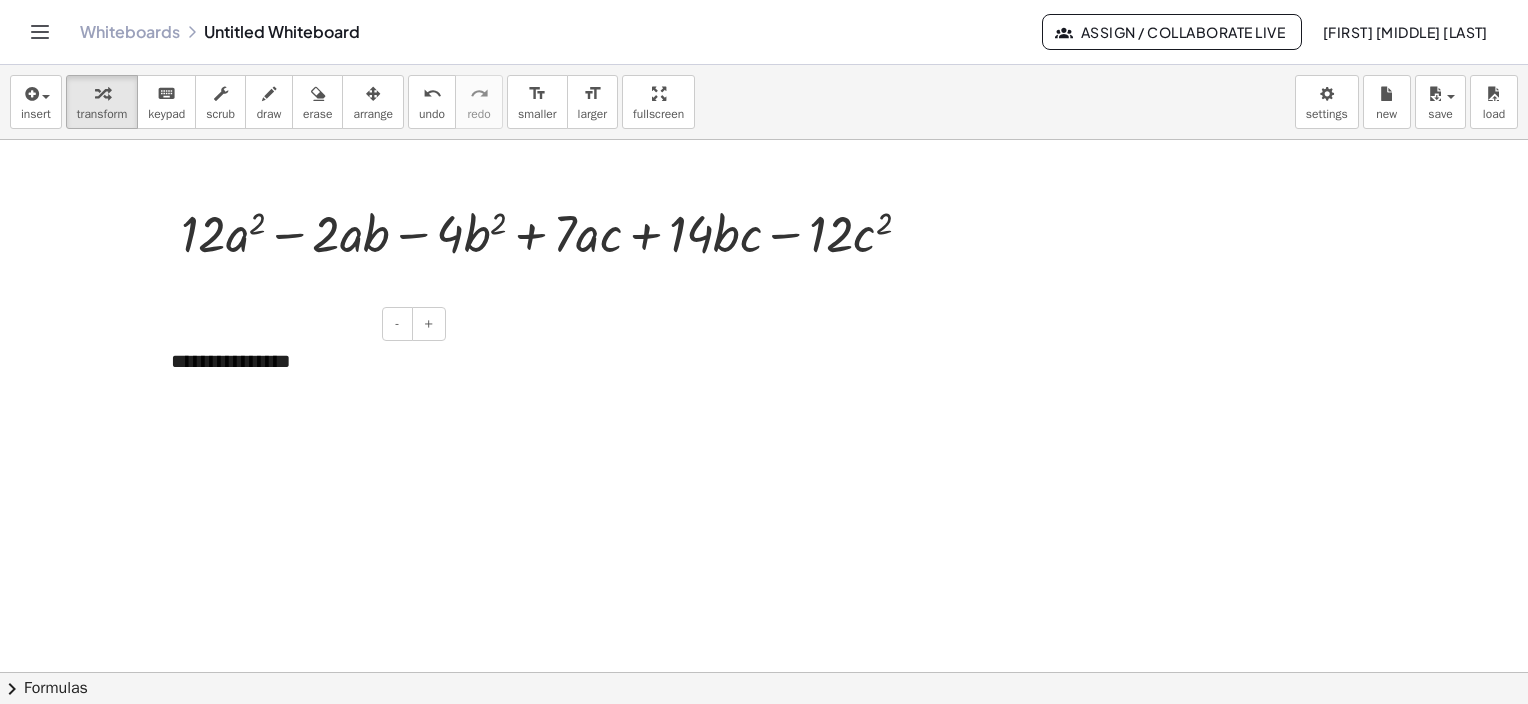type 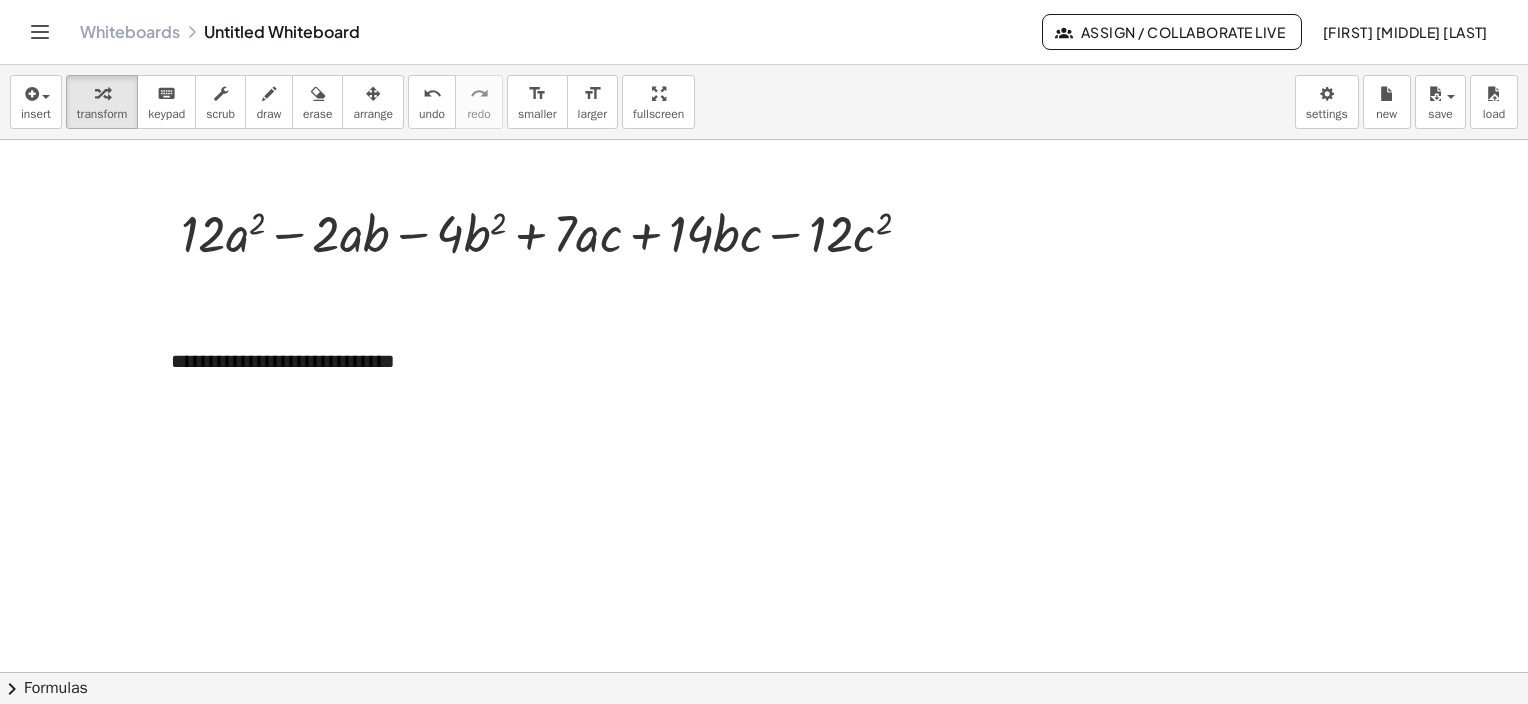 click at bounding box center [764, 537] 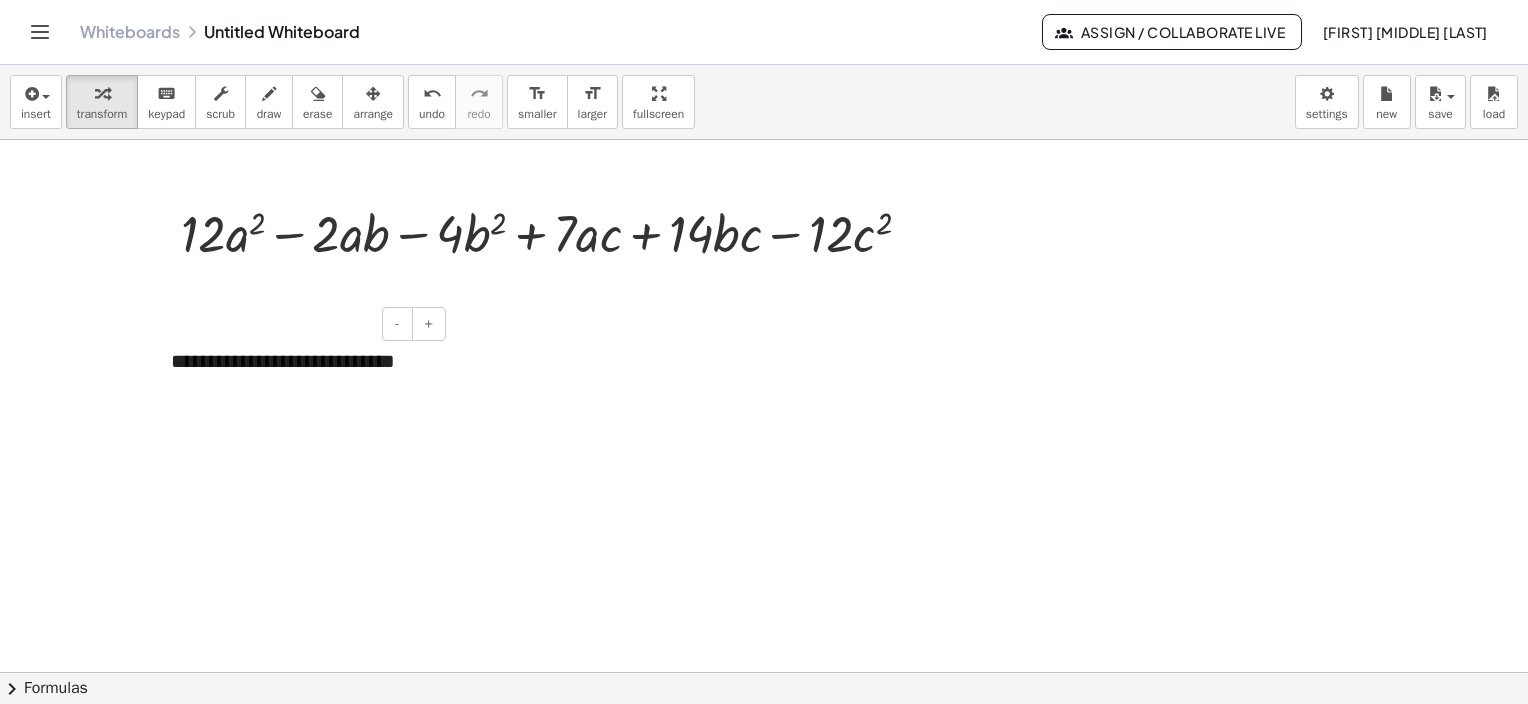 click on "**********" at bounding box center (301, 375) 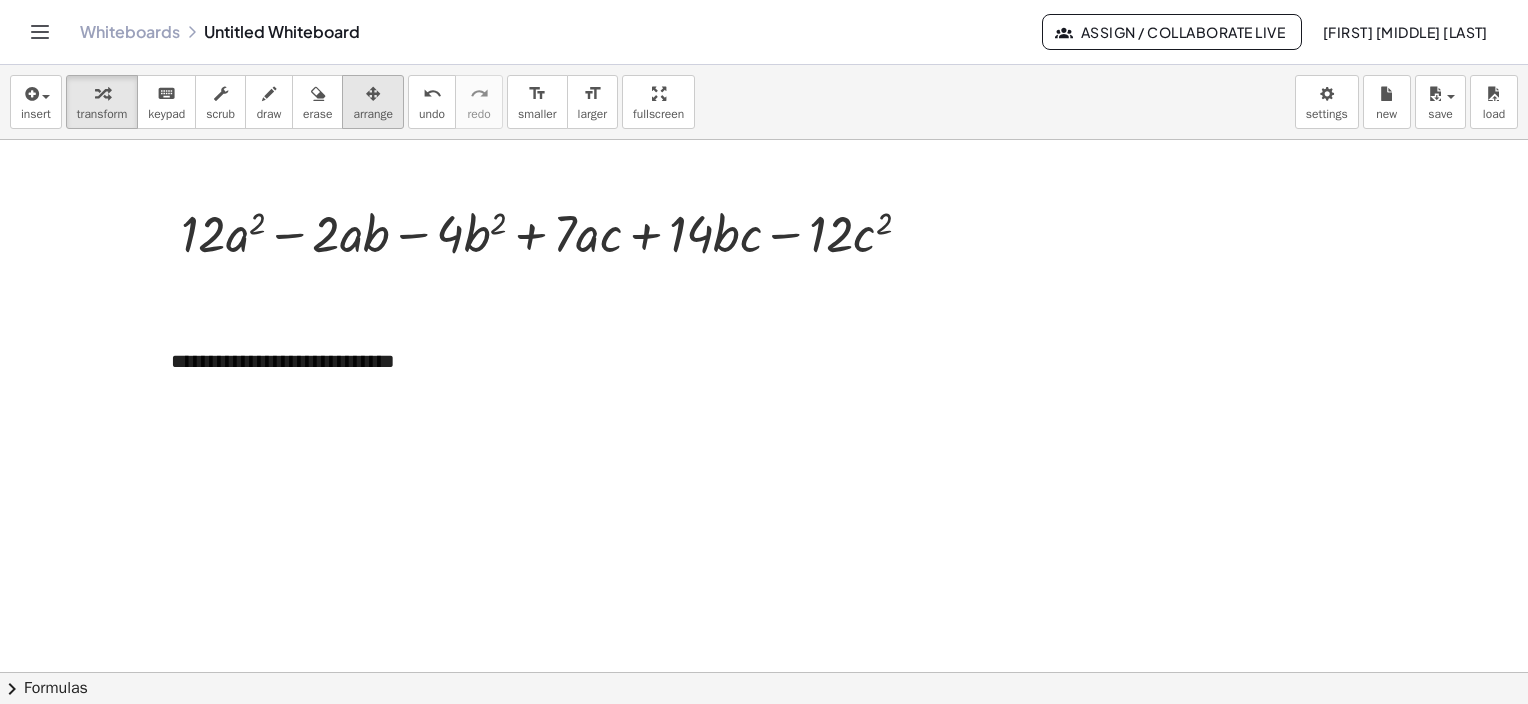 click on "arrange" at bounding box center [373, 114] 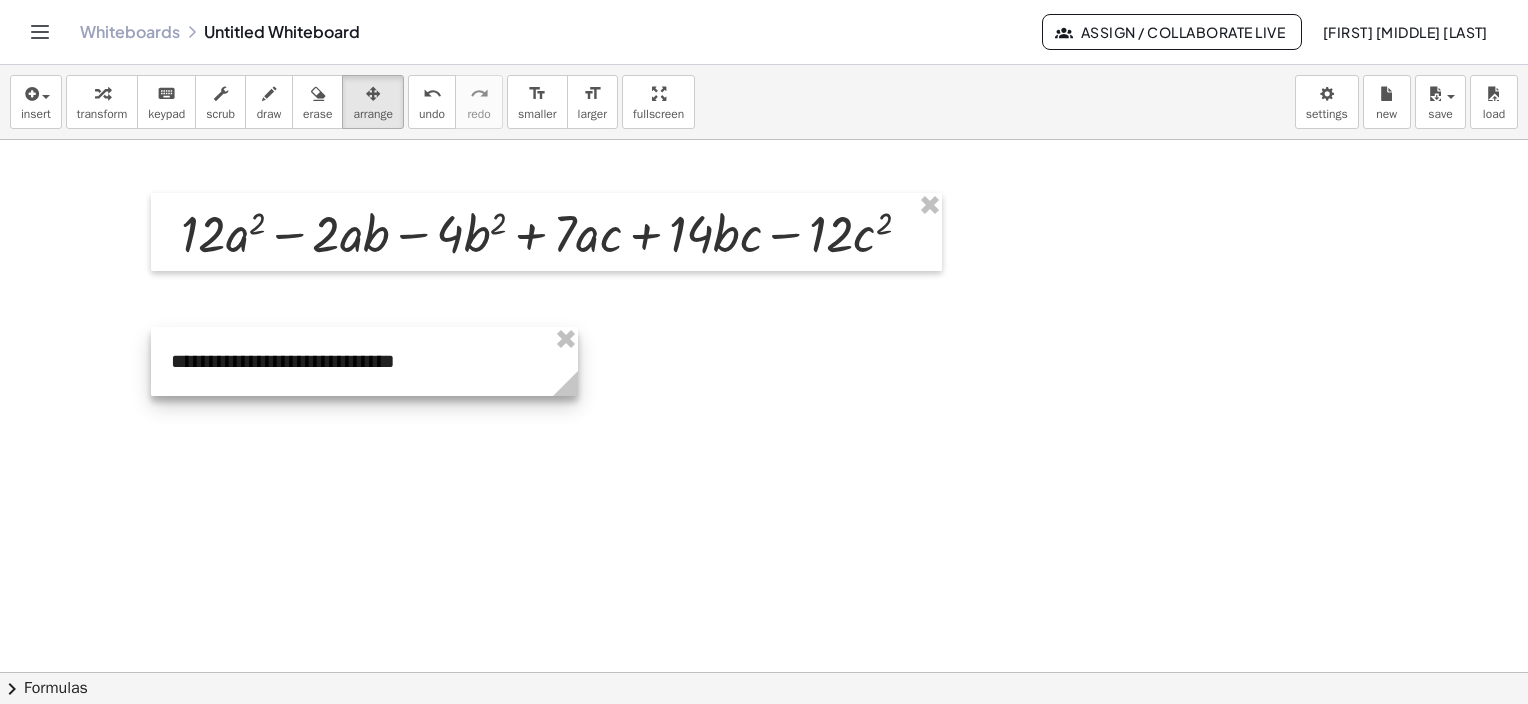 drag, startPoint x: 450, startPoint y: 408, endPoint x: 577, endPoint y: 392, distance: 128.0039 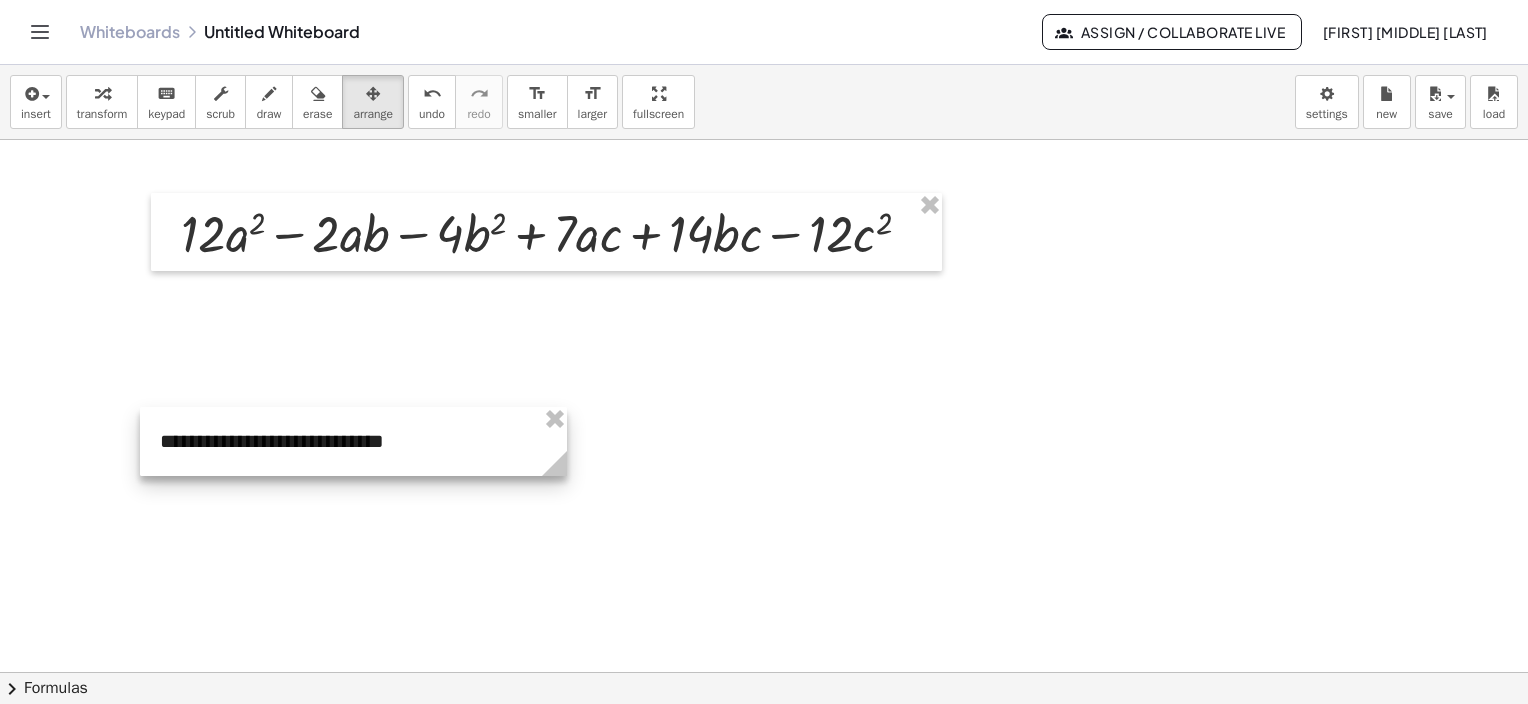 drag, startPoint x: 372, startPoint y: 346, endPoint x: 408, endPoint y: 340, distance: 36.496574 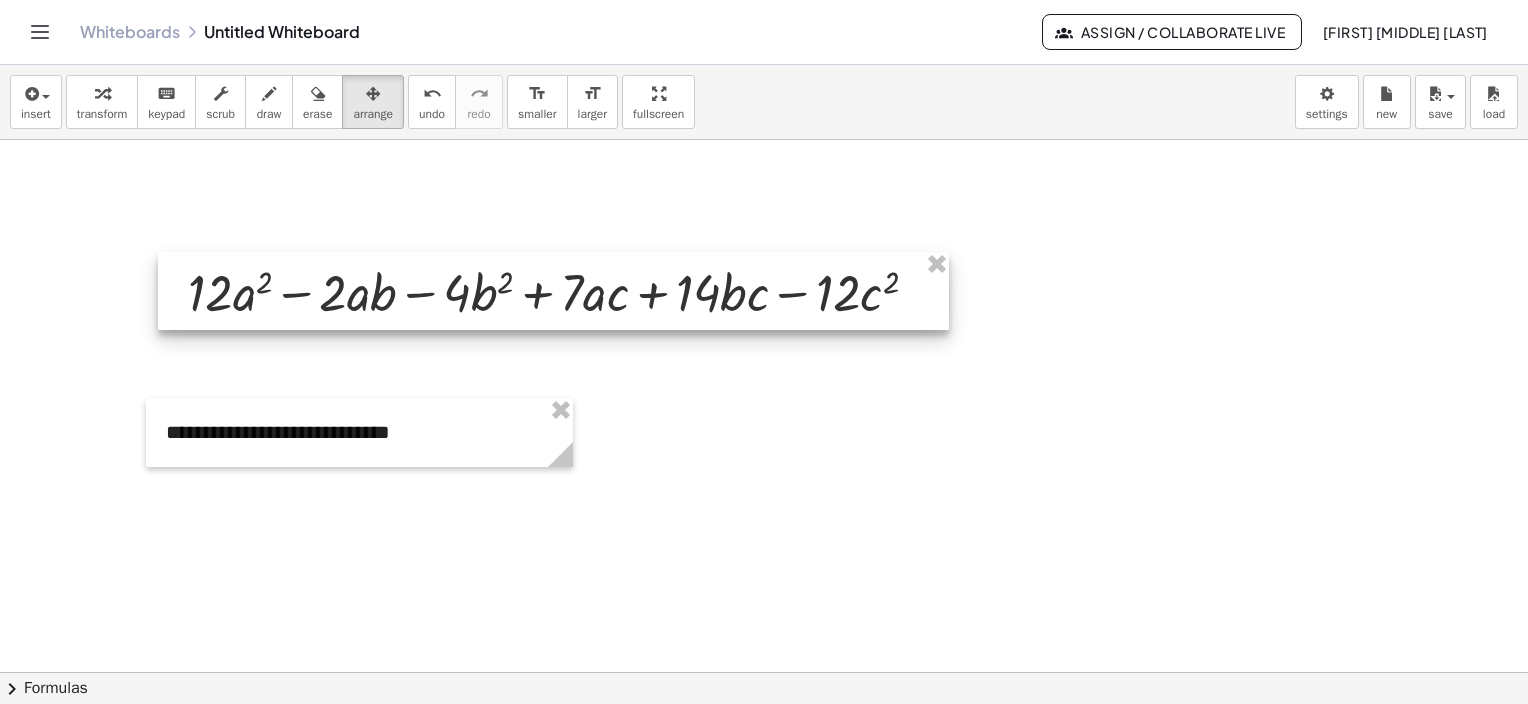 drag, startPoint x: 435, startPoint y: 248, endPoint x: 442, endPoint y: 308, distance: 60.40695 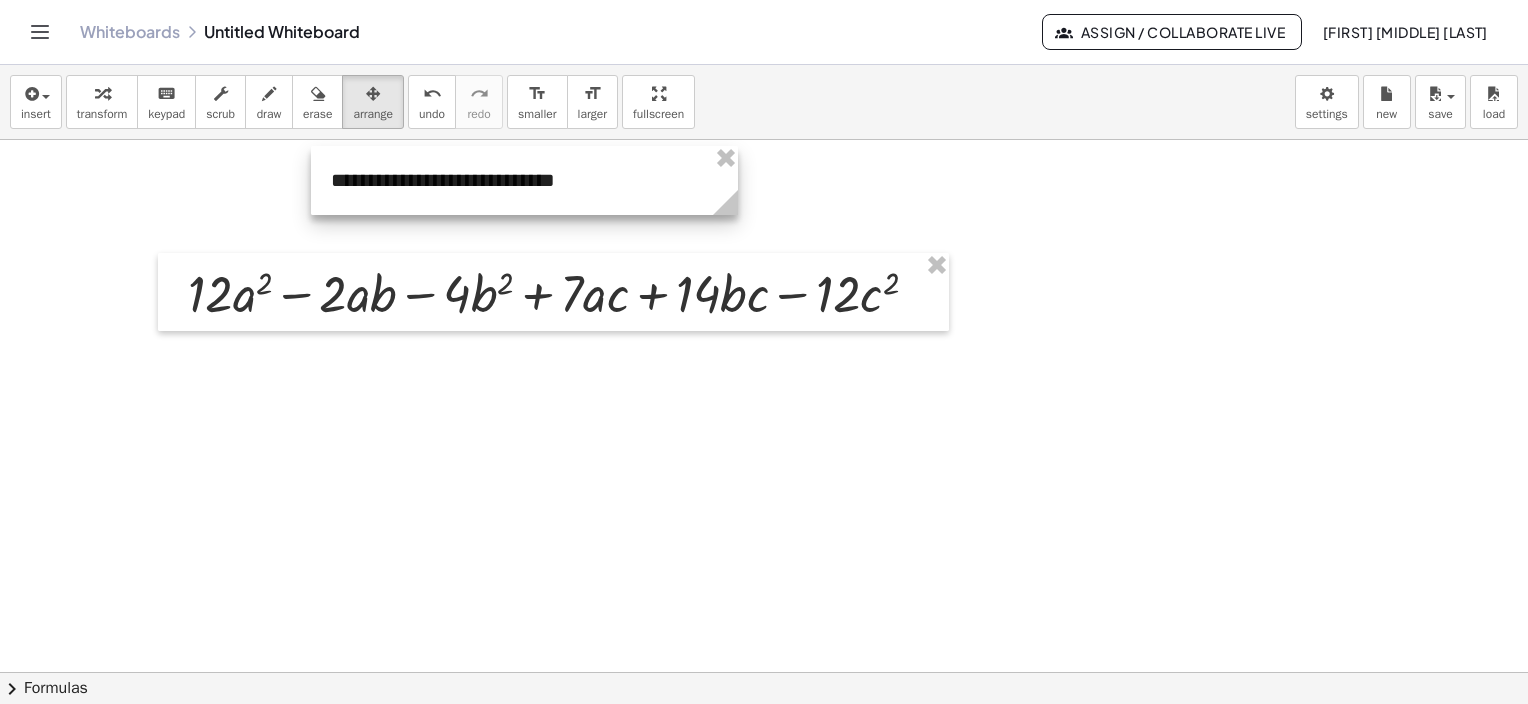 drag, startPoint x: 334, startPoint y: 437, endPoint x: 499, endPoint y: 185, distance: 301.21255 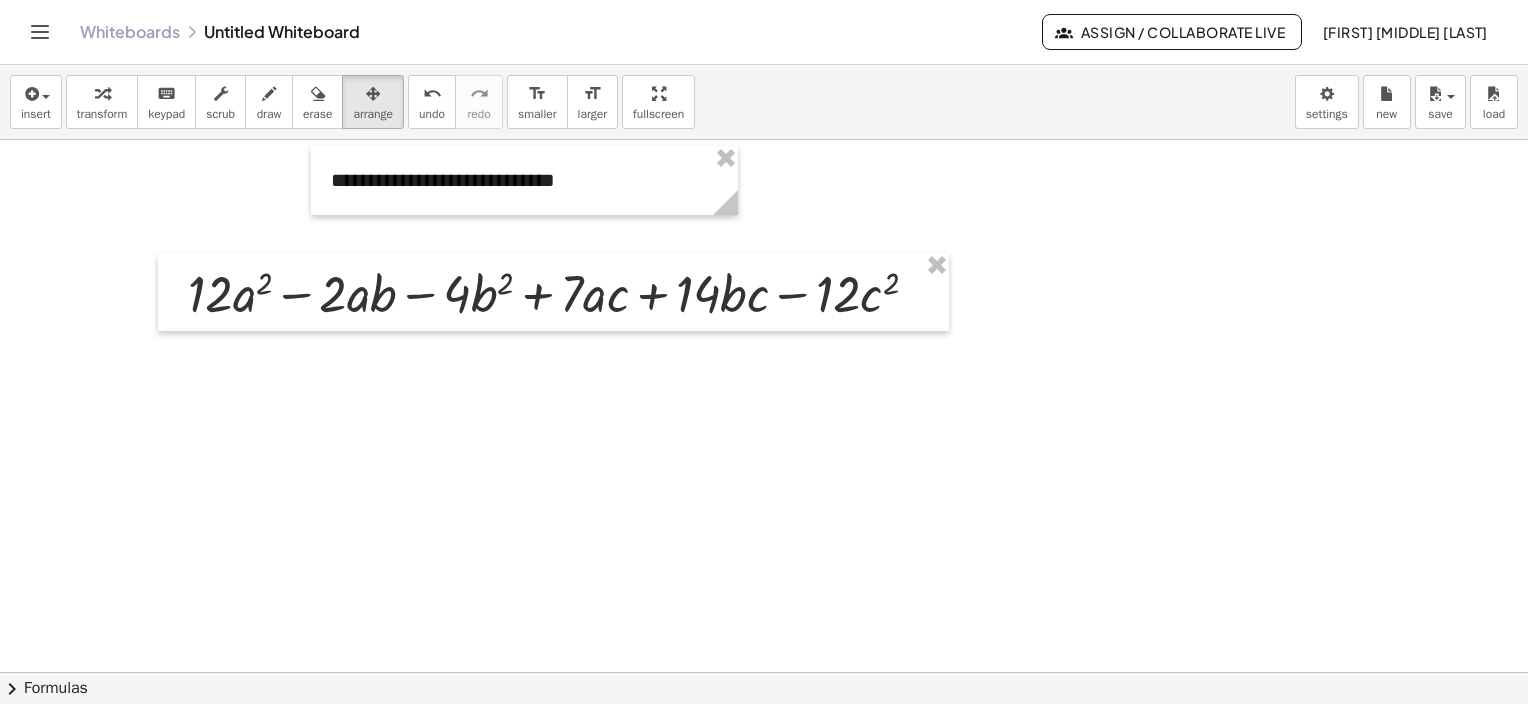 click at bounding box center [764, 537] 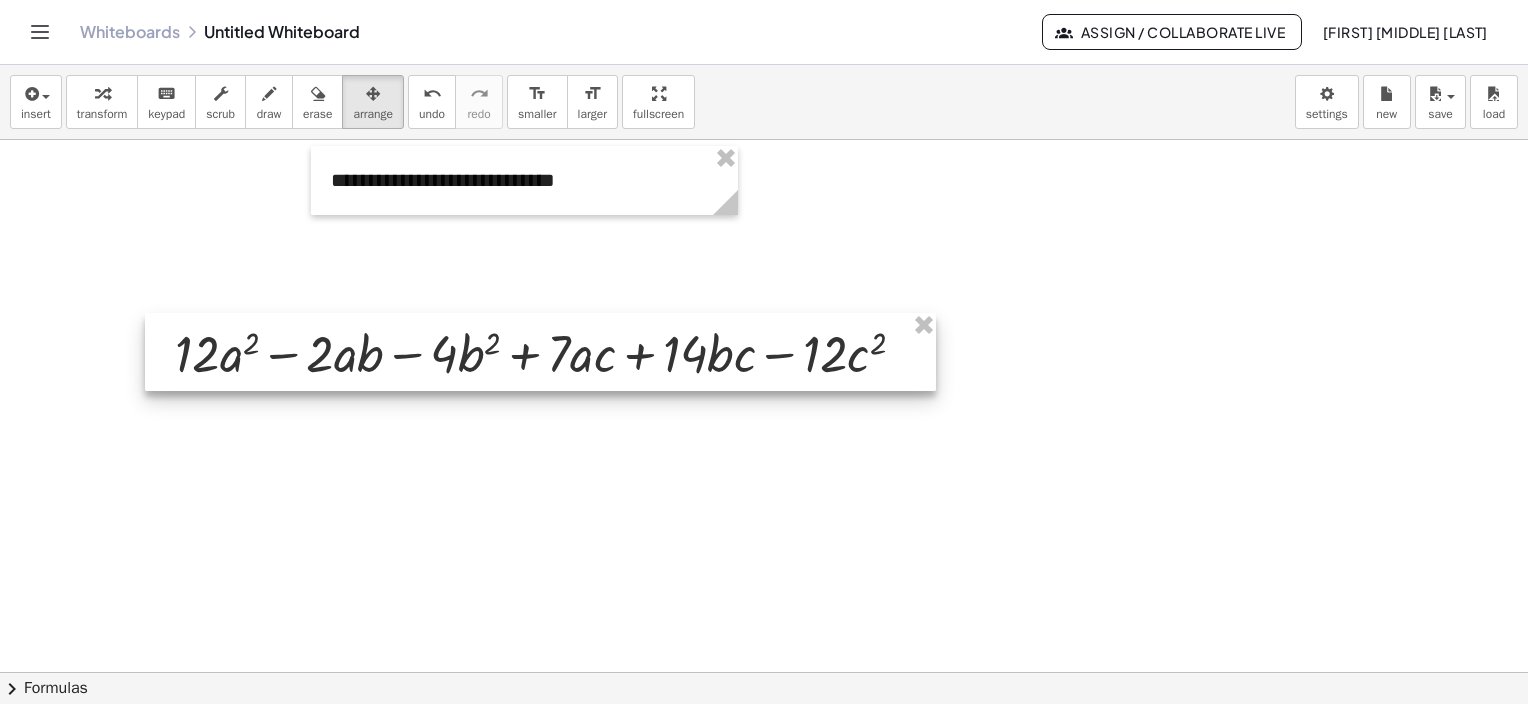 drag, startPoint x: 321, startPoint y: 282, endPoint x: 319, endPoint y: 337, distance: 55.03635 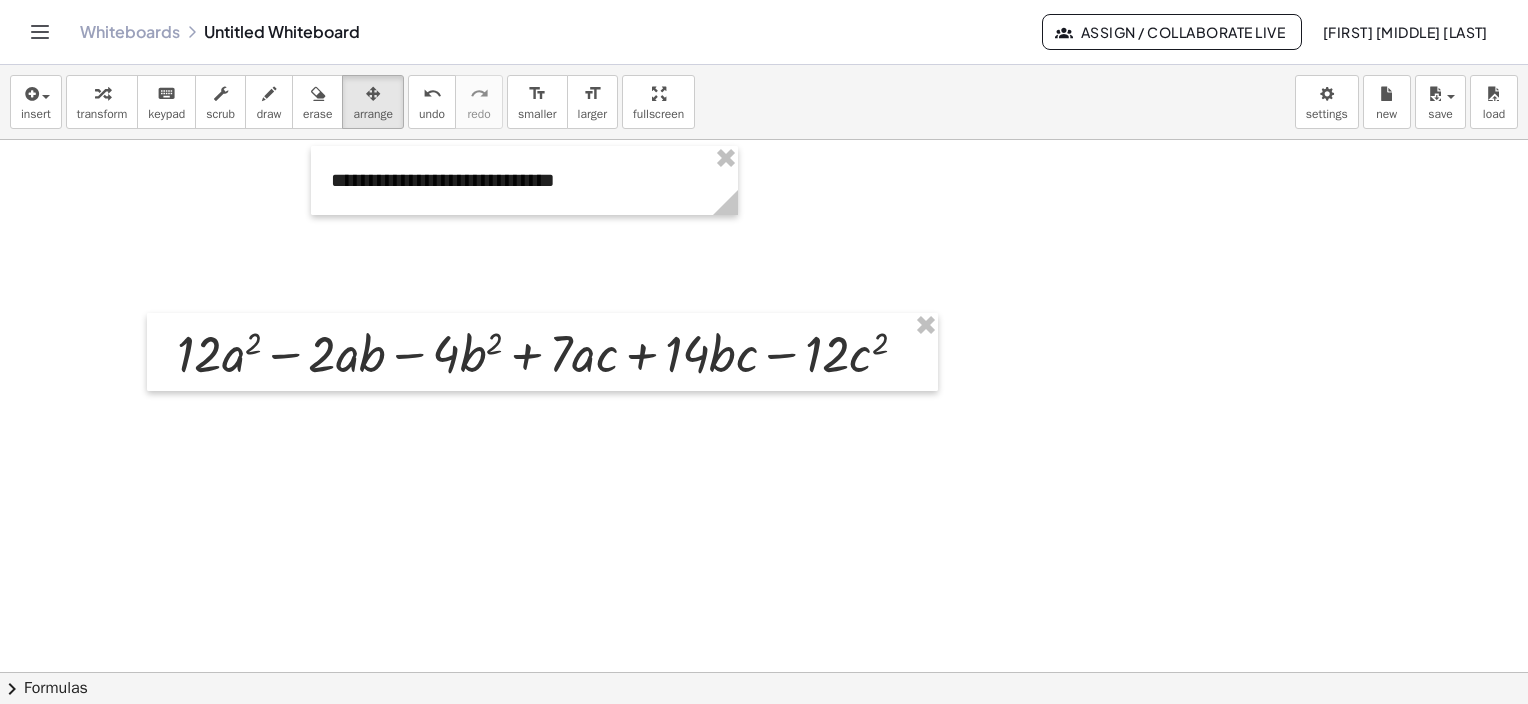 click at bounding box center [764, 537] 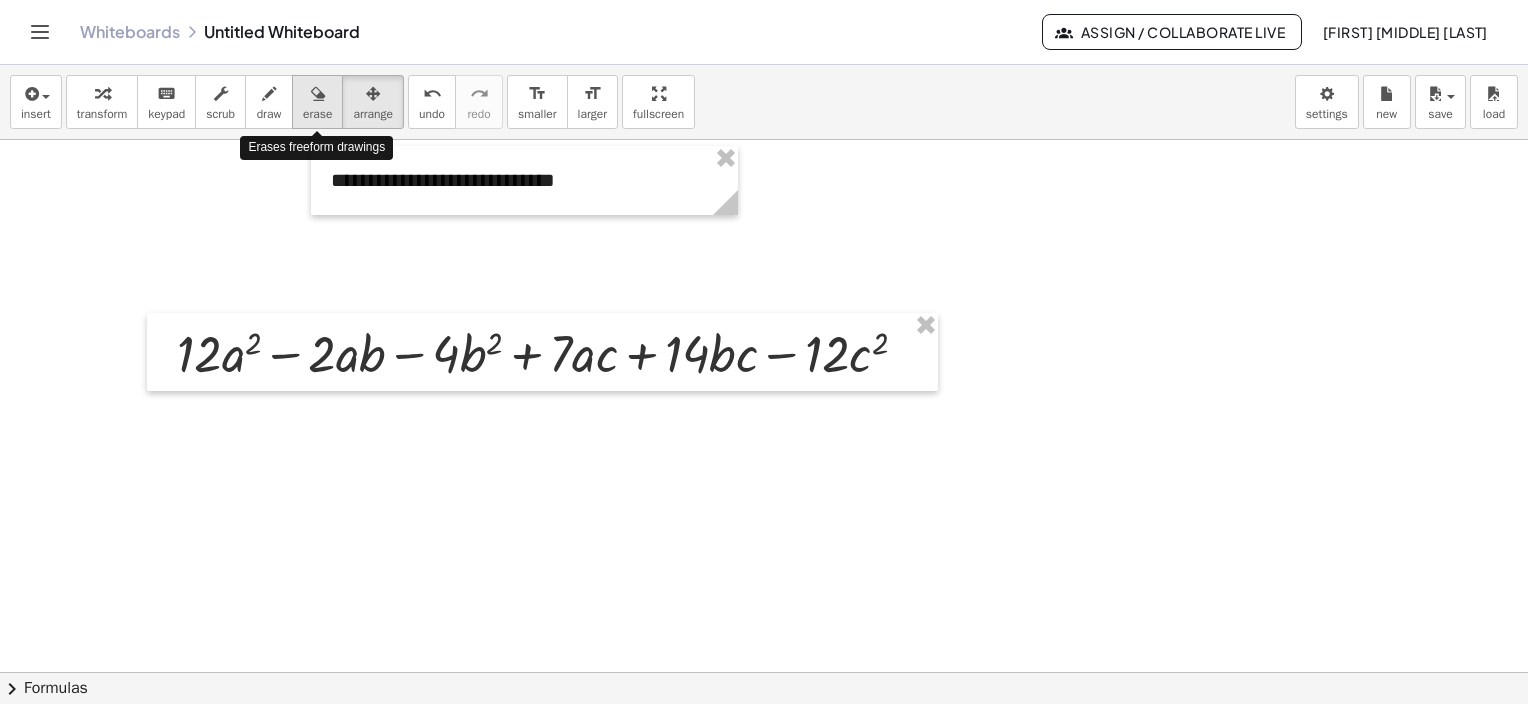 click on "erase" at bounding box center (317, 114) 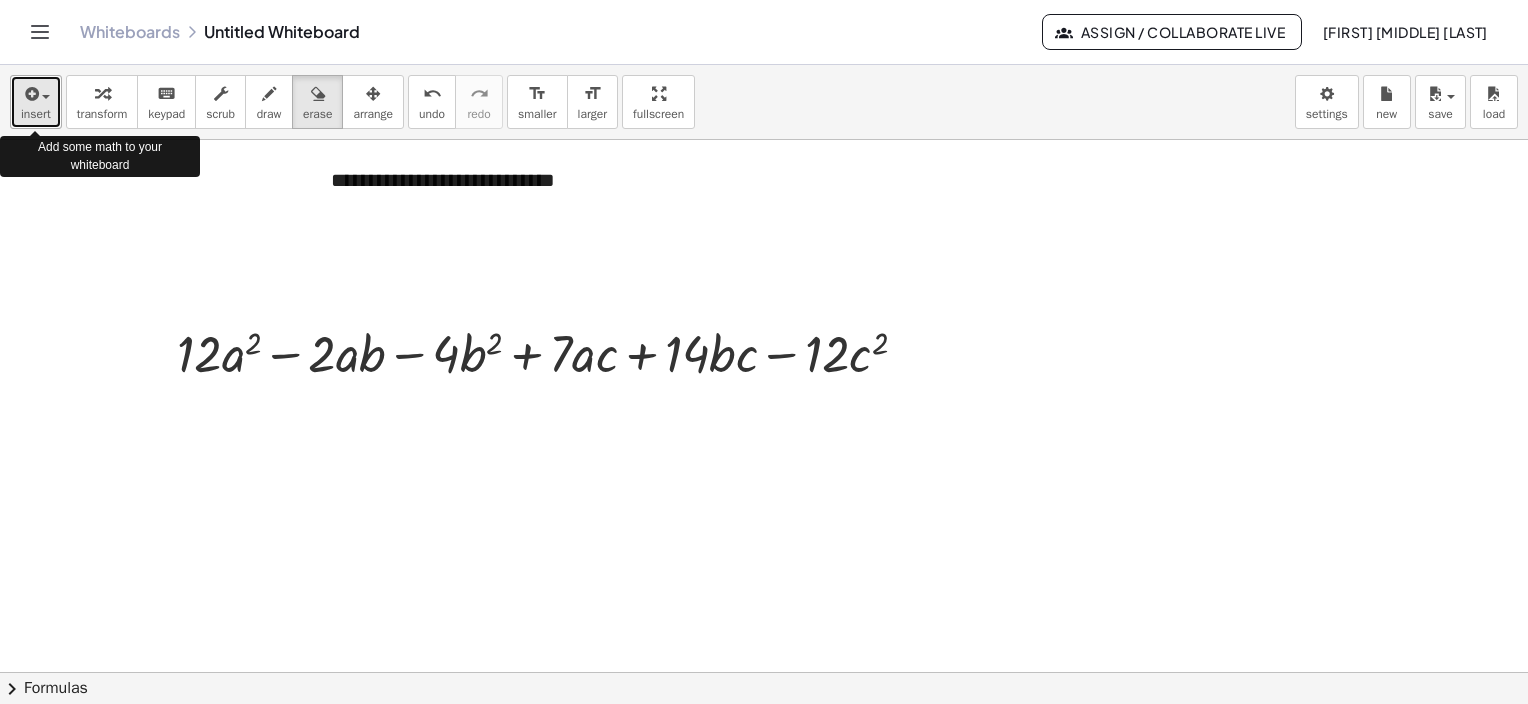 click on "insert" at bounding box center [36, 102] 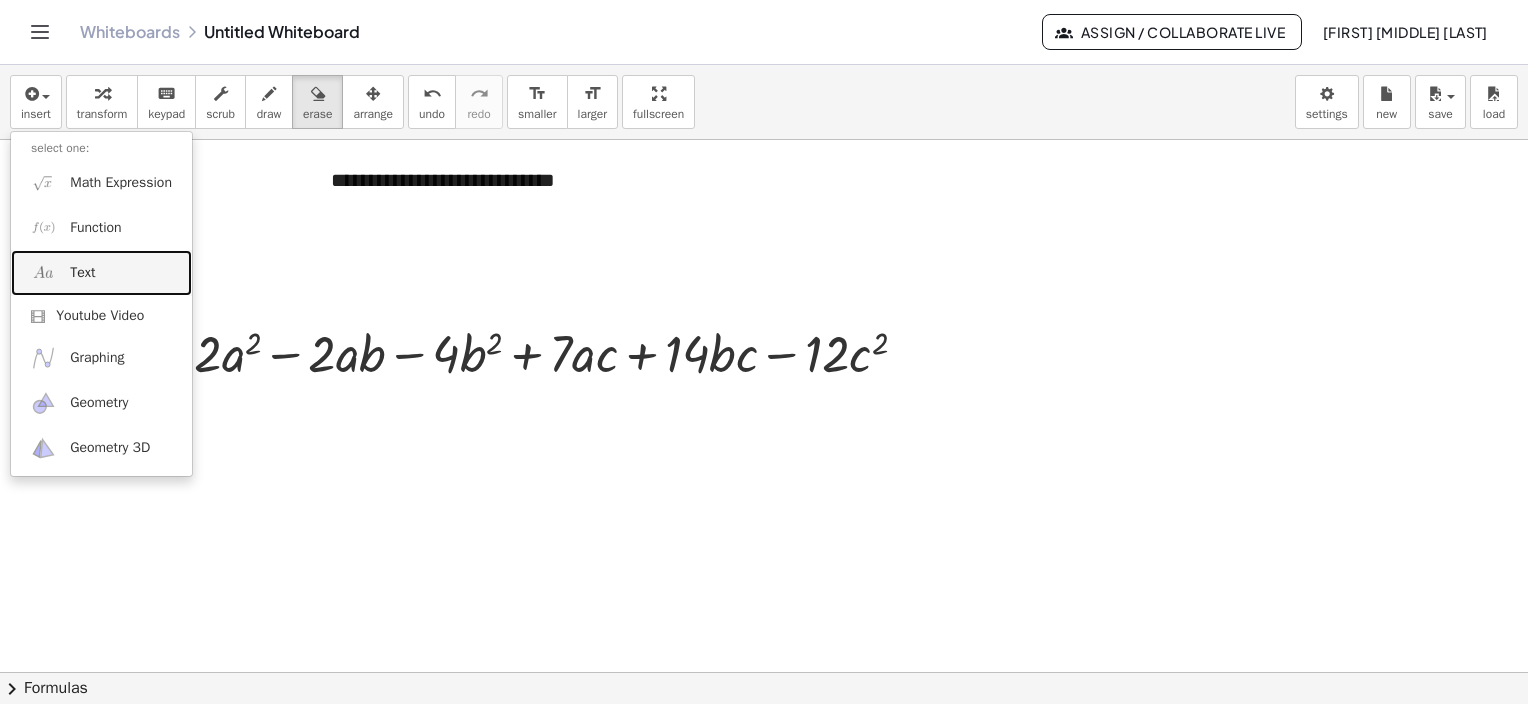 click on "Text" at bounding box center [101, 272] 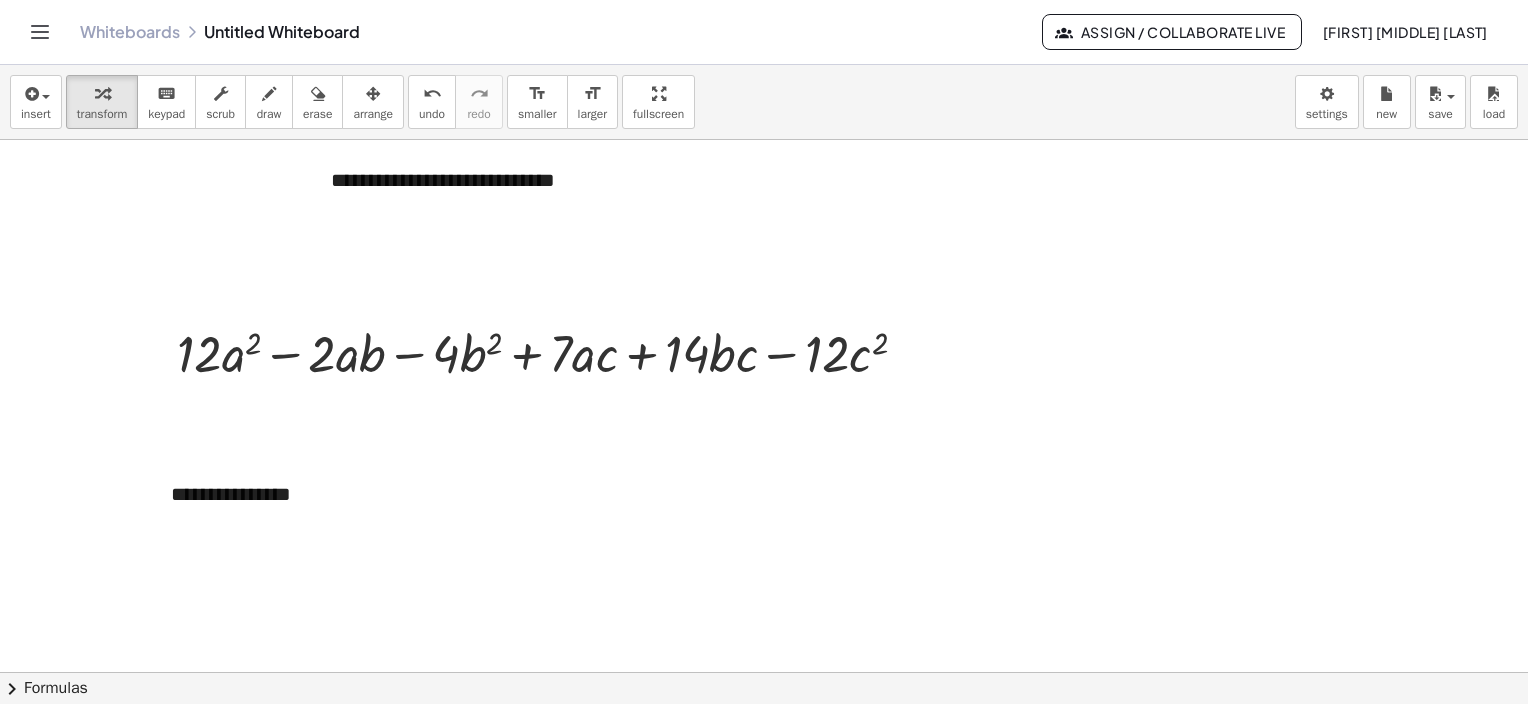 type 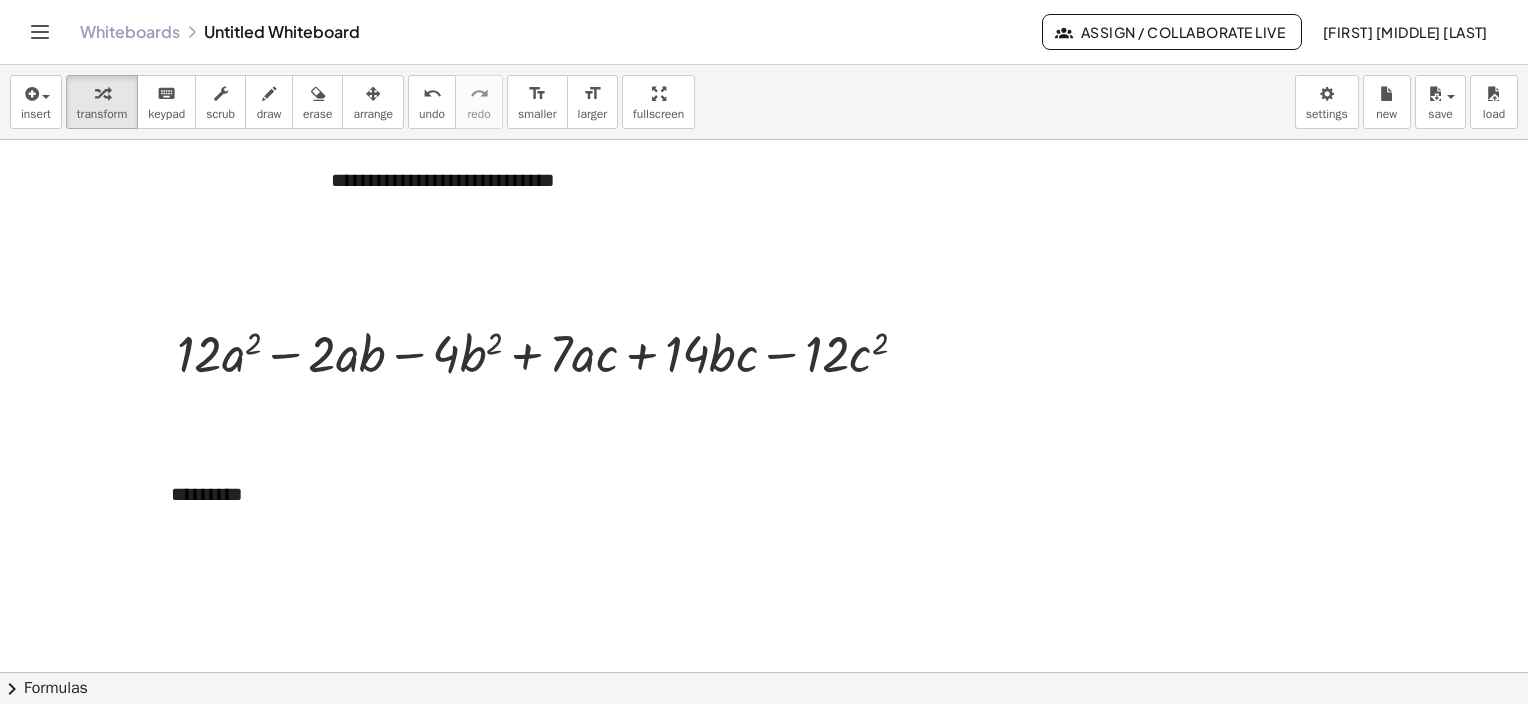 click at bounding box center [764, 537] 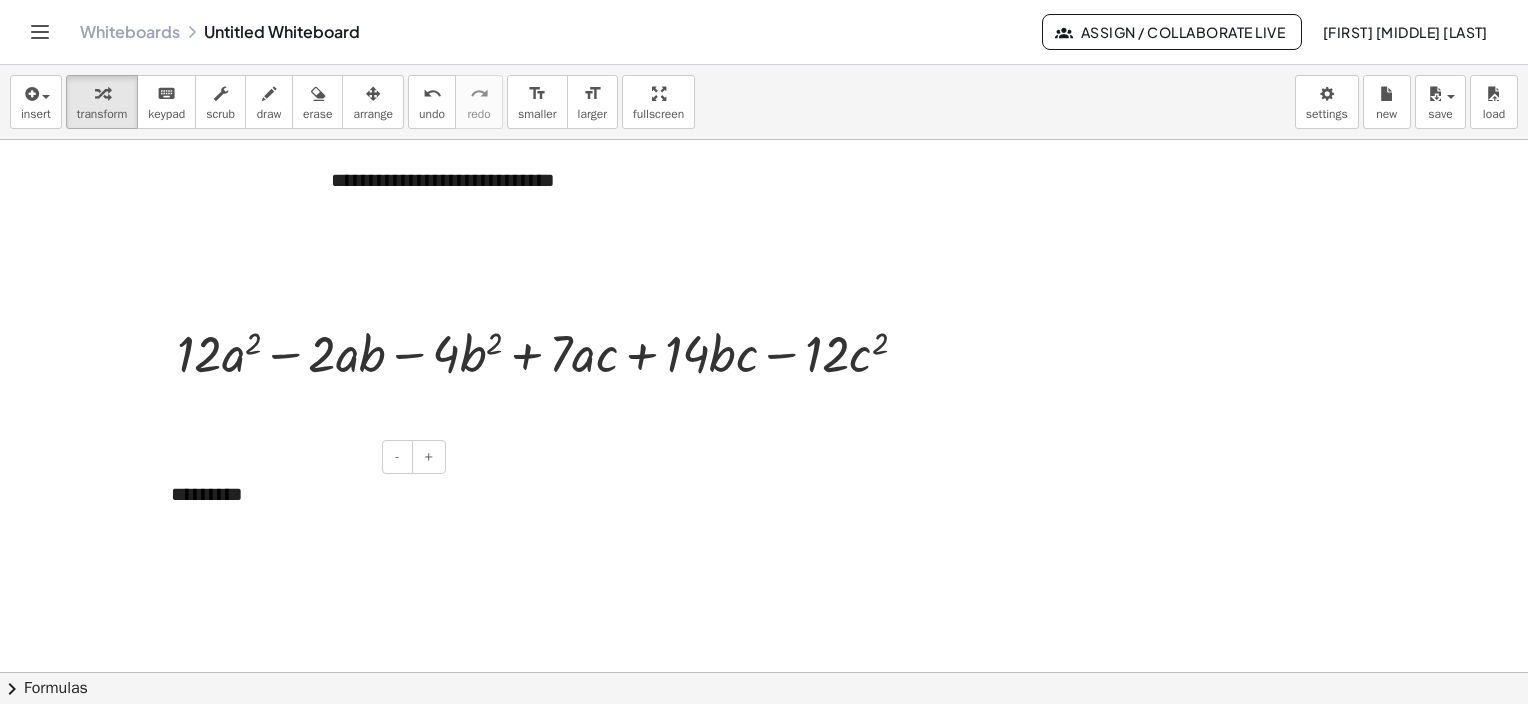click on "*********" at bounding box center (301, 494) 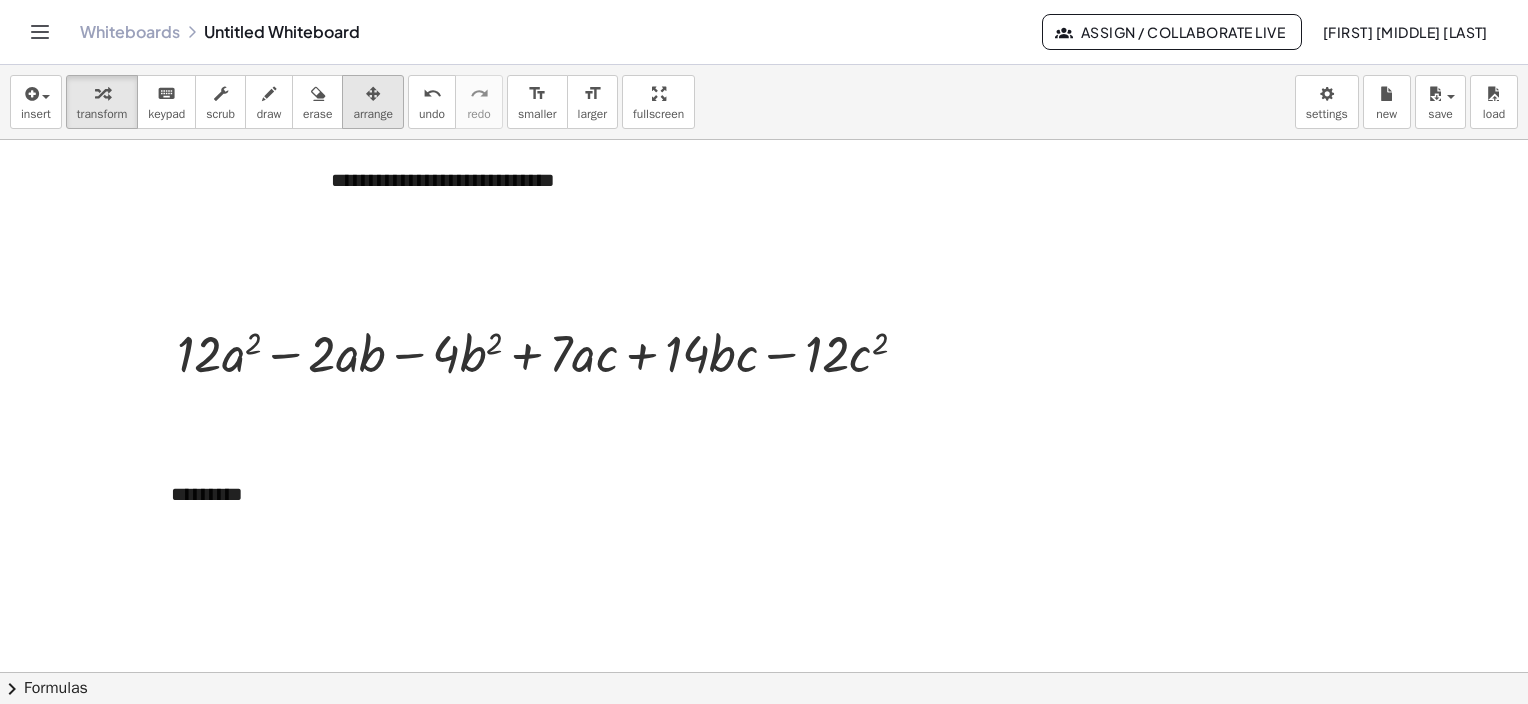 click on "arrange" at bounding box center (373, 114) 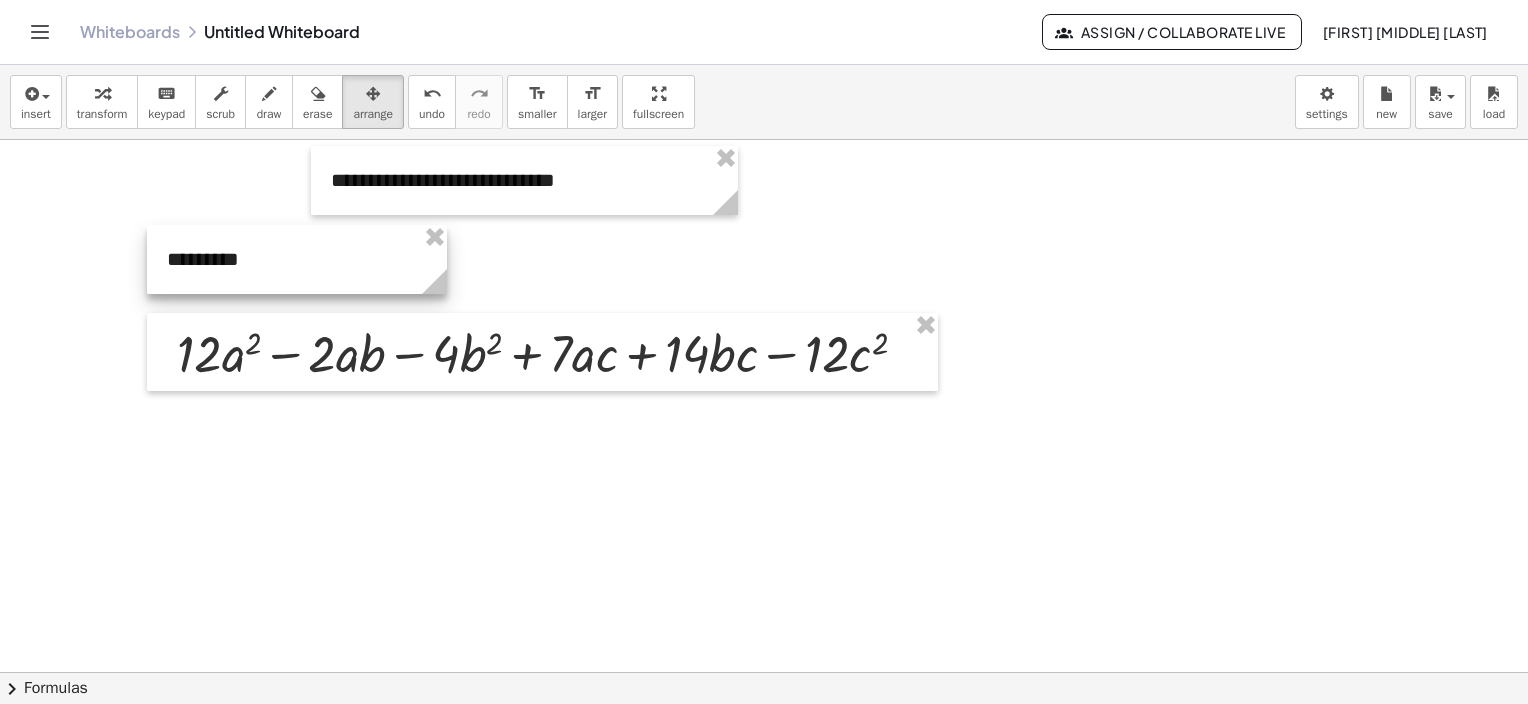 drag, startPoint x: 242, startPoint y: 475, endPoint x: 238, endPoint y: 240, distance: 235.03404 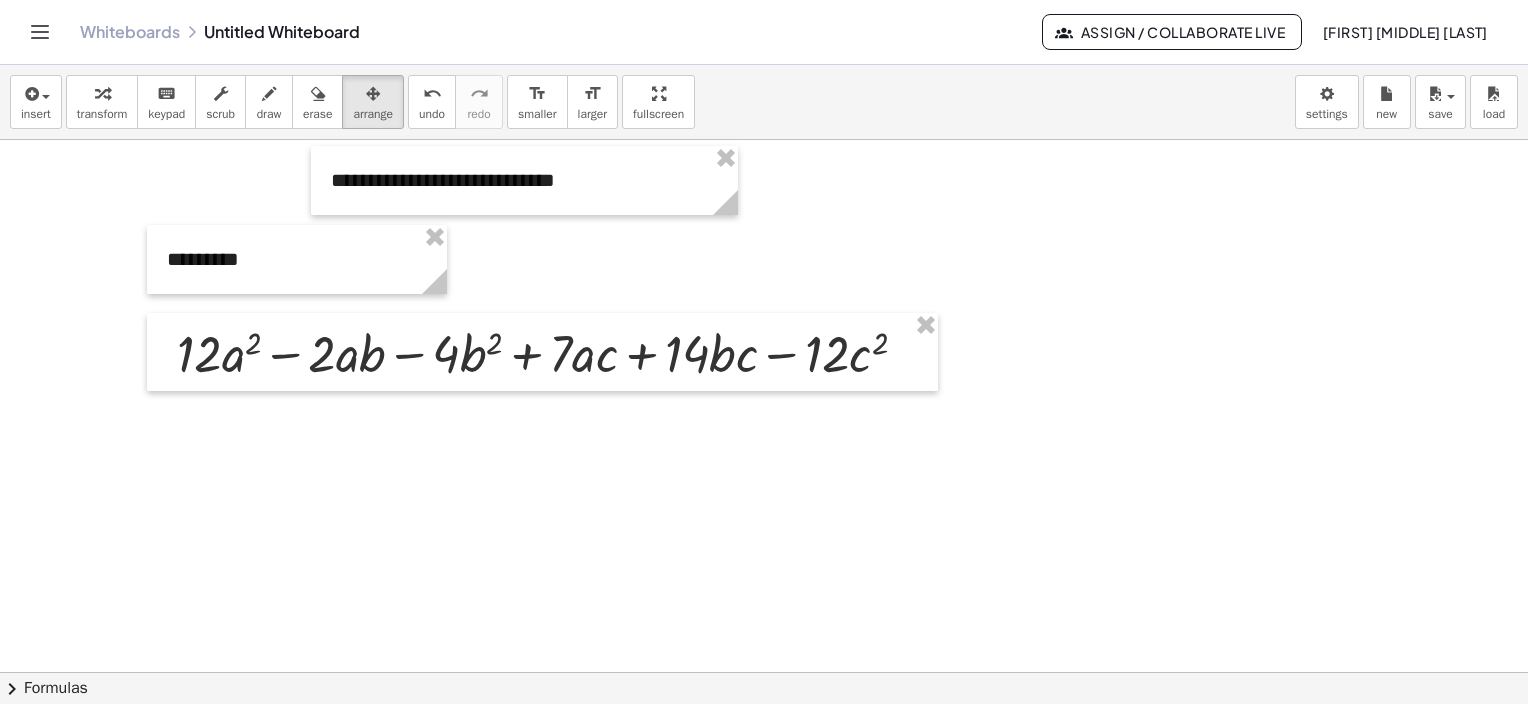 click at bounding box center [764, 537] 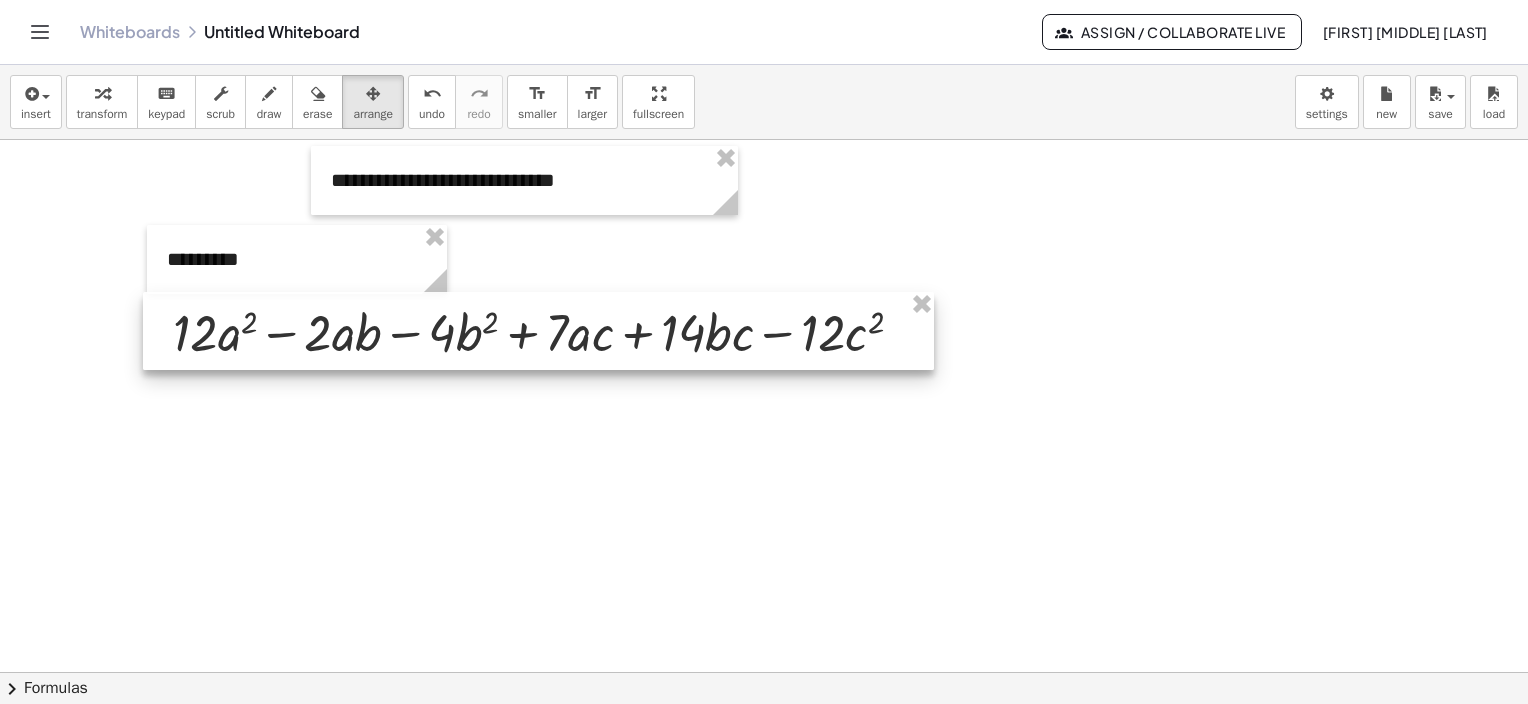 drag, startPoint x: 319, startPoint y: 333, endPoint x: 315, endPoint y: 312, distance: 21.377558 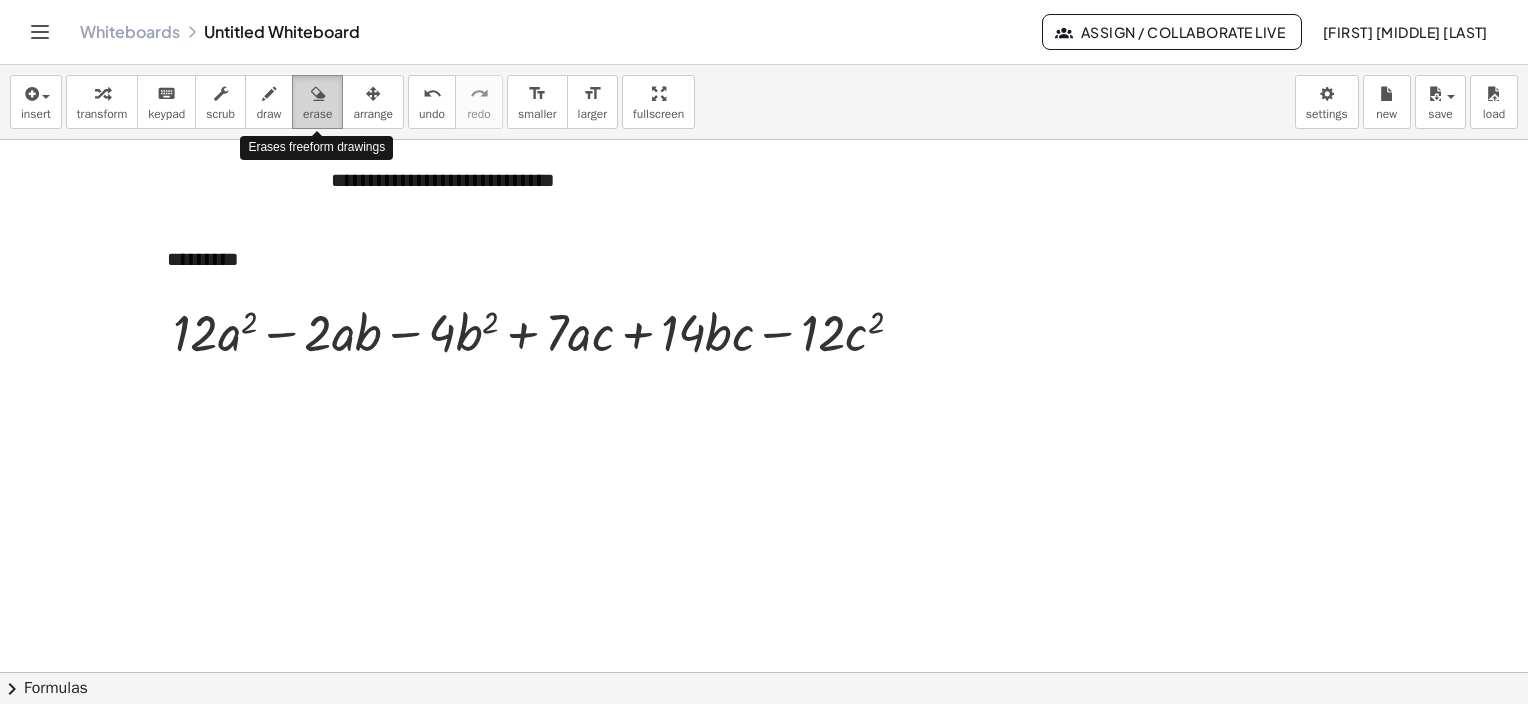click on "erase" at bounding box center [317, 114] 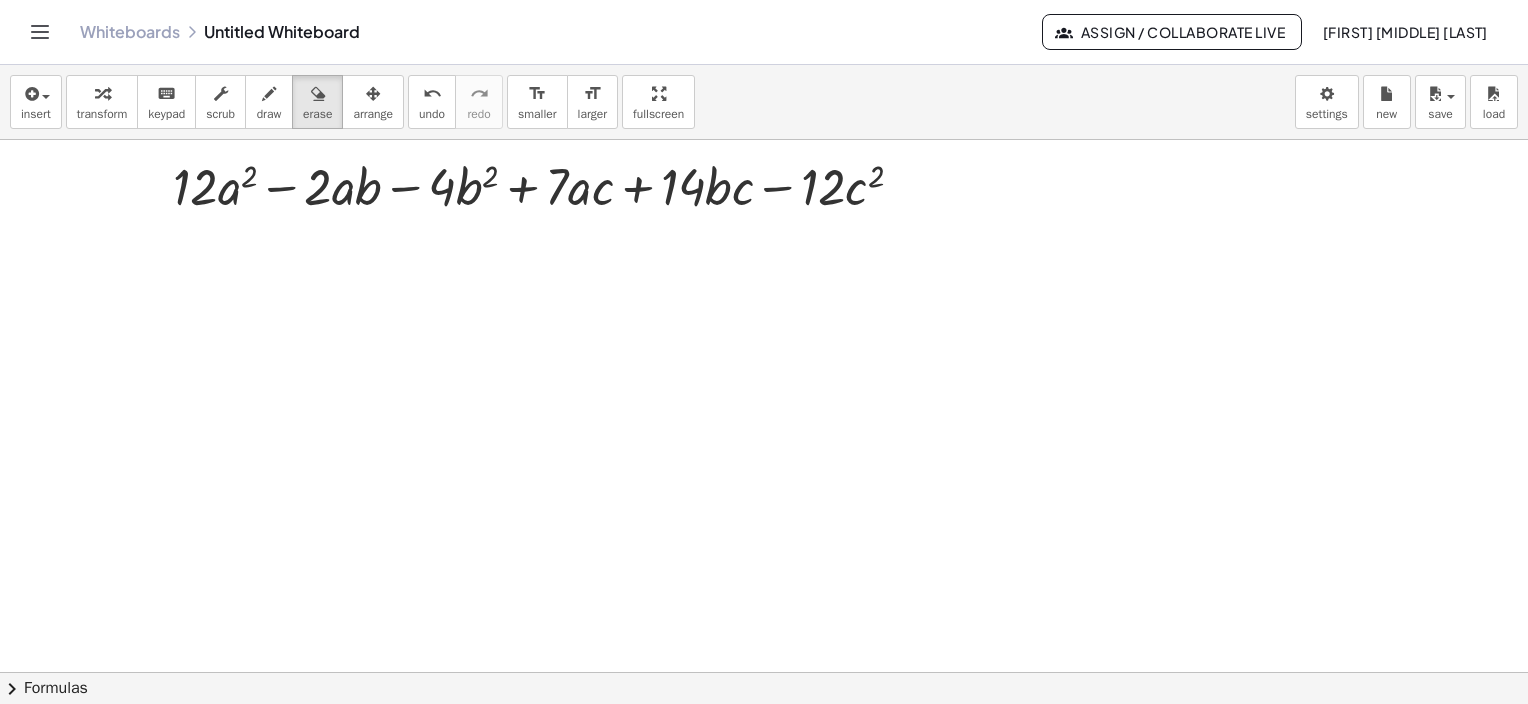 scroll, scrollTop: 300, scrollLeft: 0, axis: vertical 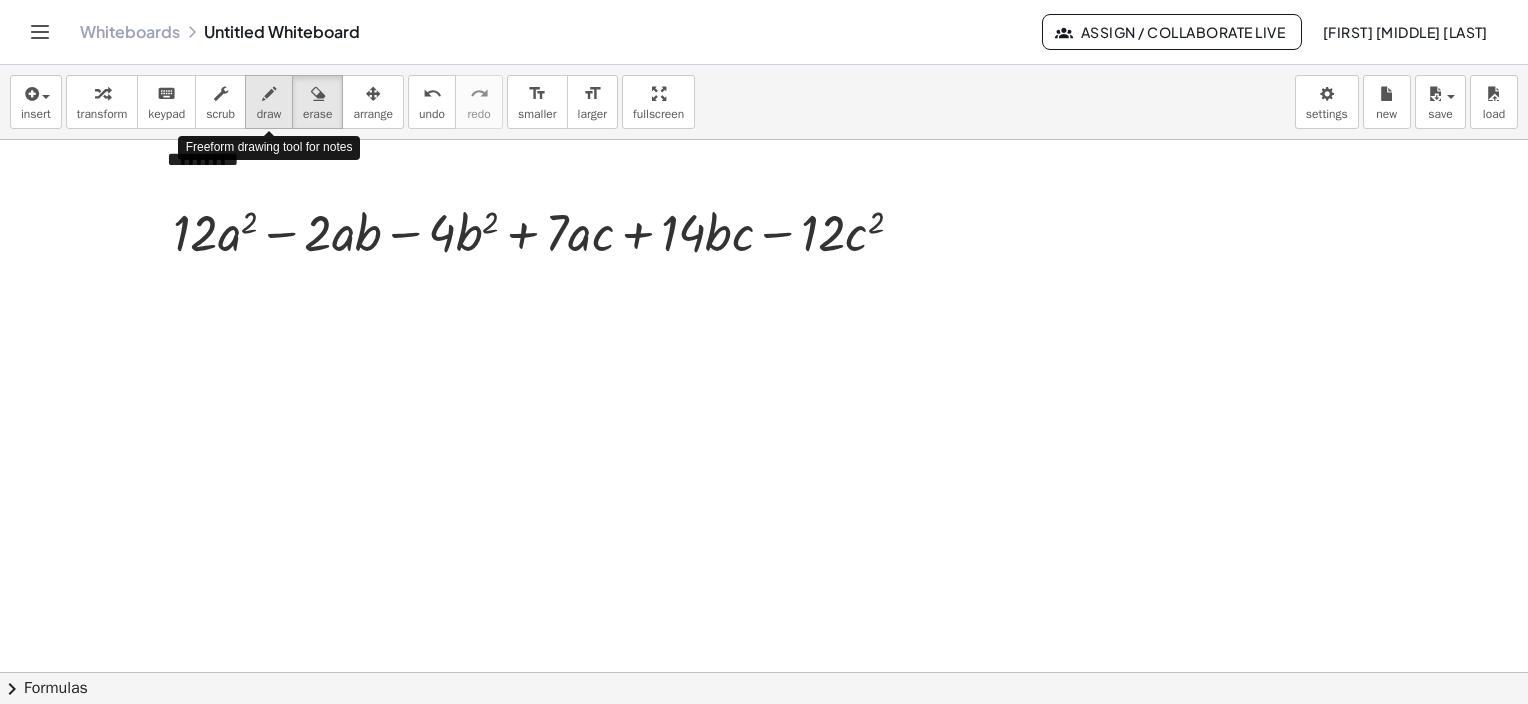 click on "draw" at bounding box center (269, 114) 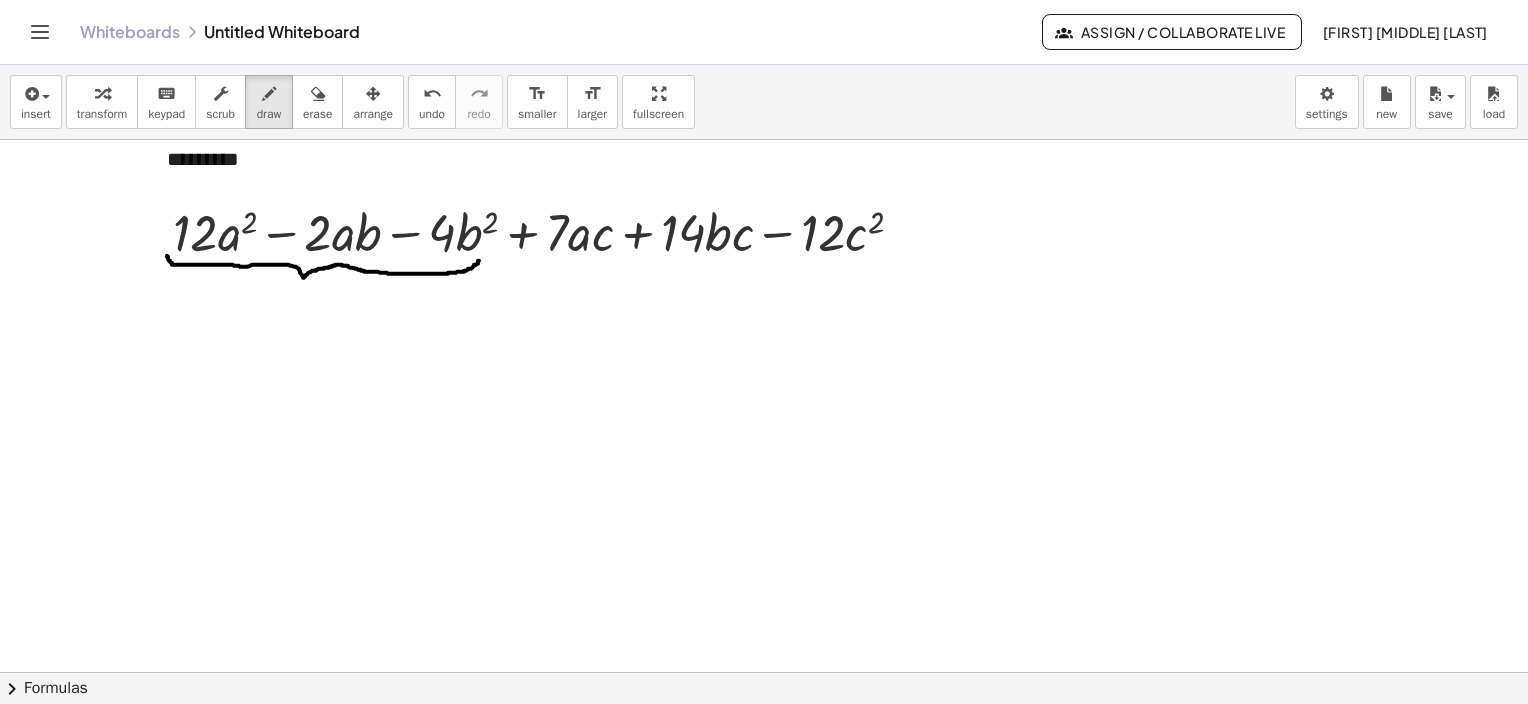 drag, startPoint x: 167, startPoint y: 255, endPoint x: 454, endPoint y: 263, distance: 287.11148 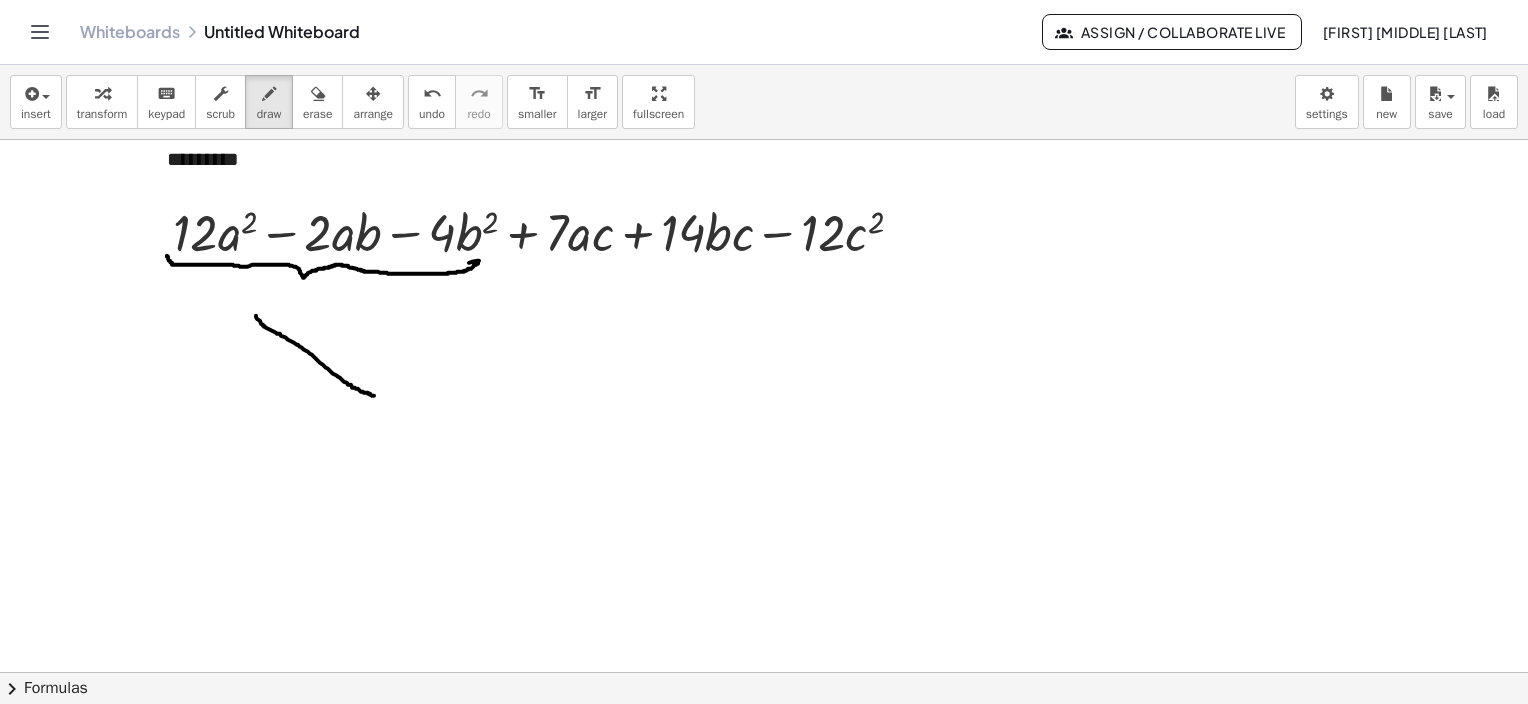 drag, startPoint x: 256, startPoint y: 315, endPoint x: 352, endPoint y: 389, distance: 121.21056 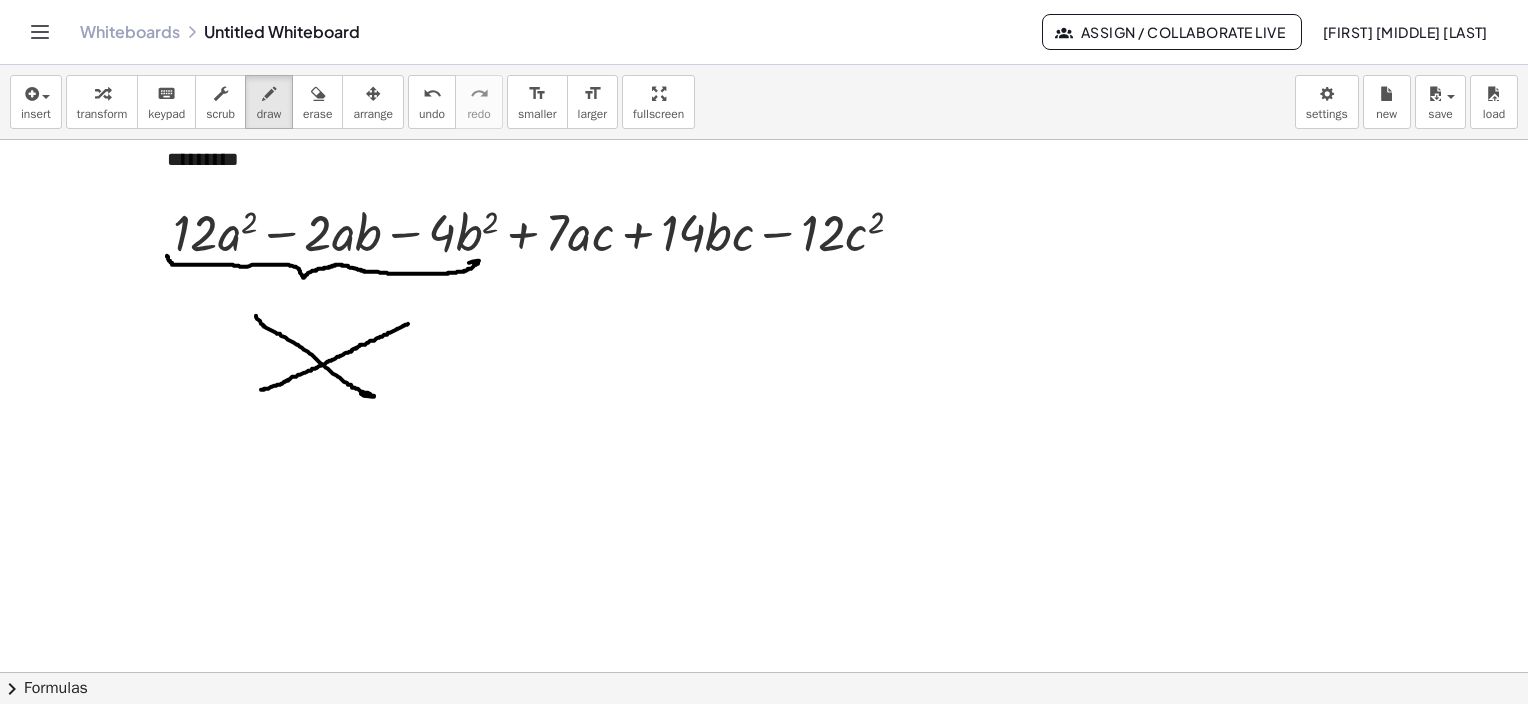 drag, startPoint x: 261, startPoint y: 389, endPoint x: 408, endPoint y: 323, distance: 161.13658 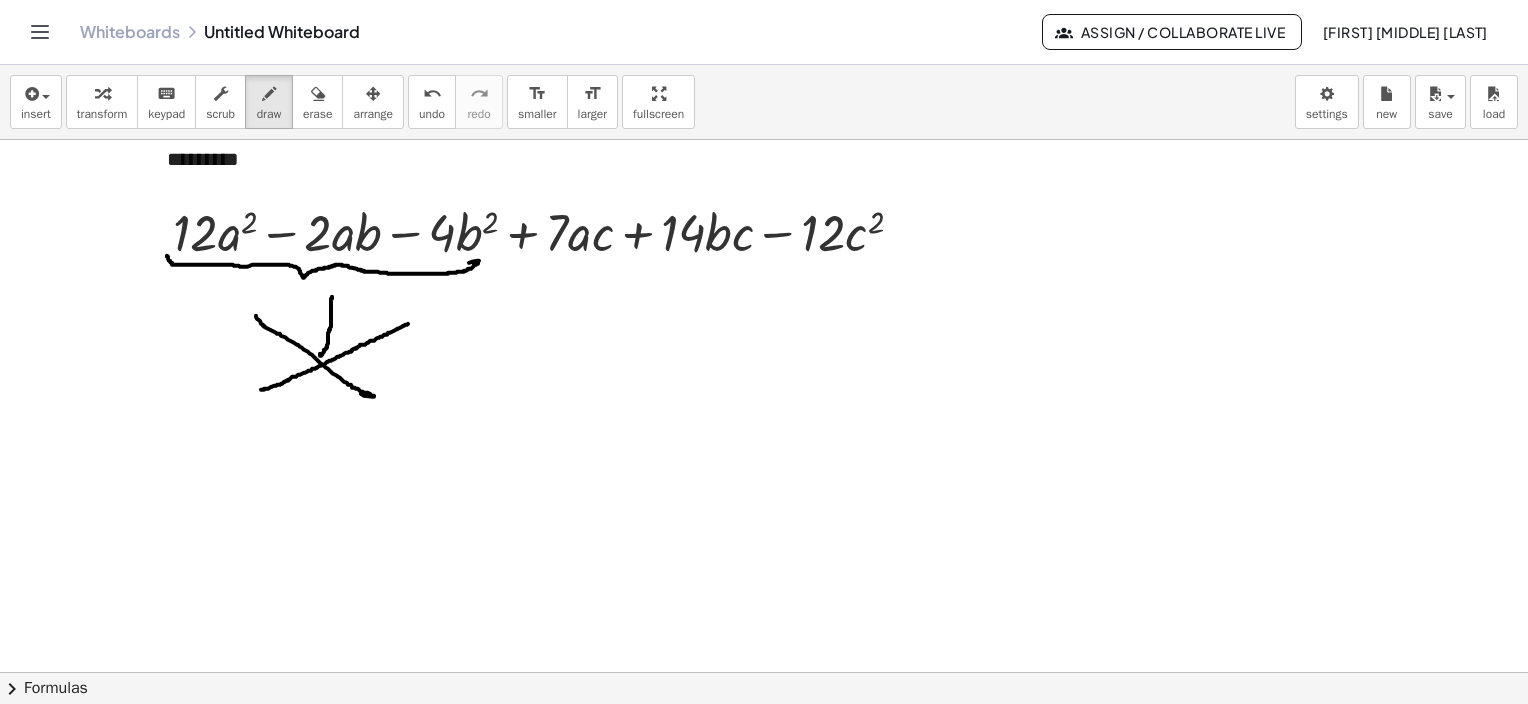 drag, startPoint x: 320, startPoint y: 353, endPoint x: 332, endPoint y: 296, distance: 58.249462 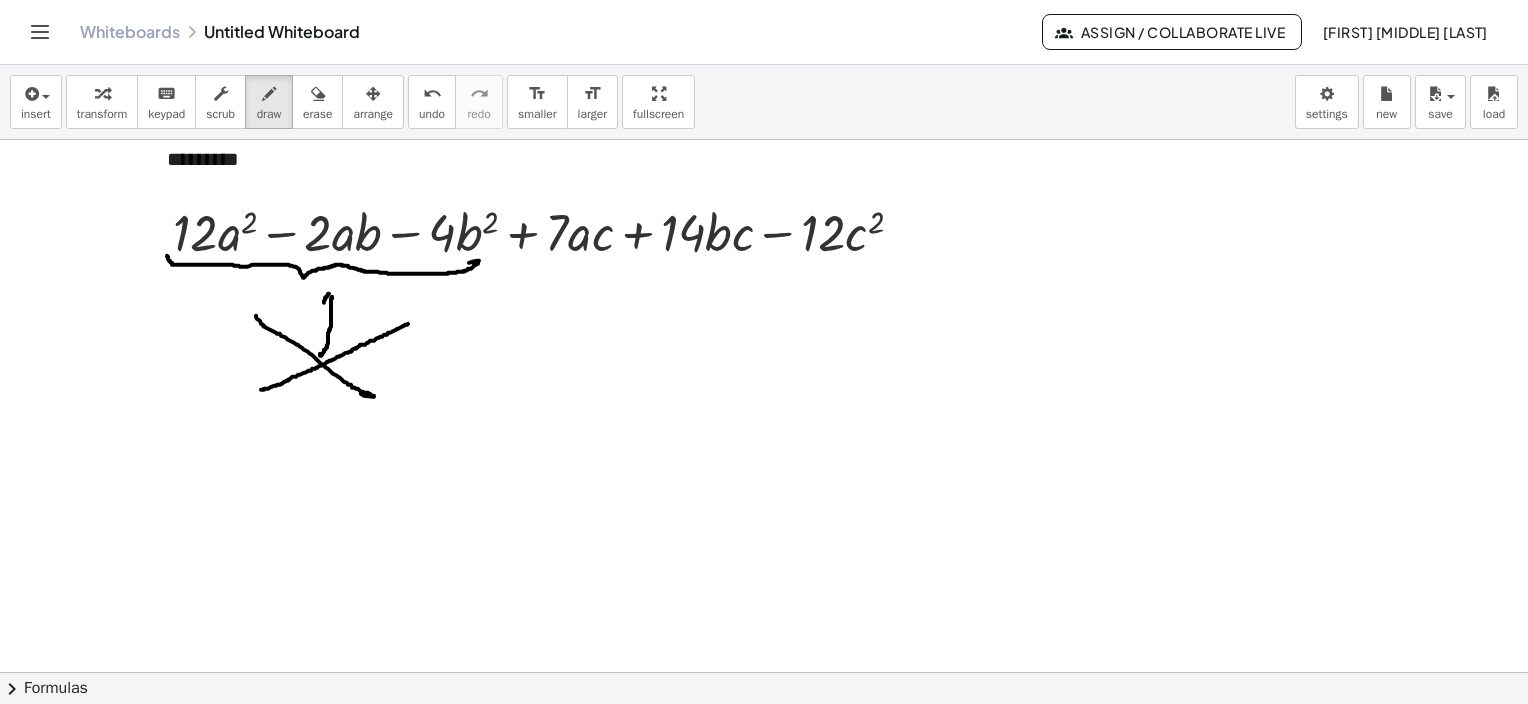 drag, startPoint x: 329, startPoint y: 293, endPoint x: 319, endPoint y: 299, distance: 11.661903 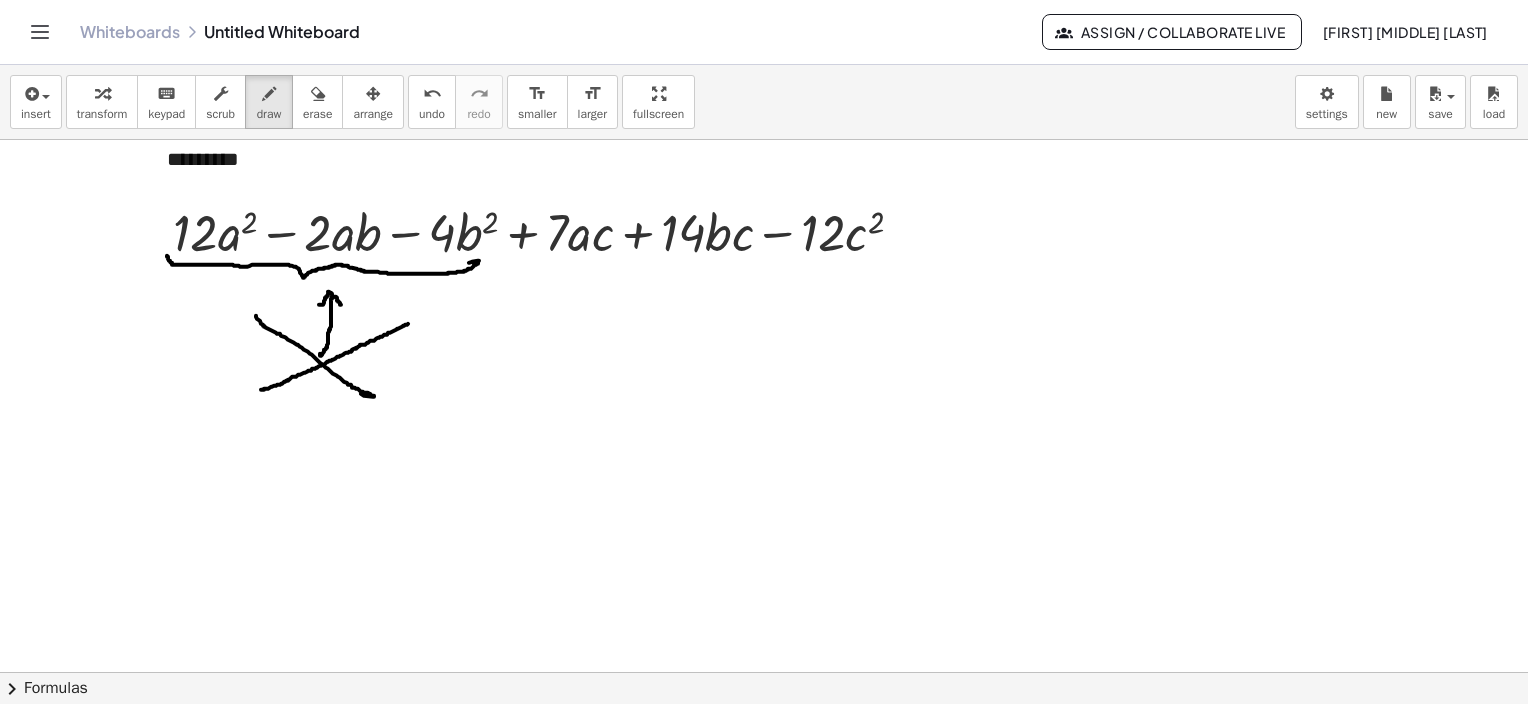 drag, startPoint x: 328, startPoint y: 291, endPoint x: 341, endPoint y: 304, distance: 18.384777 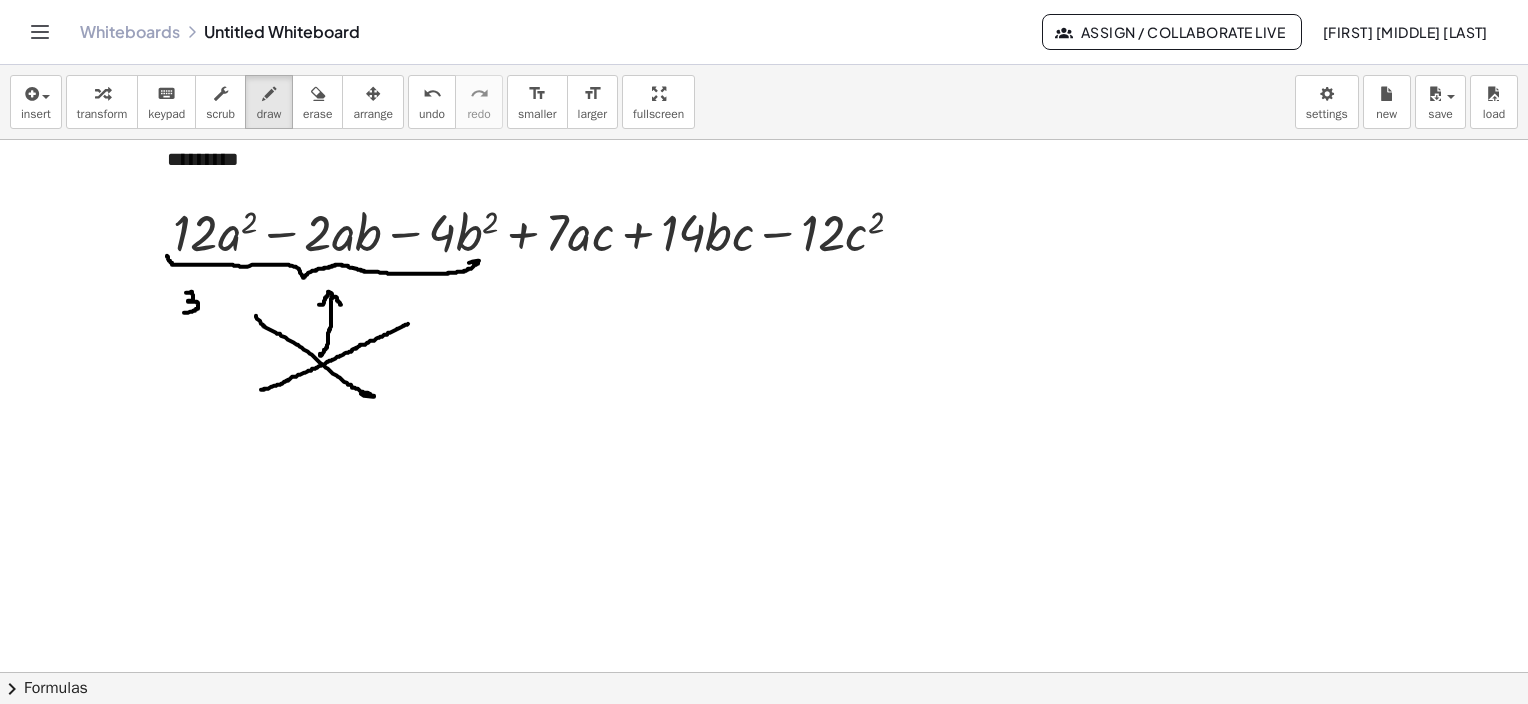drag, startPoint x: 186, startPoint y: 292, endPoint x: 180, endPoint y: 313, distance: 21.84033 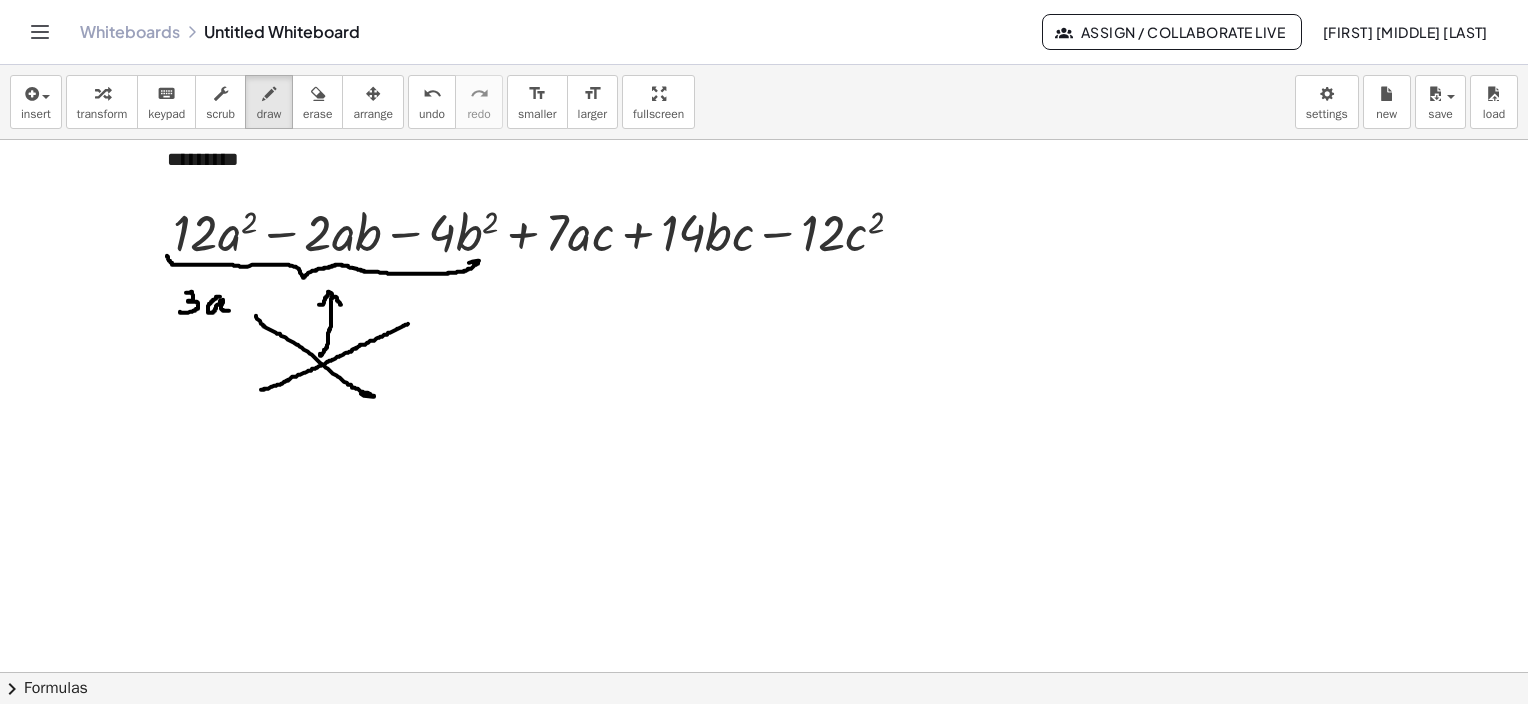 drag, startPoint x: 219, startPoint y: 296, endPoint x: 223, endPoint y: 309, distance: 13.601471 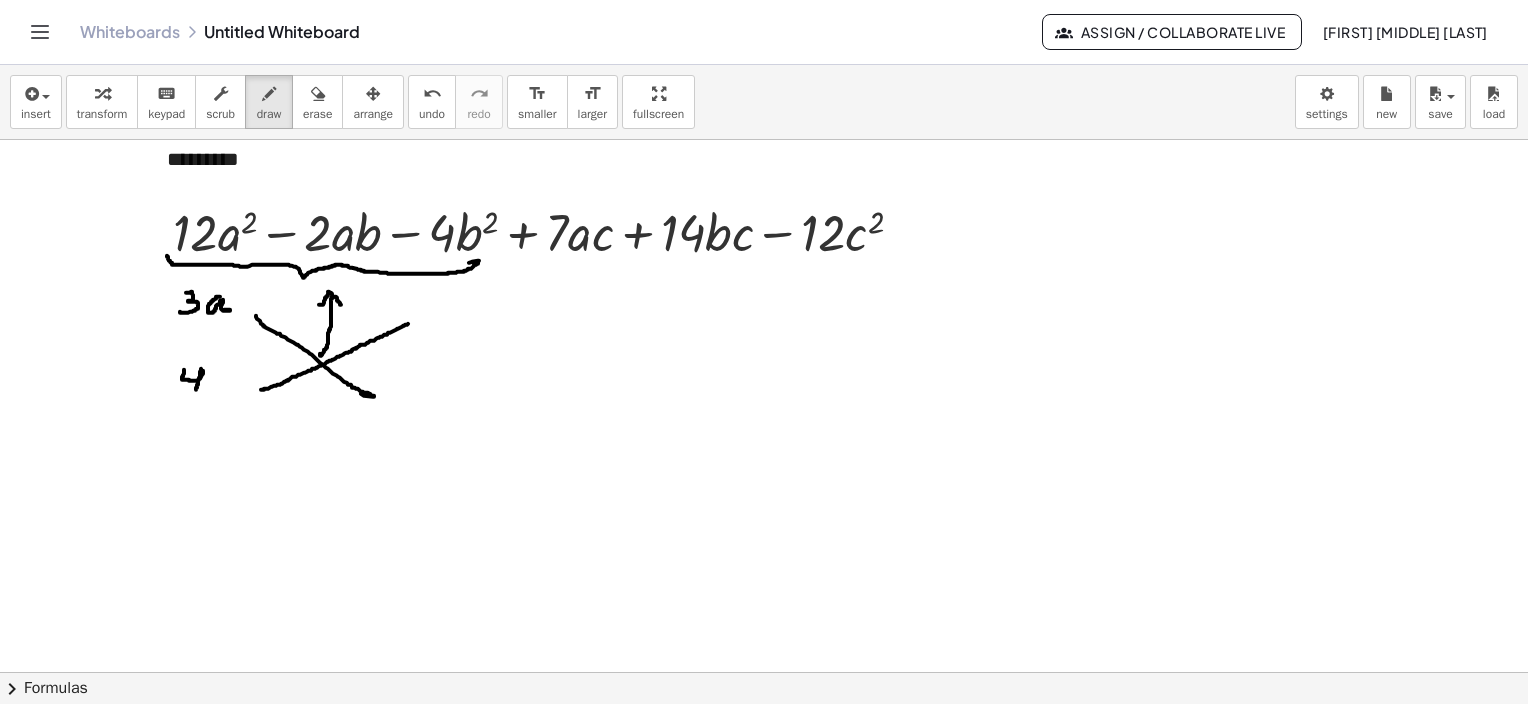 drag, startPoint x: 184, startPoint y: 369, endPoint x: 213, endPoint y: 384, distance: 32.649654 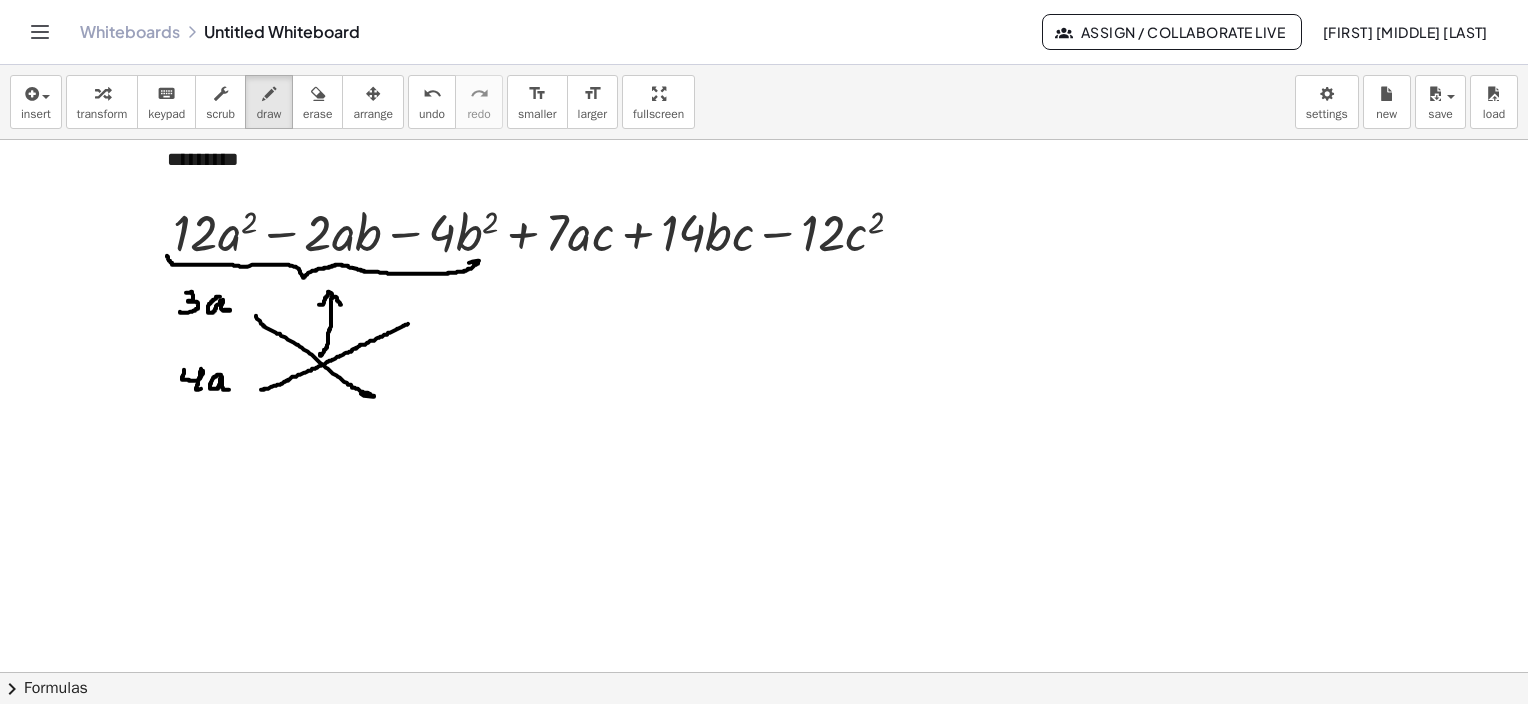 drag, startPoint x: 221, startPoint y: 374, endPoint x: 228, endPoint y: 387, distance: 14.764823 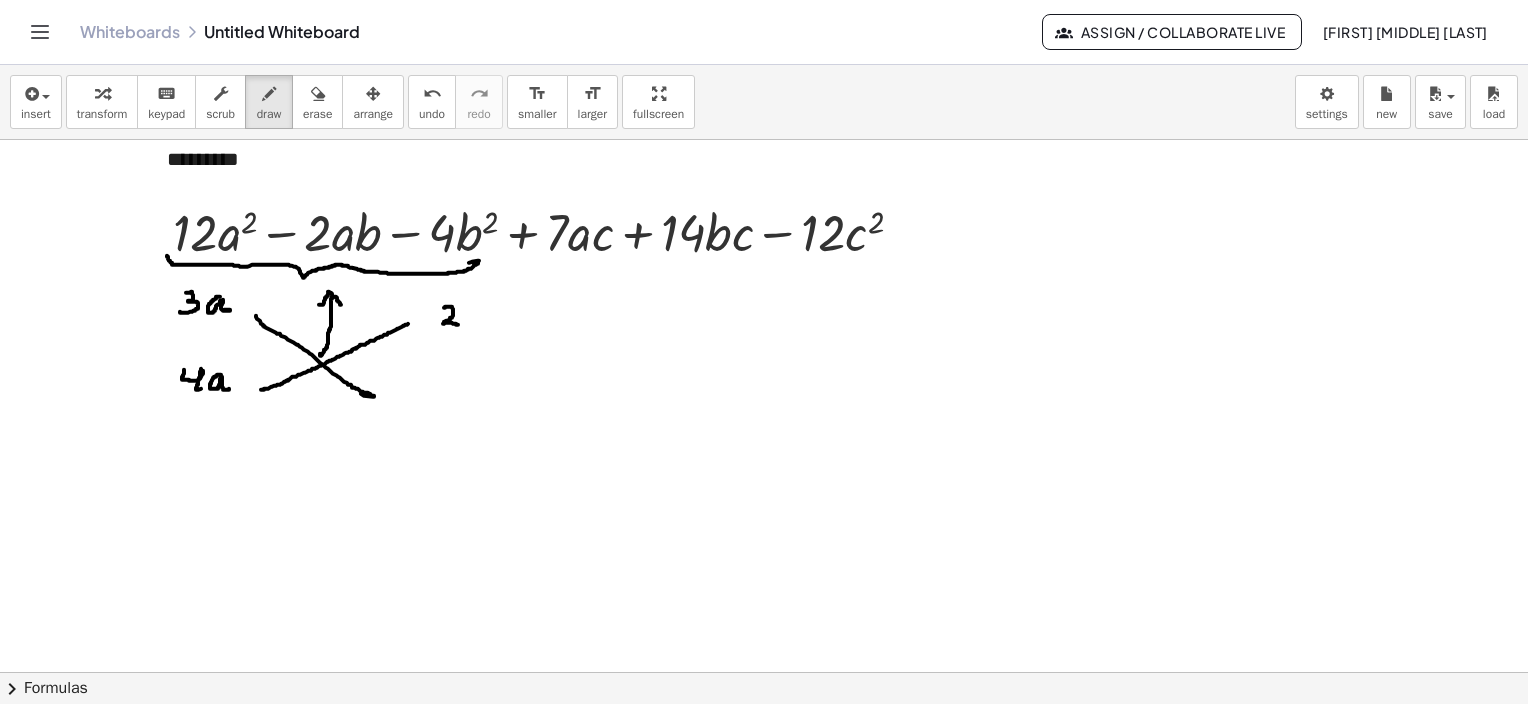 drag, startPoint x: 444, startPoint y: 307, endPoint x: 458, endPoint y: 324, distance: 22.022715 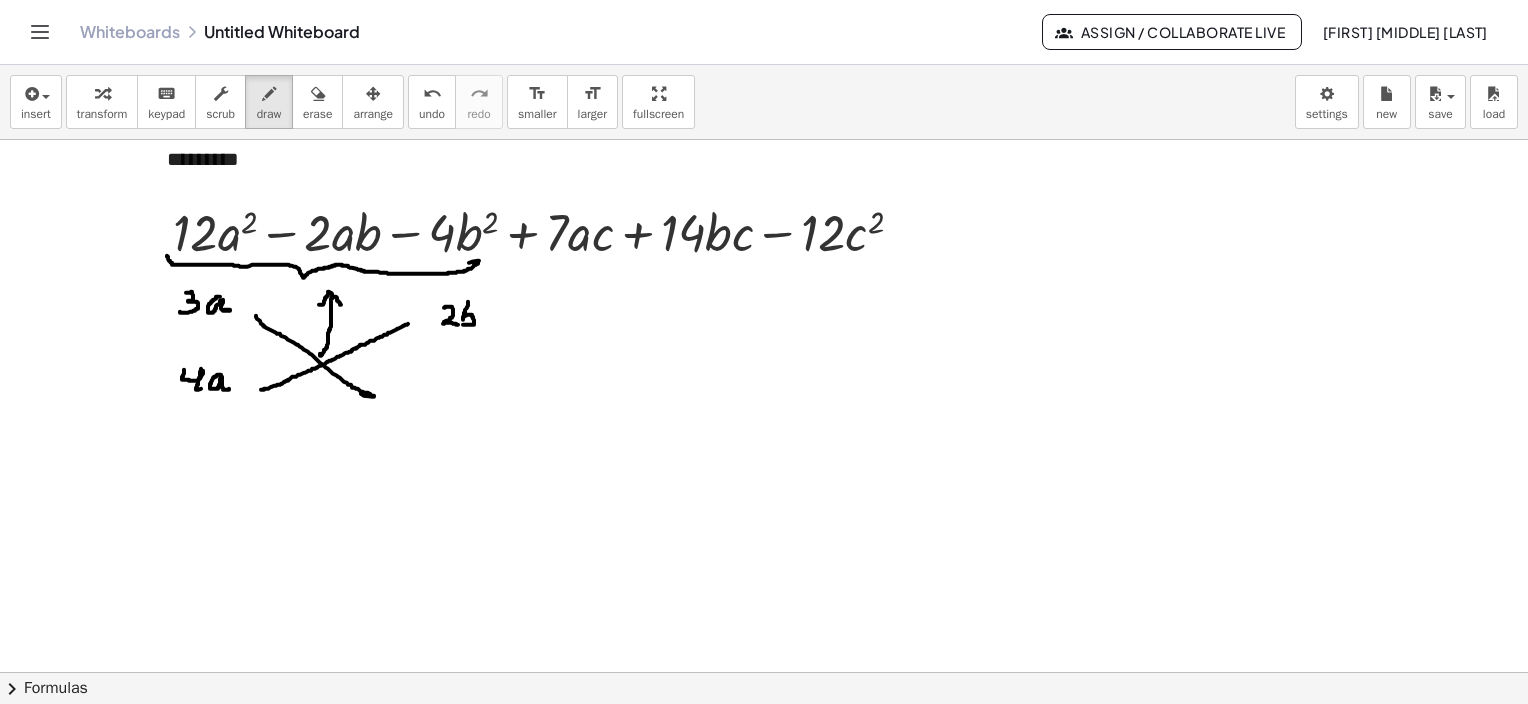 drag, startPoint x: 468, startPoint y: 301, endPoint x: 463, endPoint y: 324, distance: 23.537205 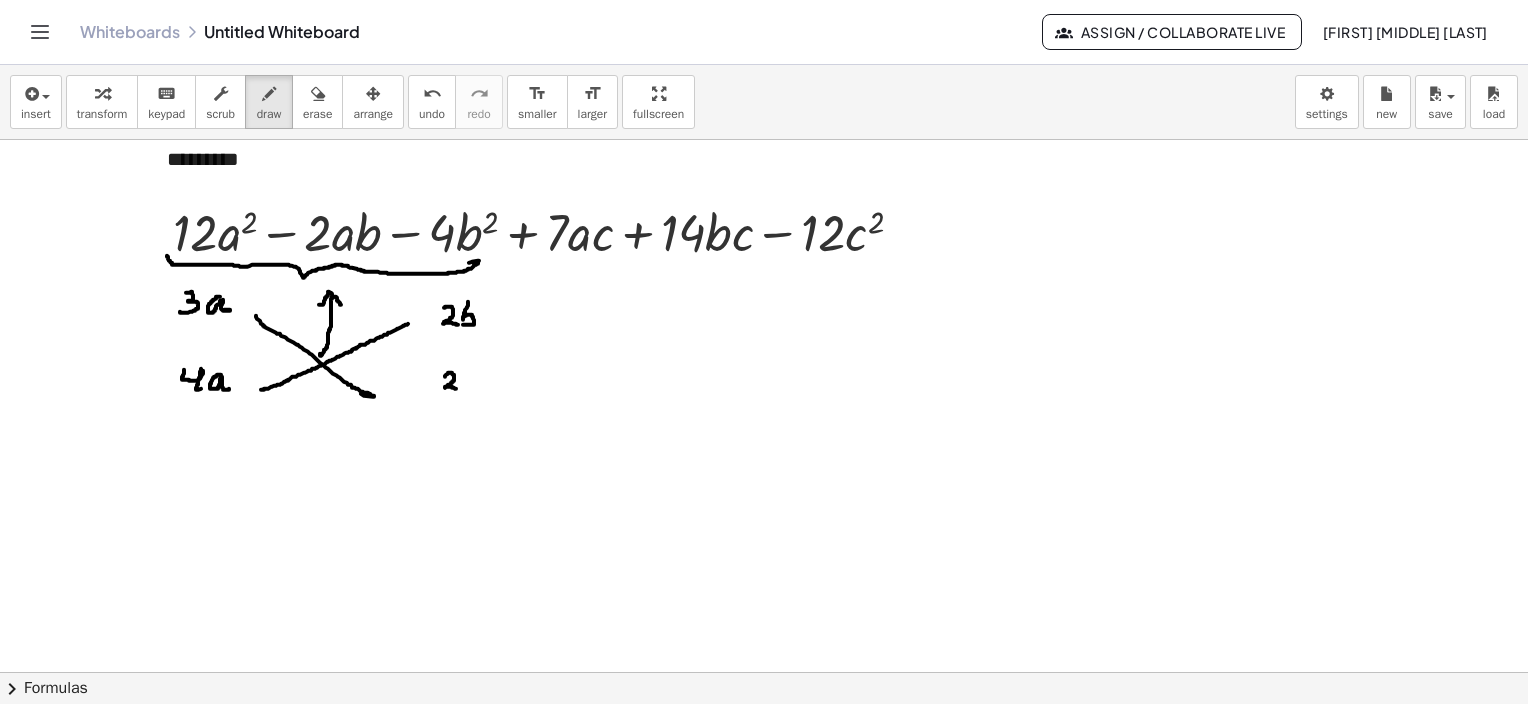 drag, startPoint x: 445, startPoint y: 376, endPoint x: 456, endPoint y: 388, distance: 16.27882 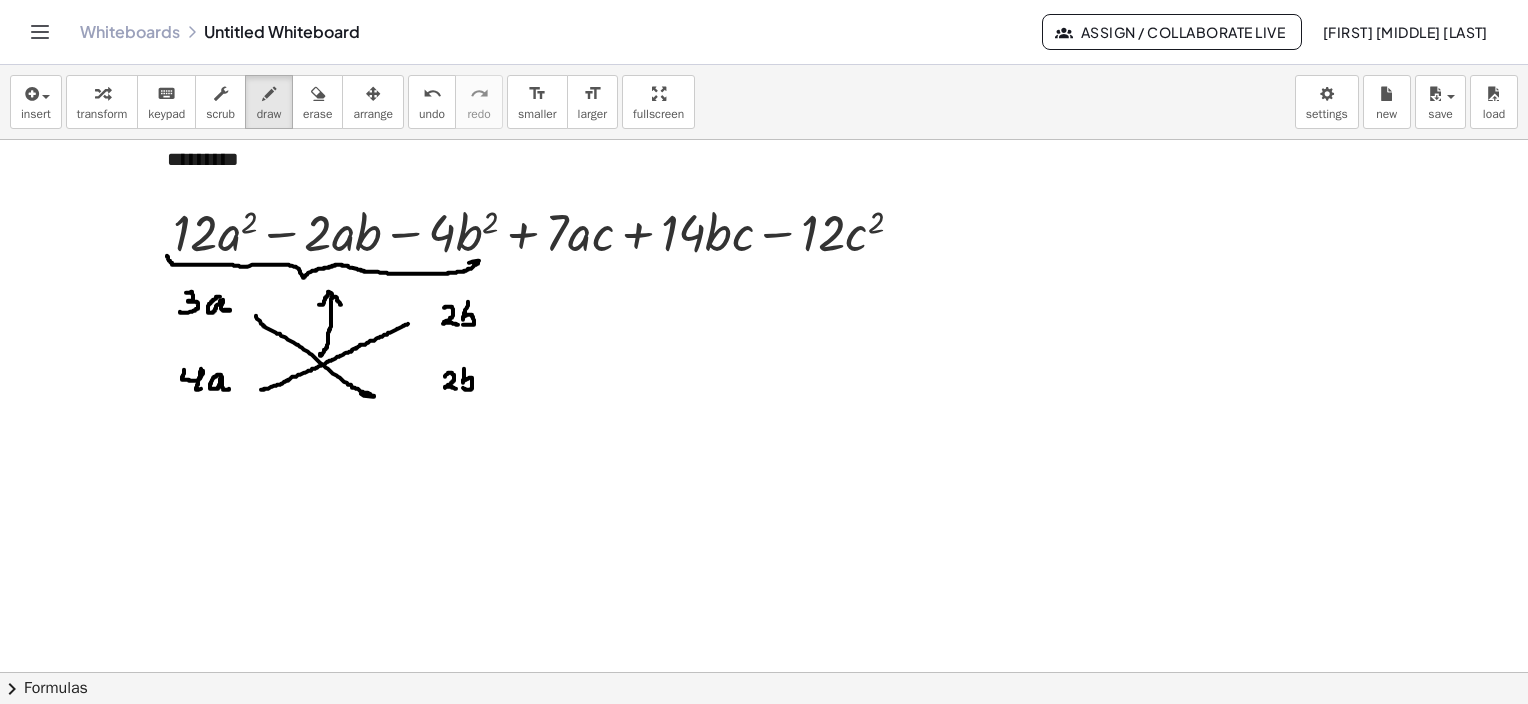 drag, startPoint x: 464, startPoint y: 368, endPoint x: 463, endPoint y: 387, distance: 19.026299 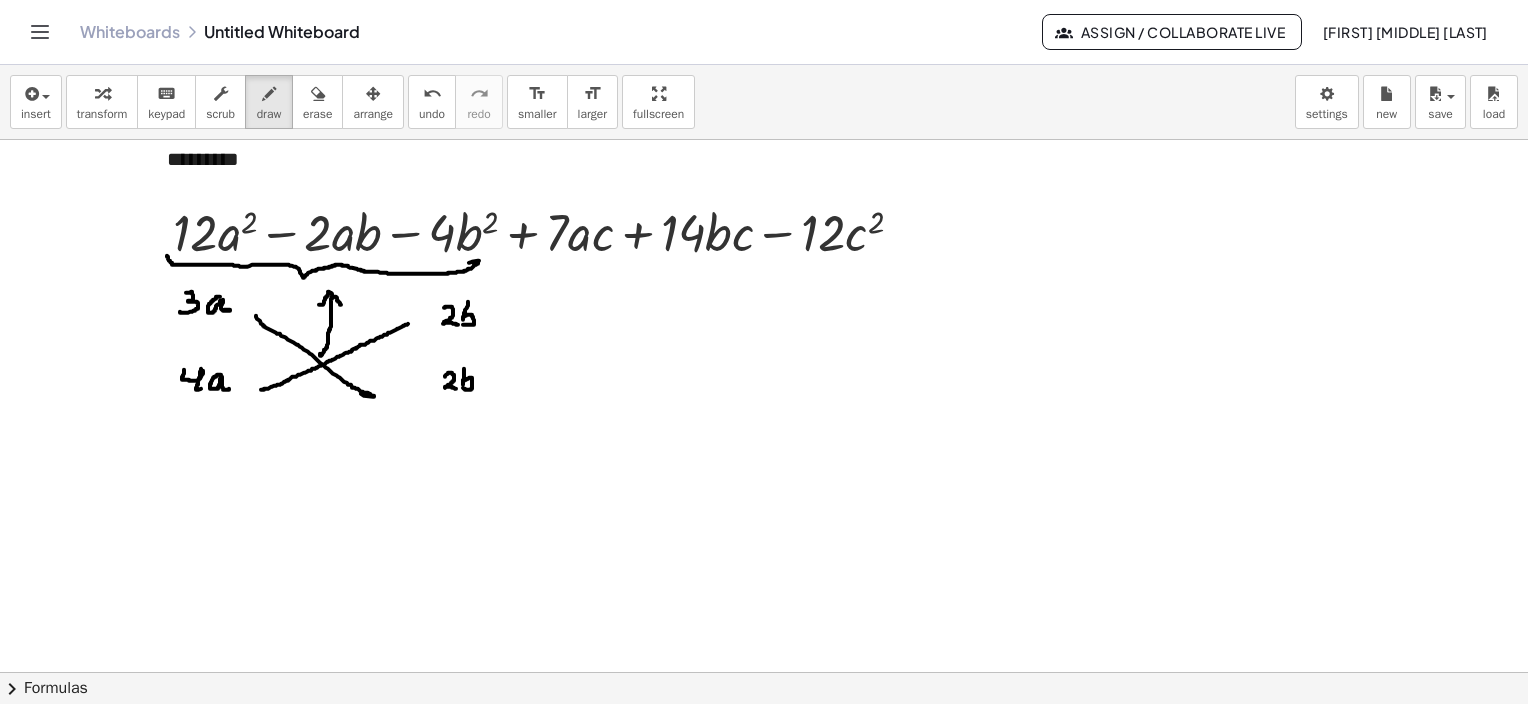 click at bounding box center (764, 437) 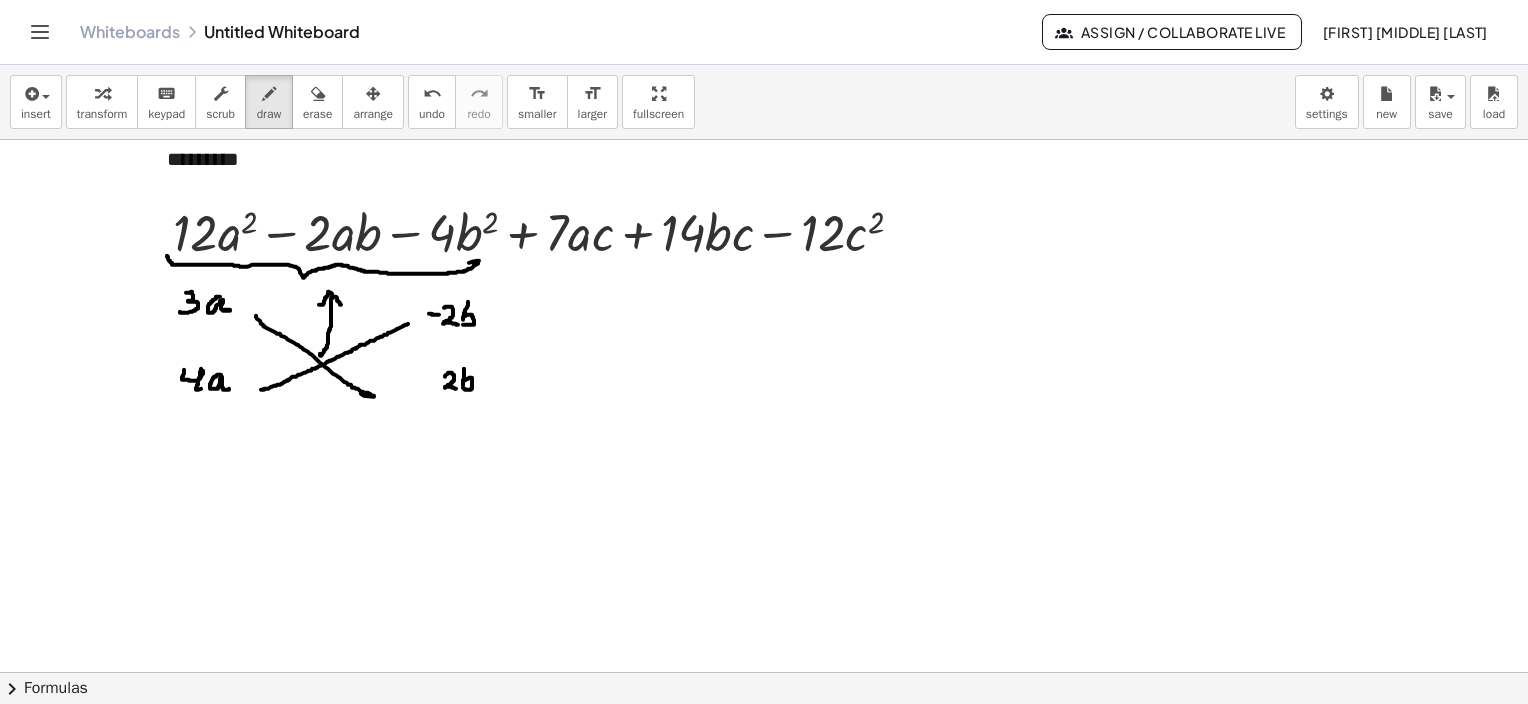 click at bounding box center (764, 437) 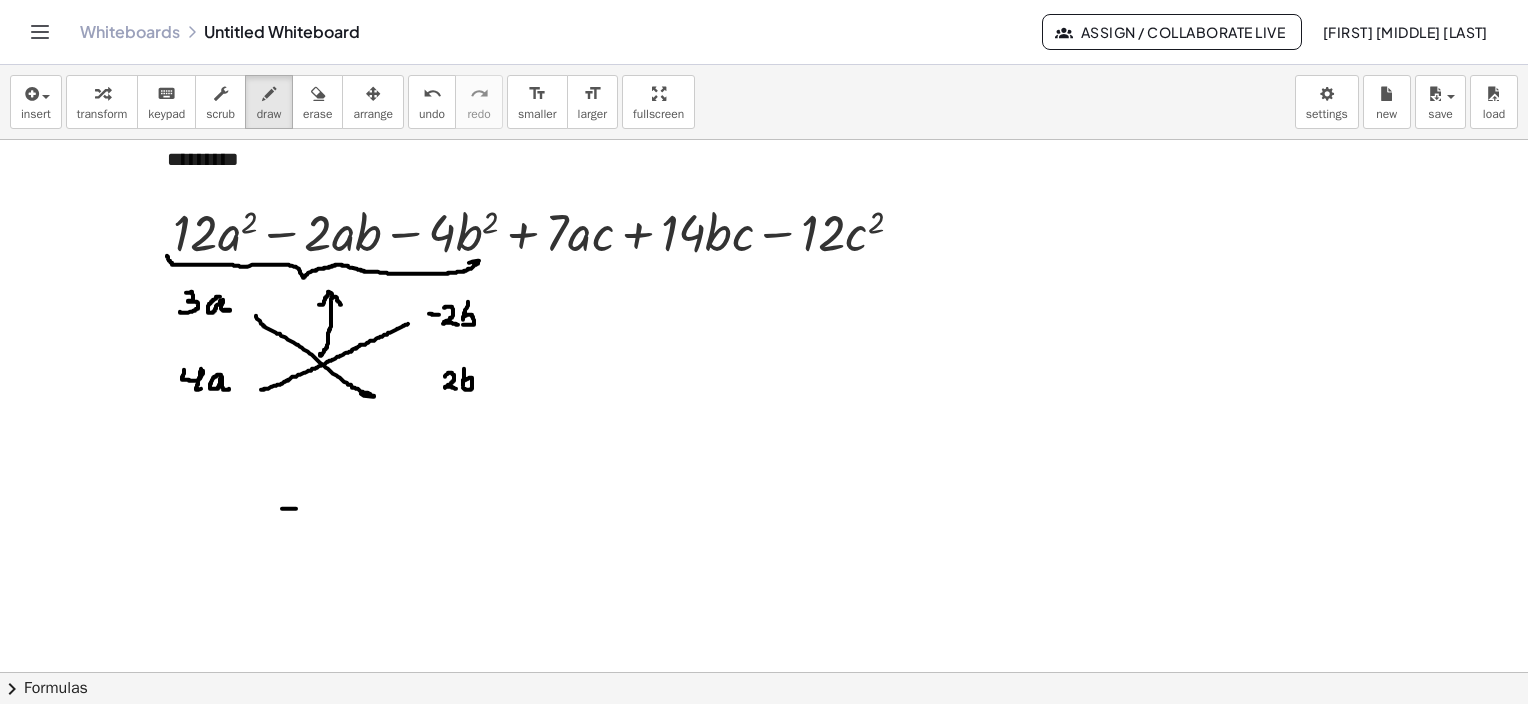 drag, startPoint x: 282, startPoint y: 508, endPoint x: 296, endPoint y: 508, distance: 14 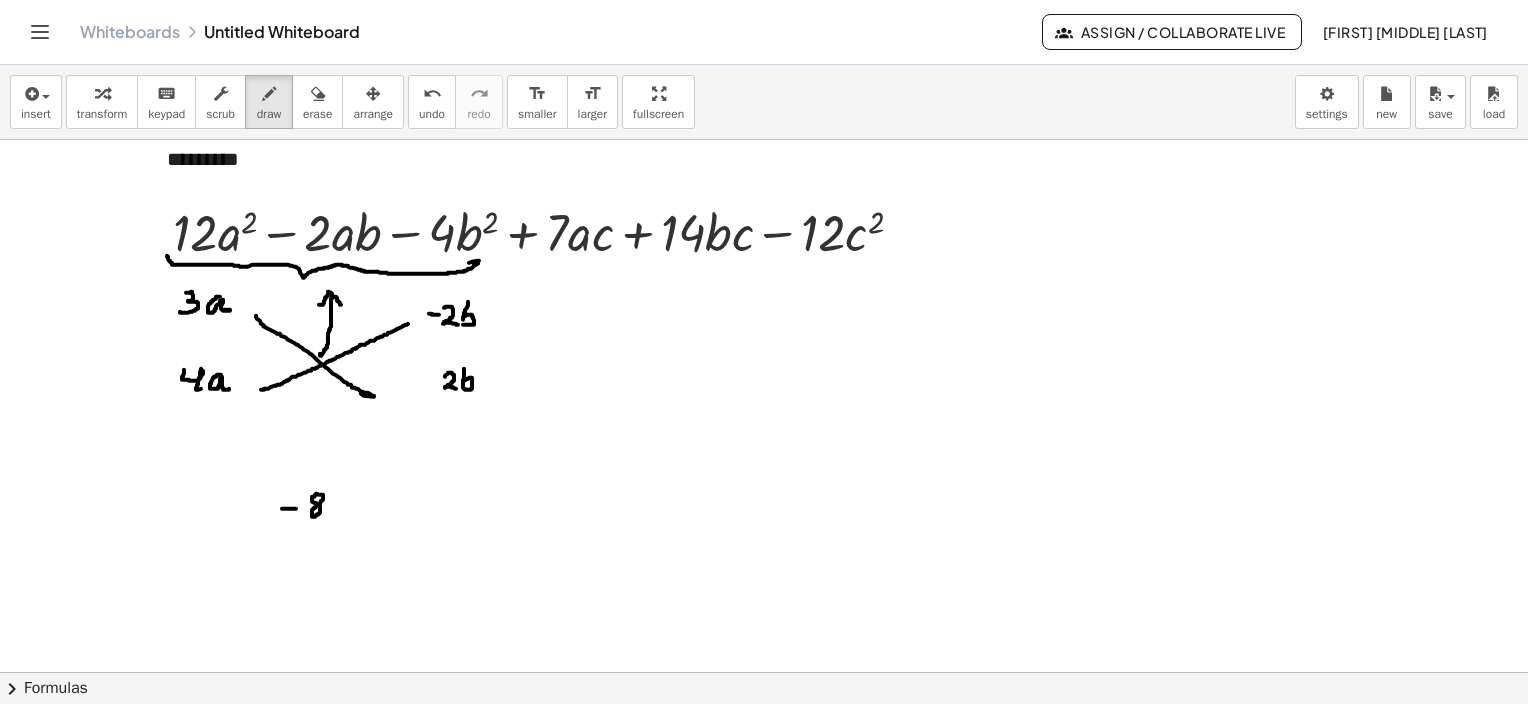 click at bounding box center [764, 437] 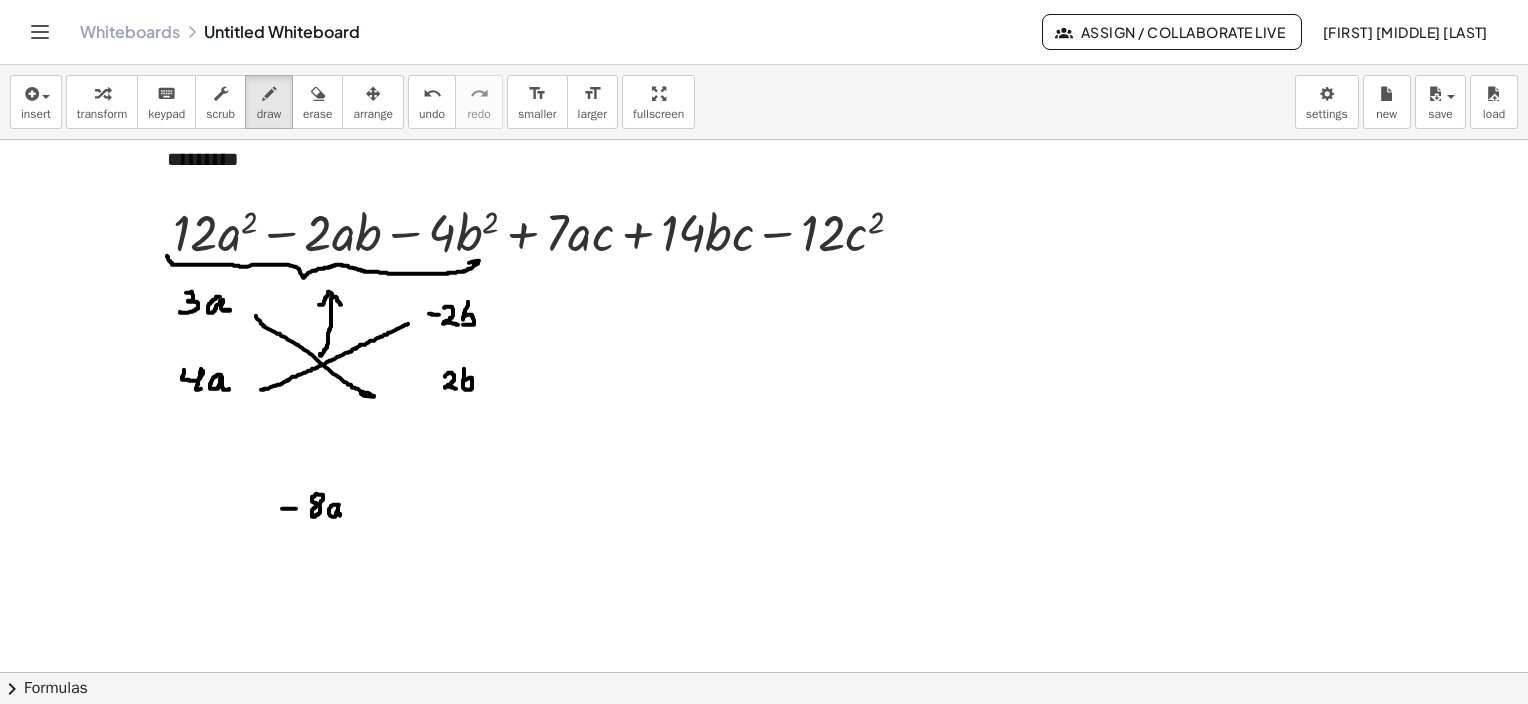 click at bounding box center (764, 437) 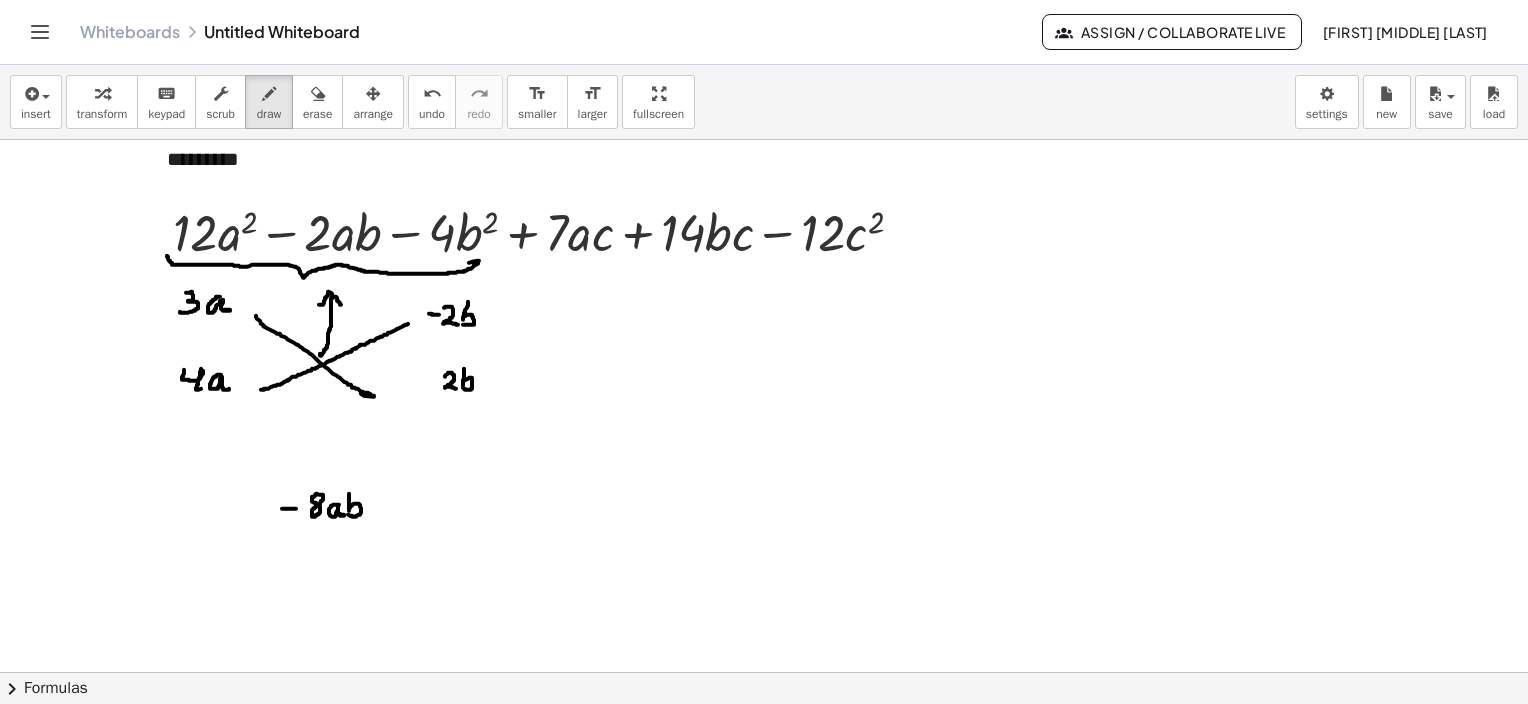 drag, startPoint x: 349, startPoint y: 493, endPoint x: 344, endPoint y: 513, distance: 20.615528 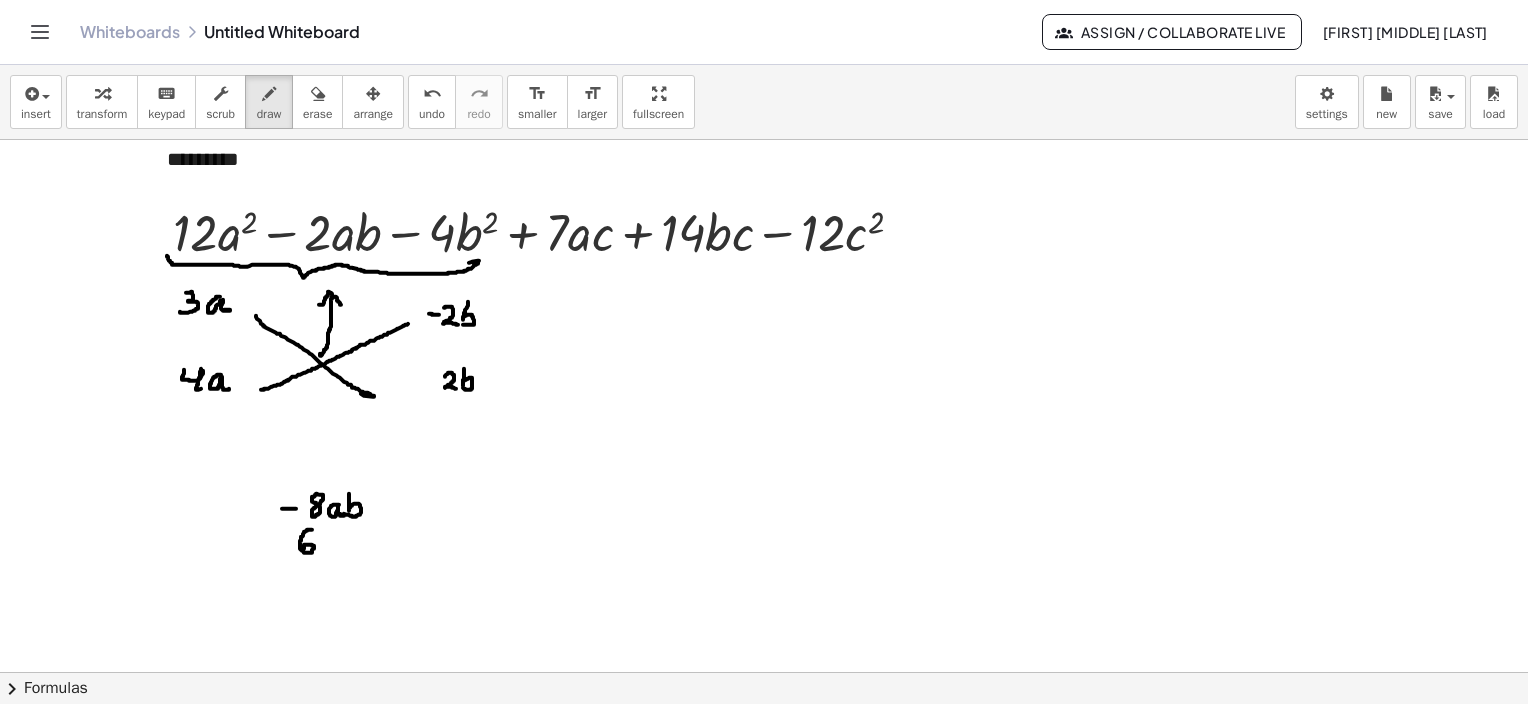 drag, startPoint x: 312, startPoint y: 529, endPoint x: 316, endPoint y: 544, distance: 15.524175 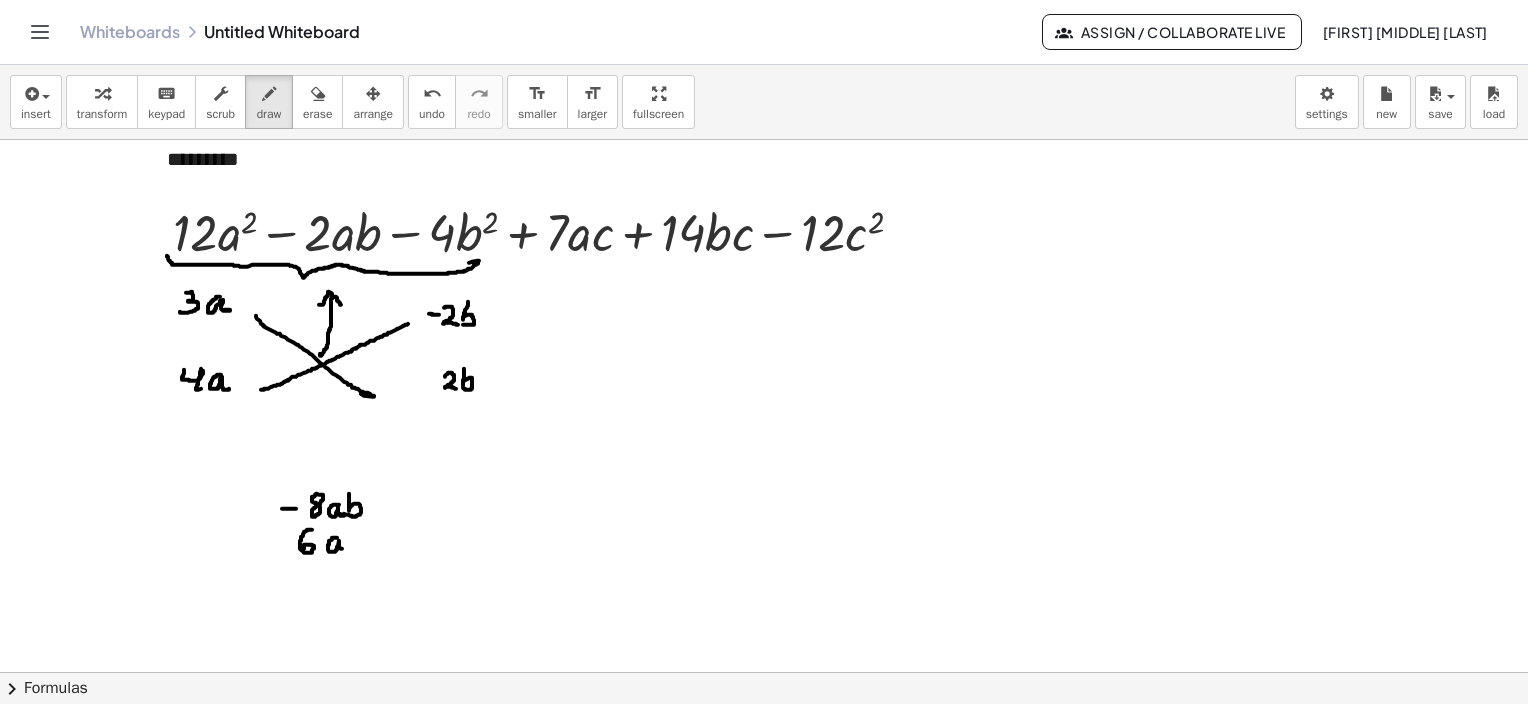drag, startPoint x: 337, startPoint y: 537, endPoint x: 343, endPoint y: 548, distance: 12.529964 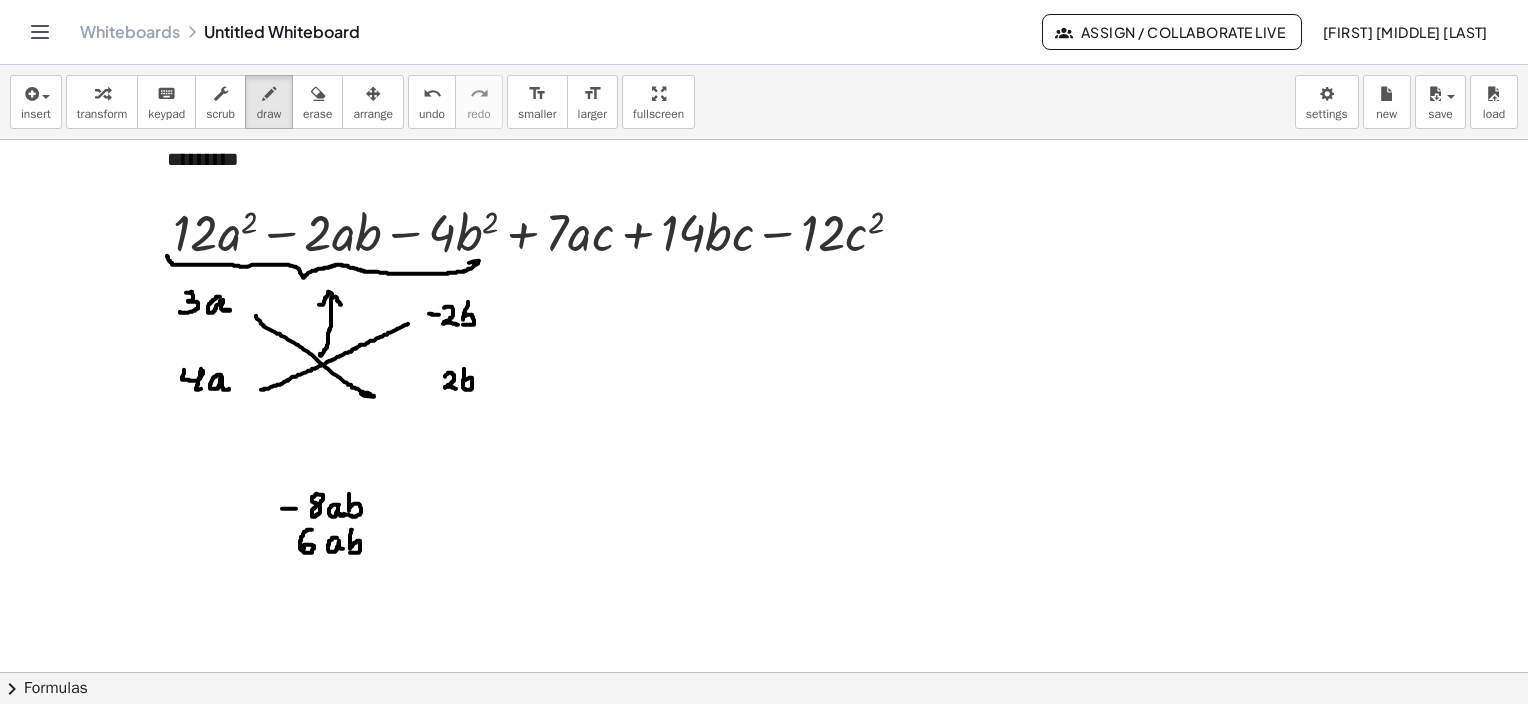 drag, startPoint x: 352, startPoint y: 529, endPoint x: 350, endPoint y: 552, distance: 23.086792 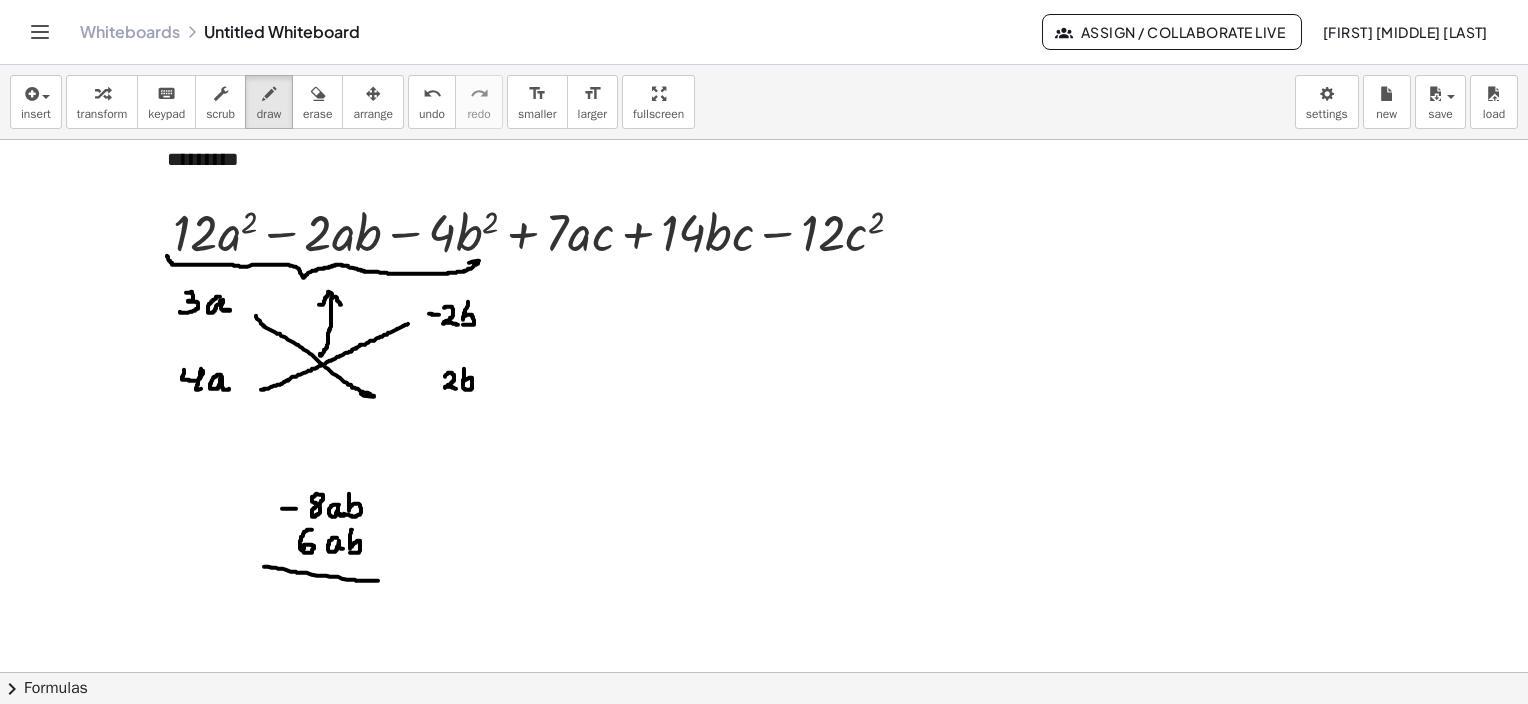 drag, startPoint x: 264, startPoint y: 566, endPoint x: 365, endPoint y: 580, distance: 101.96568 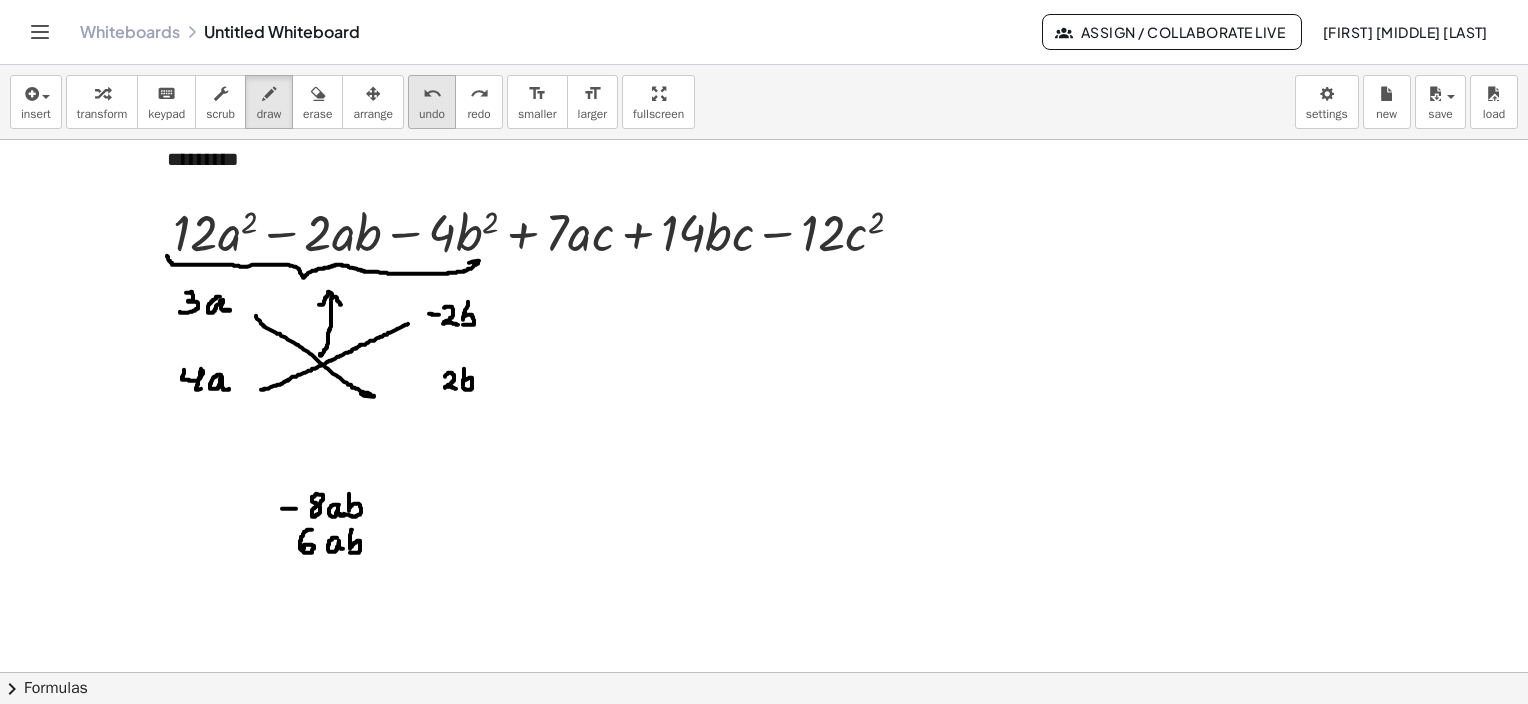 drag, startPoint x: 424, startPoint y: 95, endPoint x: 415, endPoint y: 100, distance: 10.29563 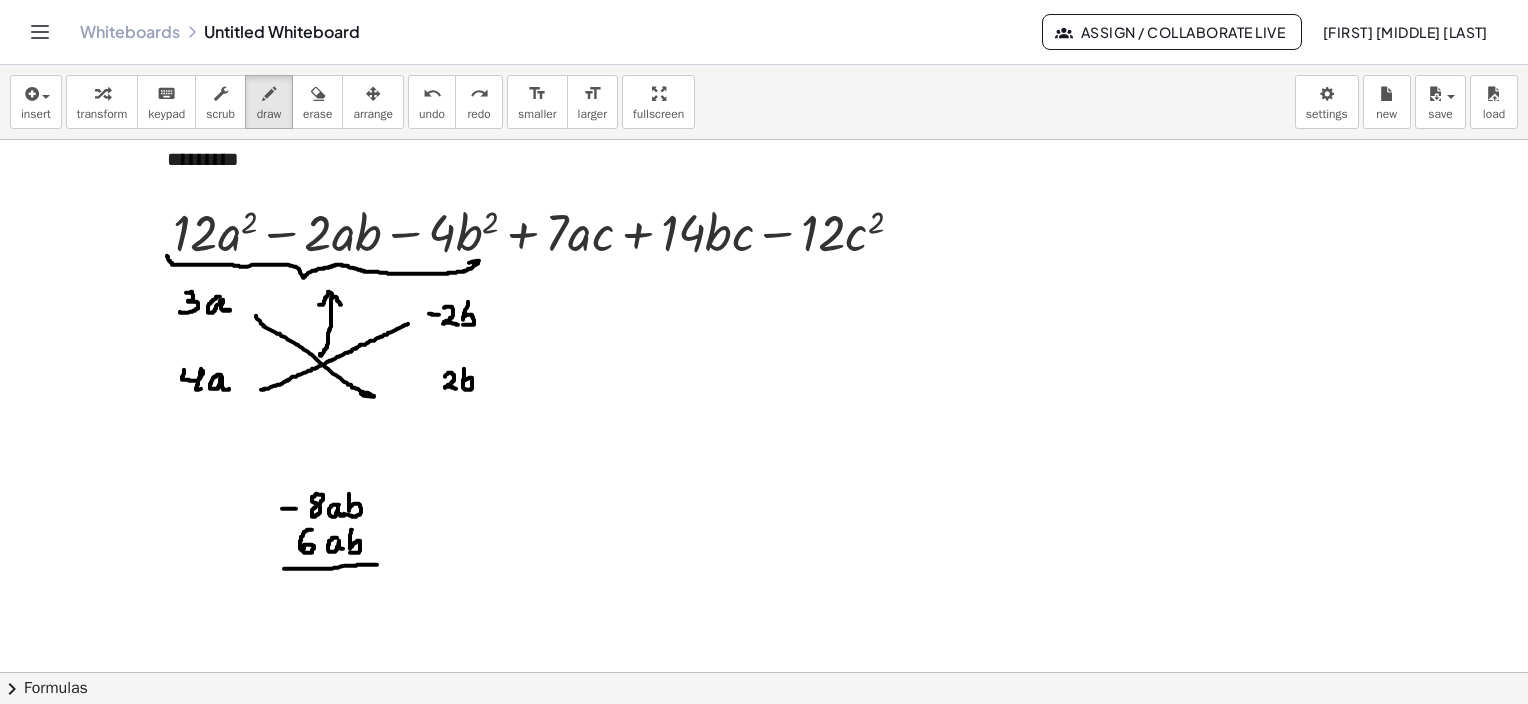 drag, startPoint x: 284, startPoint y: 568, endPoint x: 377, endPoint y: 564, distance: 93.08598 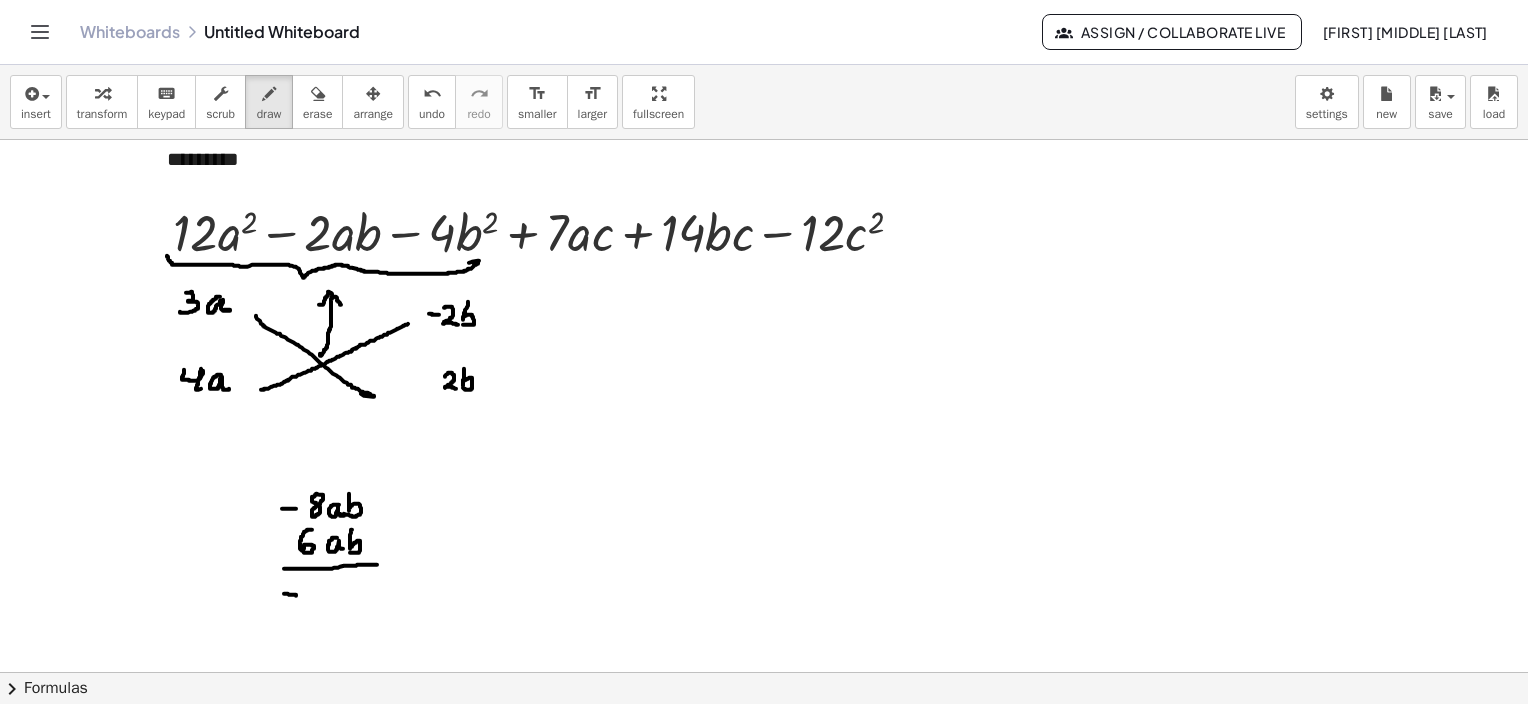 drag, startPoint x: 284, startPoint y: 593, endPoint x: 296, endPoint y: 595, distance: 12.165525 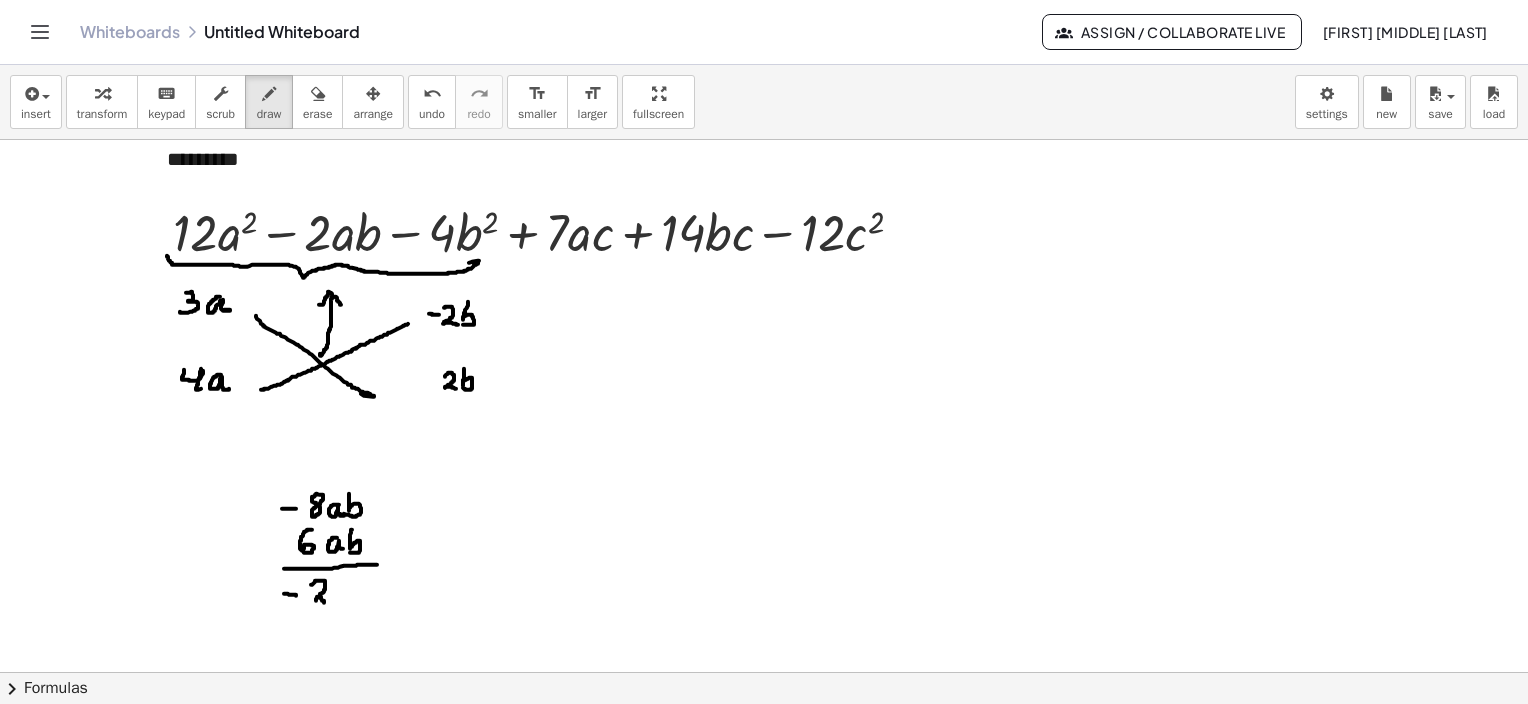 drag, startPoint x: 311, startPoint y: 584, endPoint x: 328, endPoint y: 600, distance: 23.345236 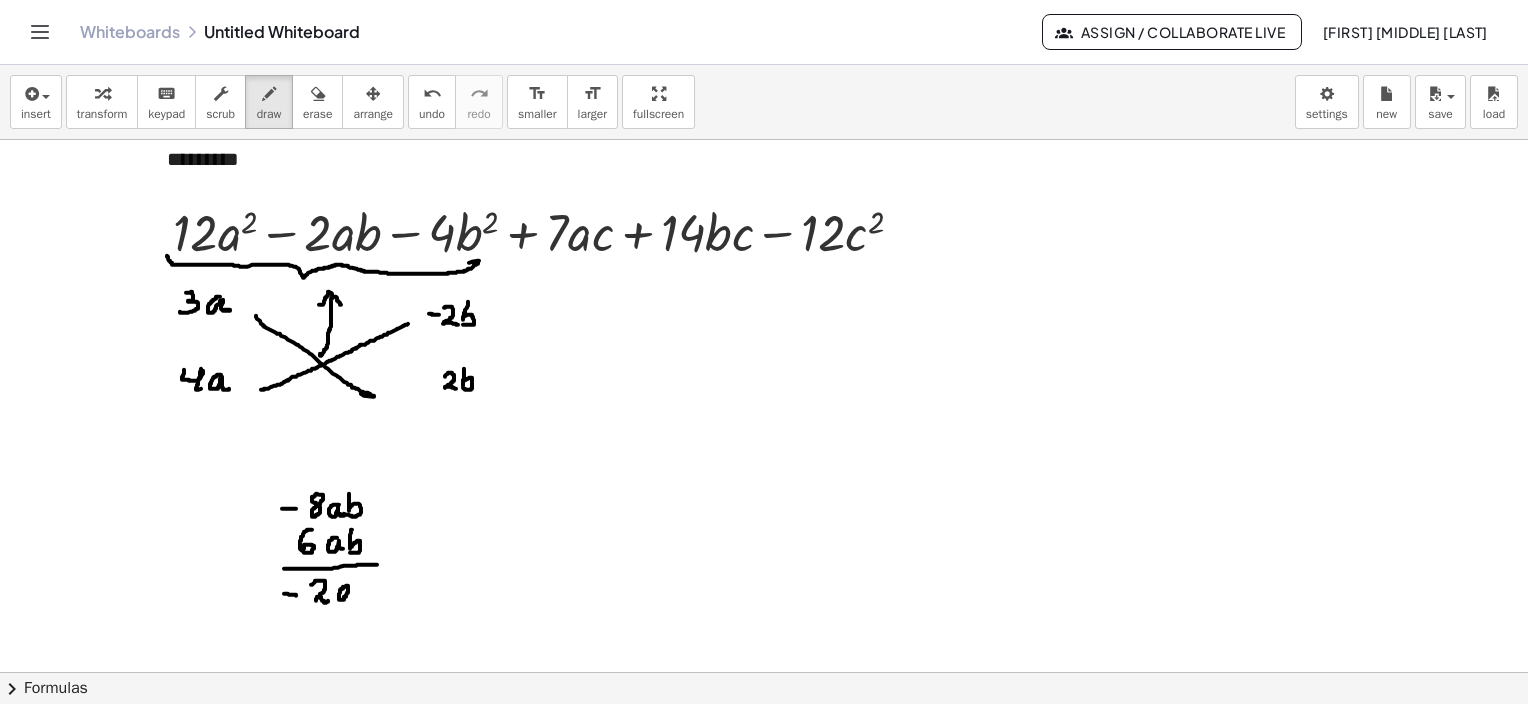 click at bounding box center [764, 437] 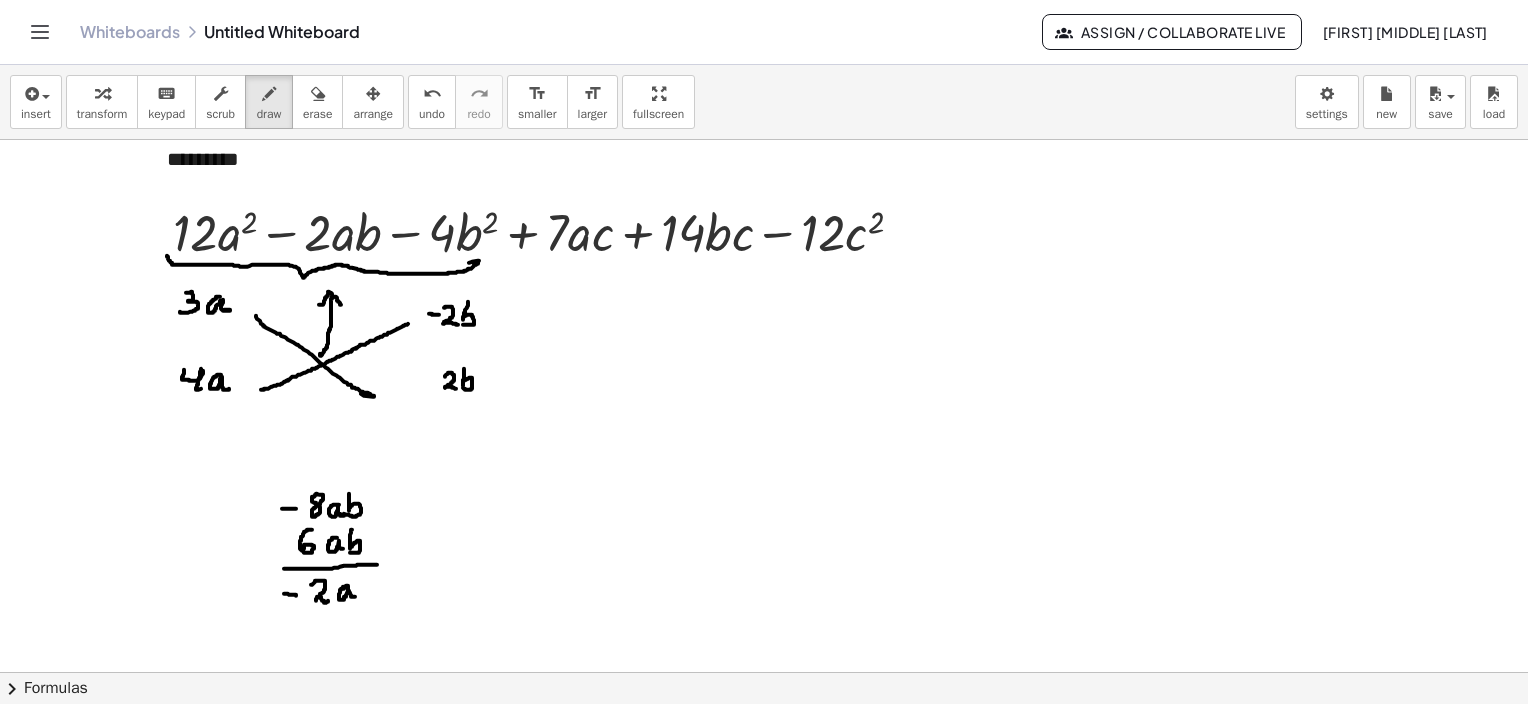 drag, startPoint x: 348, startPoint y: 588, endPoint x: 355, endPoint y: 596, distance: 10.630146 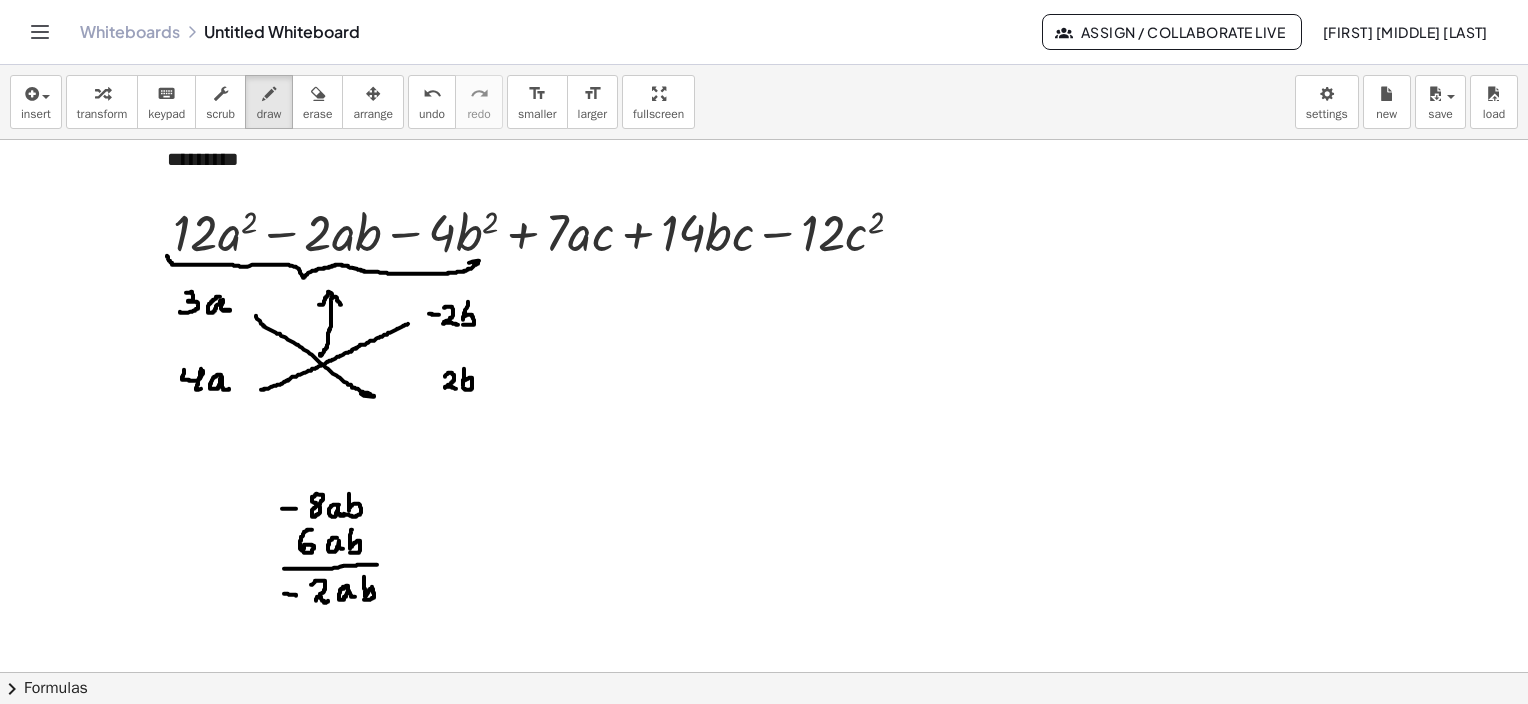 drag, startPoint x: 364, startPoint y: 576, endPoint x: 381, endPoint y: 594, distance: 24.758837 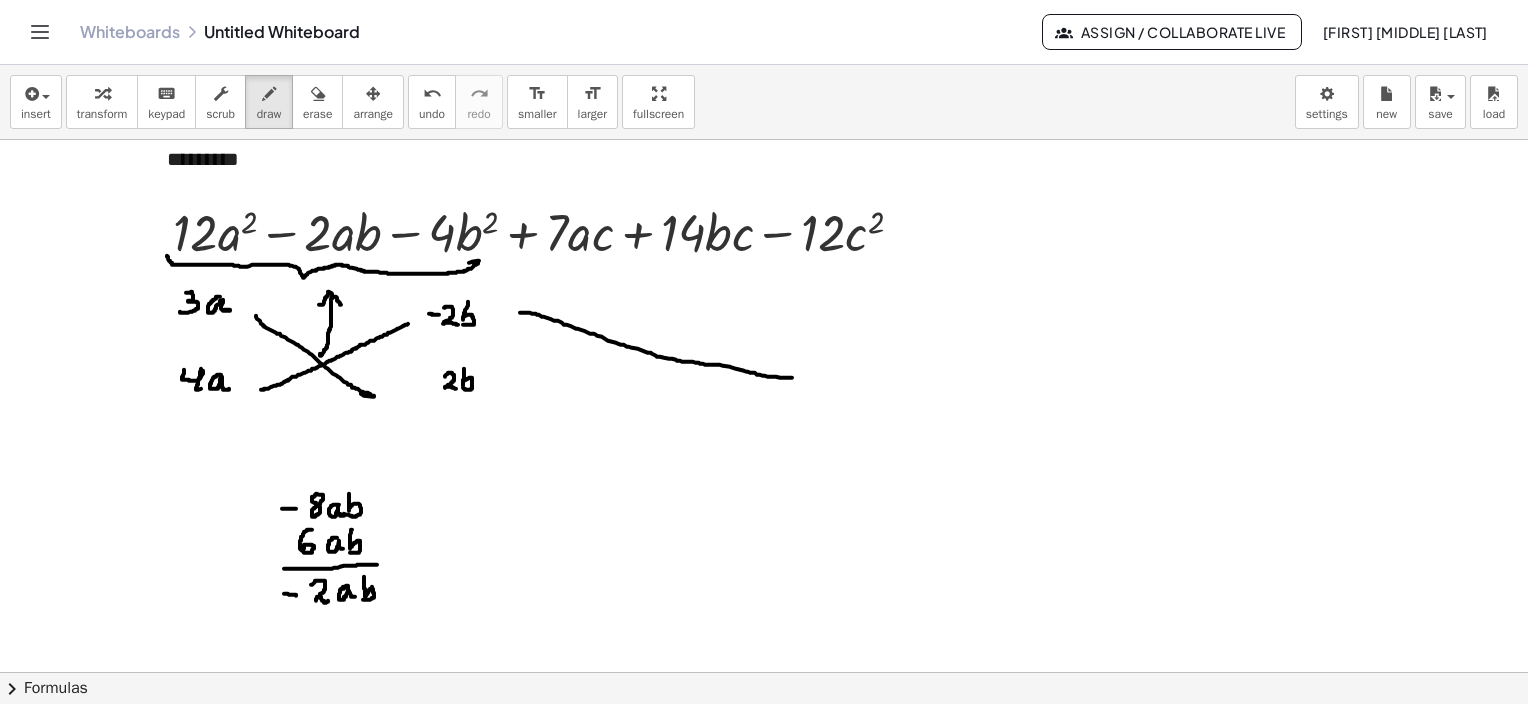 drag, startPoint x: 520, startPoint y: 312, endPoint x: 795, endPoint y: 377, distance: 282.57742 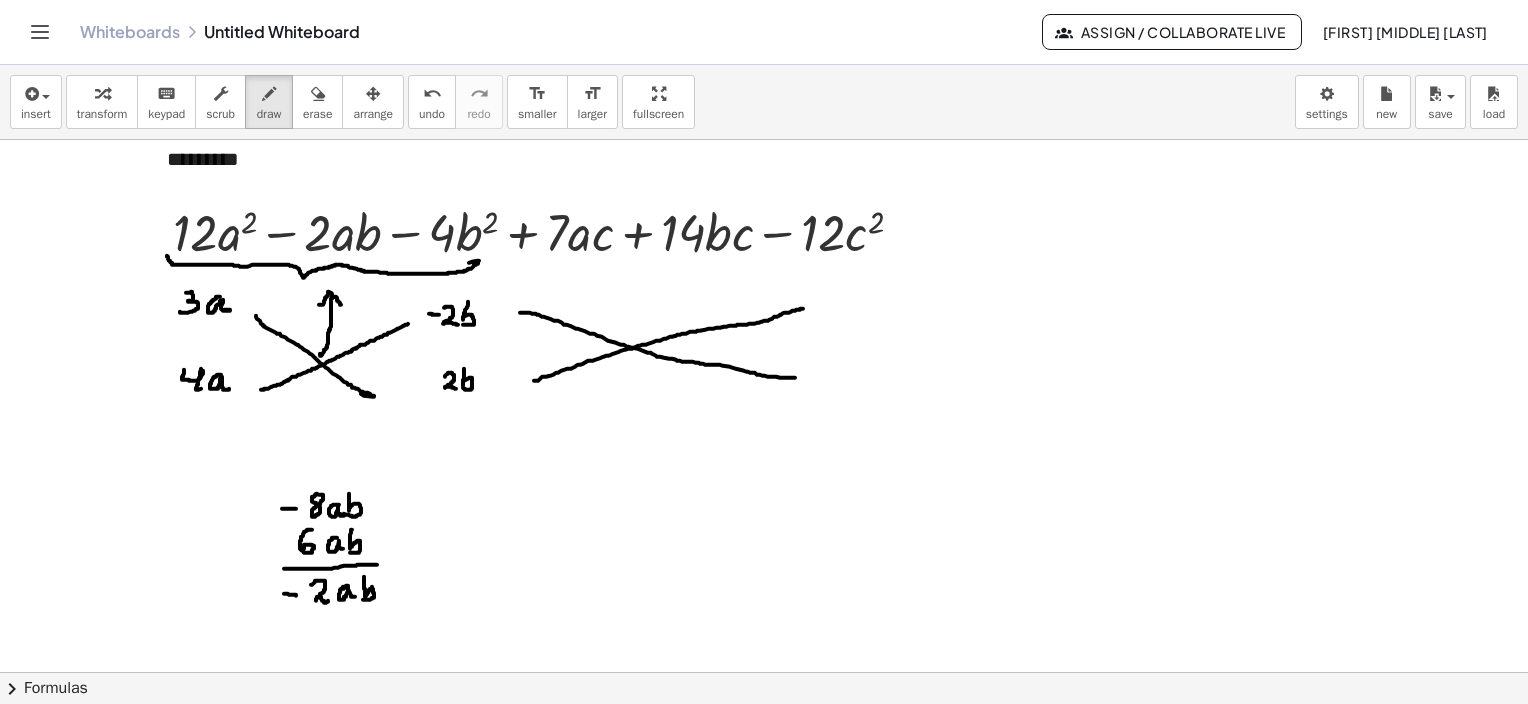 drag, startPoint x: 534, startPoint y: 380, endPoint x: 795, endPoint y: 308, distance: 270.74896 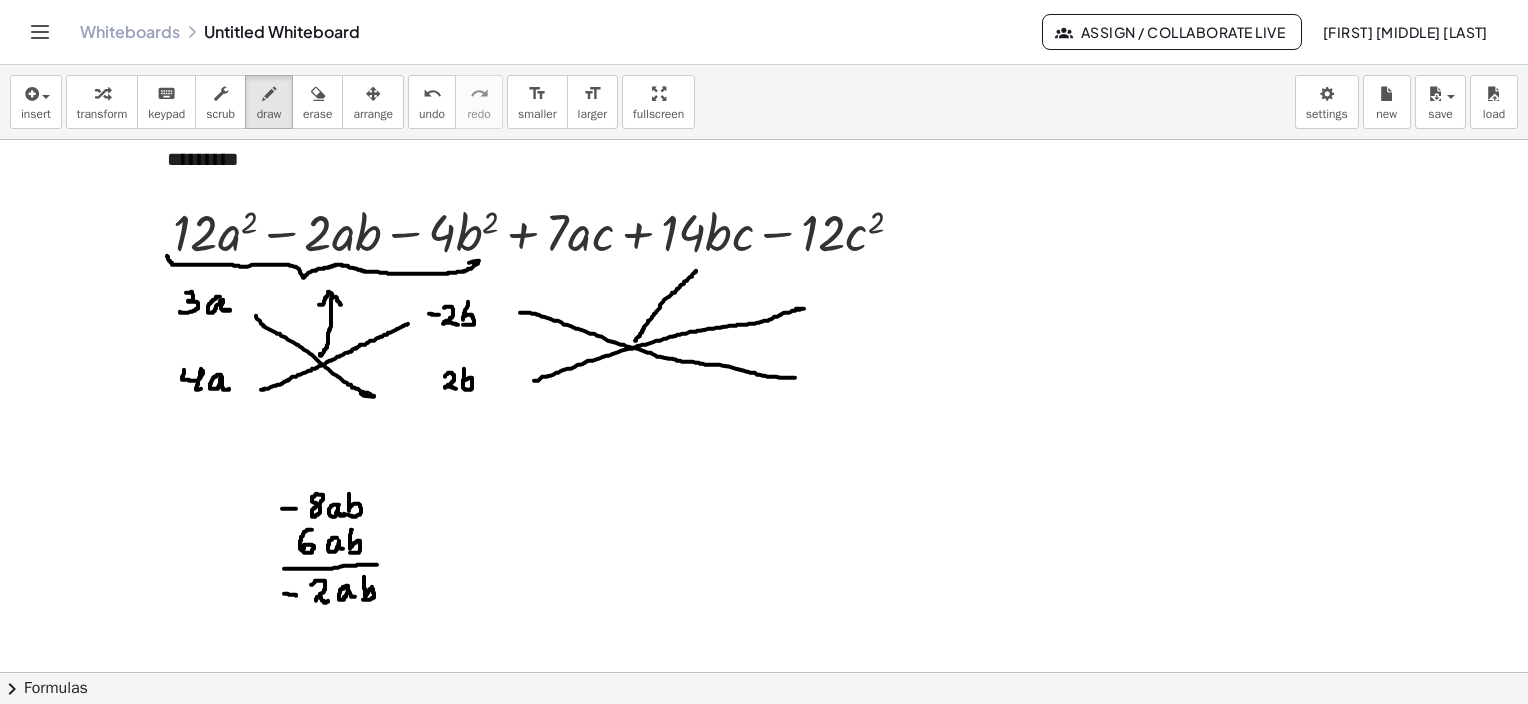 drag, startPoint x: 635, startPoint y: 340, endPoint x: 696, endPoint y: 270, distance: 92.84934 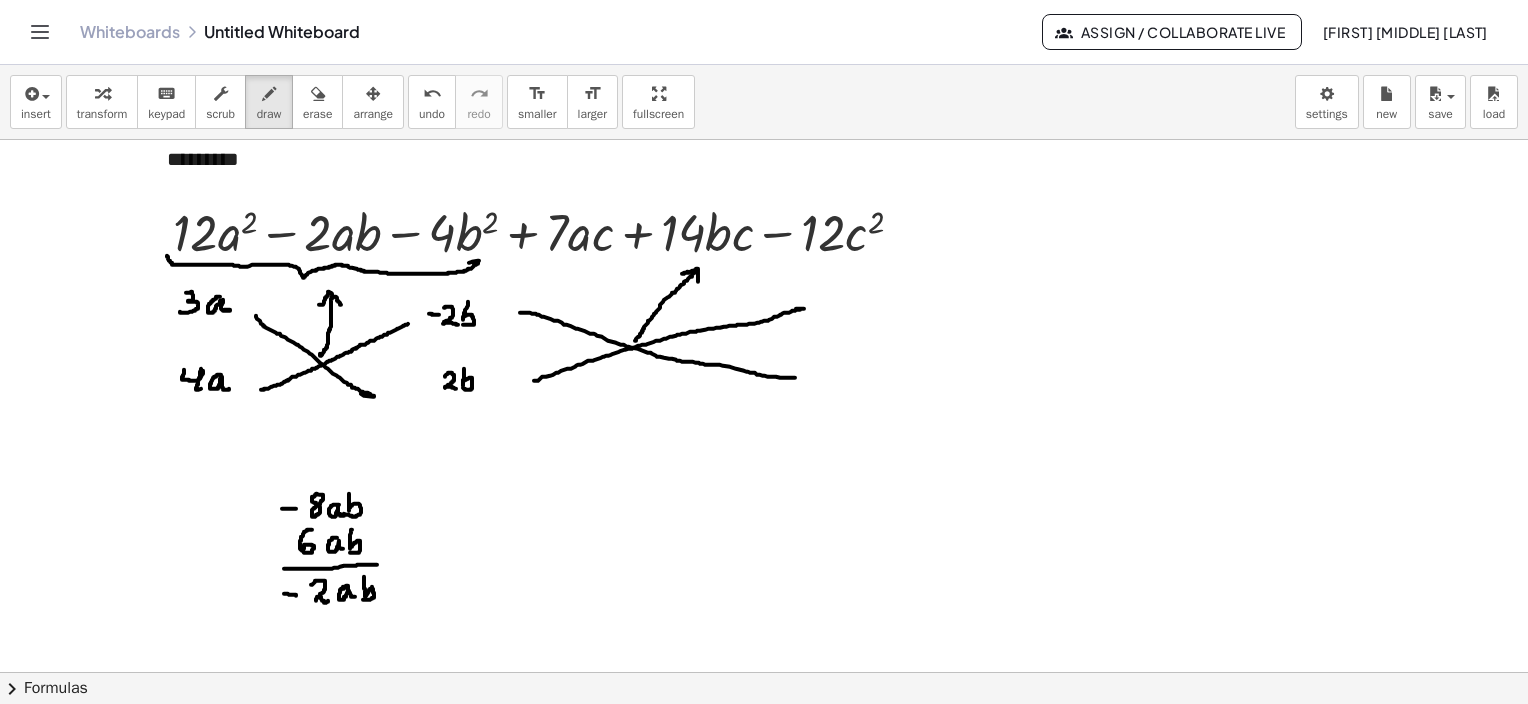drag, startPoint x: 688, startPoint y: 271, endPoint x: 680, endPoint y: 283, distance: 14.422205 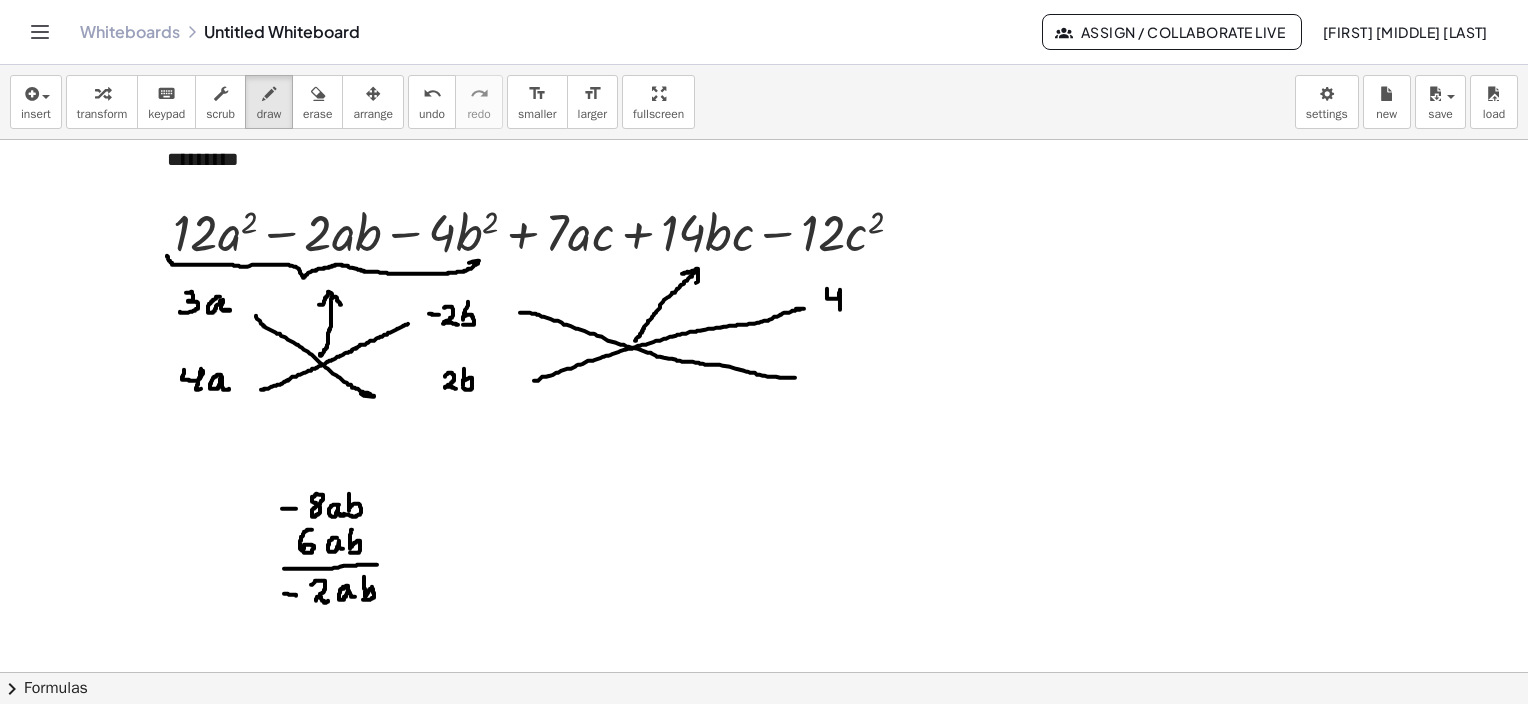 drag, startPoint x: 827, startPoint y: 288, endPoint x: 840, endPoint y: 309, distance: 24.698177 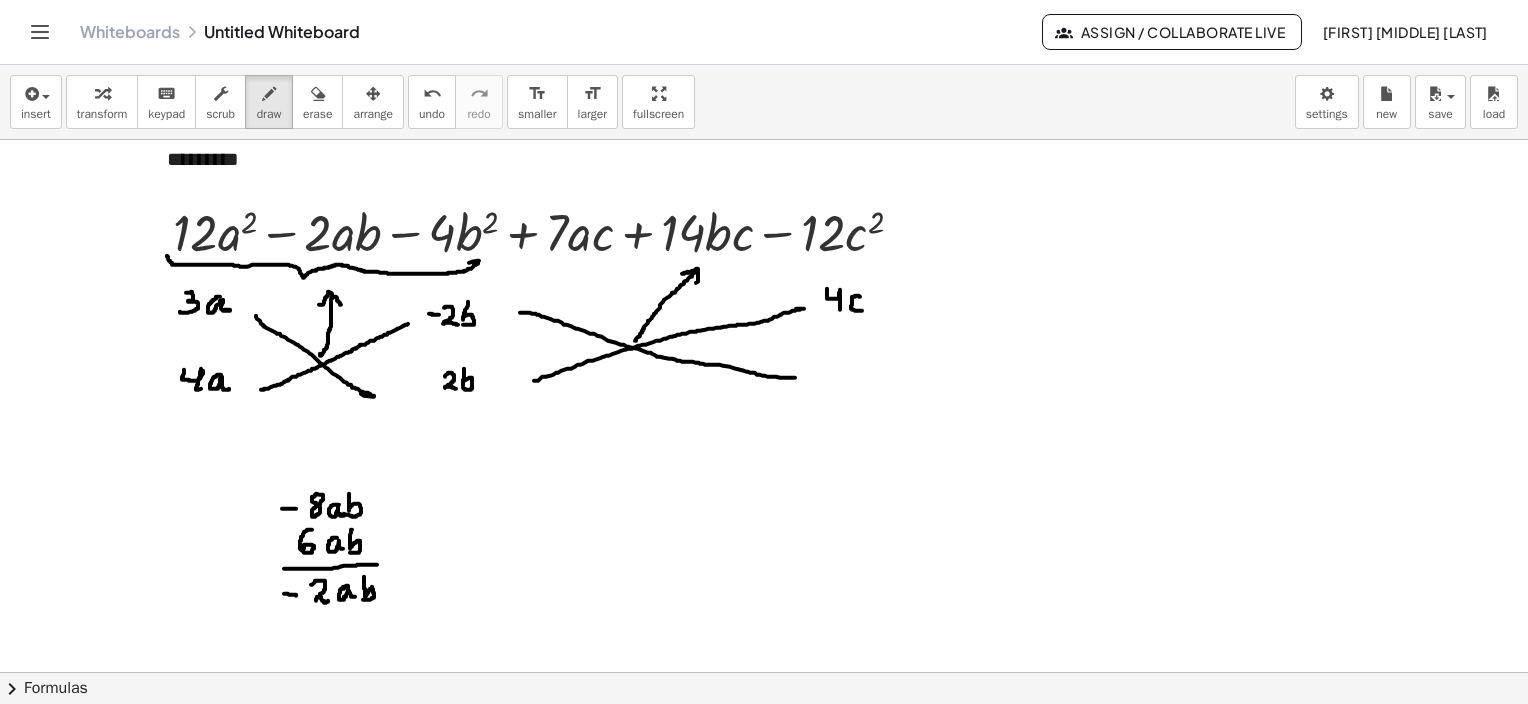 drag, startPoint x: 860, startPoint y: 296, endPoint x: 862, endPoint y: 309, distance: 13.152946 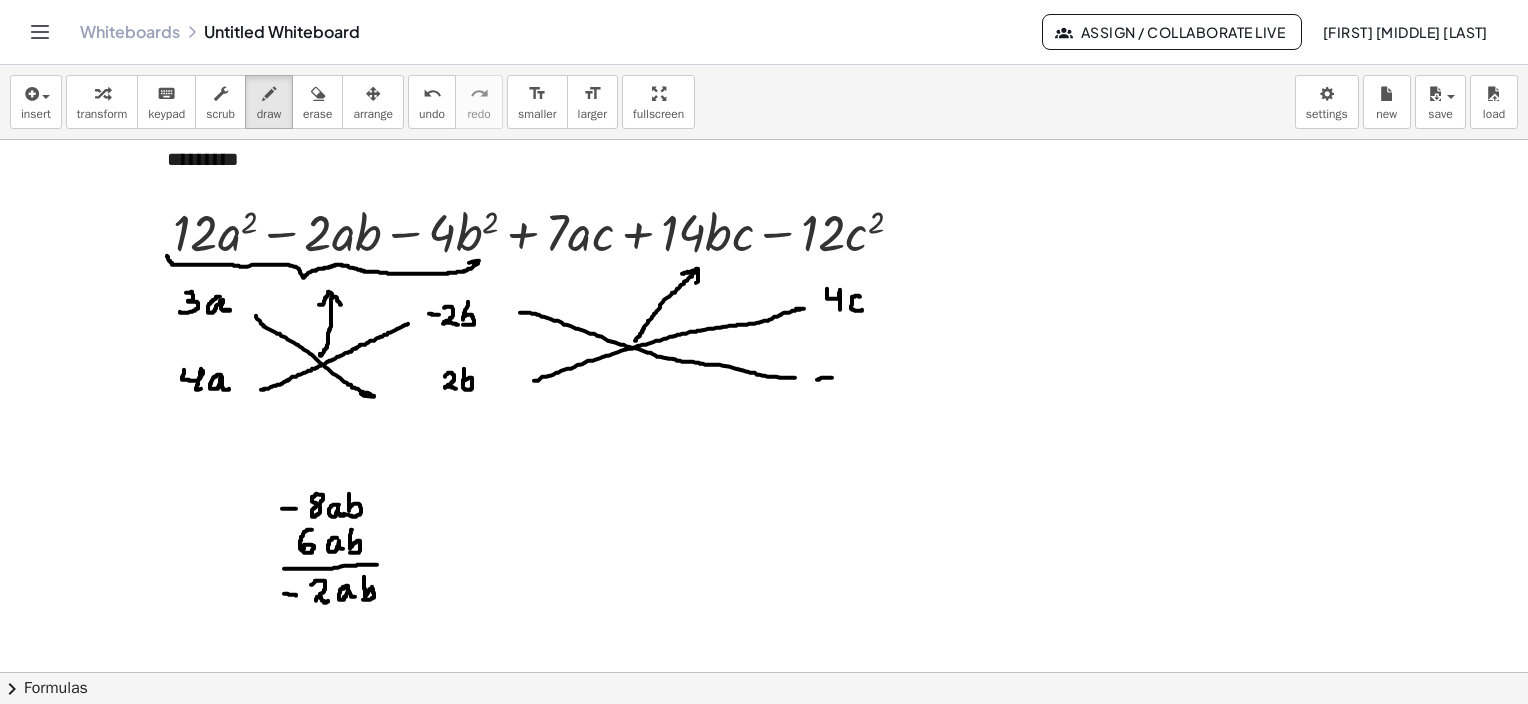 drag, startPoint x: 817, startPoint y: 379, endPoint x: 832, endPoint y: 377, distance: 15.132746 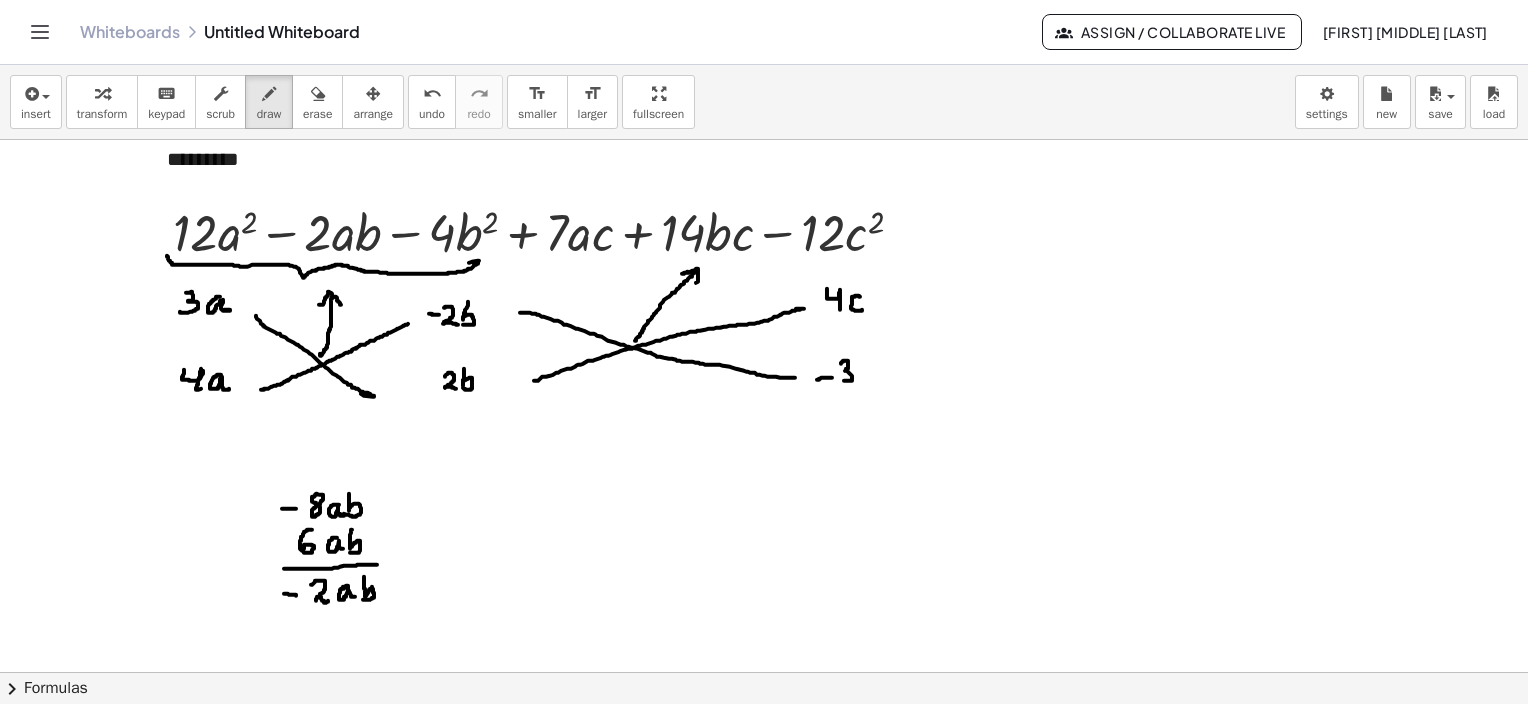drag, startPoint x: 841, startPoint y: 363, endPoint x: 851, endPoint y: 380, distance: 19.723083 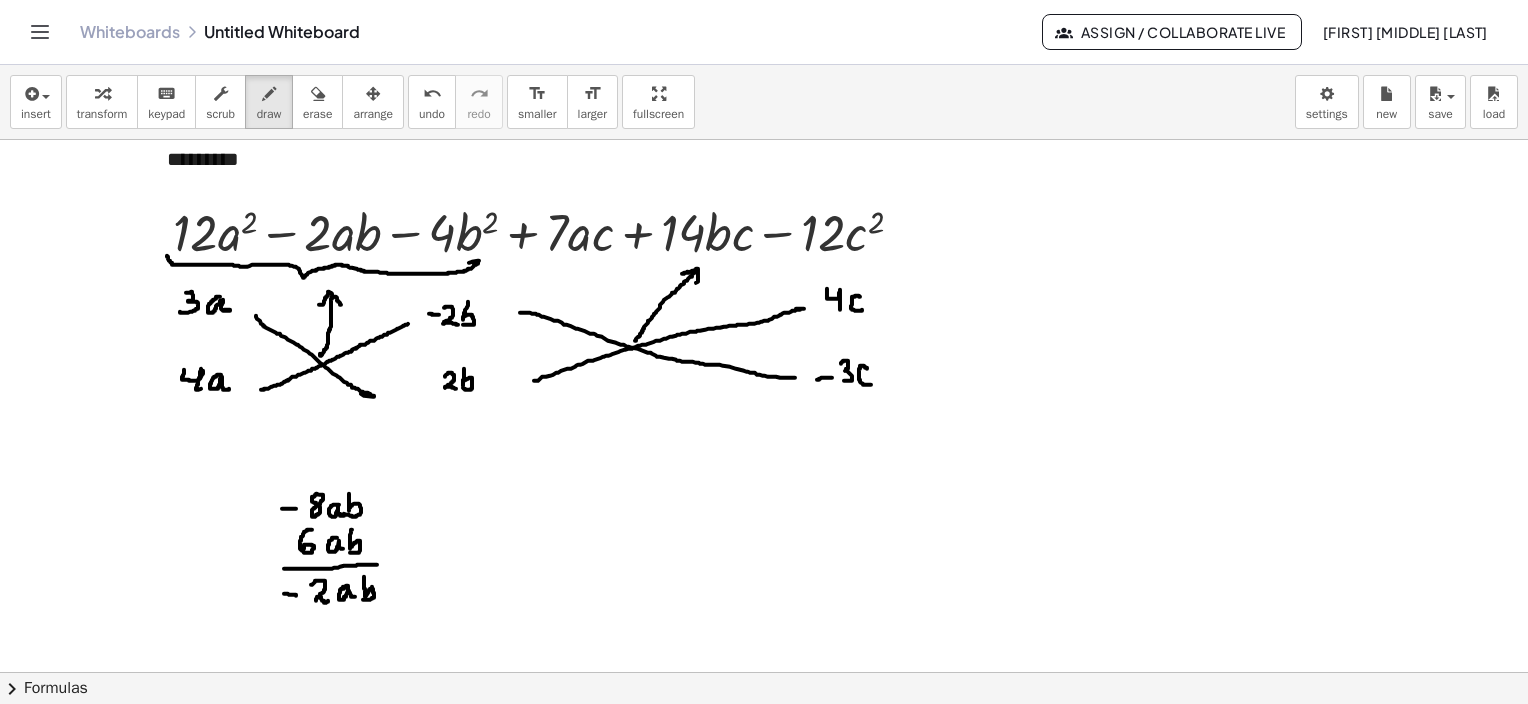 drag, startPoint x: 867, startPoint y: 368, endPoint x: 820, endPoint y: 380, distance: 48.507732 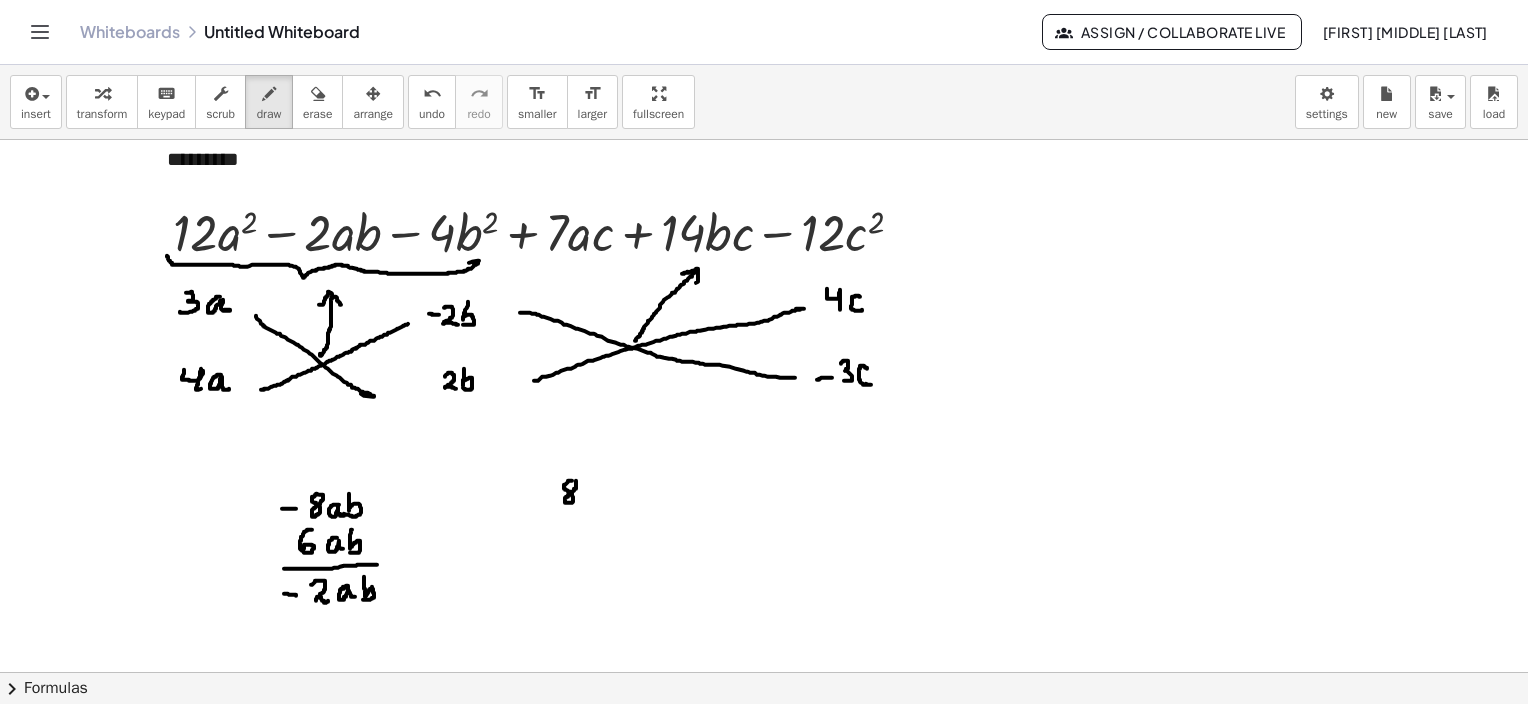 click at bounding box center (764, 437) 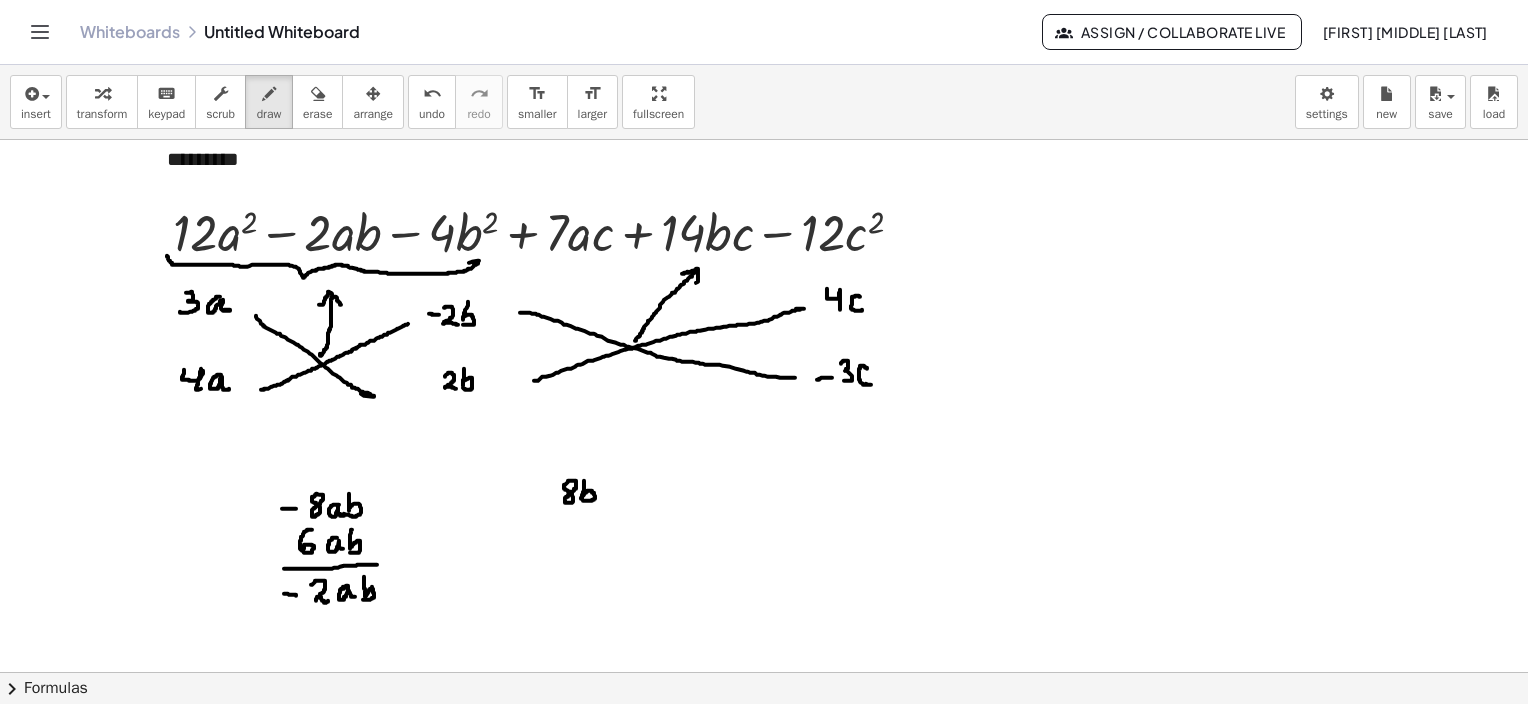 drag, startPoint x: 584, startPoint y: 480, endPoint x: 583, endPoint y: 501, distance: 21.023796 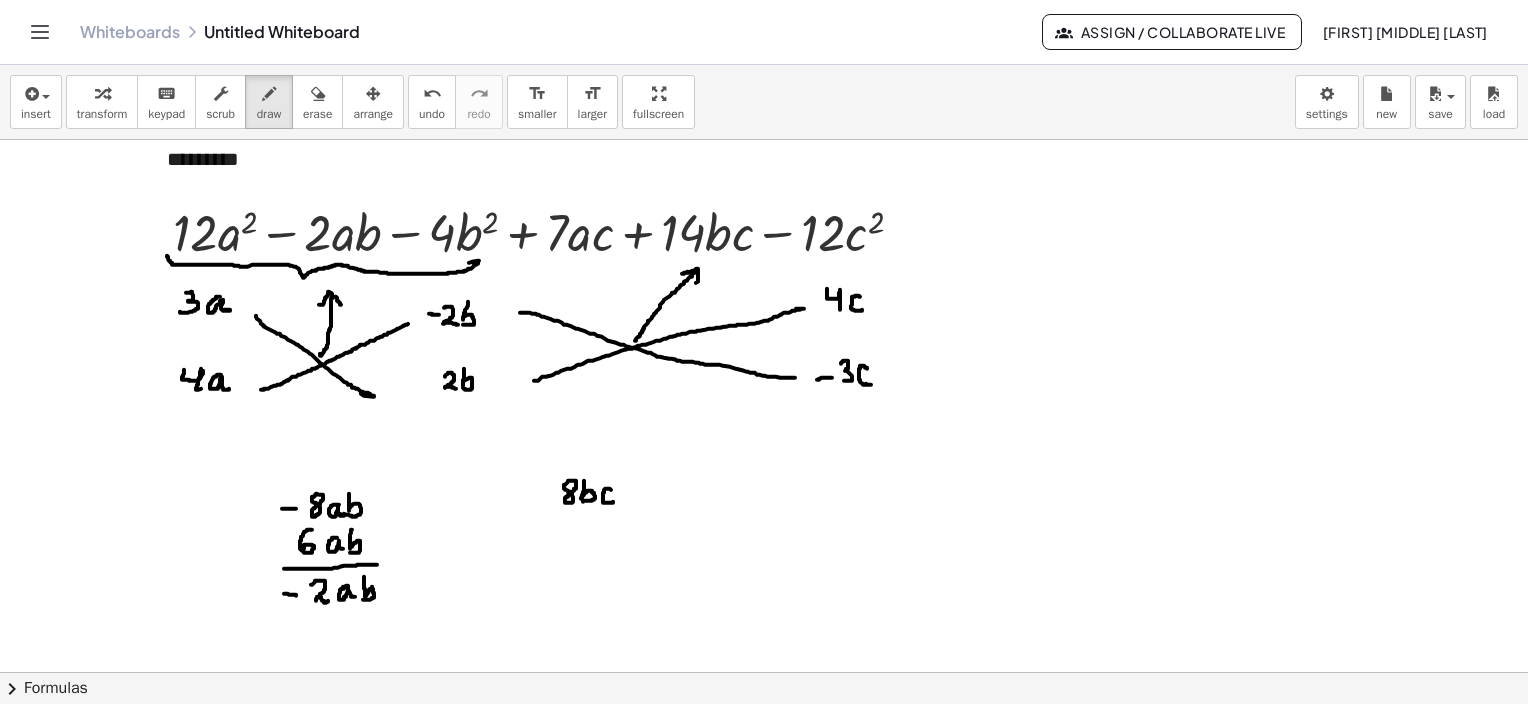drag, startPoint x: 611, startPoint y: 489, endPoint x: 612, endPoint y: 501, distance: 12.0415945 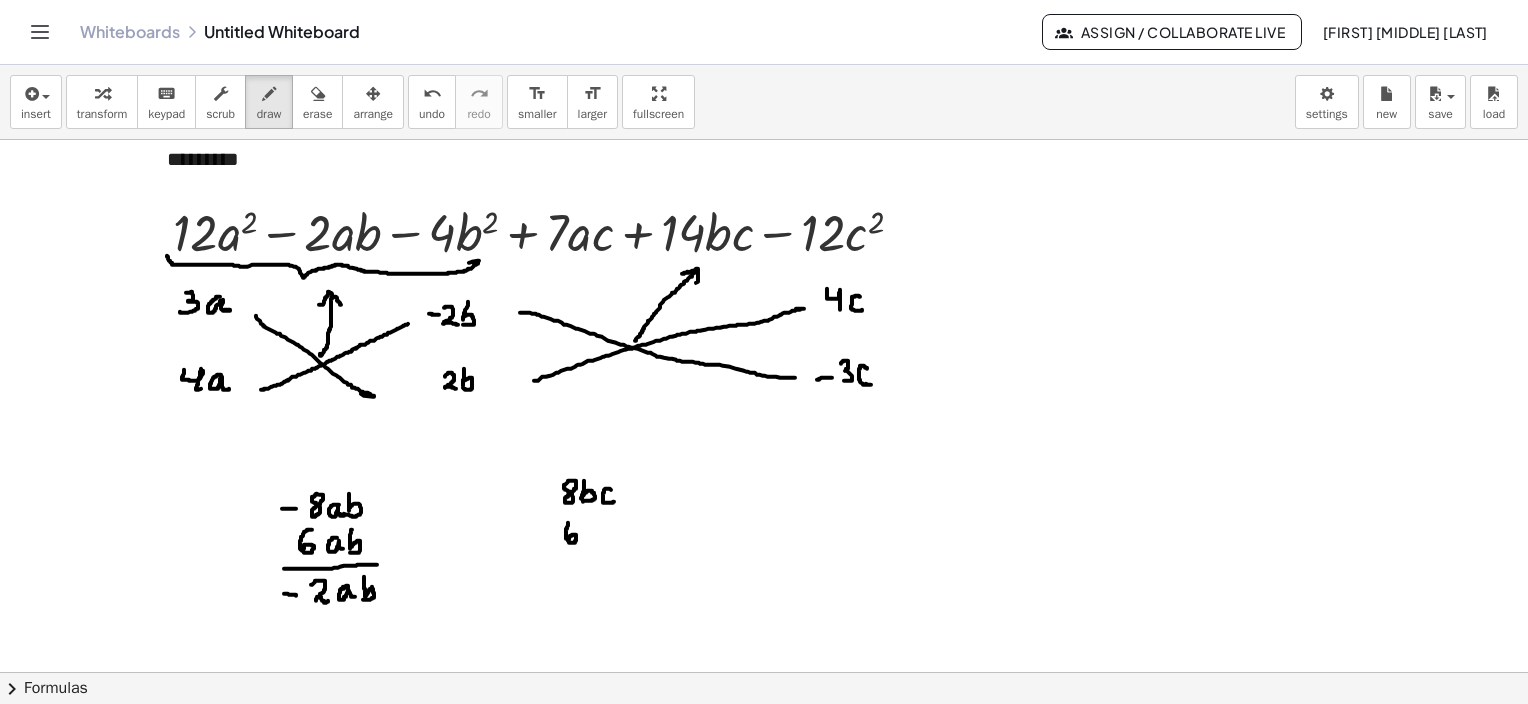 drag, startPoint x: 568, startPoint y: 522, endPoint x: 583, endPoint y: 531, distance: 17.492855 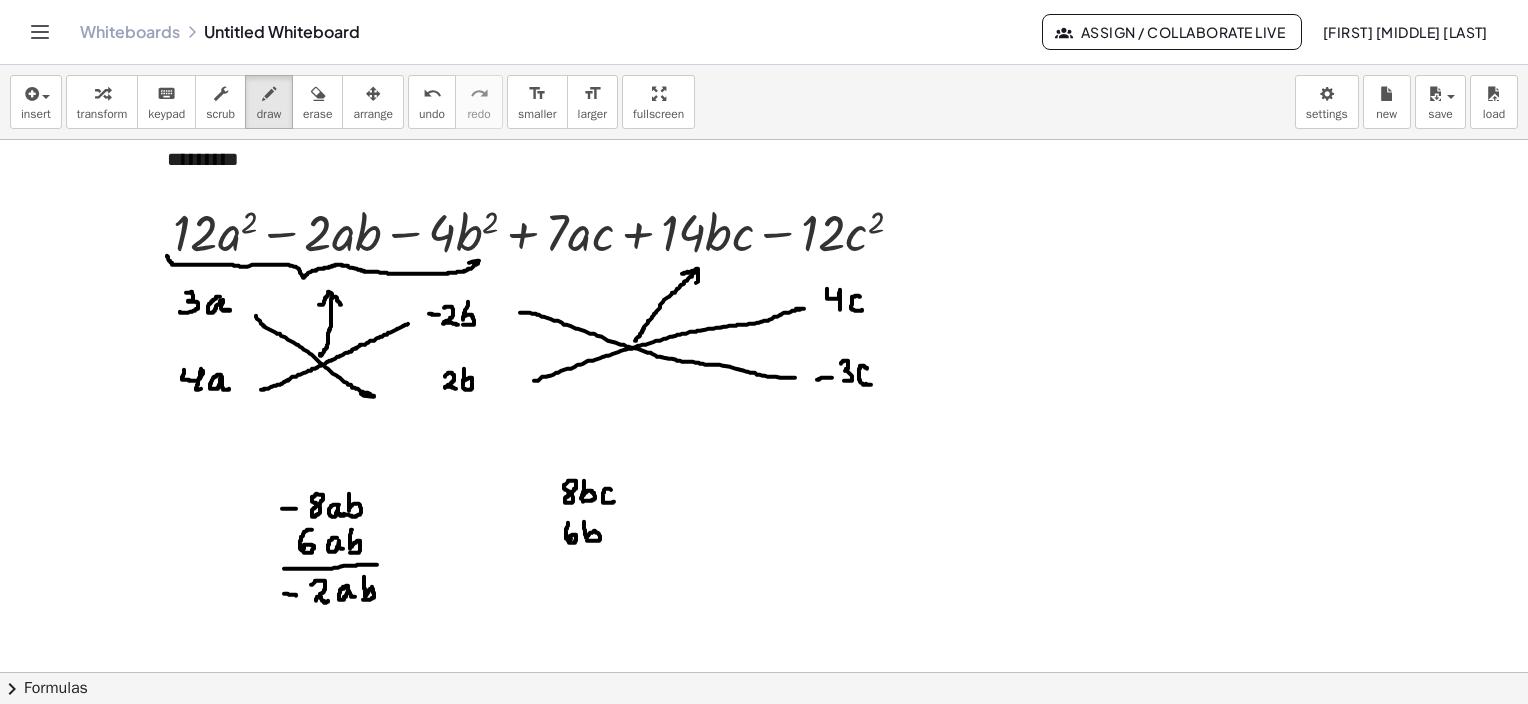 drag, startPoint x: 584, startPoint y: 521, endPoint x: 599, endPoint y: 540, distance: 24.207438 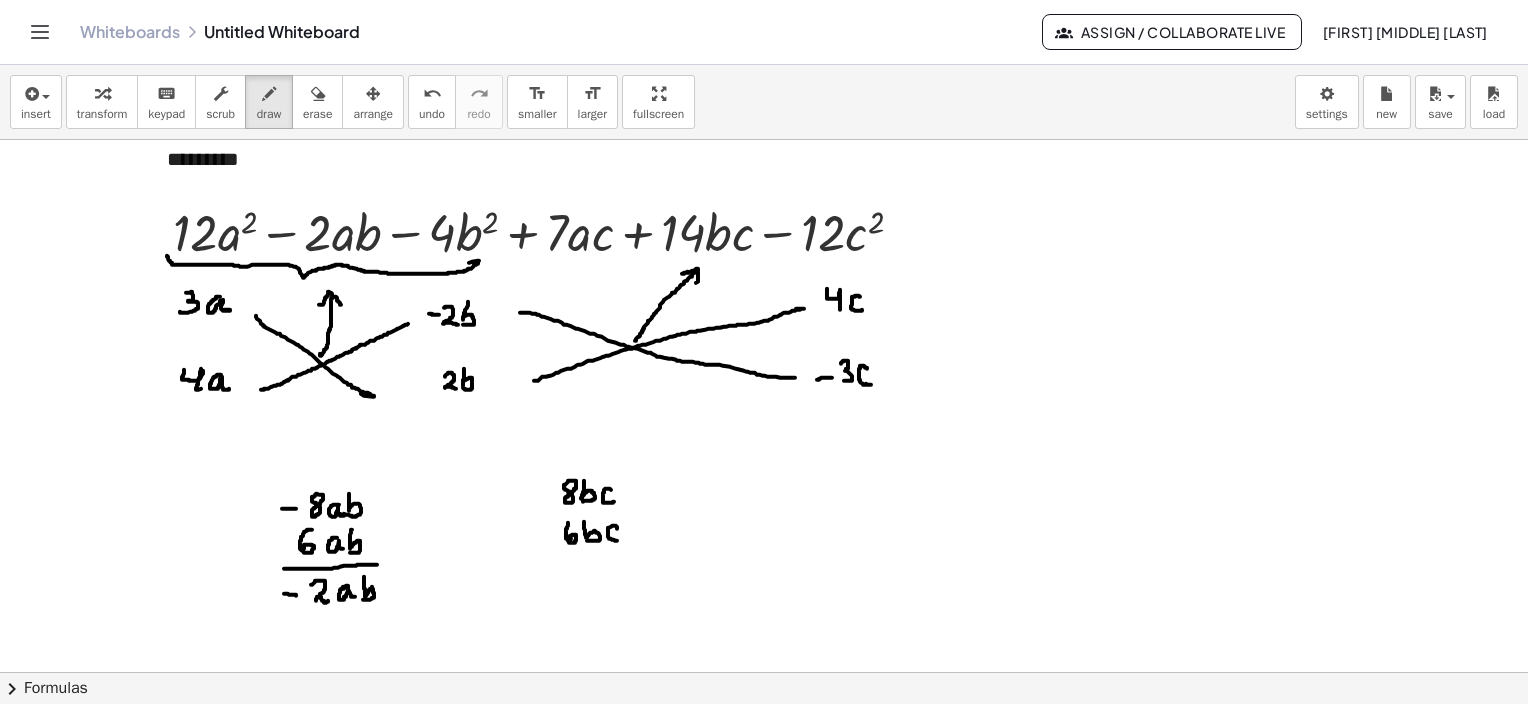 drag, startPoint x: 617, startPoint y: 527, endPoint x: 617, endPoint y: 540, distance: 13 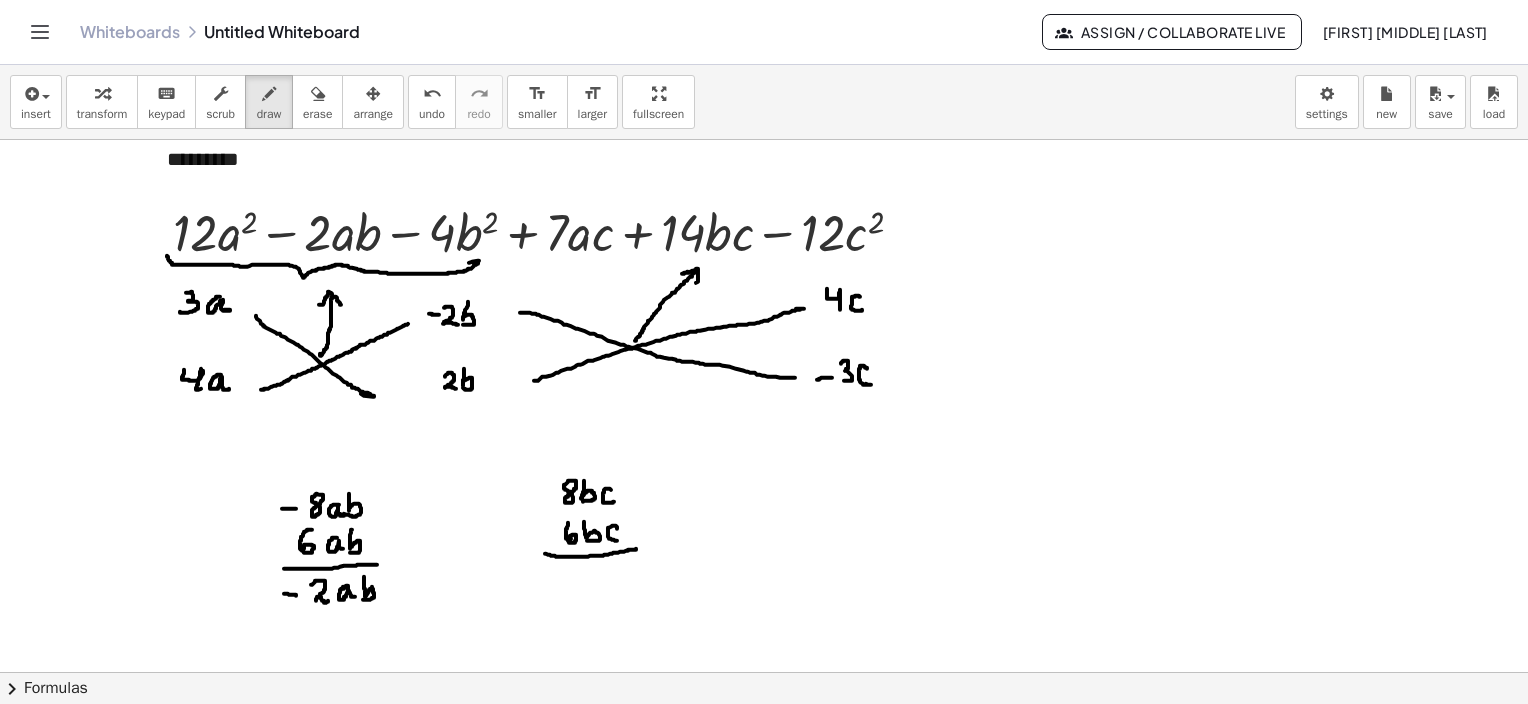 drag, startPoint x: 545, startPoint y: 553, endPoint x: 636, endPoint y: 548, distance: 91.13726 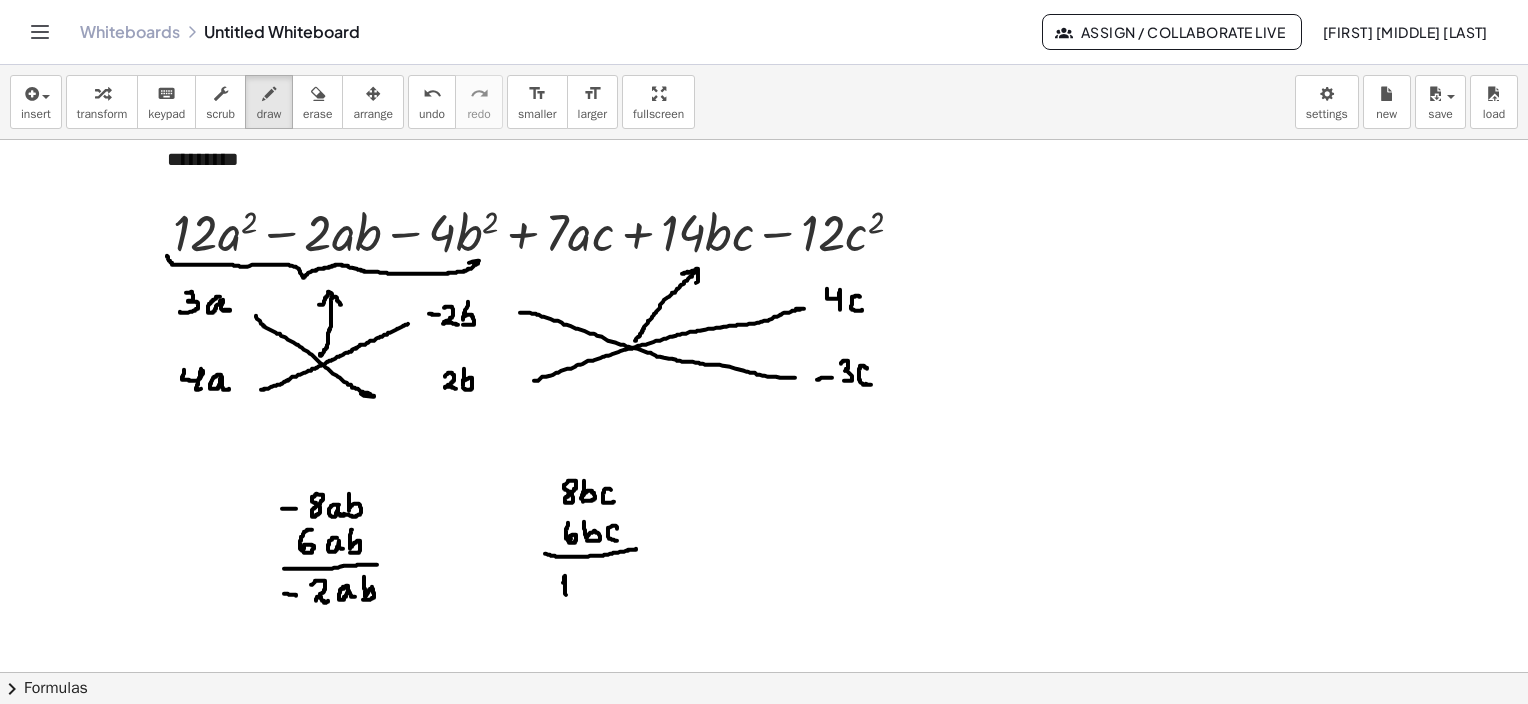 drag, startPoint x: 563, startPoint y: 582, endPoint x: 566, endPoint y: 594, distance: 12.369317 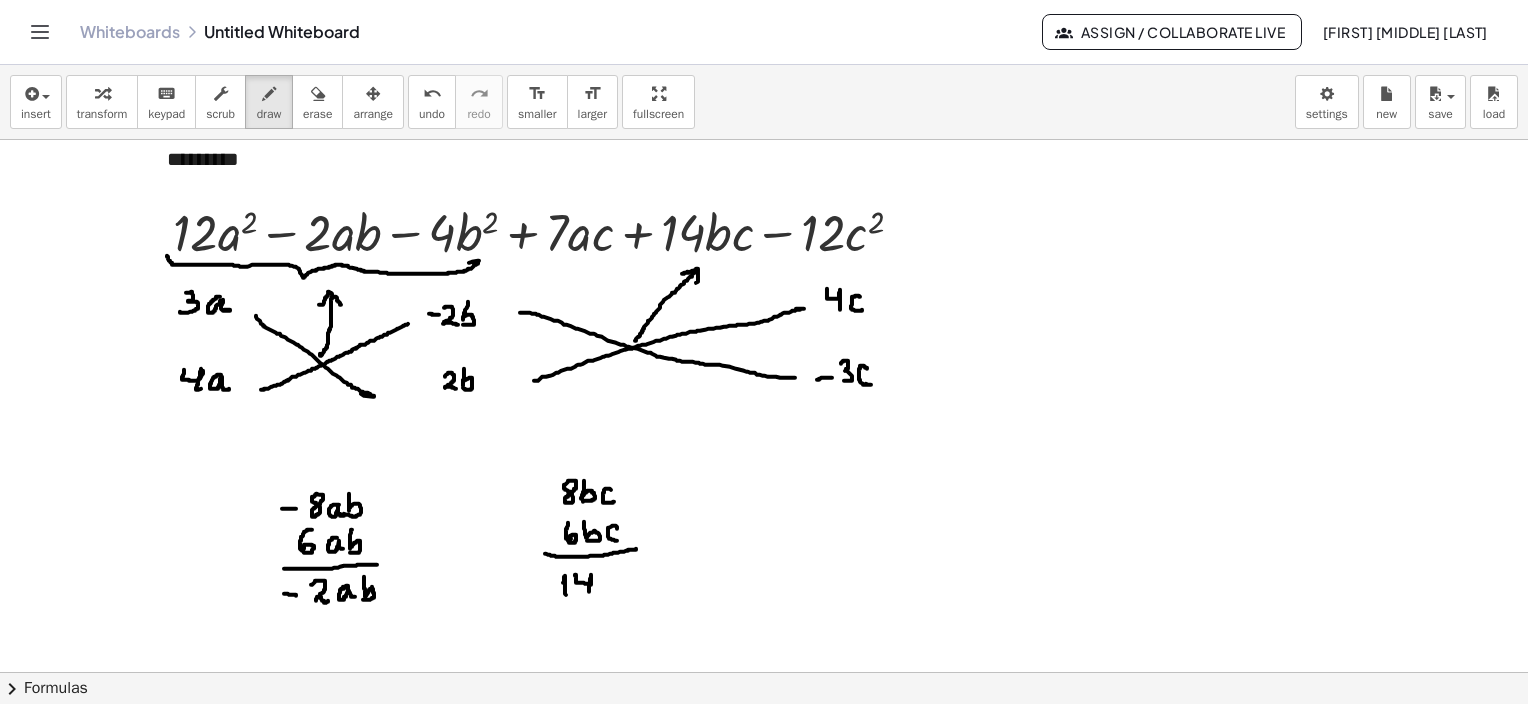 drag, startPoint x: 575, startPoint y: 575, endPoint x: 589, endPoint y: 591, distance: 21.260292 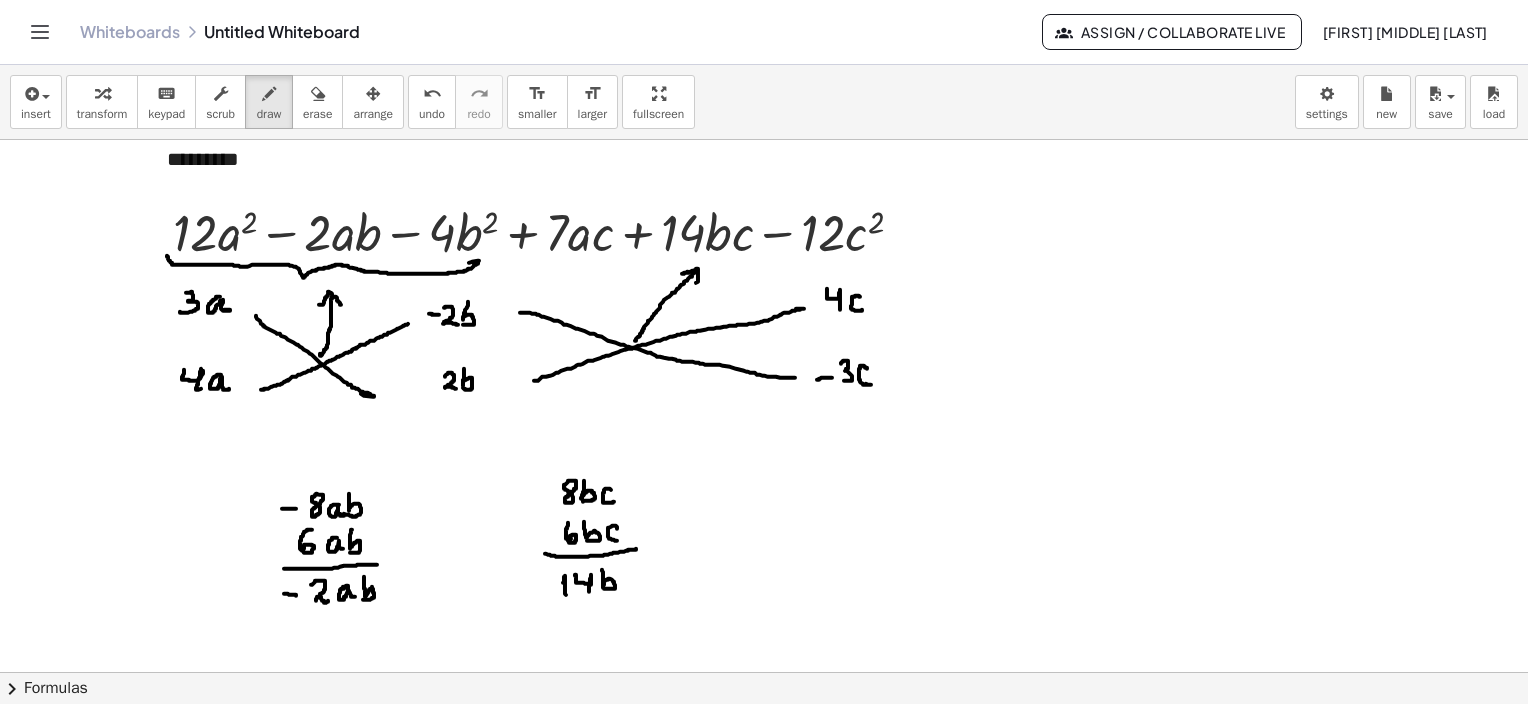 drag, startPoint x: 602, startPoint y: 569, endPoint x: 624, endPoint y: 584, distance: 26.627054 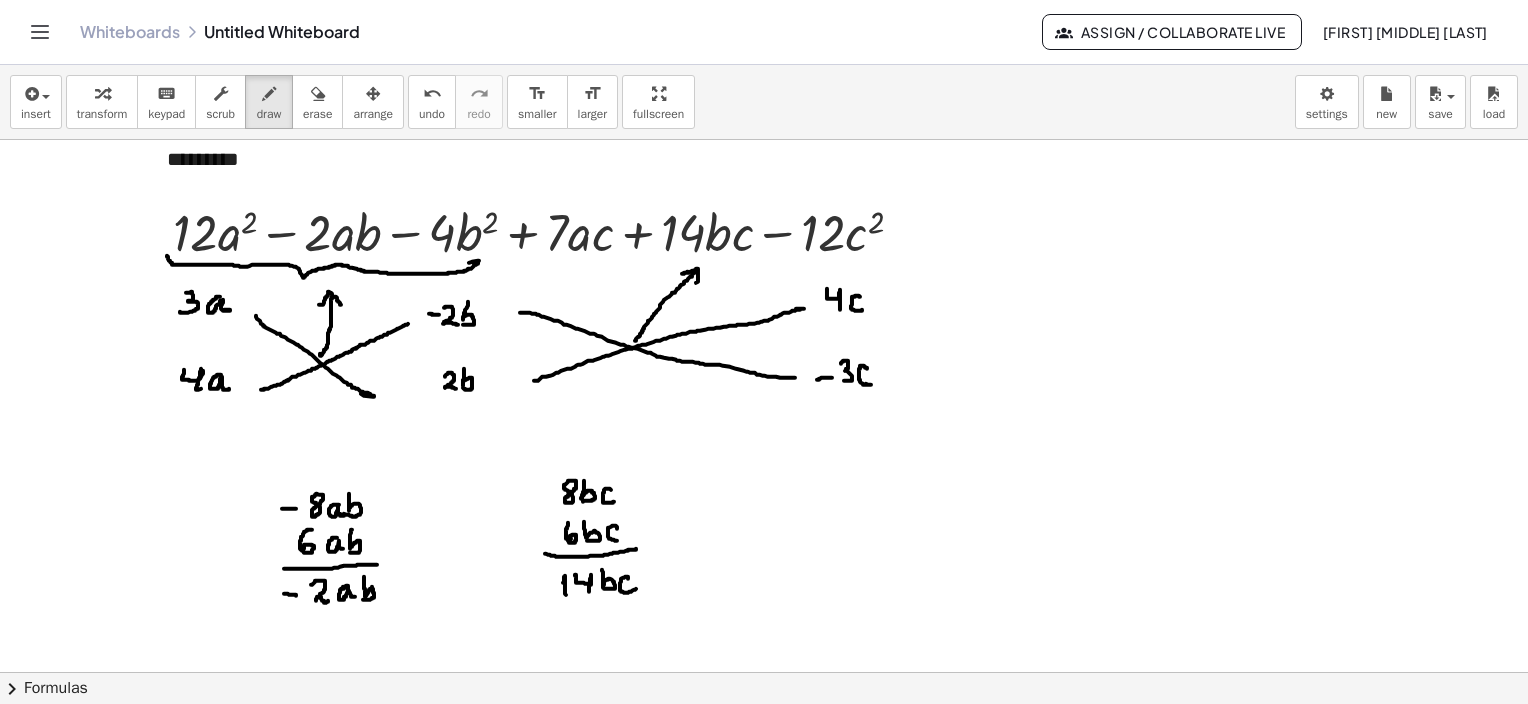 drag, startPoint x: 628, startPoint y: 576, endPoint x: 630, endPoint y: 588, distance: 12.165525 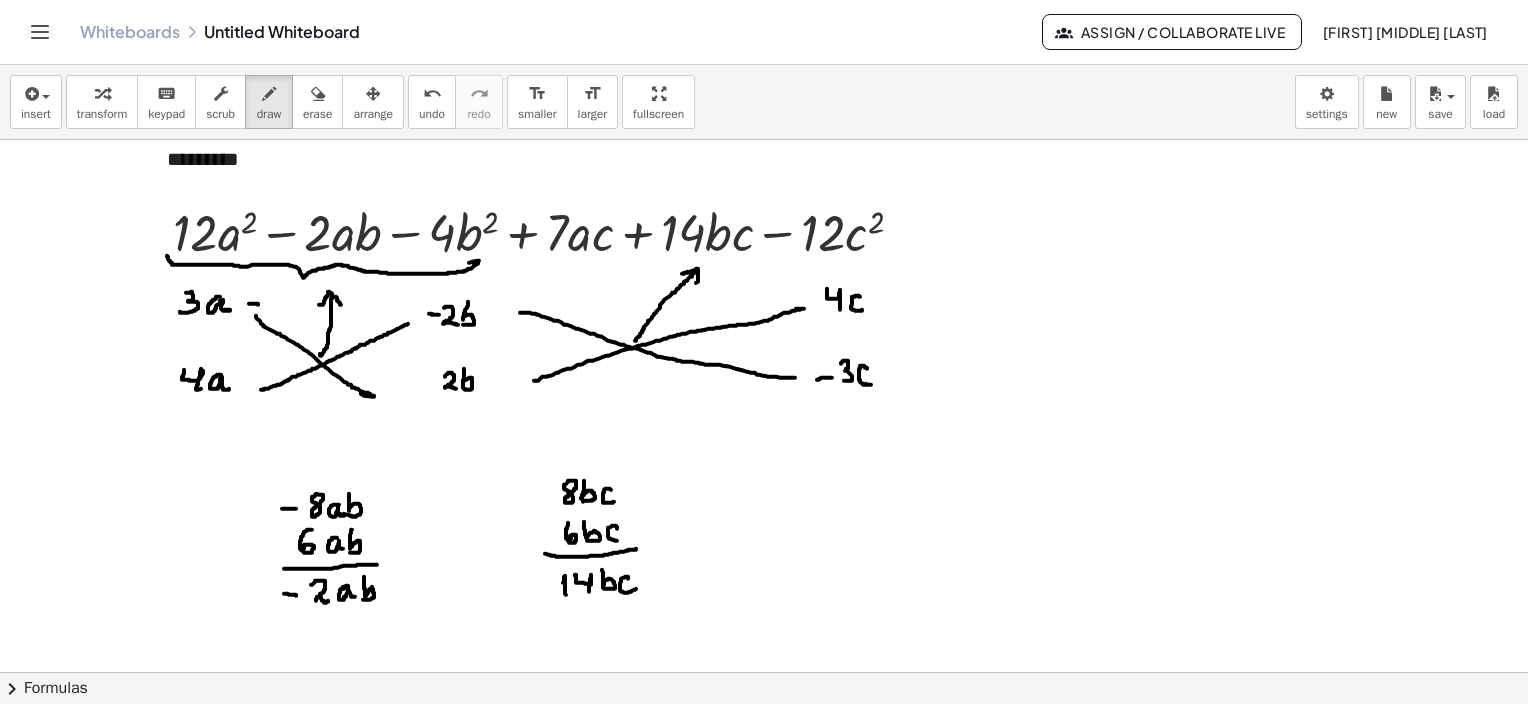 click at bounding box center [764, 437] 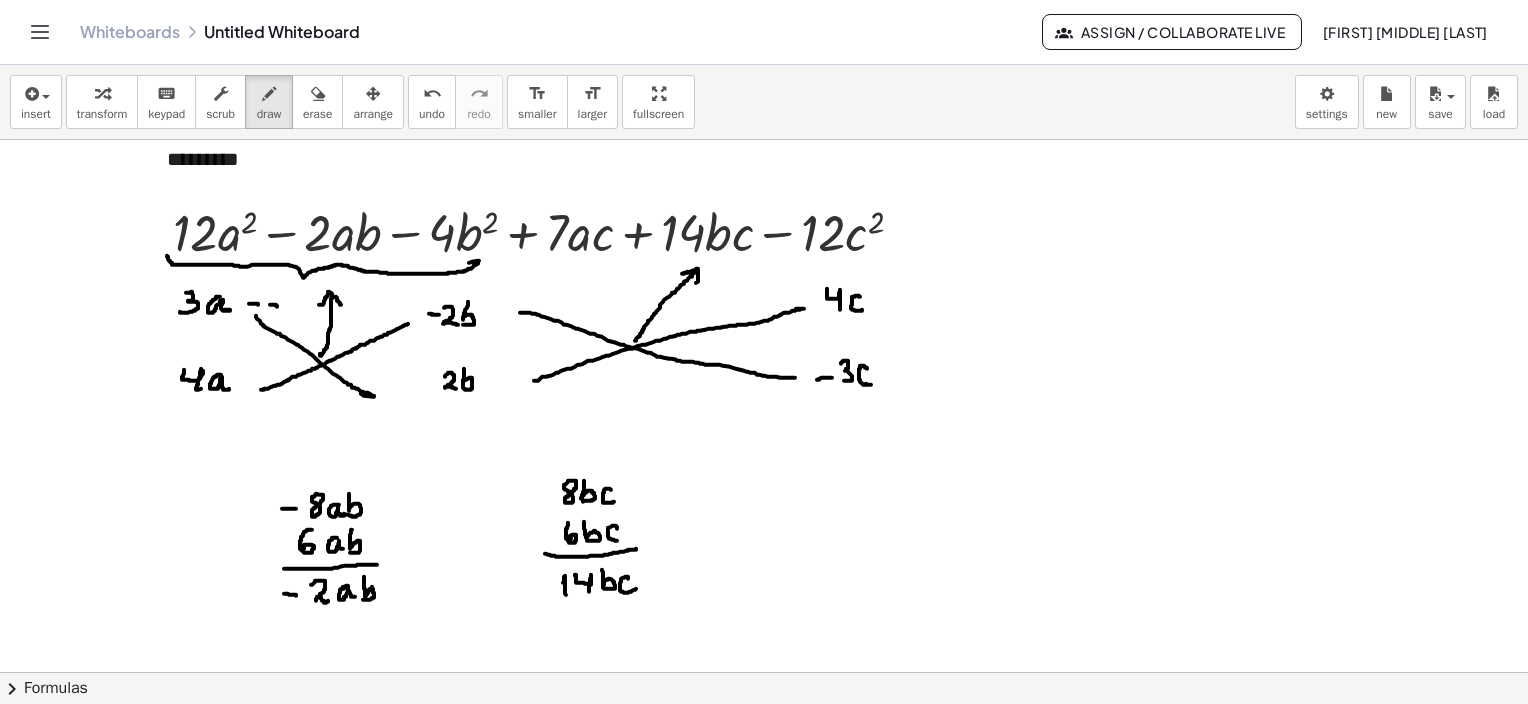 click at bounding box center [764, 437] 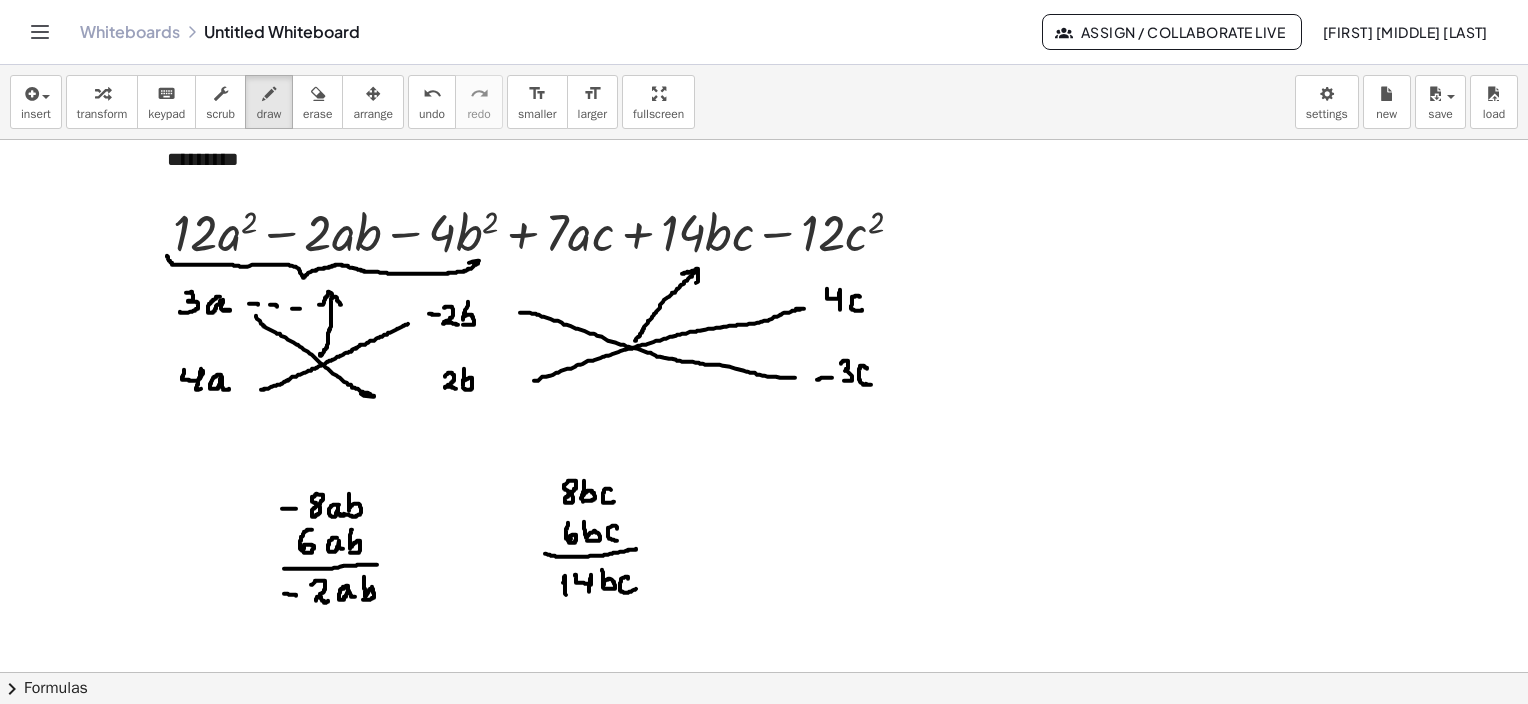 click at bounding box center [764, 437] 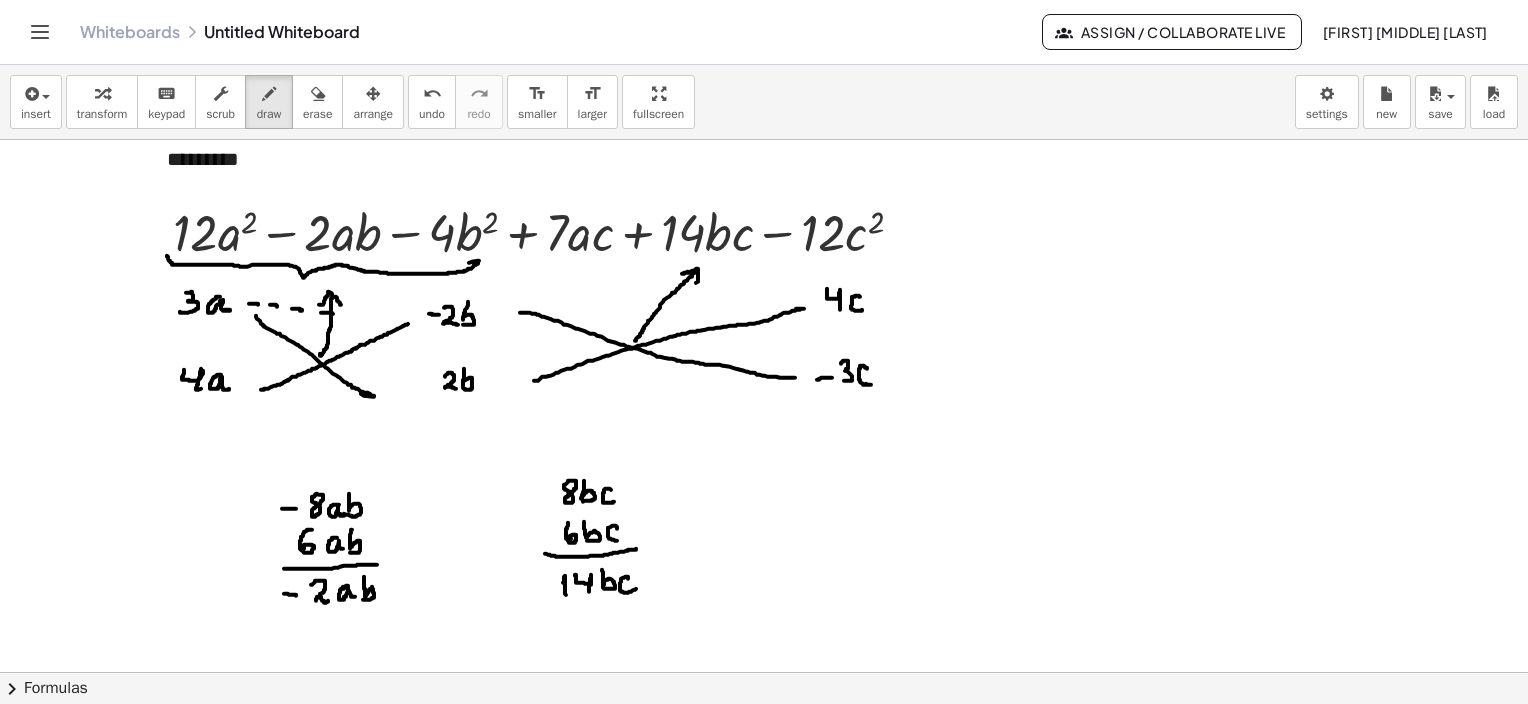 drag, startPoint x: 321, startPoint y: 312, endPoint x: 333, endPoint y: 313, distance: 12.0415945 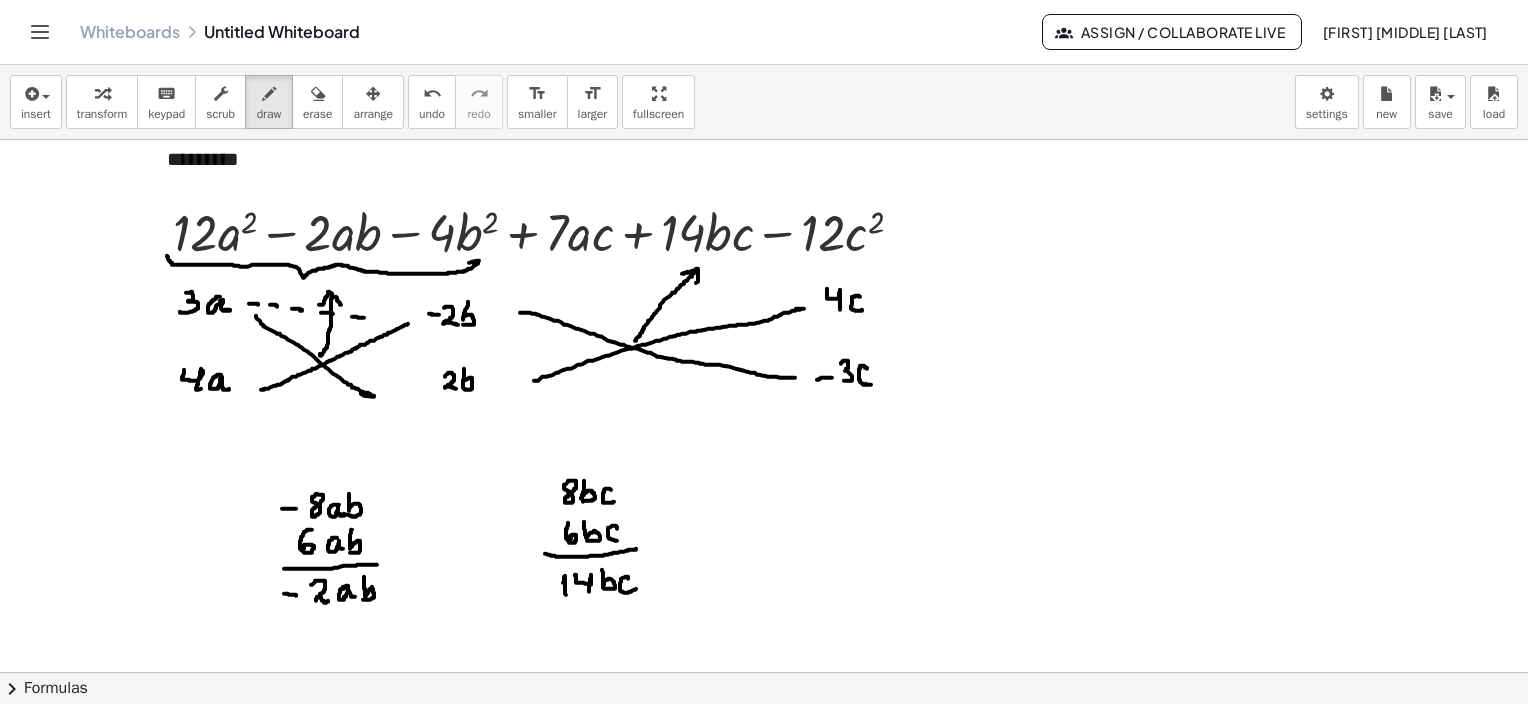 drag, startPoint x: 352, startPoint y: 316, endPoint x: 396, endPoint y: 327, distance: 45.35416 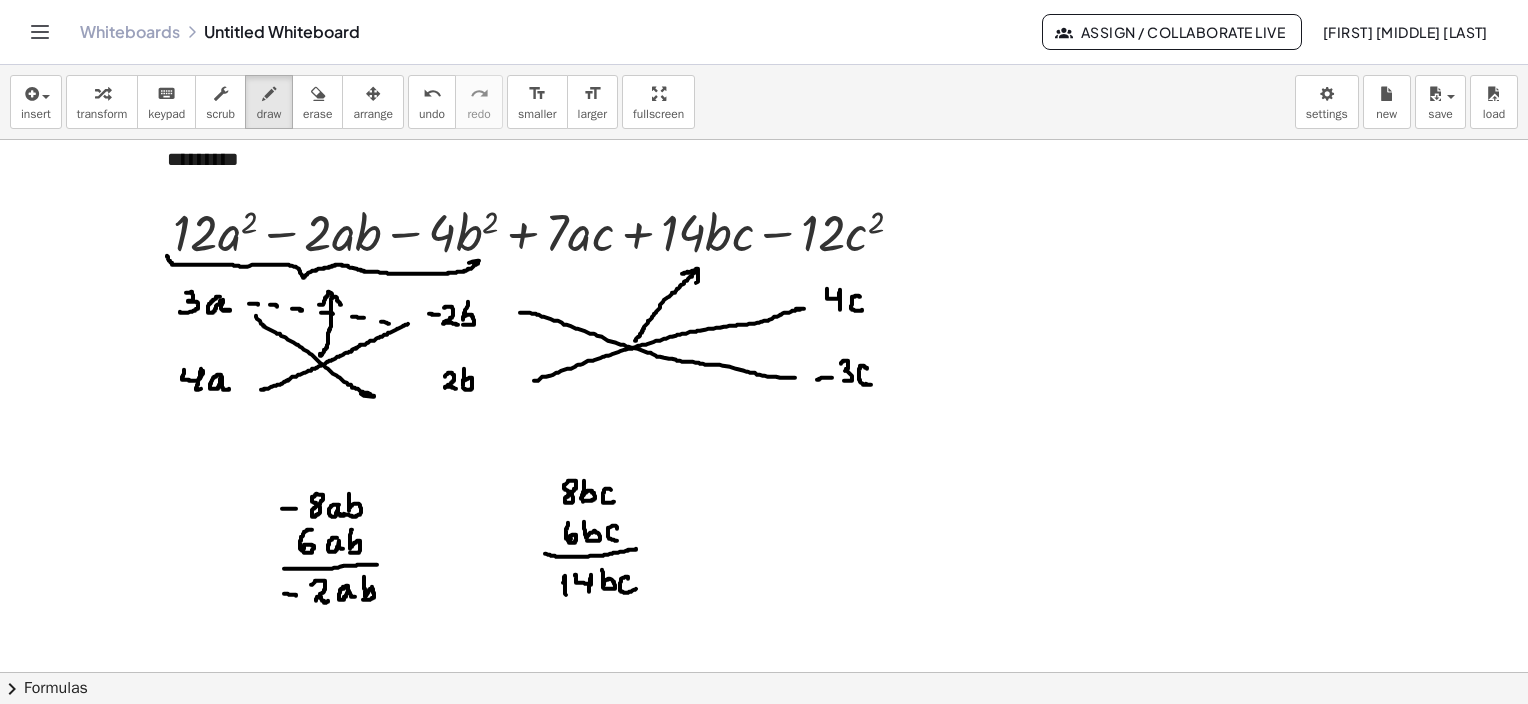 drag, startPoint x: 381, startPoint y: 321, endPoint x: 407, endPoint y: 327, distance: 26.683329 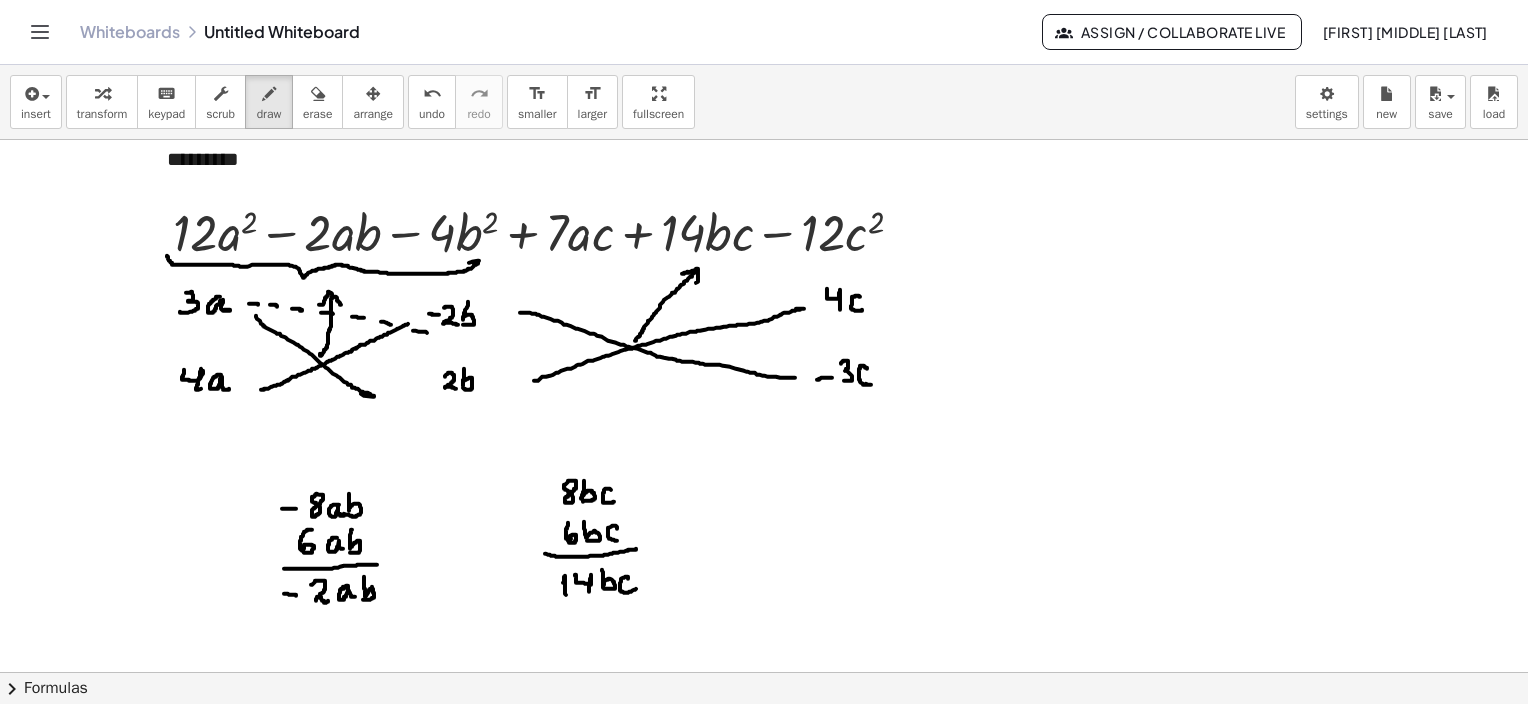 drag, startPoint x: 413, startPoint y: 330, endPoint x: 431, endPoint y: 332, distance: 18.110771 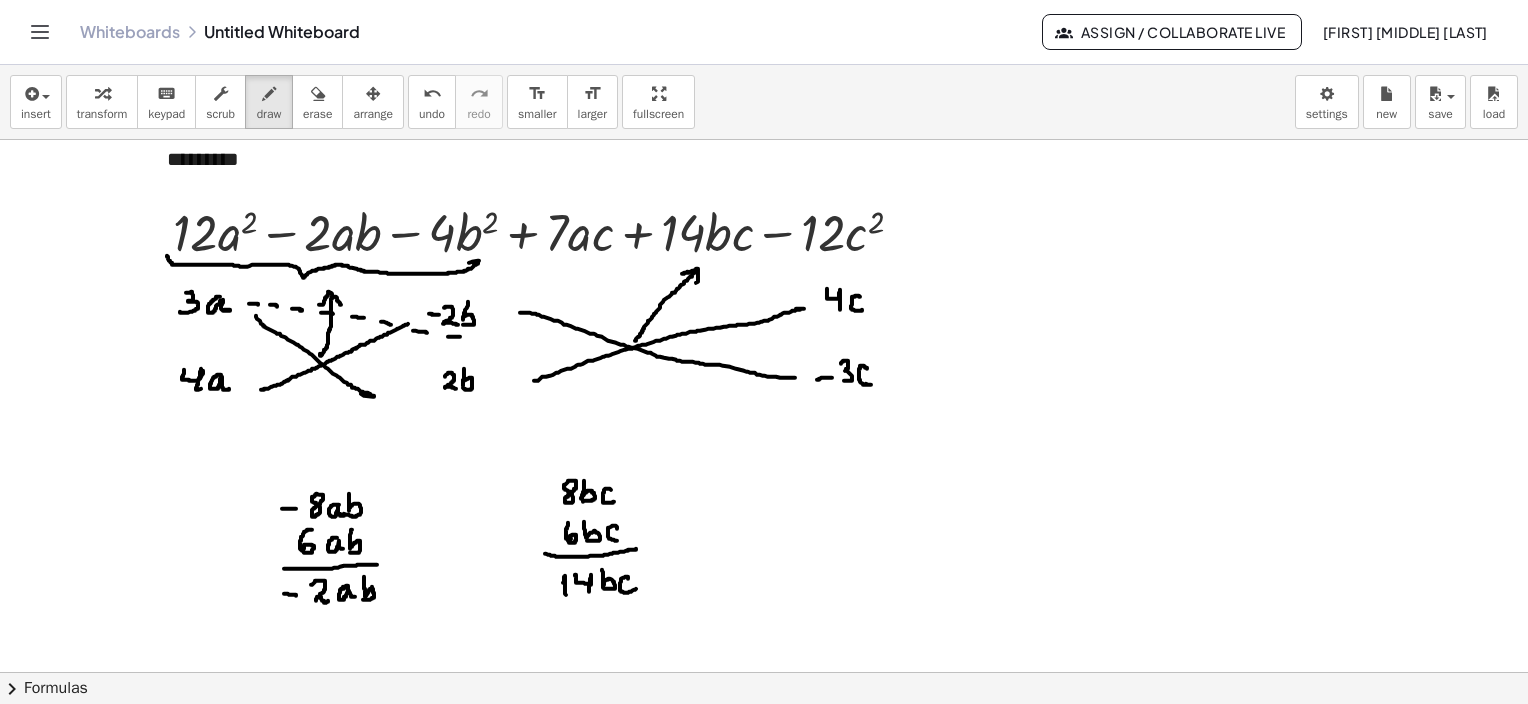 drag, startPoint x: 448, startPoint y: 336, endPoint x: 460, endPoint y: 336, distance: 12 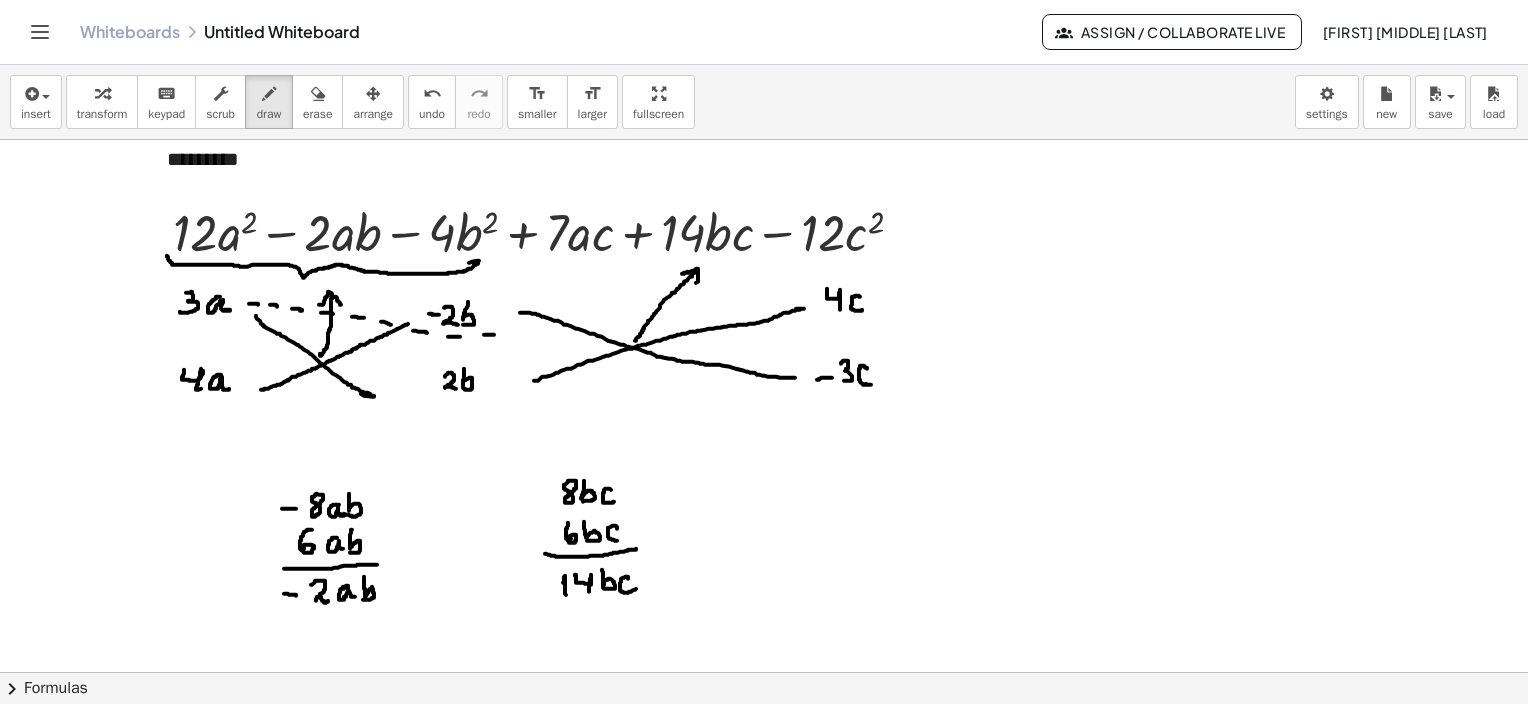drag, startPoint x: 484, startPoint y: 334, endPoint x: 522, endPoint y: 335, distance: 38.013157 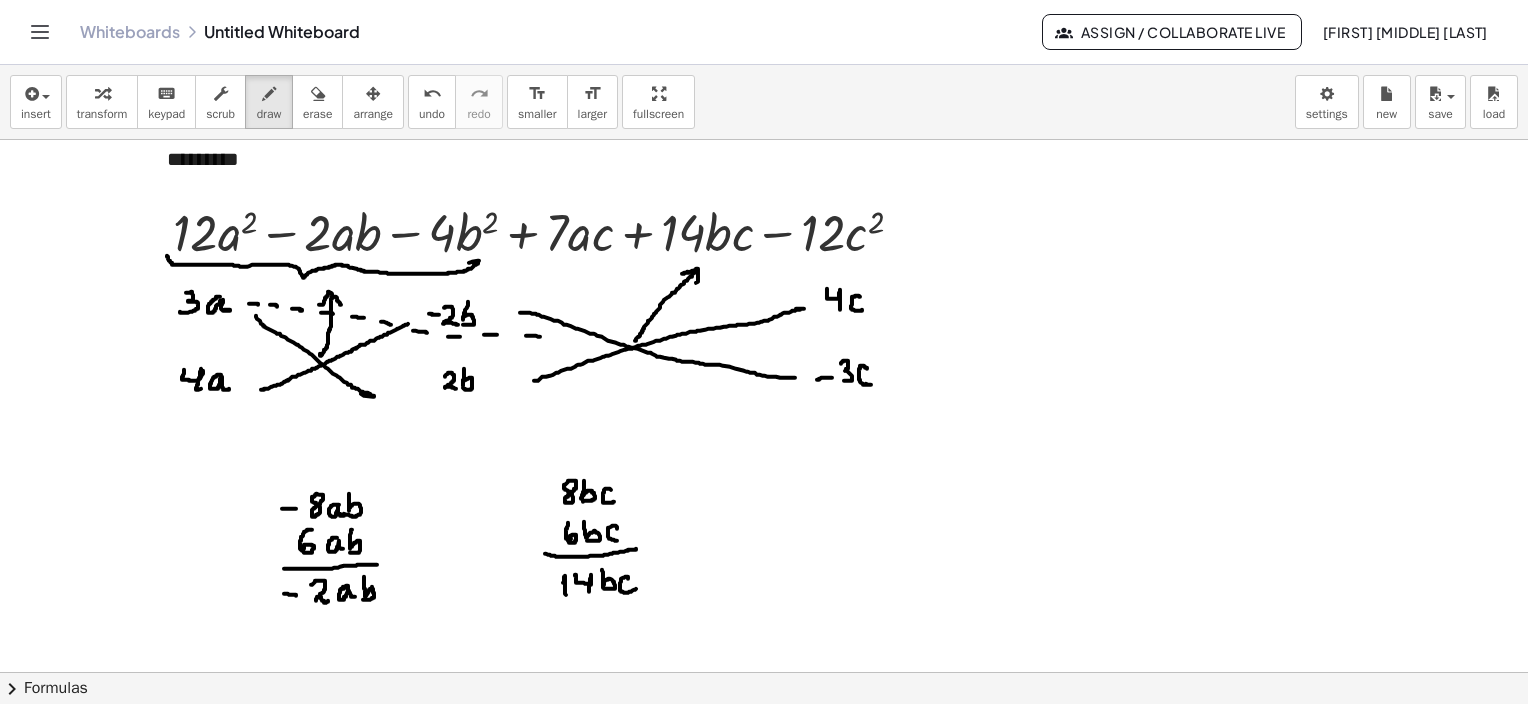drag, startPoint x: 526, startPoint y: 335, endPoint x: 568, endPoint y: 340, distance: 42.296574 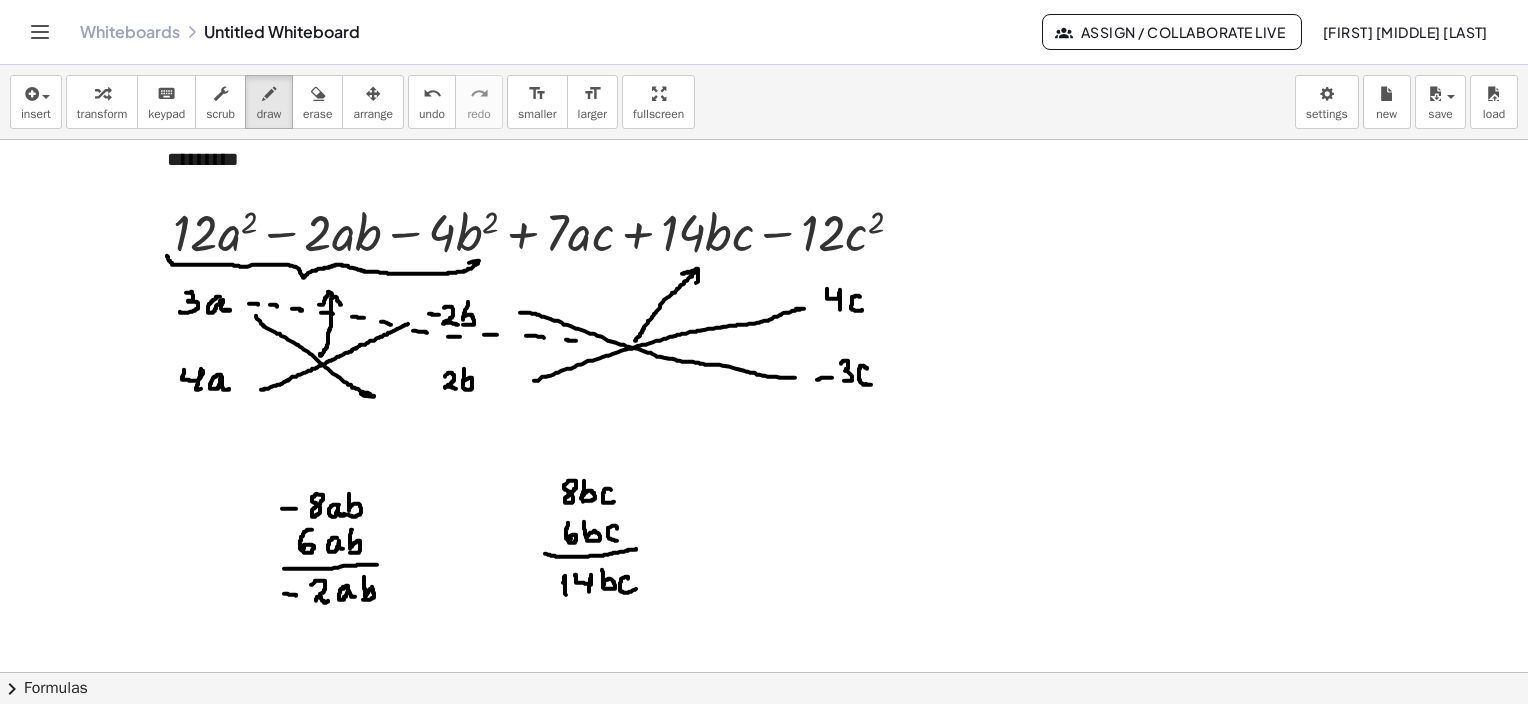 drag, startPoint x: 566, startPoint y: 339, endPoint x: 604, endPoint y: 341, distance: 38.052597 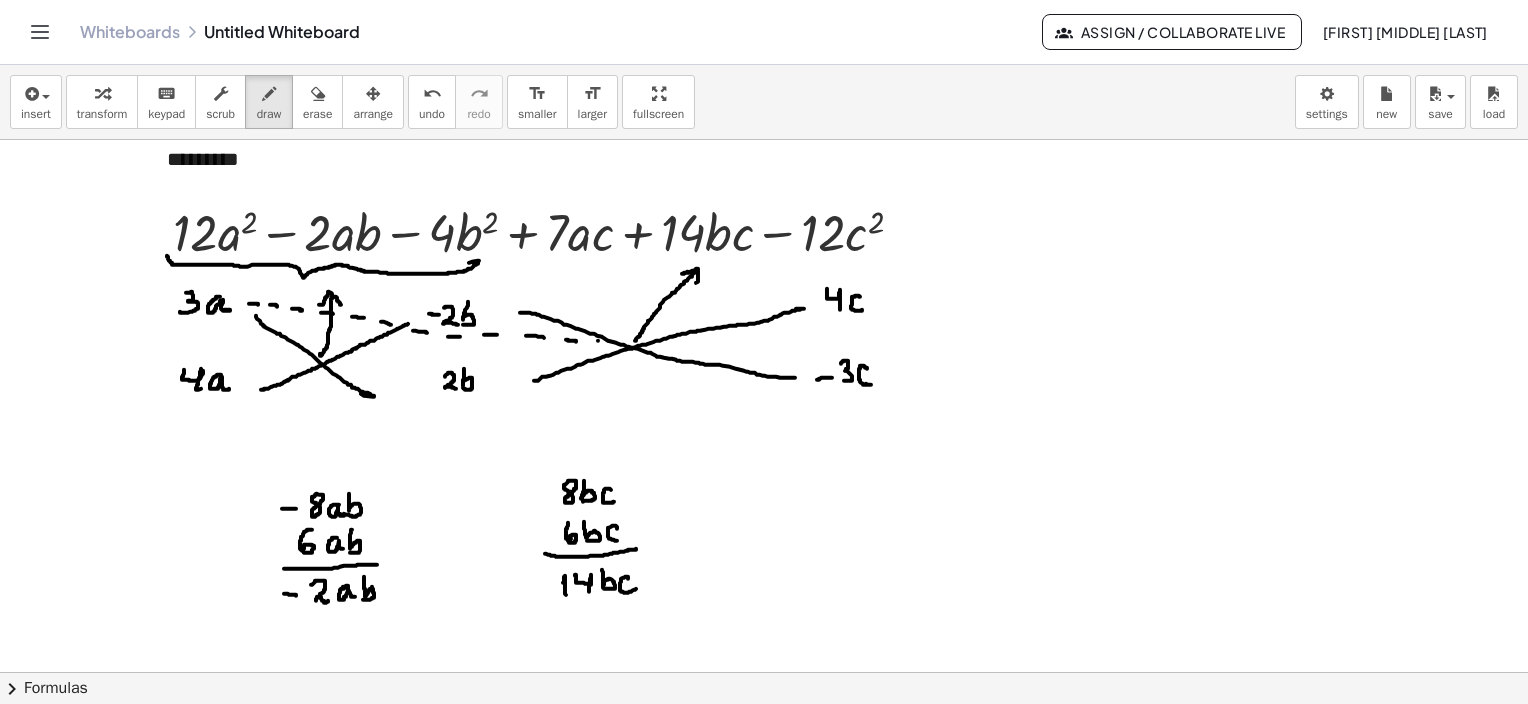 drag, startPoint x: 598, startPoint y: 340, endPoint x: 623, endPoint y: 344, distance: 25.317978 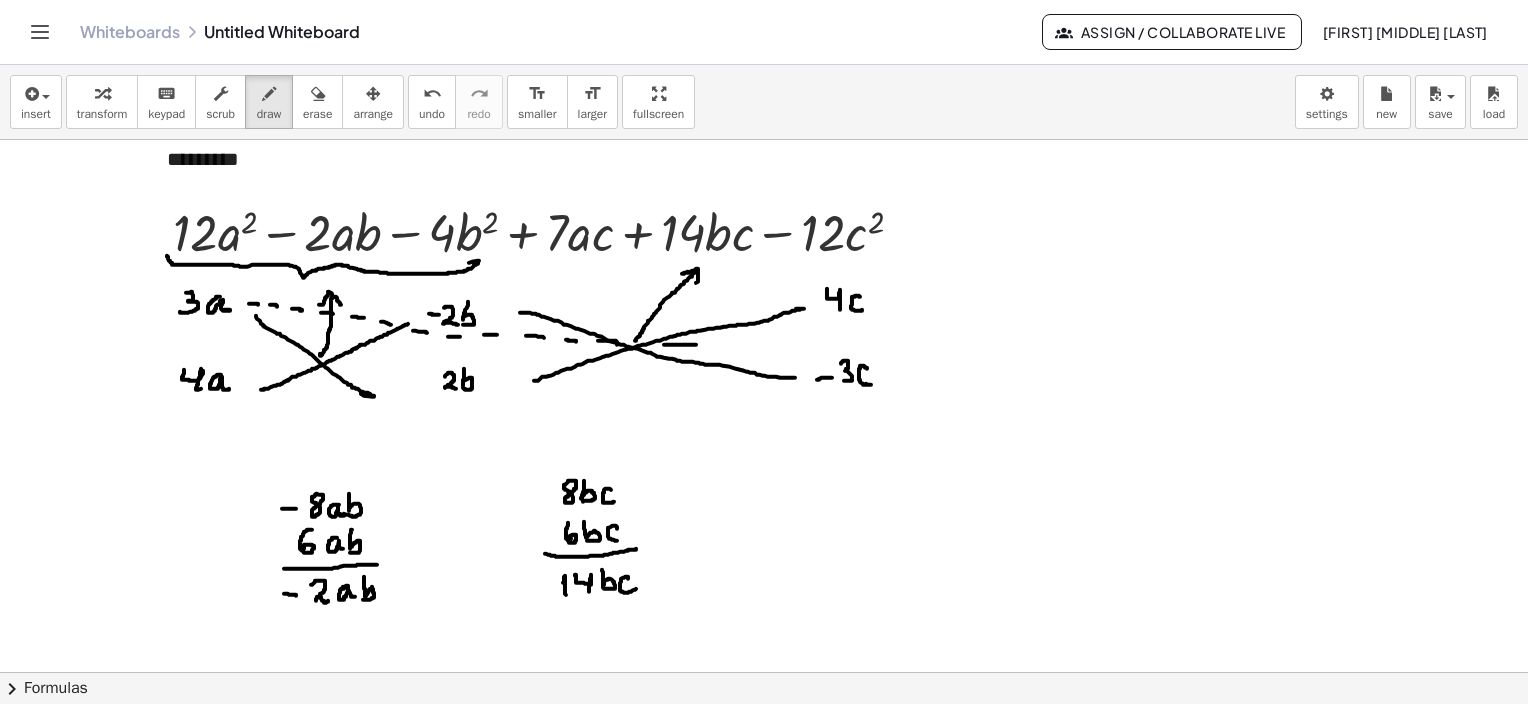 drag, startPoint x: 664, startPoint y: 344, endPoint x: 696, endPoint y: 344, distance: 32 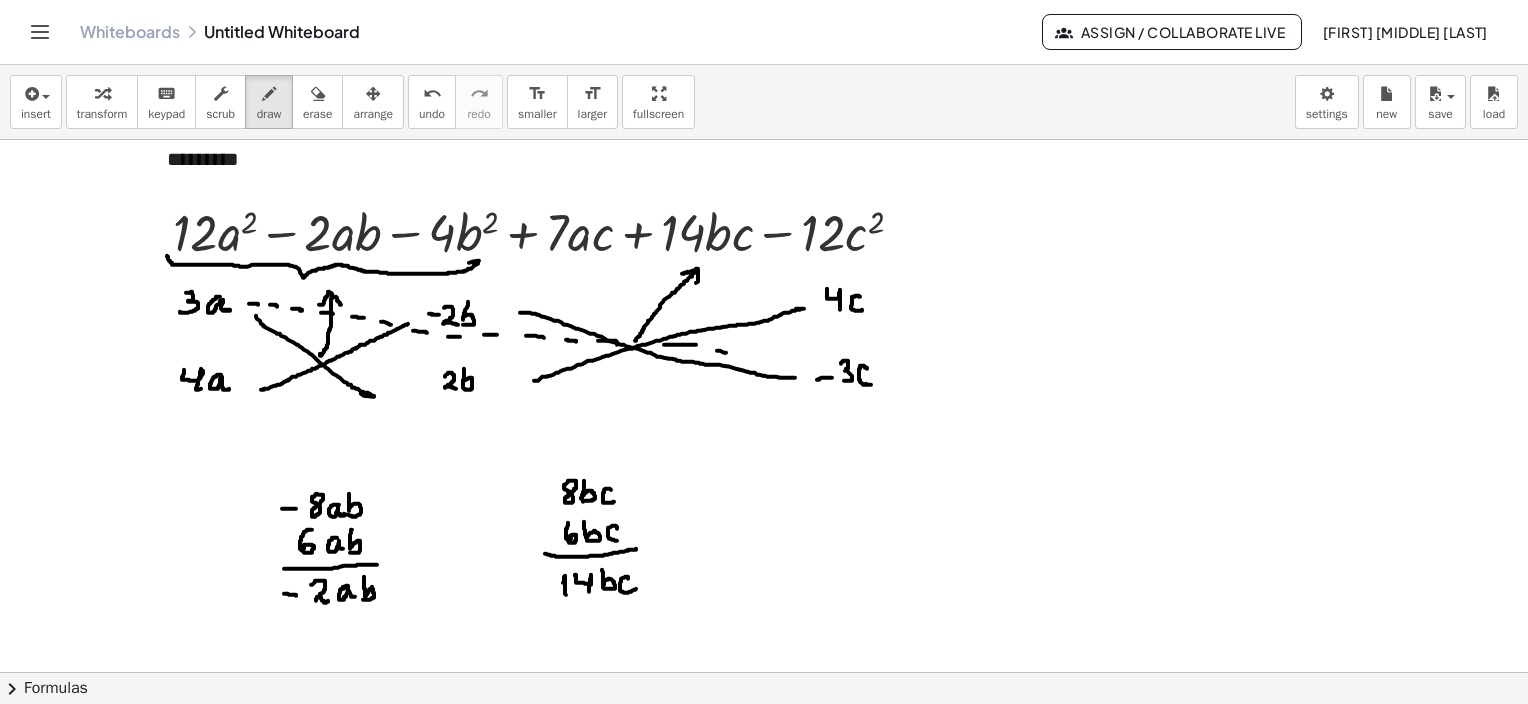 drag, startPoint x: 717, startPoint y: 350, endPoint x: 734, endPoint y: 354, distance: 17.464249 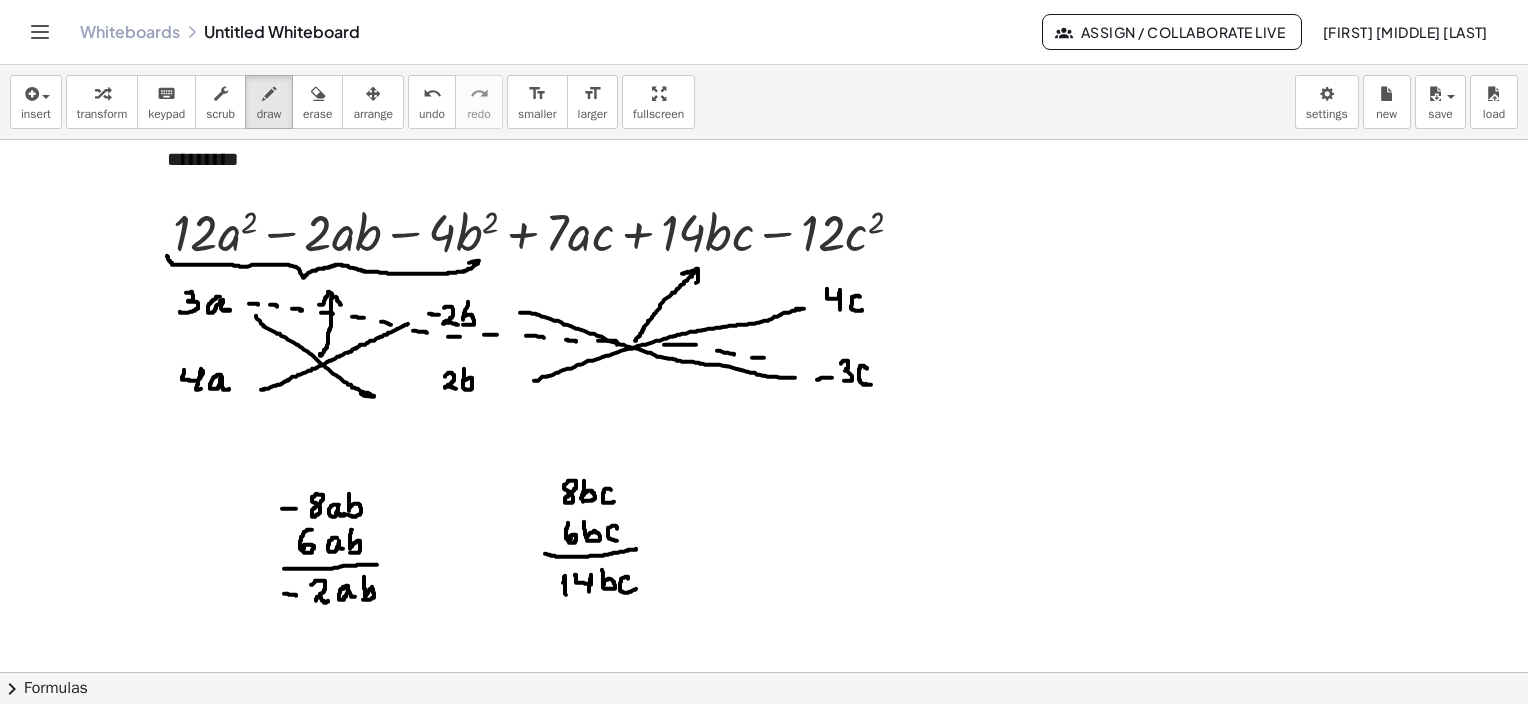 drag, startPoint x: 752, startPoint y: 357, endPoint x: 782, endPoint y: 359, distance: 30.066593 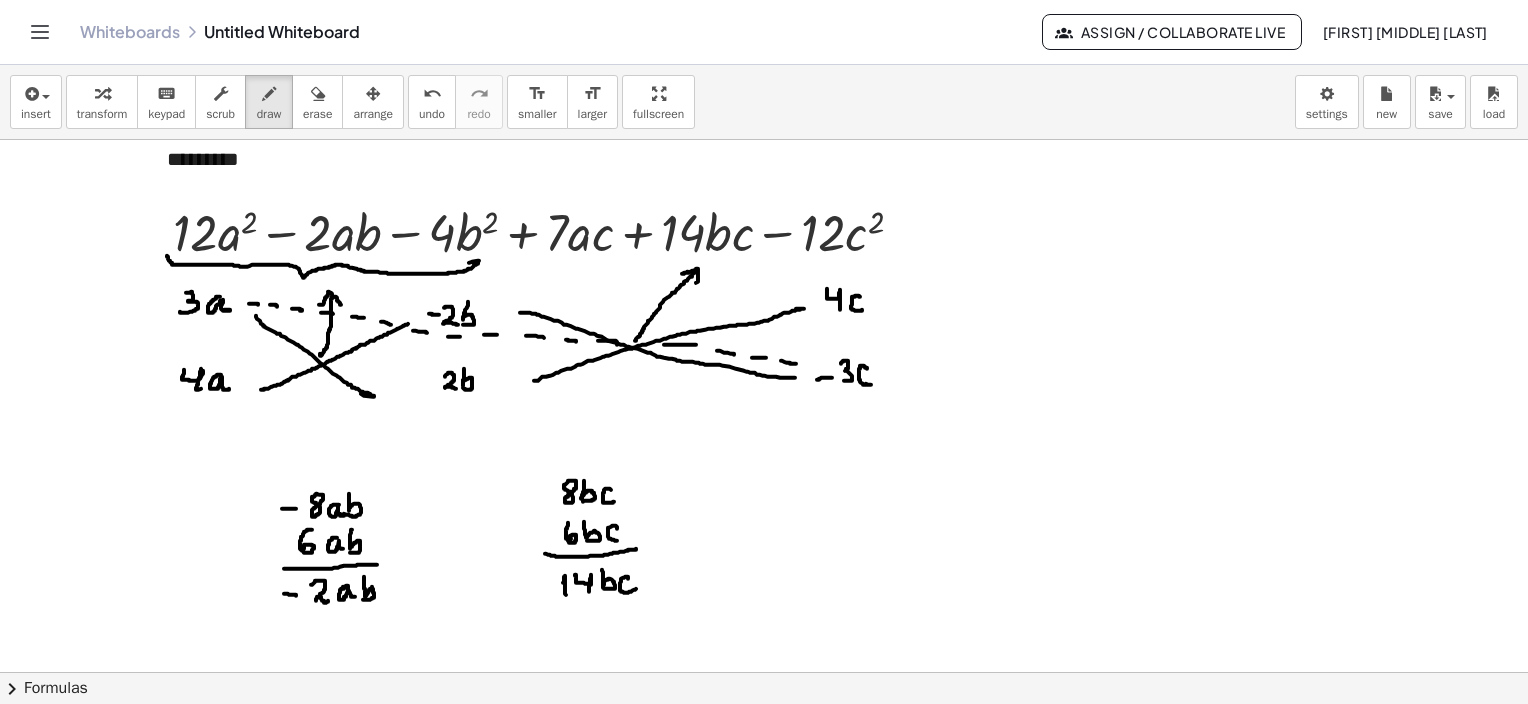 drag, startPoint x: 781, startPoint y: 360, endPoint x: 800, endPoint y: 363, distance: 19.235384 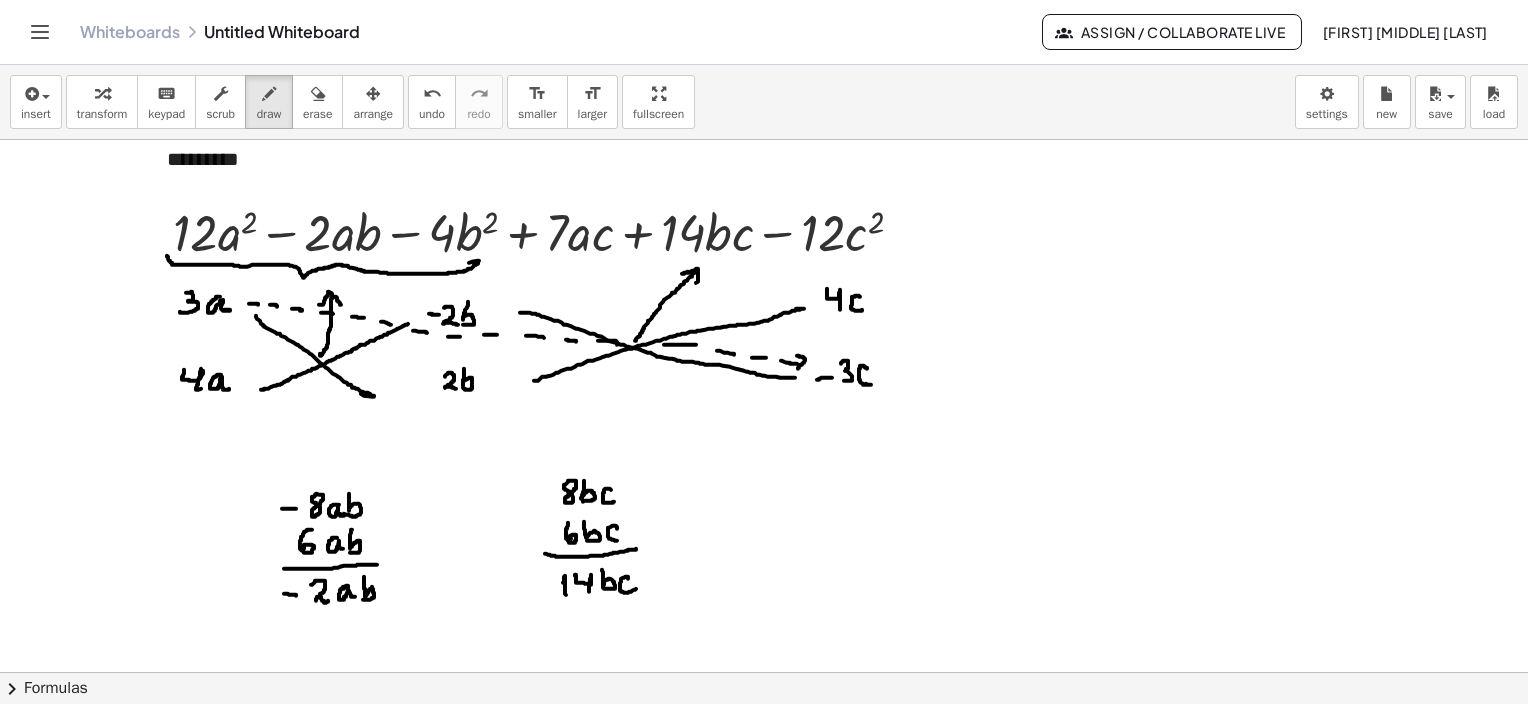 drag, startPoint x: 797, startPoint y: 355, endPoint x: 810, endPoint y: 337, distance: 22.203604 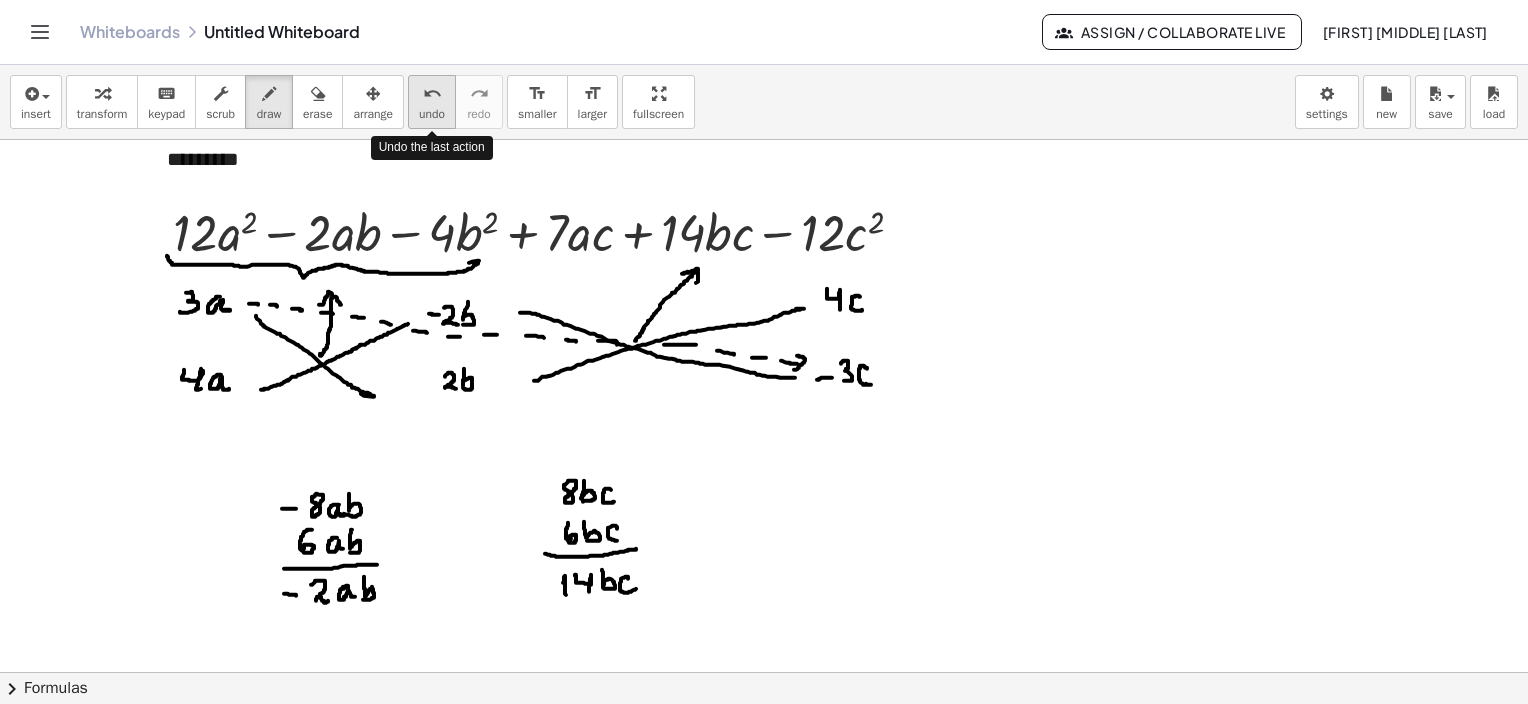 click on "undo" at bounding box center (432, 114) 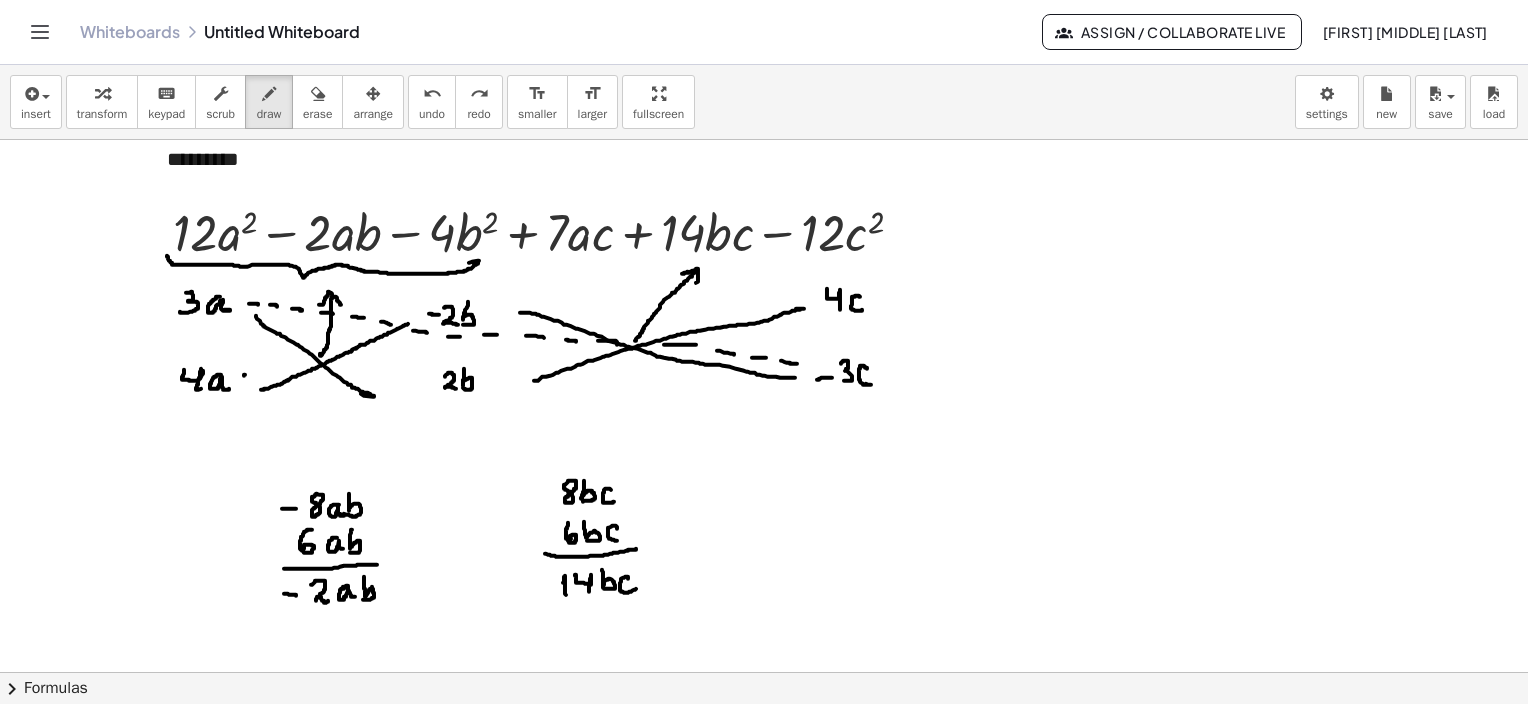 click at bounding box center (764, 437) 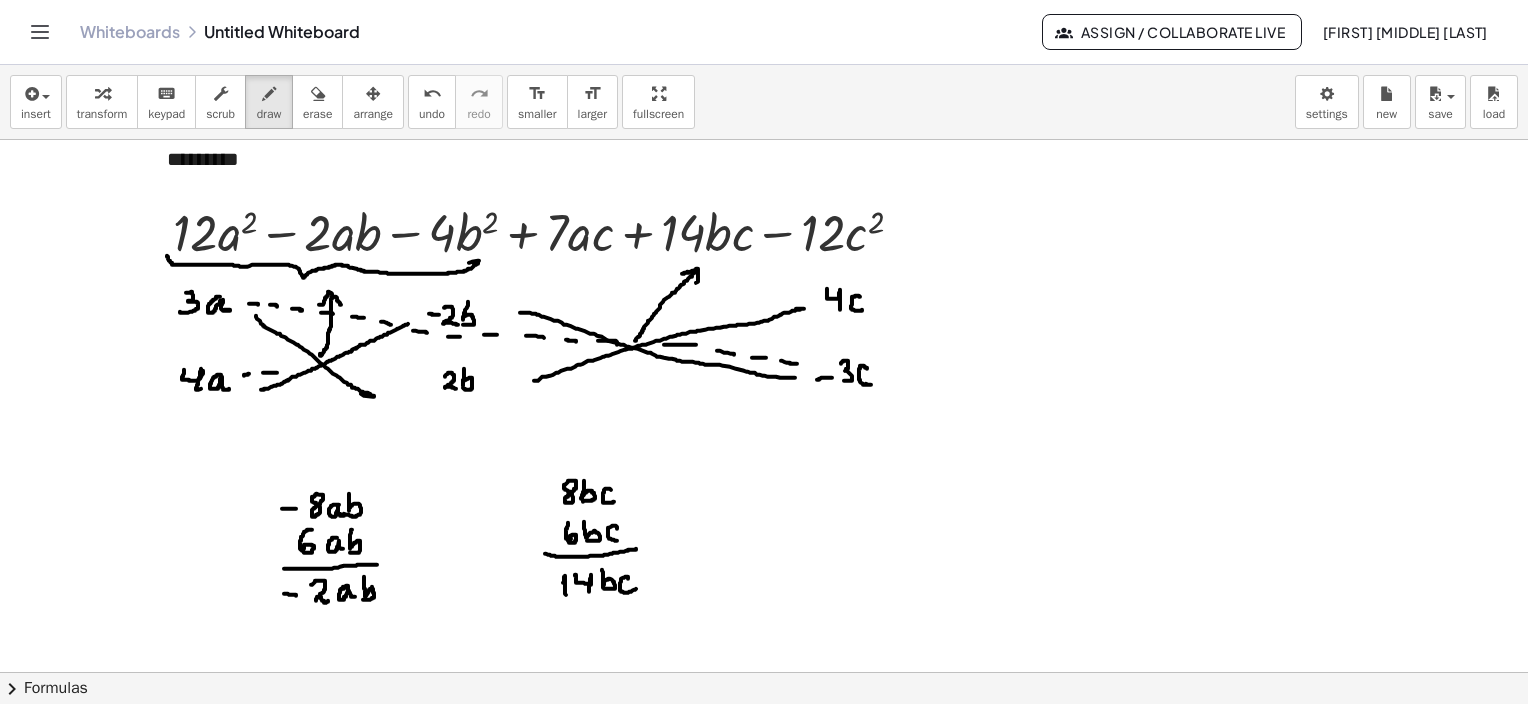 drag, startPoint x: 263, startPoint y: 372, endPoint x: 277, endPoint y: 372, distance: 14 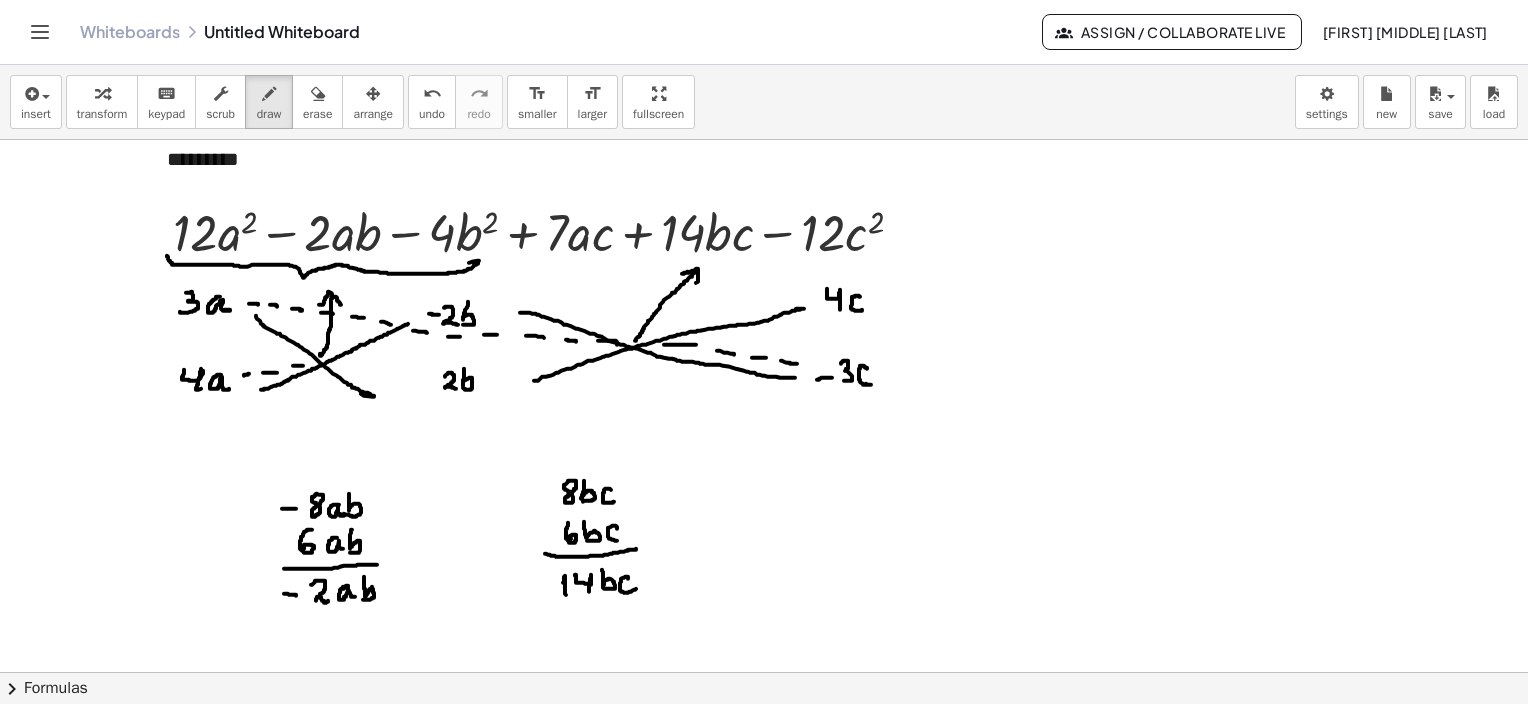 drag, startPoint x: 293, startPoint y: 365, endPoint x: 305, endPoint y: 365, distance: 12 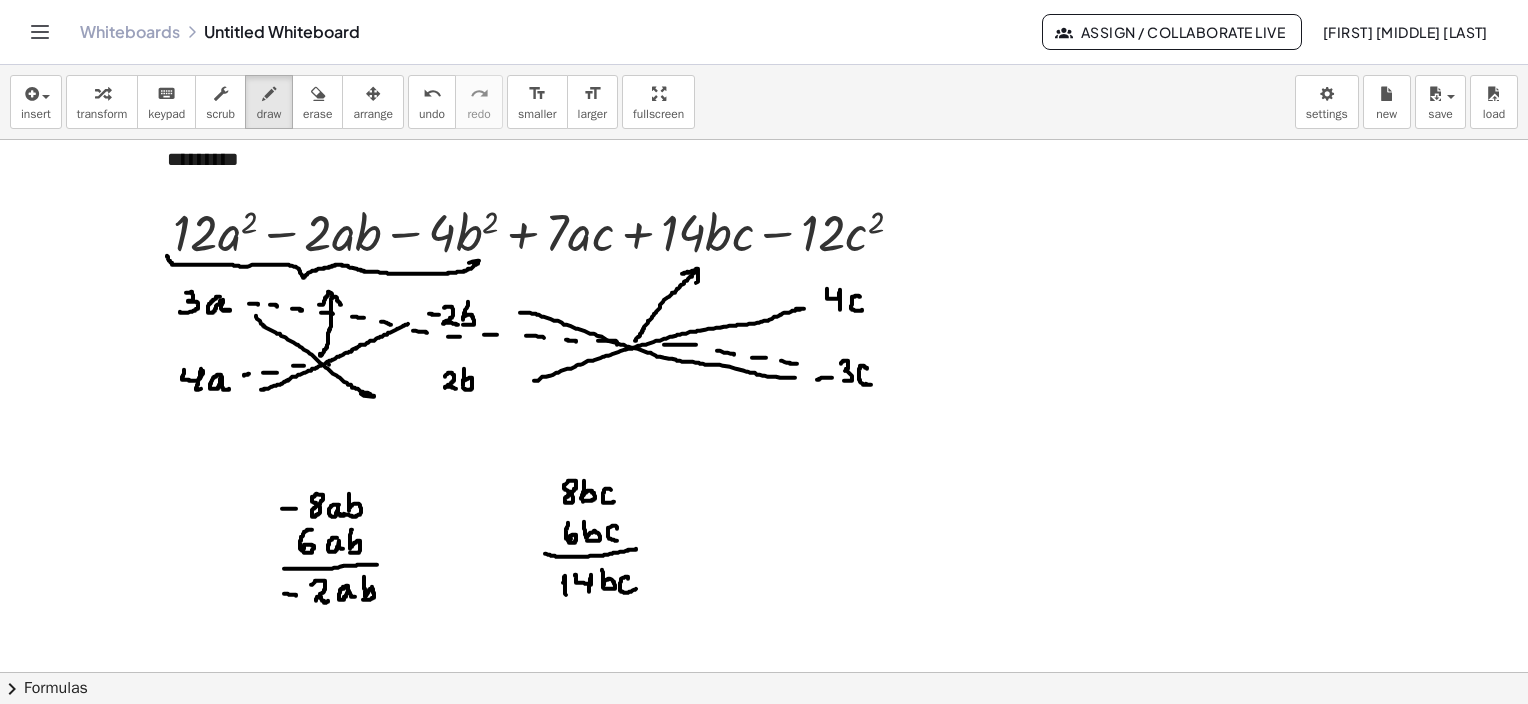 drag, startPoint x: 329, startPoint y: 364, endPoint x: 355, endPoint y: 365, distance: 26.019224 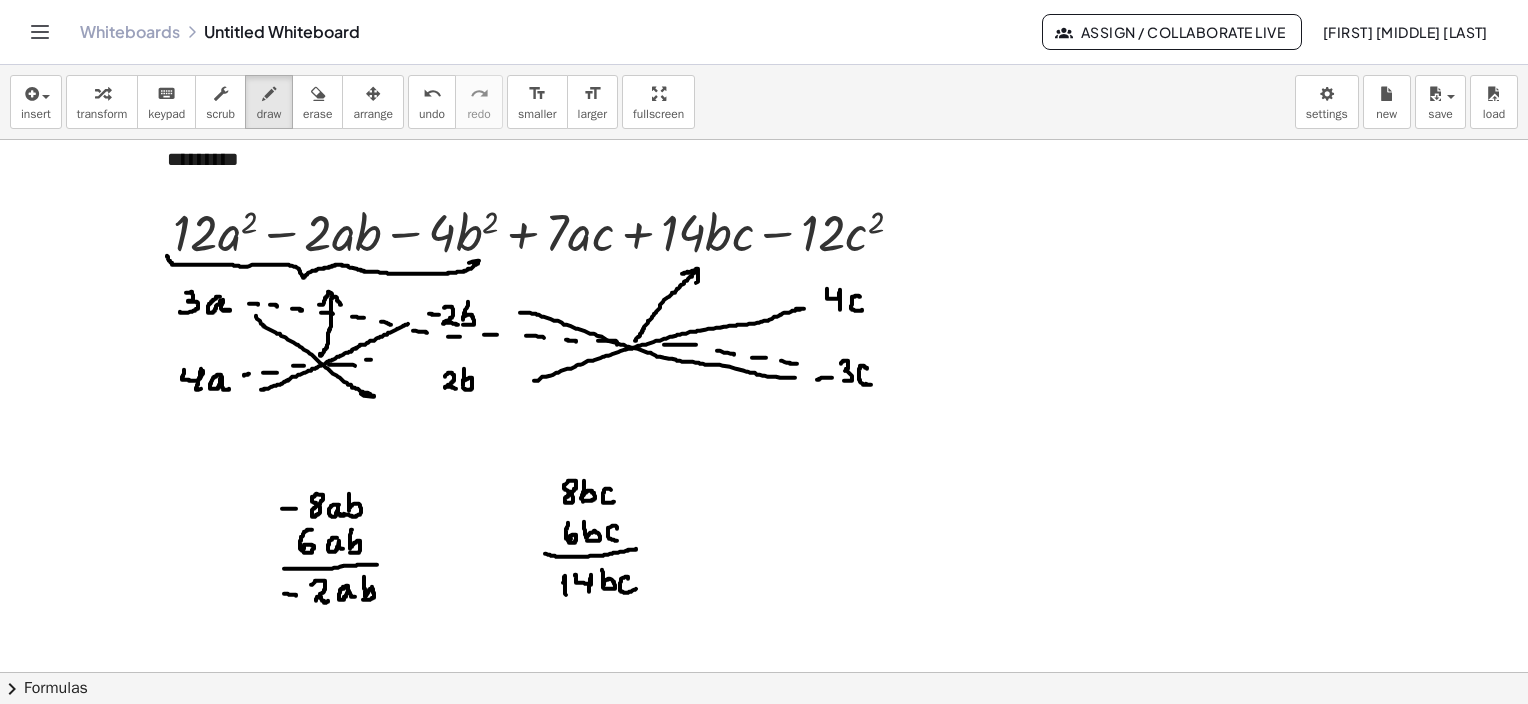 click at bounding box center [764, 437] 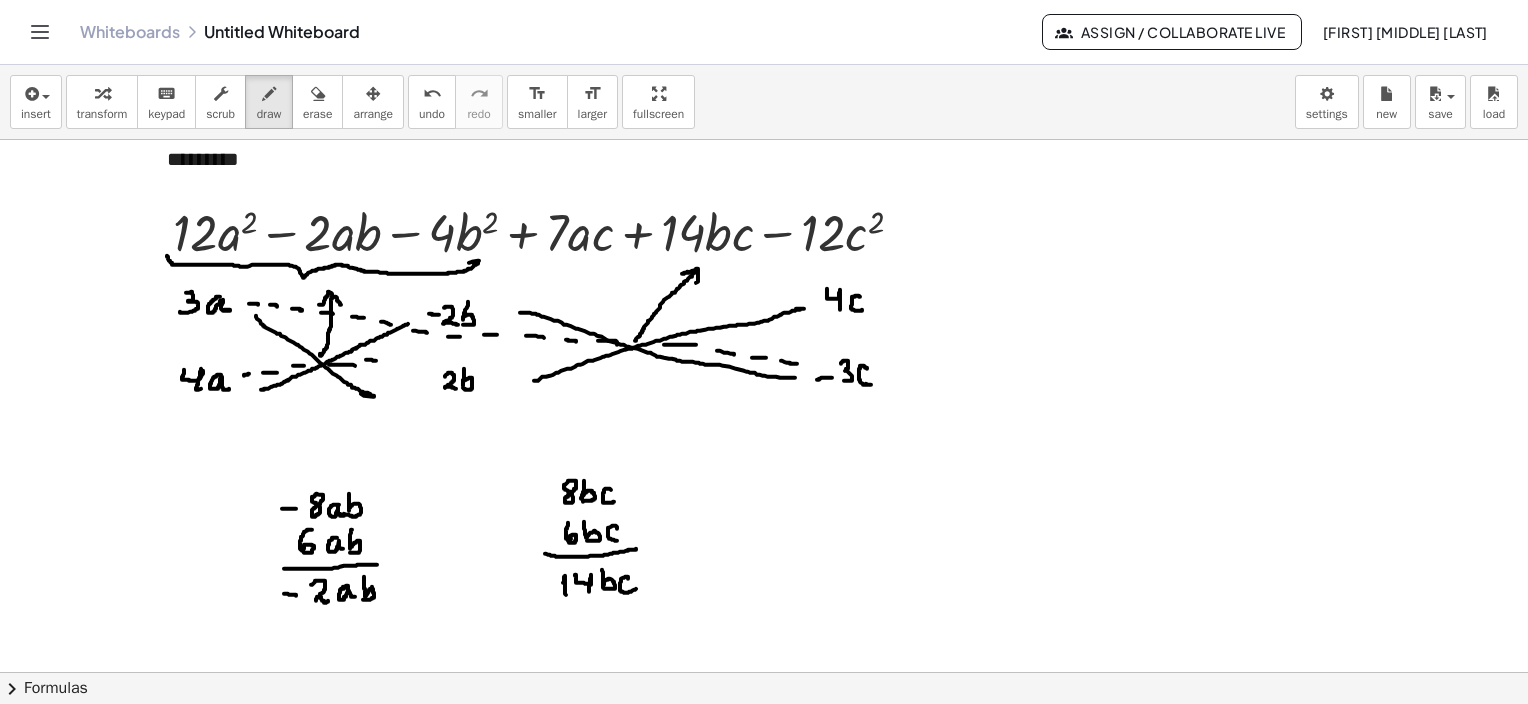 drag, startPoint x: 396, startPoint y: 357, endPoint x: 413, endPoint y: 356, distance: 17.029387 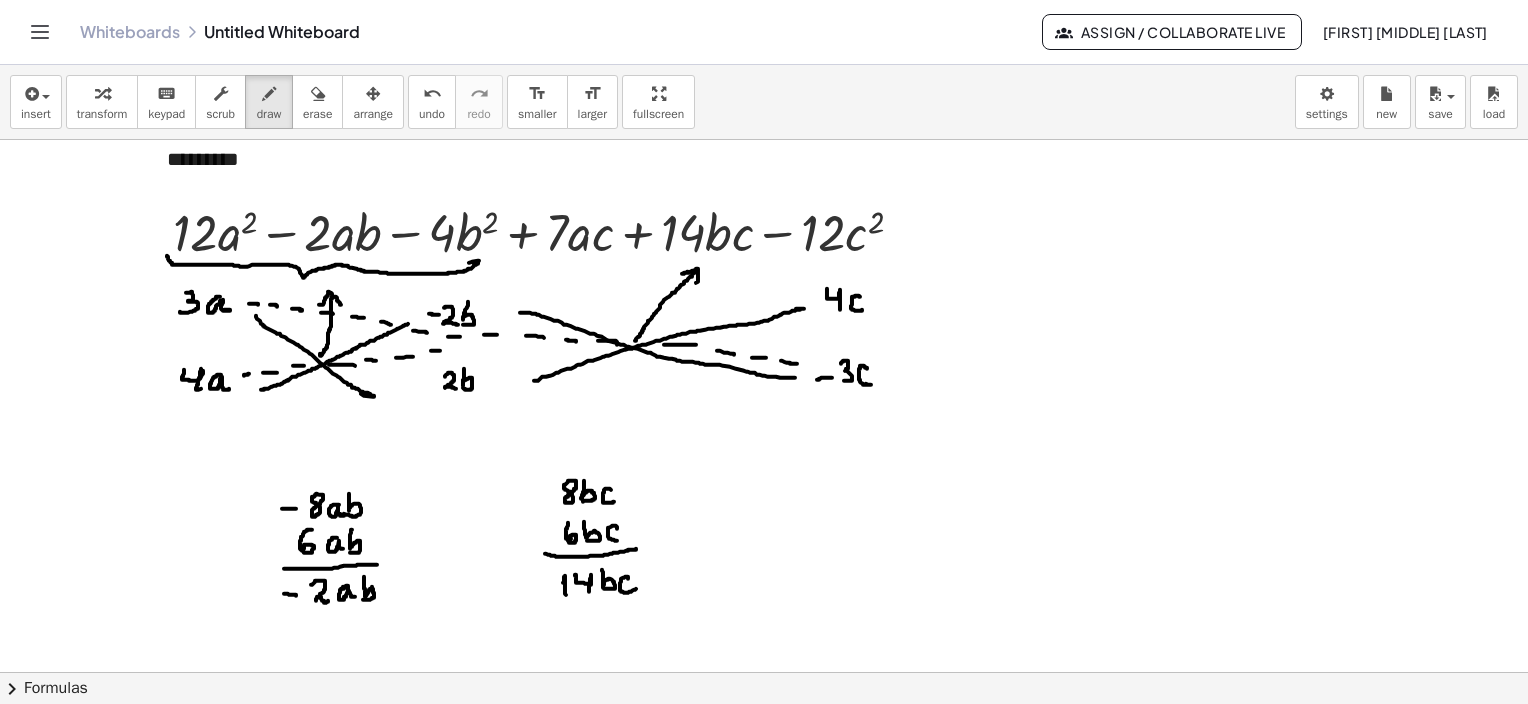 drag, startPoint x: 431, startPoint y: 350, endPoint x: 443, endPoint y: 350, distance: 12 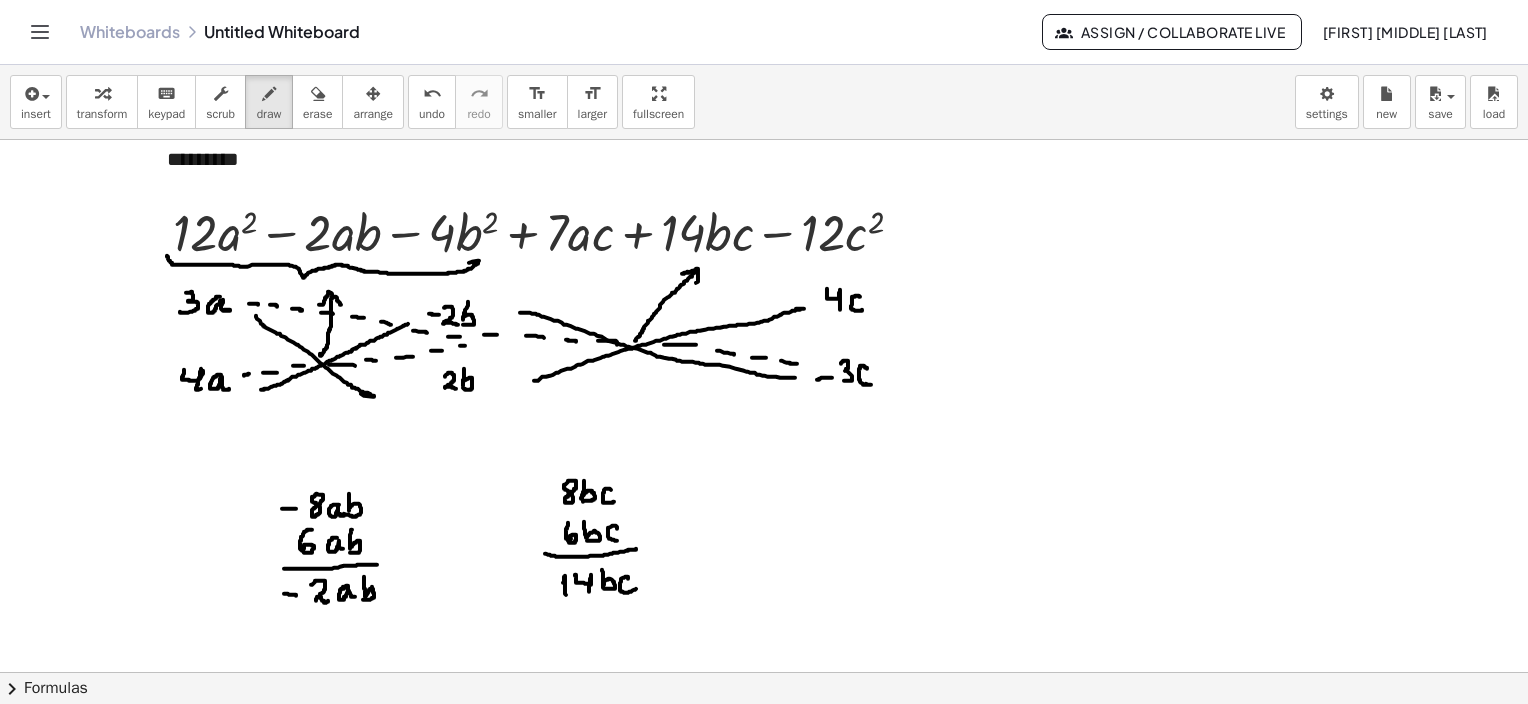 click at bounding box center (764, 437) 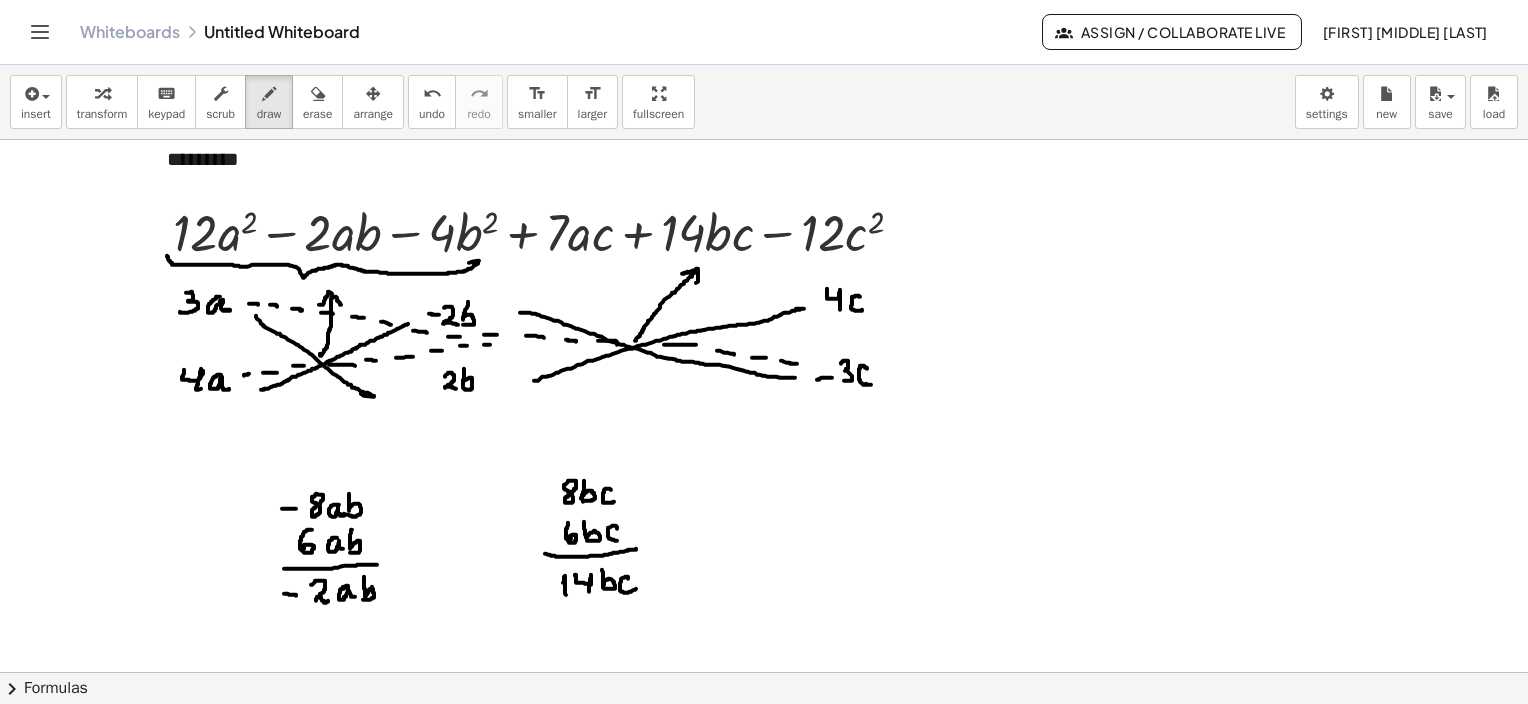 click at bounding box center [764, 437] 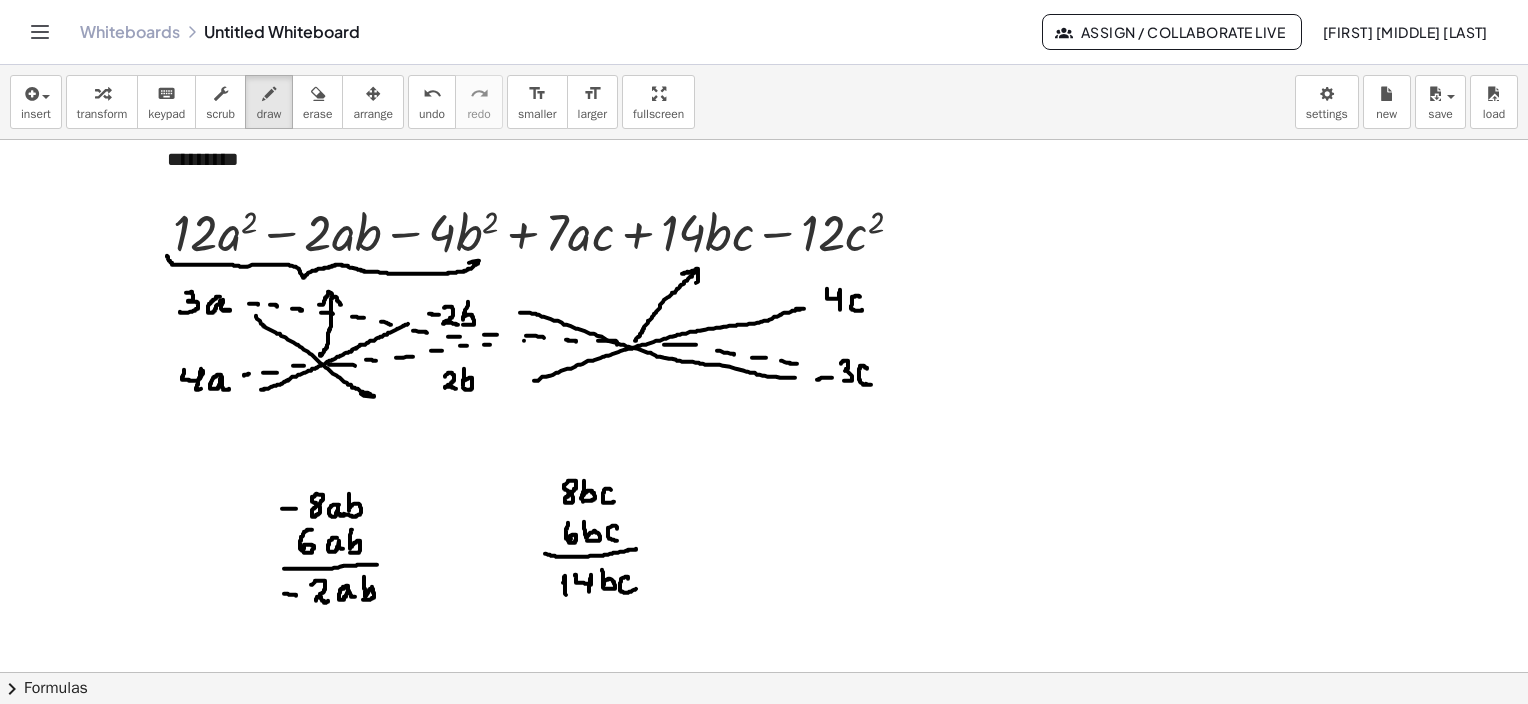 click at bounding box center [764, 437] 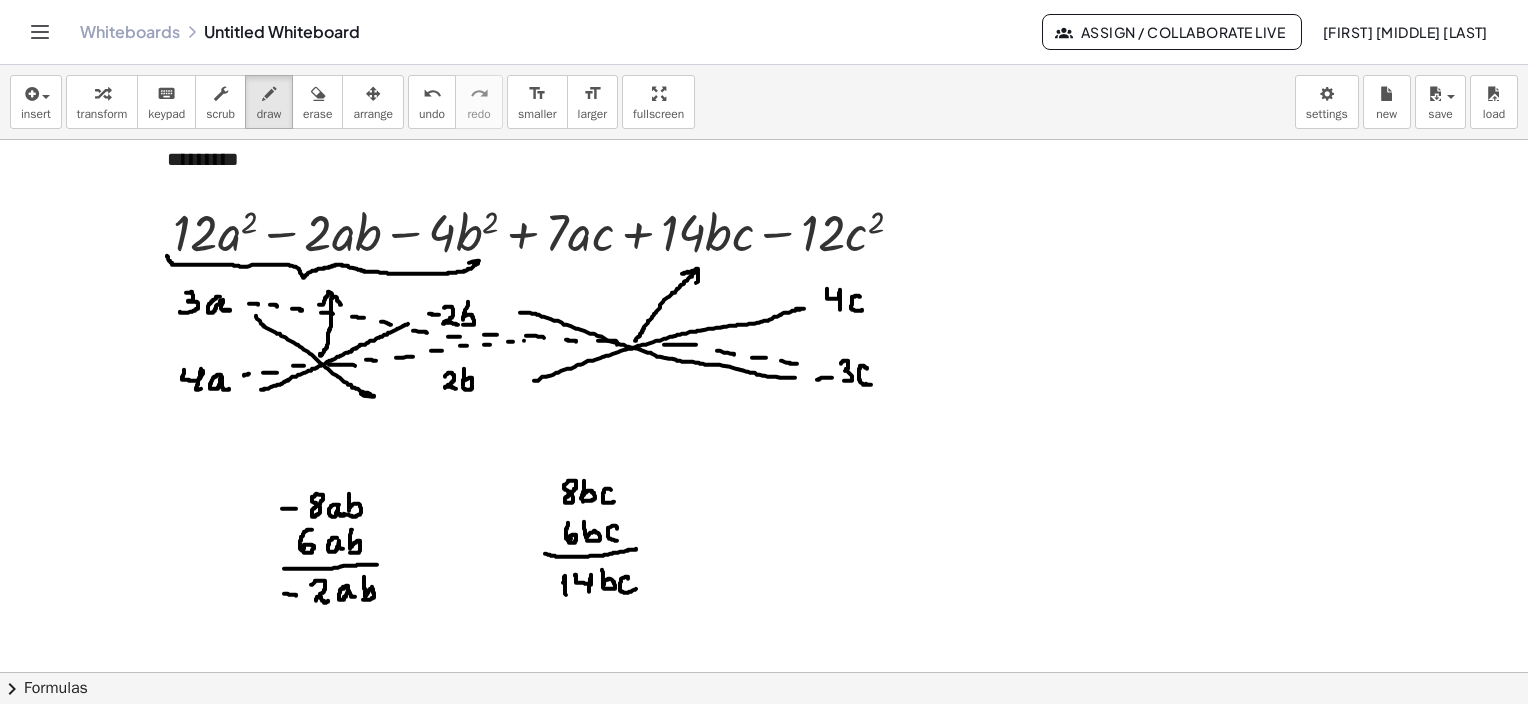 drag, startPoint x: 508, startPoint y: 341, endPoint x: 519, endPoint y: 342, distance: 11.045361 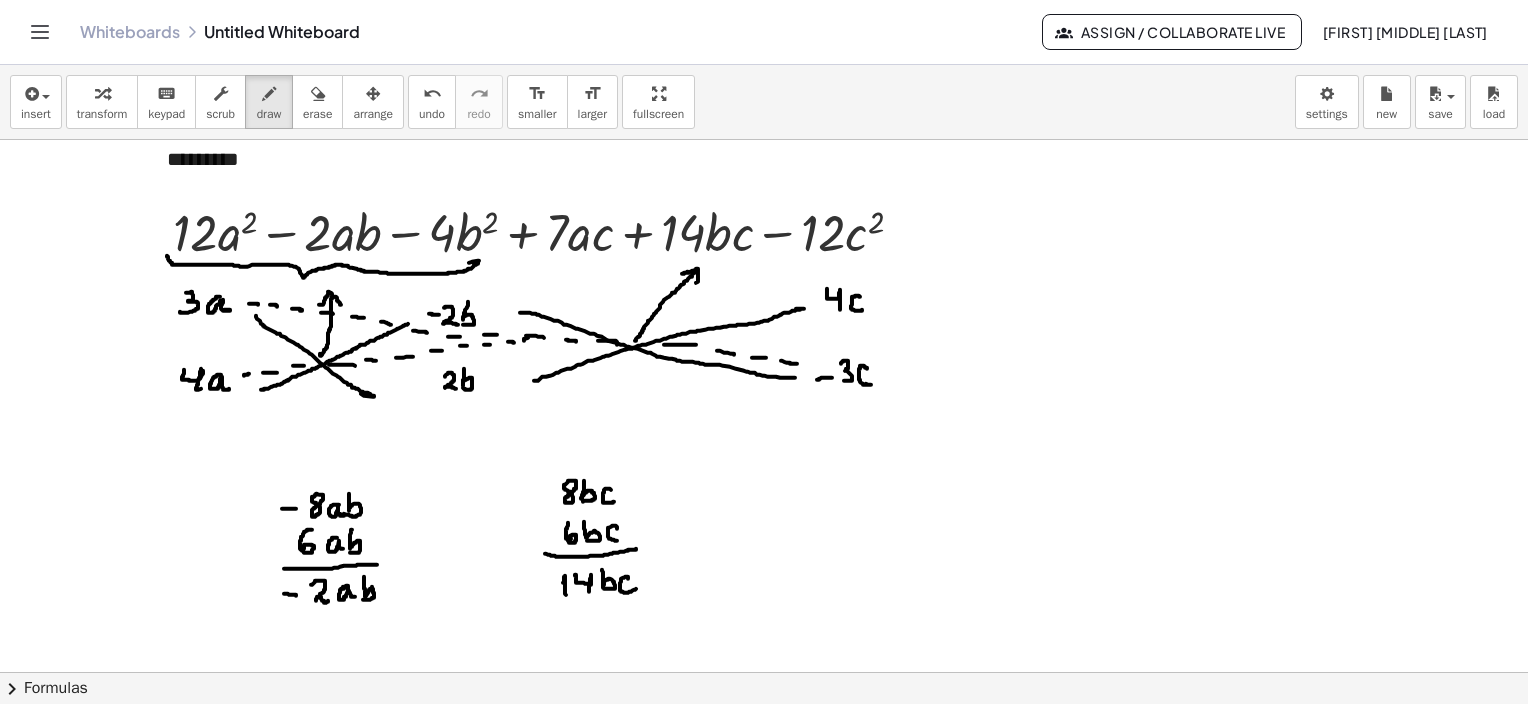 drag, startPoint x: 524, startPoint y: 339, endPoint x: 536, endPoint y: 336, distance: 12.369317 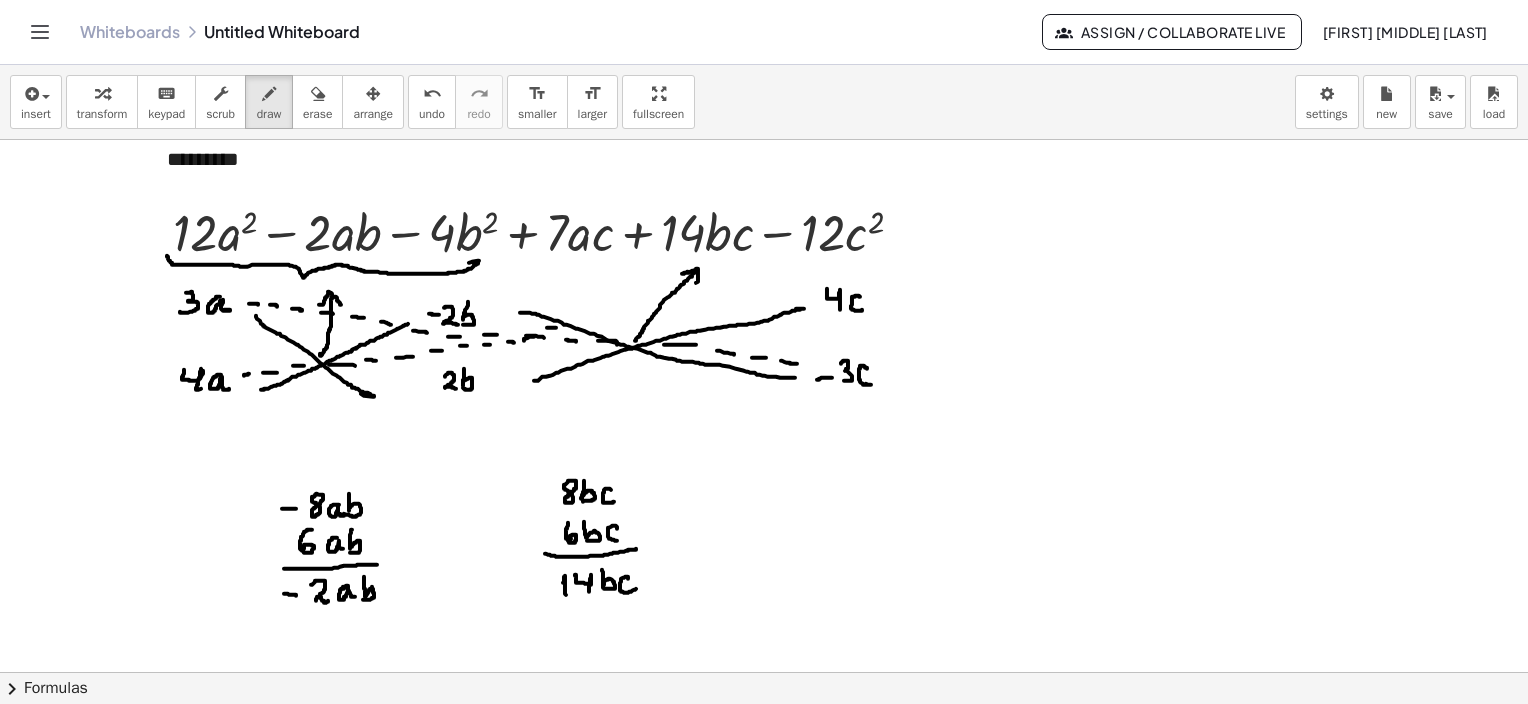 drag, startPoint x: 547, startPoint y: 327, endPoint x: 581, endPoint y: 327, distance: 34 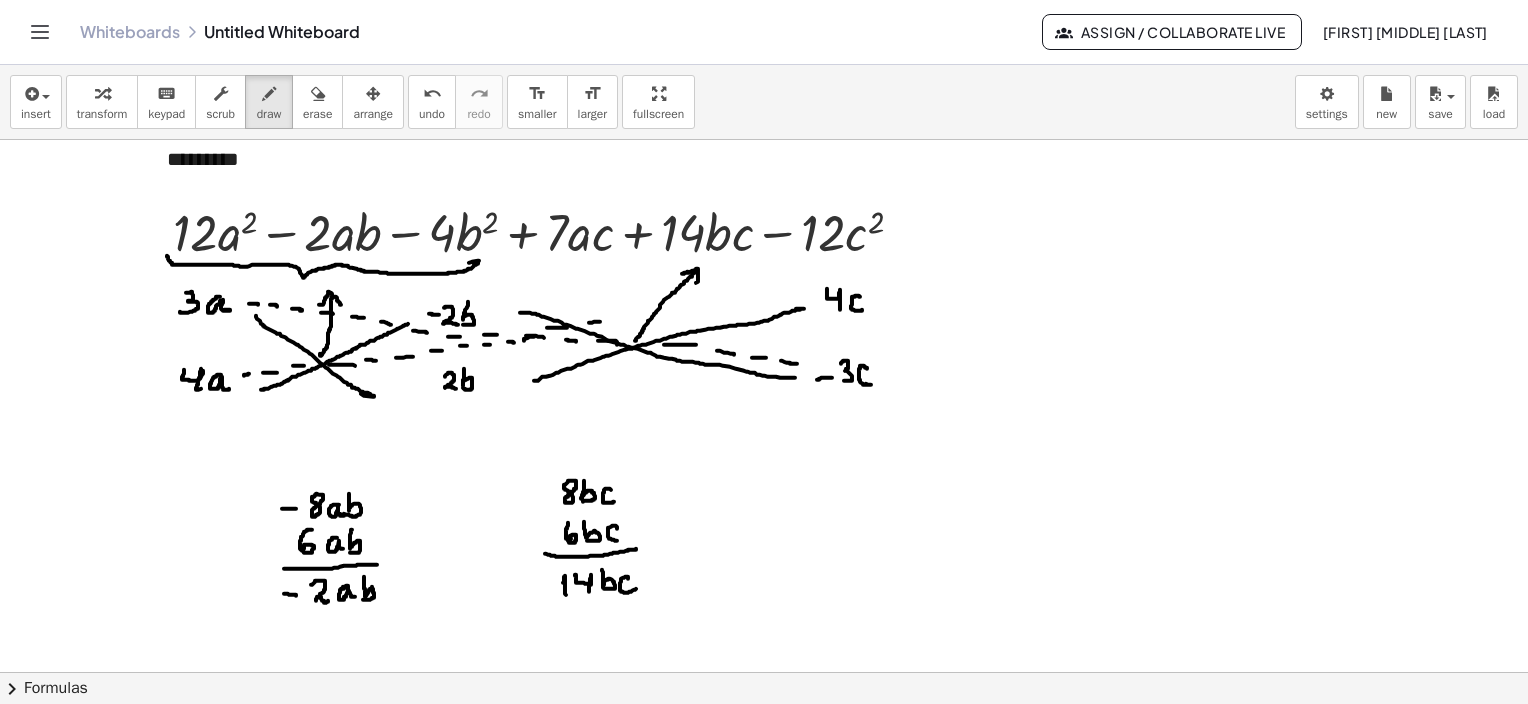 drag, startPoint x: 589, startPoint y: 322, endPoint x: 605, endPoint y: 322, distance: 16 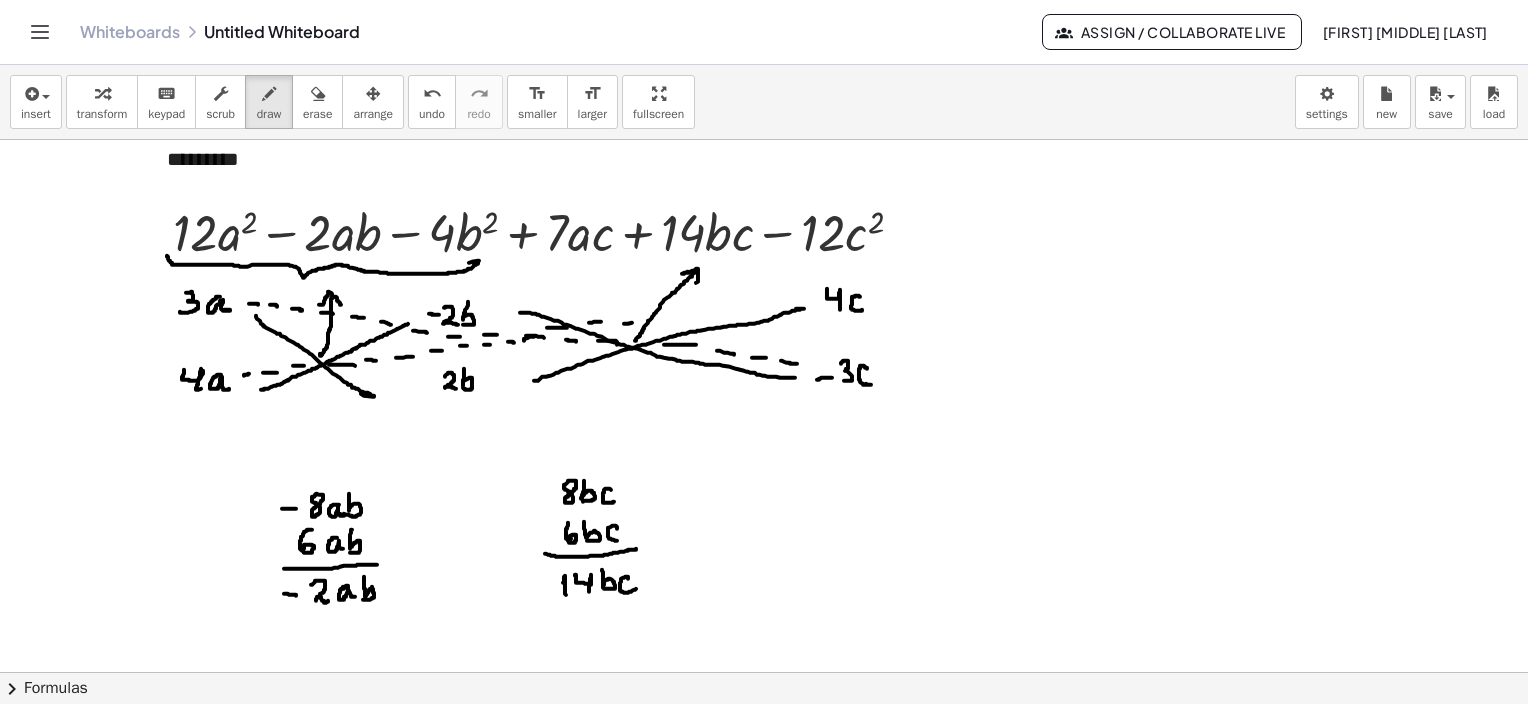 drag, startPoint x: 624, startPoint y: 323, endPoint x: 656, endPoint y: 321, distance: 32.06244 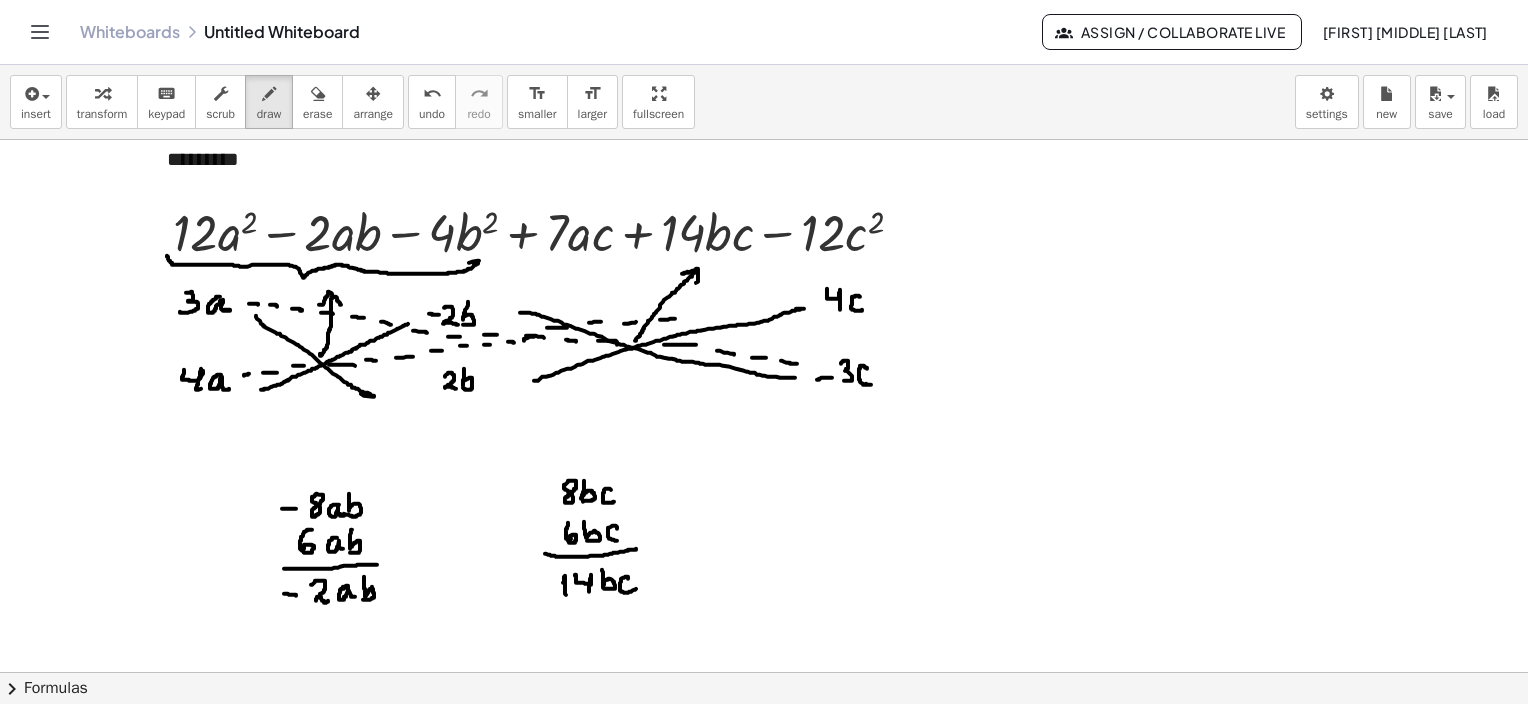drag, startPoint x: 660, startPoint y: 319, endPoint x: 681, endPoint y: 318, distance: 21.023796 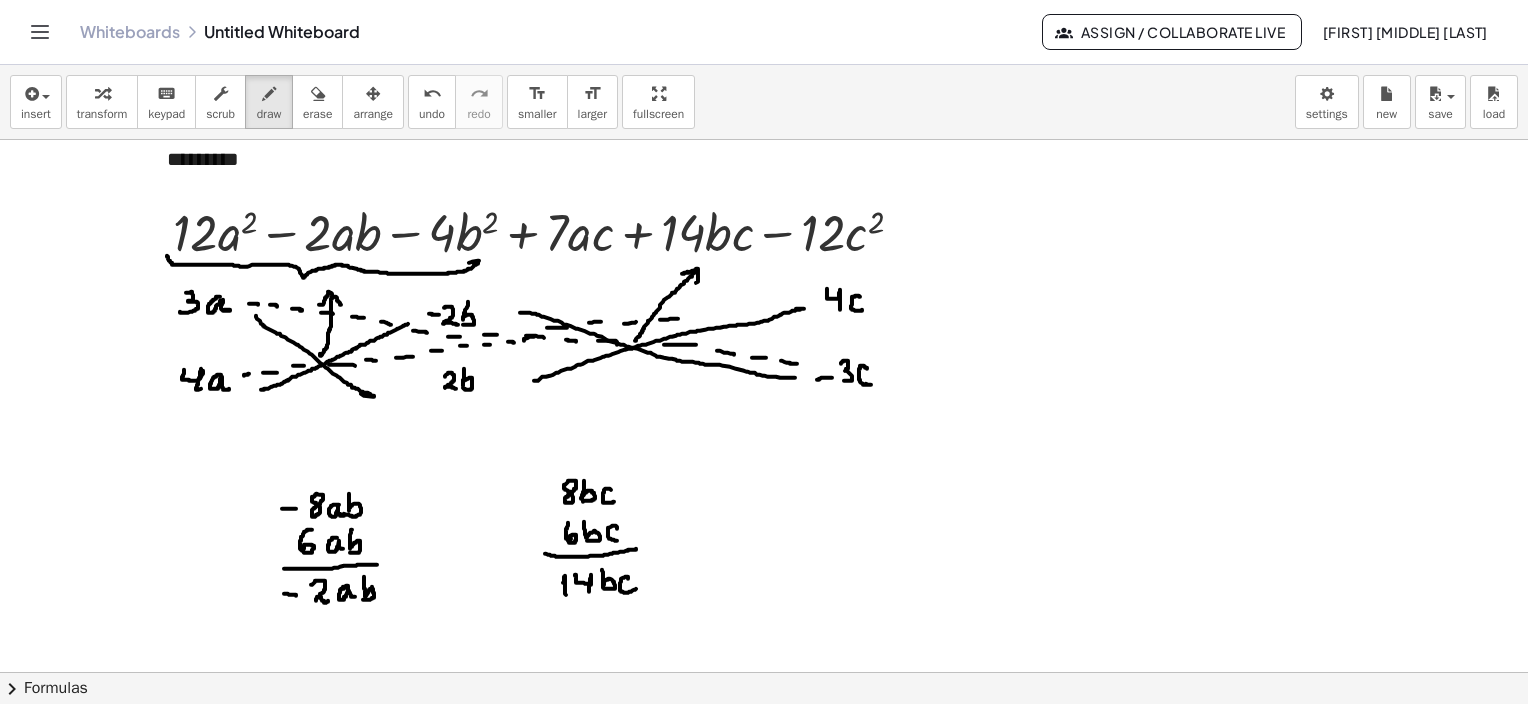 click at bounding box center (764, 437) 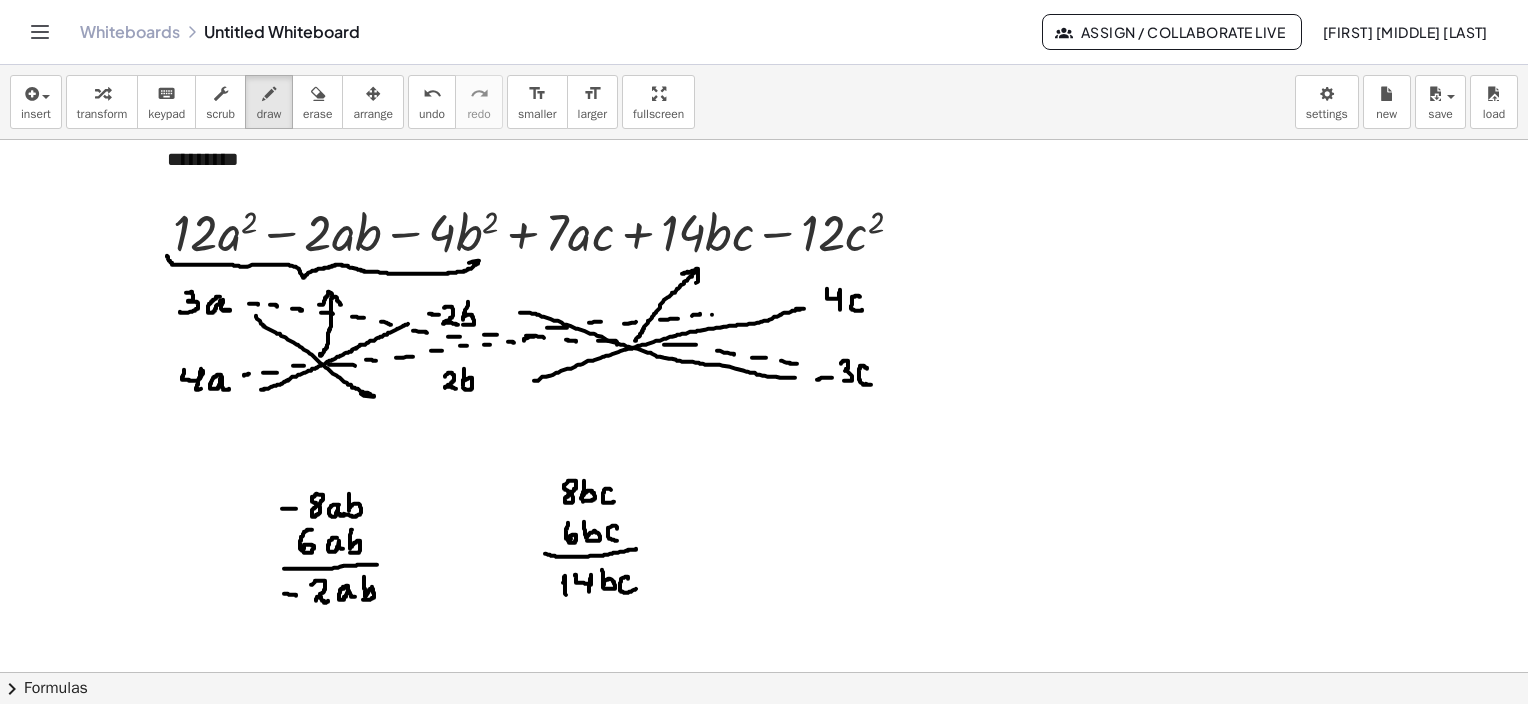 click at bounding box center (764, 437) 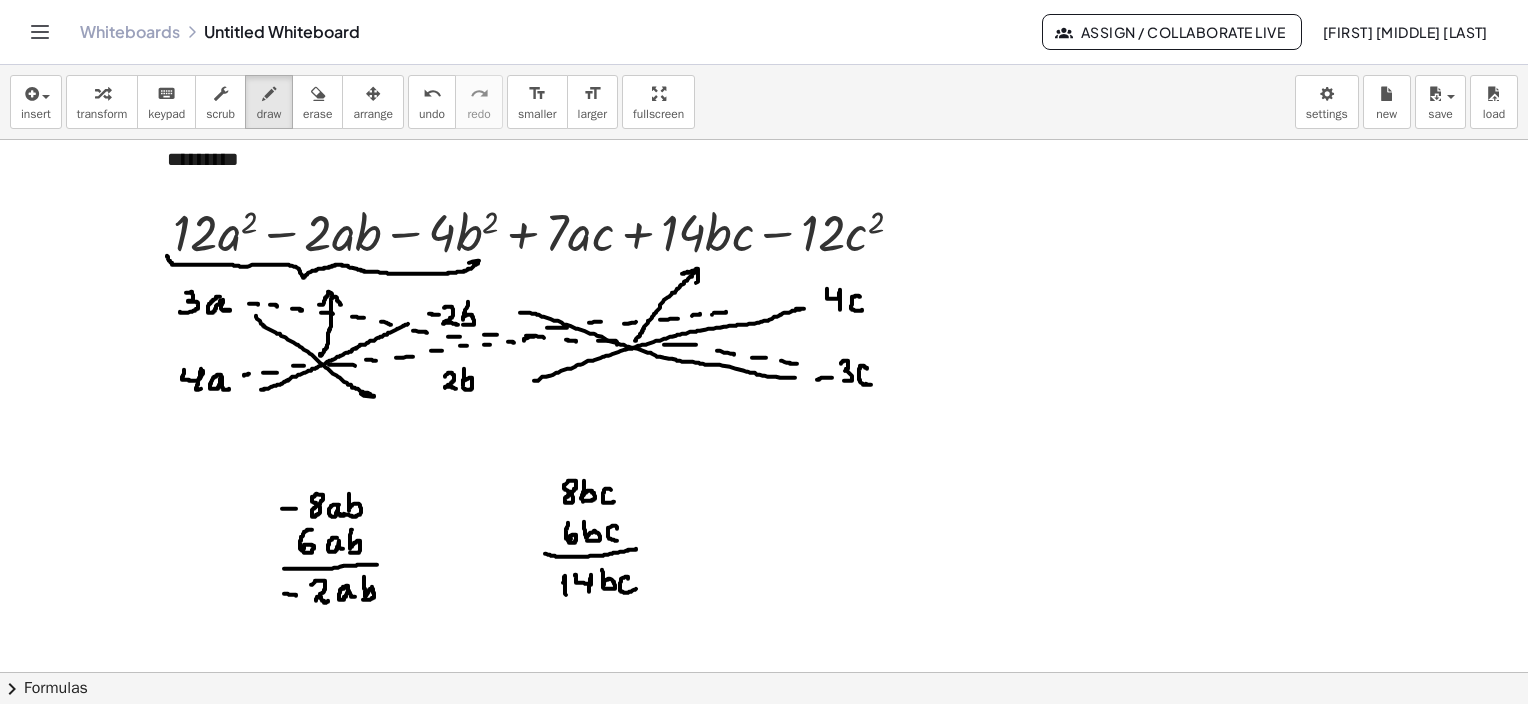 drag, startPoint x: 714, startPoint y: 312, endPoint x: 744, endPoint y: 310, distance: 30.066593 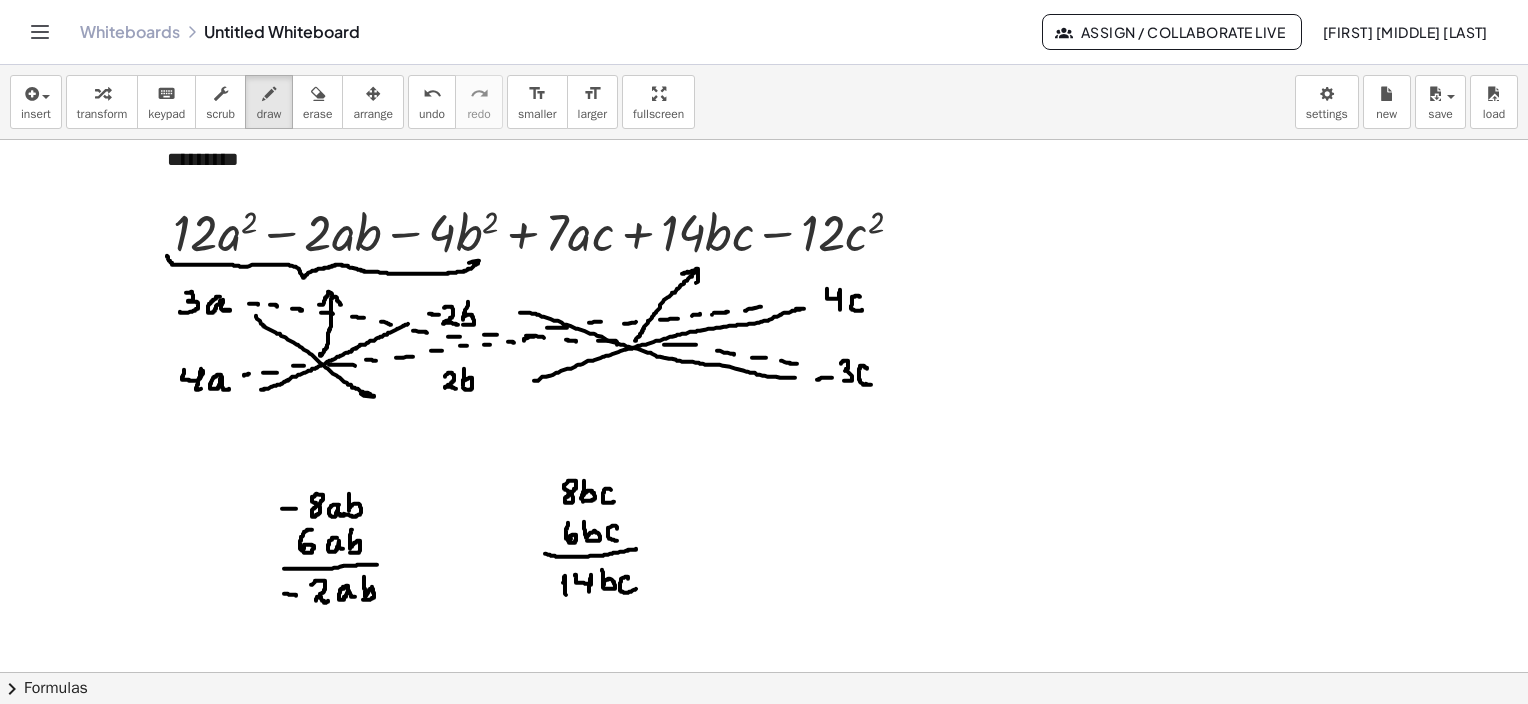 drag, startPoint x: 745, startPoint y: 310, endPoint x: 761, endPoint y: 306, distance: 16.492422 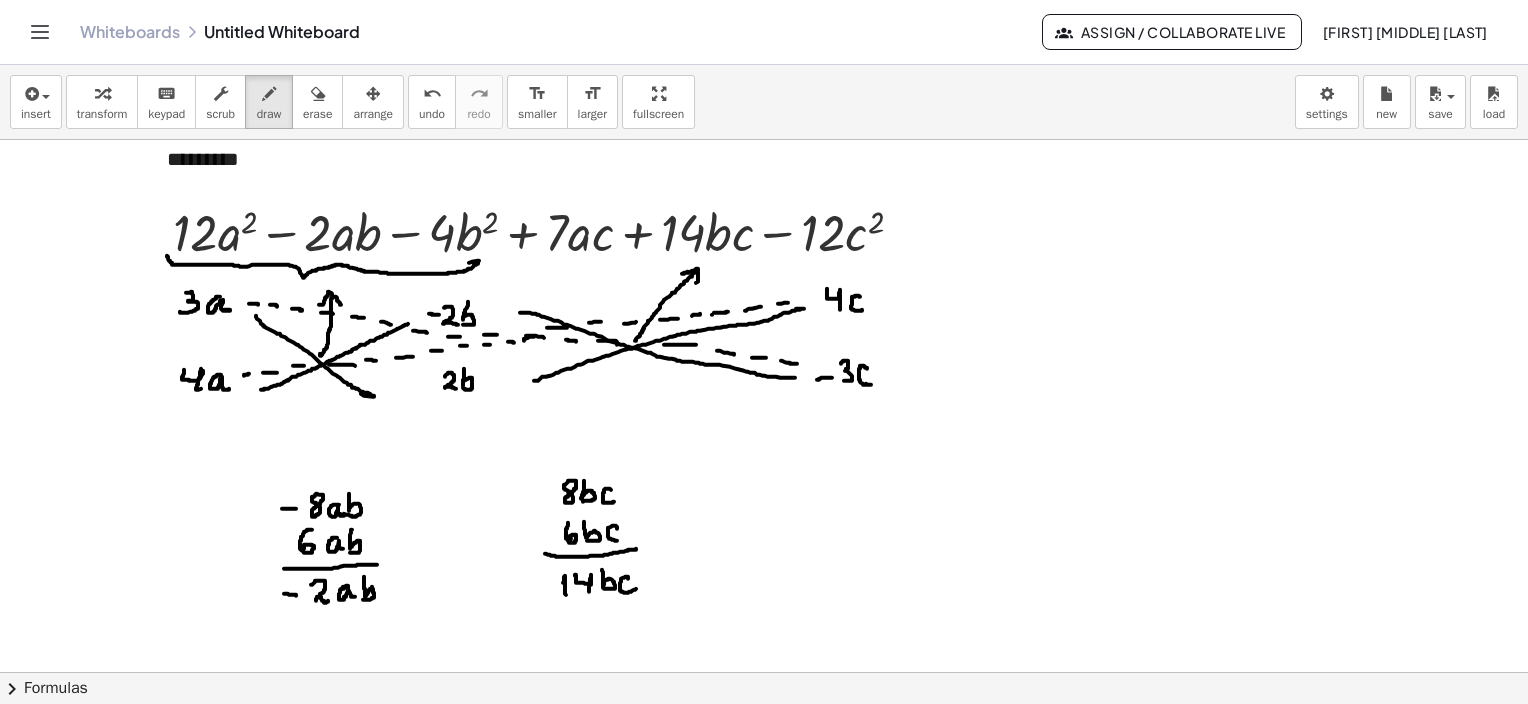 drag, startPoint x: 778, startPoint y: 303, endPoint x: 792, endPoint y: 300, distance: 14.3178215 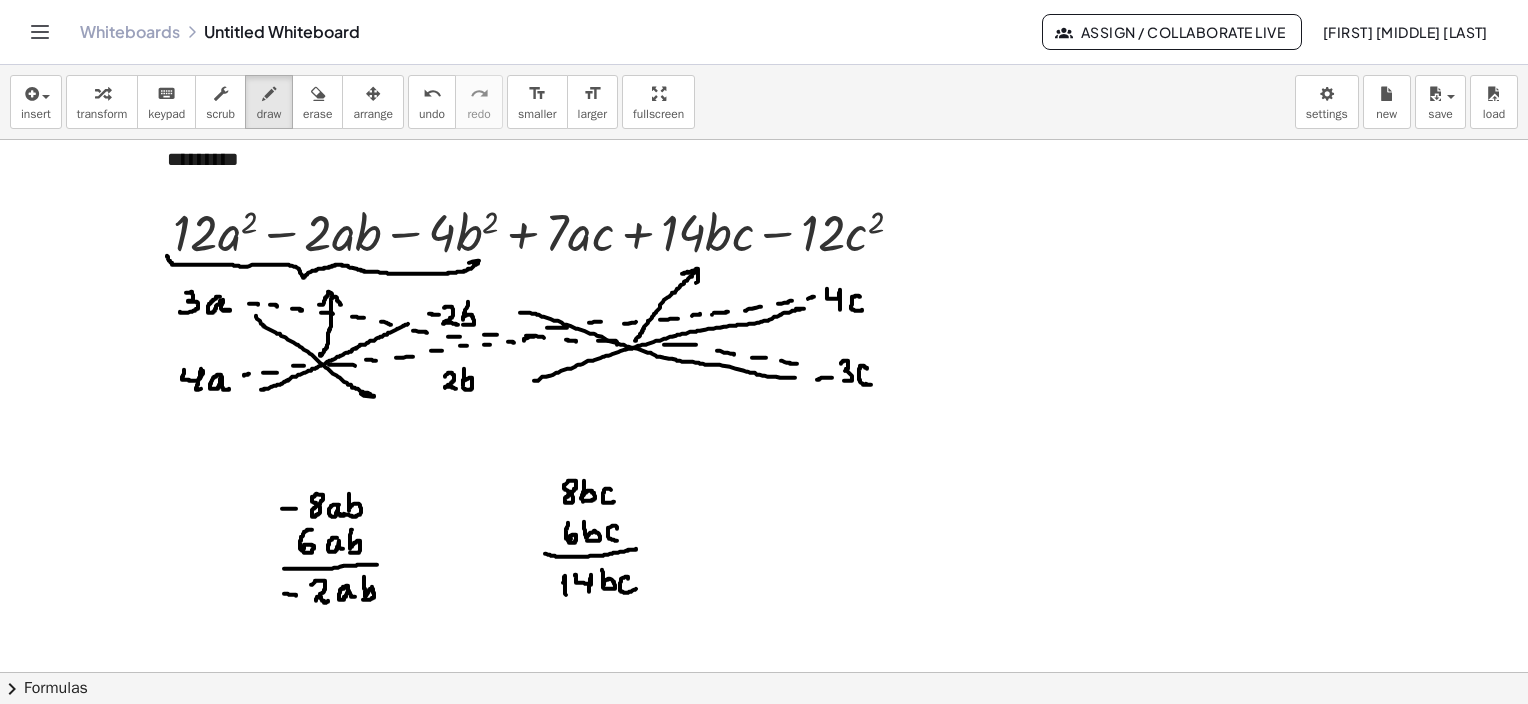click at bounding box center (764, 437) 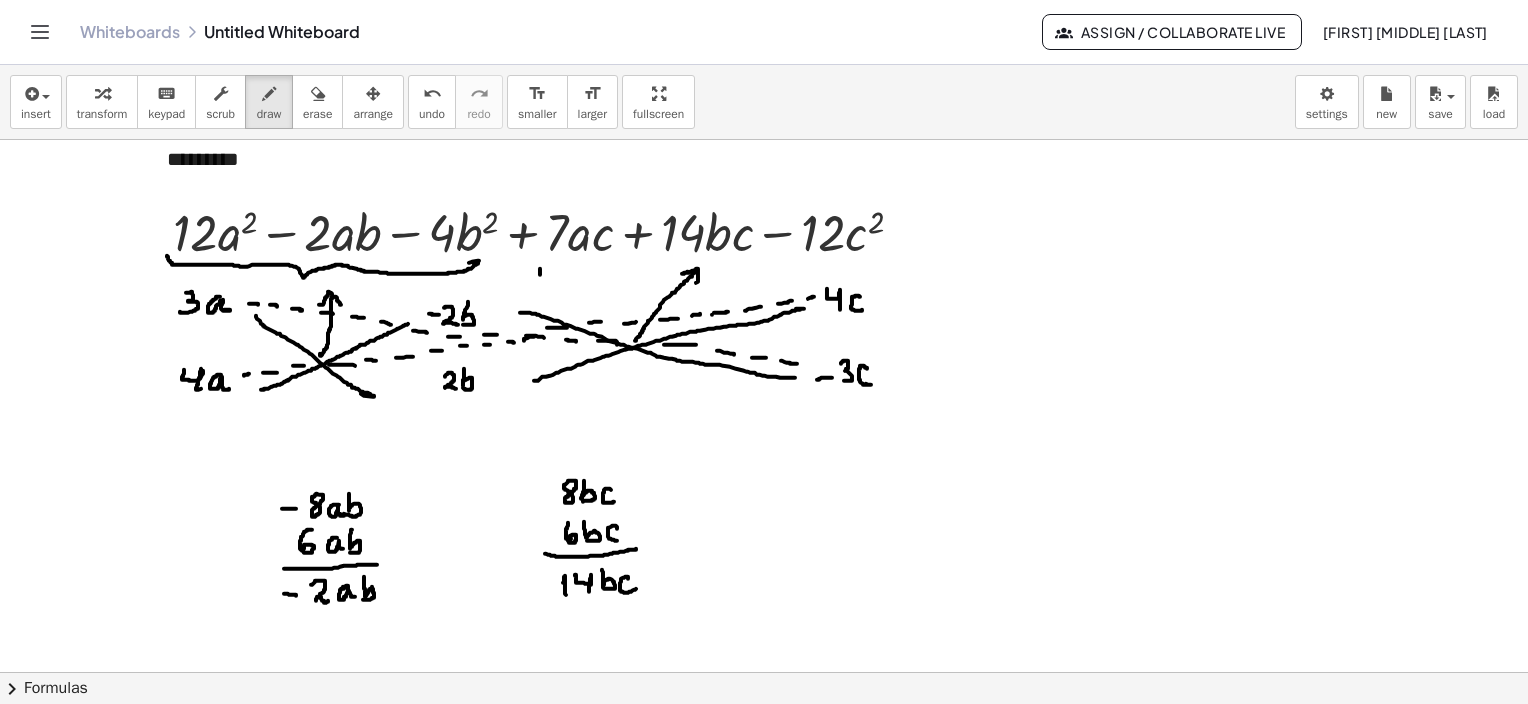 drag, startPoint x: 540, startPoint y: 268, endPoint x: 533, endPoint y: 280, distance: 13.892444 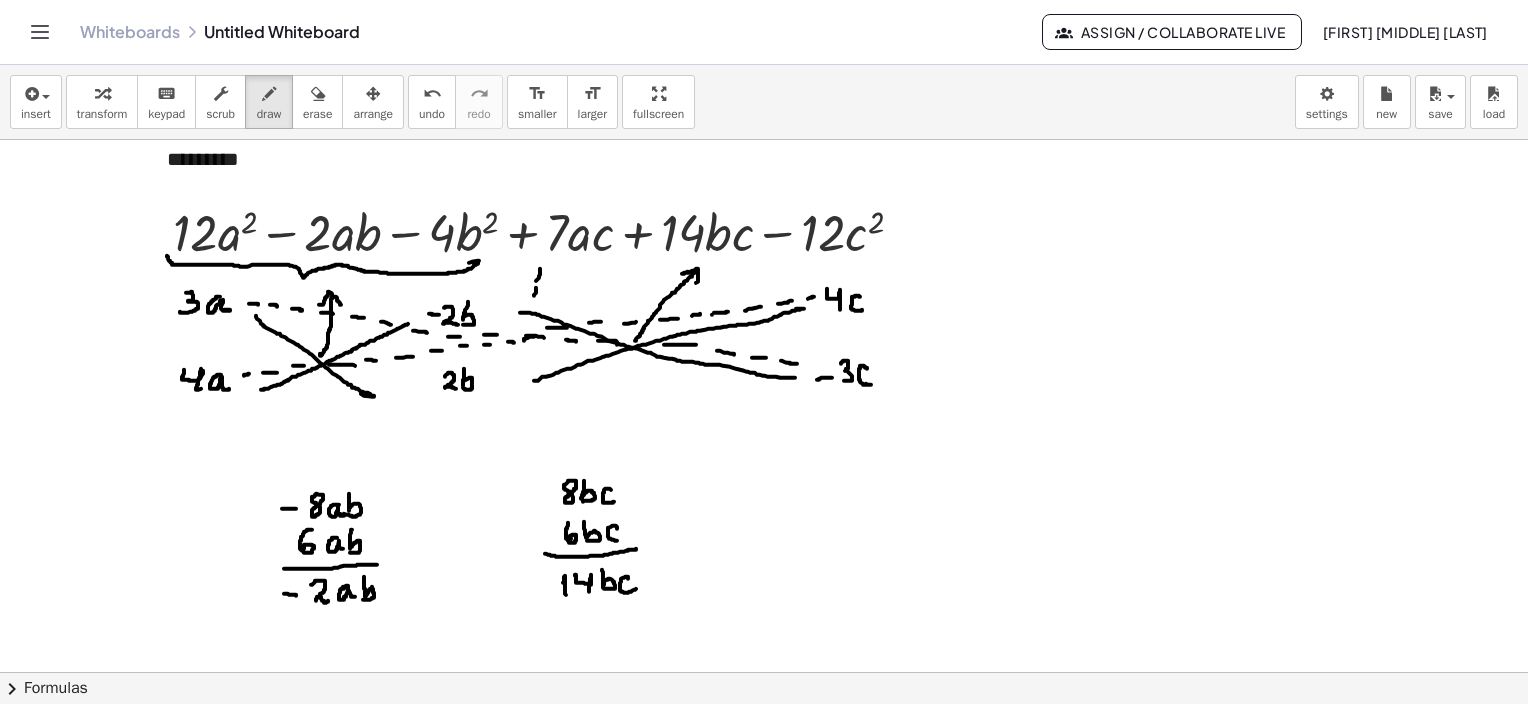 click at bounding box center [764, 437] 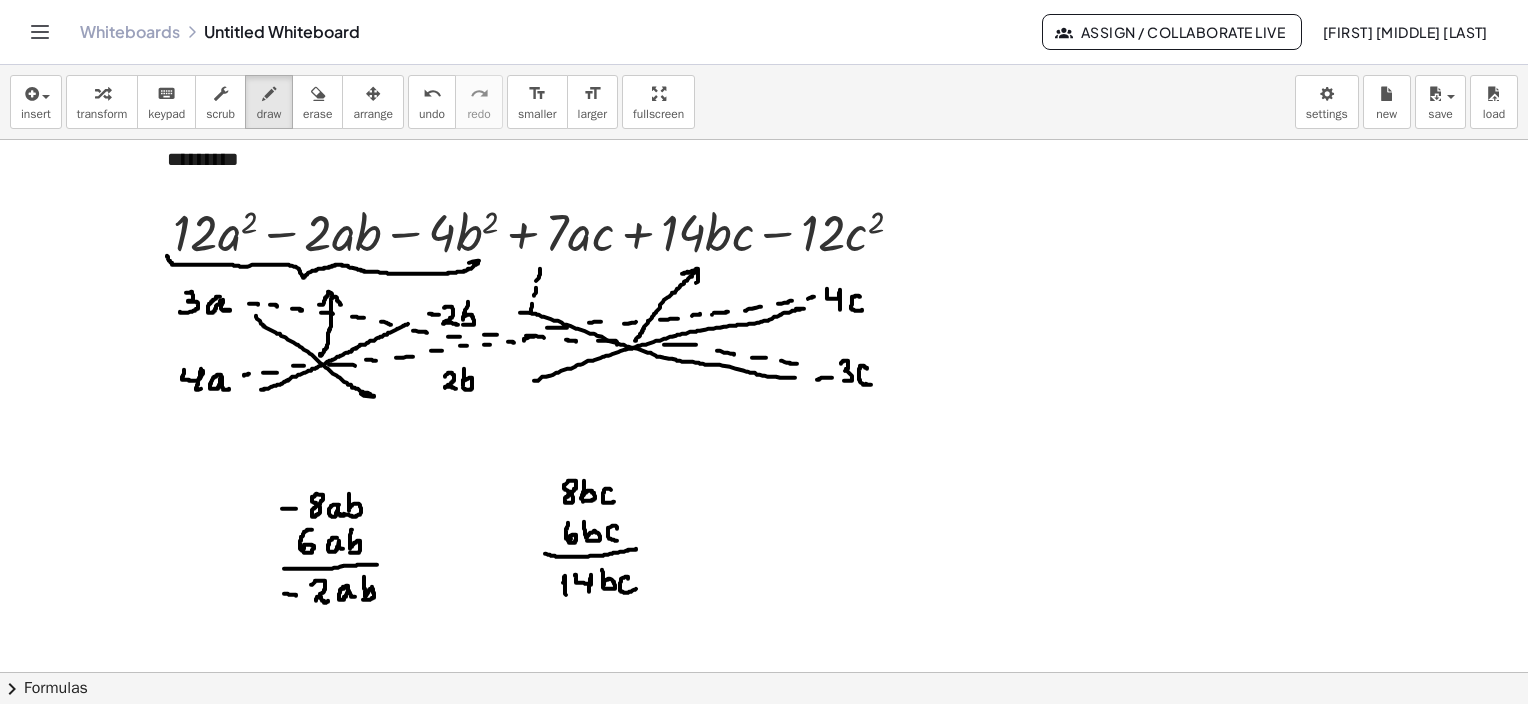 click at bounding box center [764, 437] 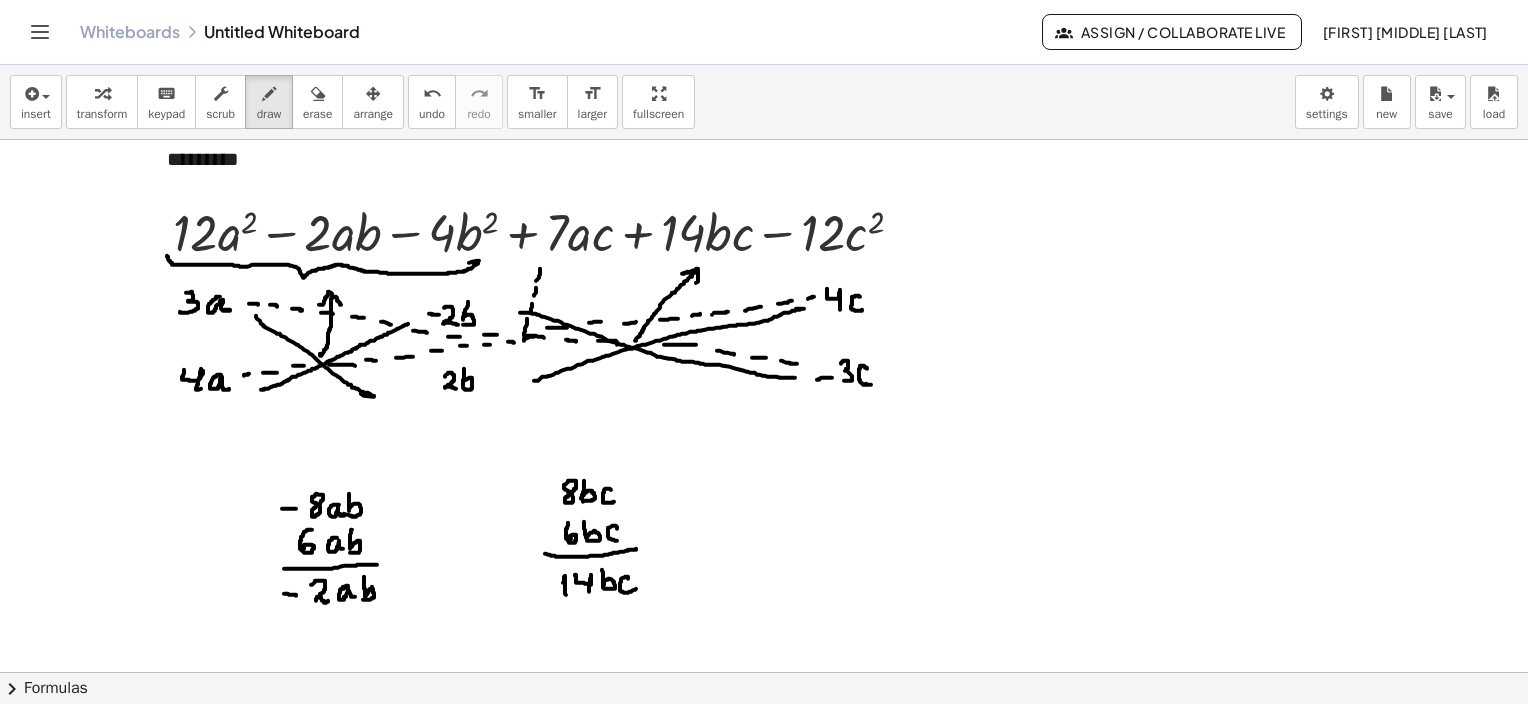 drag, startPoint x: 527, startPoint y: 318, endPoint x: 544, endPoint y: 282, distance: 39.812057 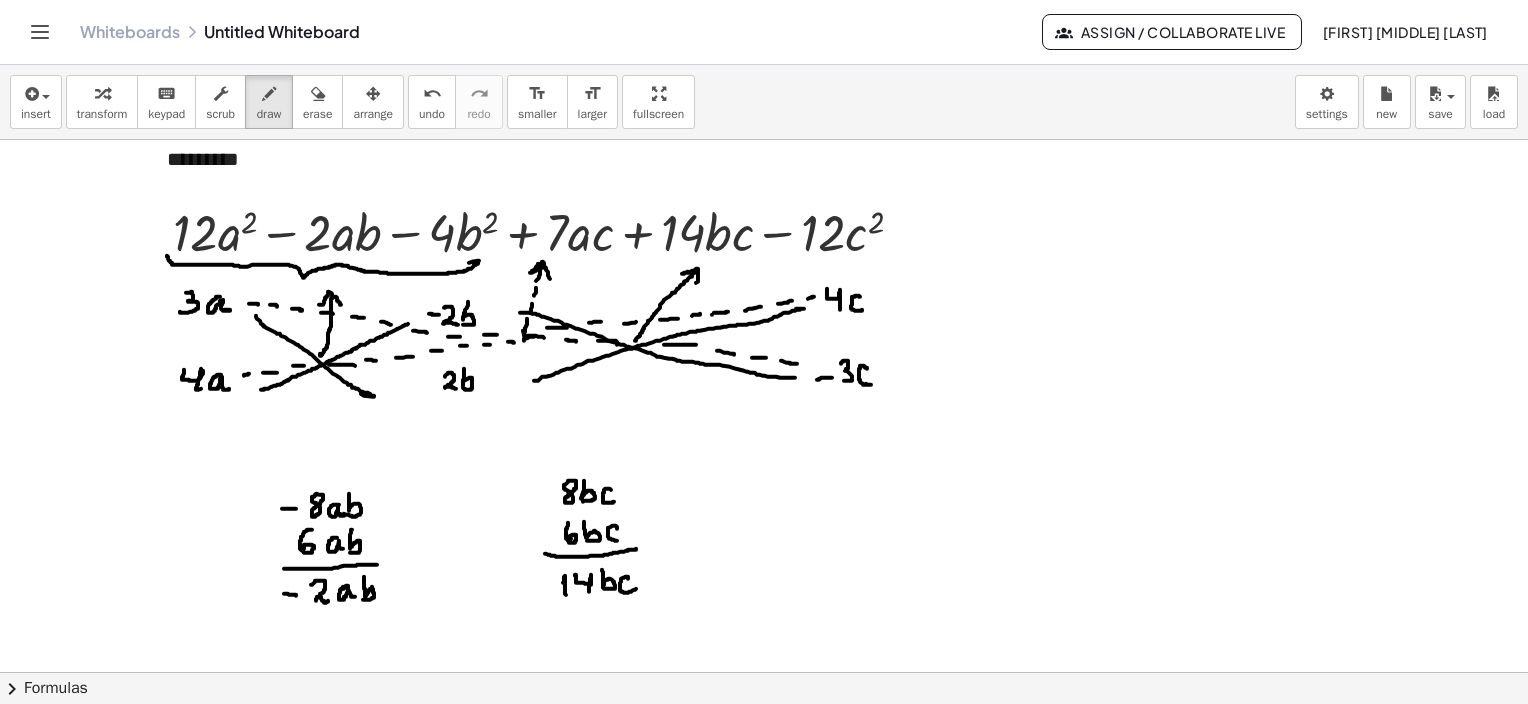 drag, startPoint x: 538, startPoint y: 263, endPoint x: 557, endPoint y: 281, distance: 26.172504 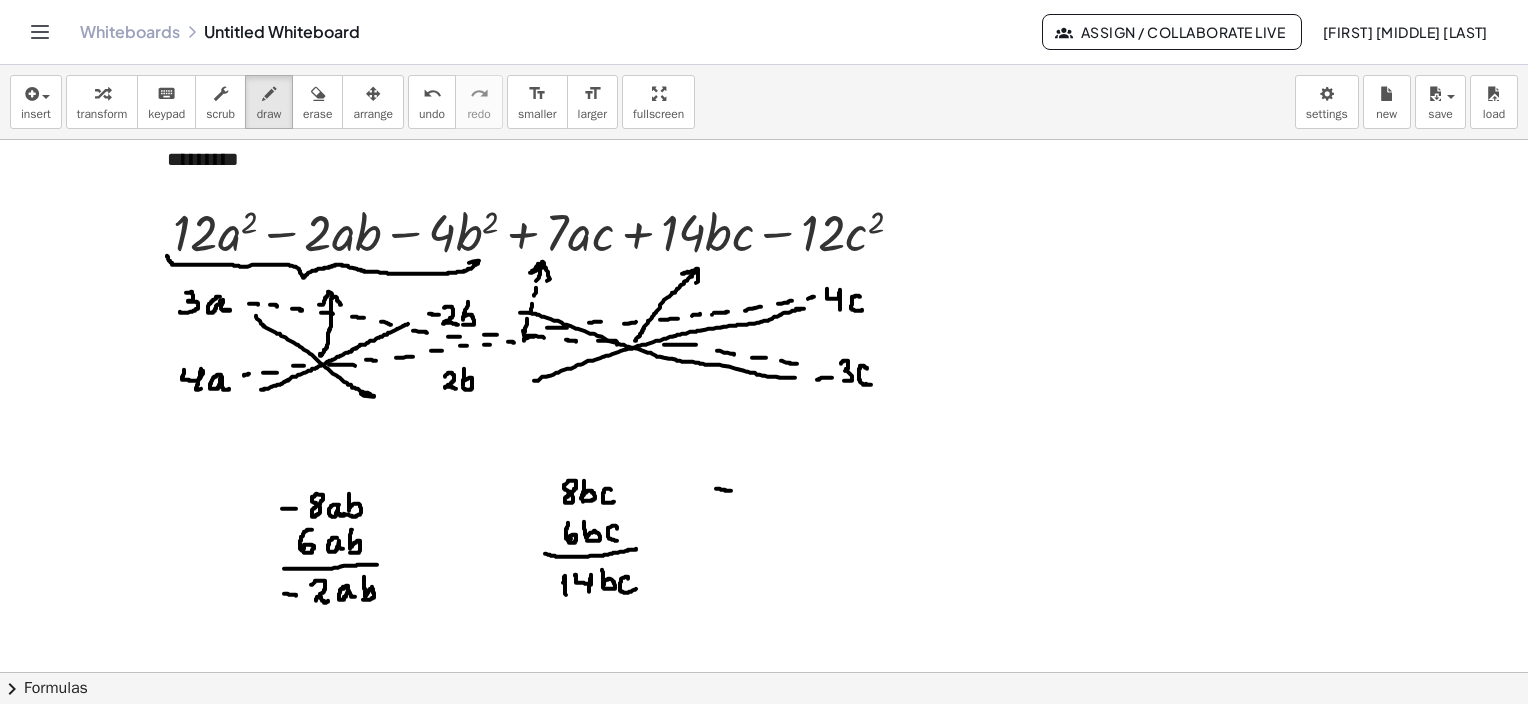 drag, startPoint x: 716, startPoint y: 488, endPoint x: 731, endPoint y: 490, distance: 15.132746 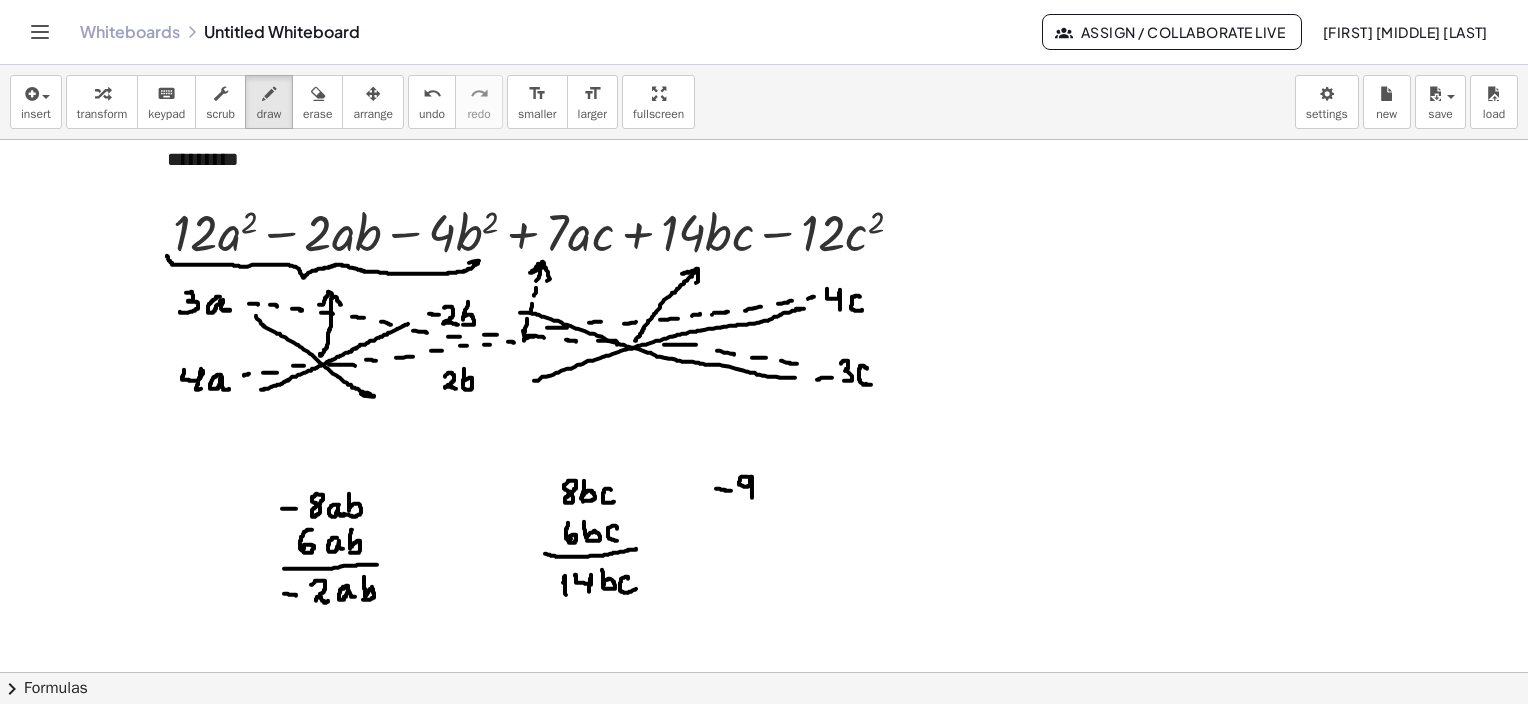 drag, startPoint x: 748, startPoint y: 476, endPoint x: 756, endPoint y: 484, distance: 11.313708 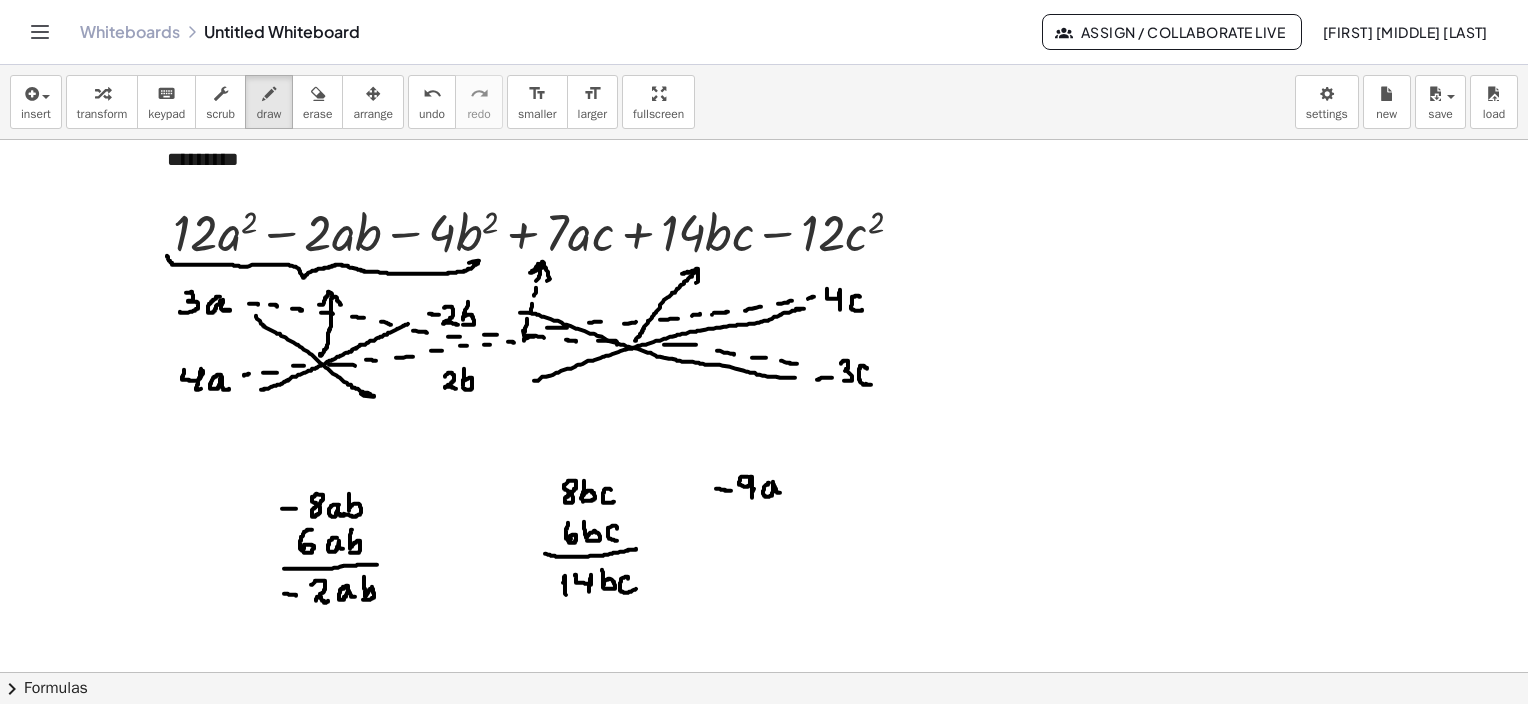 drag, startPoint x: 769, startPoint y: 482, endPoint x: 787, endPoint y: 485, distance: 18.248287 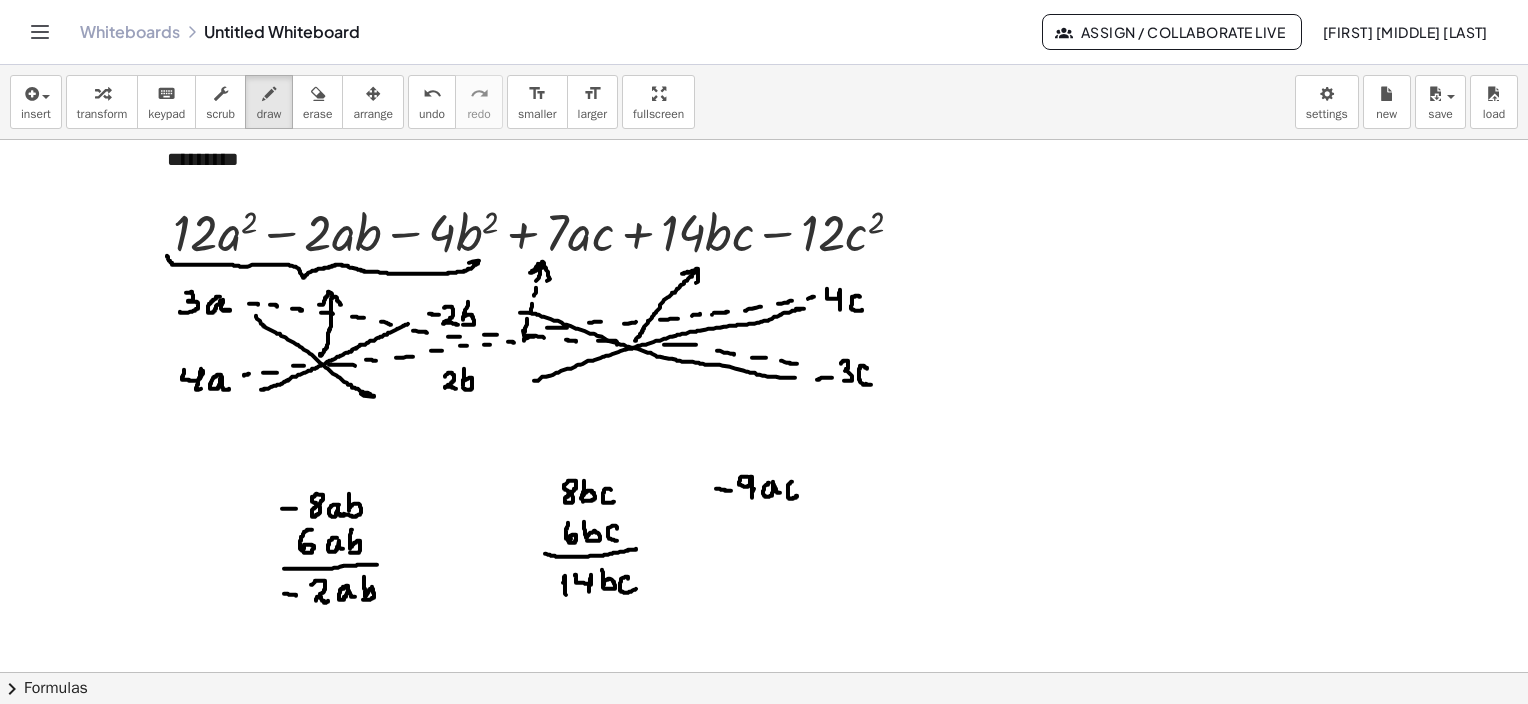 drag, startPoint x: 792, startPoint y: 481, endPoint x: 793, endPoint y: 495, distance: 14.035668 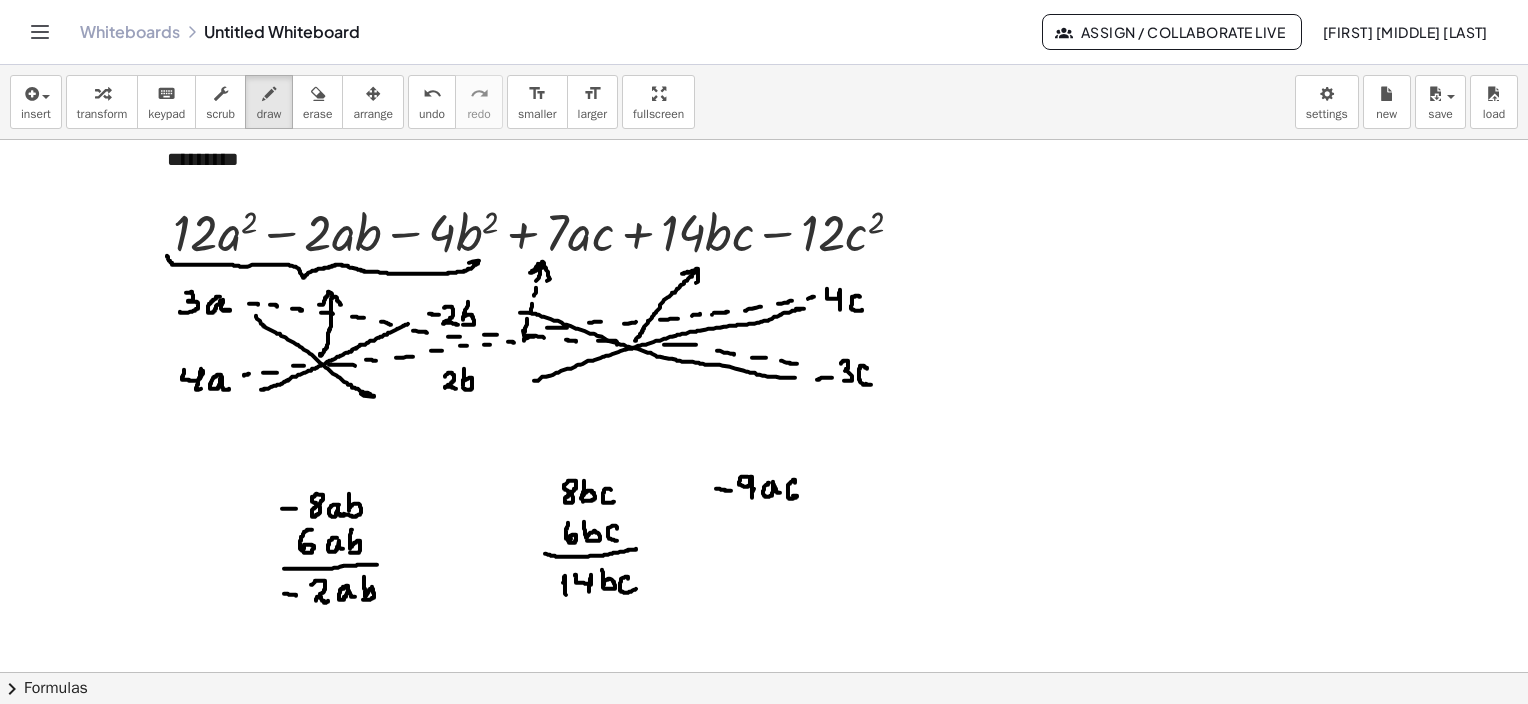 click at bounding box center [764, 437] 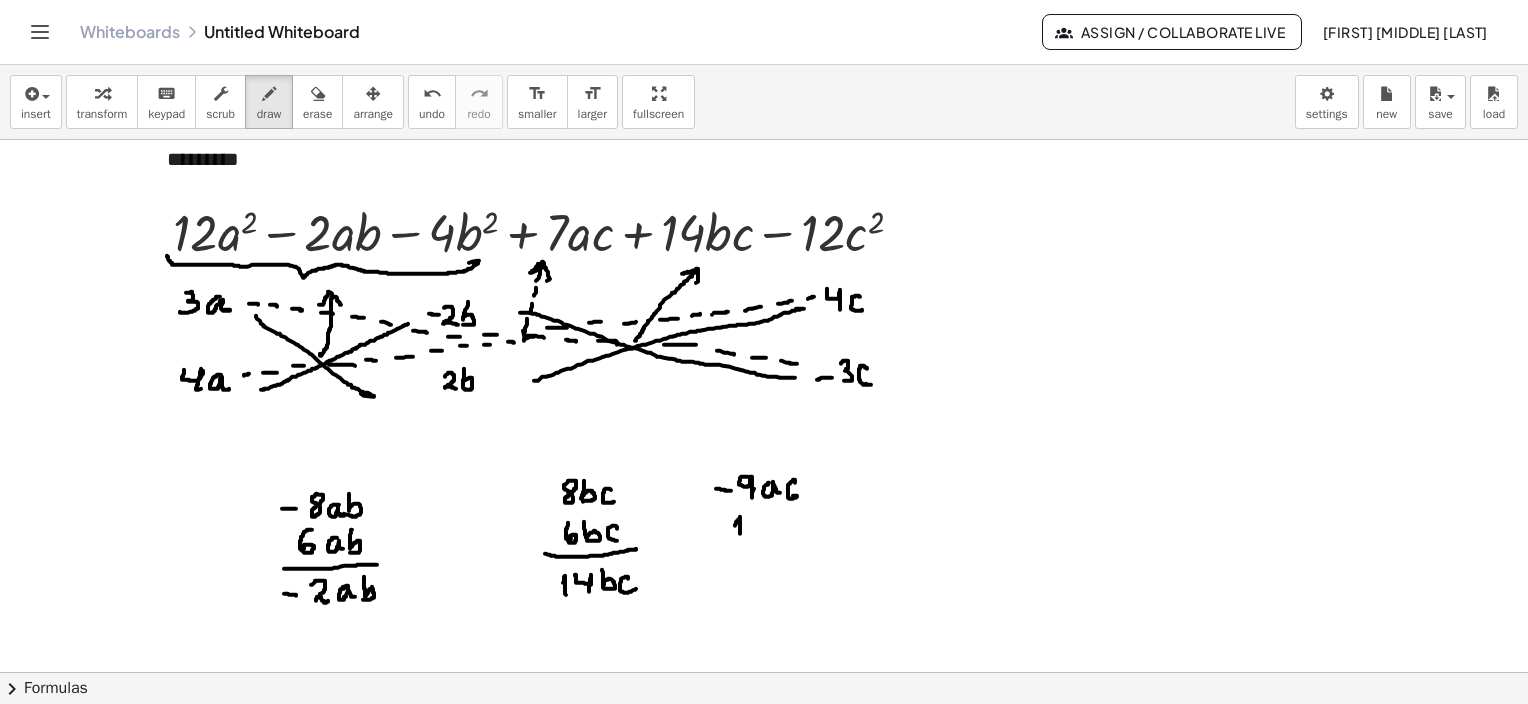click at bounding box center [764, 437] 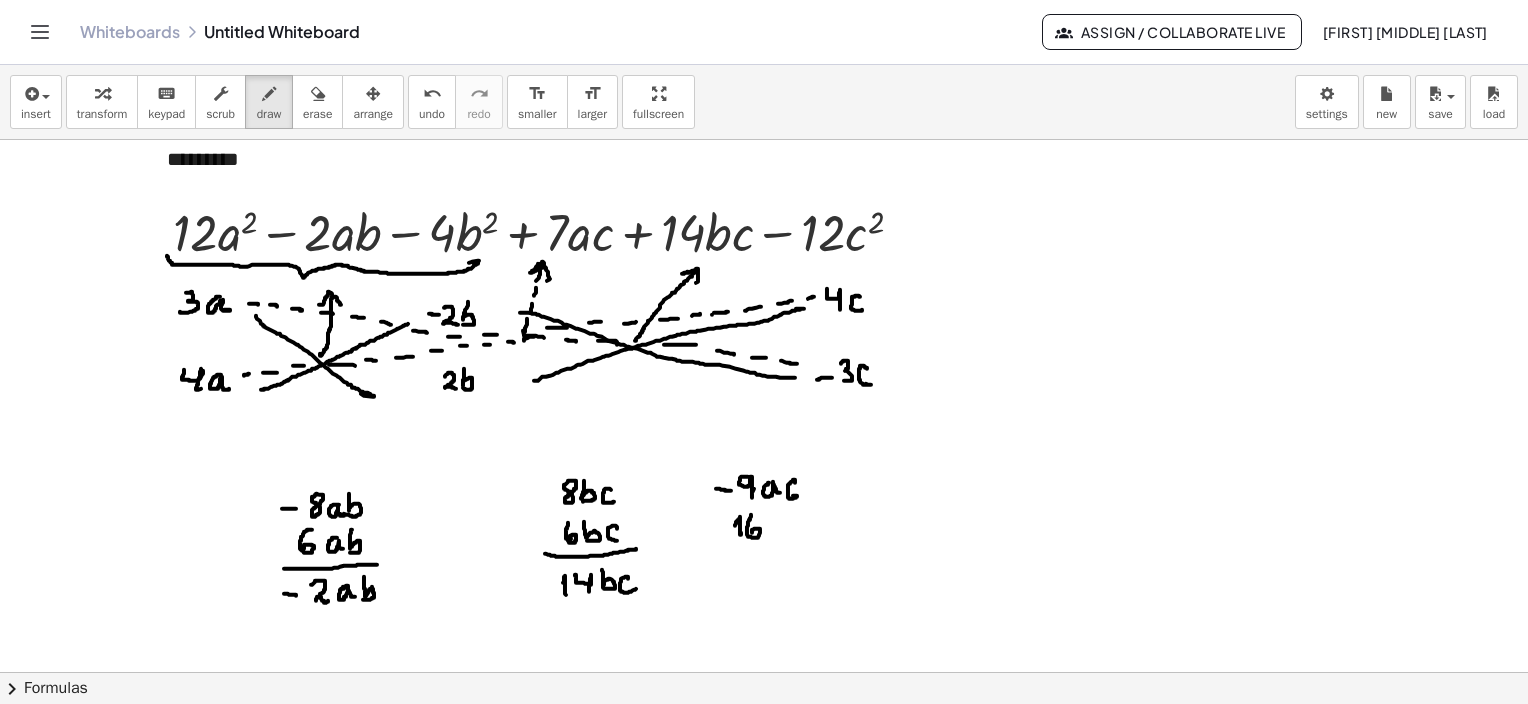 drag, startPoint x: 751, startPoint y: 514, endPoint x: 756, endPoint y: 528, distance: 14.866069 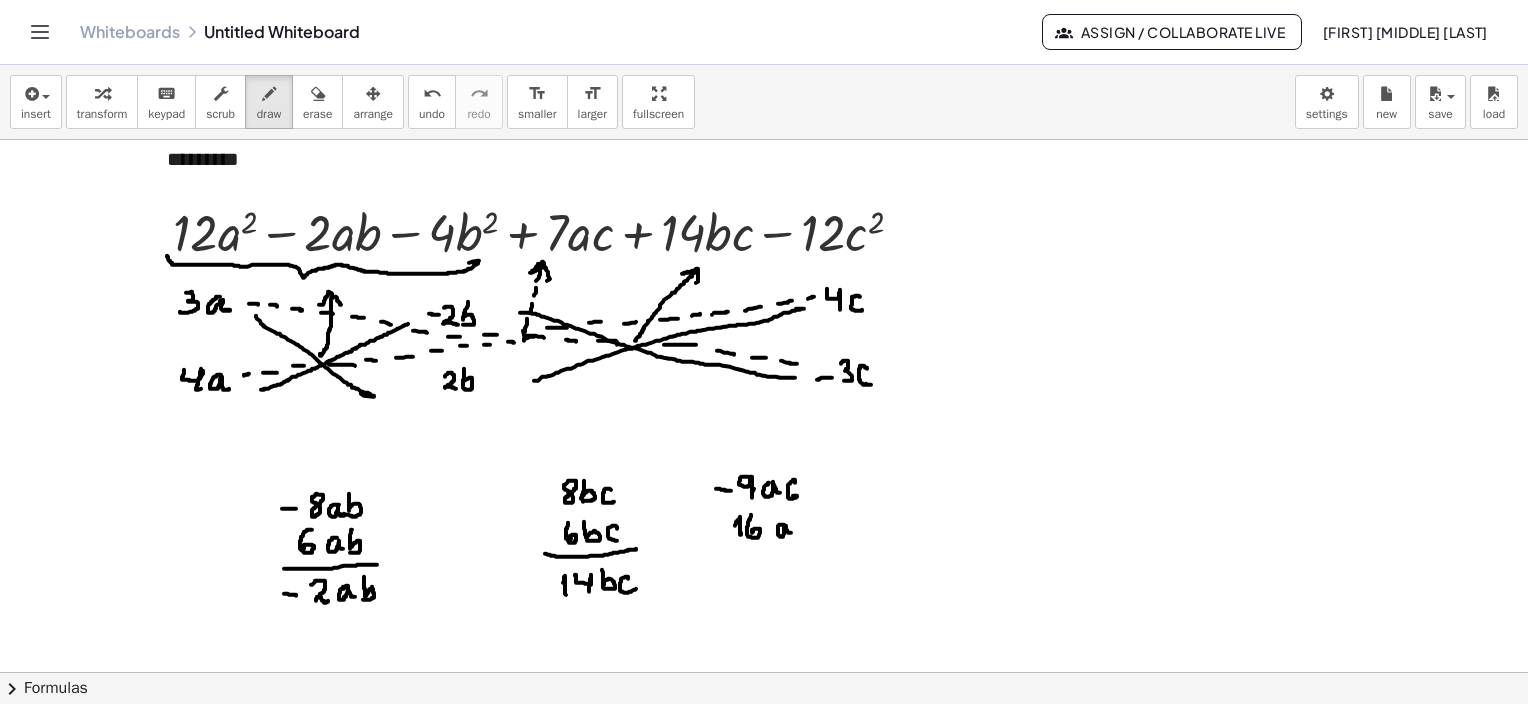 drag, startPoint x: 784, startPoint y: 524, endPoint x: 792, endPoint y: 531, distance: 10.630146 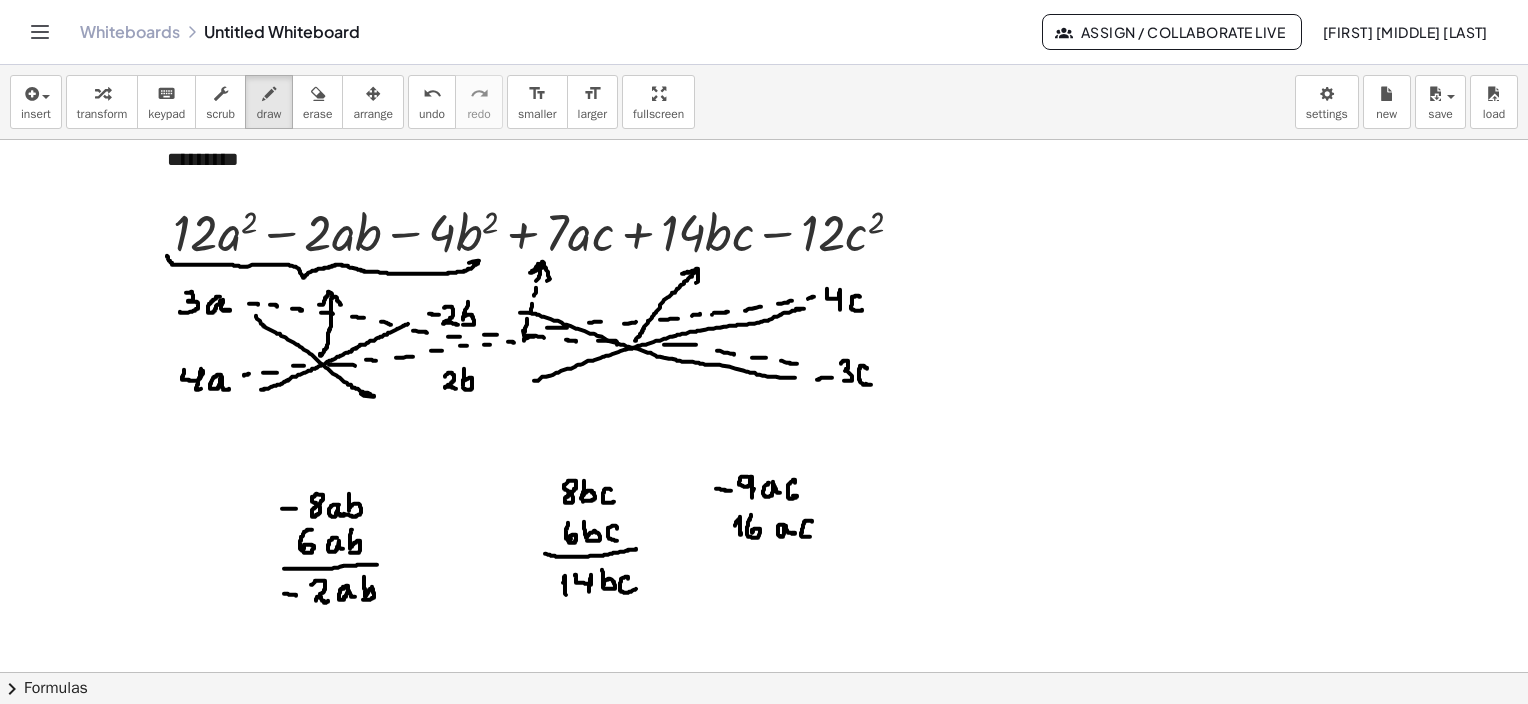 click at bounding box center [764, 437] 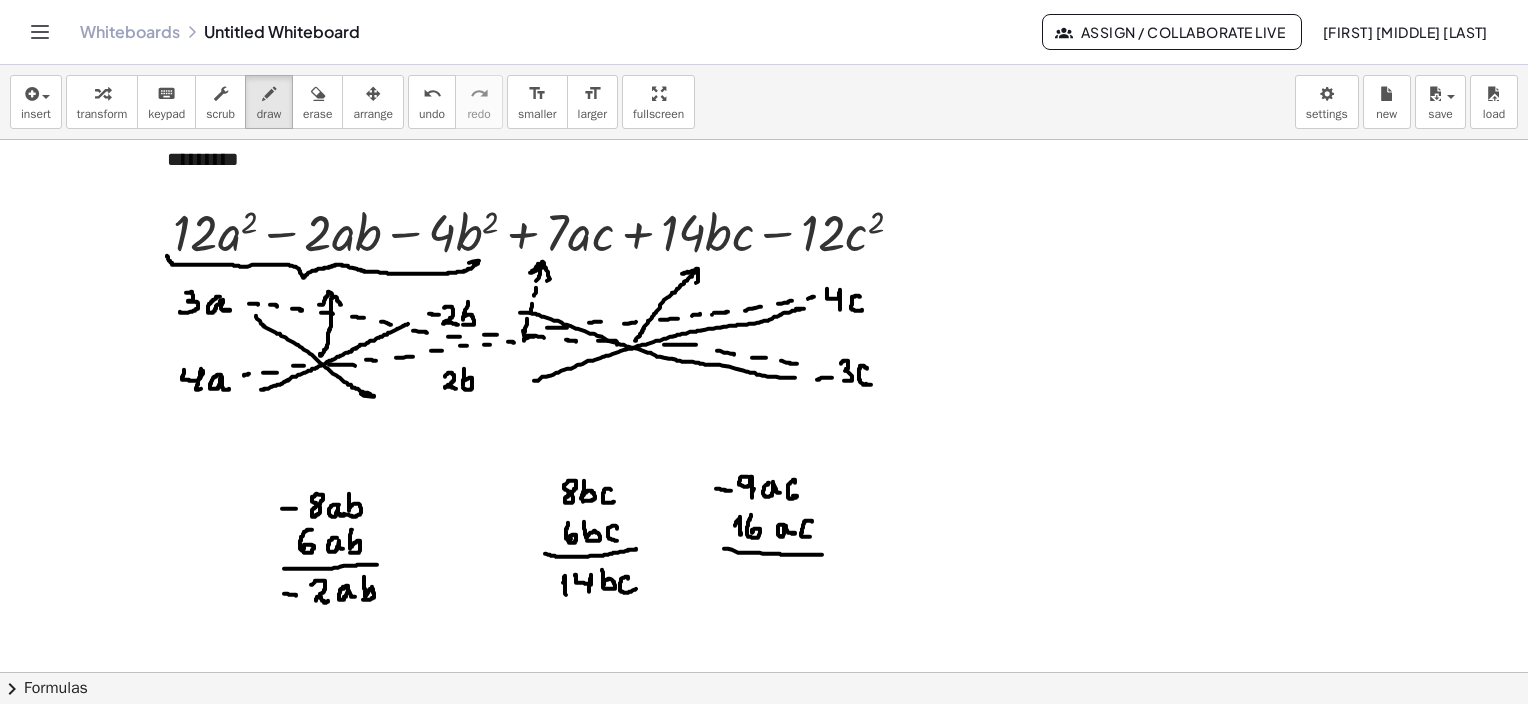 drag, startPoint x: 724, startPoint y: 548, endPoint x: 827, endPoint y: 554, distance: 103.17461 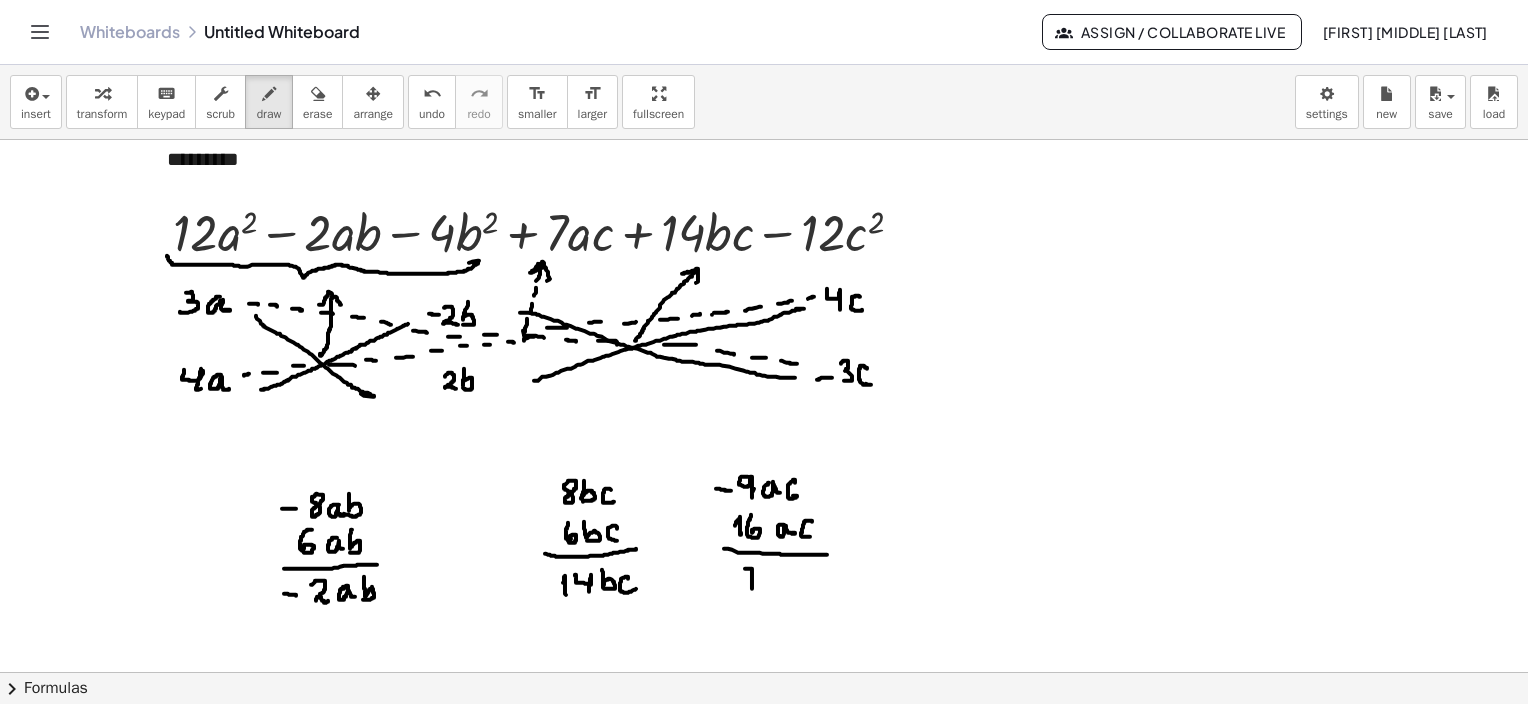 drag, startPoint x: 745, startPoint y: 568, endPoint x: 752, endPoint y: 588, distance: 21.189621 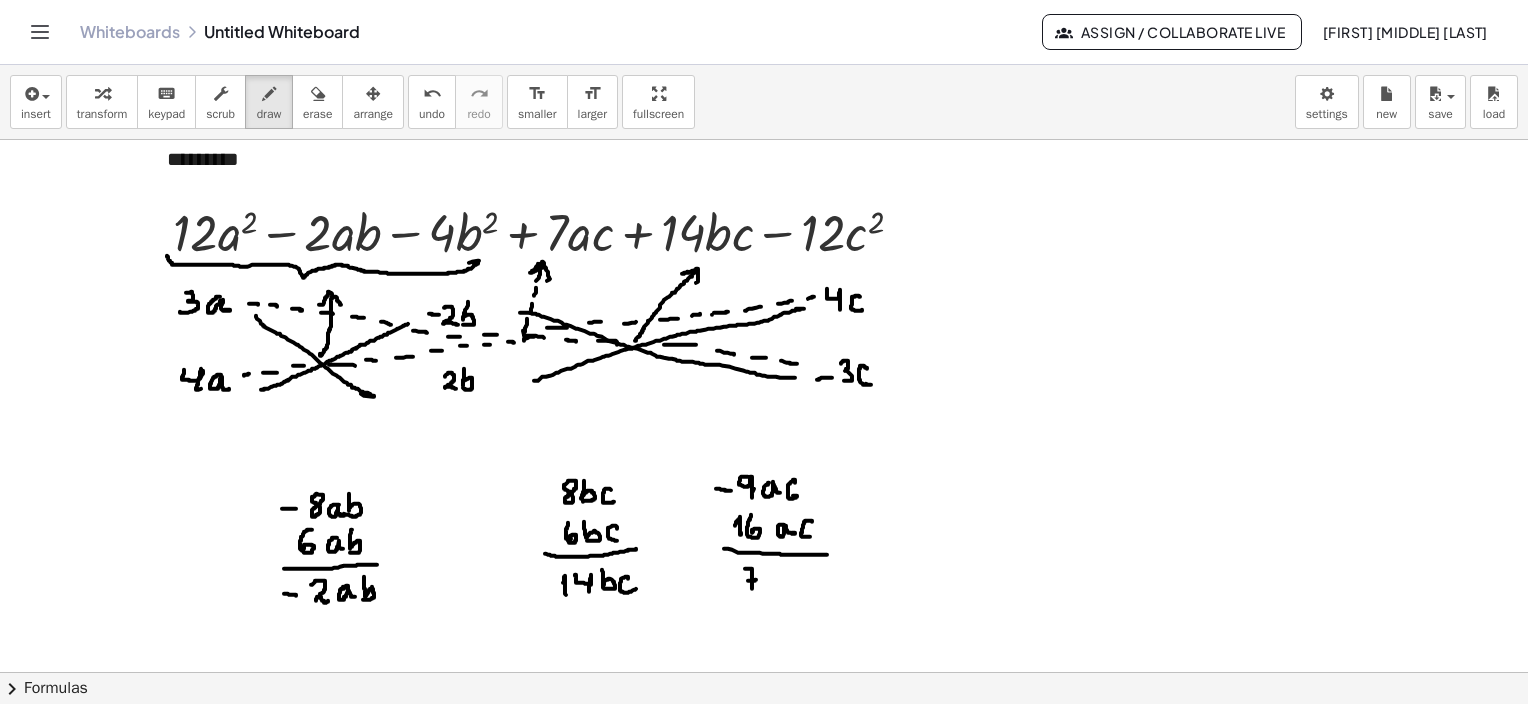 click at bounding box center [764, 437] 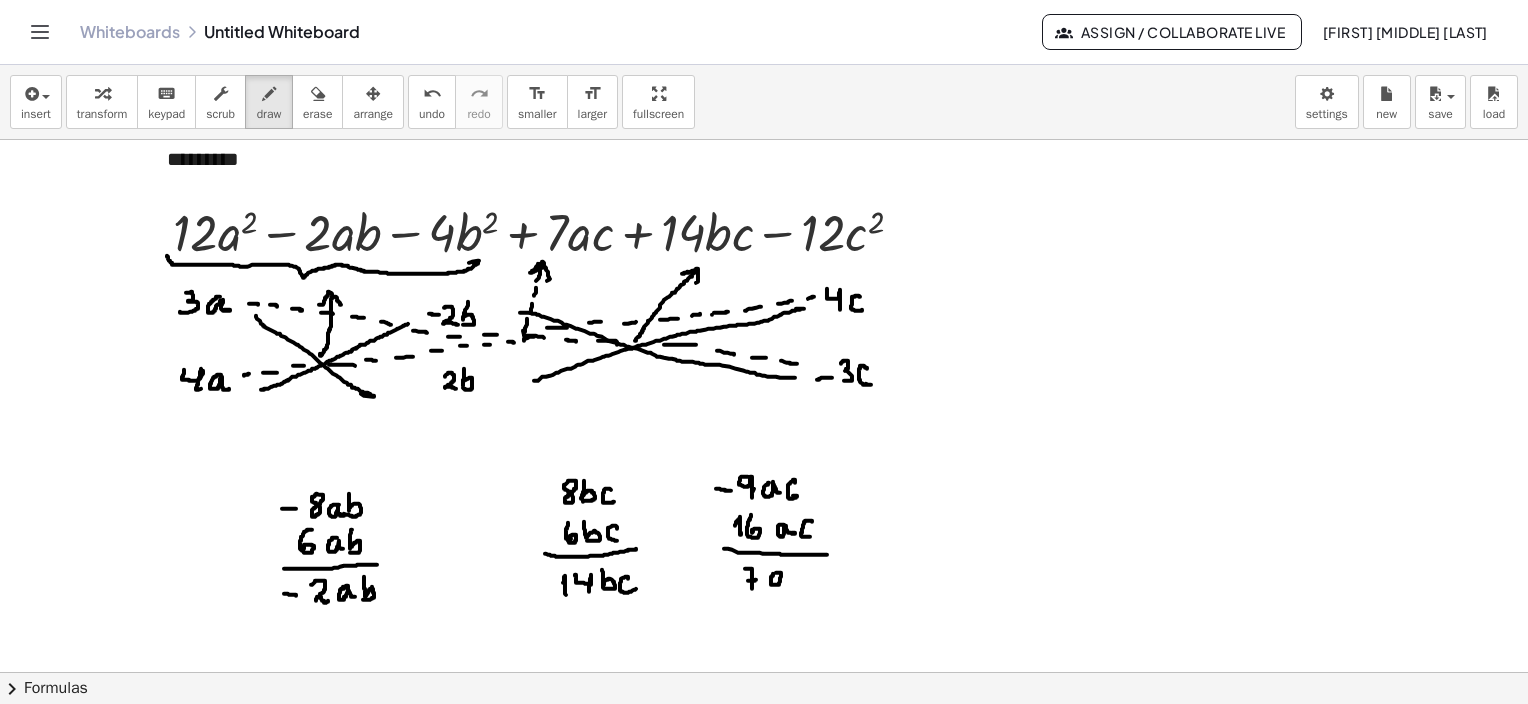 click at bounding box center [764, 437] 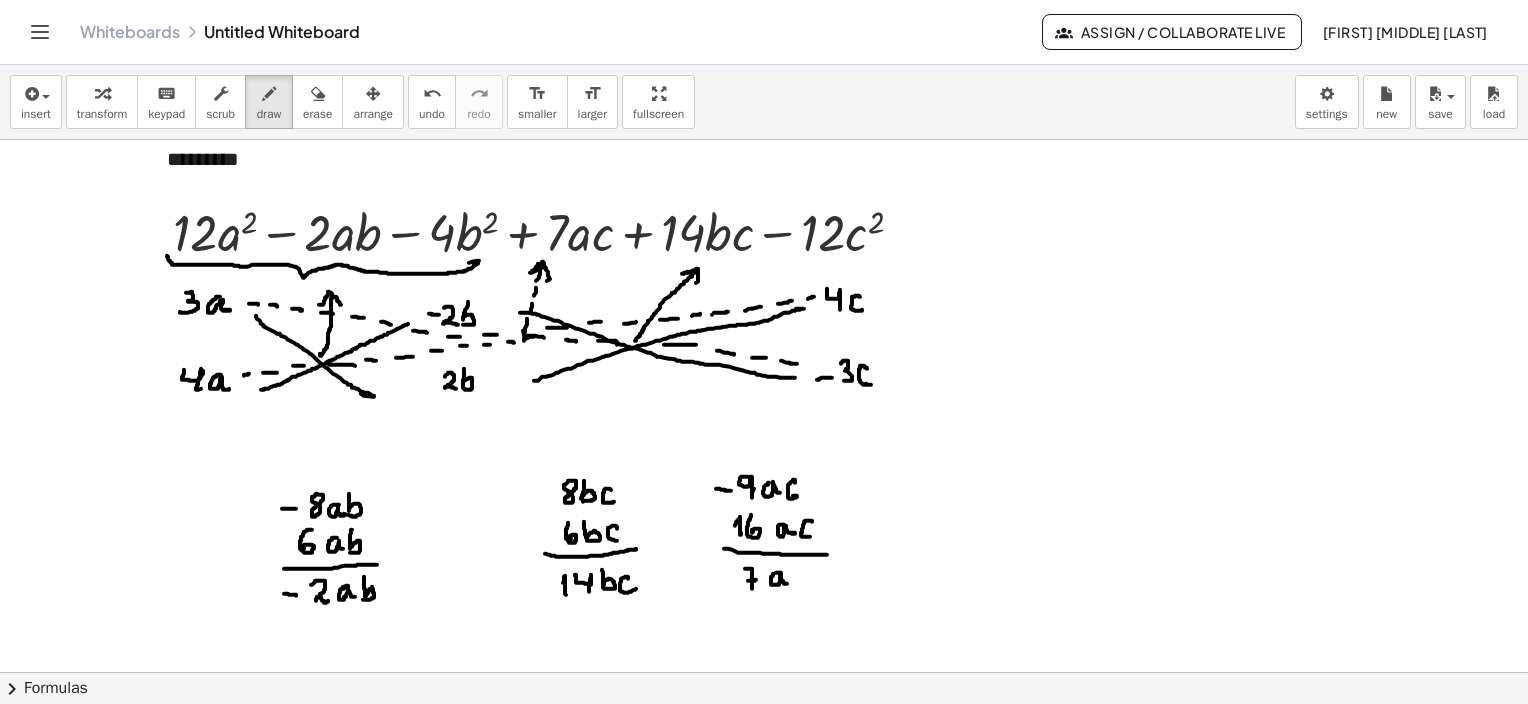 drag, startPoint x: 779, startPoint y: 572, endPoint x: 788, endPoint y: 578, distance: 10.816654 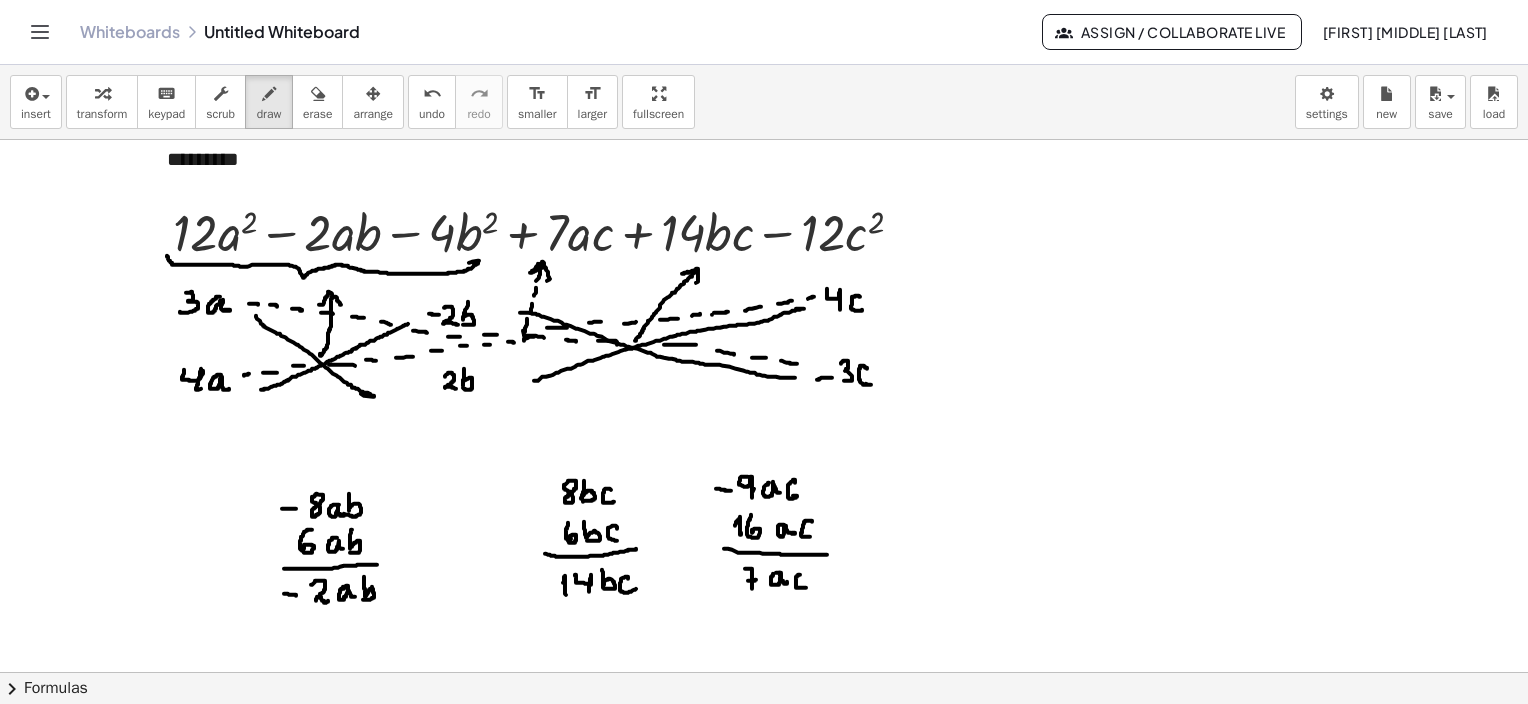 drag, startPoint x: 800, startPoint y: 574, endPoint x: 801, endPoint y: 584, distance: 10.049875 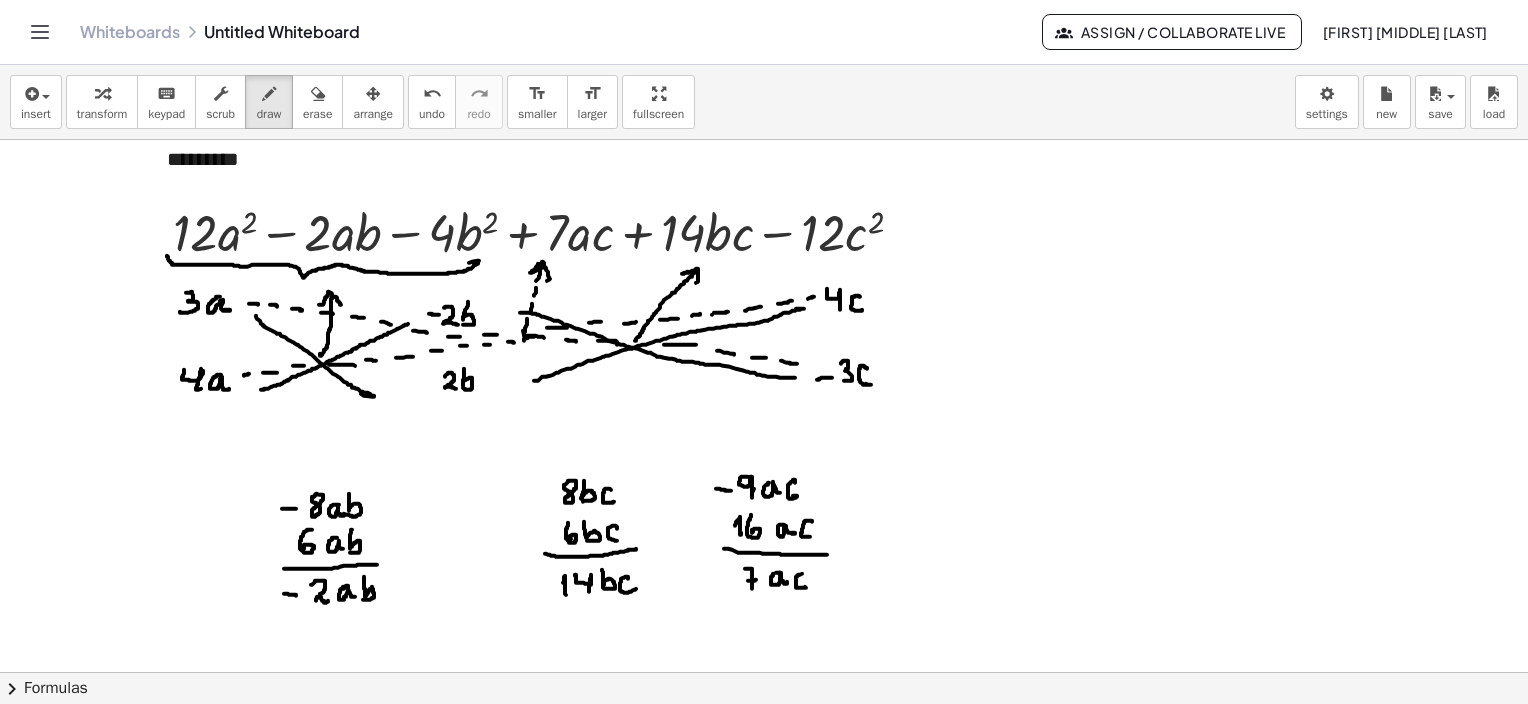 click at bounding box center (764, 437) 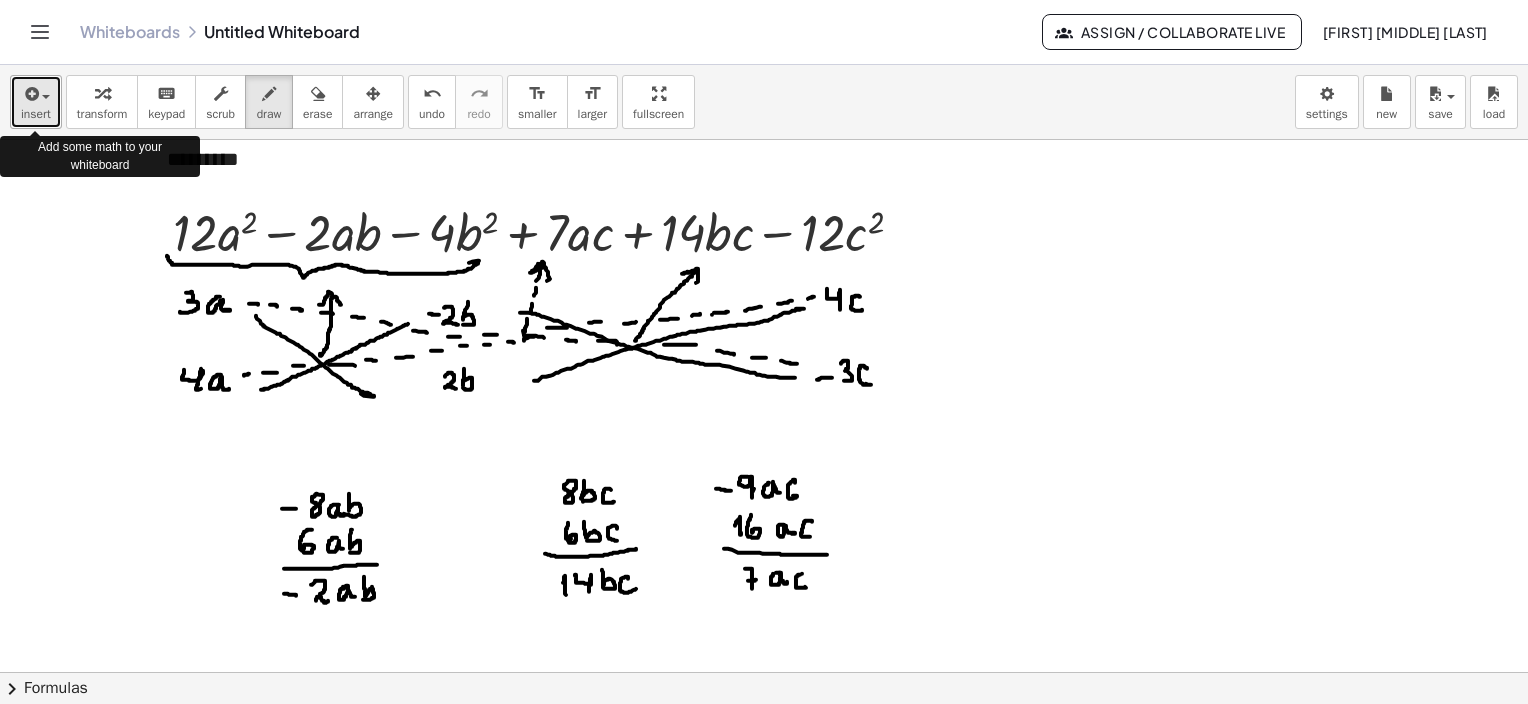 drag, startPoint x: 47, startPoint y: 101, endPoint x: 57, endPoint y: 115, distance: 17.20465 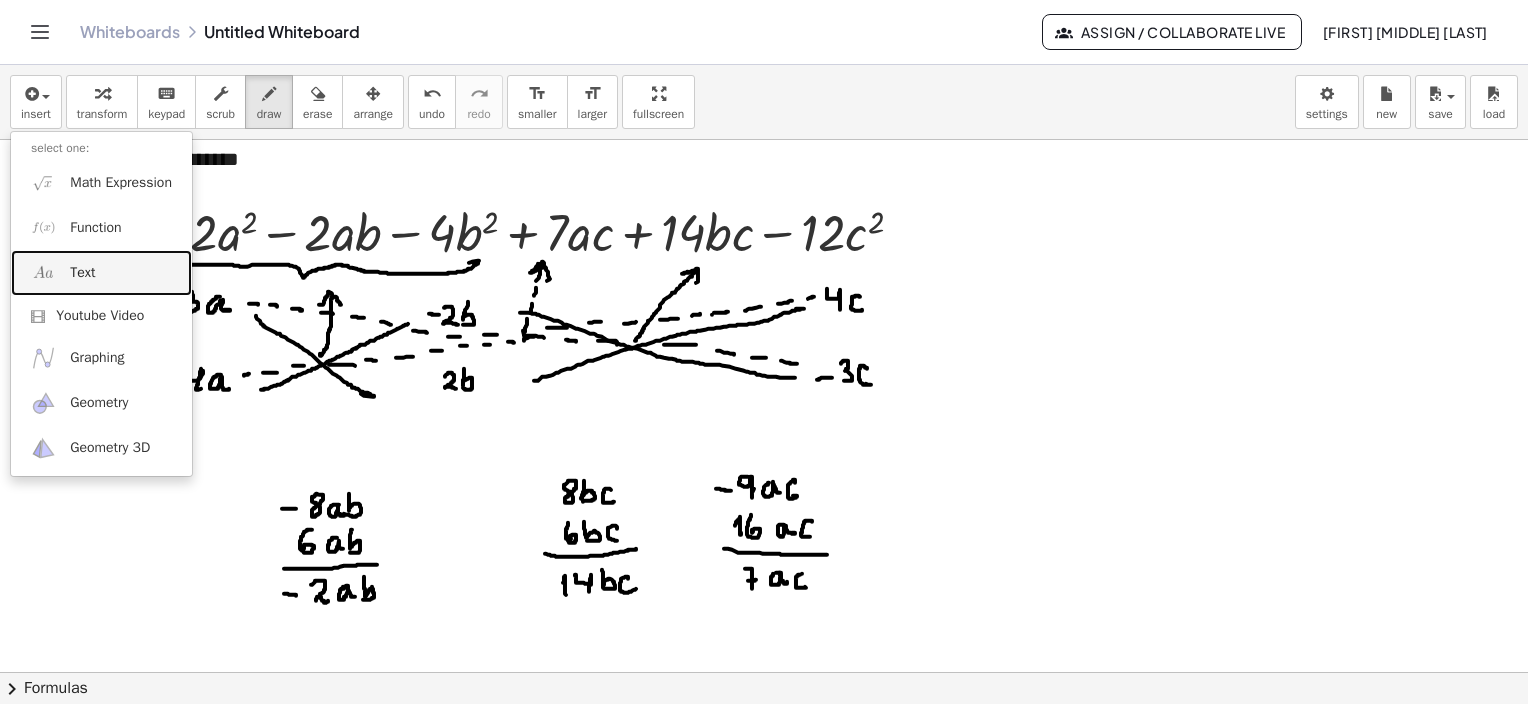 click on "Text" at bounding box center (82, 273) 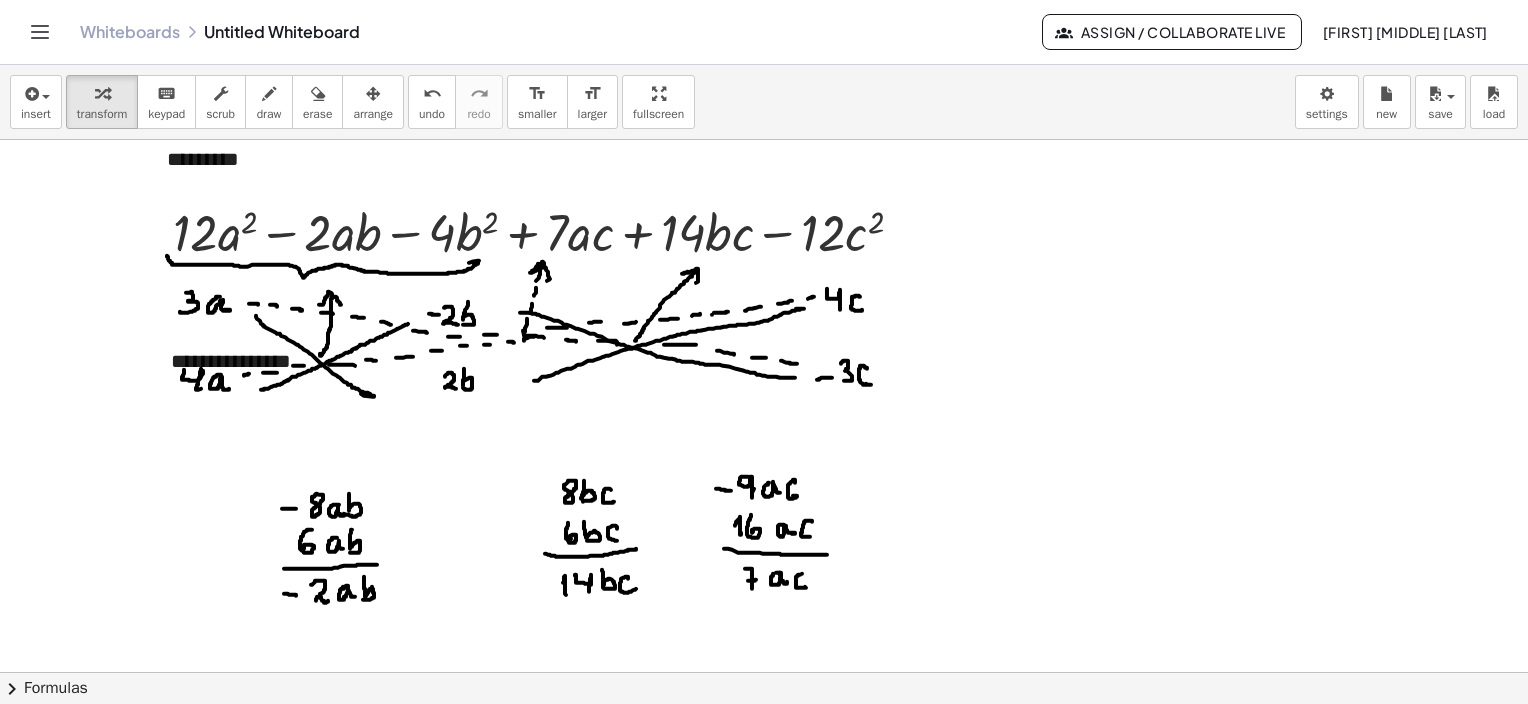 drag, startPoint x: 364, startPoint y: 112, endPoint x: 355, endPoint y: 132, distance: 21.931713 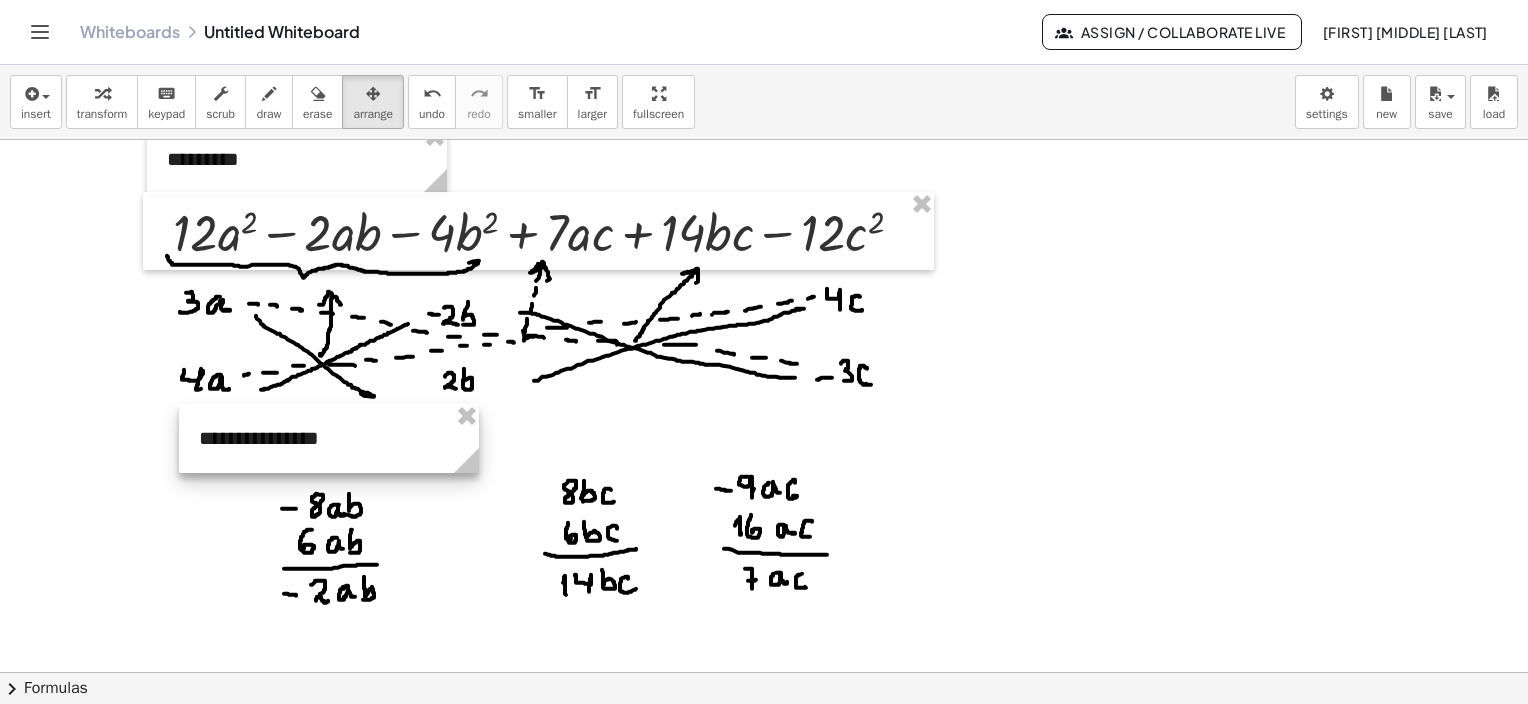 drag, startPoint x: 288, startPoint y: 332, endPoint x: 231, endPoint y: 440, distance: 122.1188 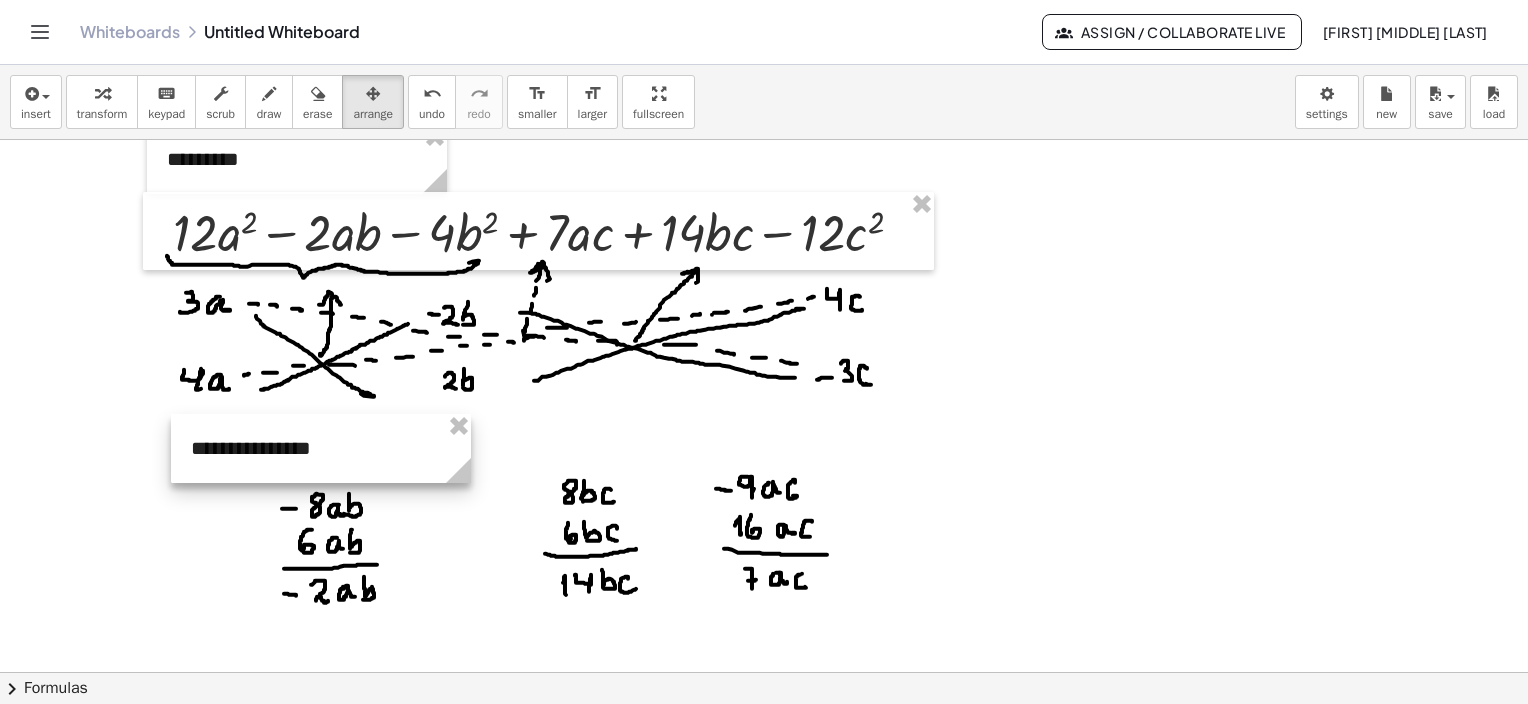 click at bounding box center (321, 448) 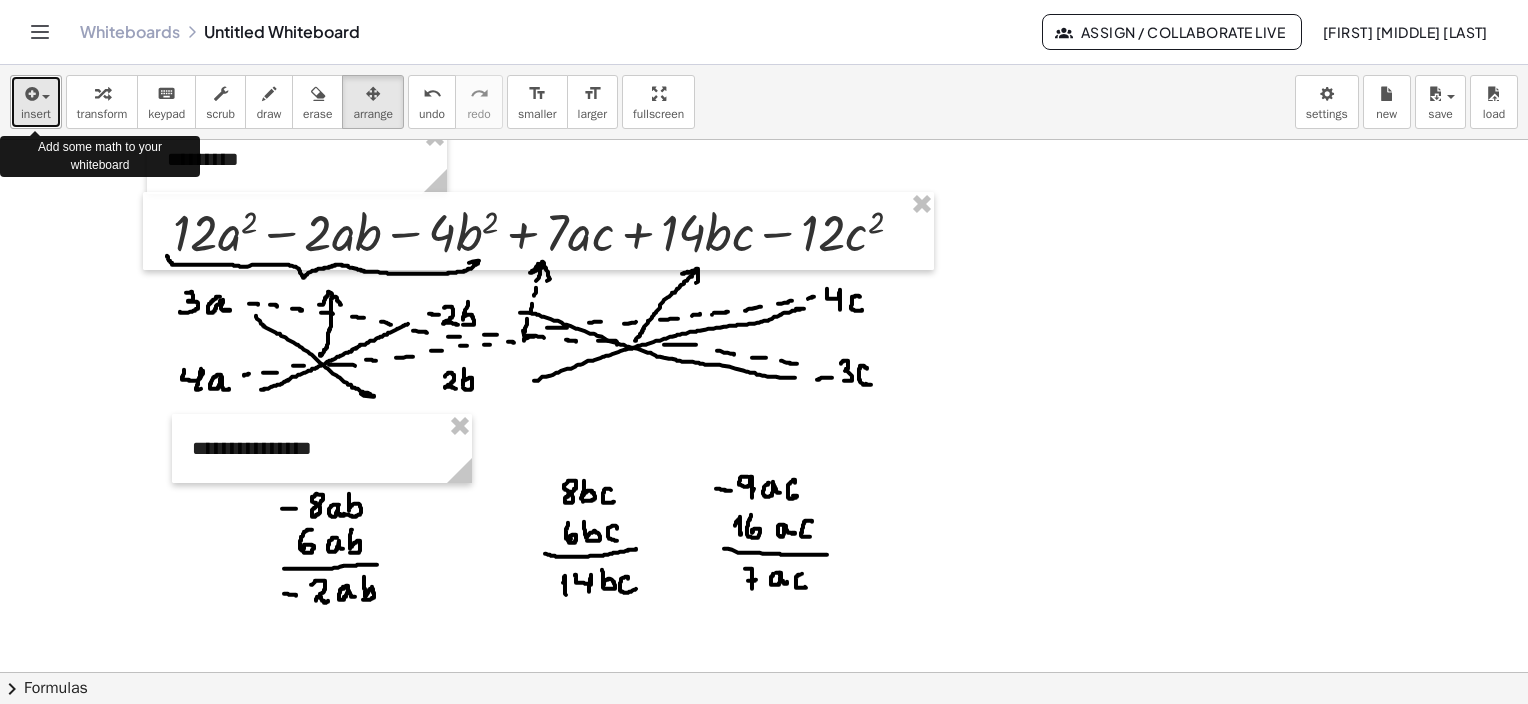 click on "insert" at bounding box center (36, 102) 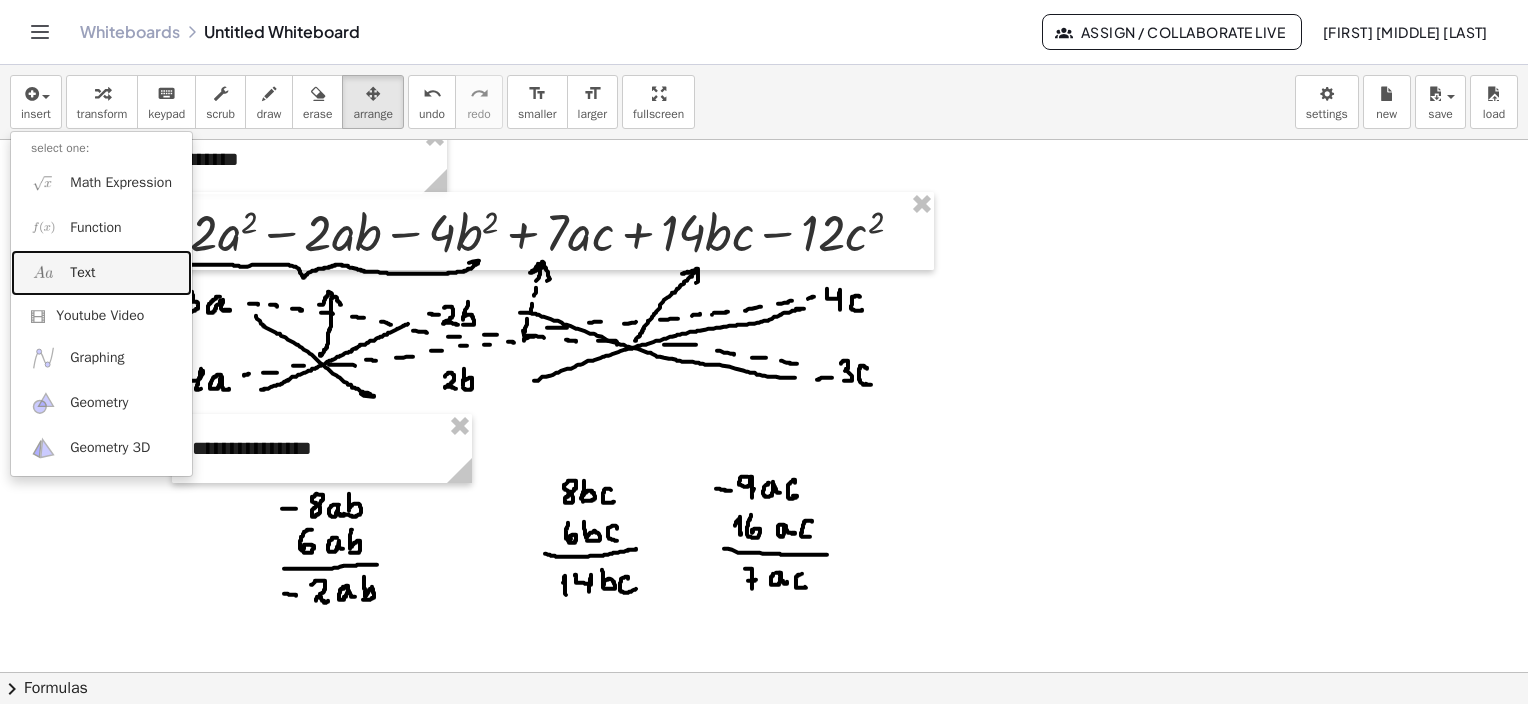 click on "Text" at bounding box center (82, 273) 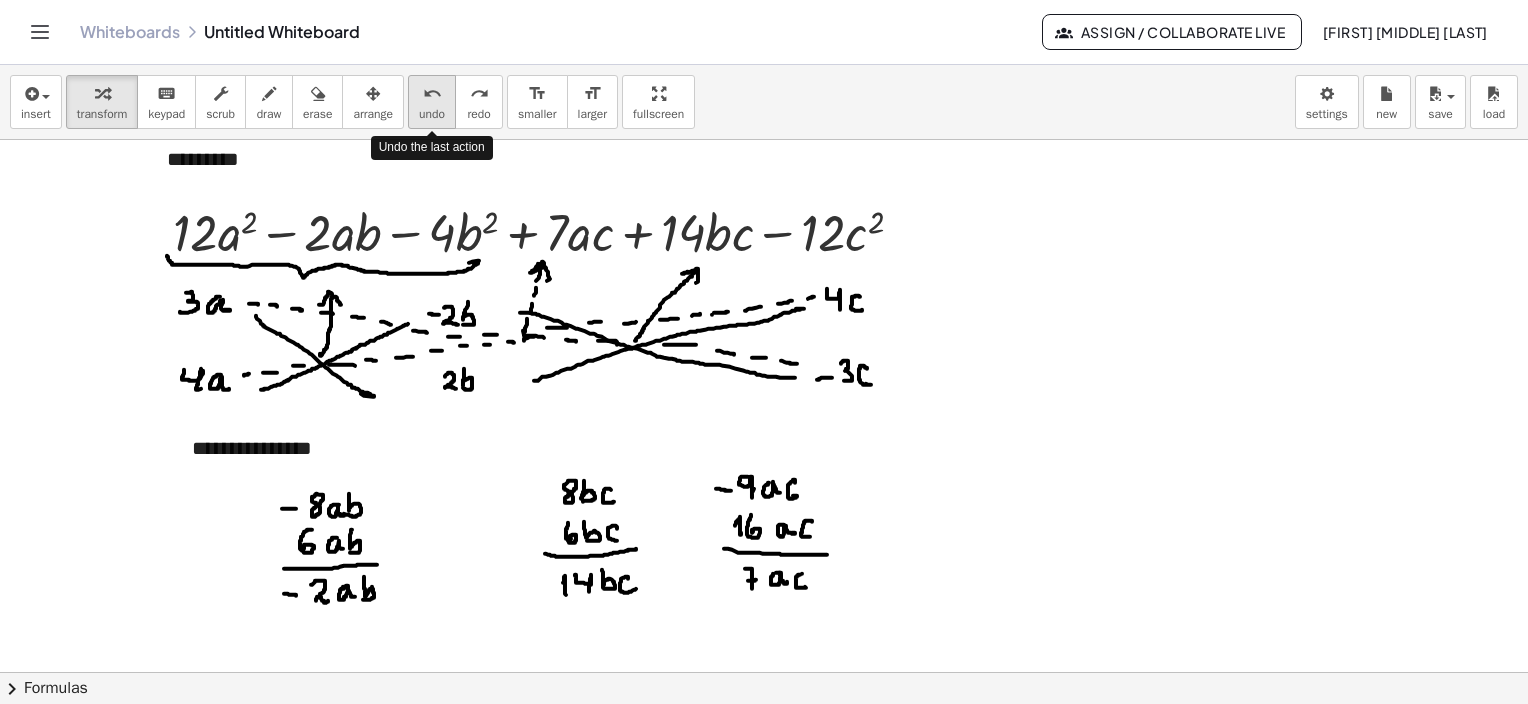 click on "undo" at bounding box center (432, 94) 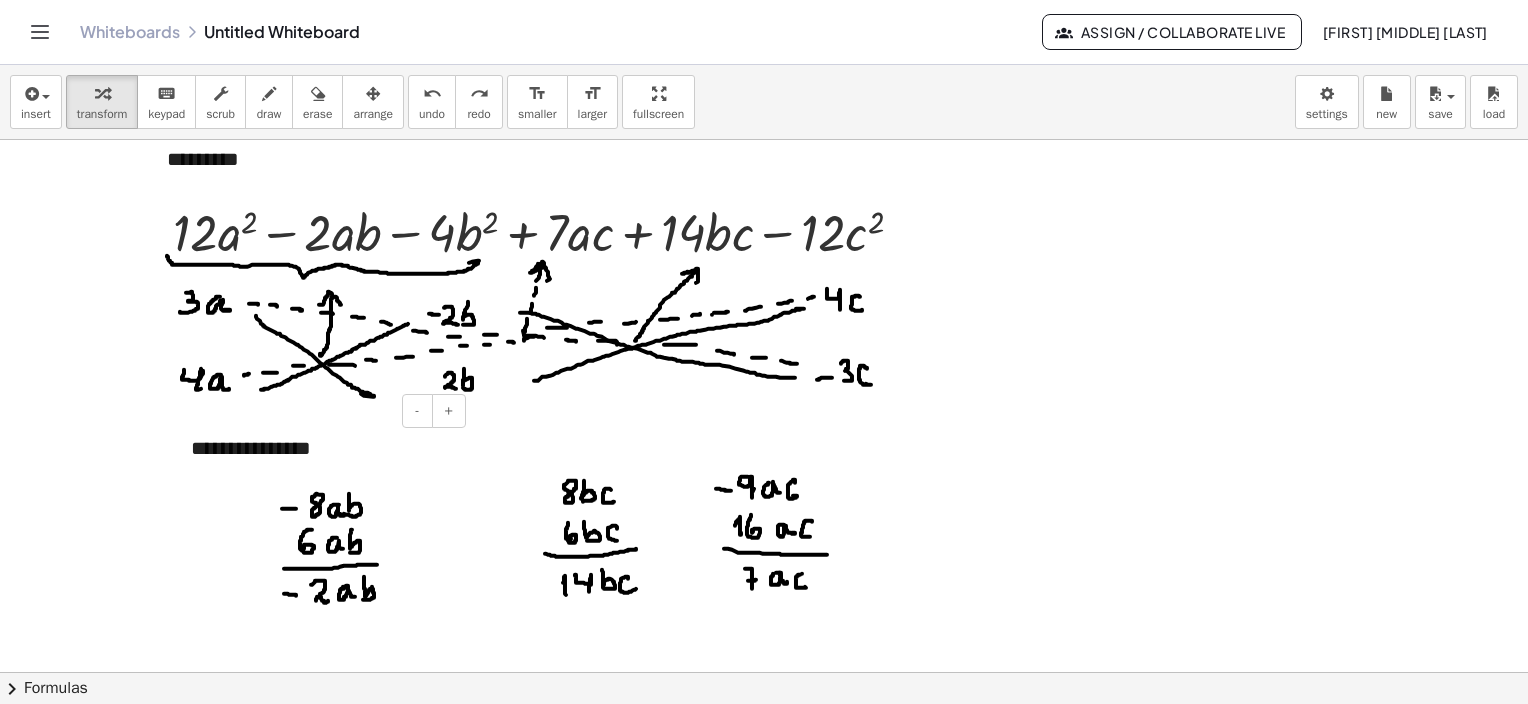 click on "**********" at bounding box center [321, 448] 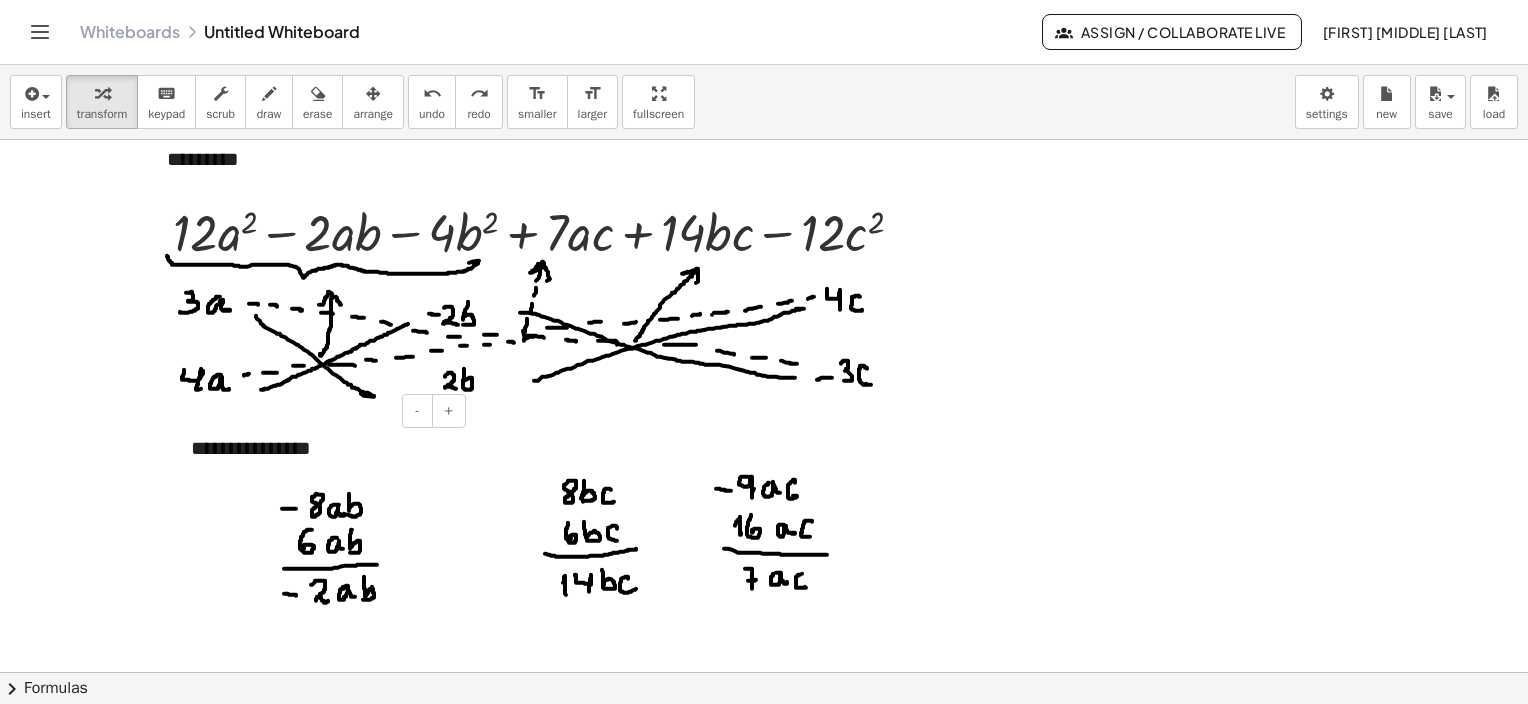 drag, startPoint x: 309, startPoint y: 452, endPoint x: 340, endPoint y: 455, distance: 31.144823 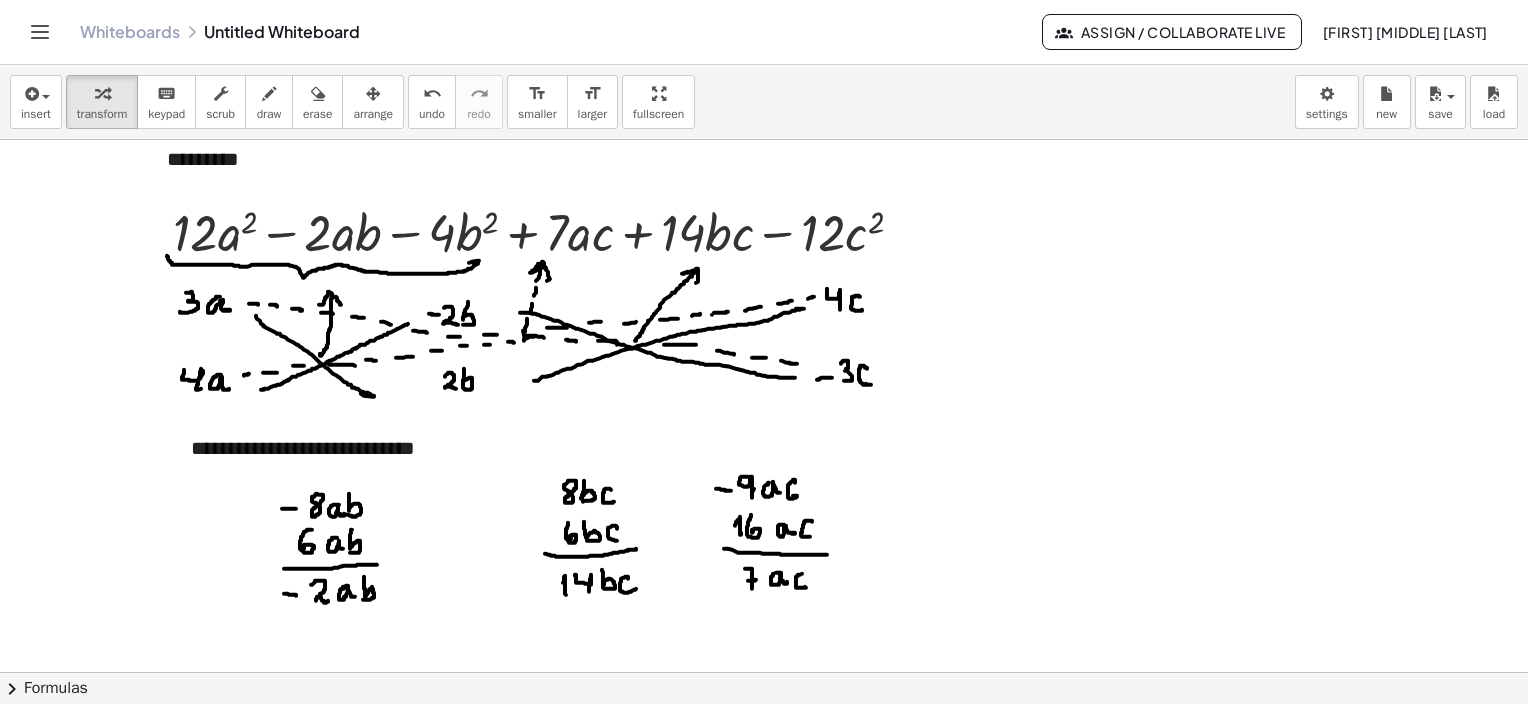 click at bounding box center (764, 437) 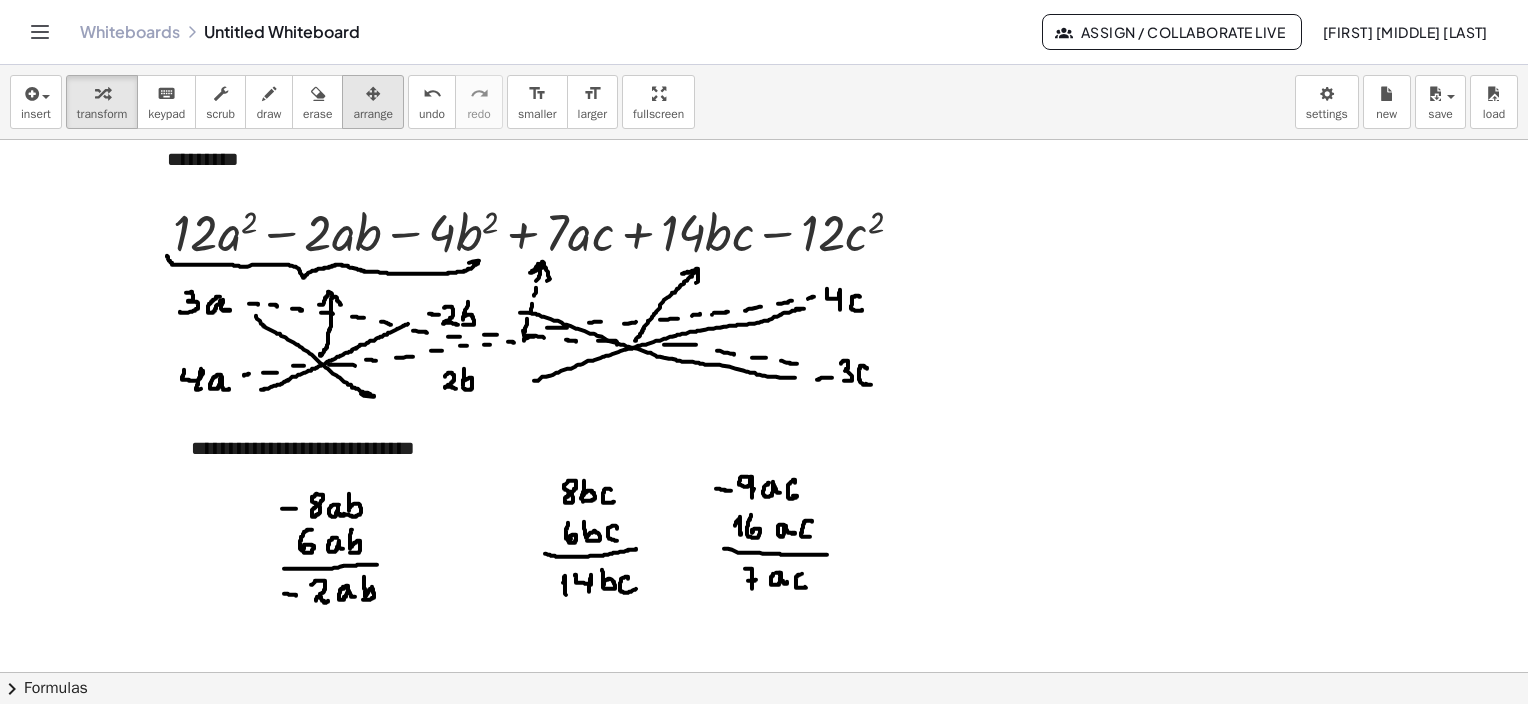 click on "arrange" at bounding box center [373, 114] 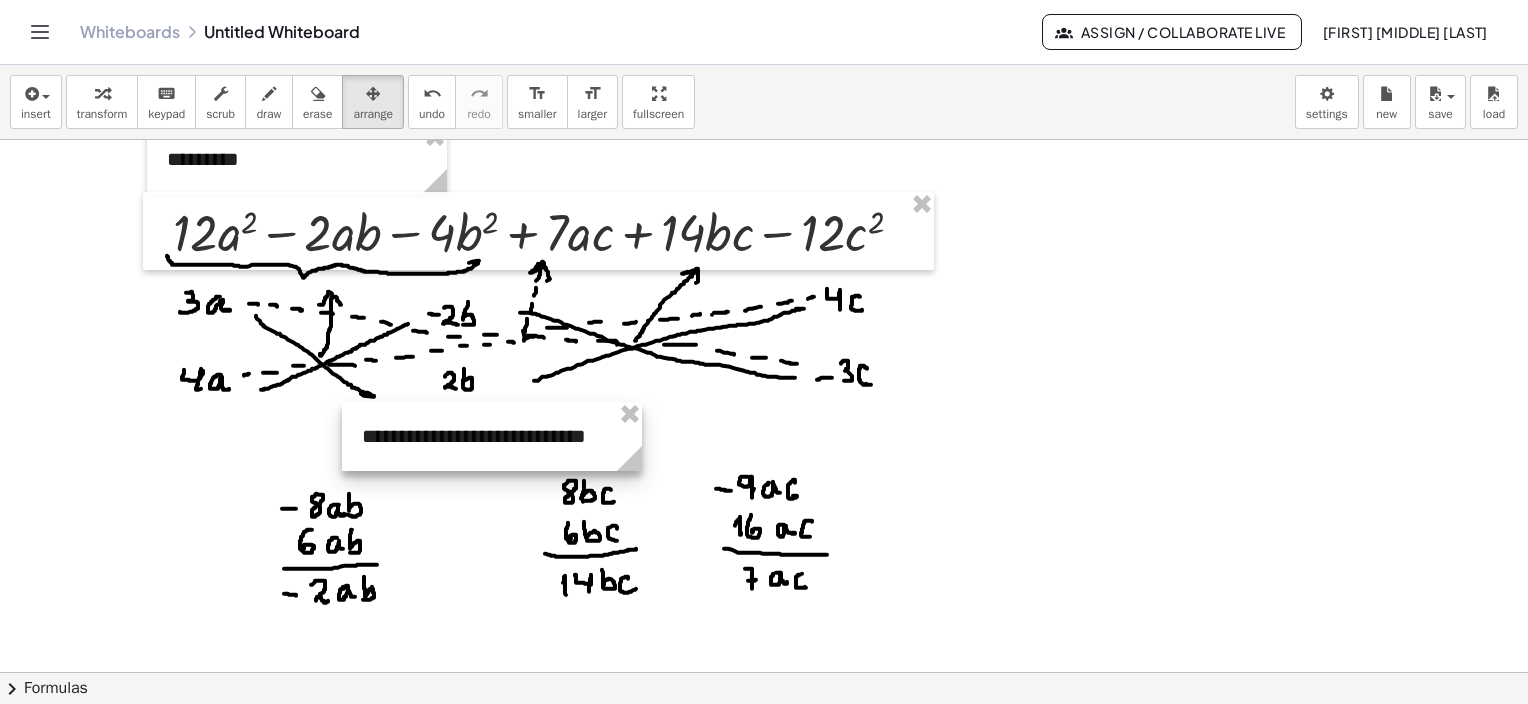 drag, startPoint x: 266, startPoint y: 456, endPoint x: 437, endPoint y: 444, distance: 171.42053 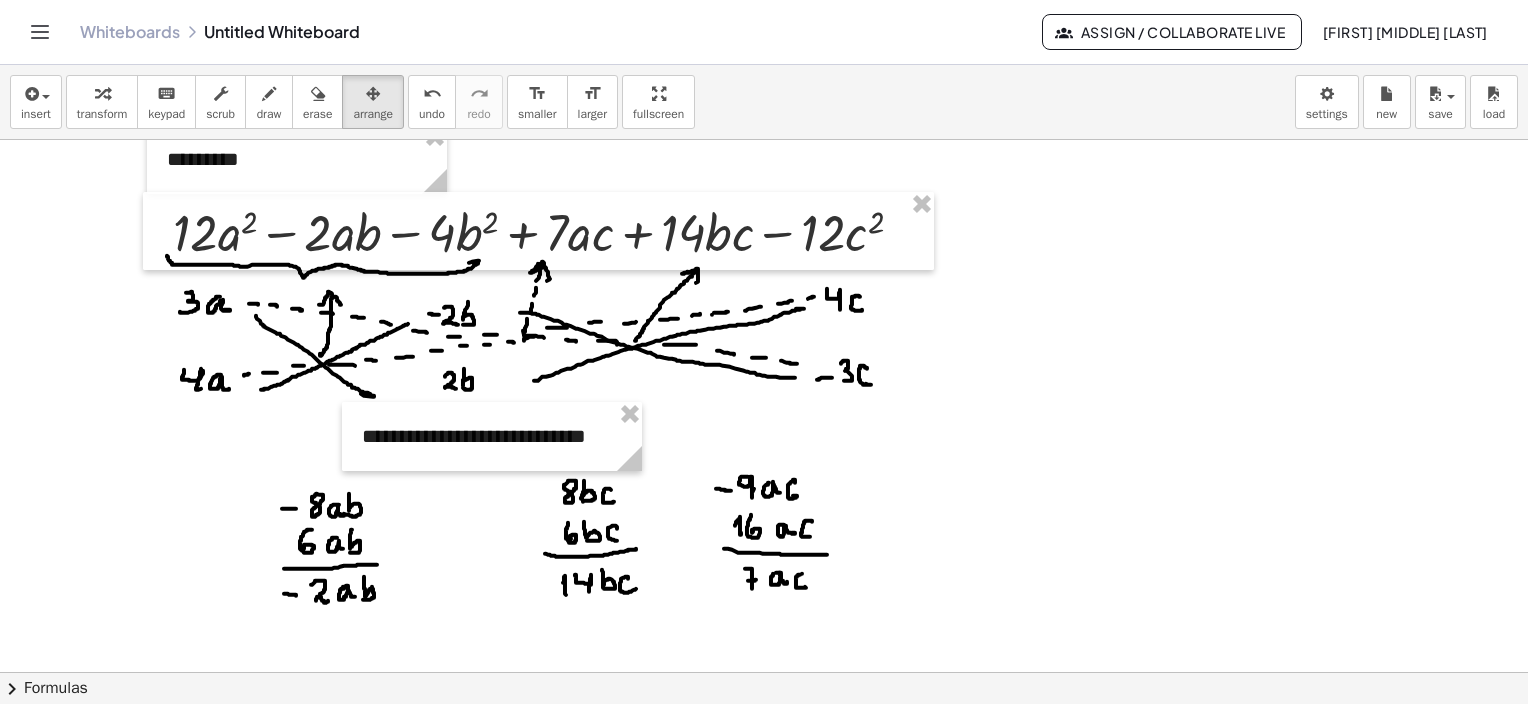 click at bounding box center [764, 437] 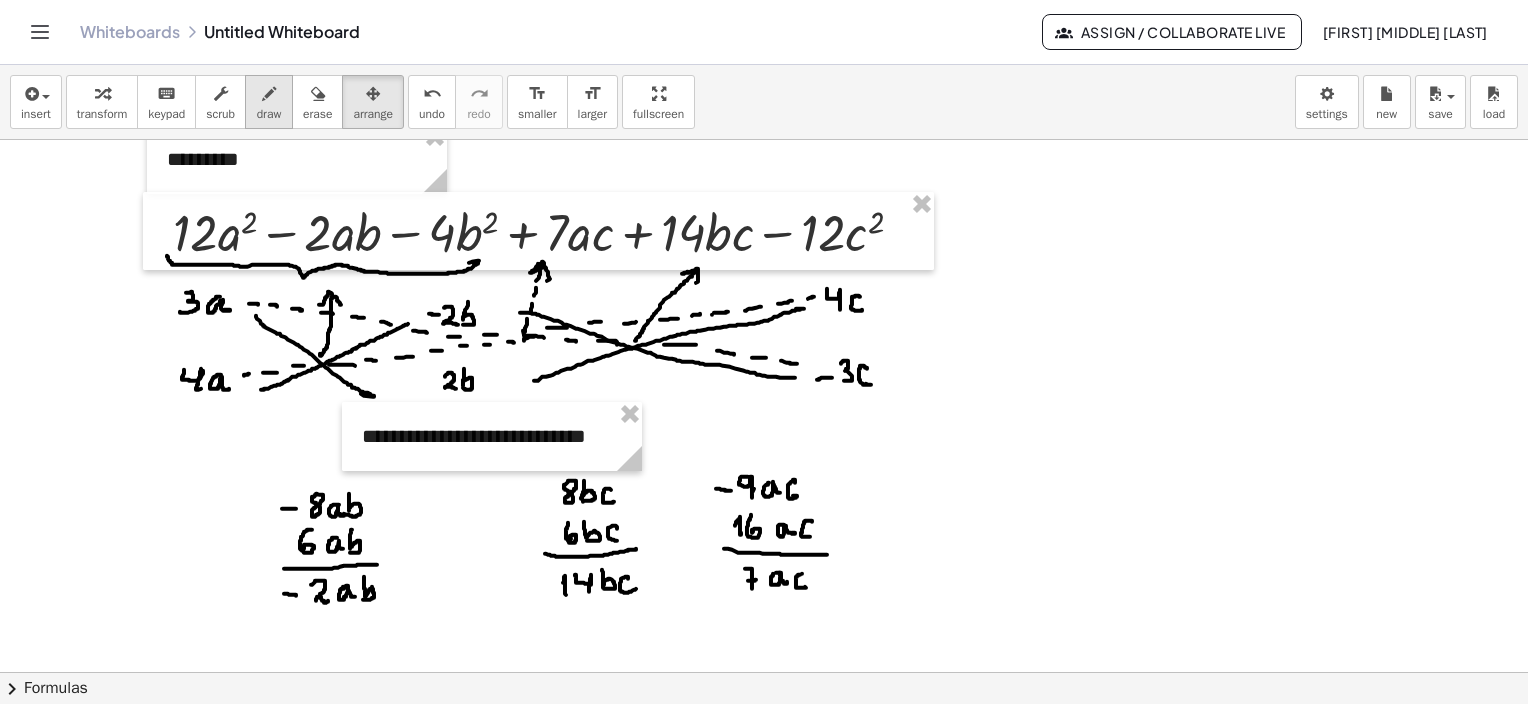 click on "draw" at bounding box center (269, 114) 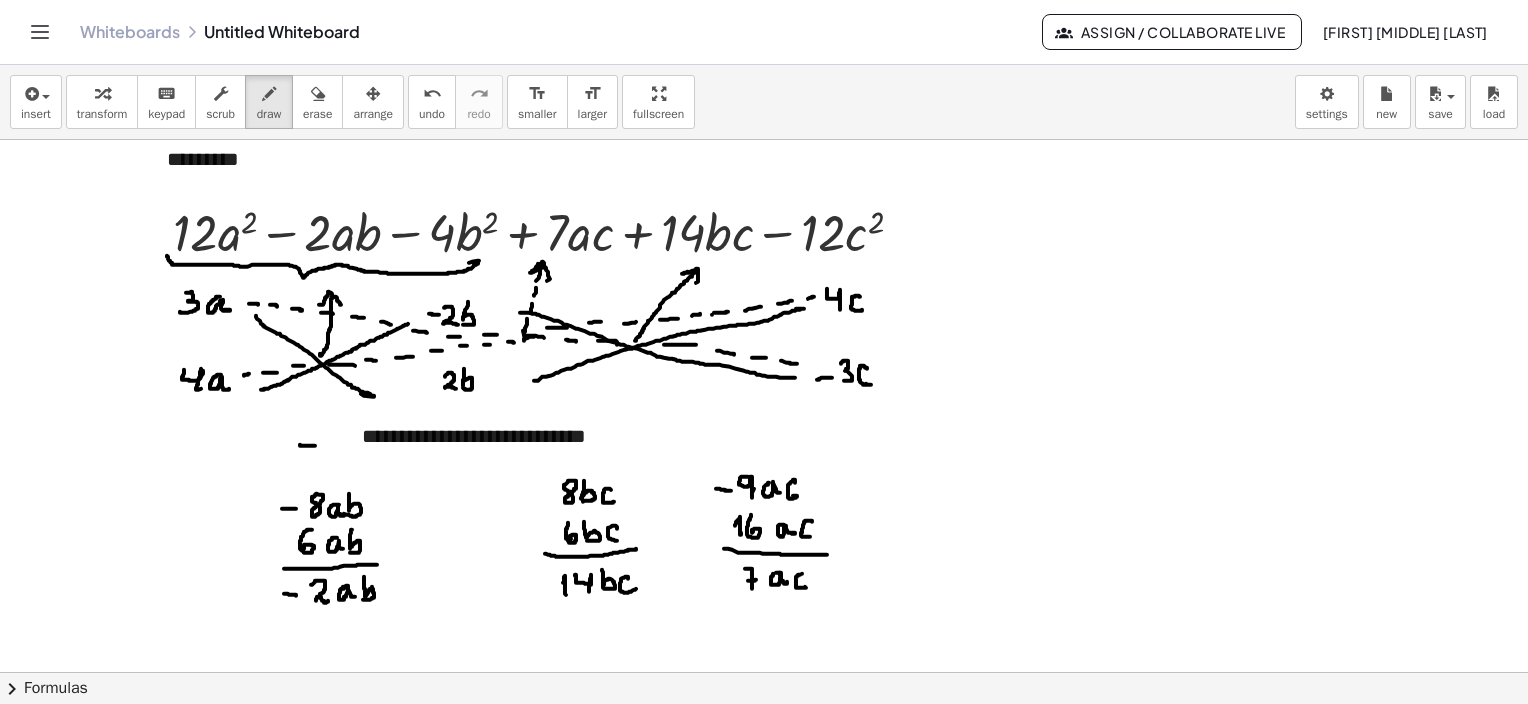 drag, startPoint x: 300, startPoint y: 444, endPoint x: 315, endPoint y: 445, distance: 15.033297 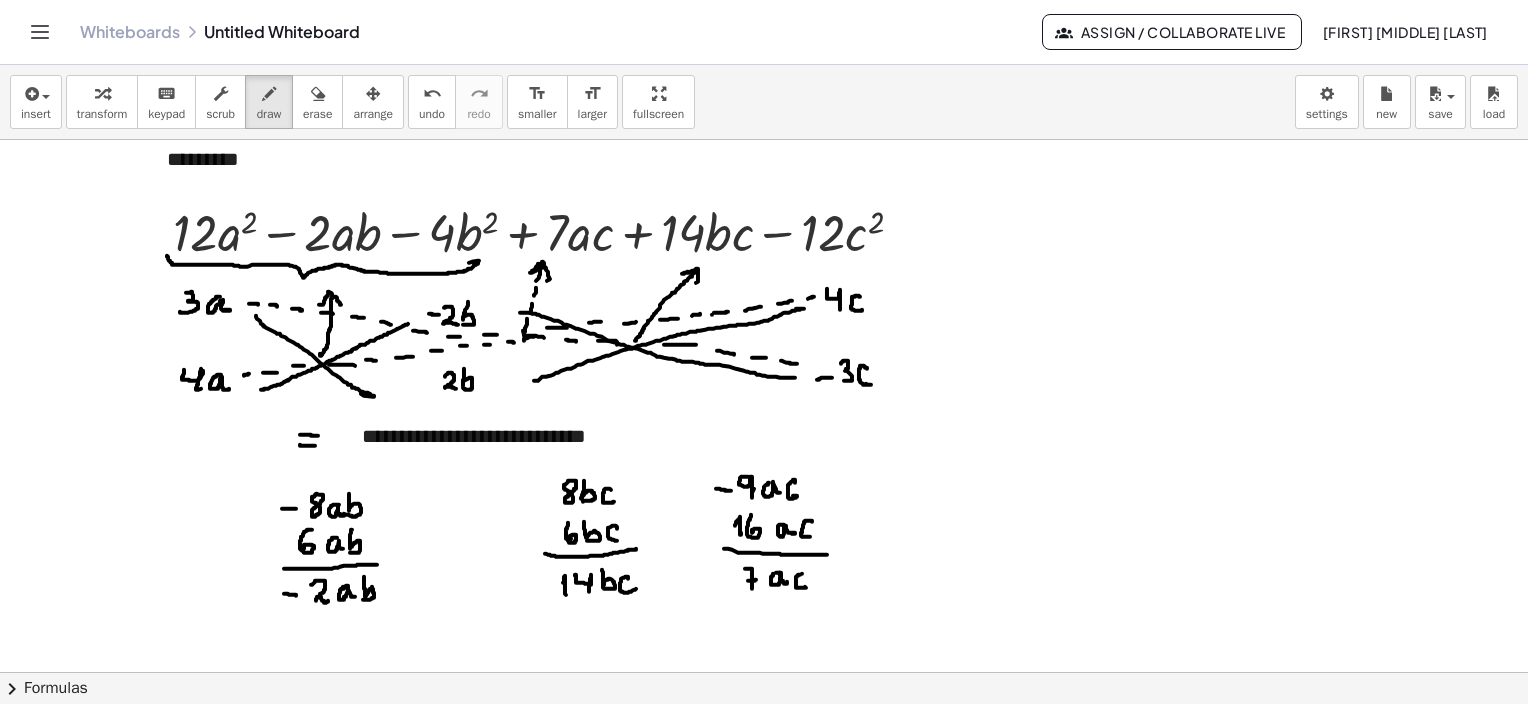 drag, startPoint x: 300, startPoint y: 434, endPoint x: 318, endPoint y: 435, distance: 18.027756 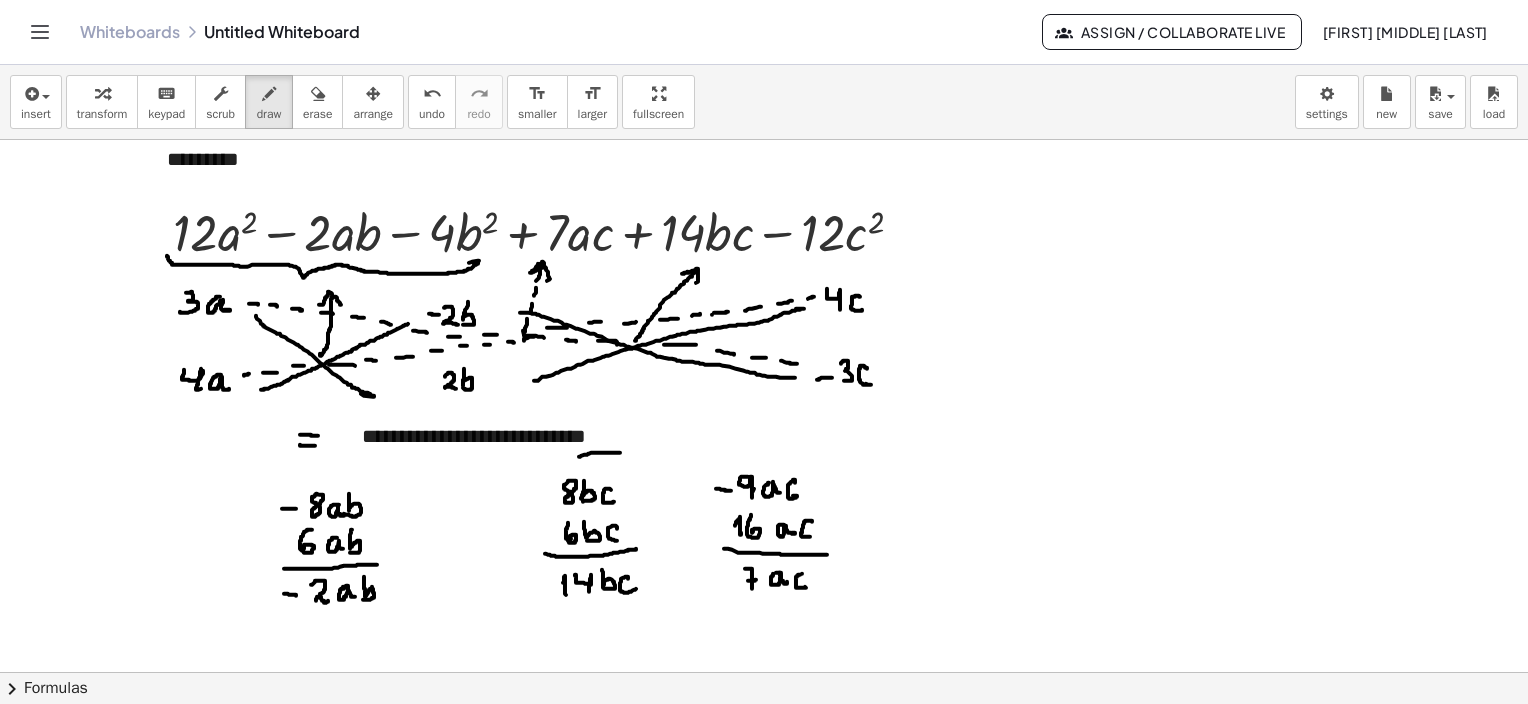 drag, startPoint x: 579, startPoint y: 456, endPoint x: 620, endPoint y: 452, distance: 41.19466 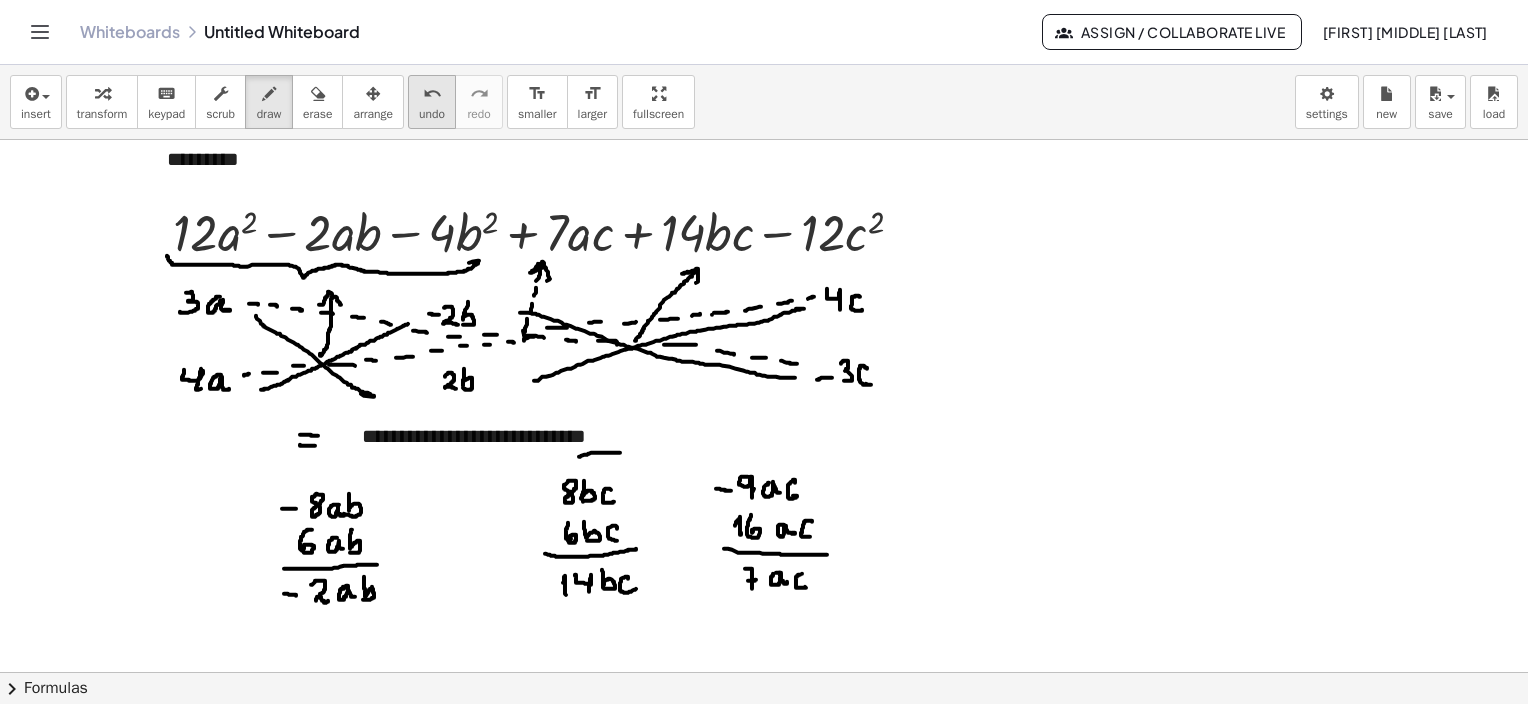 click on "undo" at bounding box center (432, 114) 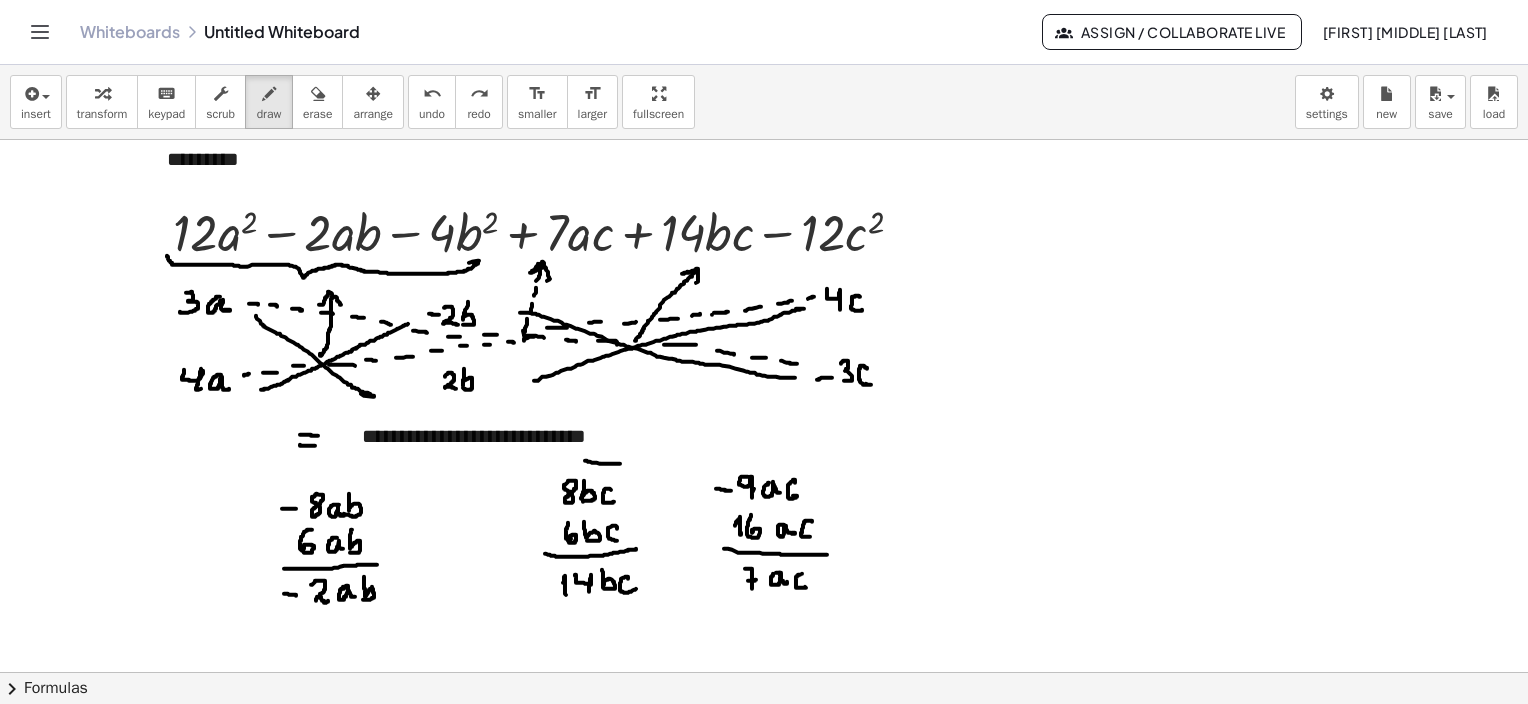 drag, startPoint x: 585, startPoint y: 460, endPoint x: 621, endPoint y: 463, distance: 36.124783 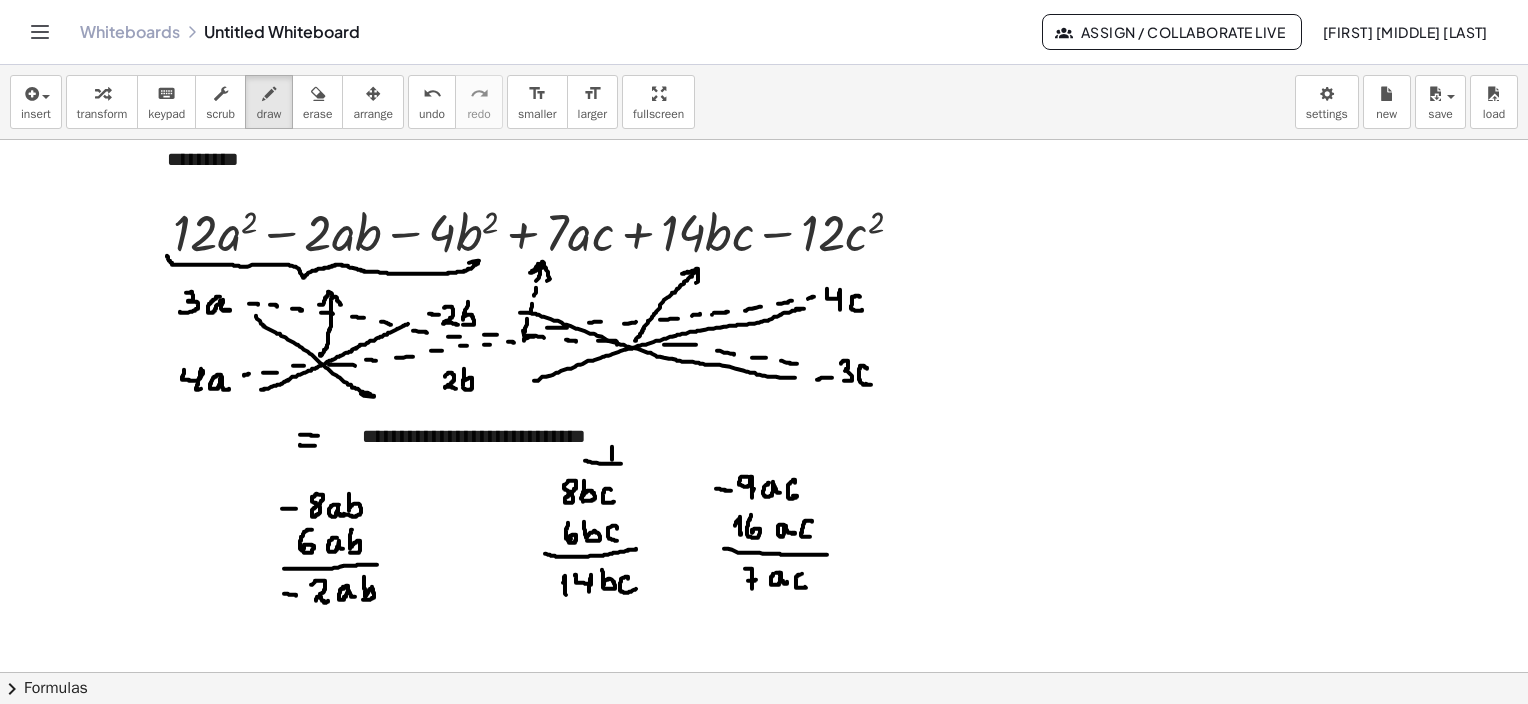 drag, startPoint x: 612, startPoint y: 446, endPoint x: 612, endPoint y: 459, distance: 13 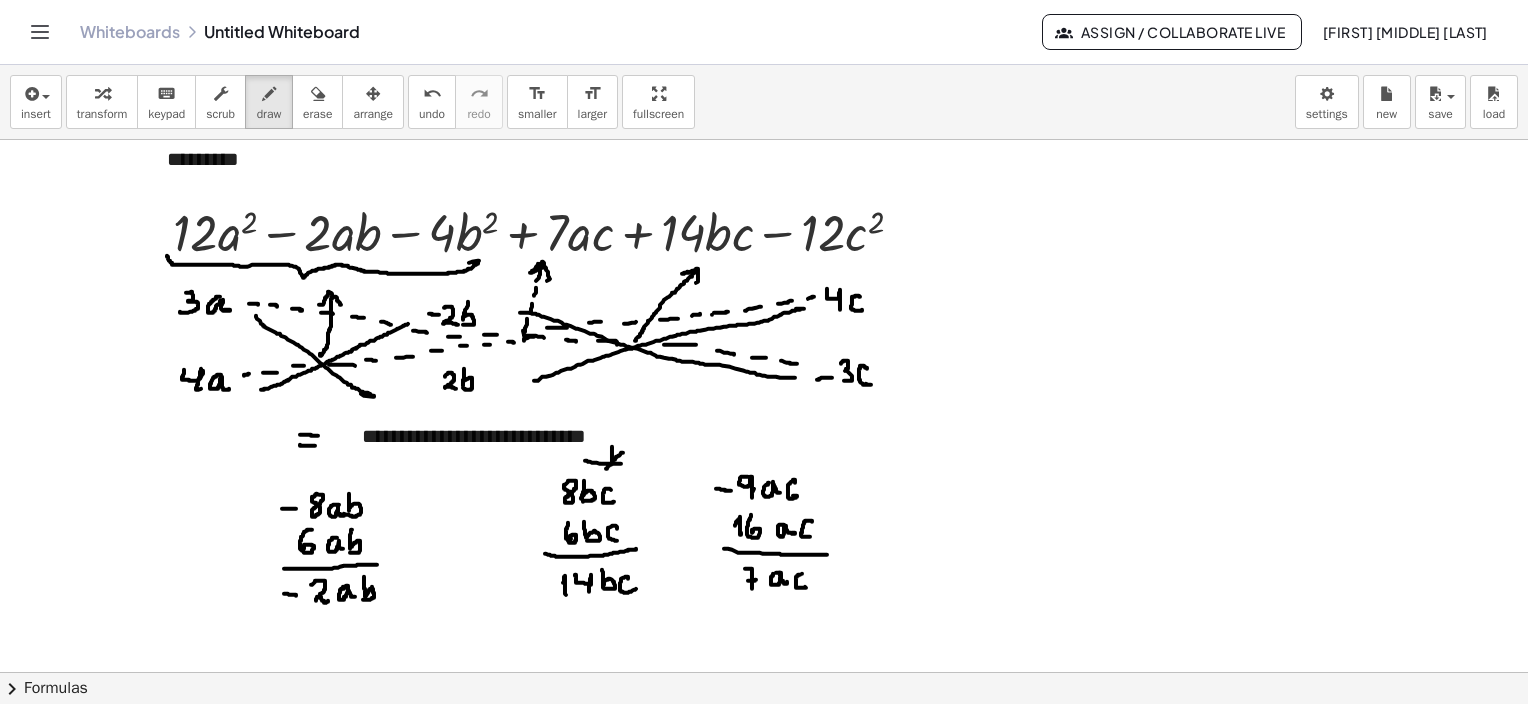 drag, startPoint x: 623, startPoint y: 452, endPoint x: 612, endPoint y: 465, distance: 17.029387 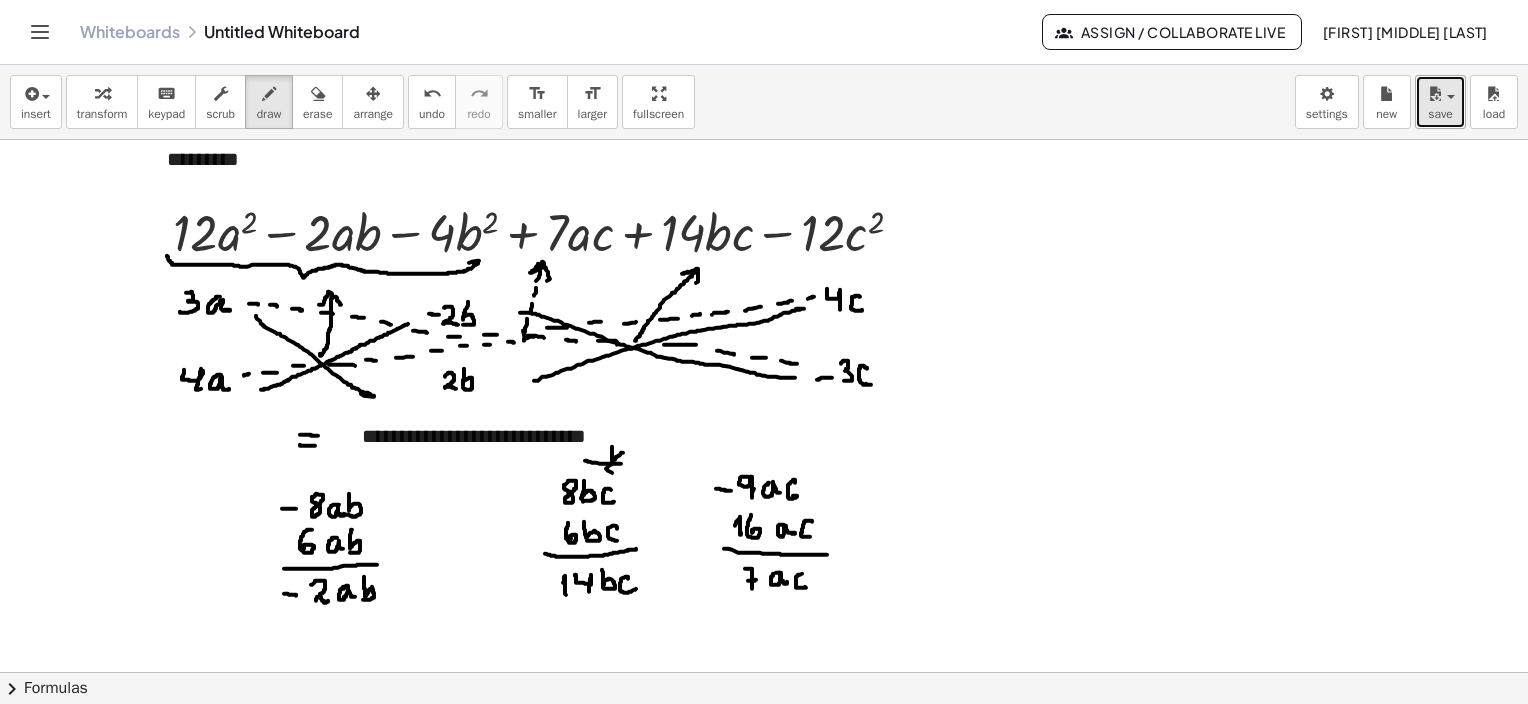 click on "save" at bounding box center (1440, 114) 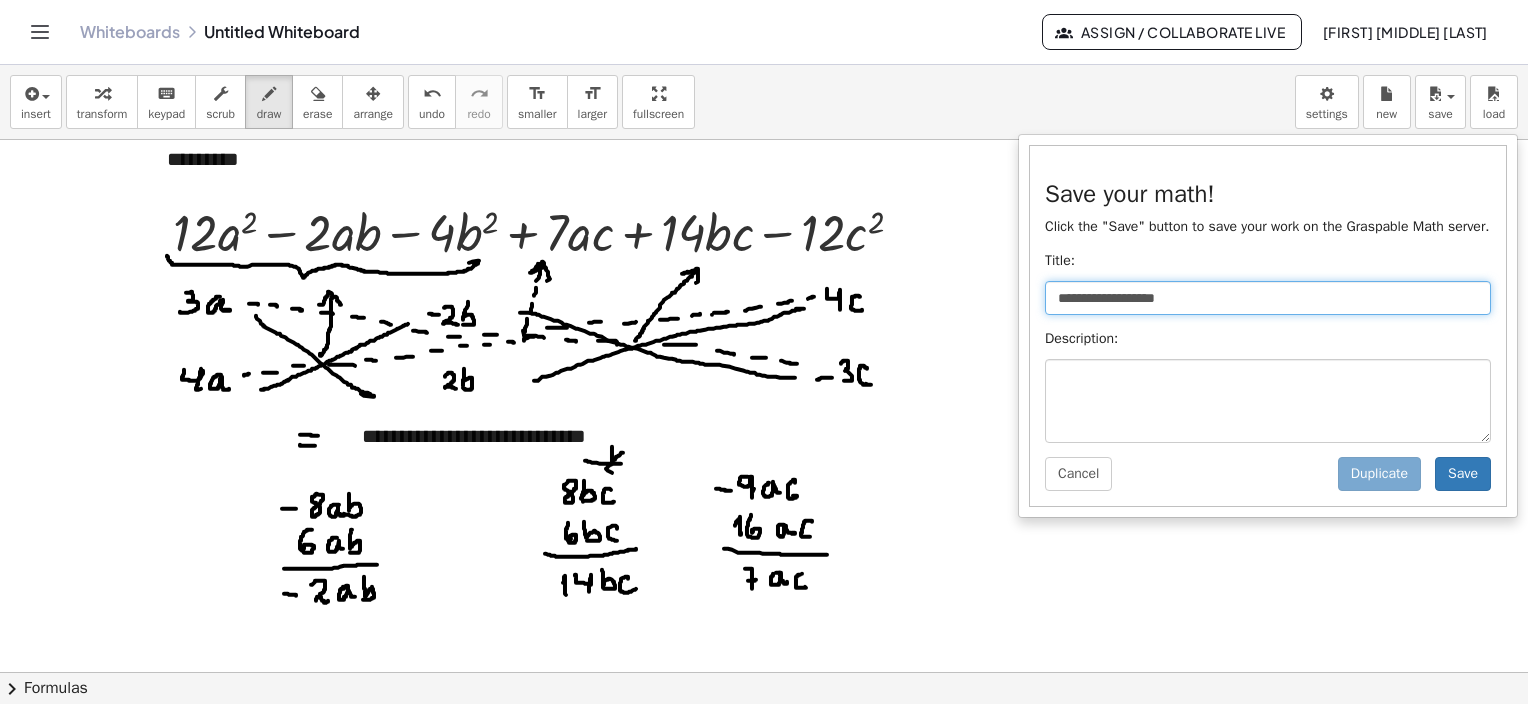 click on "**********" at bounding box center (1268, 298) 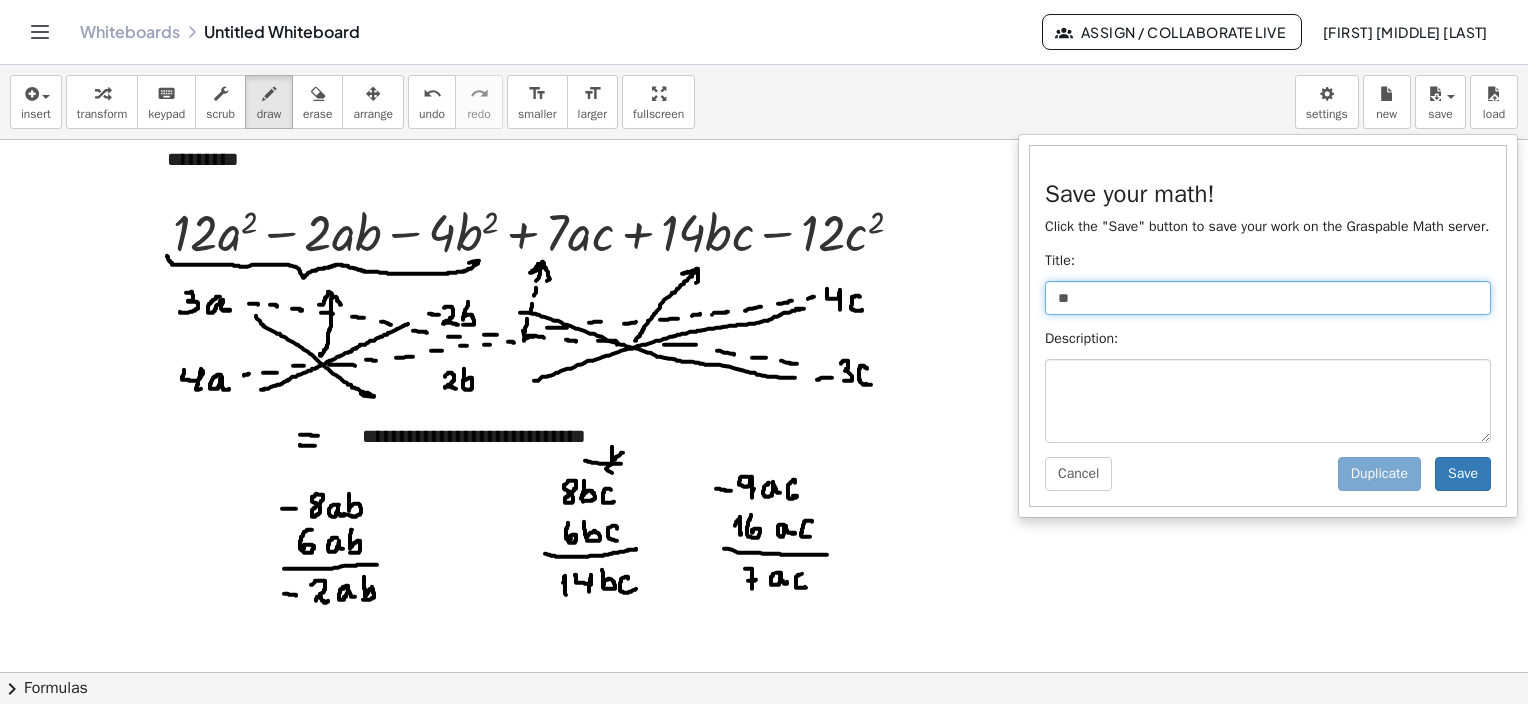 type on "*" 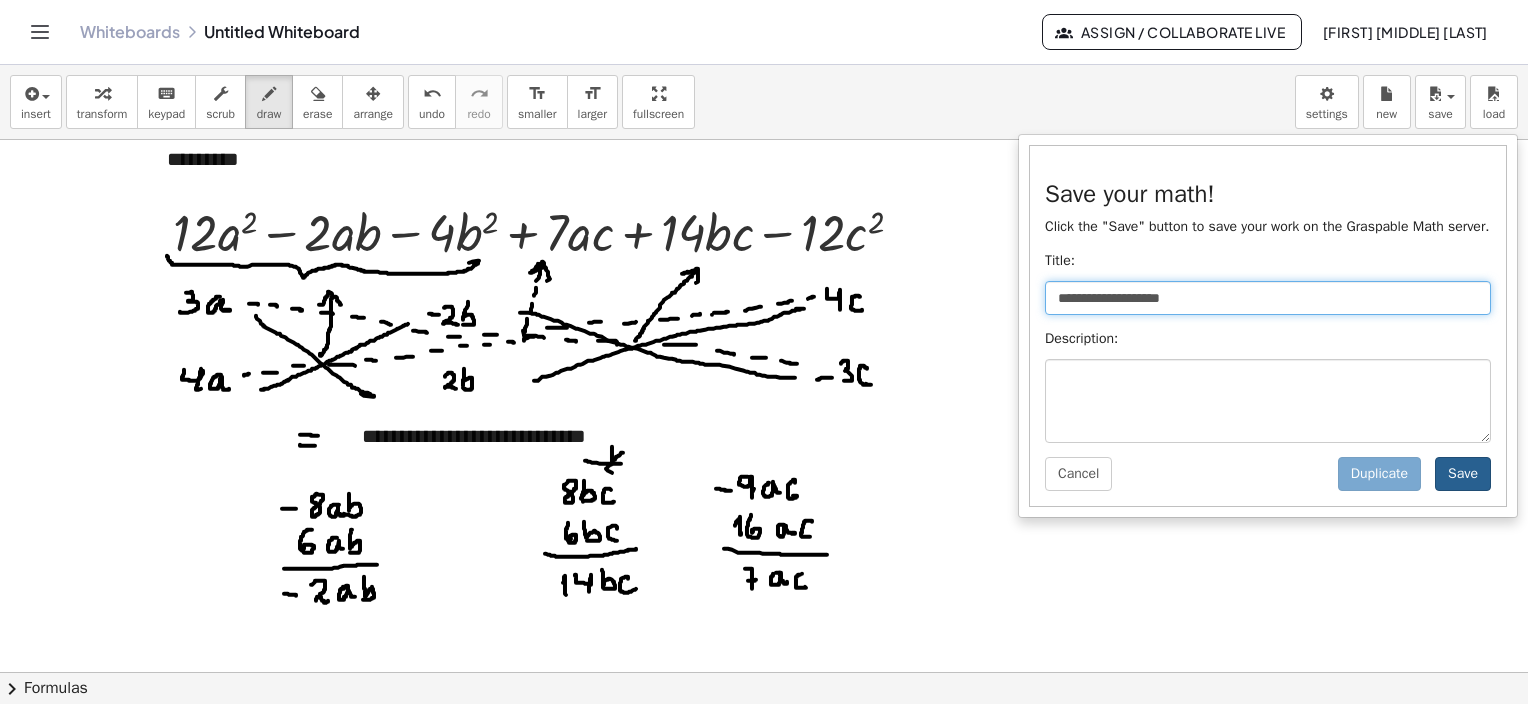 type on "**********" 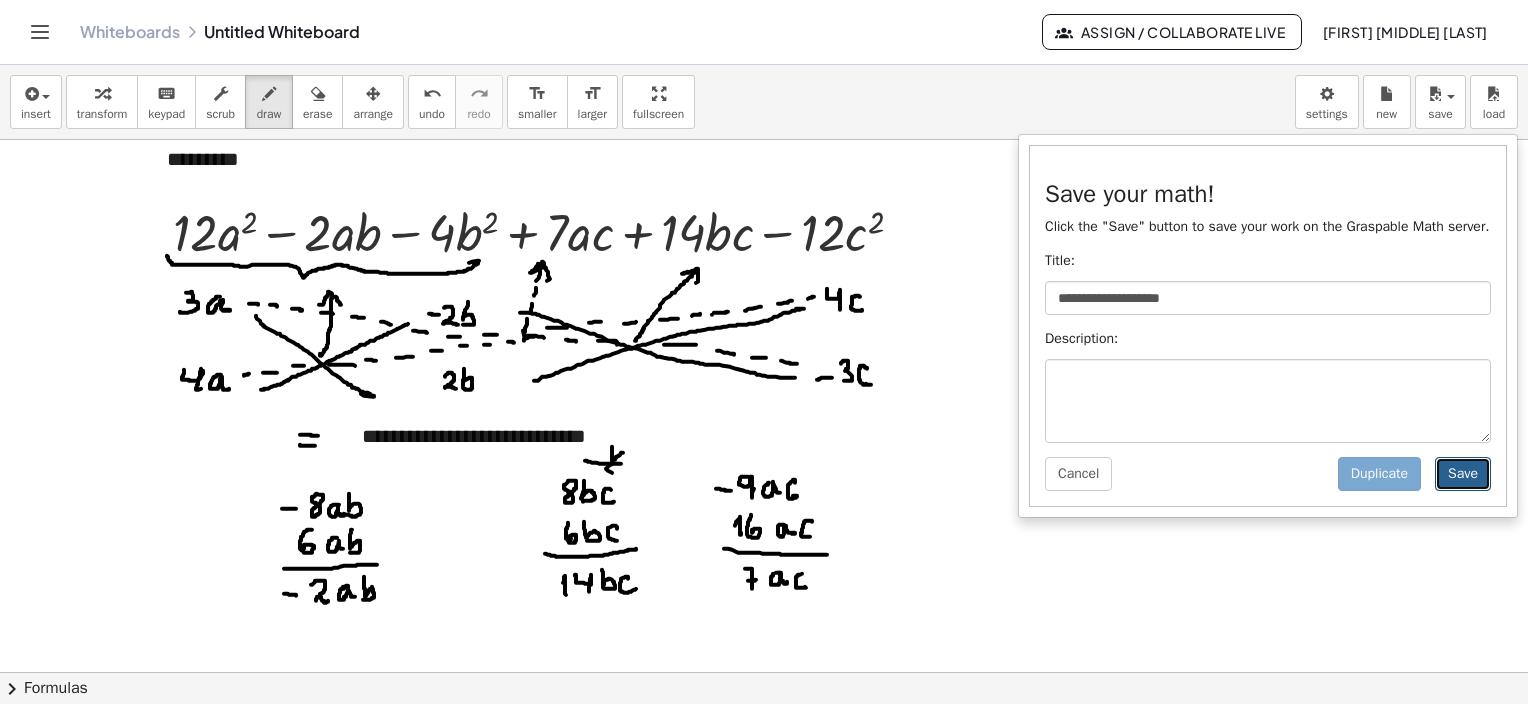 click on "Save" at bounding box center (1463, 474) 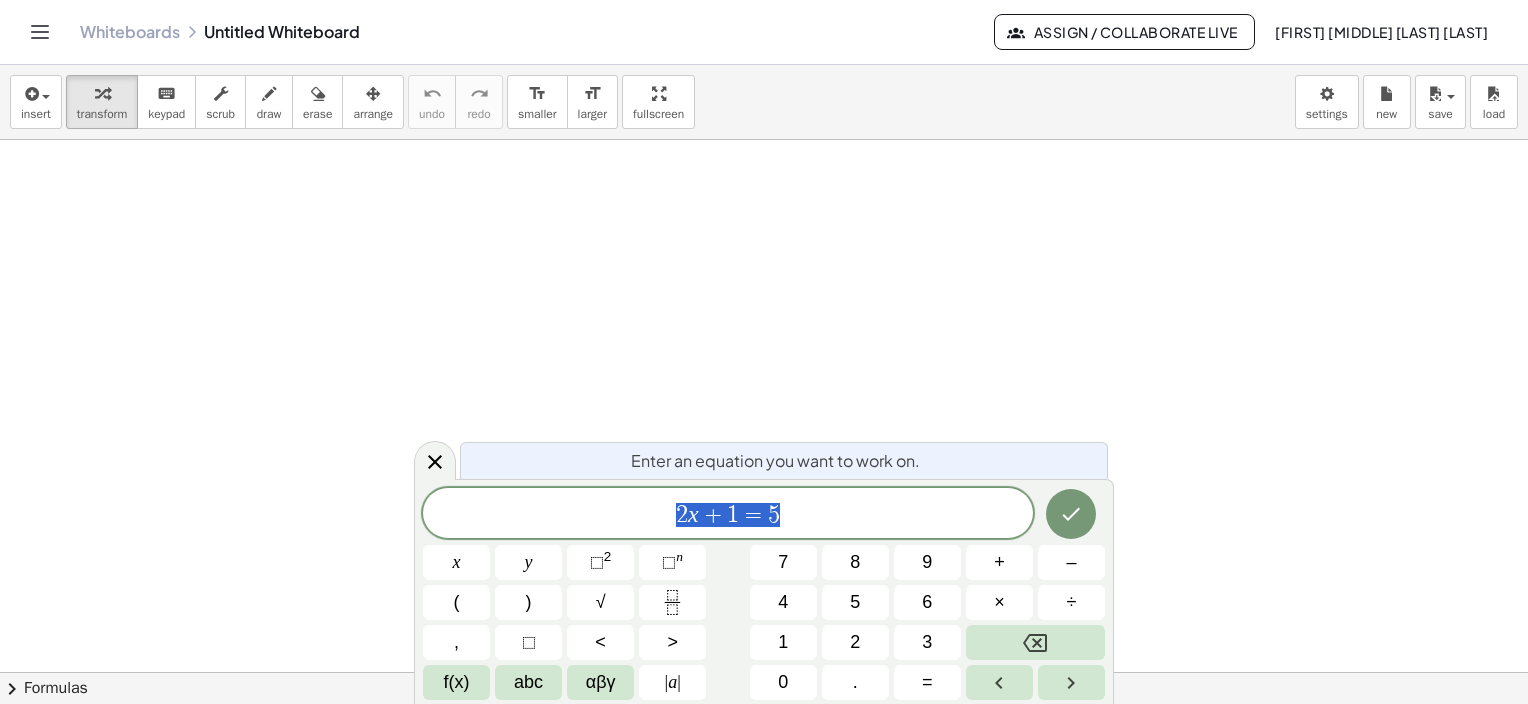 scroll, scrollTop: 0, scrollLeft: 0, axis: both 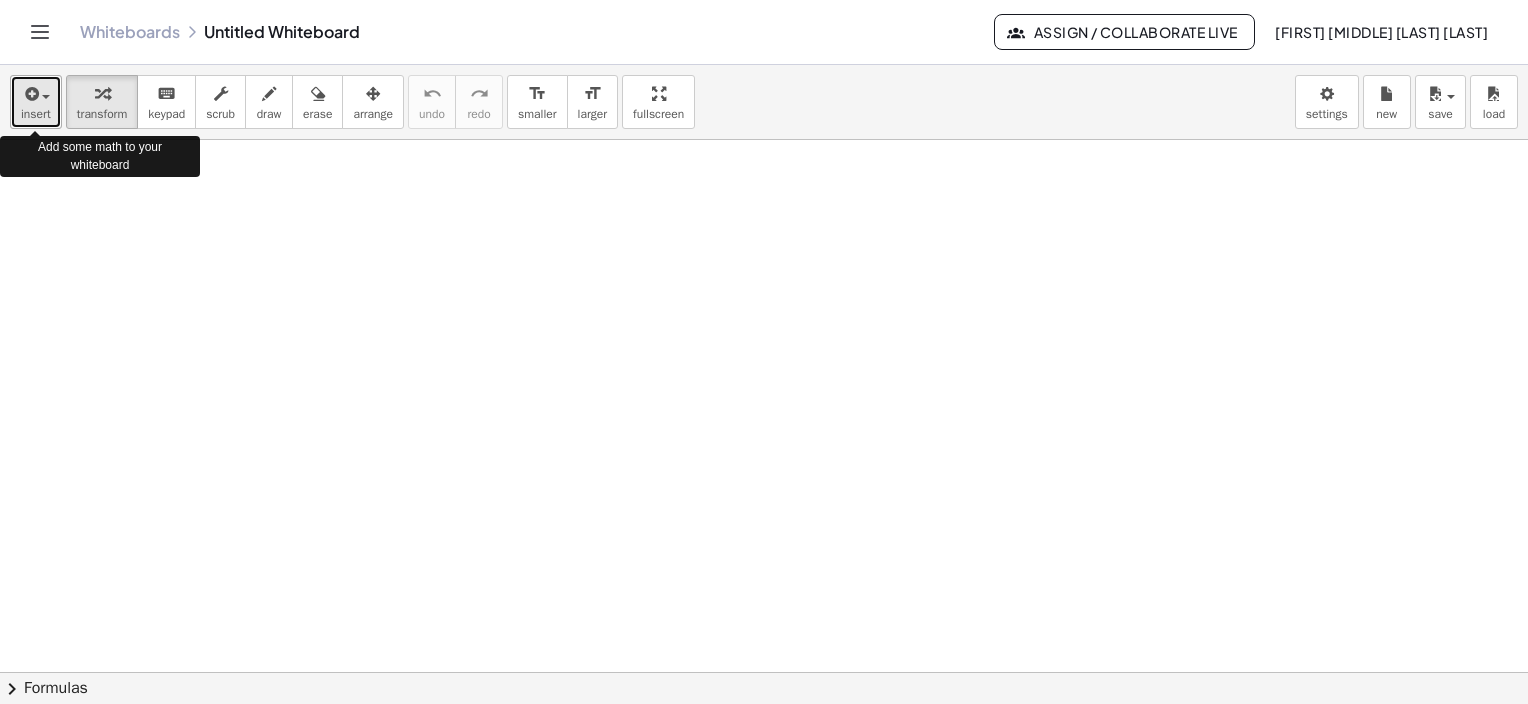 click at bounding box center [36, 93] 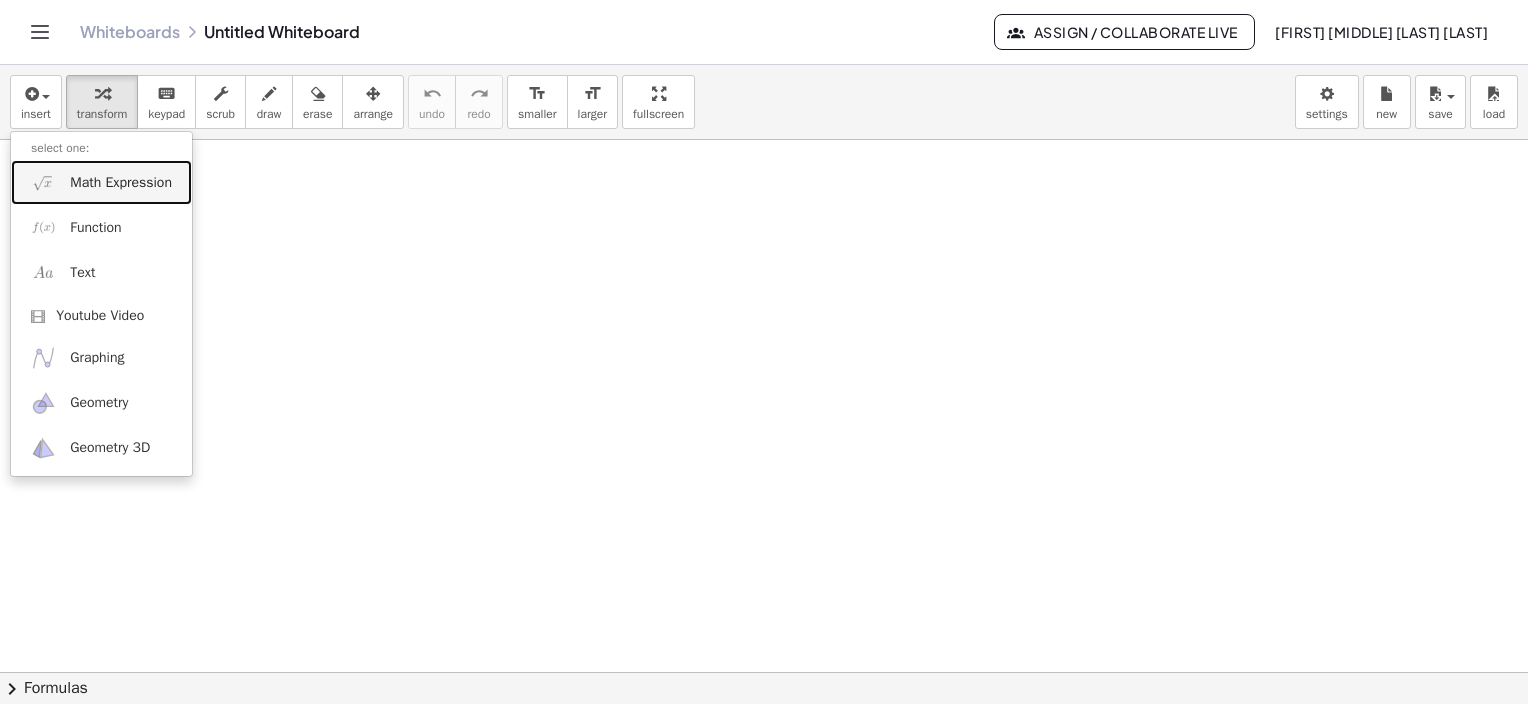 click on "Math Expression" at bounding box center [101, 182] 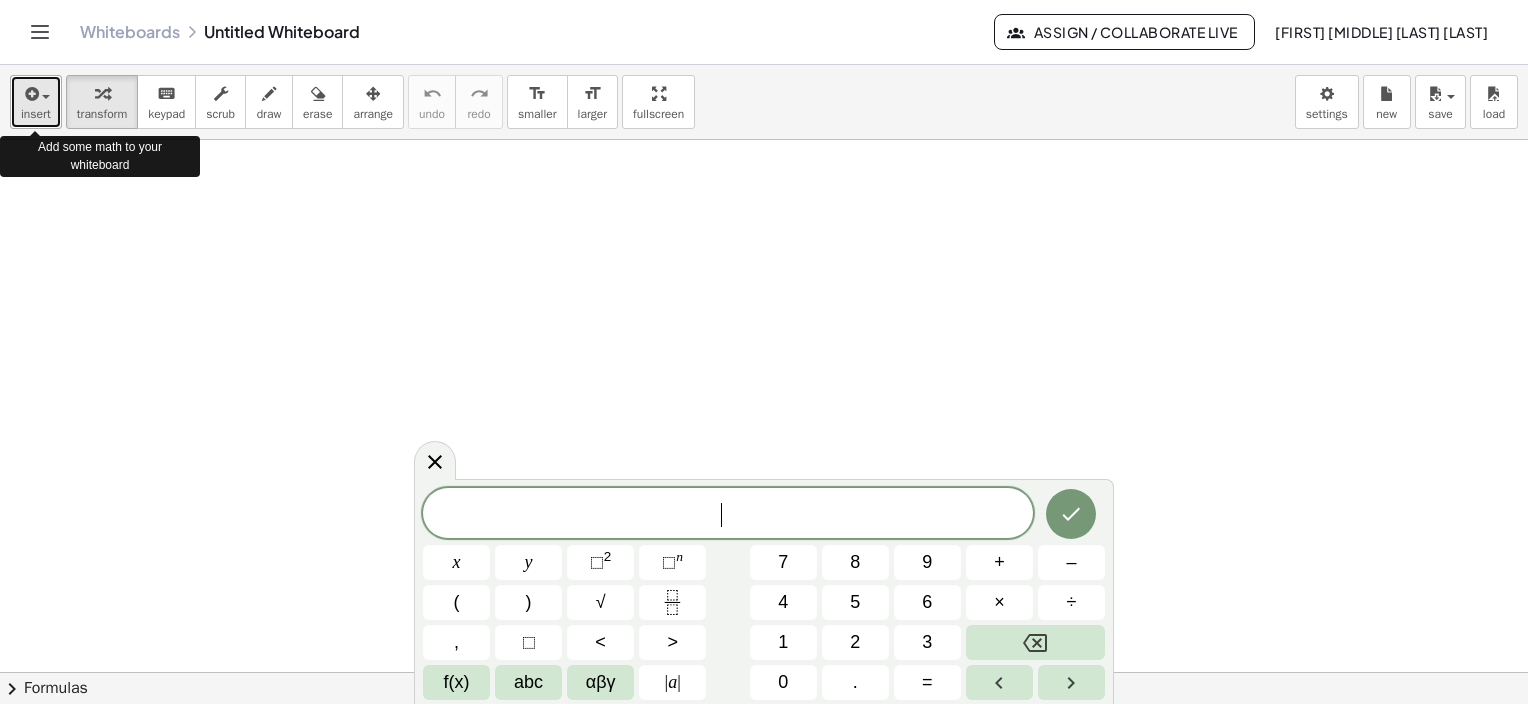 click on "insert" at bounding box center (36, 114) 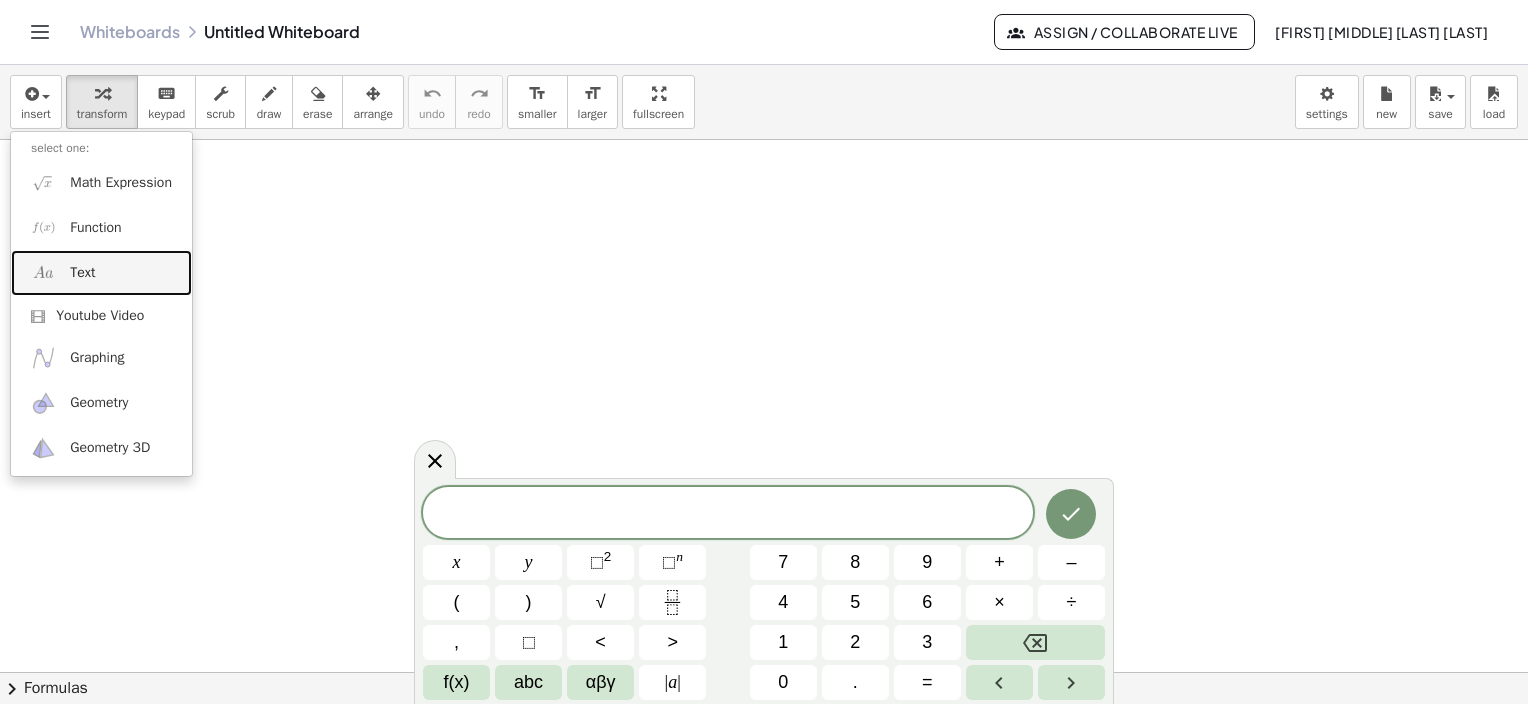 click on "Text" at bounding box center (101, 272) 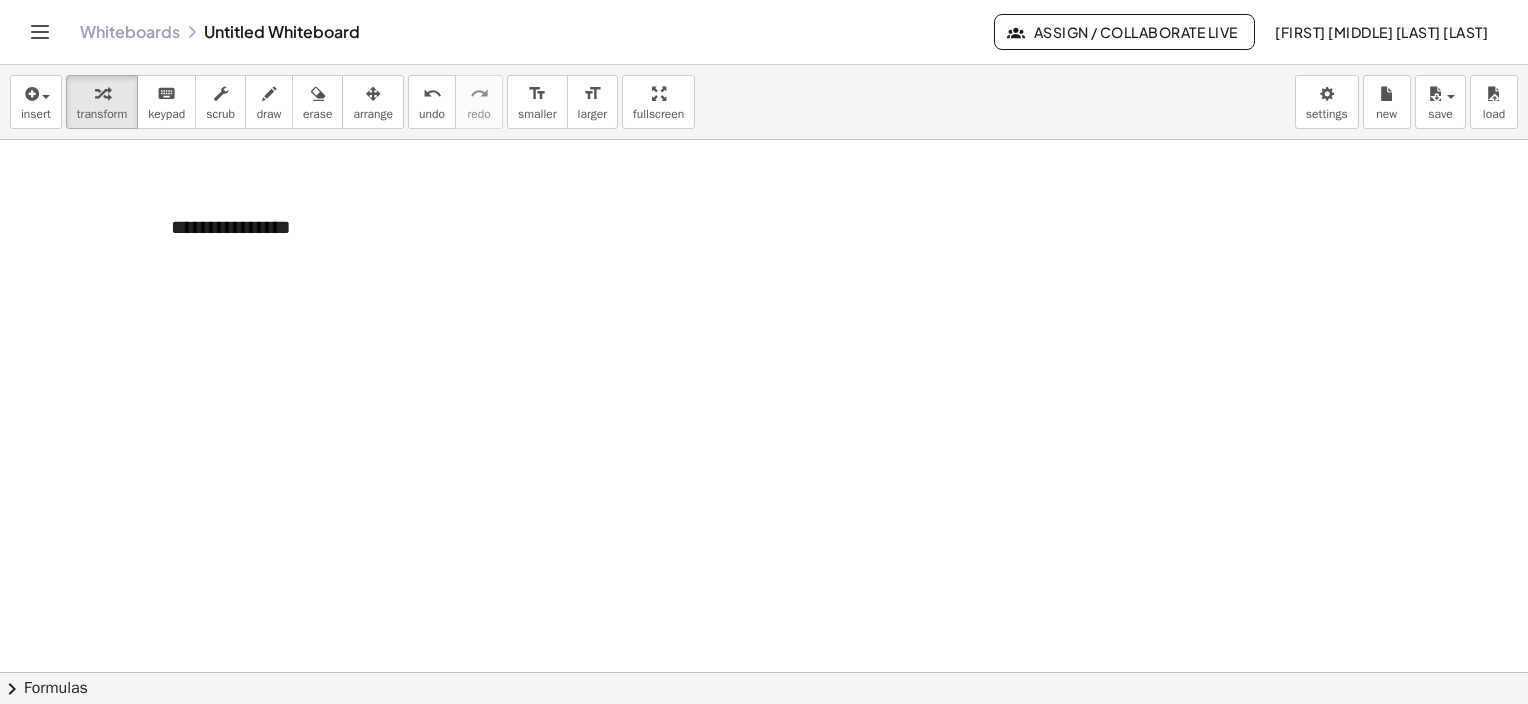 type 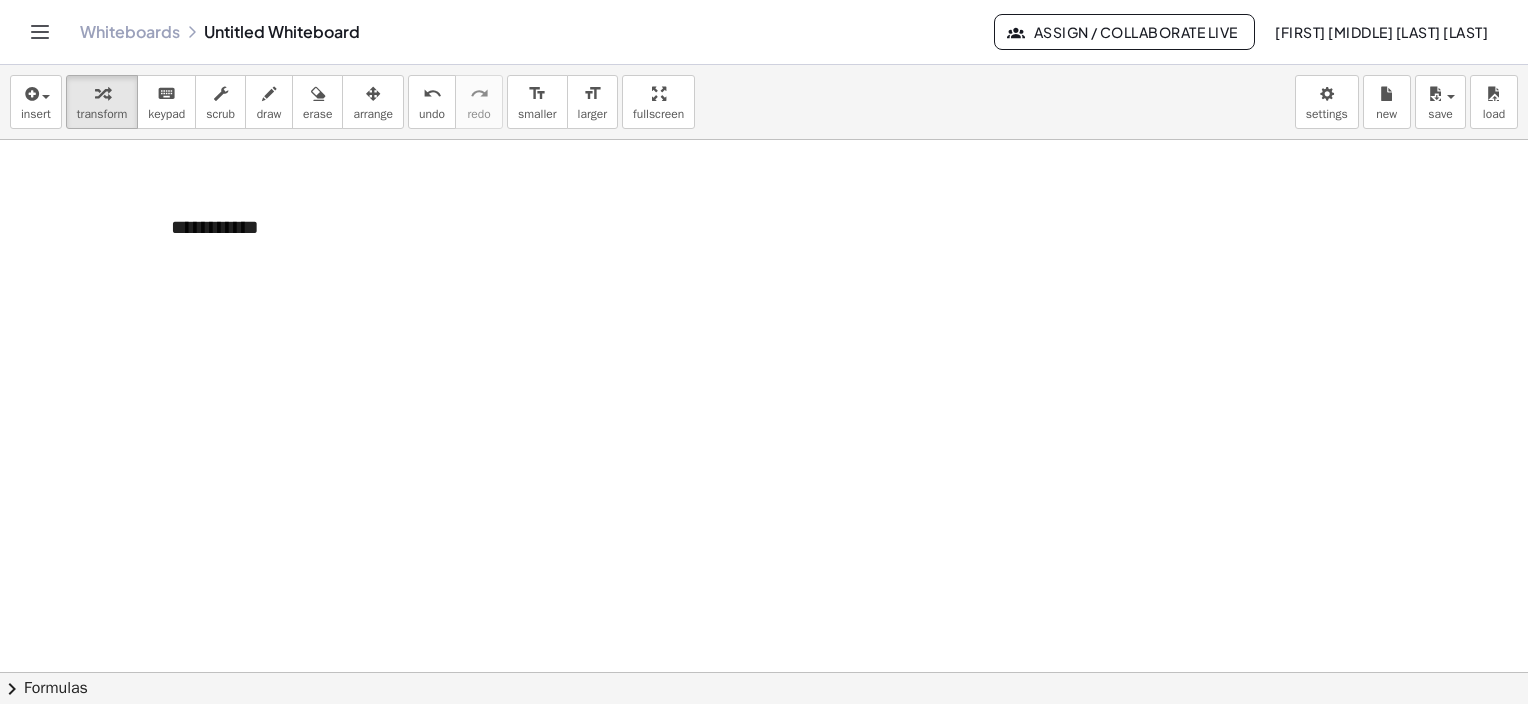 click at bounding box center (764, 737) 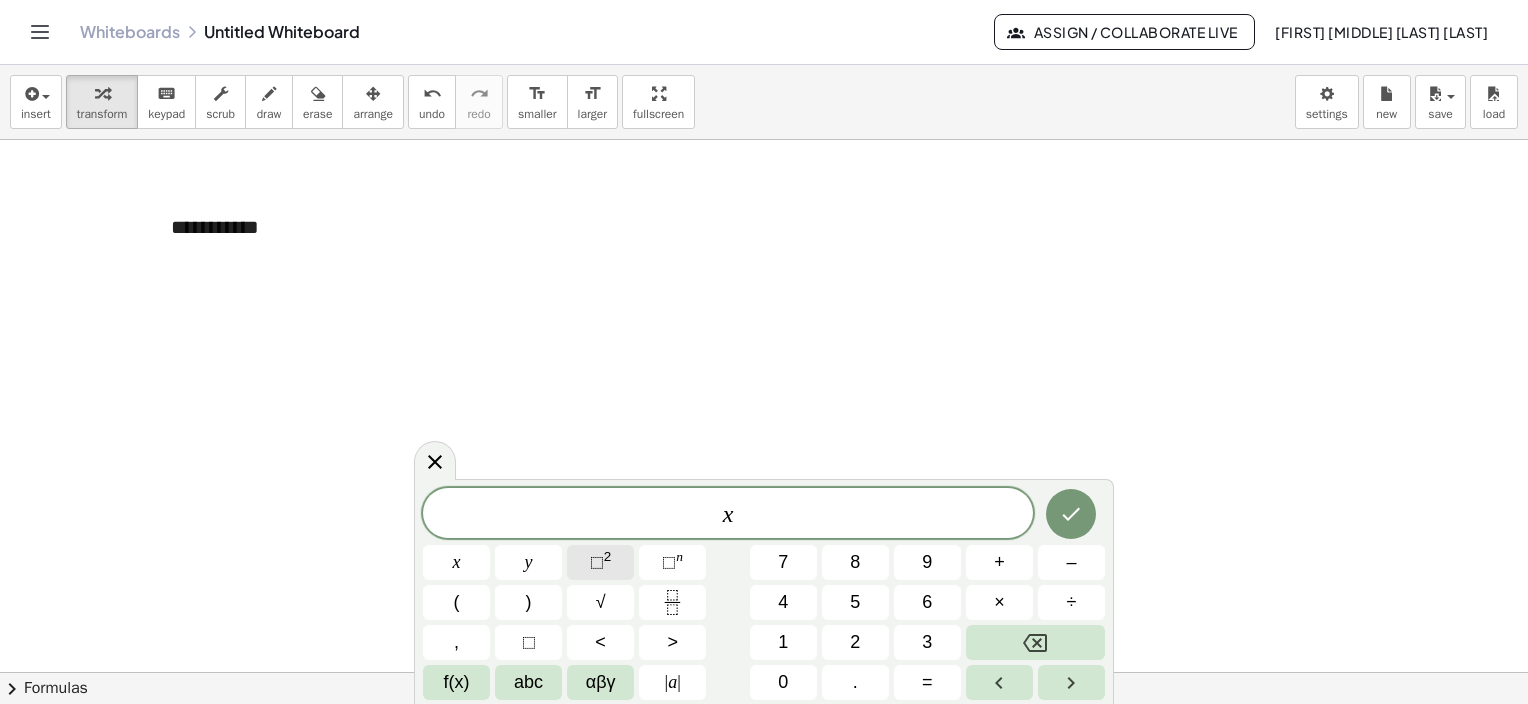 click on "2" at bounding box center (608, 556) 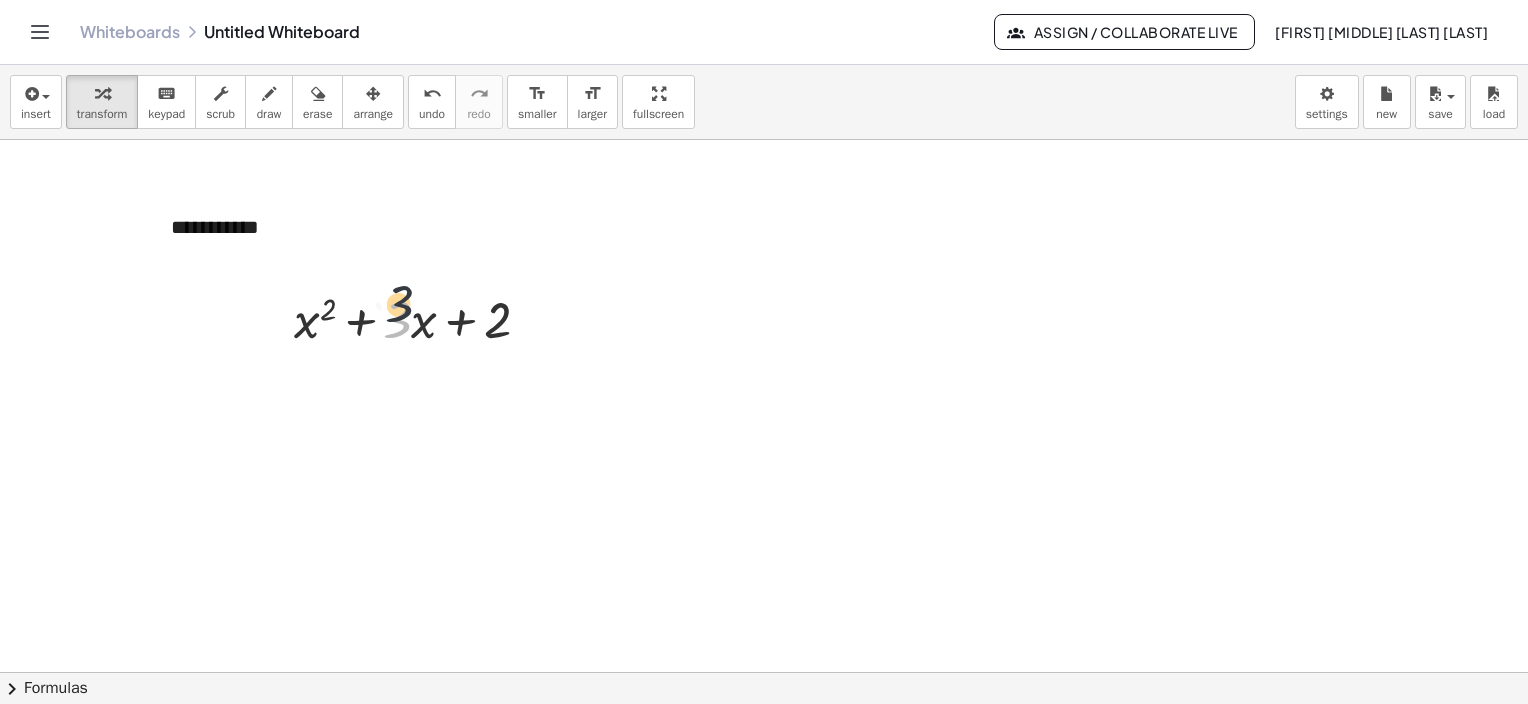 drag, startPoint x: 388, startPoint y: 328, endPoint x: 389, endPoint y: 312, distance: 16.03122 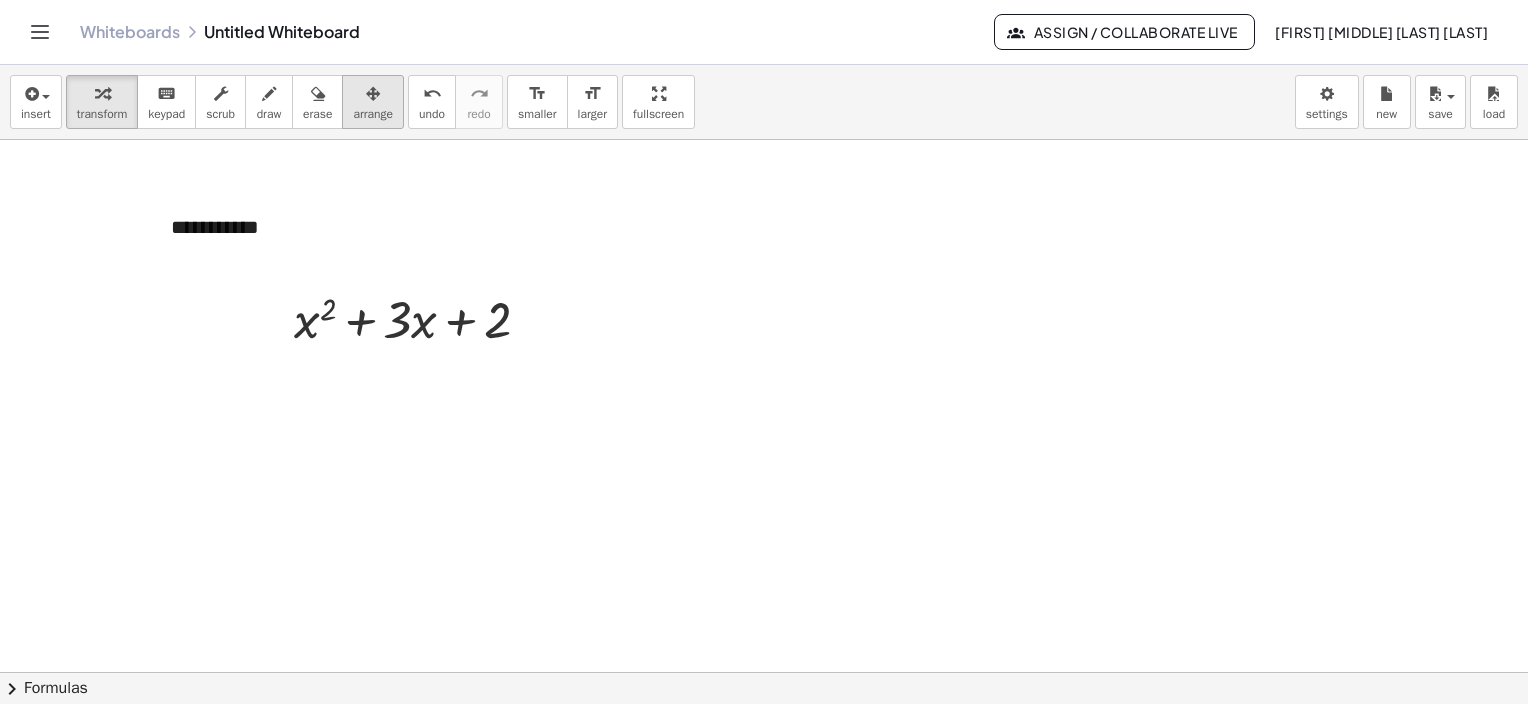 click on "arrange" at bounding box center [373, 114] 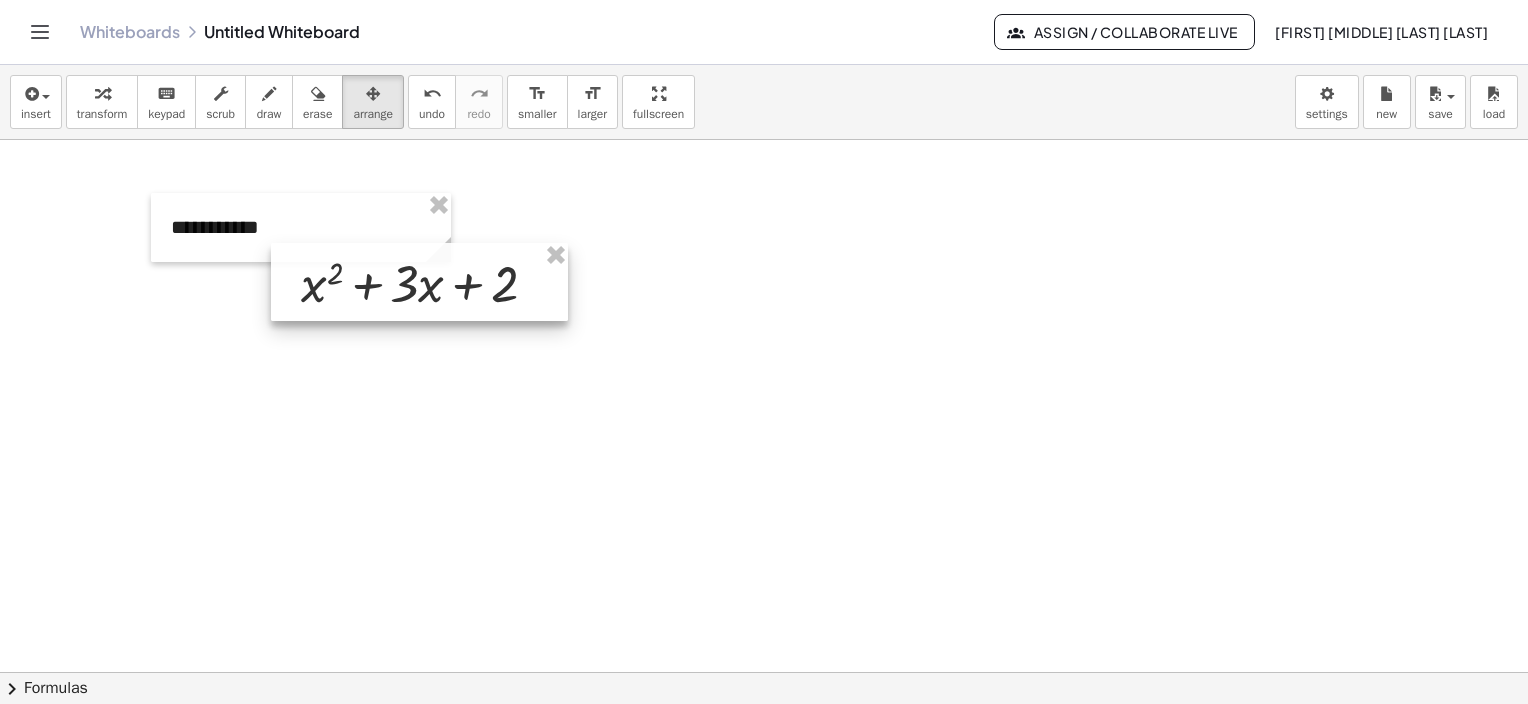 drag, startPoint x: 353, startPoint y: 305, endPoint x: 360, endPoint y: 269, distance: 36.67424 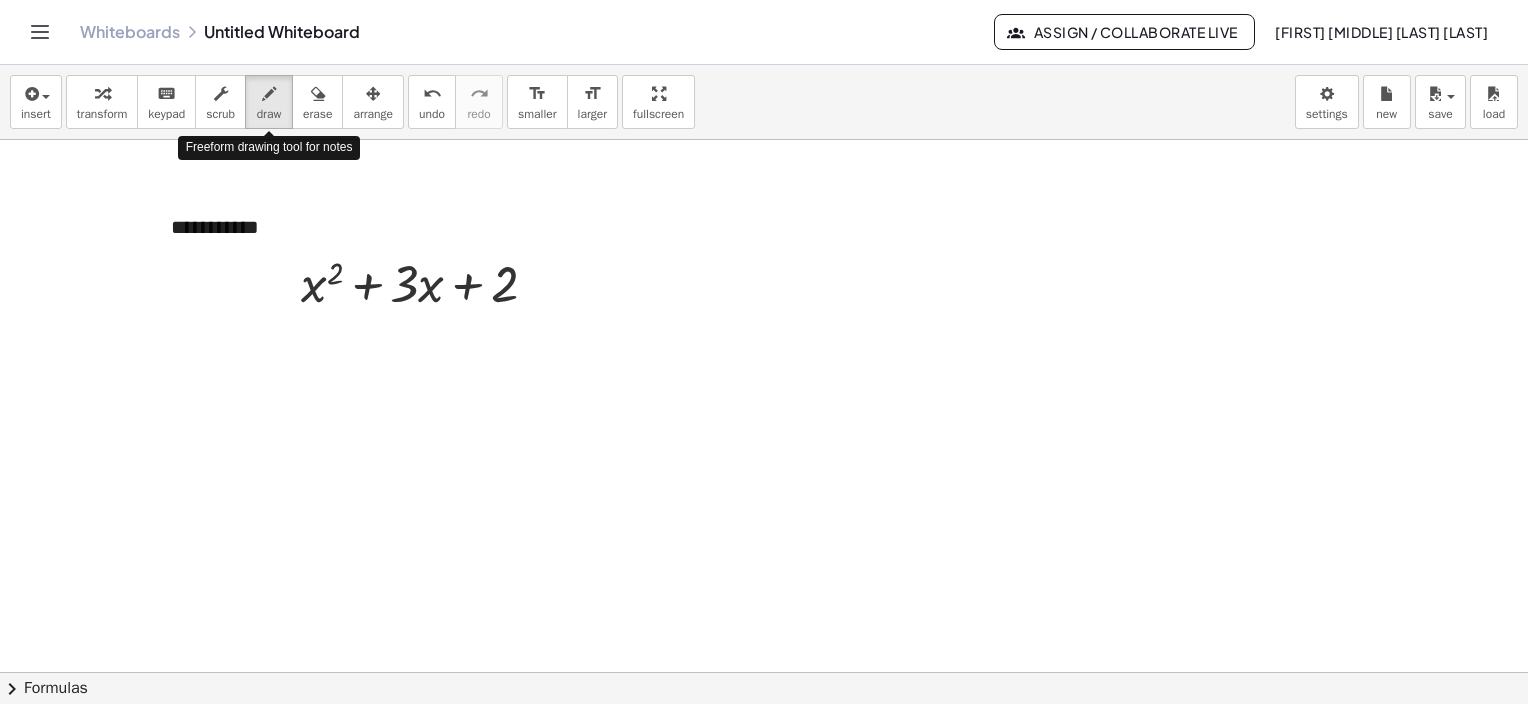 drag, startPoint x: 272, startPoint y: 109, endPoint x: 260, endPoint y: 215, distance: 106.677086 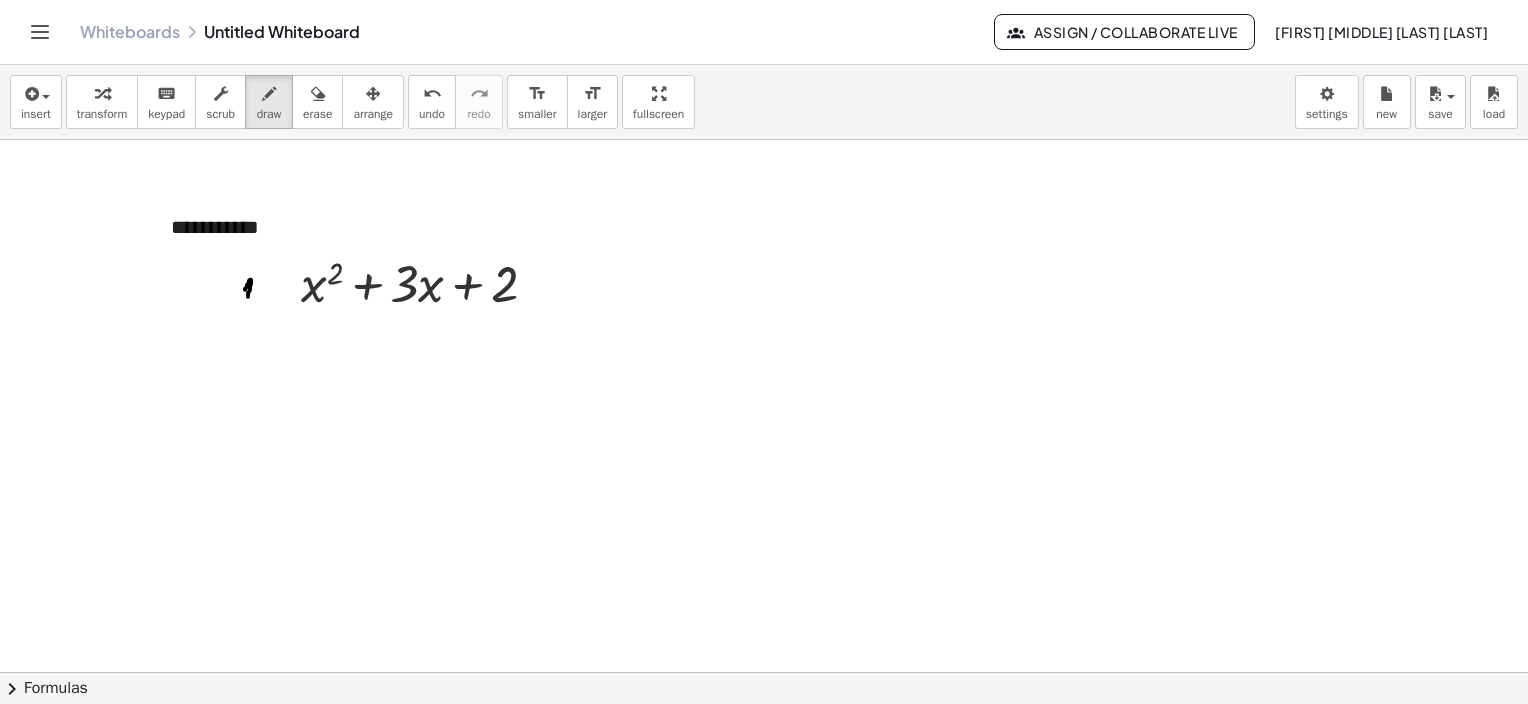 click at bounding box center (764, 737) 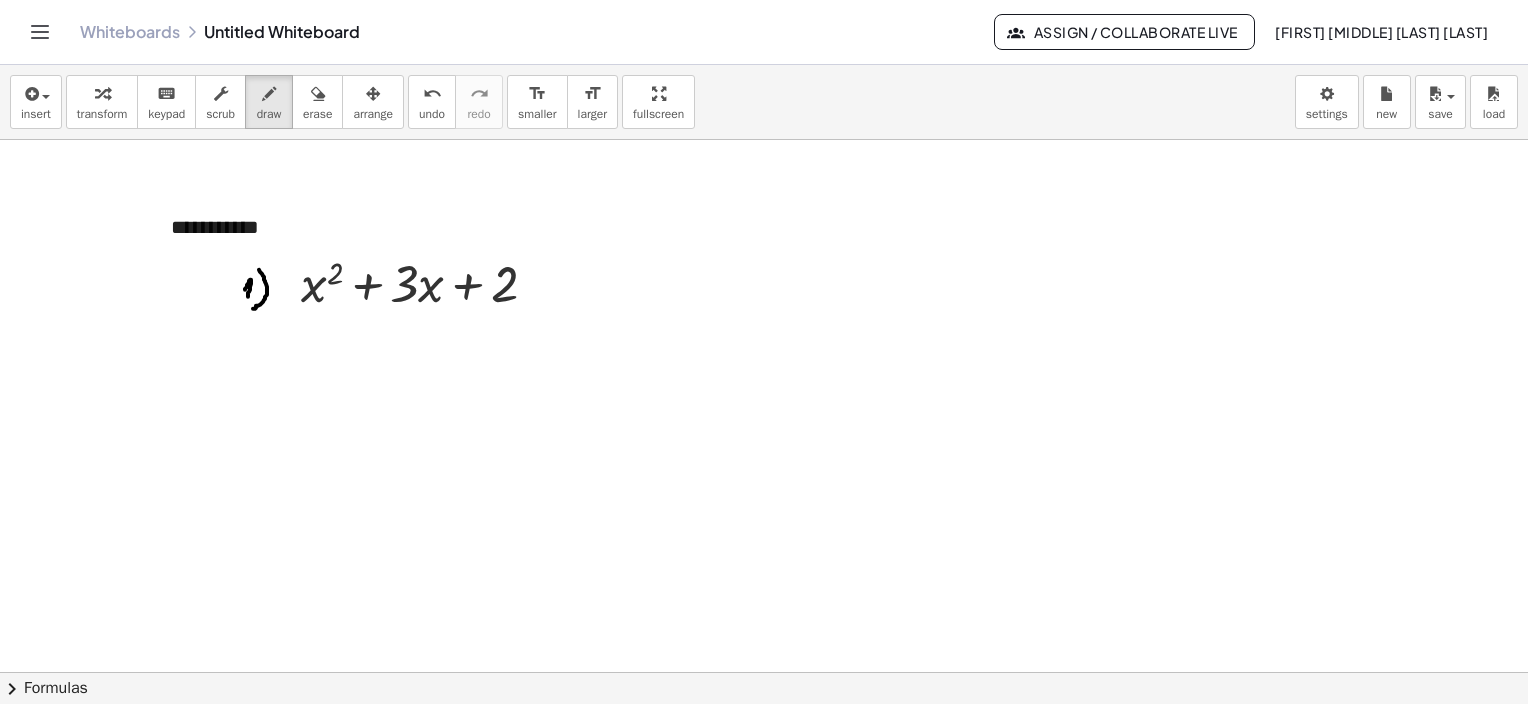 drag, startPoint x: 259, startPoint y: 269, endPoint x: 253, endPoint y: 308, distance: 39.45884 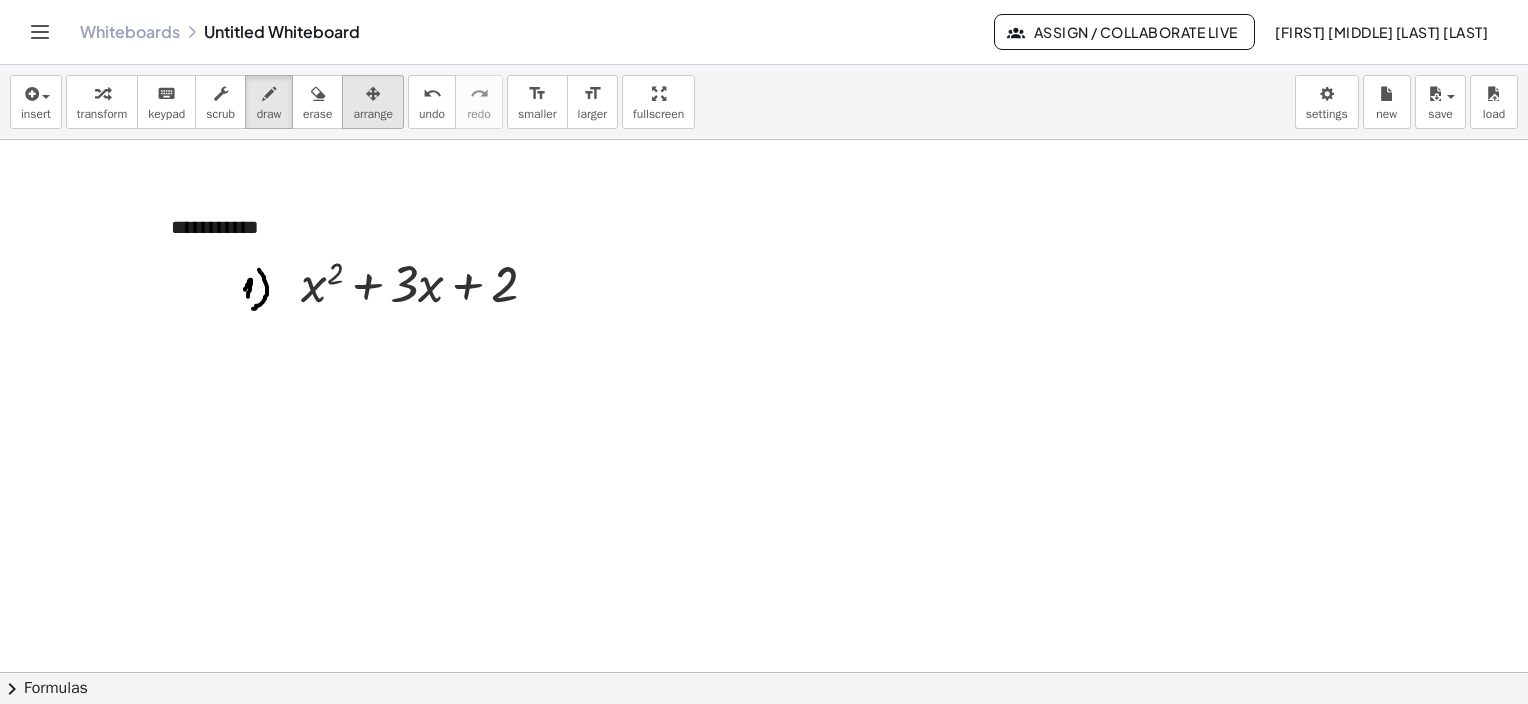 click on "arrange" at bounding box center [373, 114] 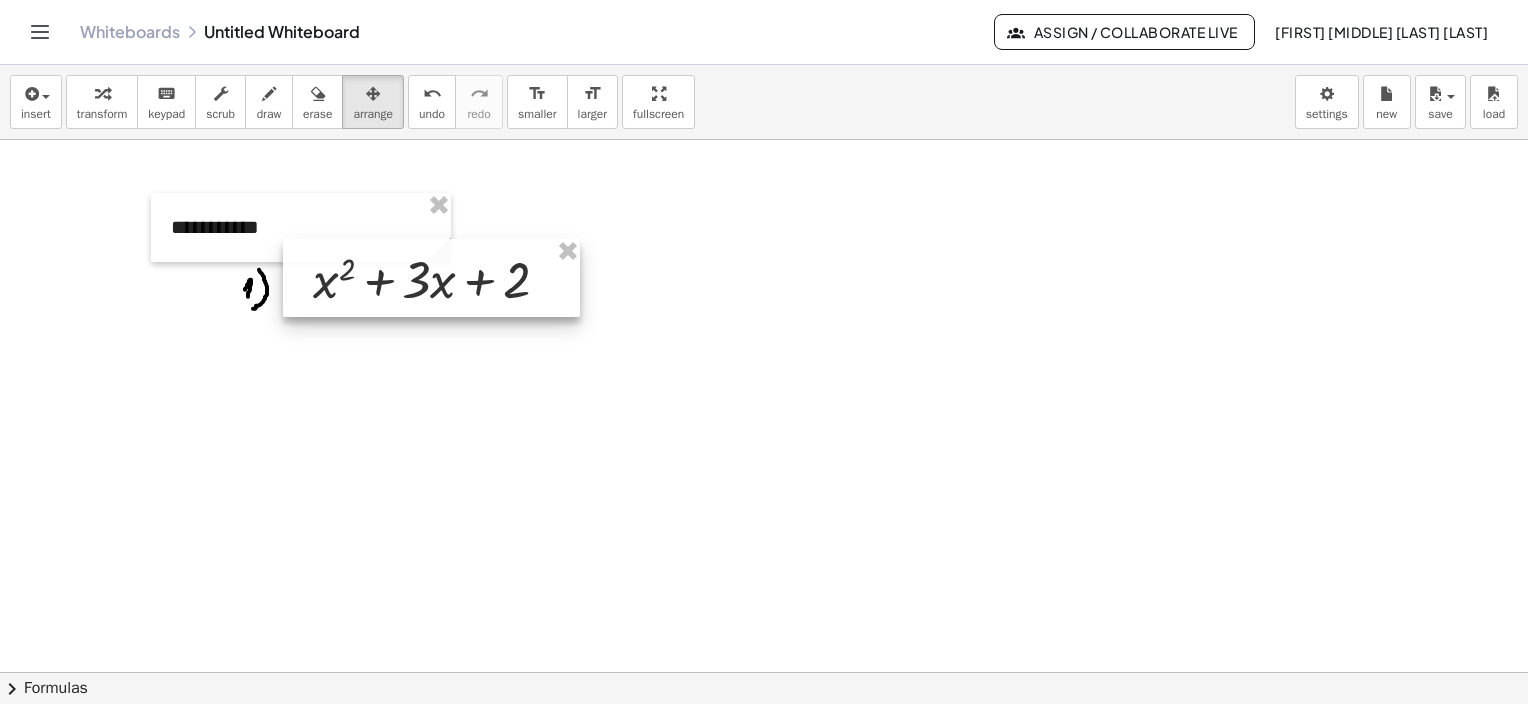 drag, startPoint x: 372, startPoint y: 284, endPoint x: 384, endPoint y: 280, distance: 12.649111 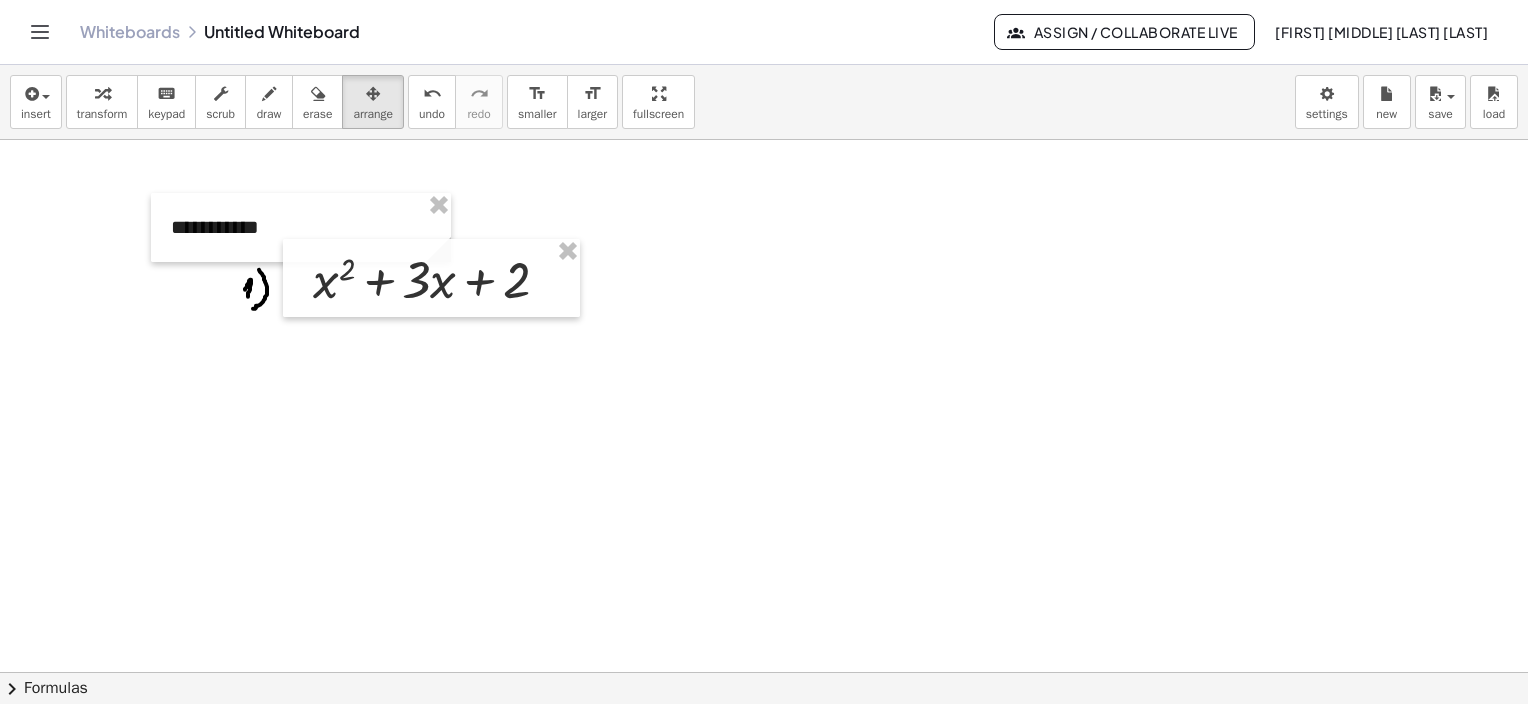 click at bounding box center [764, 737] 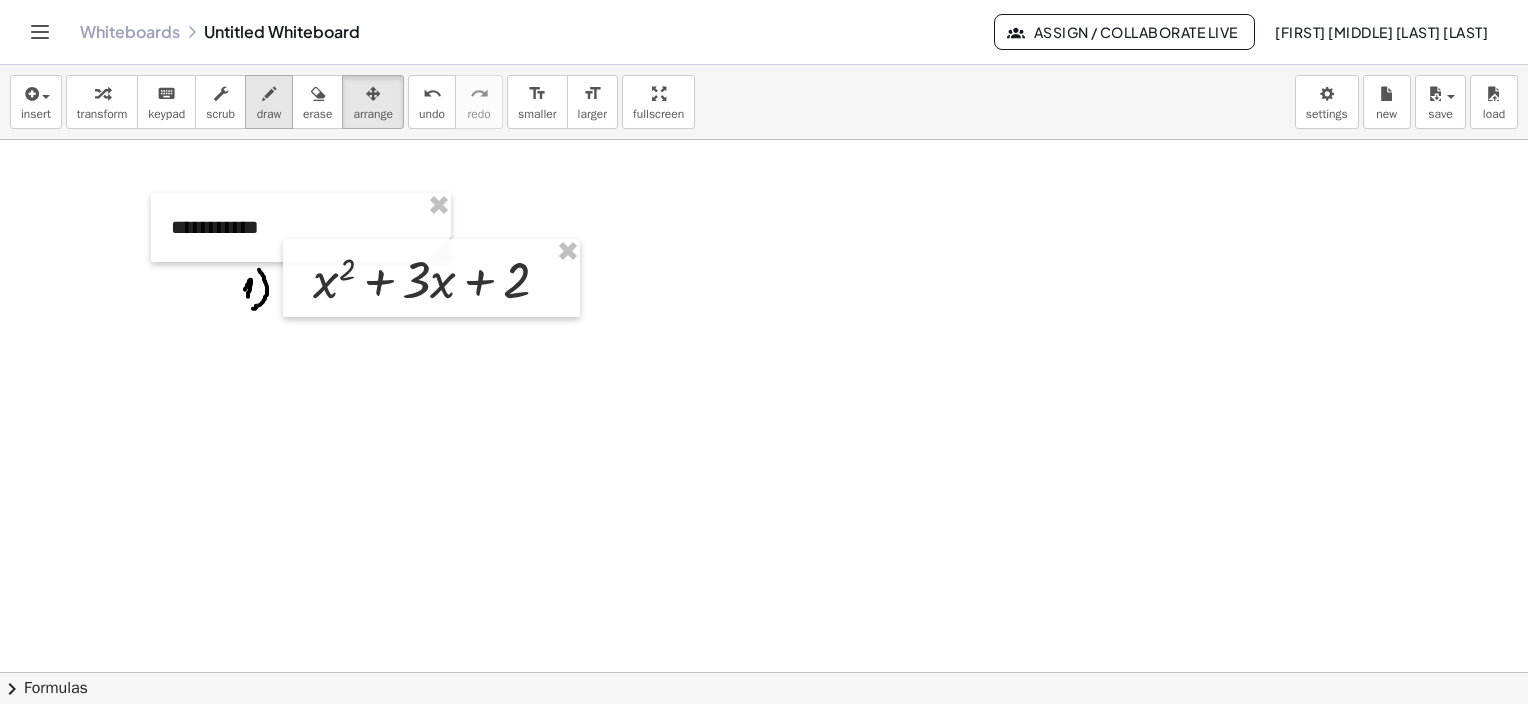 click on "draw" at bounding box center [269, 114] 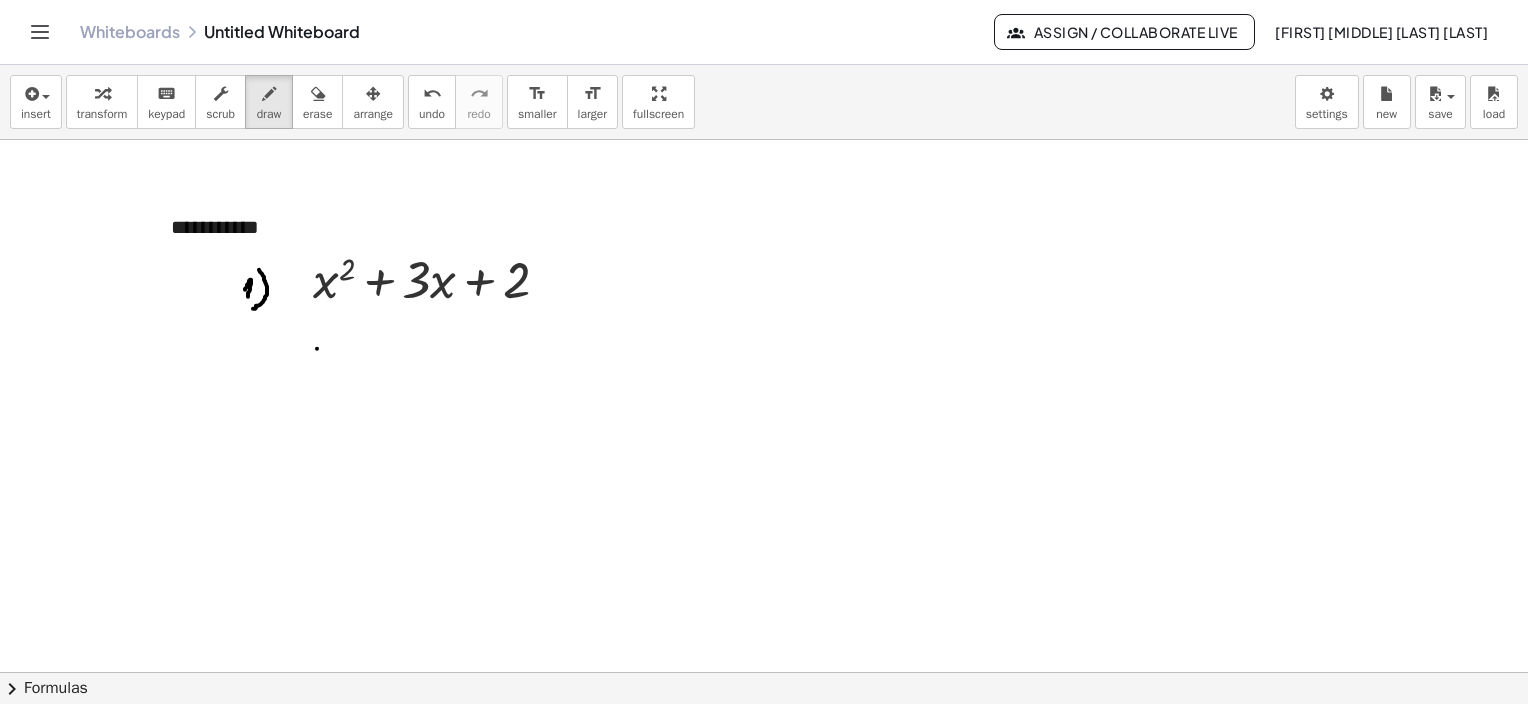 click at bounding box center (764, 737) 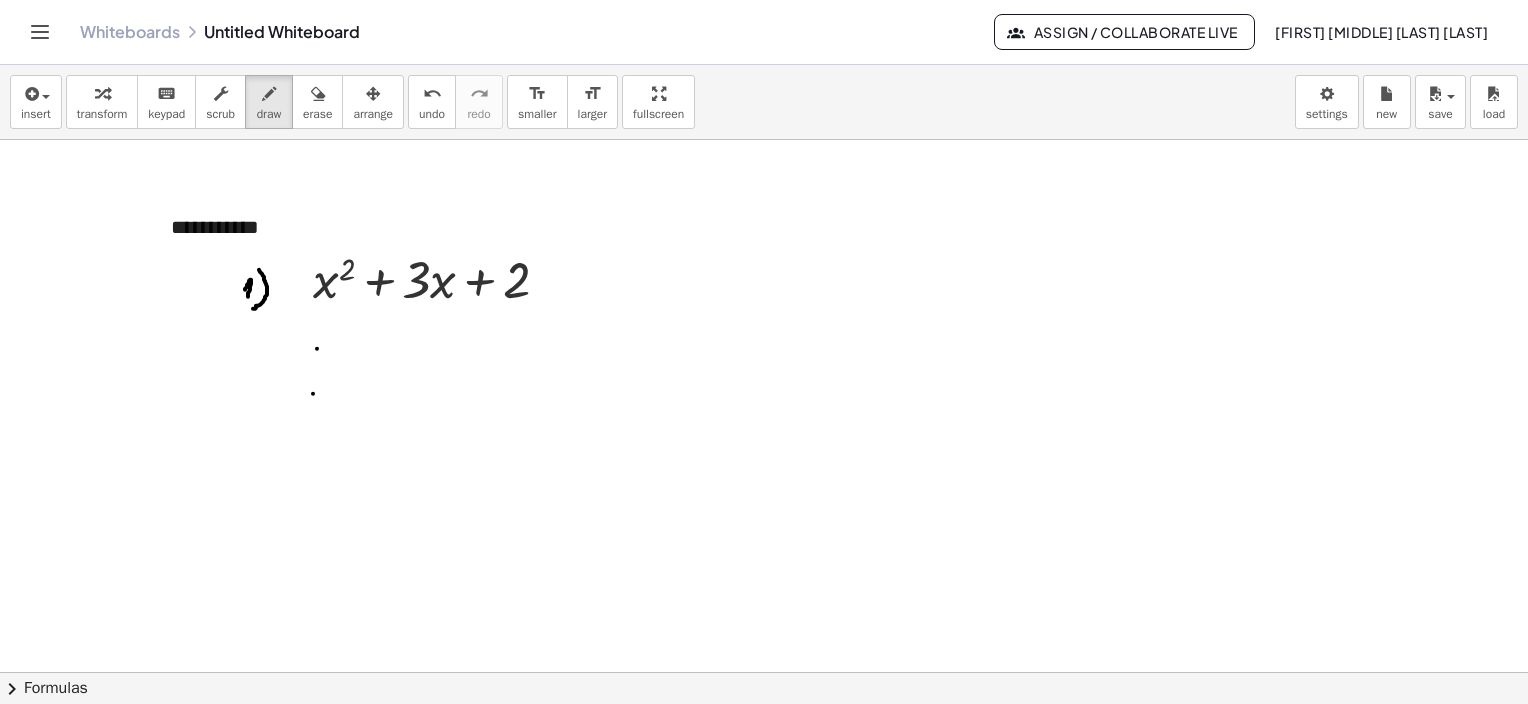 click at bounding box center (764, 737) 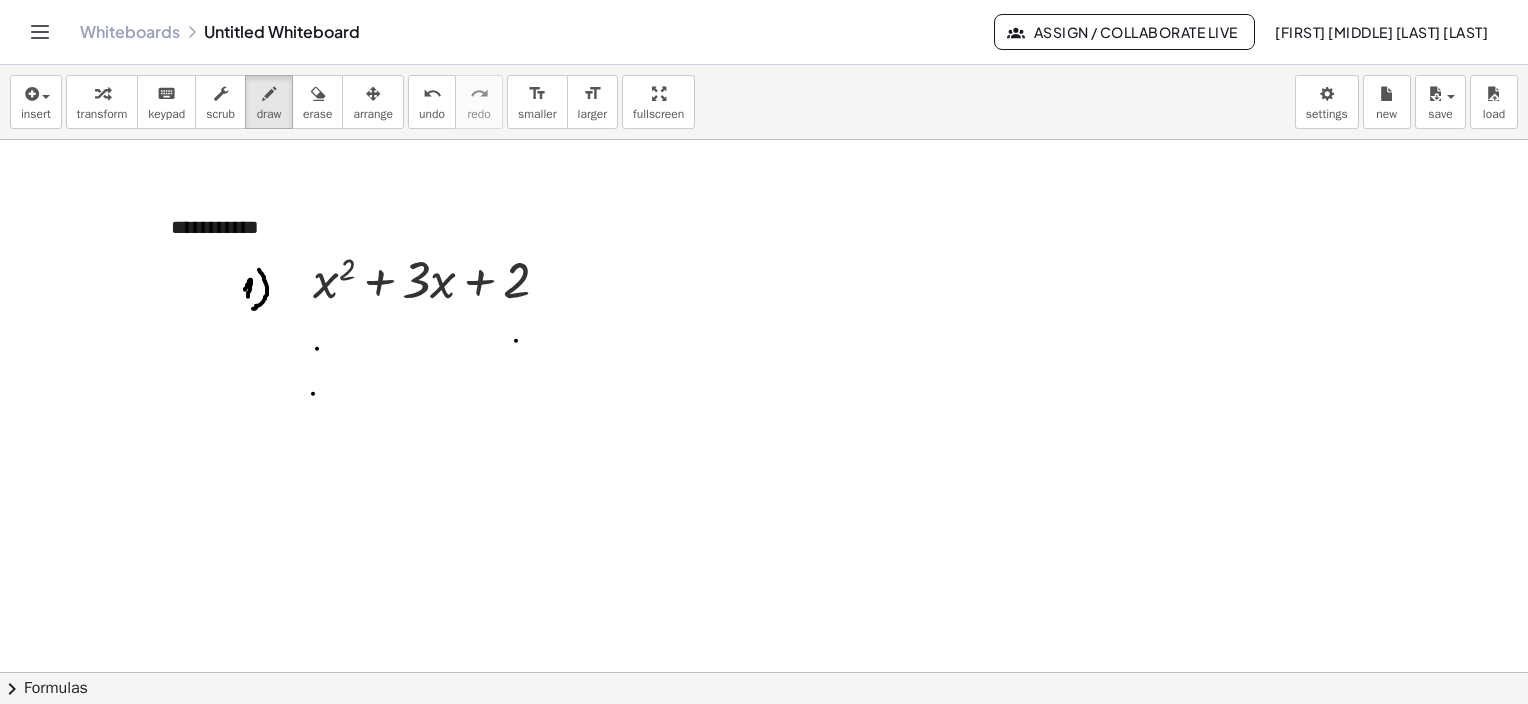 click at bounding box center (764, 737) 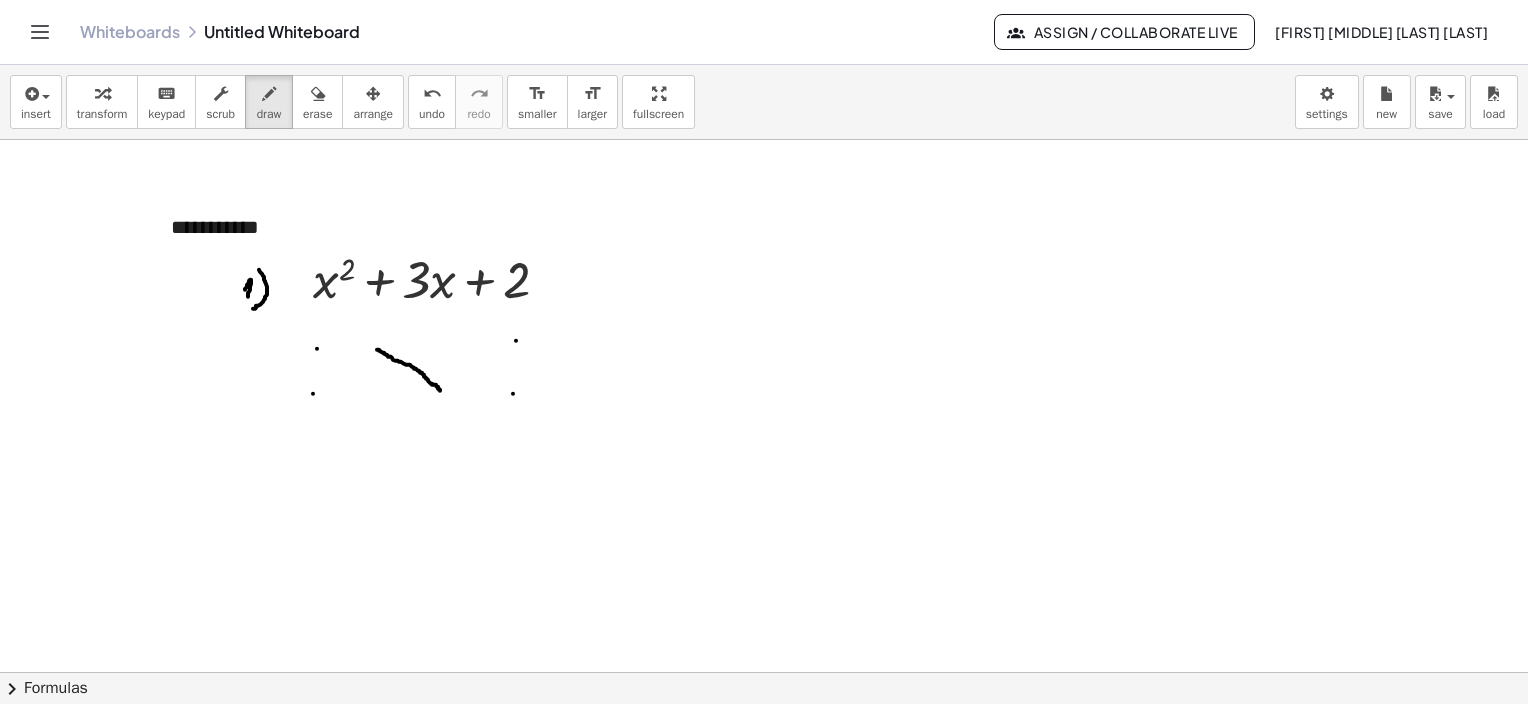 drag, startPoint x: 377, startPoint y: 349, endPoint x: 430, endPoint y: 385, distance: 64.070274 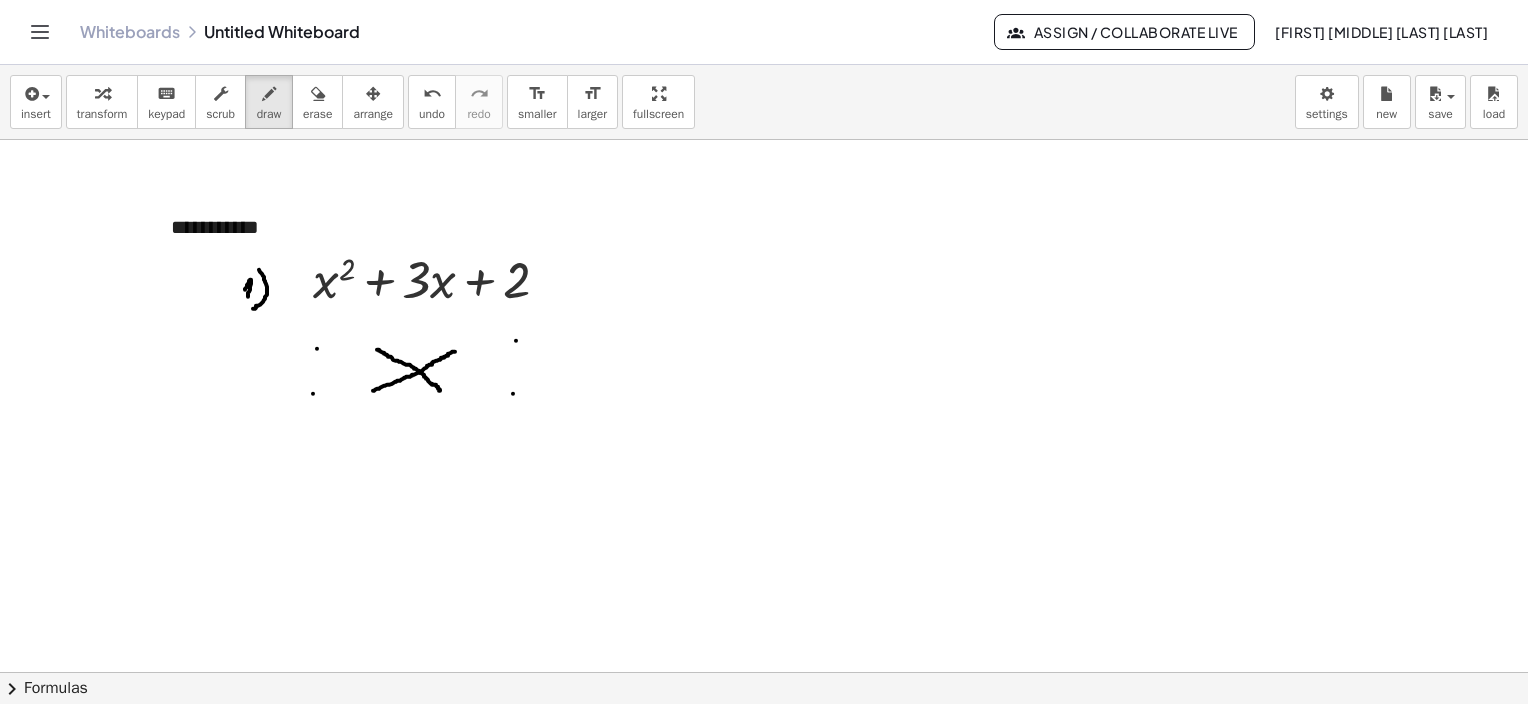 drag, startPoint x: 373, startPoint y: 390, endPoint x: 460, endPoint y: 348, distance: 96.60745 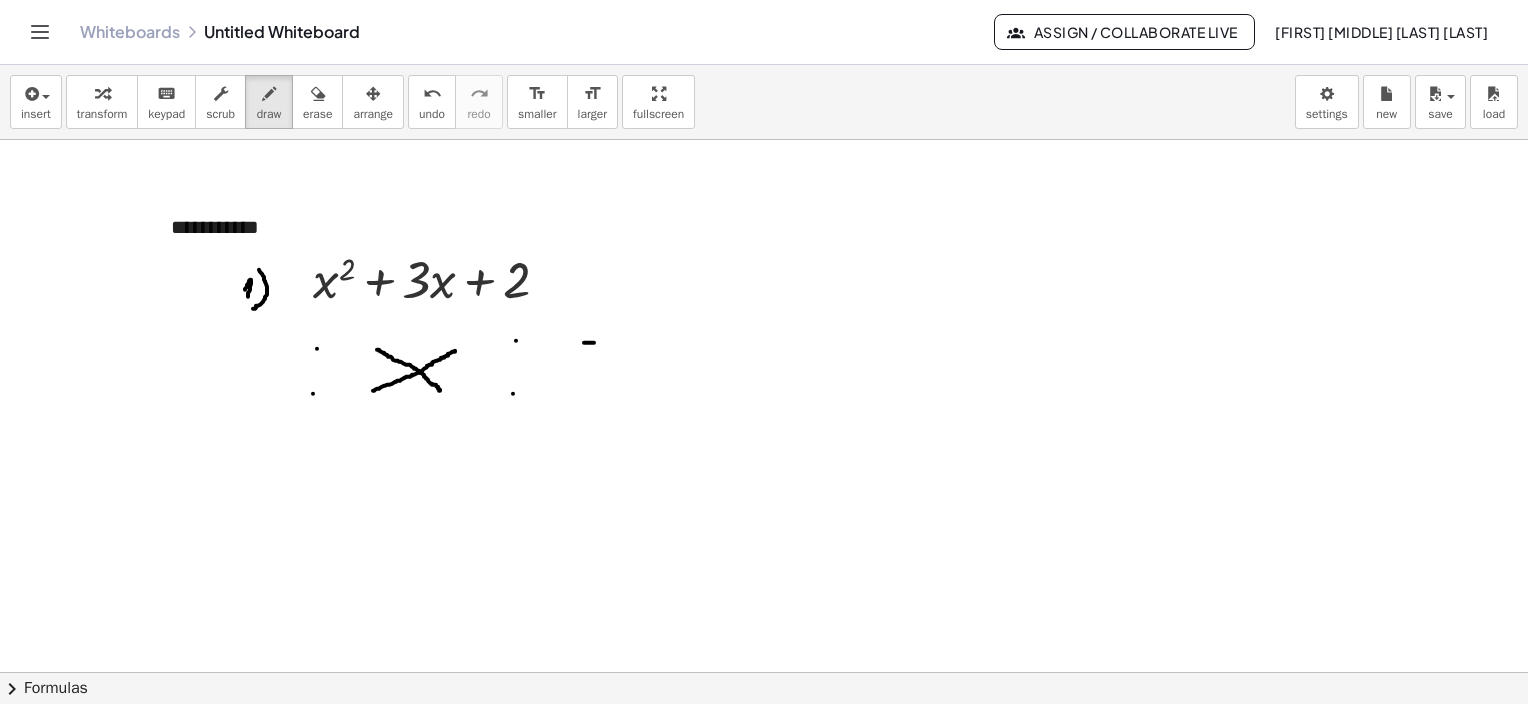 click at bounding box center [764, 737] 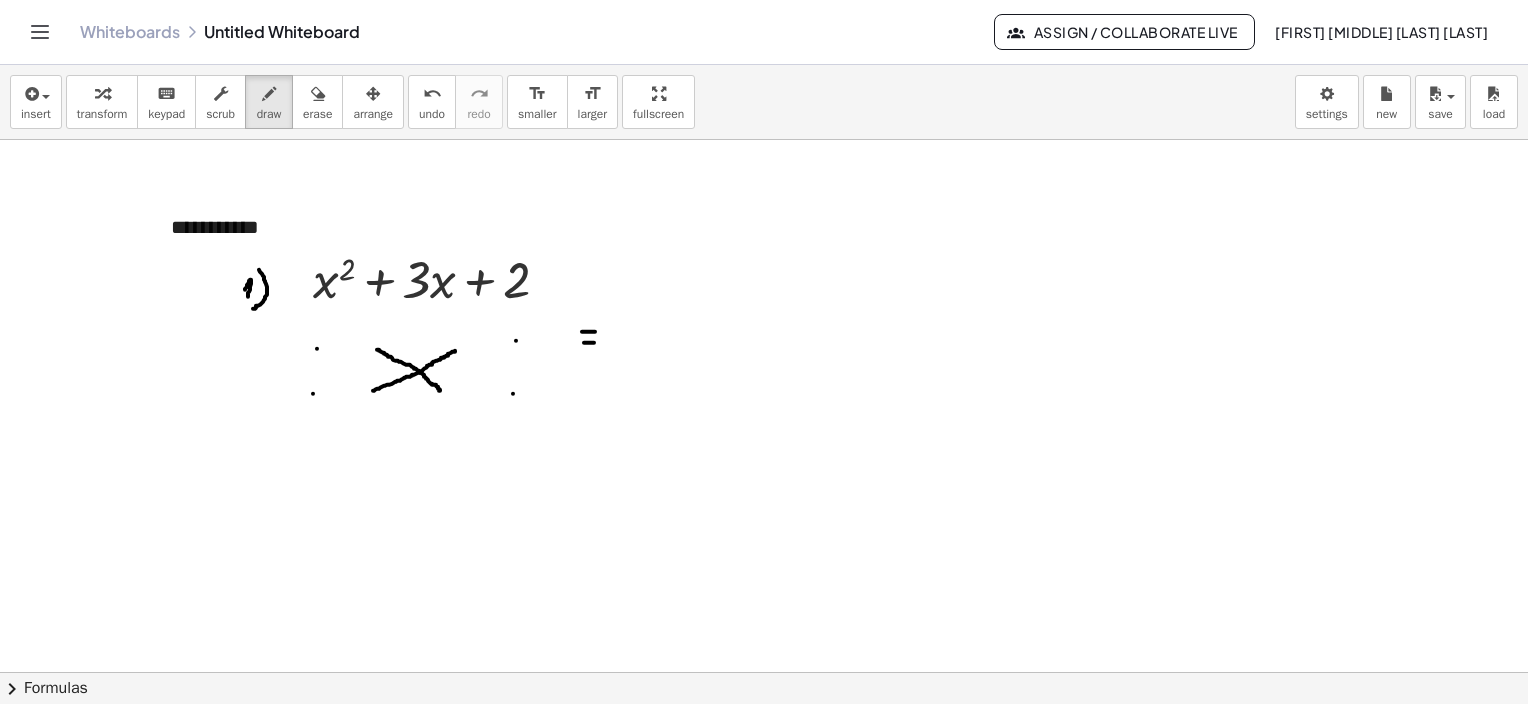 drag, startPoint x: 582, startPoint y: 331, endPoint x: 596, endPoint y: 331, distance: 14 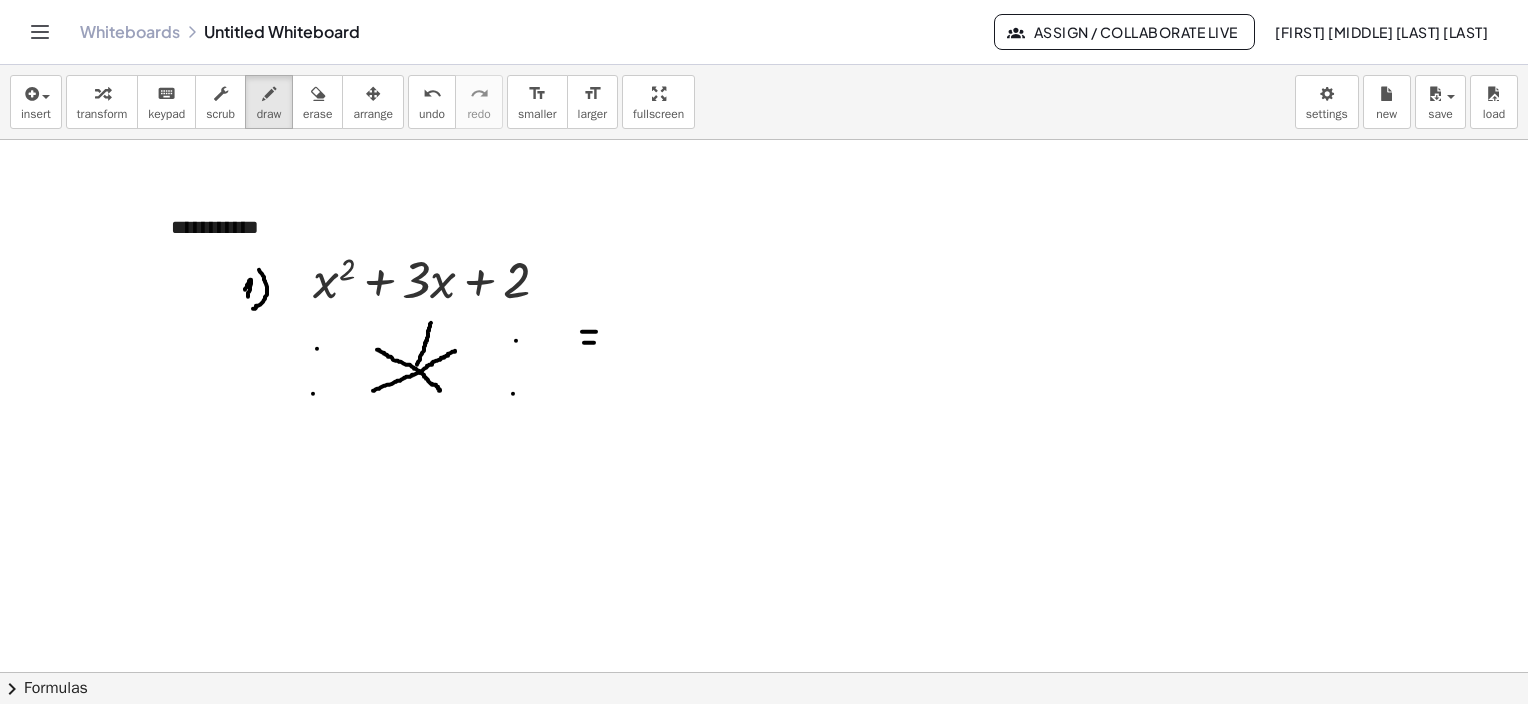 drag, startPoint x: 417, startPoint y: 364, endPoint x: 431, endPoint y: 324, distance: 42.379242 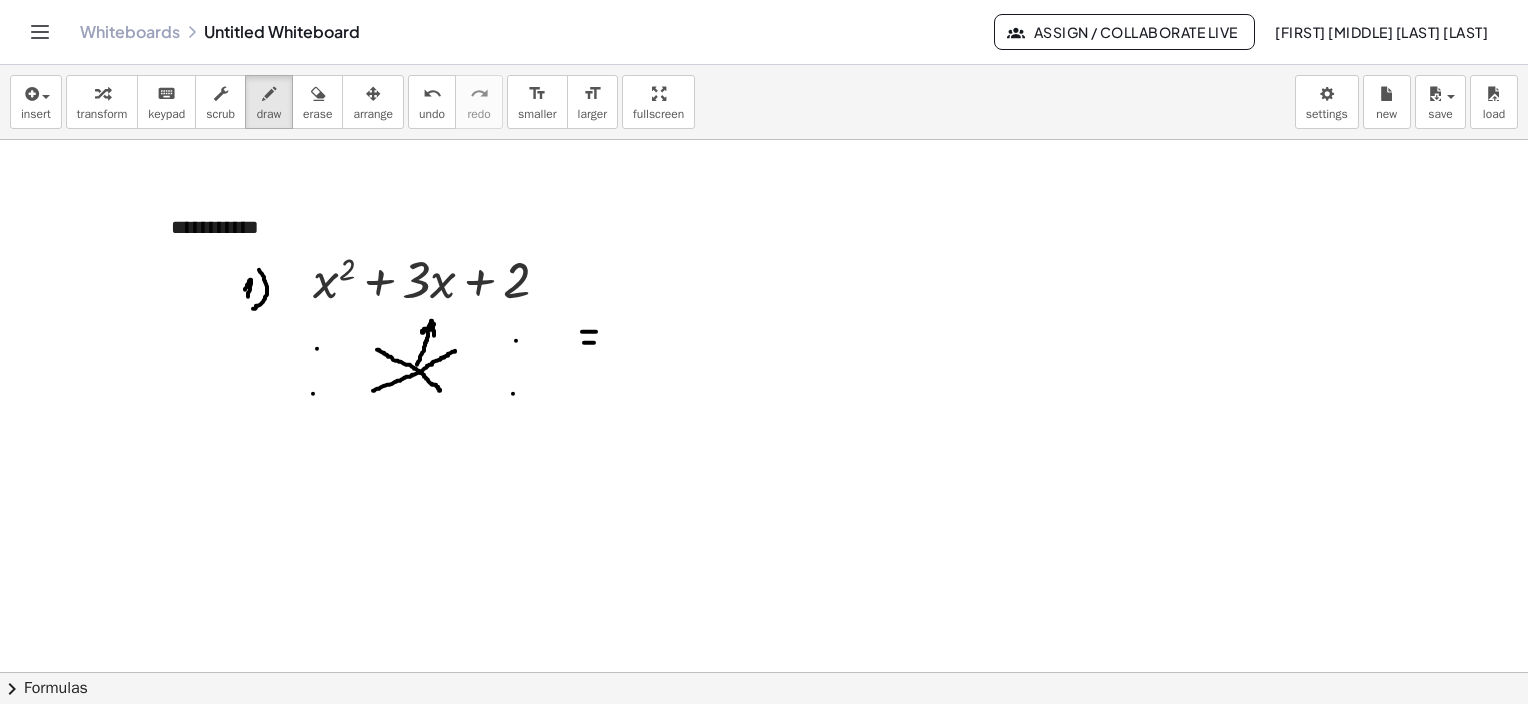 drag, startPoint x: 432, startPoint y: 321, endPoint x: 434, endPoint y: 335, distance: 14.142136 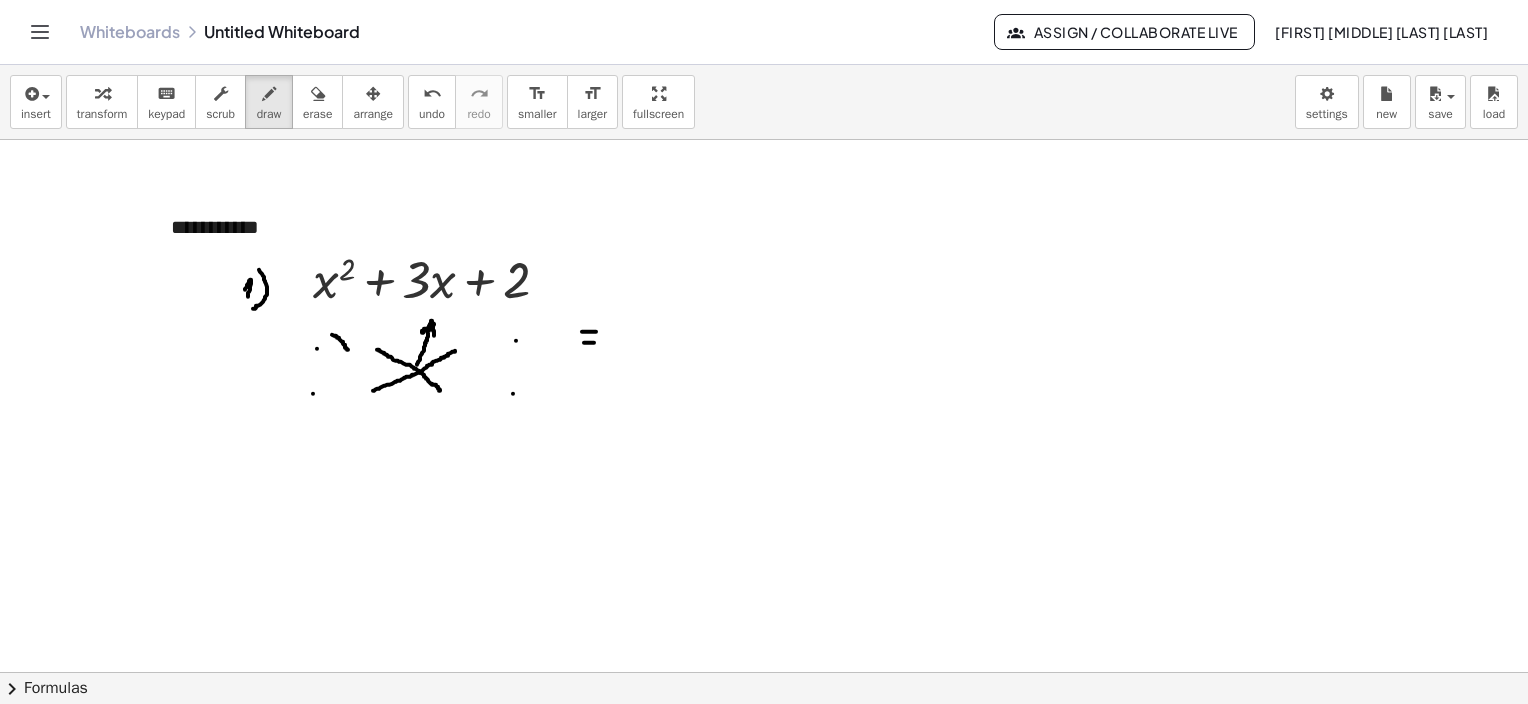 drag, startPoint x: 332, startPoint y: 334, endPoint x: 348, endPoint y: 349, distance: 21.931713 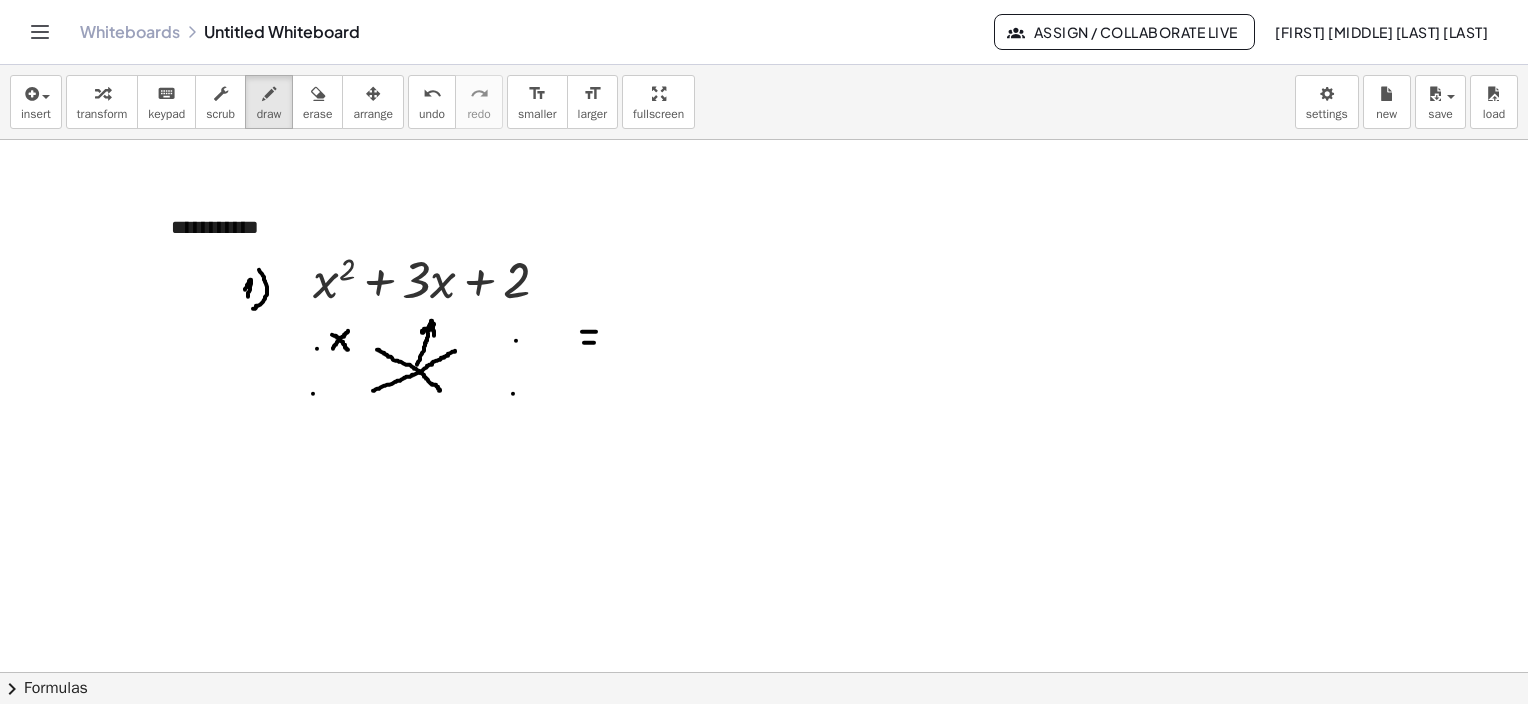 drag, startPoint x: 348, startPoint y: 330, endPoint x: 340, endPoint y: 349, distance: 20.615528 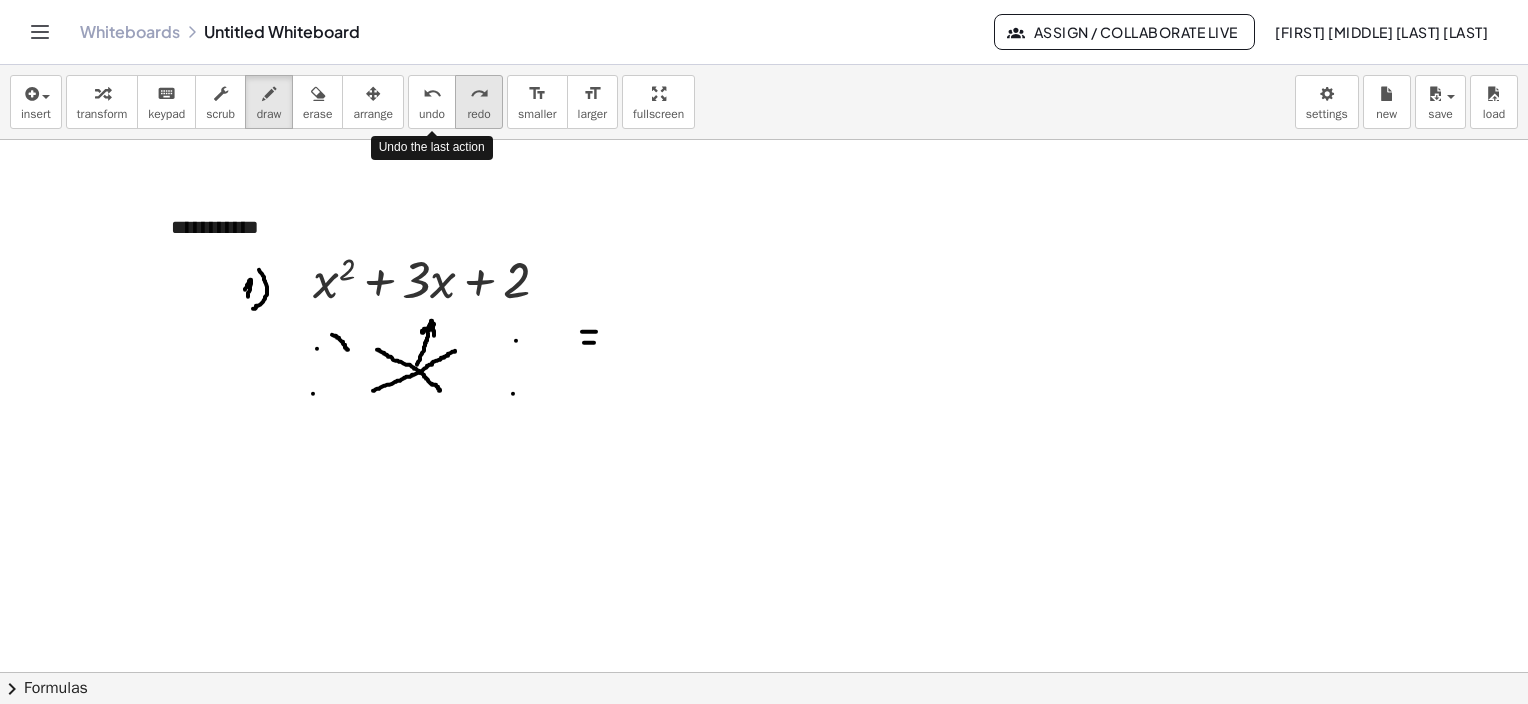 drag, startPoint x: 435, startPoint y: 111, endPoint x: 464, endPoint y: 88, distance: 37.01351 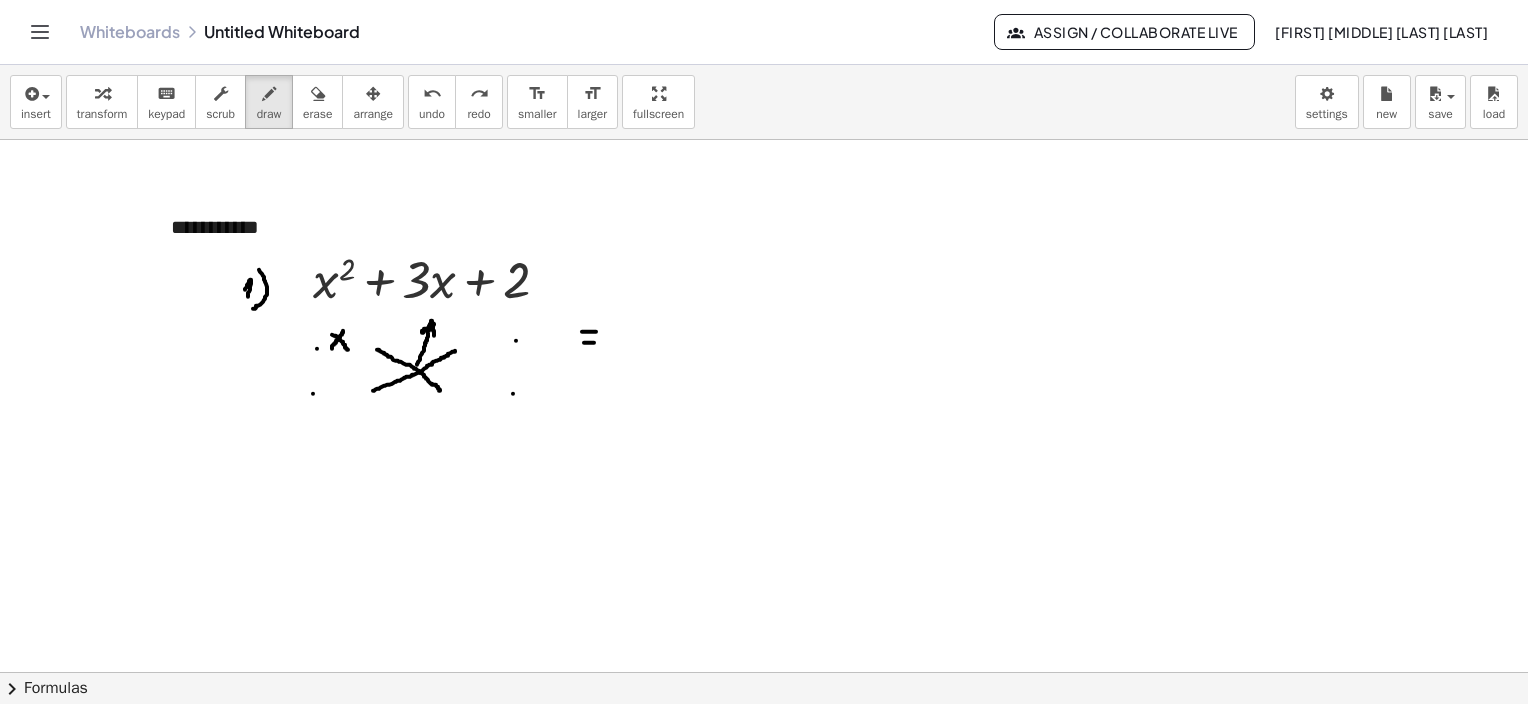 drag, startPoint x: 343, startPoint y: 330, endPoint x: 339, endPoint y: 348, distance: 18.439089 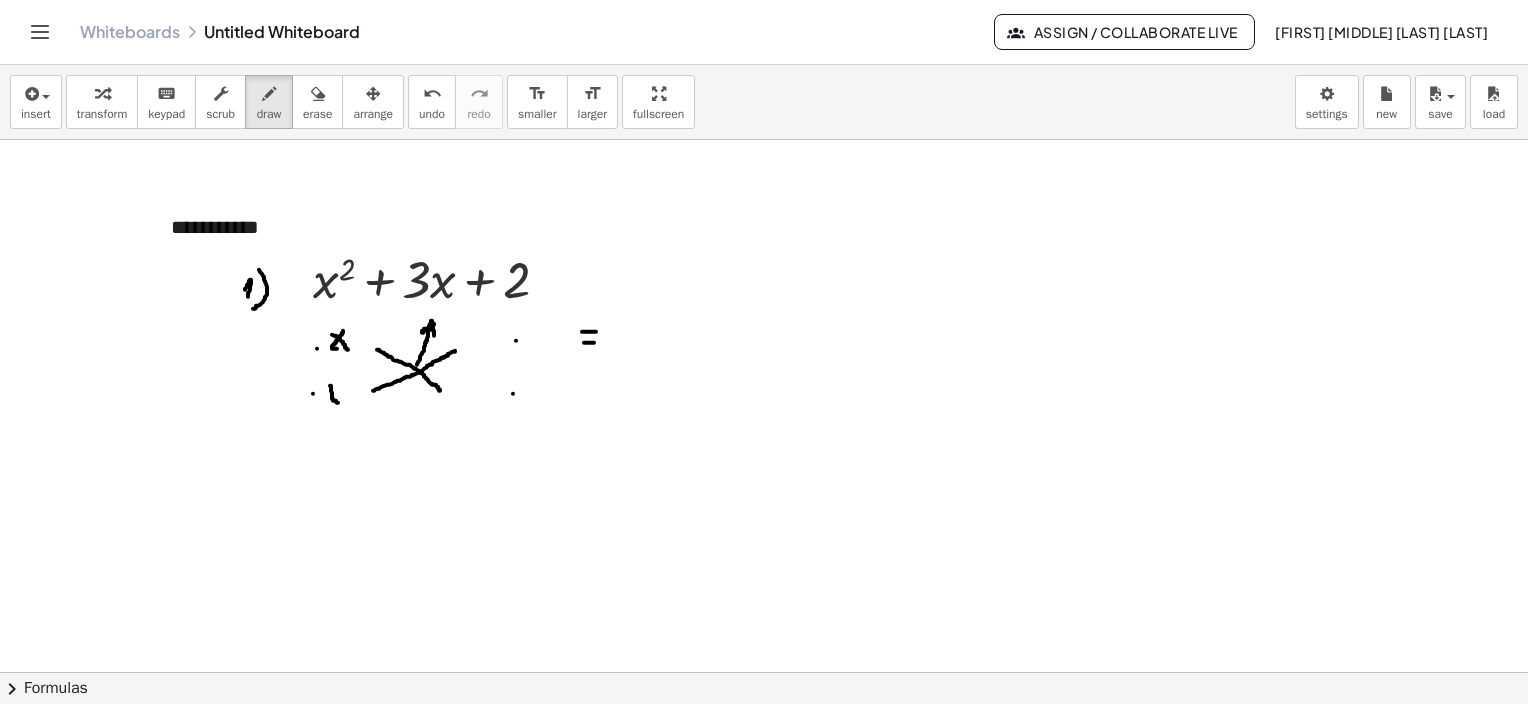 drag, startPoint x: 330, startPoint y: 385, endPoint x: 332, endPoint y: 399, distance: 14.142136 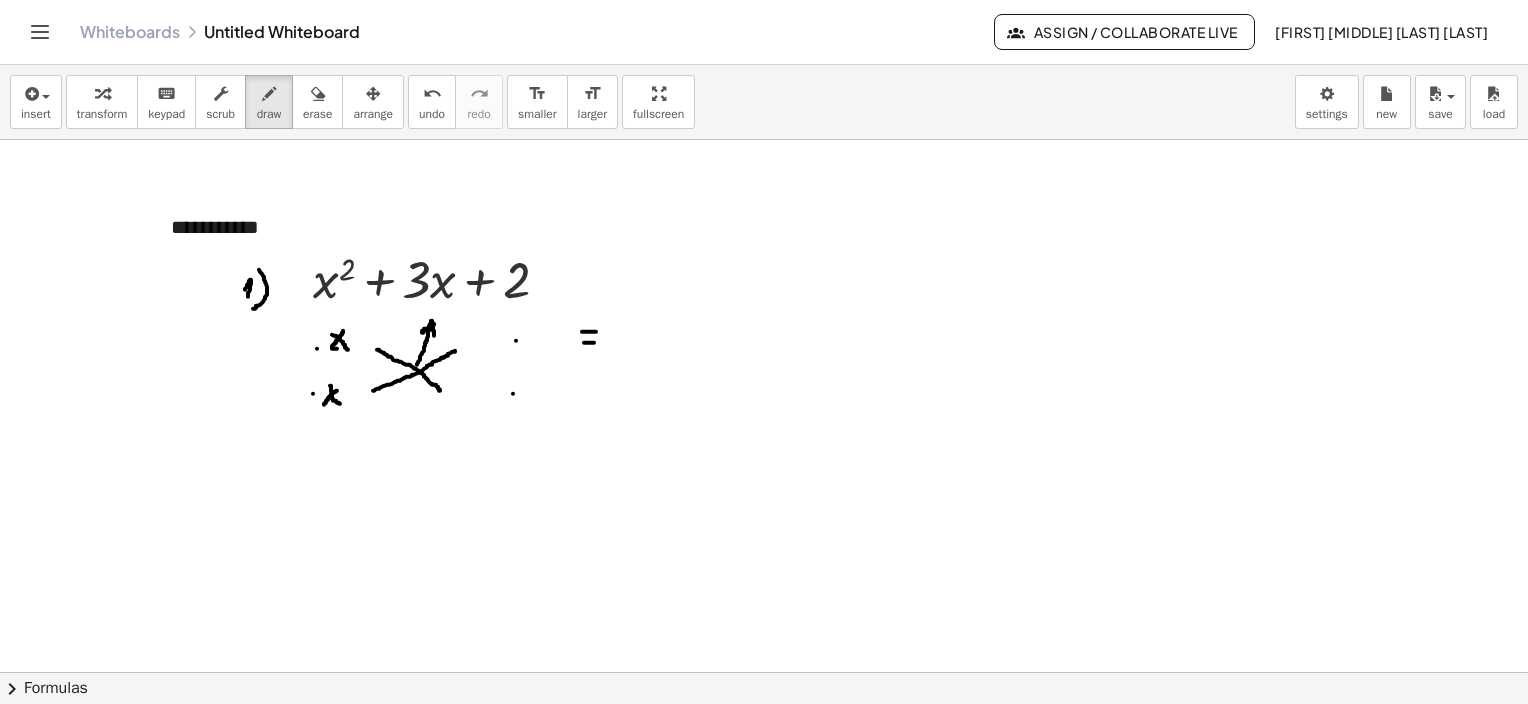 click at bounding box center (764, 737) 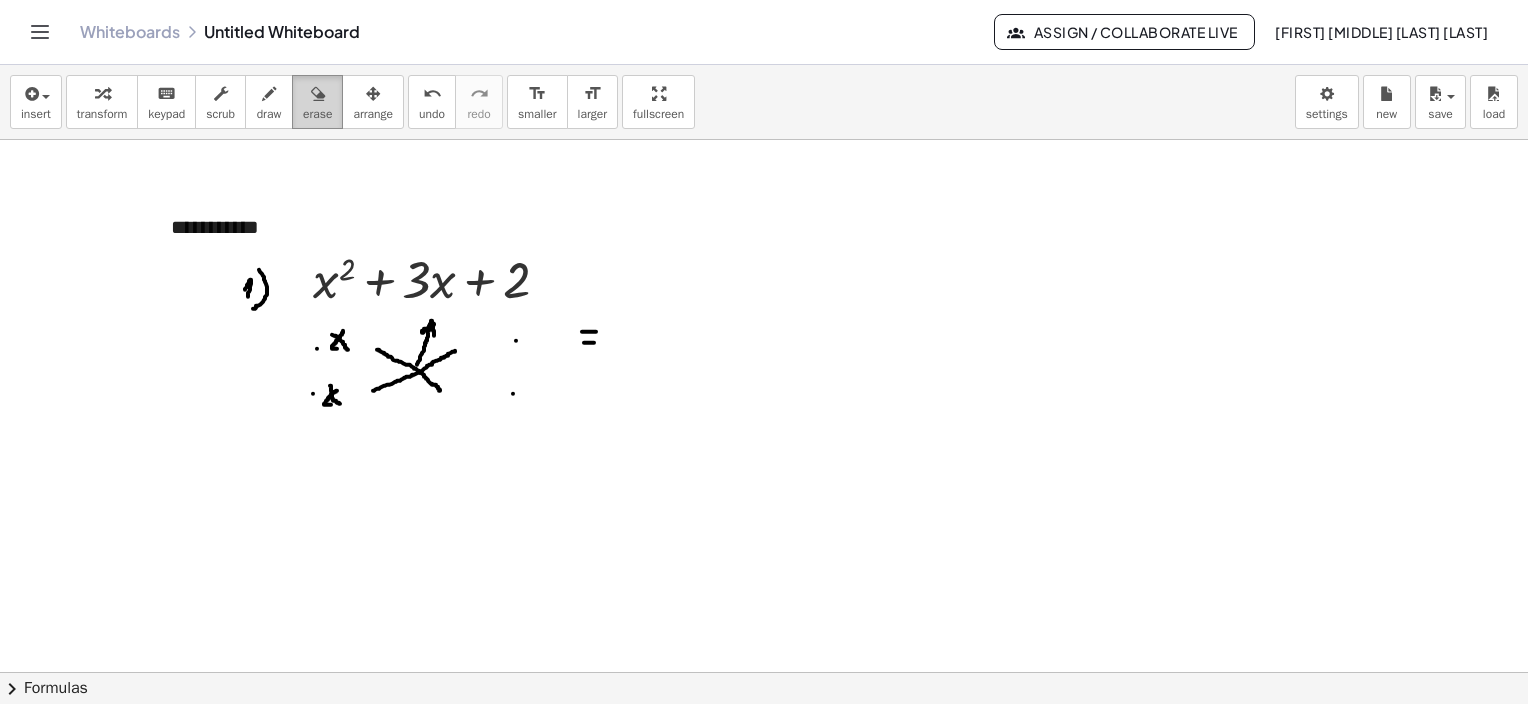 click on "erase" at bounding box center [317, 114] 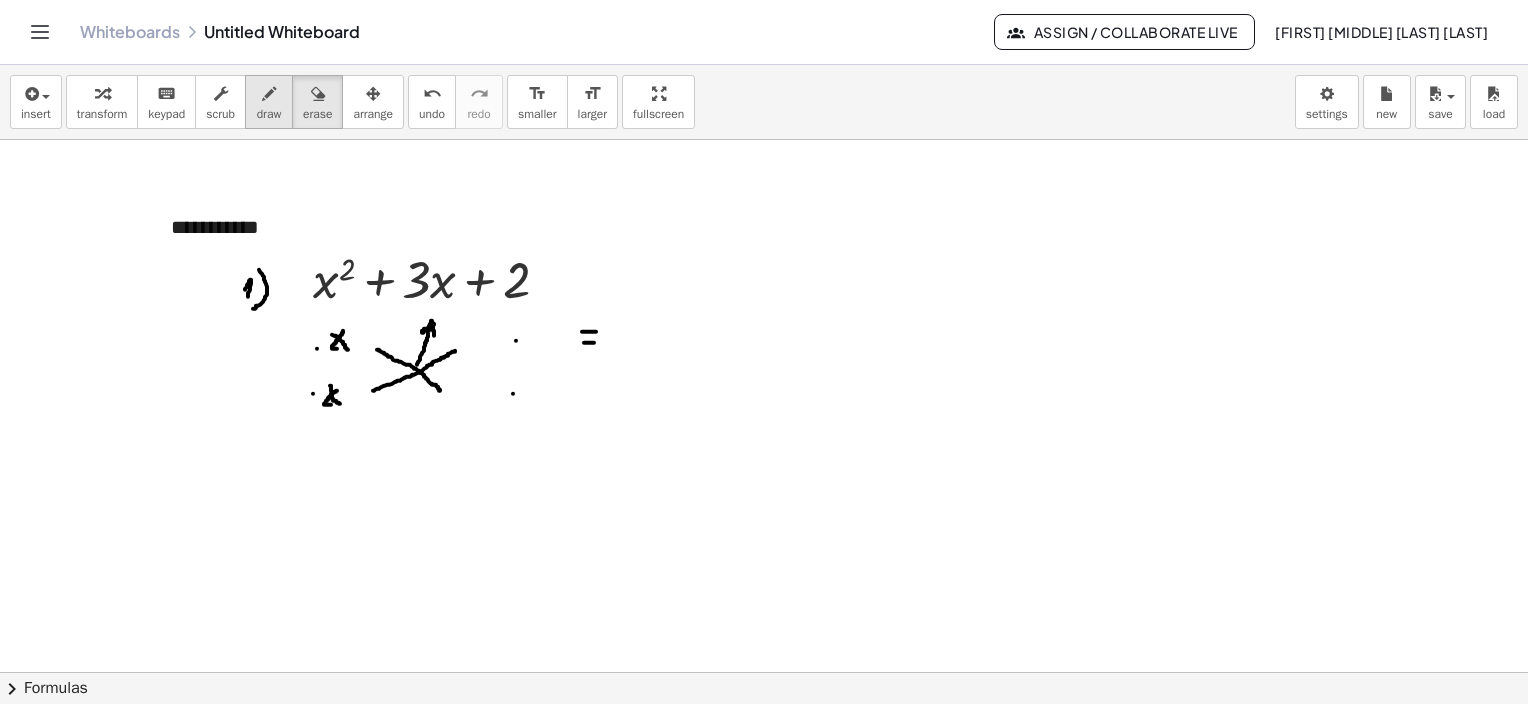 click on "draw" at bounding box center (269, 114) 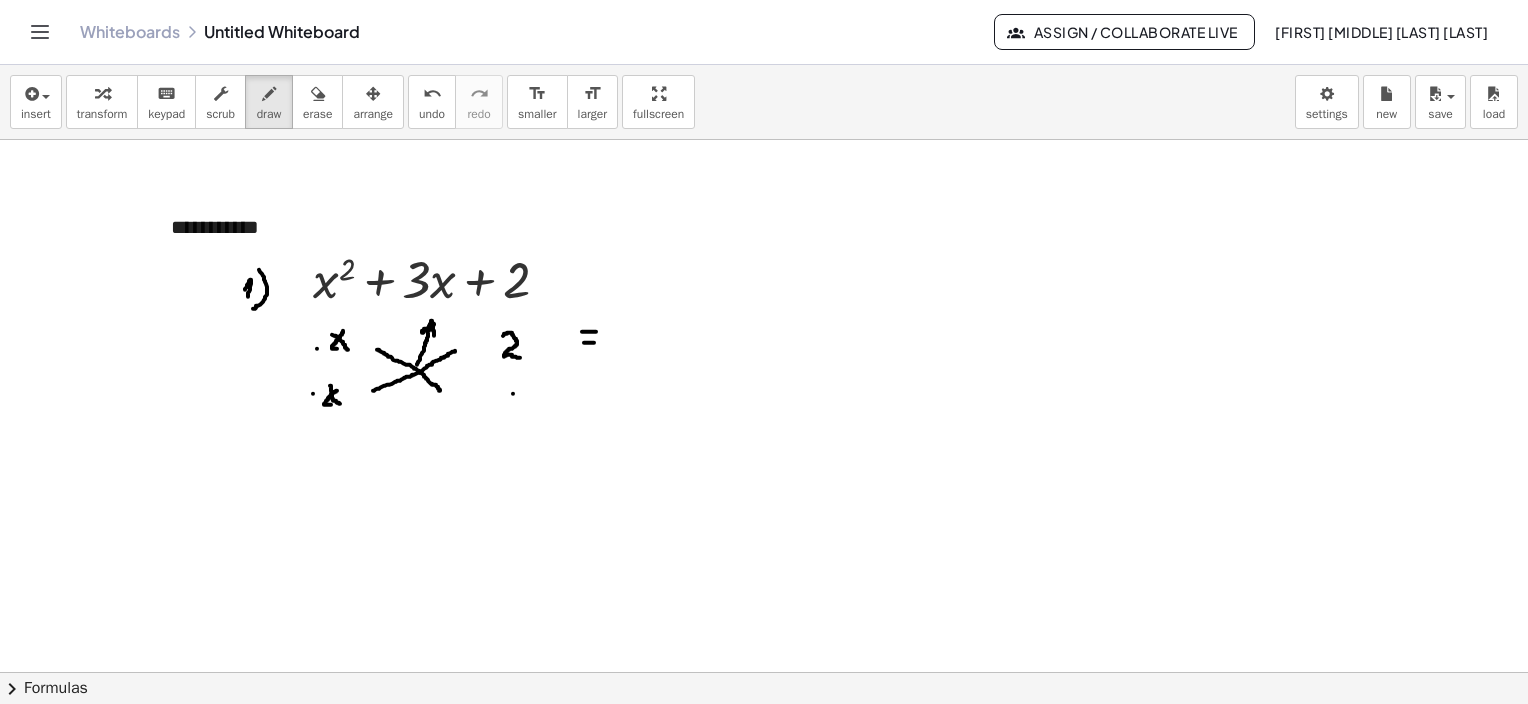 drag, startPoint x: 503, startPoint y: 335, endPoint x: 520, endPoint y: 356, distance: 27.018513 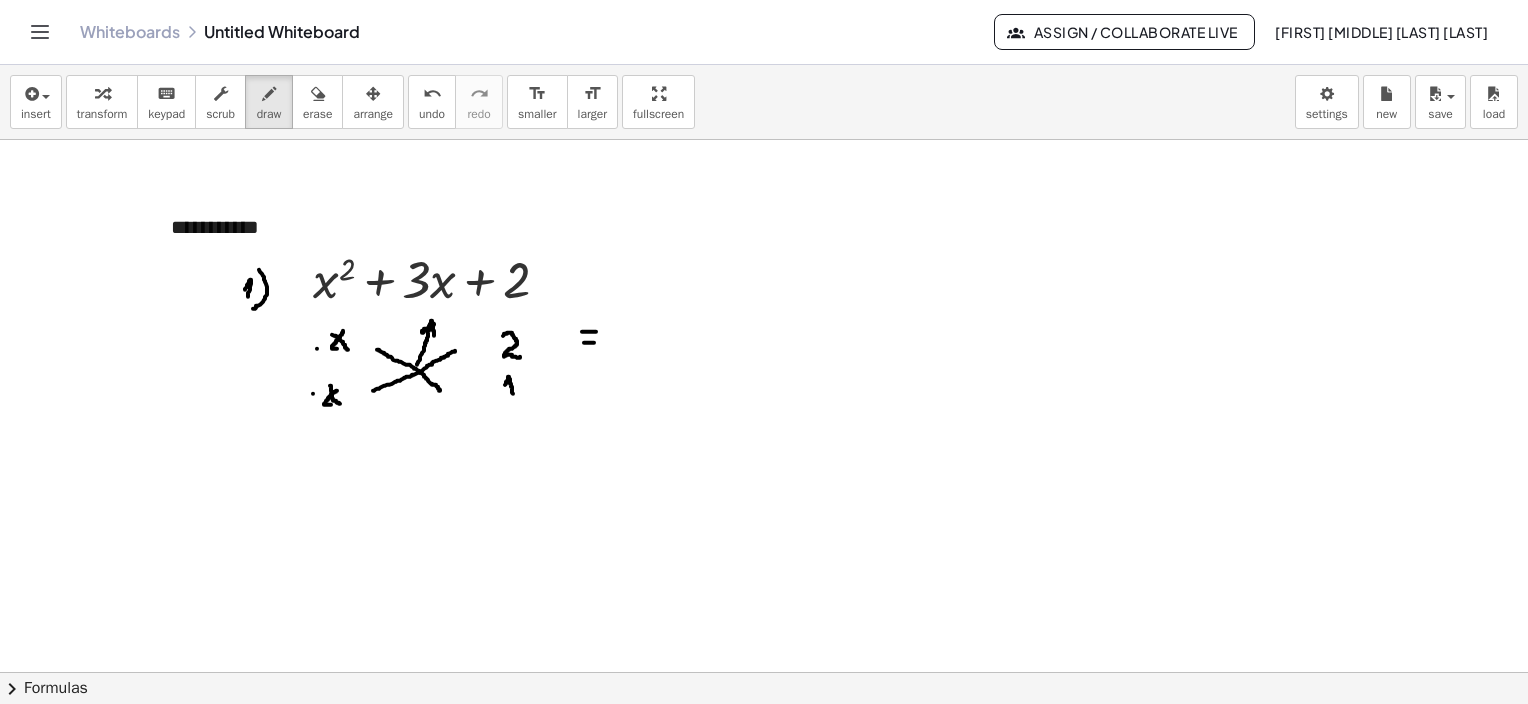 click at bounding box center [764, 737] 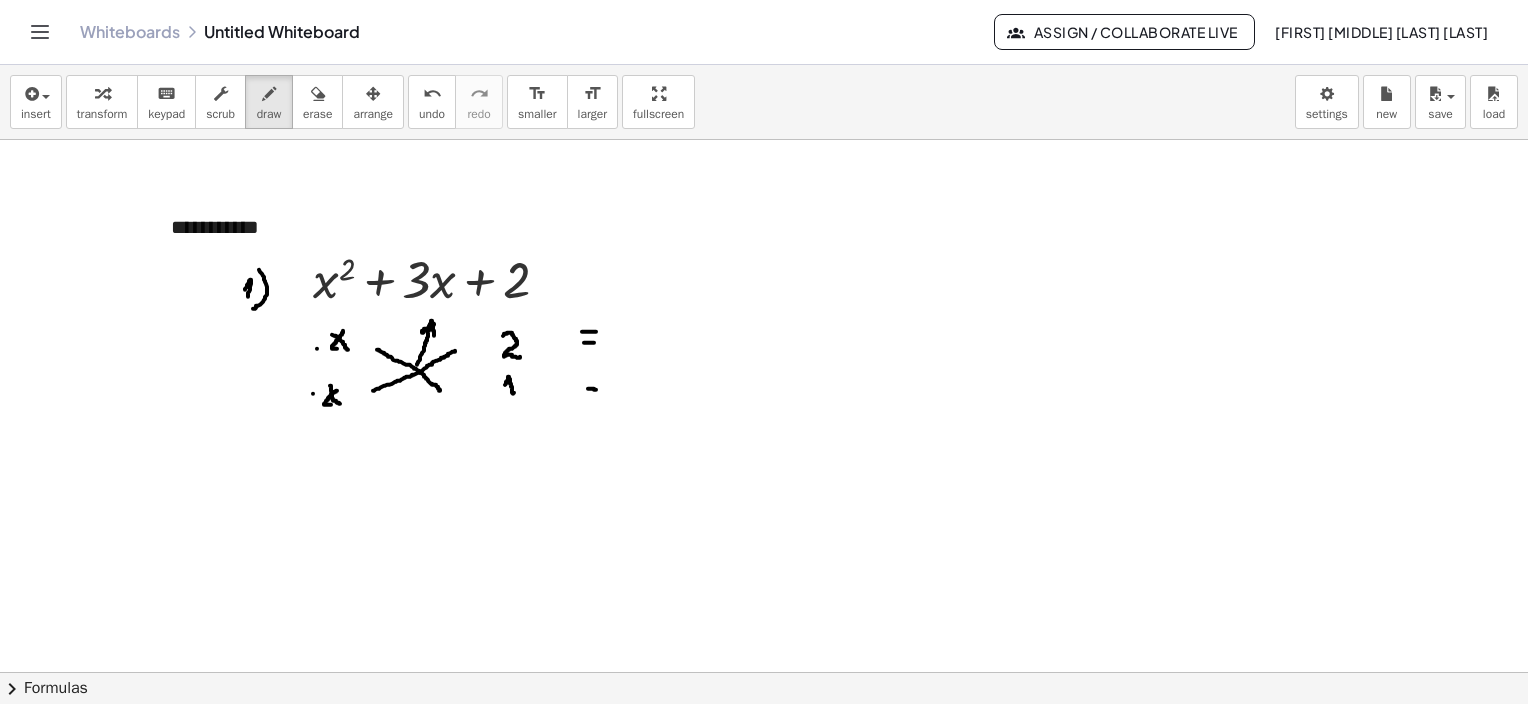 click at bounding box center [764, 737] 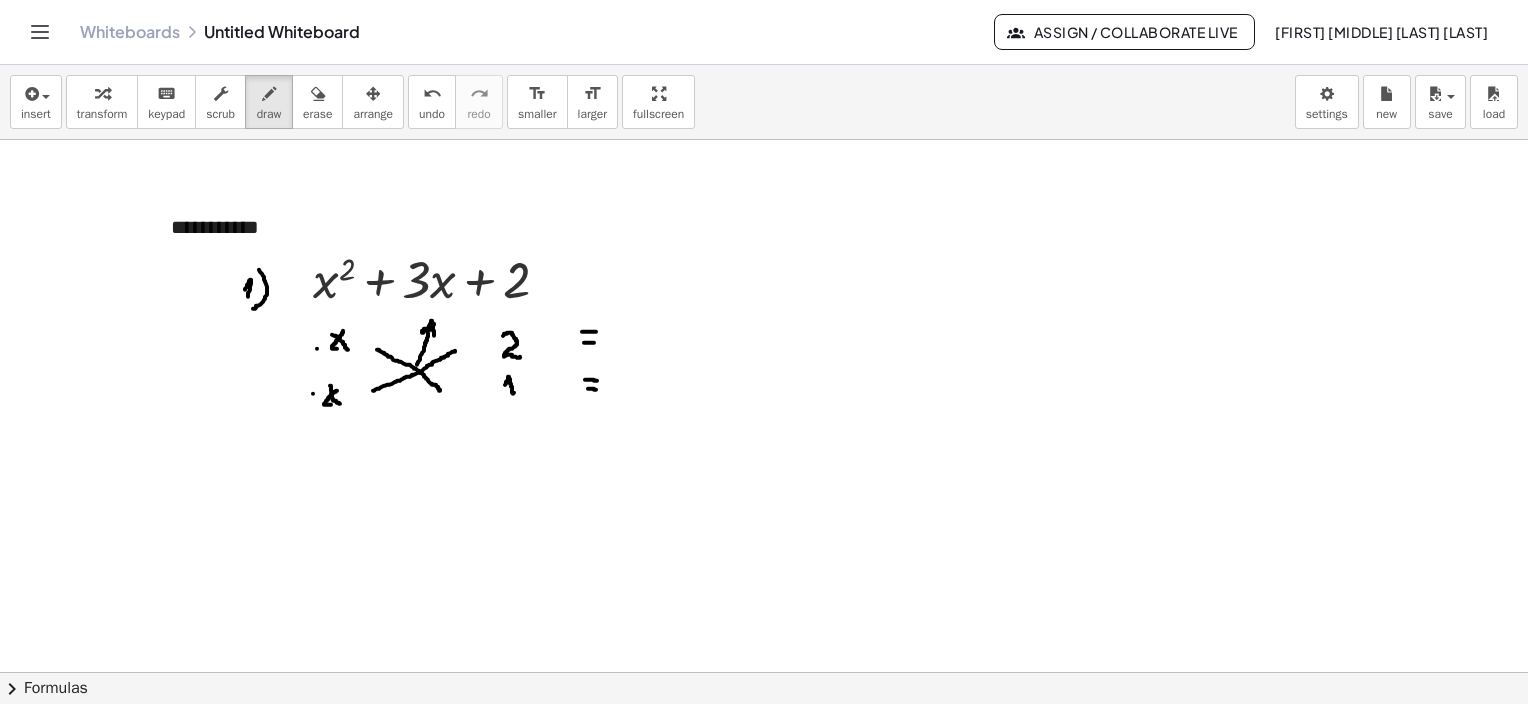 drag, startPoint x: 585, startPoint y: 379, endPoint x: 597, endPoint y: 380, distance: 12.0415945 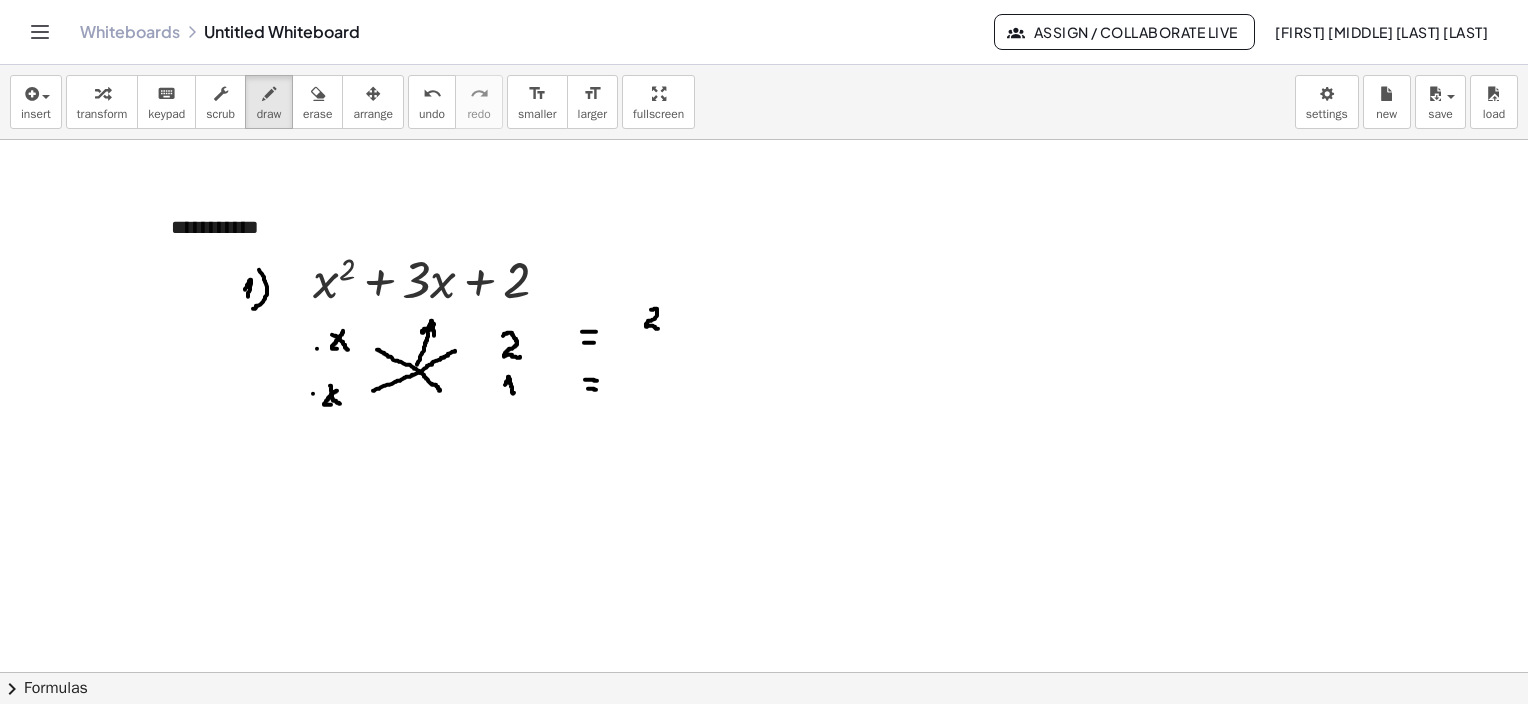drag, startPoint x: 651, startPoint y: 309, endPoint x: 659, endPoint y: 327, distance: 19.697716 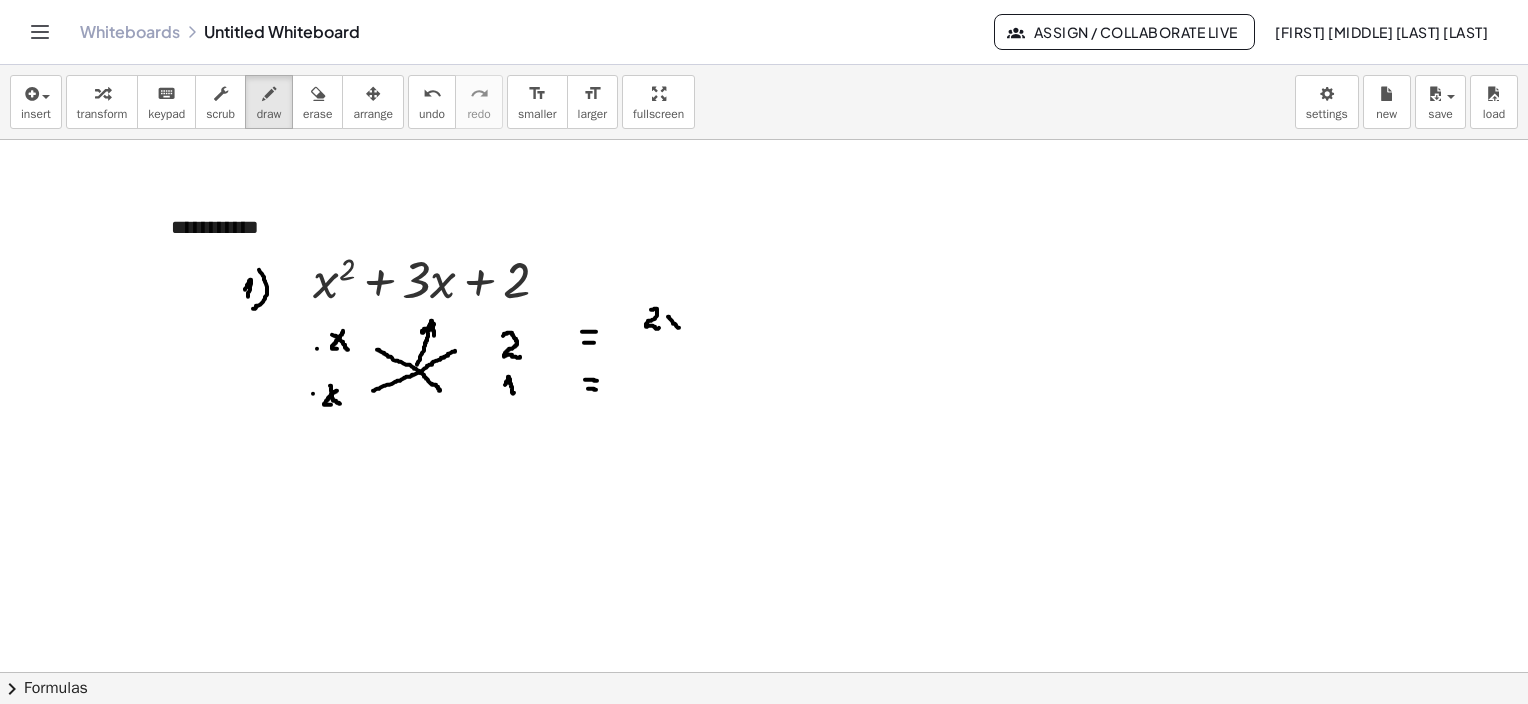 drag, startPoint x: 668, startPoint y: 316, endPoint x: 680, endPoint y: 328, distance: 16.970562 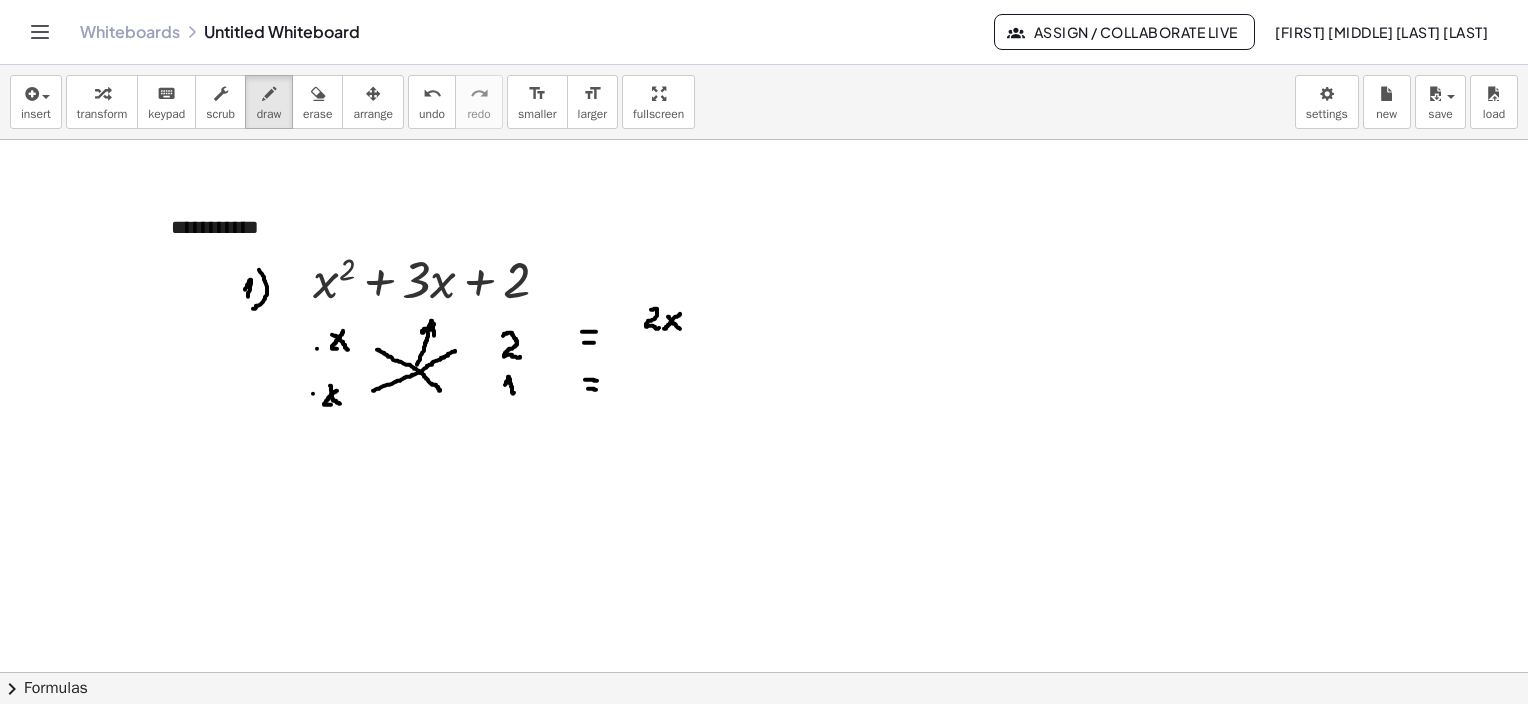 drag, startPoint x: 678, startPoint y: 315, endPoint x: 676, endPoint y: 325, distance: 10.198039 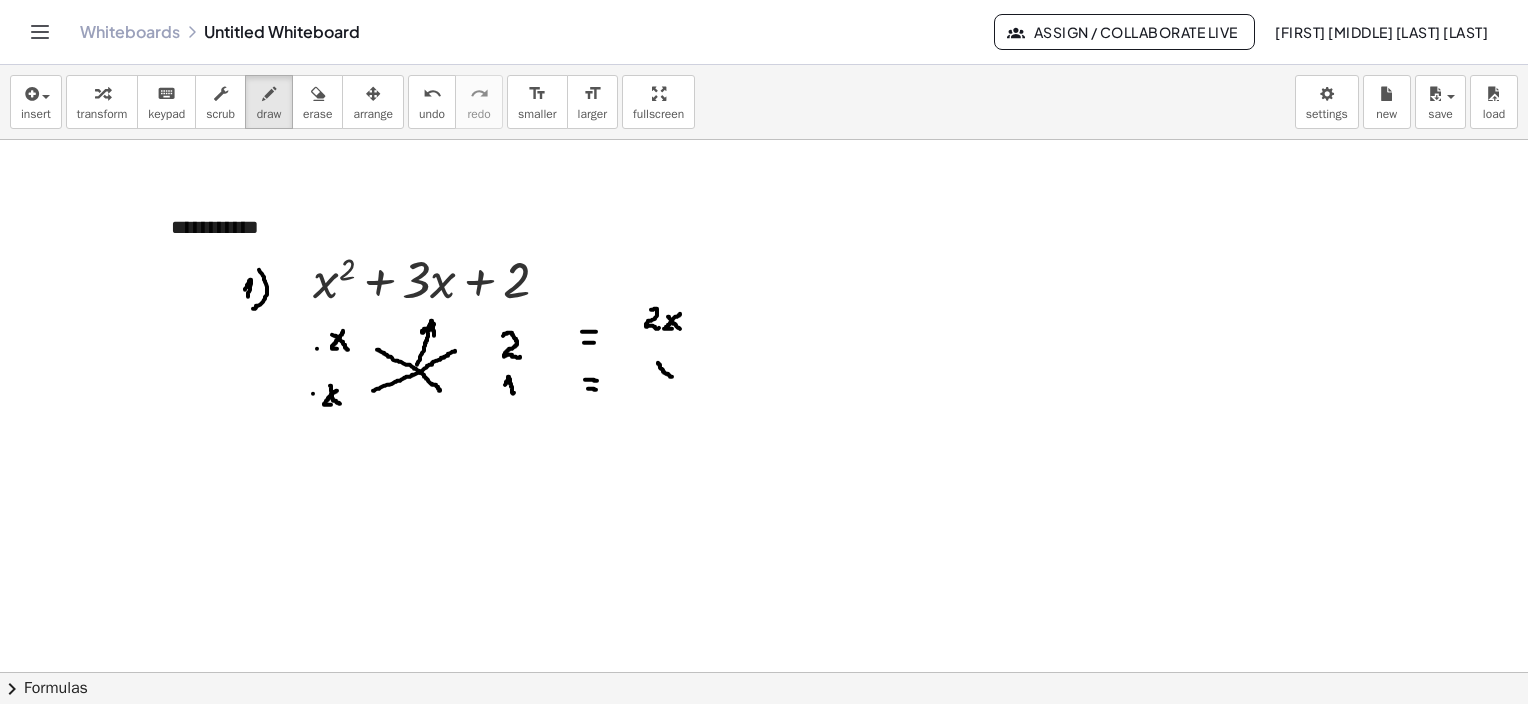 drag, startPoint x: 658, startPoint y: 362, endPoint x: 671, endPoint y: 370, distance: 15.264338 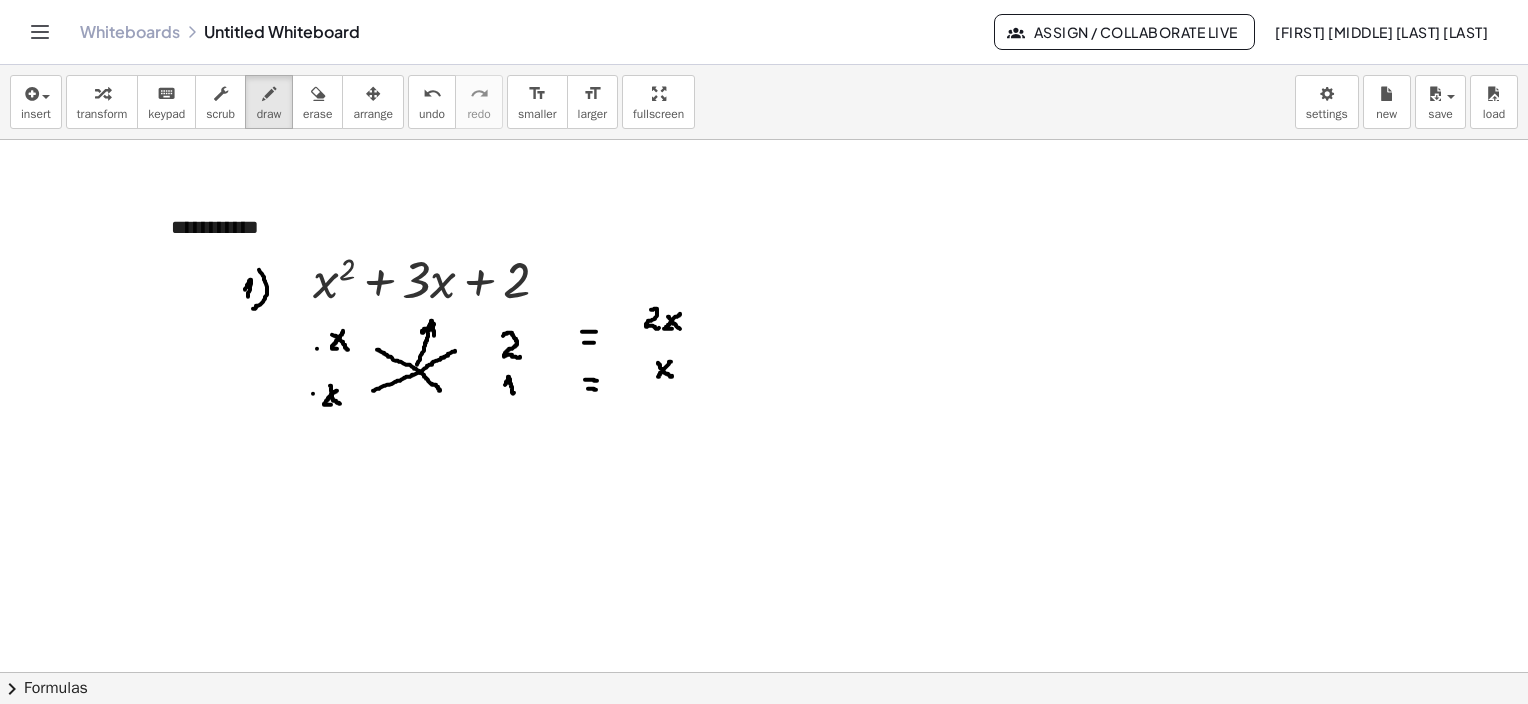 drag, startPoint x: 671, startPoint y: 361, endPoint x: 662, endPoint y: 376, distance: 17.492855 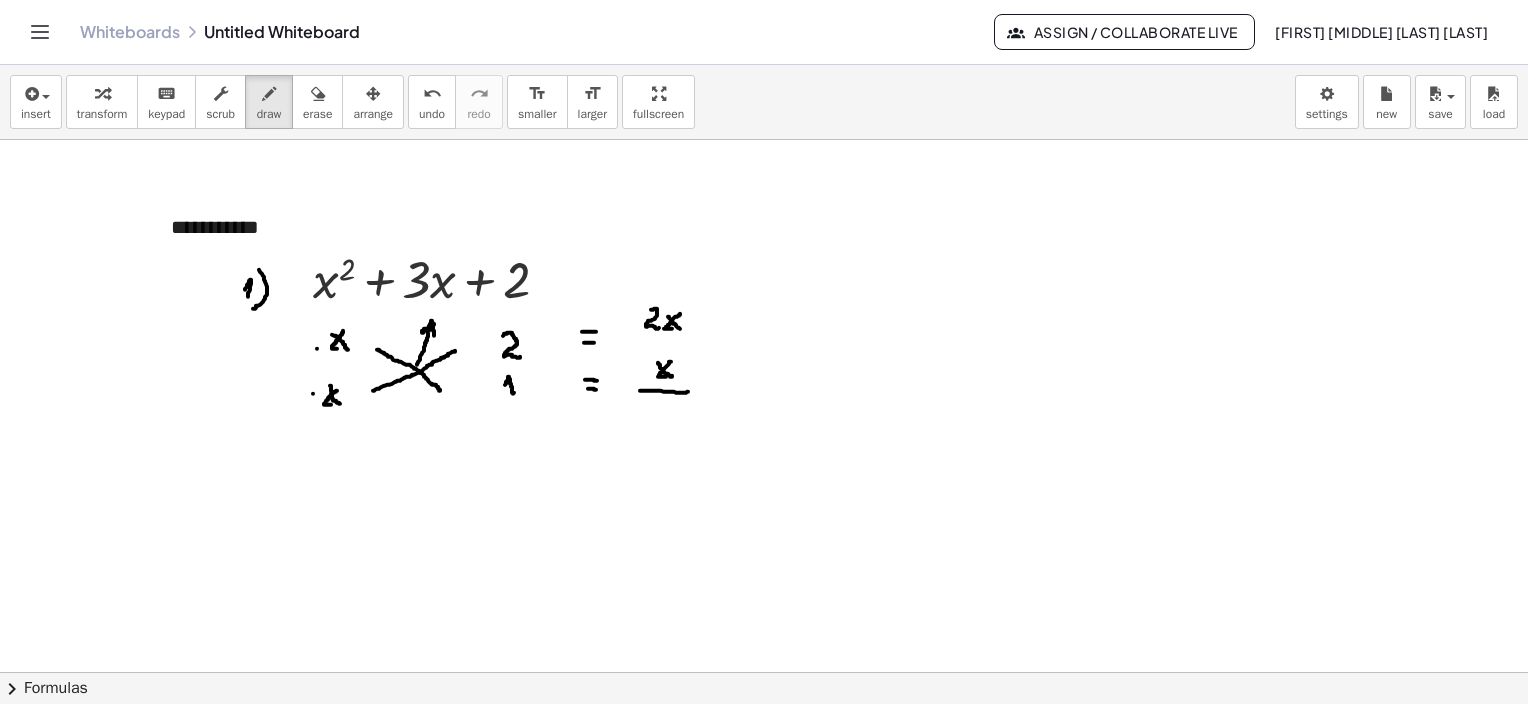 drag, startPoint x: 640, startPoint y: 390, endPoint x: 694, endPoint y: 388, distance: 54.037025 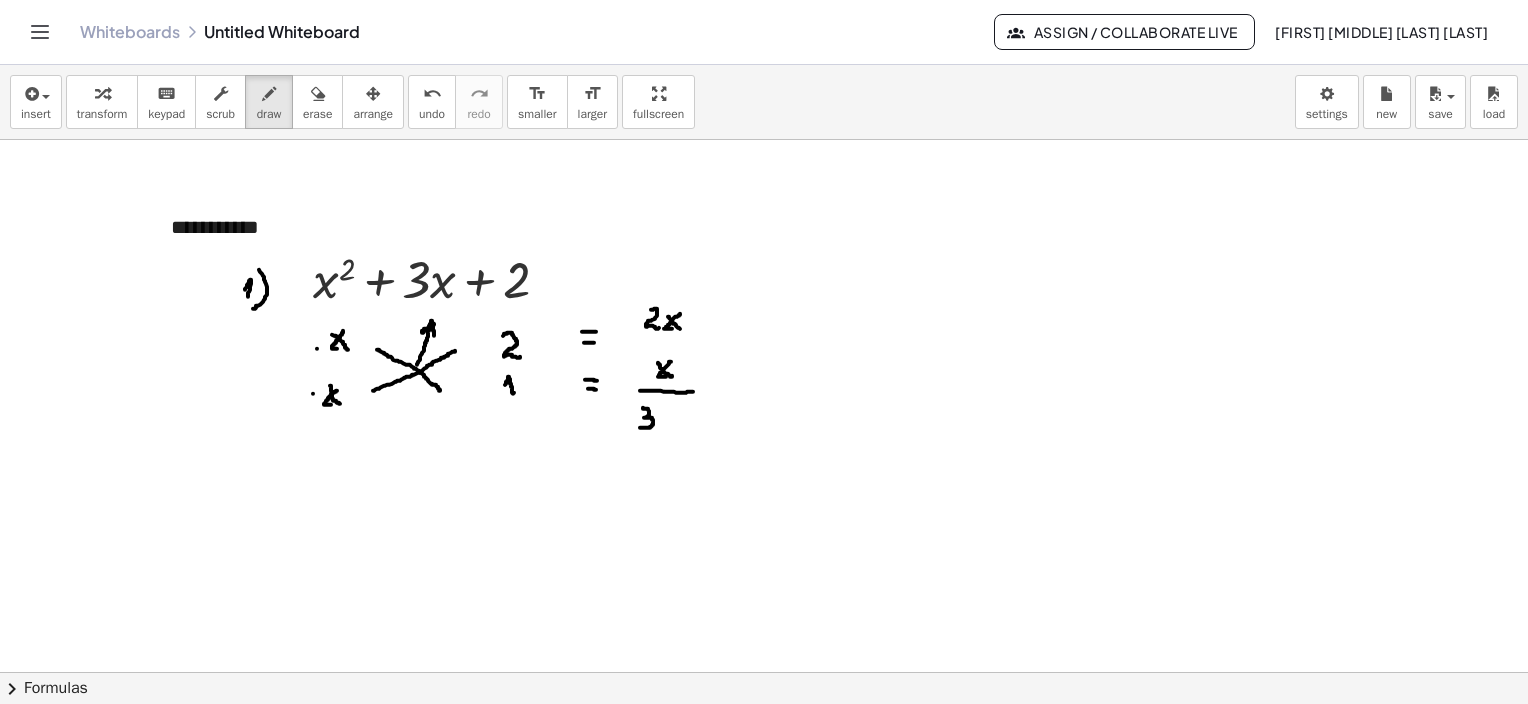 drag, startPoint x: 643, startPoint y: 407, endPoint x: 640, endPoint y: 427, distance: 20.22375 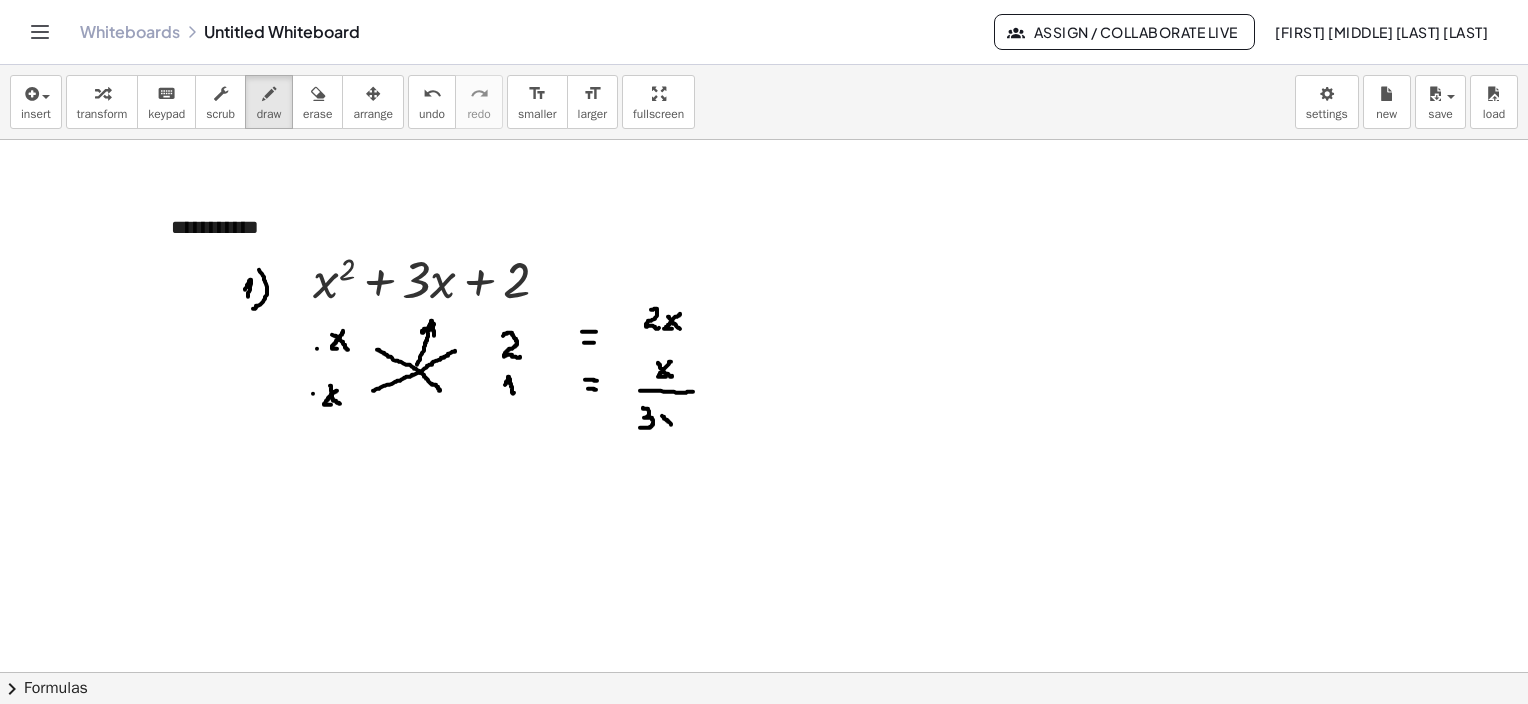 drag, startPoint x: 662, startPoint y: 415, endPoint x: 674, endPoint y: 426, distance: 16.27882 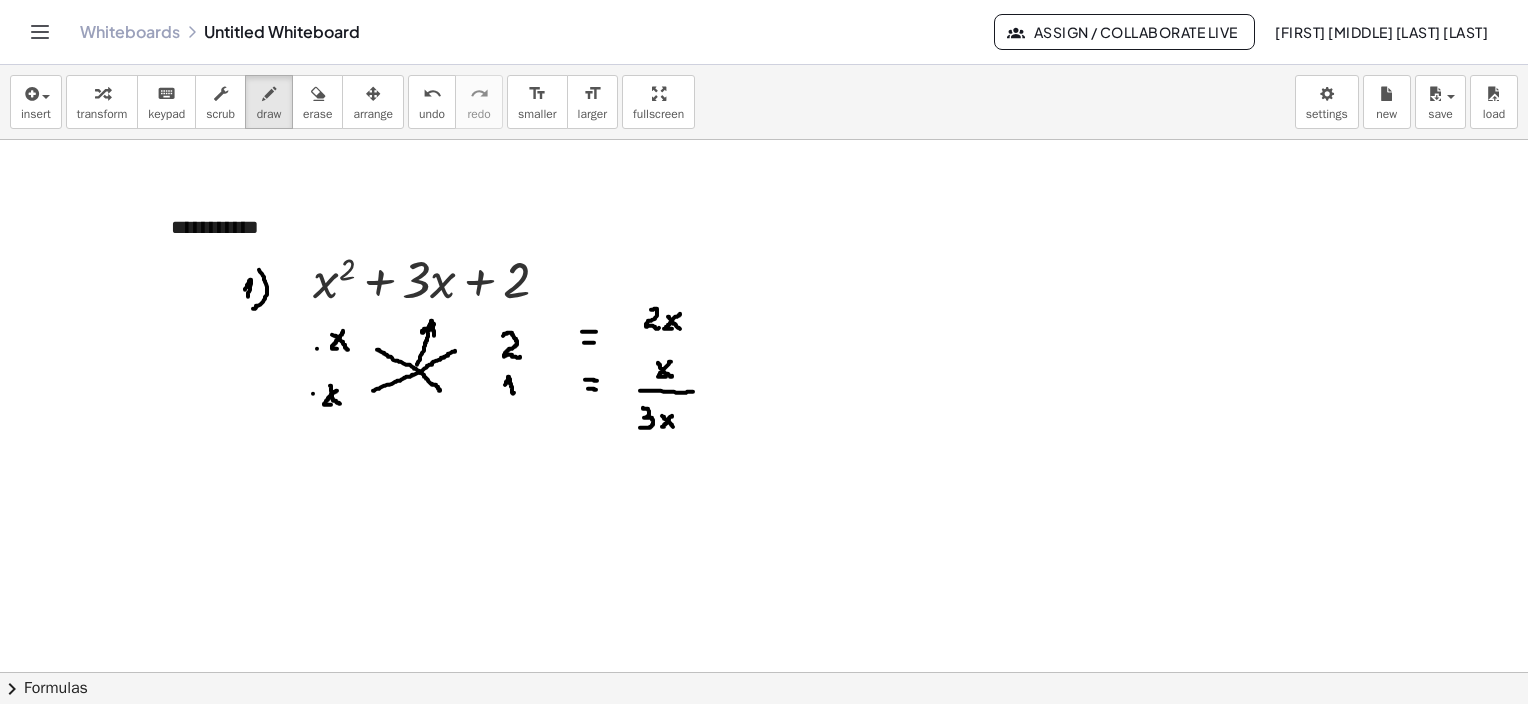 drag, startPoint x: 672, startPoint y: 415, endPoint x: 662, endPoint y: 426, distance: 14.866069 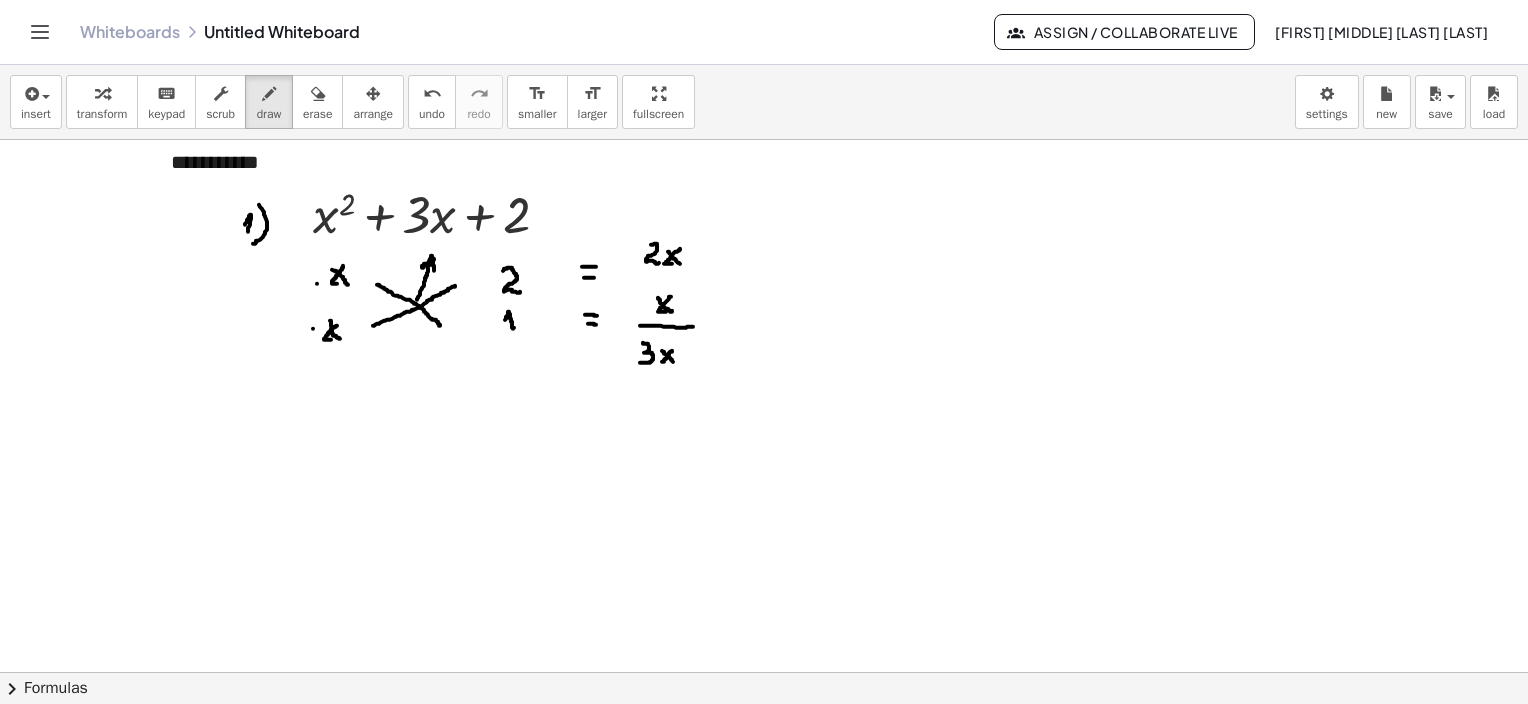 scroll, scrollTop: 100, scrollLeft: 0, axis: vertical 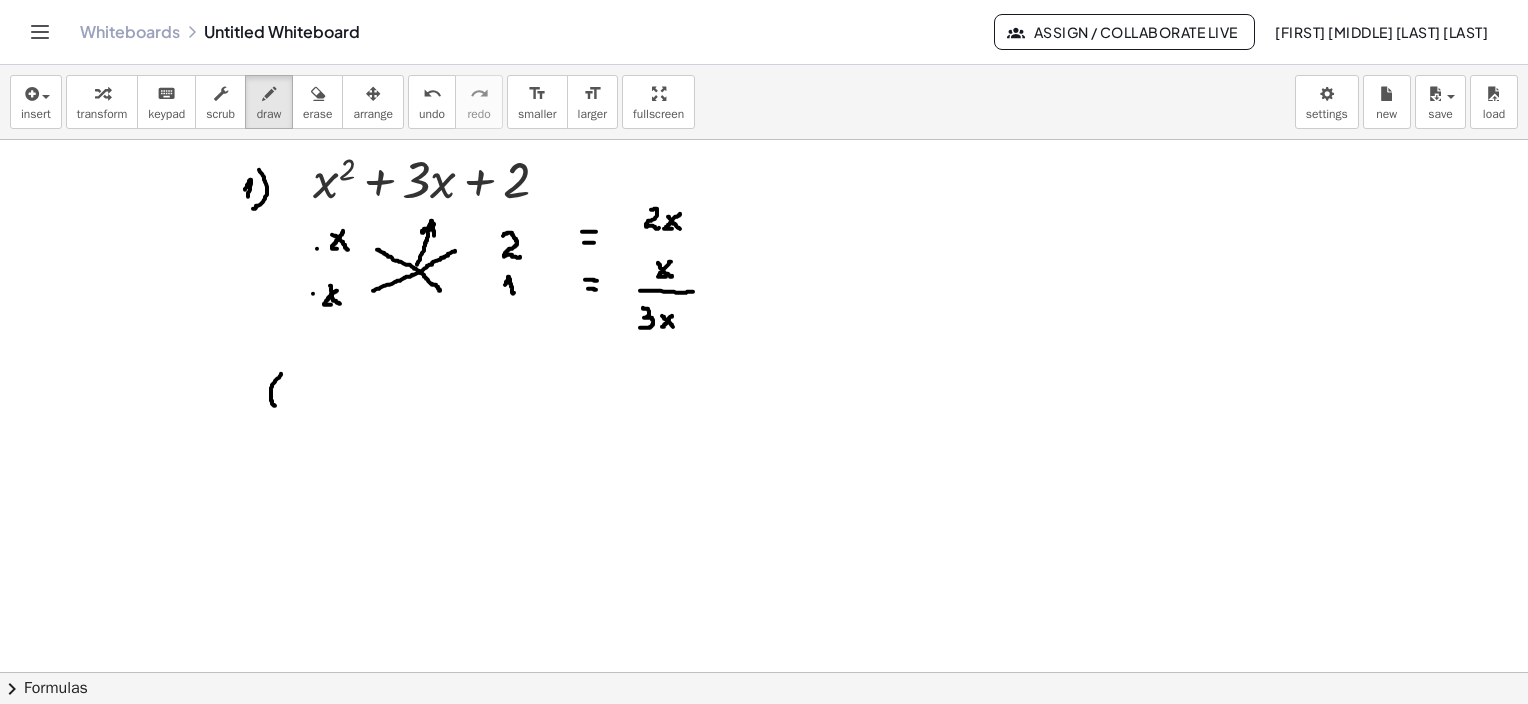 drag, startPoint x: 281, startPoint y: 373, endPoint x: 275, endPoint y: 405, distance: 32.55764 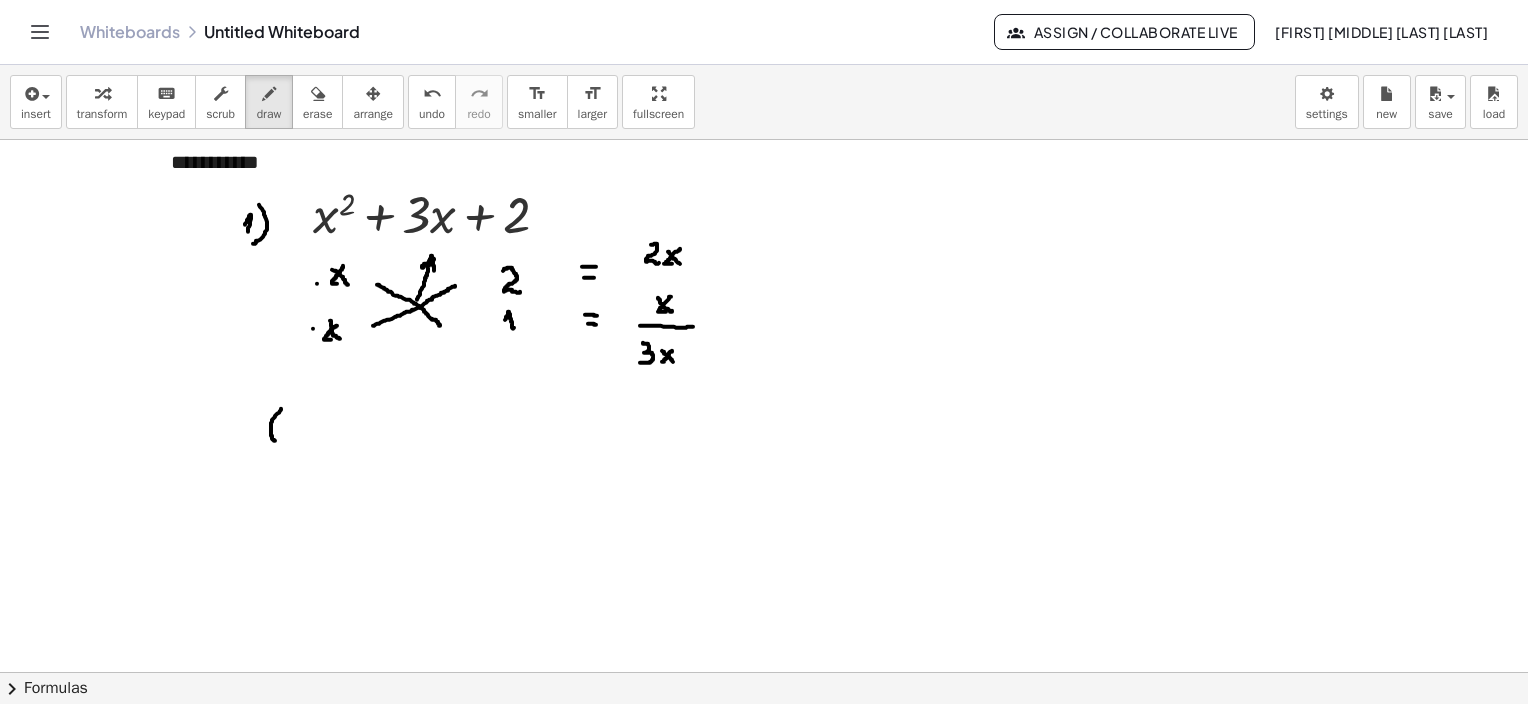 scroll, scrollTop: 100, scrollLeft: 0, axis: vertical 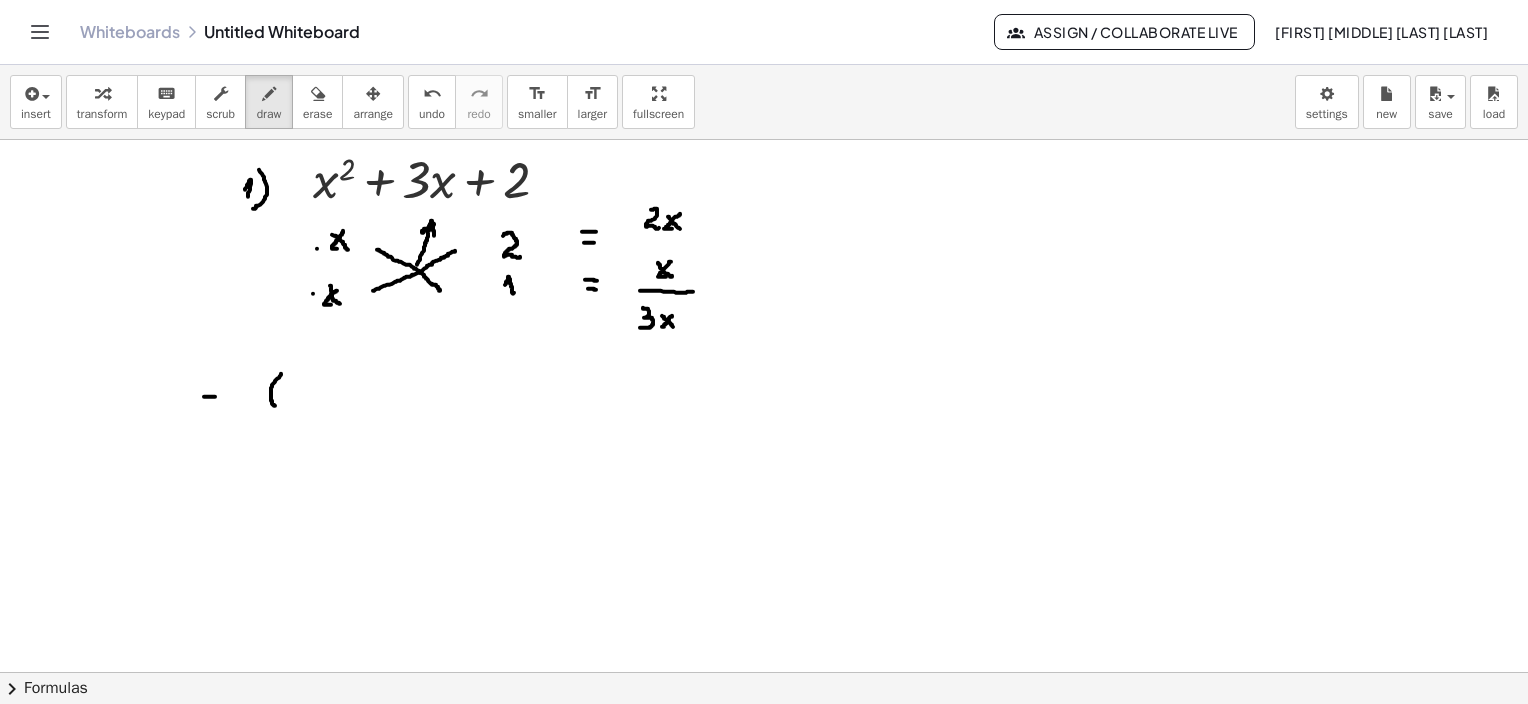 drag, startPoint x: 204, startPoint y: 396, endPoint x: 215, endPoint y: 396, distance: 11 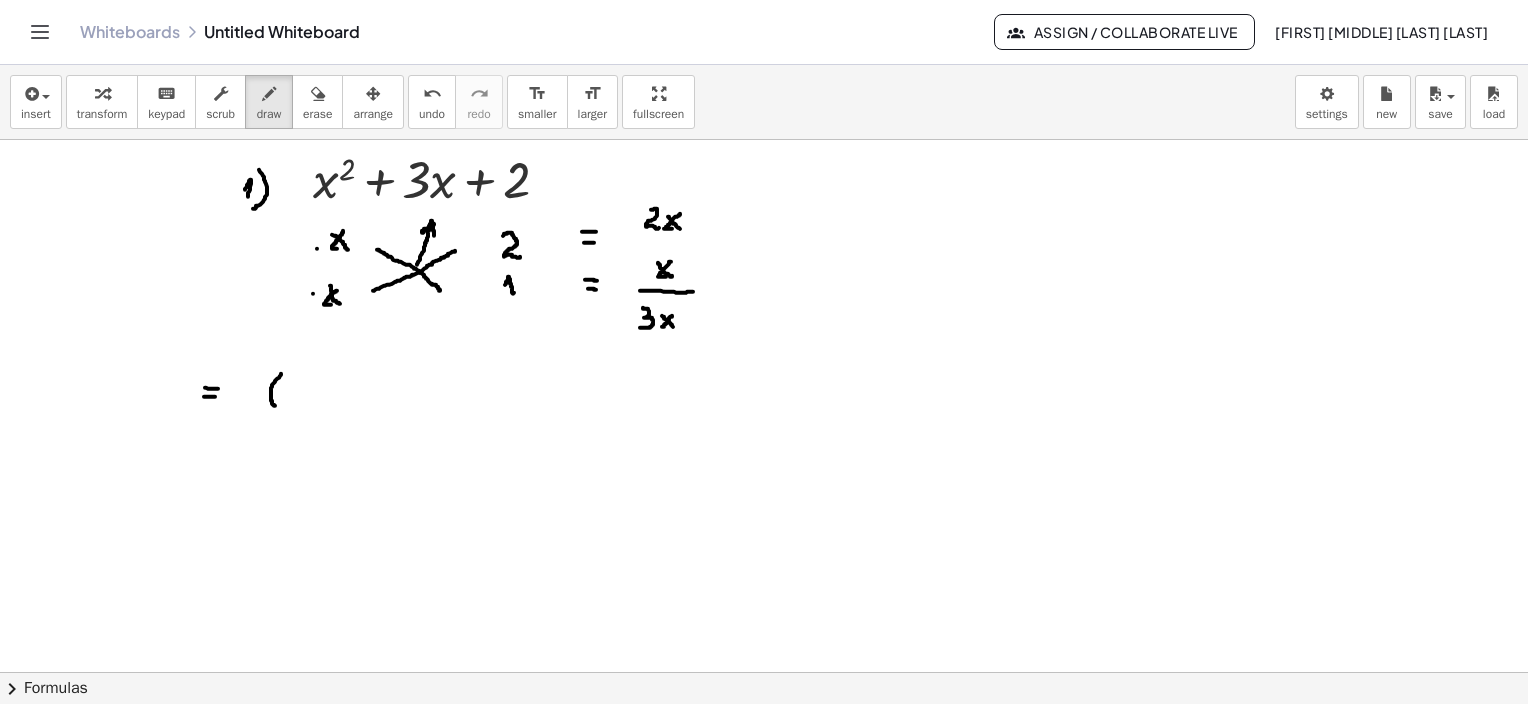 drag, startPoint x: 205, startPoint y: 387, endPoint x: 218, endPoint y: 388, distance: 13.038404 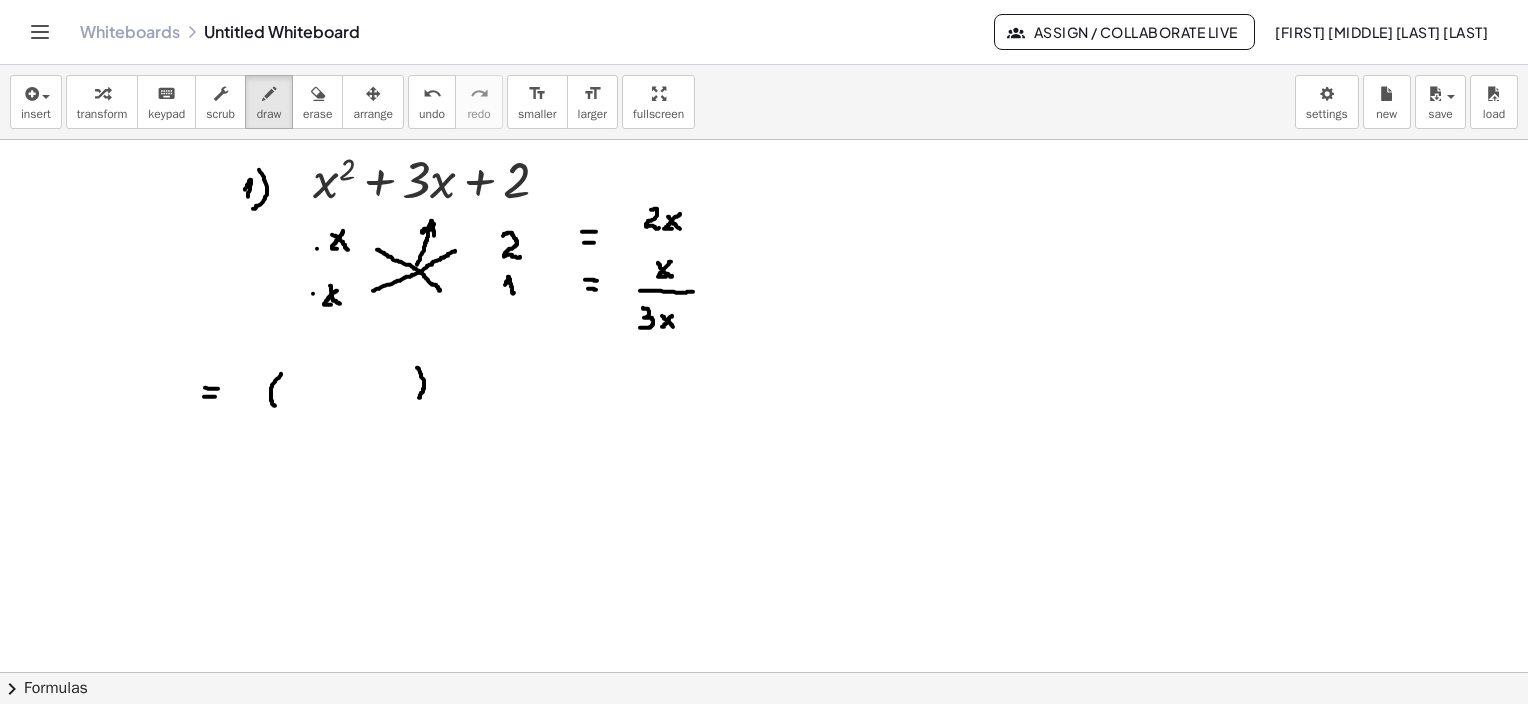 drag, startPoint x: 417, startPoint y: 367, endPoint x: 428, endPoint y: 391, distance: 26.400757 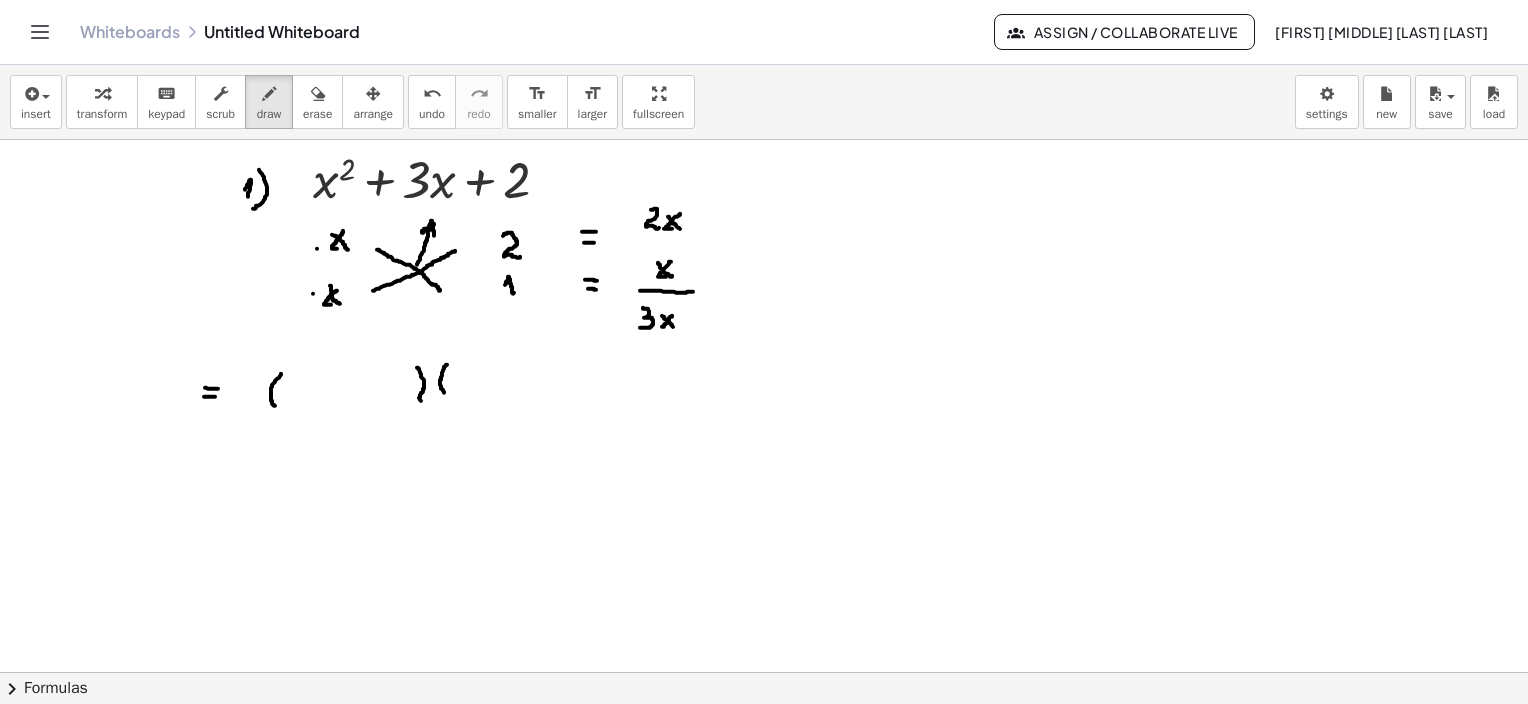 drag, startPoint x: 447, startPoint y: 364, endPoint x: 445, endPoint y: 393, distance: 29.068884 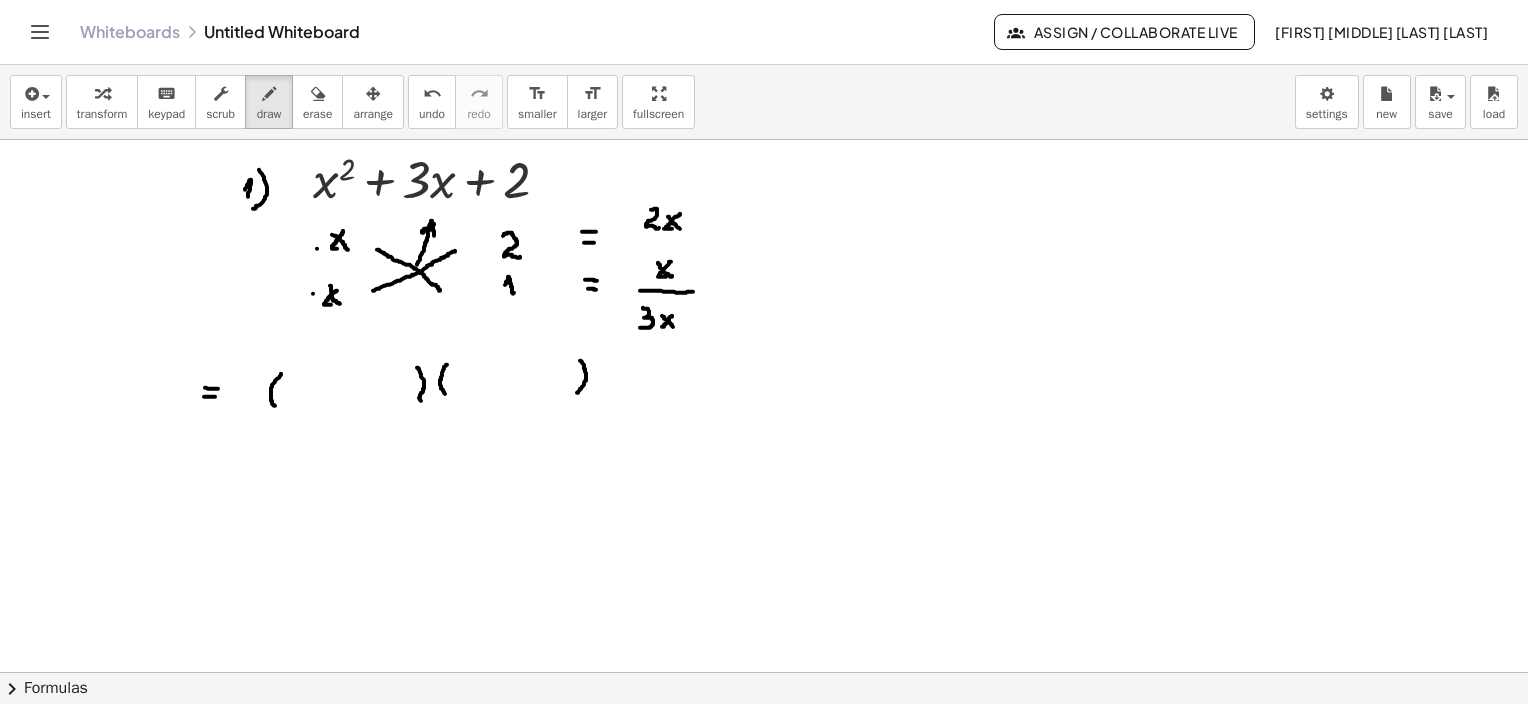drag, startPoint x: 580, startPoint y: 360, endPoint x: 577, endPoint y: 392, distance: 32.140316 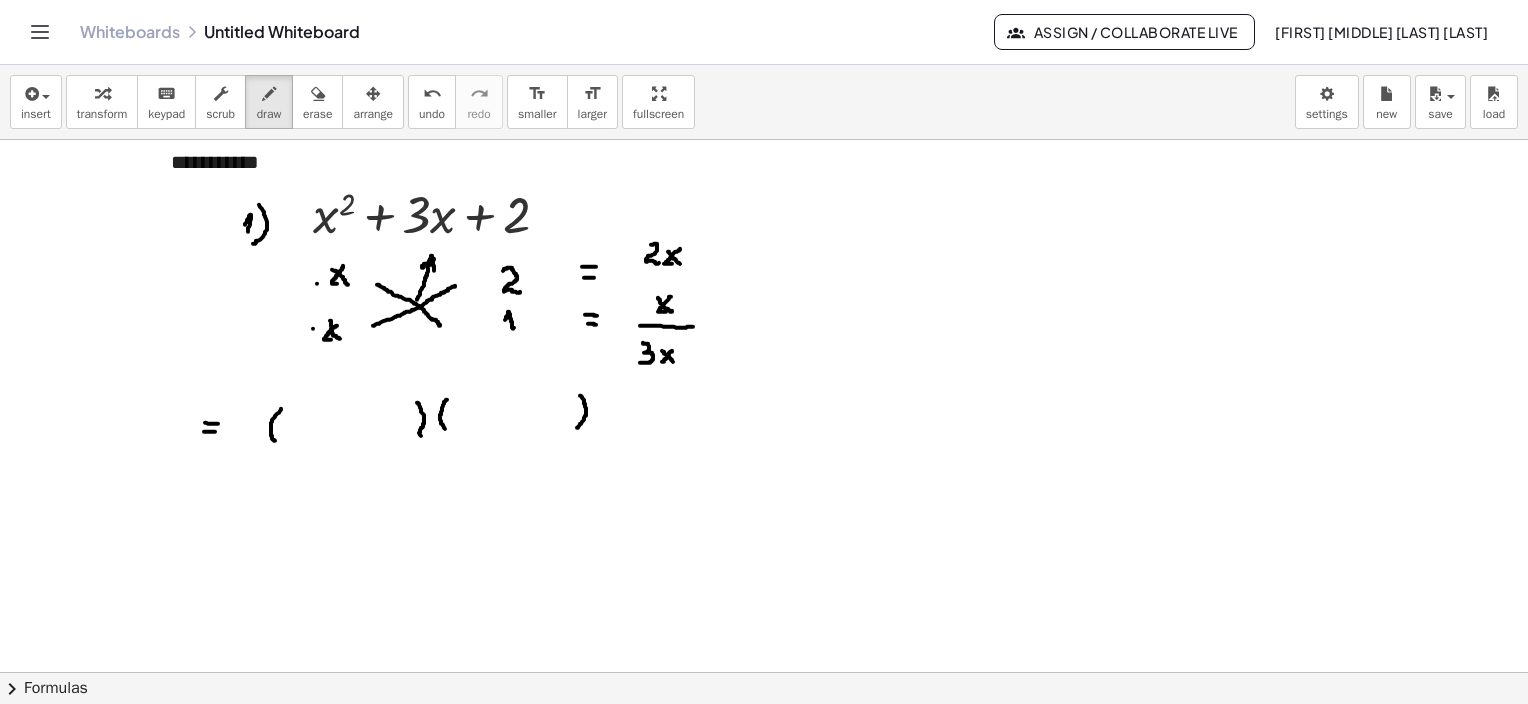 scroll, scrollTop: 100, scrollLeft: 0, axis: vertical 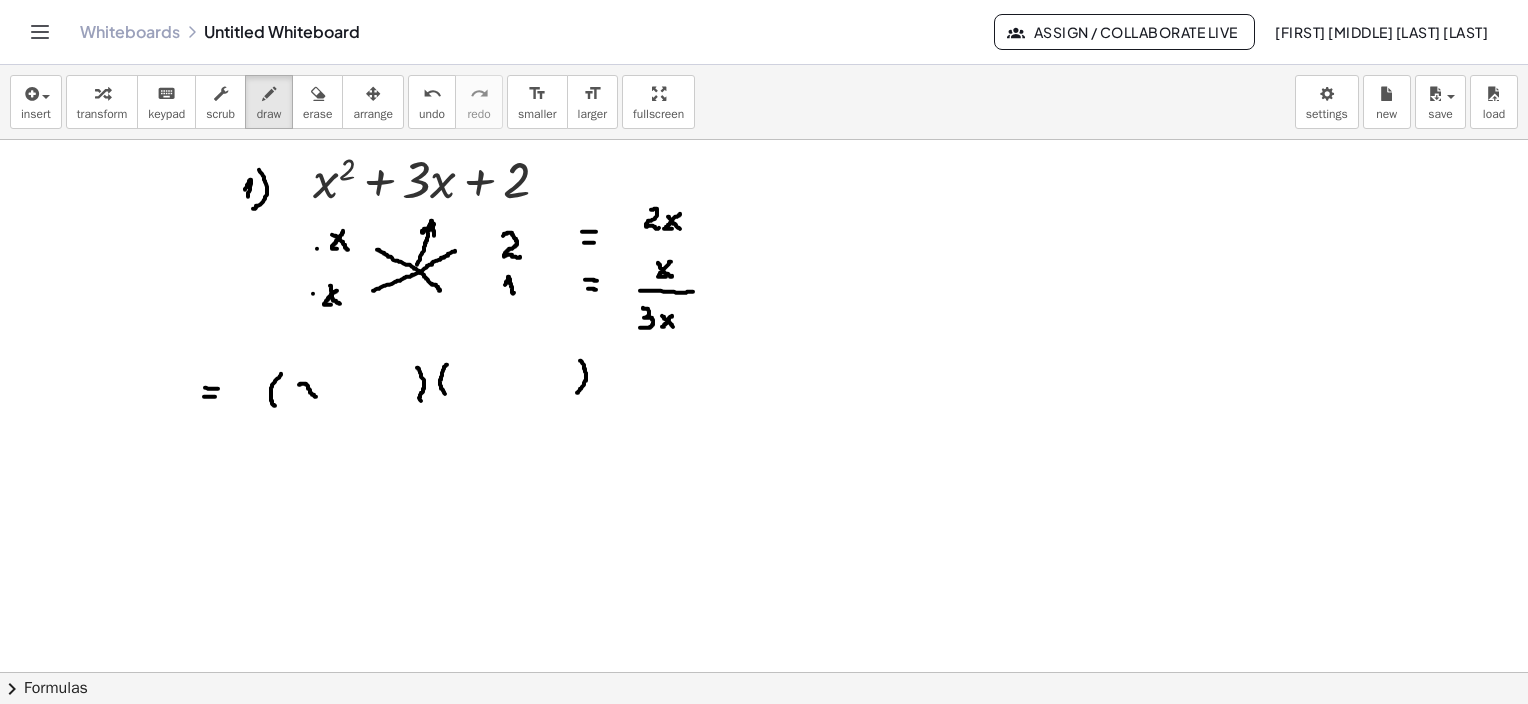 drag, startPoint x: 299, startPoint y: 384, endPoint x: 319, endPoint y: 393, distance: 21.931713 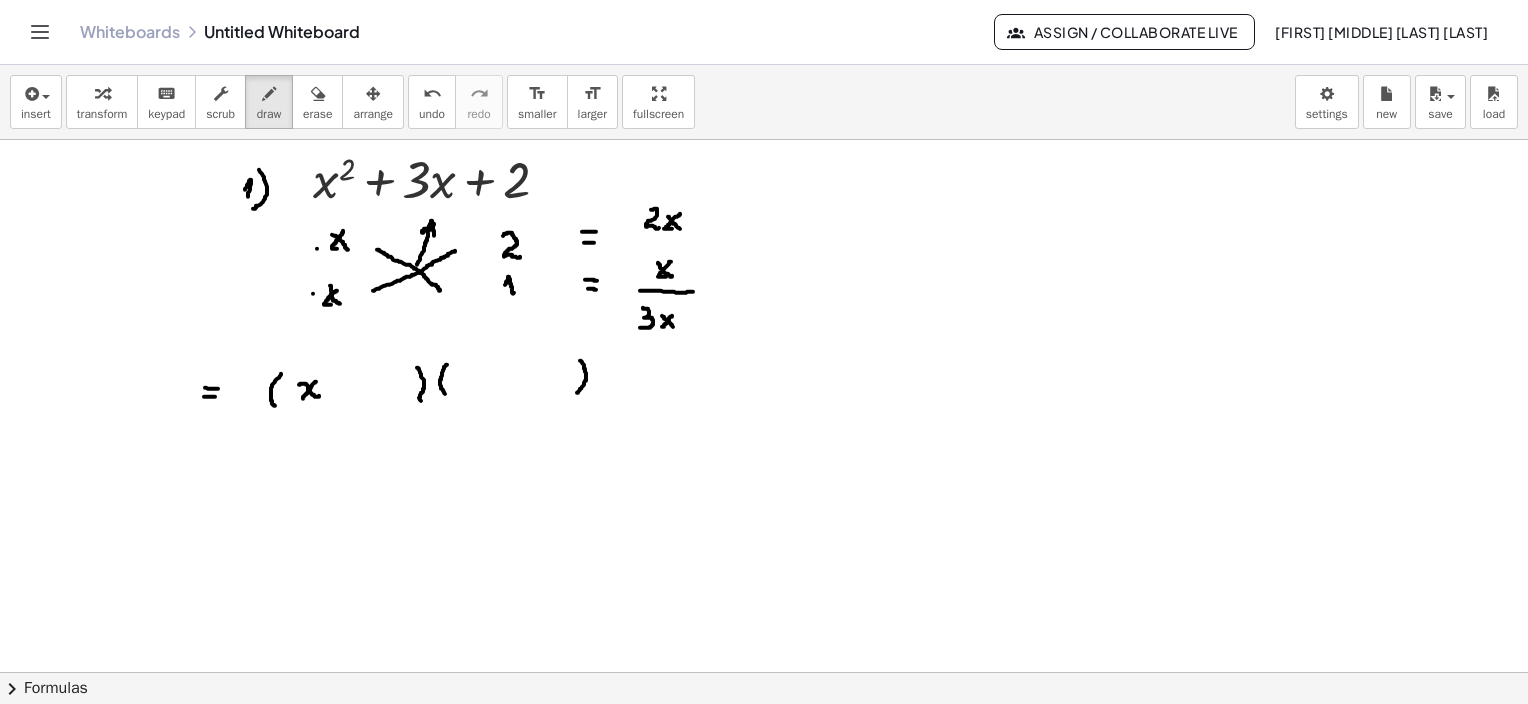 drag, startPoint x: 316, startPoint y: 381, endPoint x: 318, endPoint y: 392, distance: 11.18034 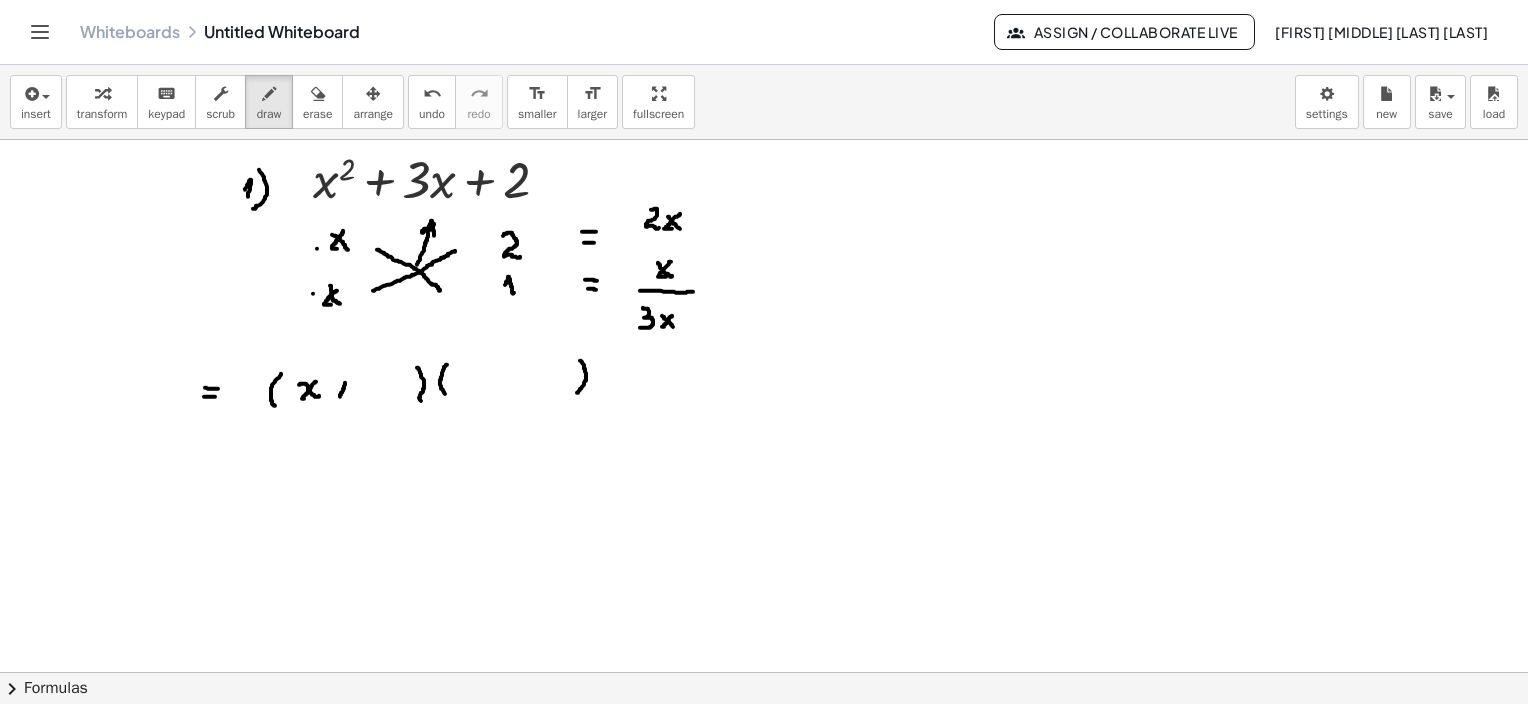 drag, startPoint x: 345, startPoint y: 382, endPoint x: 343, endPoint y: 392, distance: 10.198039 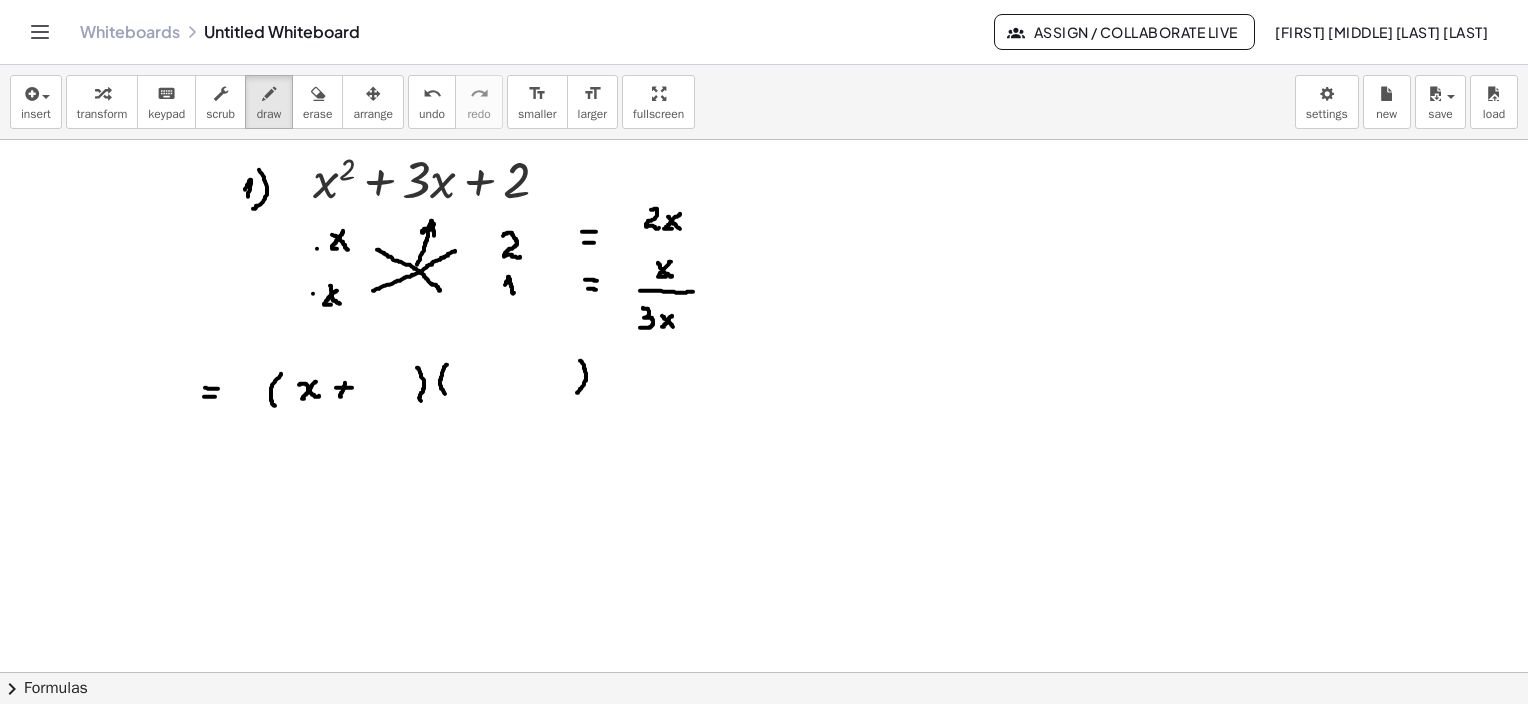 drag, startPoint x: 336, startPoint y: 387, endPoint x: 352, endPoint y: 387, distance: 16 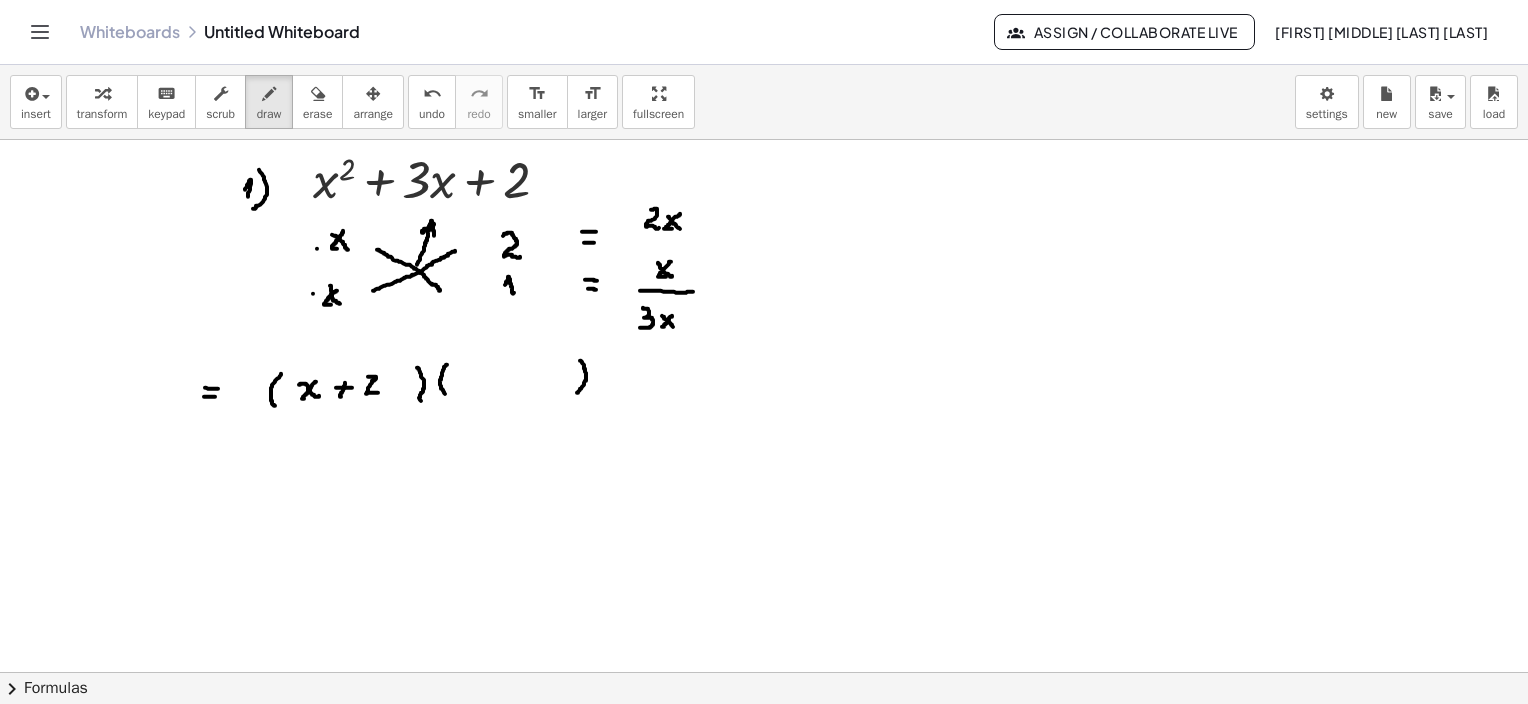 drag, startPoint x: 368, startPoint y: 376, endPoint x: 378, endPoint y: 392, distance: 18.867962 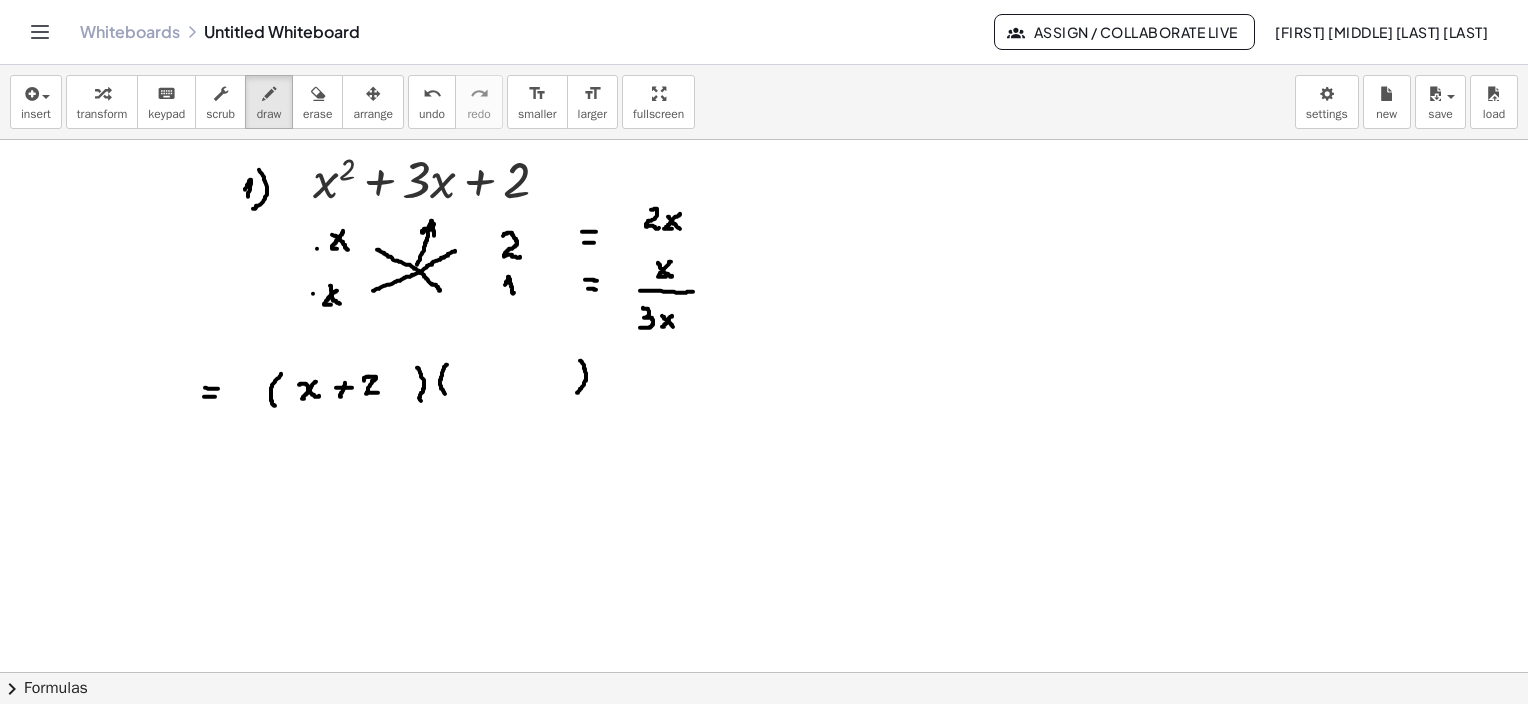 click at bounding box center [764, 637] 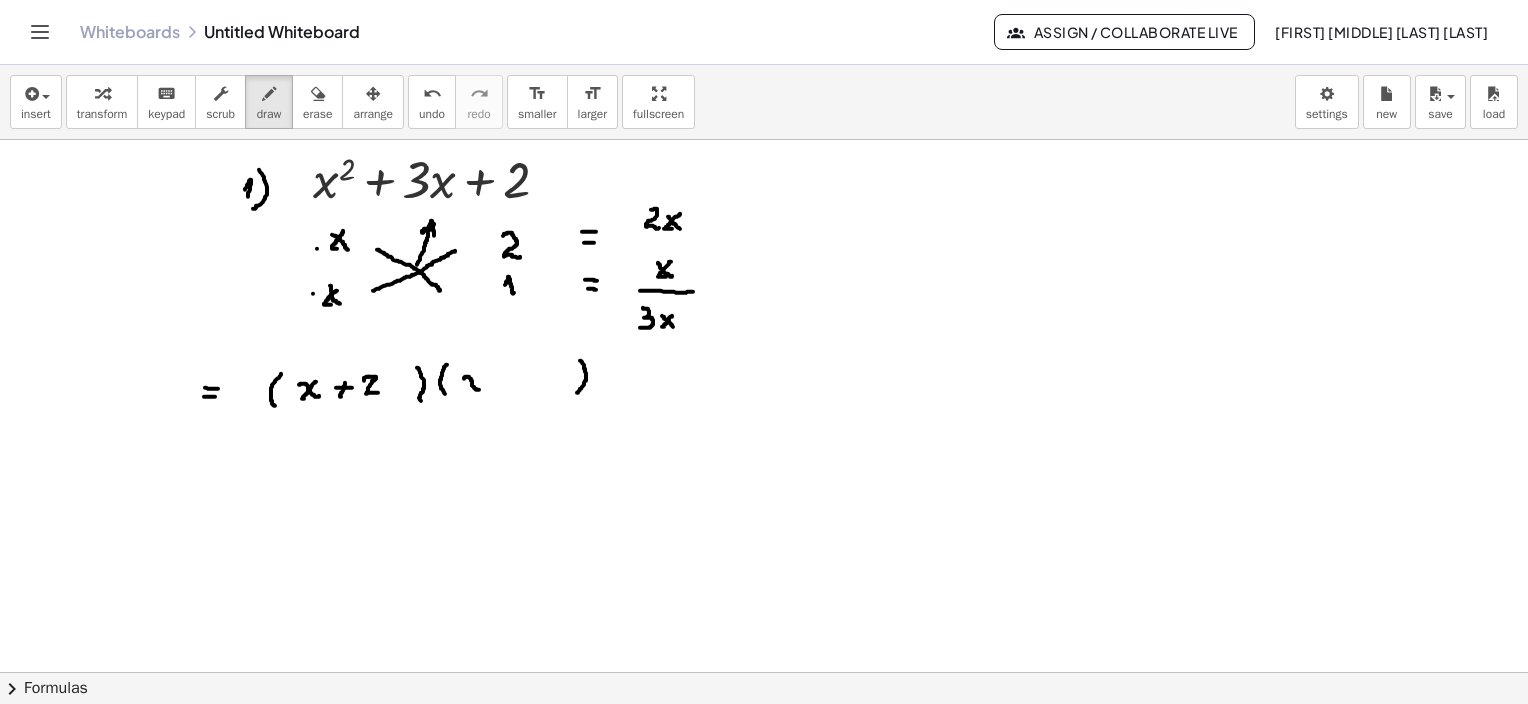 drag, startPoint x: 466, startPoint y: 376, endPoint x: 481, endPoint y: 389, distance: 19.849434 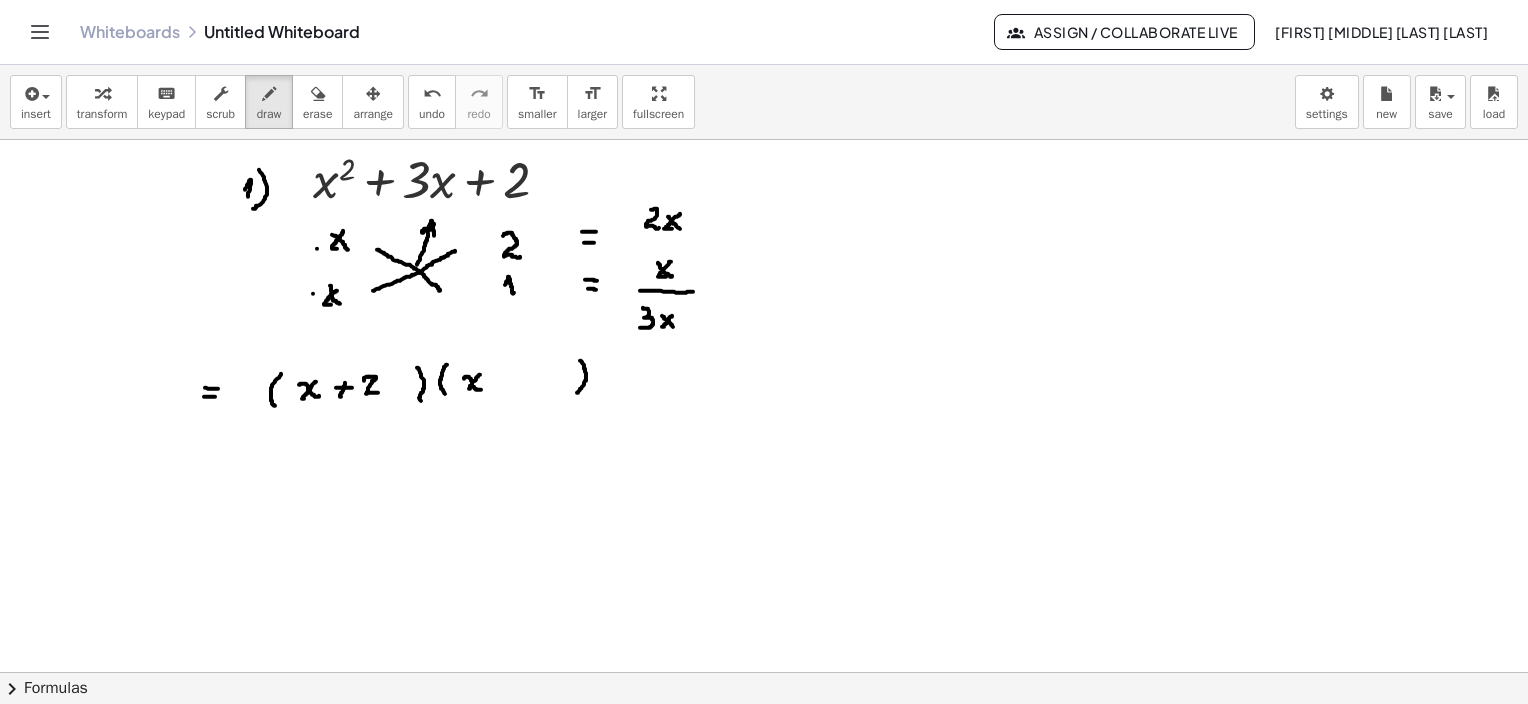 drag, startPoint x: 480, startPoint y: 374, endPoint x: 478, endPoint y: 388, distance: 14.142136 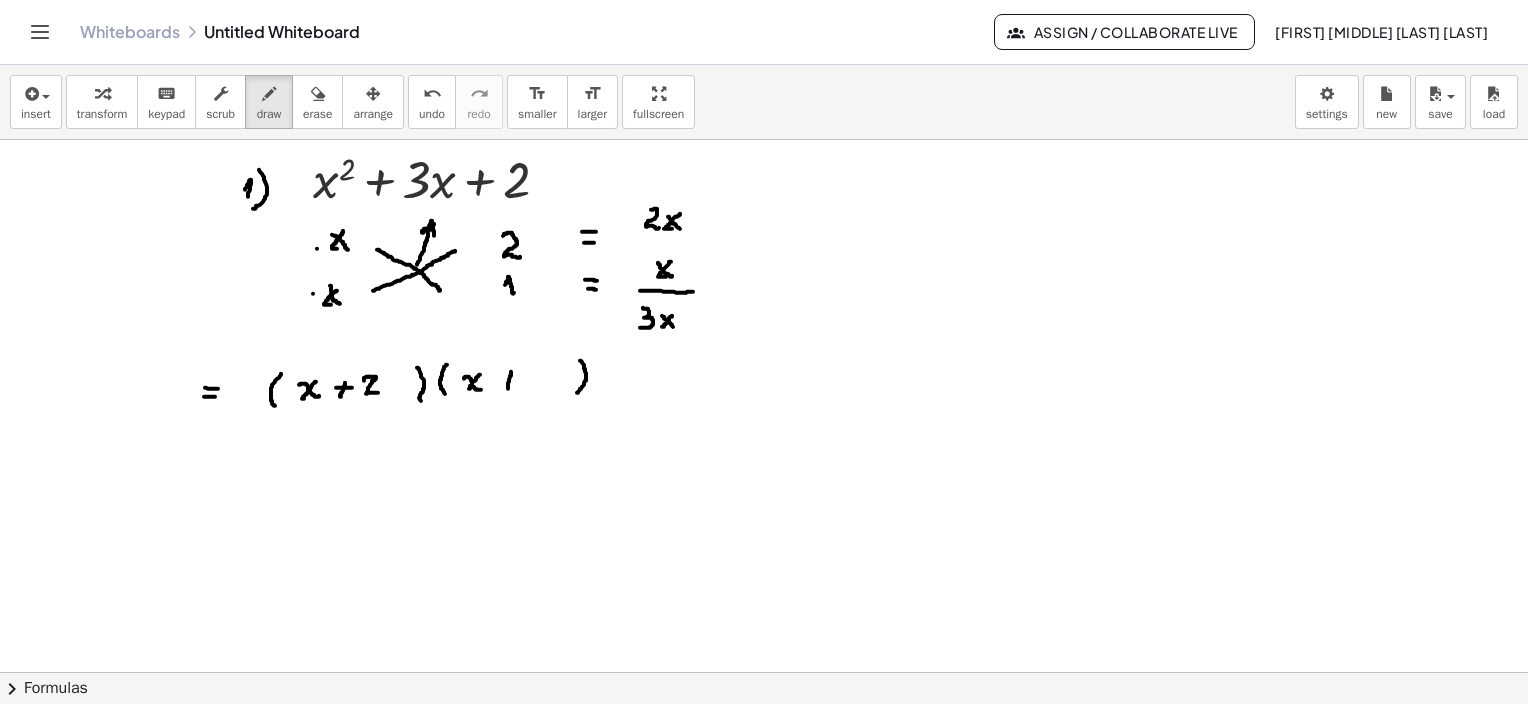 drag, startPoint x: 511, startPoint y: 371, endPoint x: 508, endPoint y: 388, distance: 17.262676 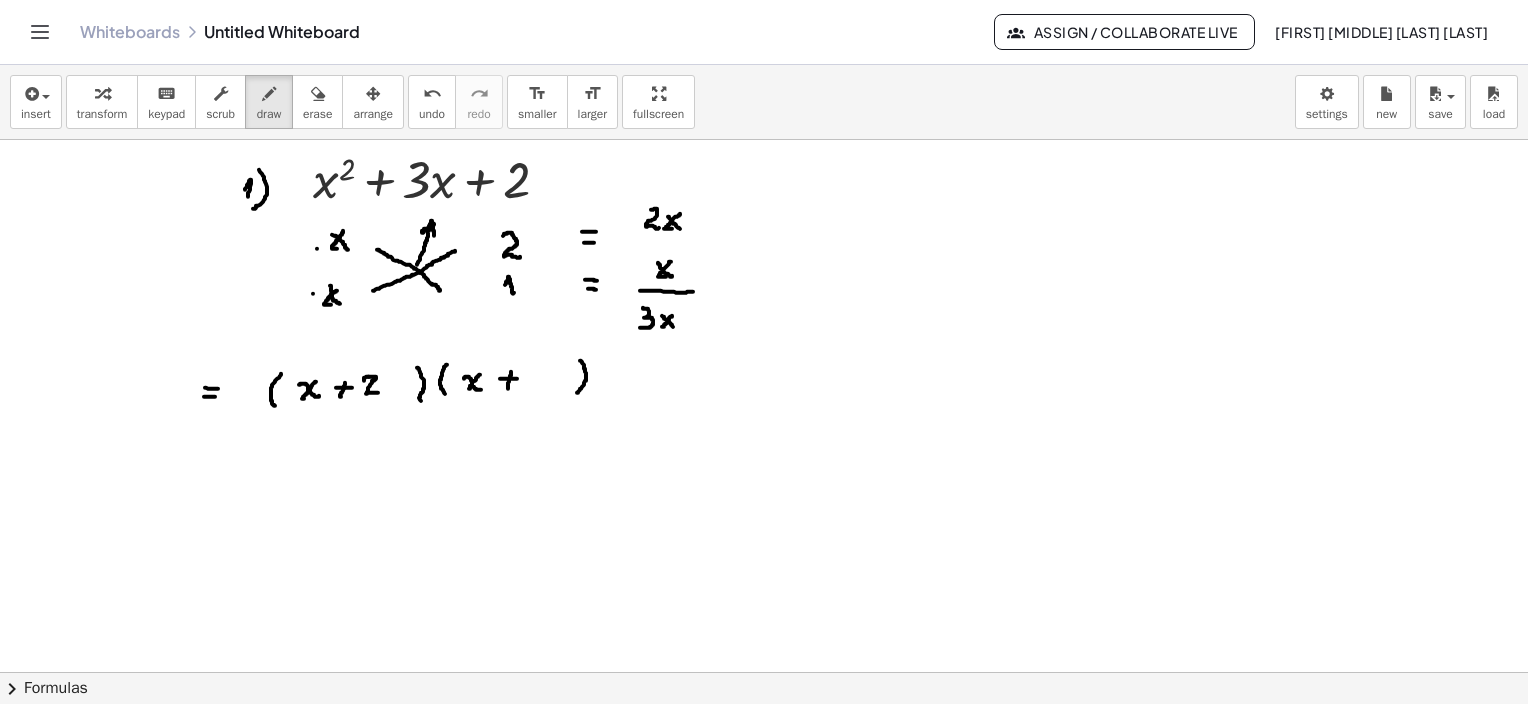drag, startPoint x: 500, startPoint y: 378, endPoint x: 517, endPoint y: 378, distance: 17 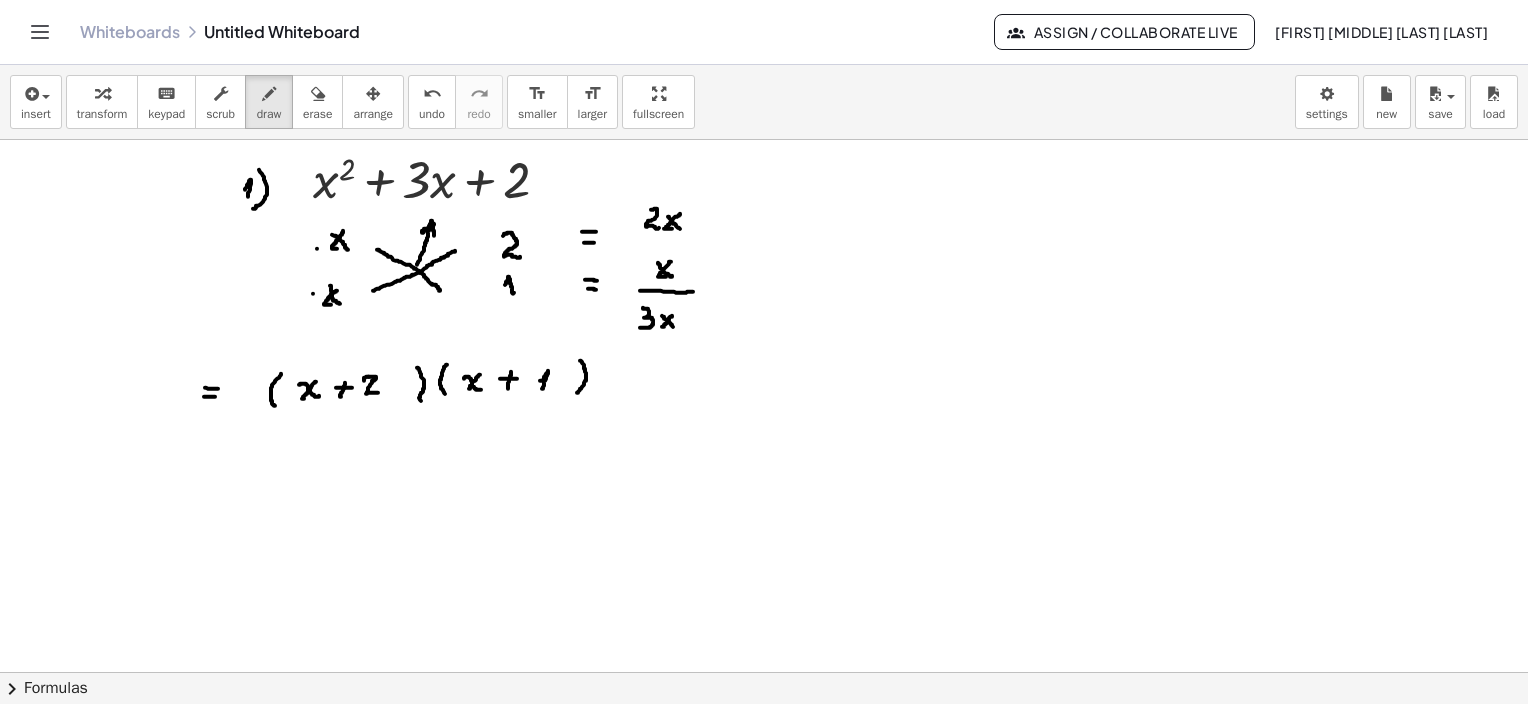 drag, startPoint x: 540, startPoint y: 380, endPoint x: 532, endPoint y: 393, distance: 15.264338 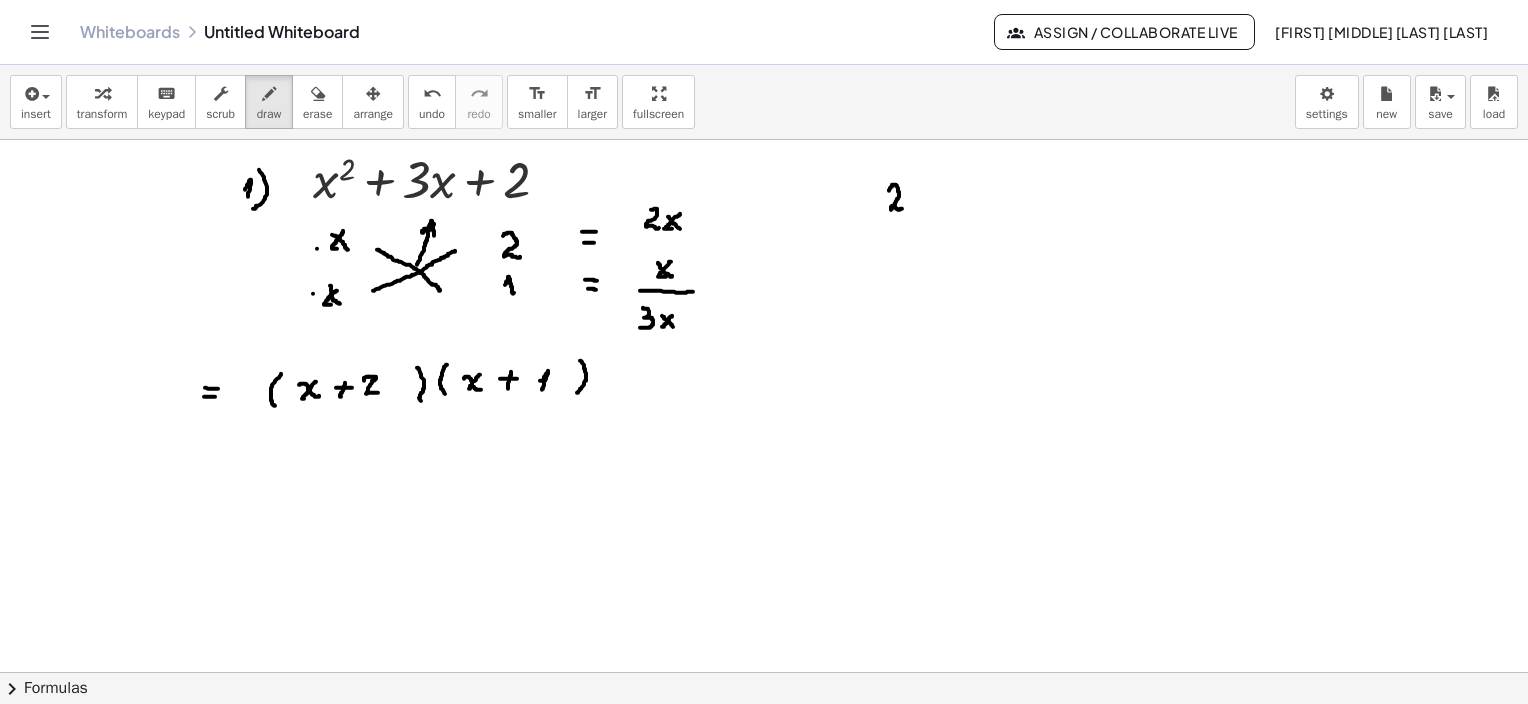 drag, startPoint x: 889, startPoint y: 190, endPoint x: 900, endPoint y: 204, distance: 17.804493 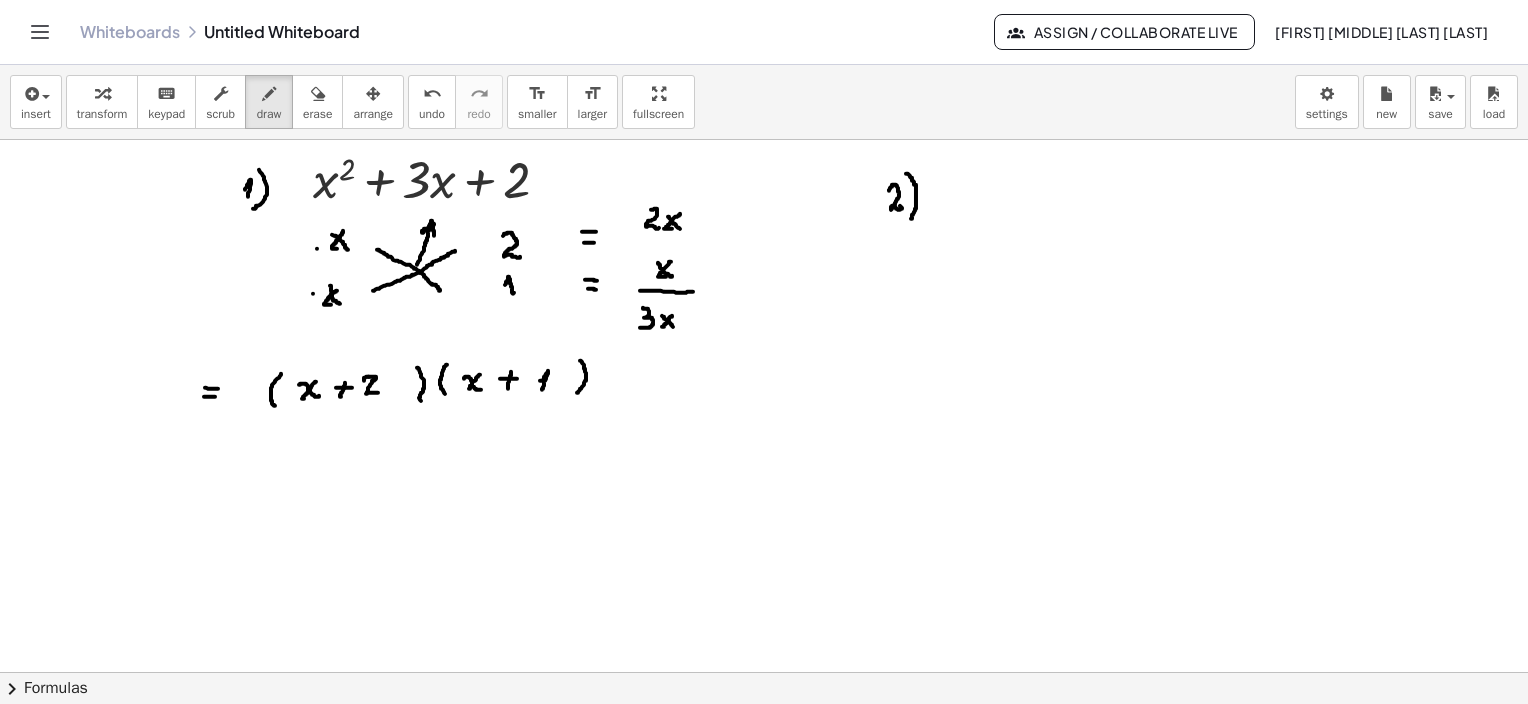 drag, startPoint x: 906, startPoint y: 173, endPoint x: 911, endPoint y: 218, distance: 45.276924 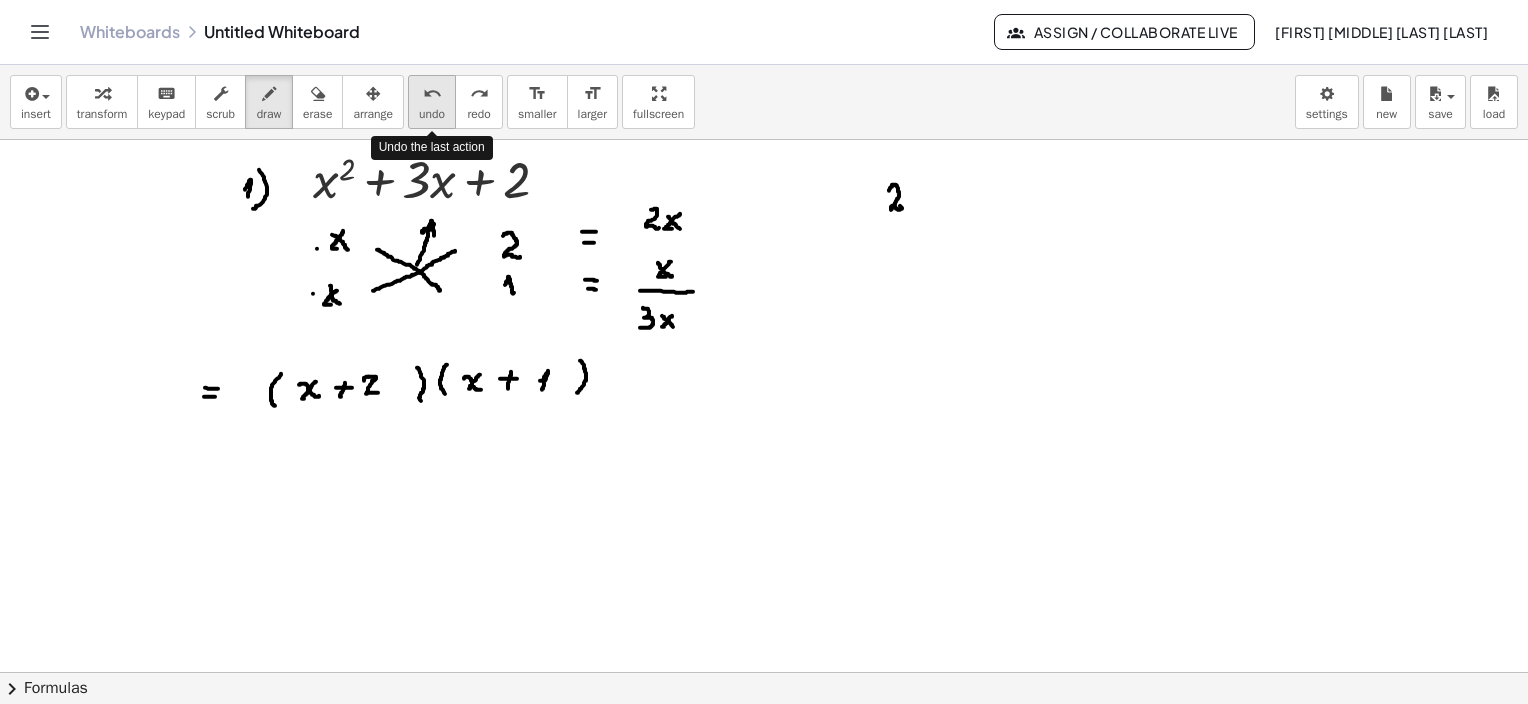 click on "undo" at bounding box center (432, 114) 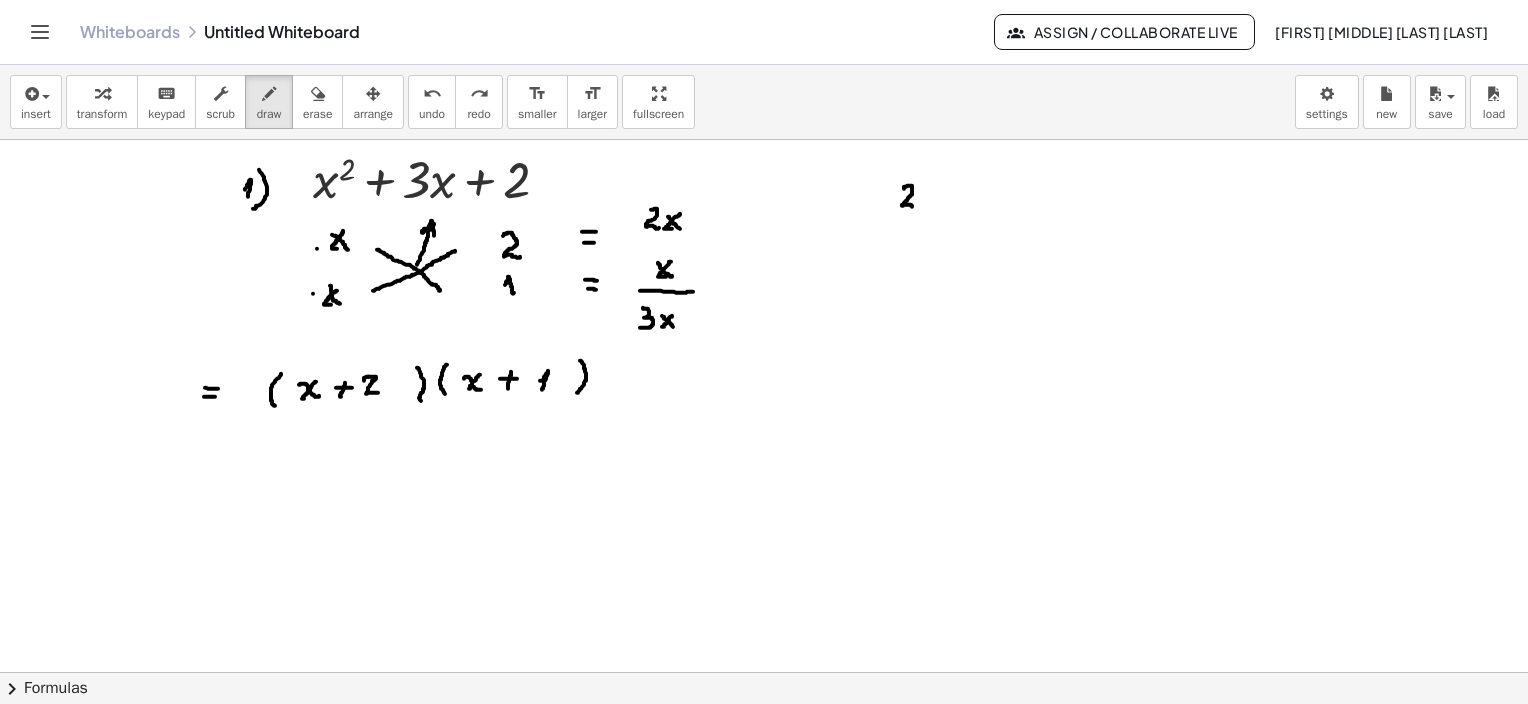 drag, startPoint x: 904, startPoint y: 188, endPoint x: 921, endPoint y: 197, distance: 19.235384 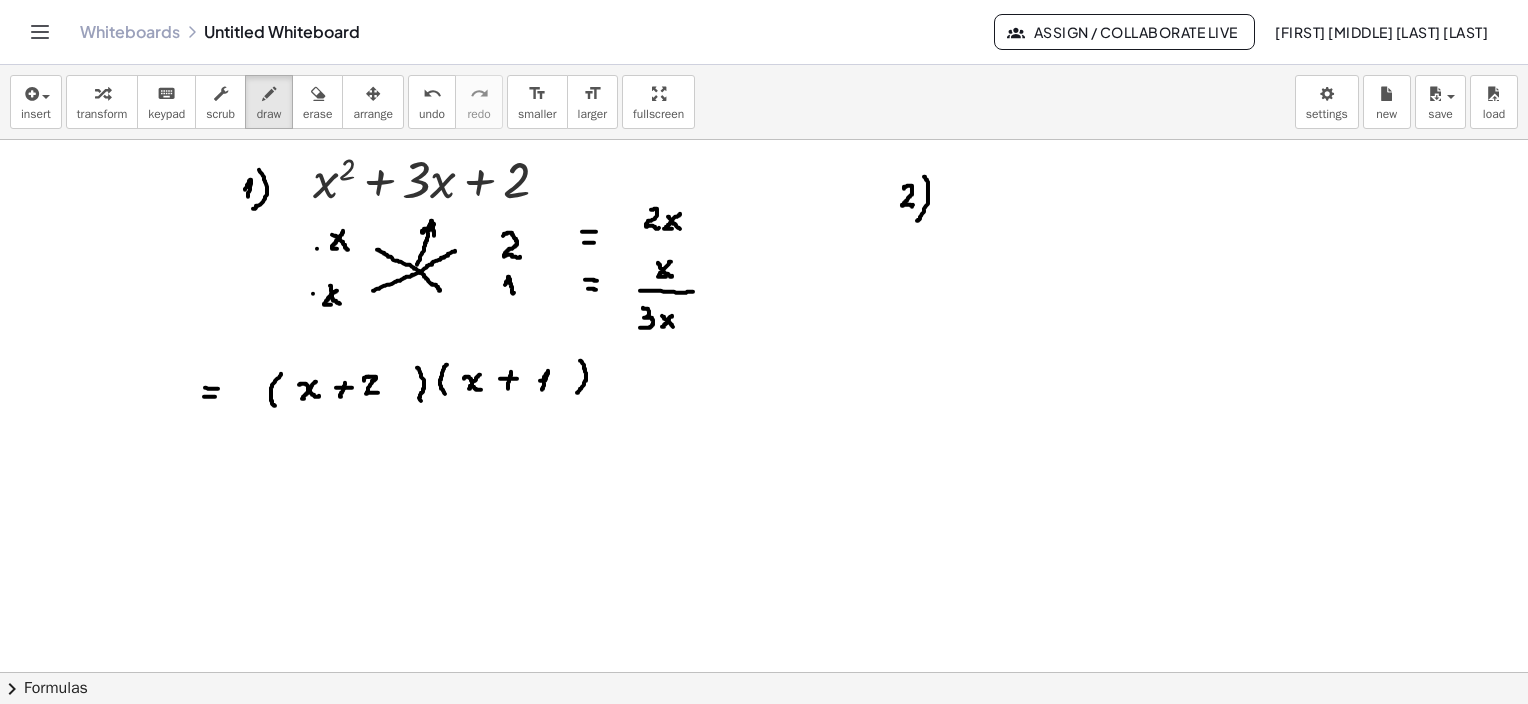 drag, startPoint x: 924, startPoint y: 176, endPoint x: 937, endPoint y: 212, distance: 38.27532 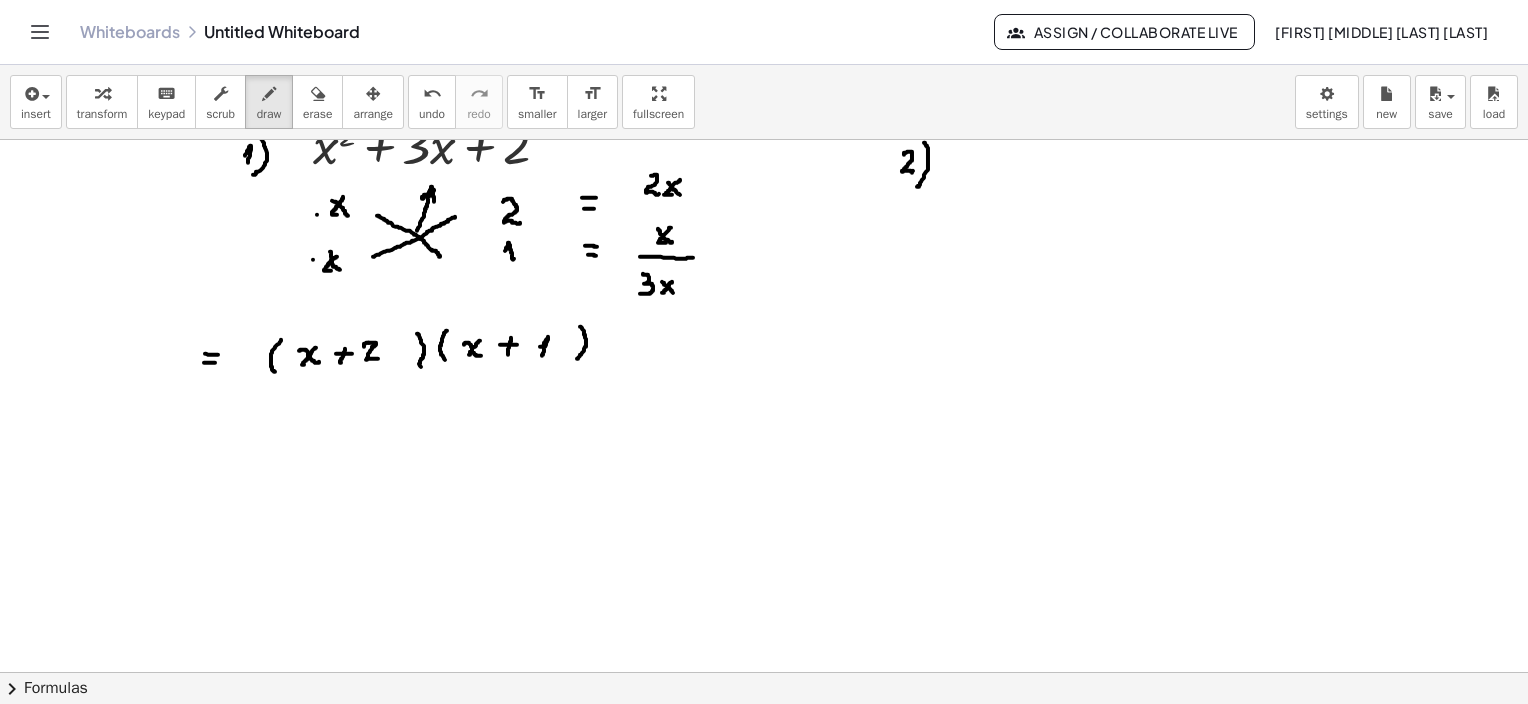 scroll, scrollTop: 100, scrollLeft: 0, axis: vertical 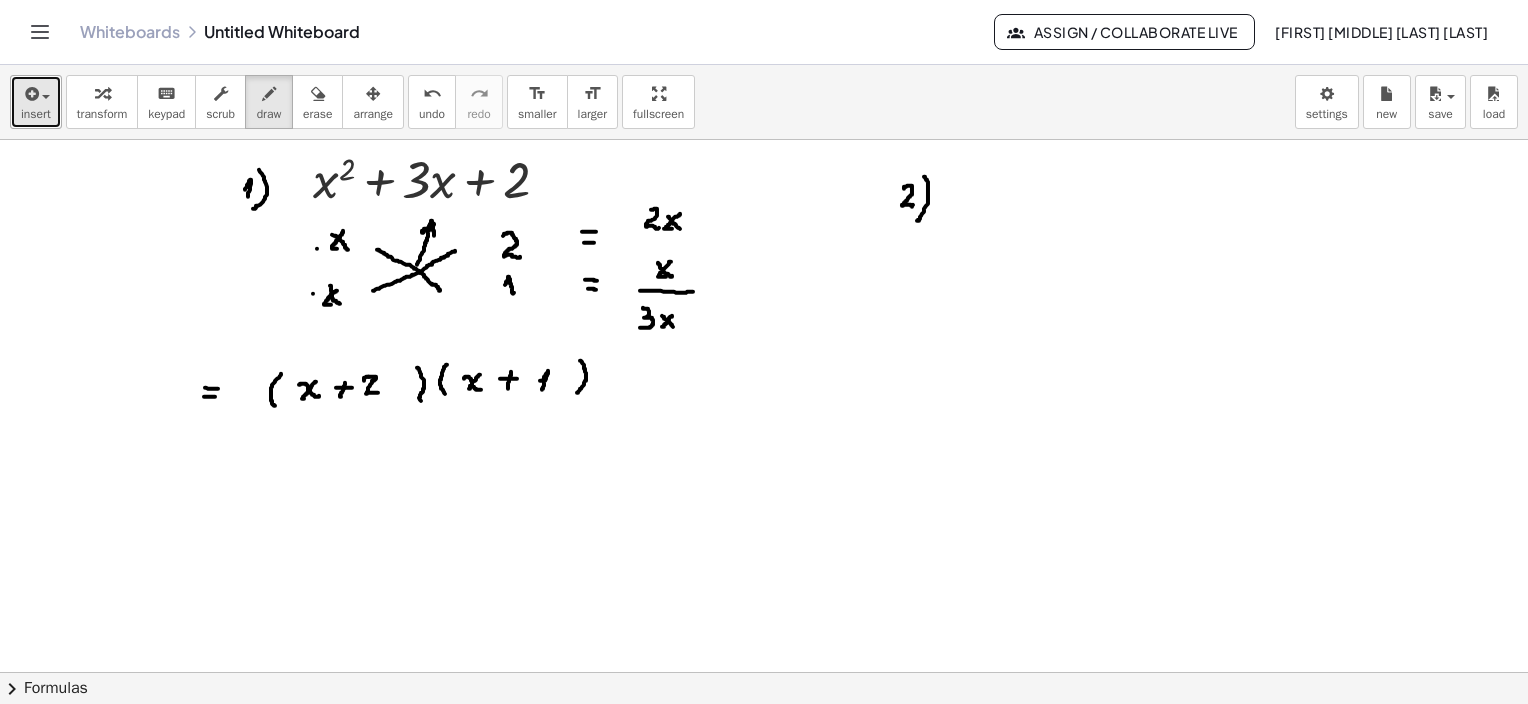 click at bounding box center (36, 93) 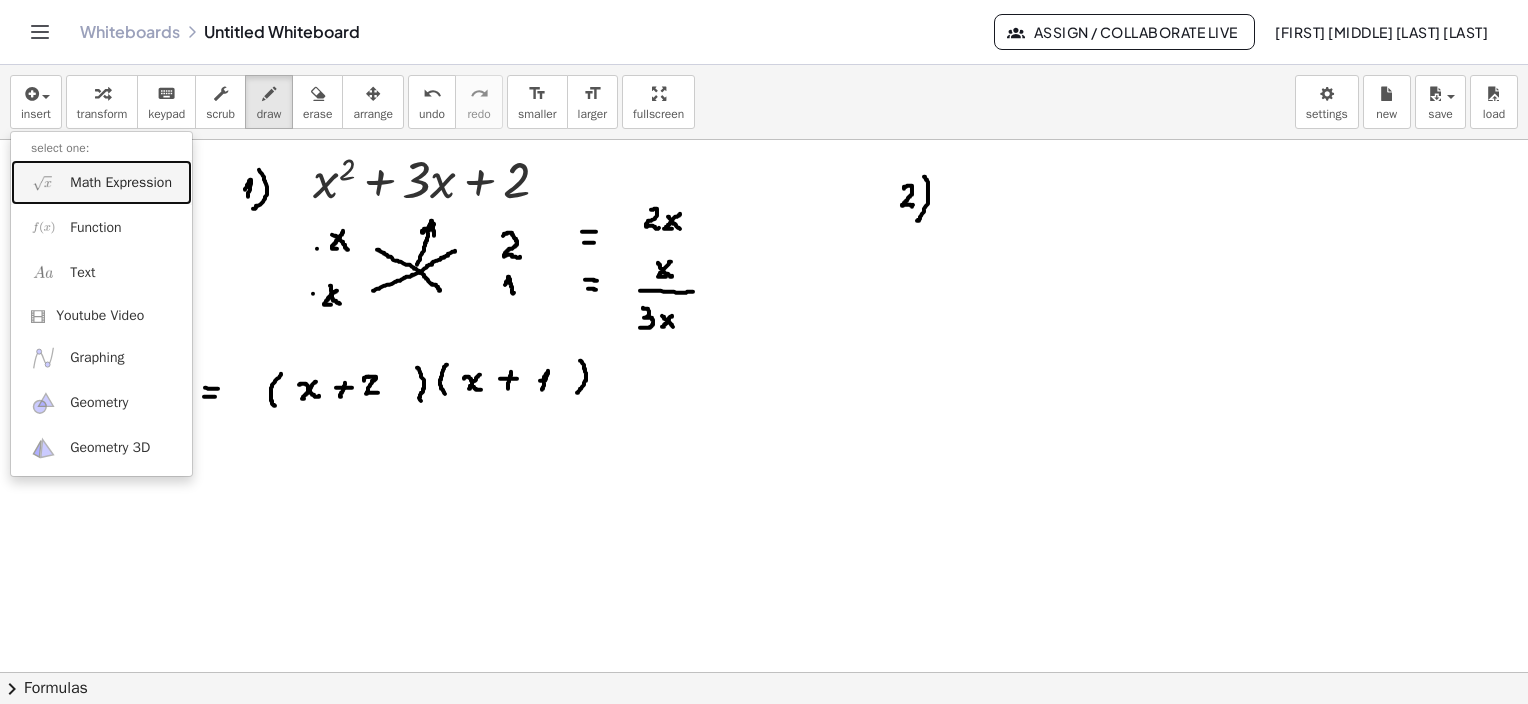 click on "Math Expression" at bounding box center (121, 183) 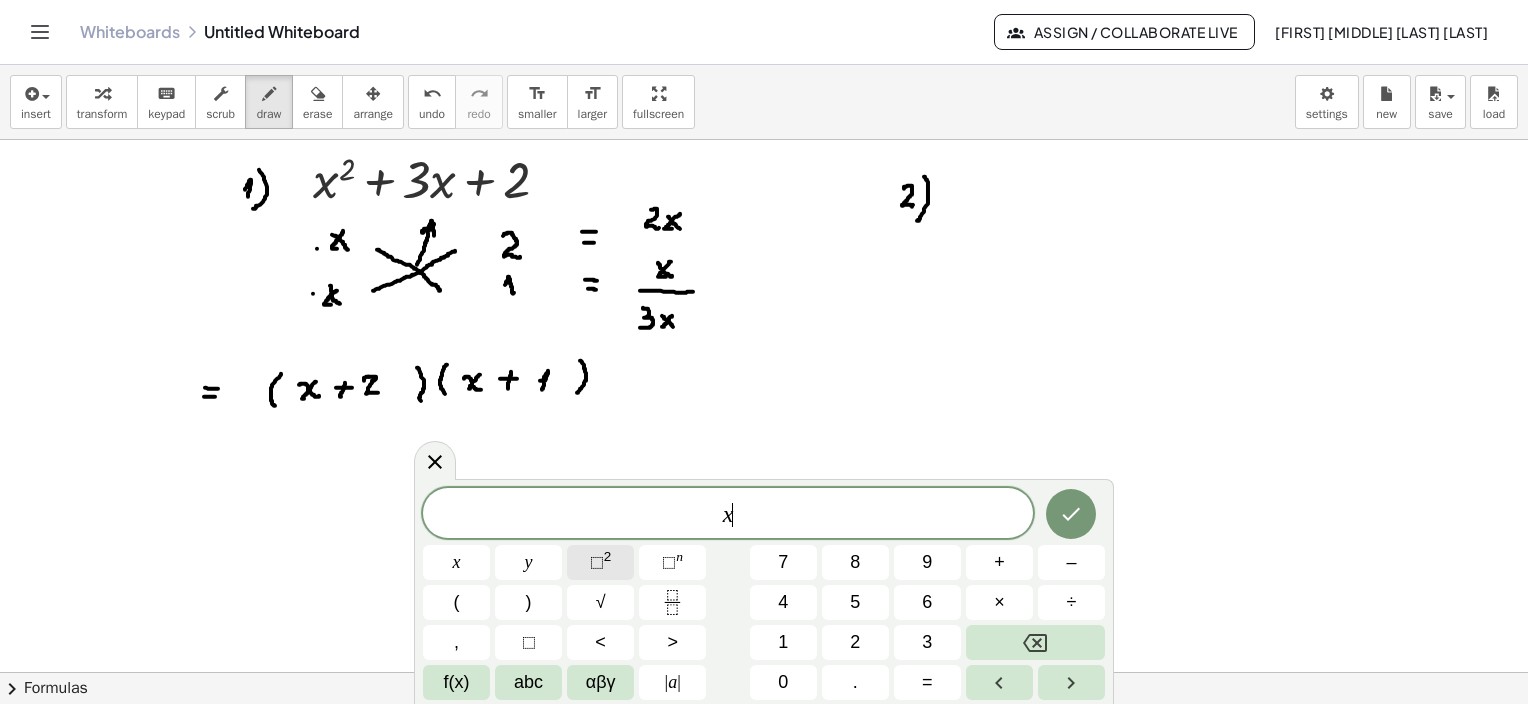 click on "⬚" at bounding box center [597, 562] 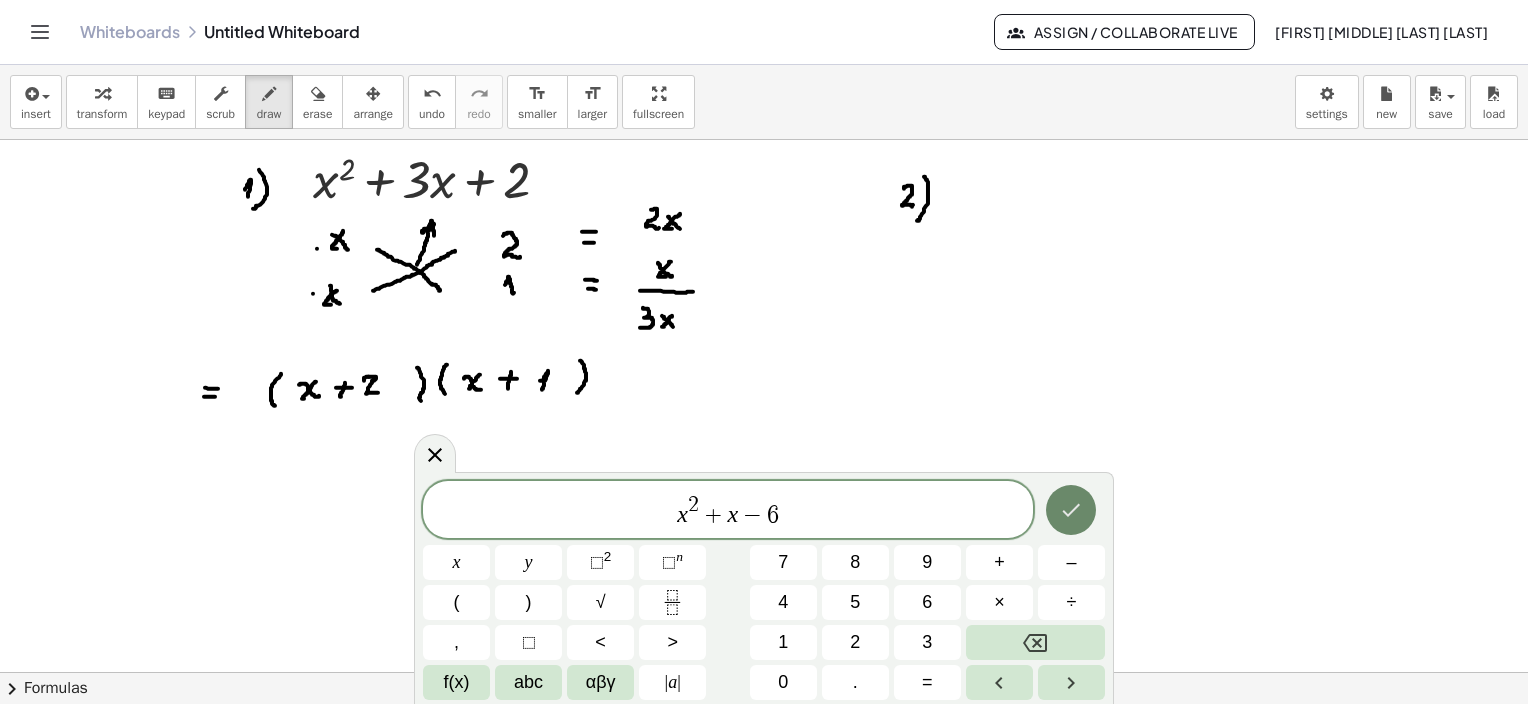 click at bounding box center [1071, 510] 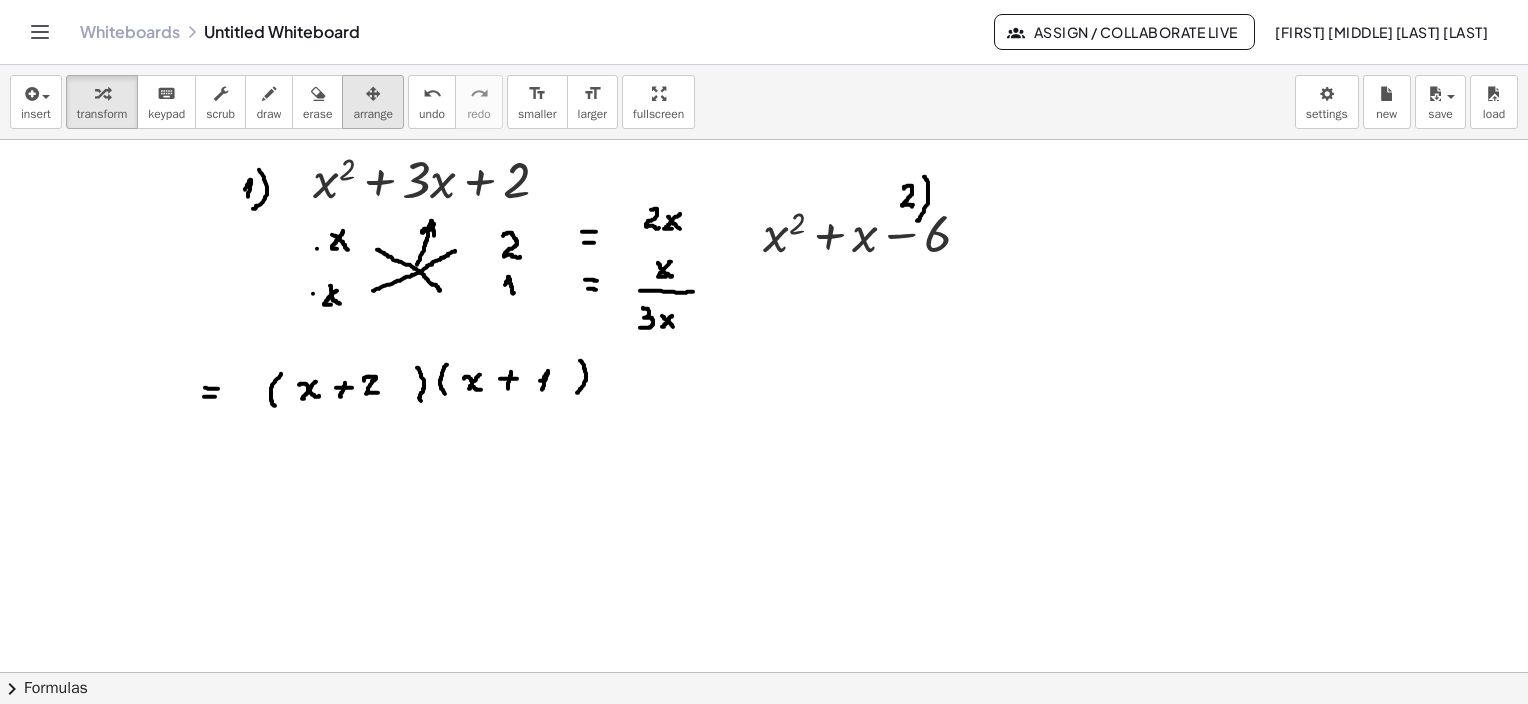click on "arrange" at bounding box center [373, 114] 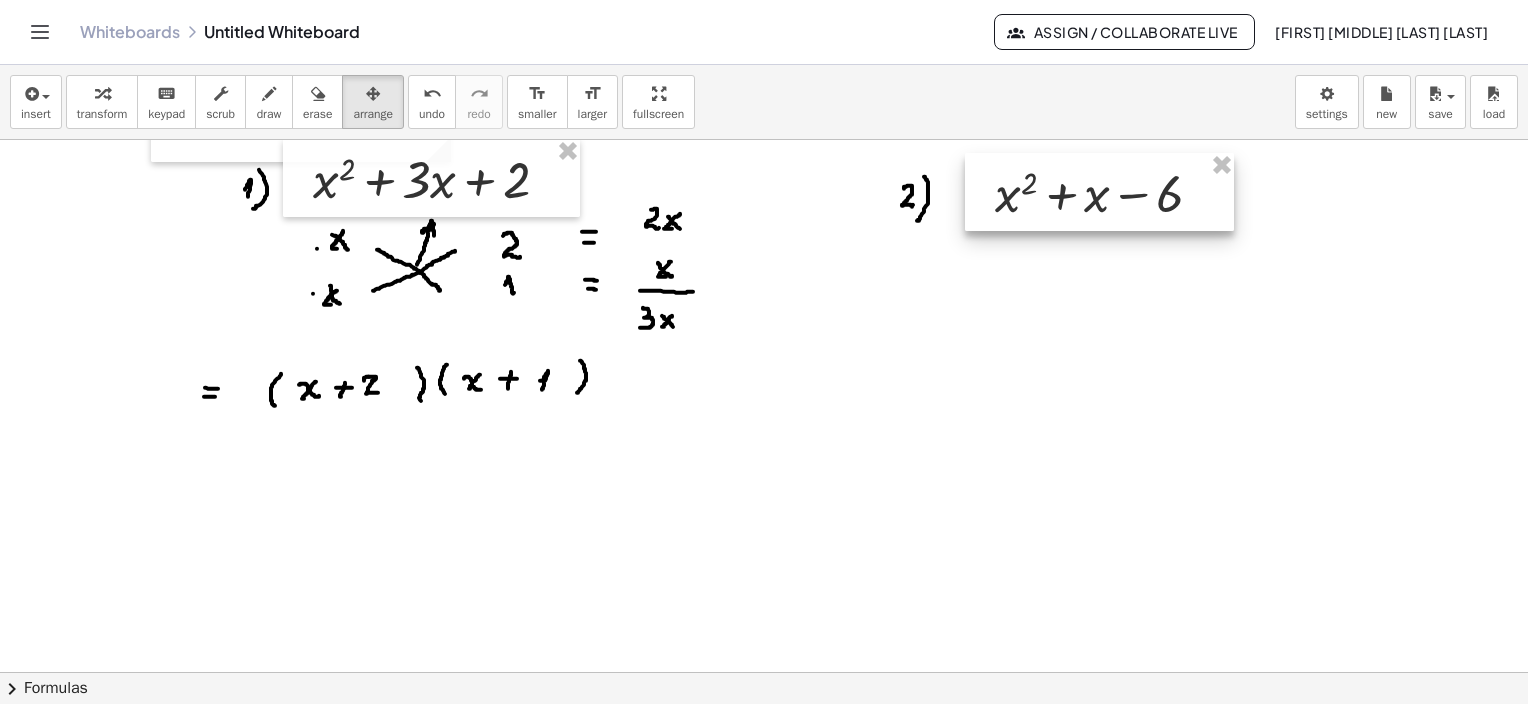 drag, startPoint x: 855, startPoint y: 245, endPoint x: 1051, endPoint y: 285, distance: 200.04 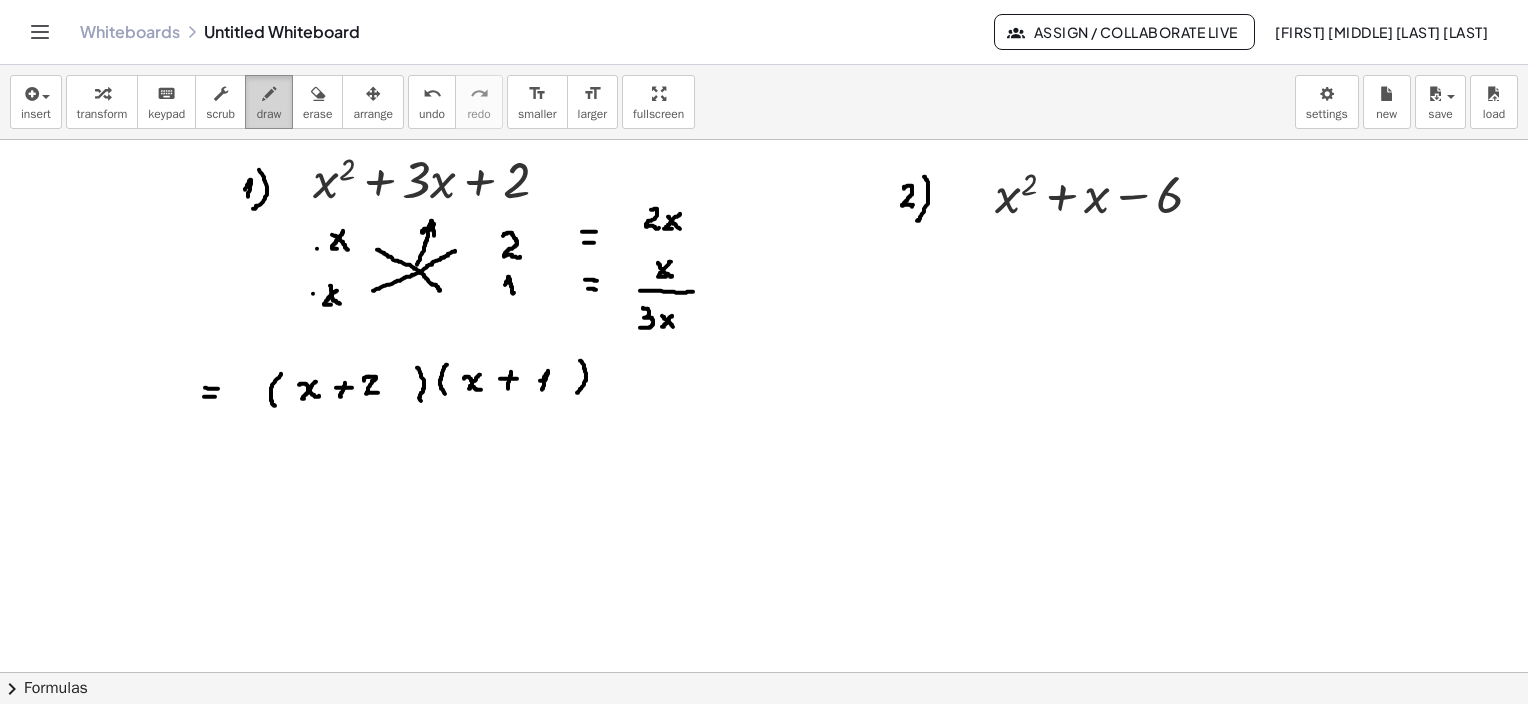 click on "draw" at bounding box center [269, 114] 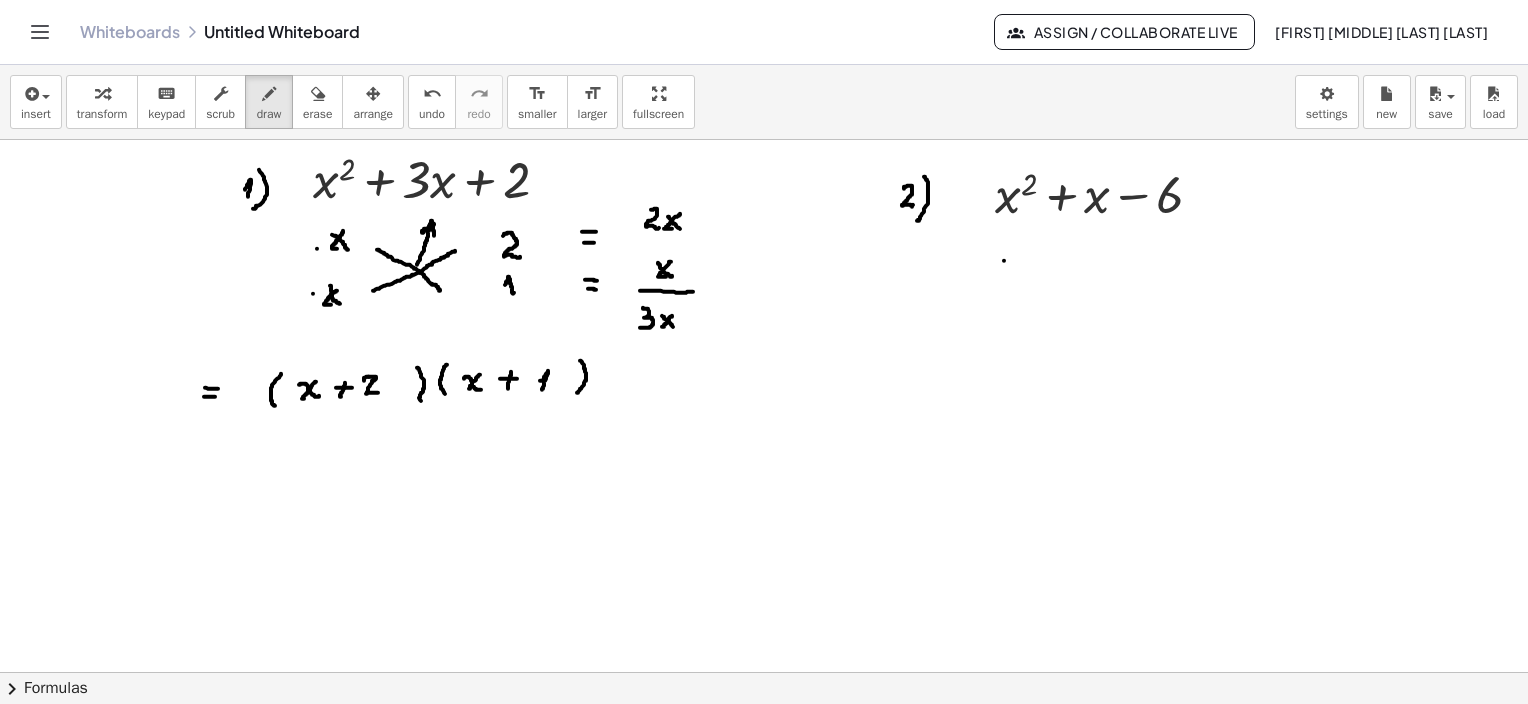 click at bounding box center (764, 637) 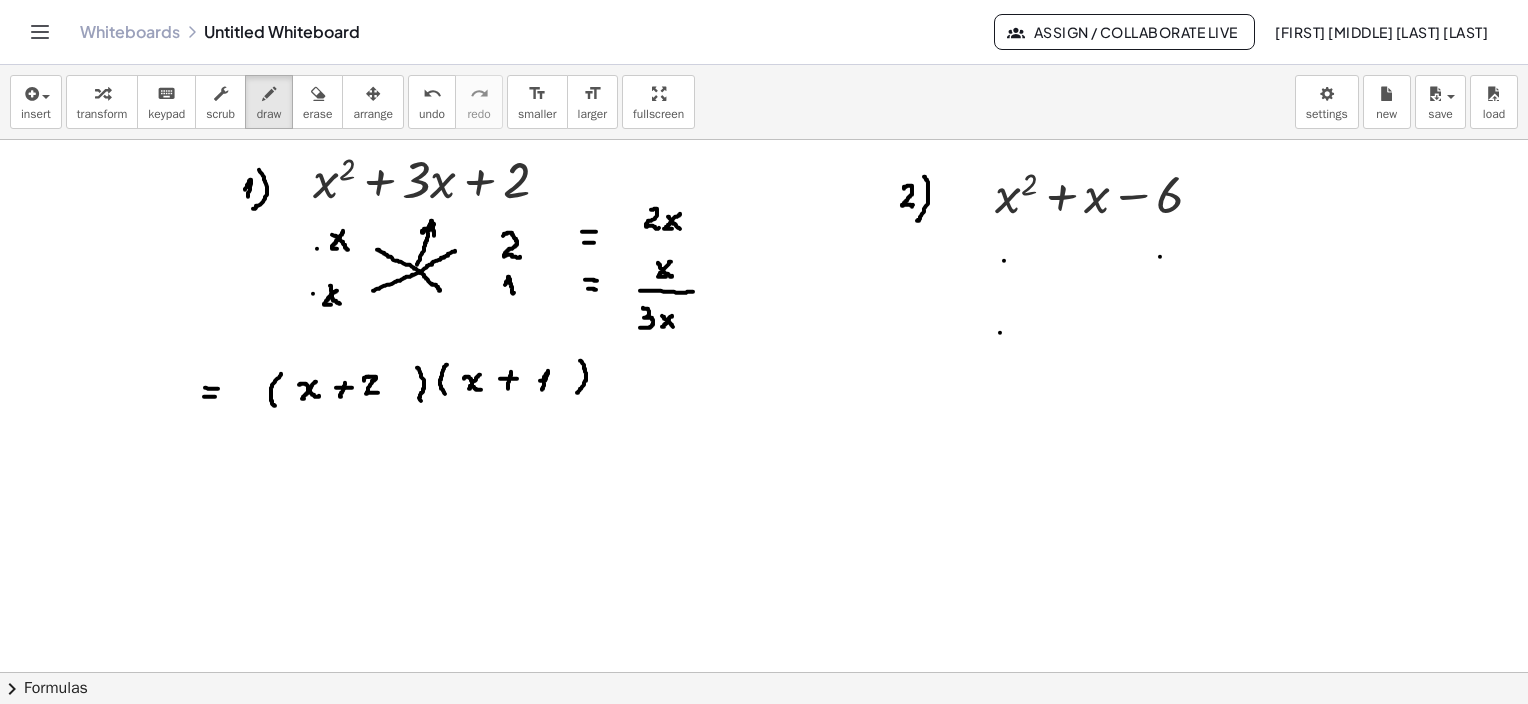 click at bounding box center [764, 637] 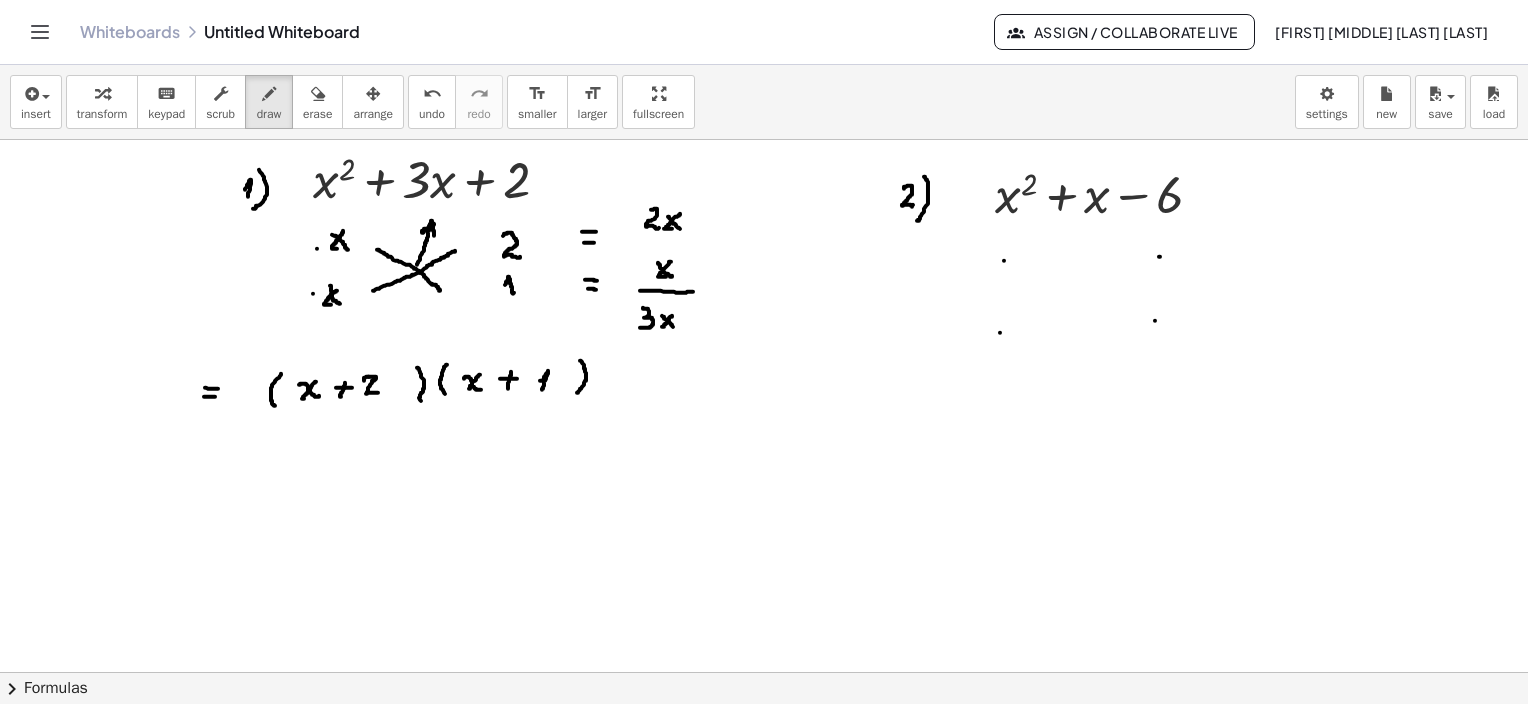click at bounding box center [764, 637] 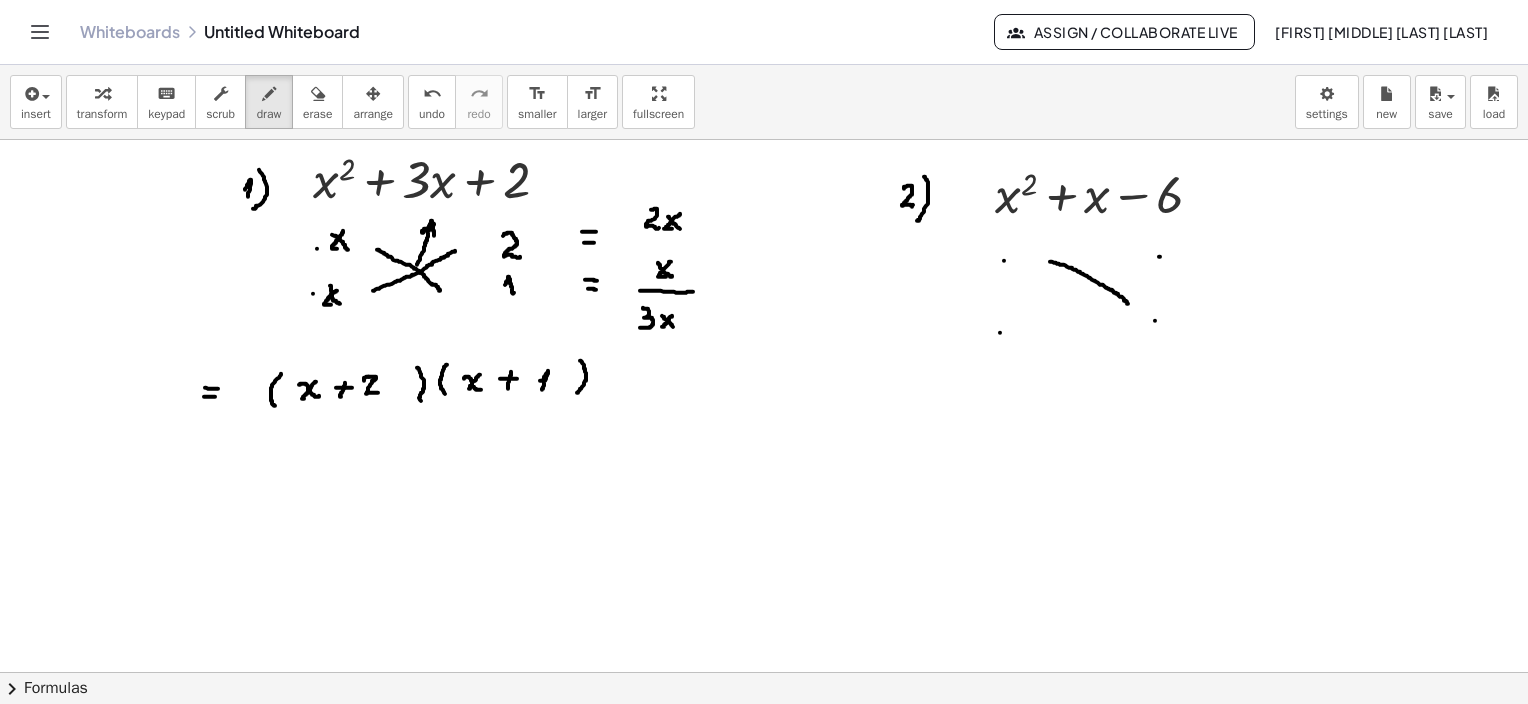 drag, startPoint x: 1050, startPoint y: 261, endPoint x: 1129, endPoint y: 292, distance: 84.8646 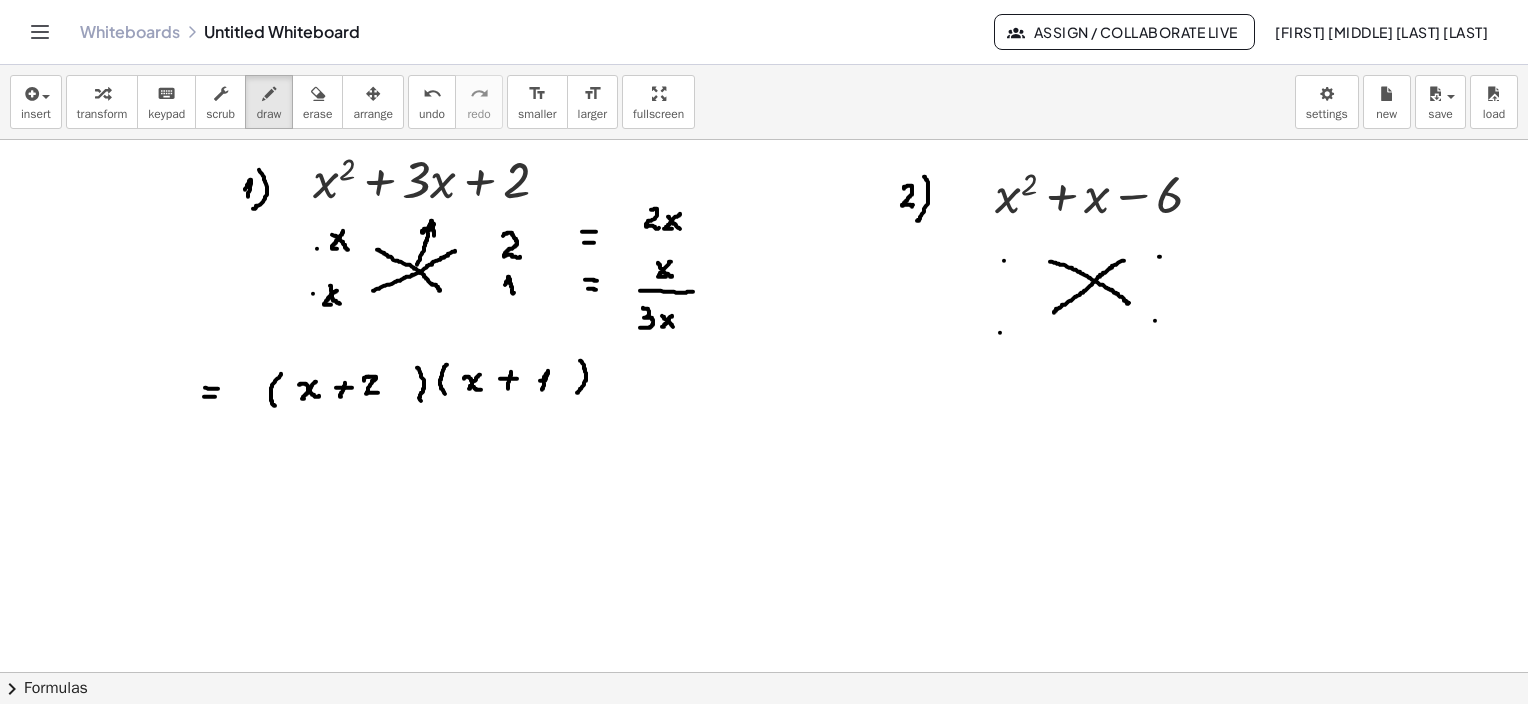 drag, startPoint x: 1124, startPoint y: 260, endPoint x: 1085, endPoint y: 273, distance: 41.109608 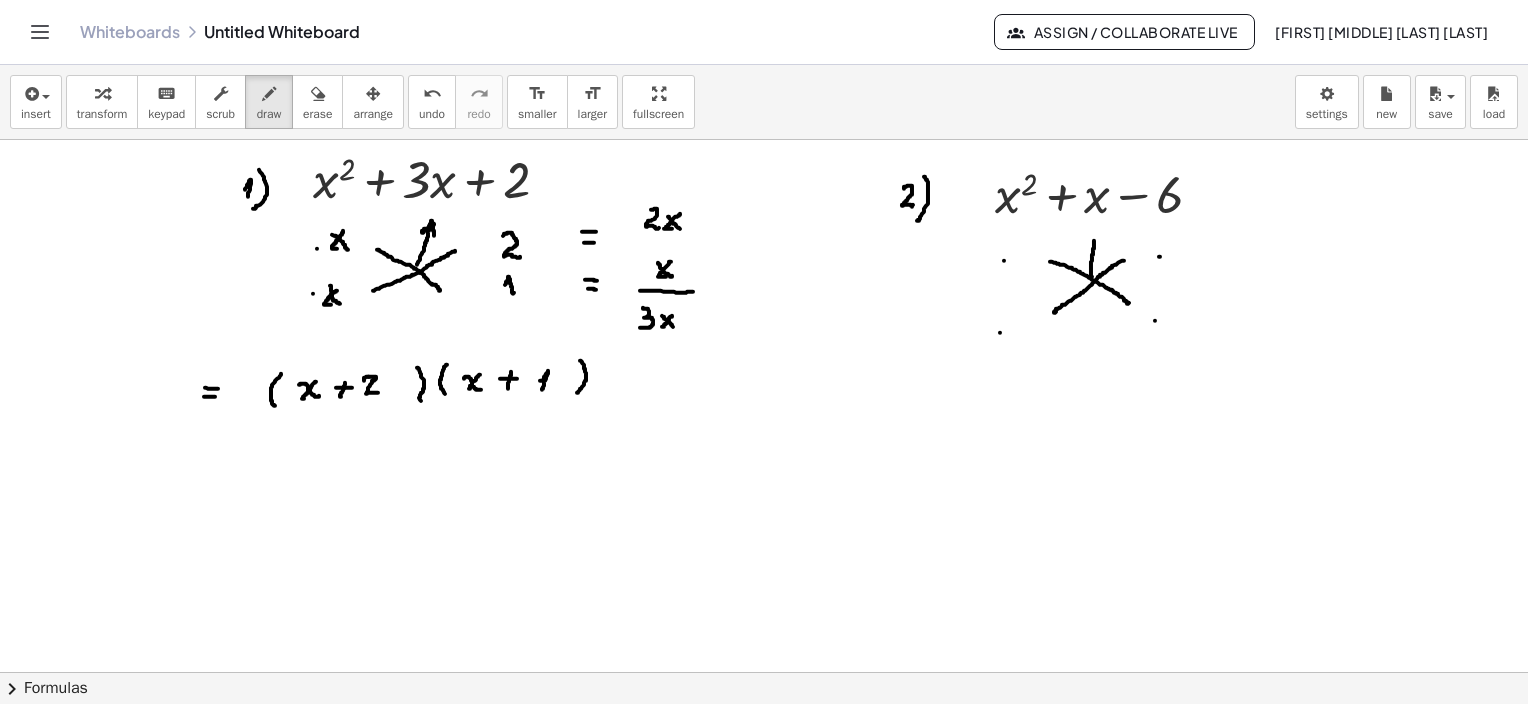 drag, startPoint x: 1094, startPoint y: 240, endPoint x: 1091, endPoint y: 260, distance: 20.22375 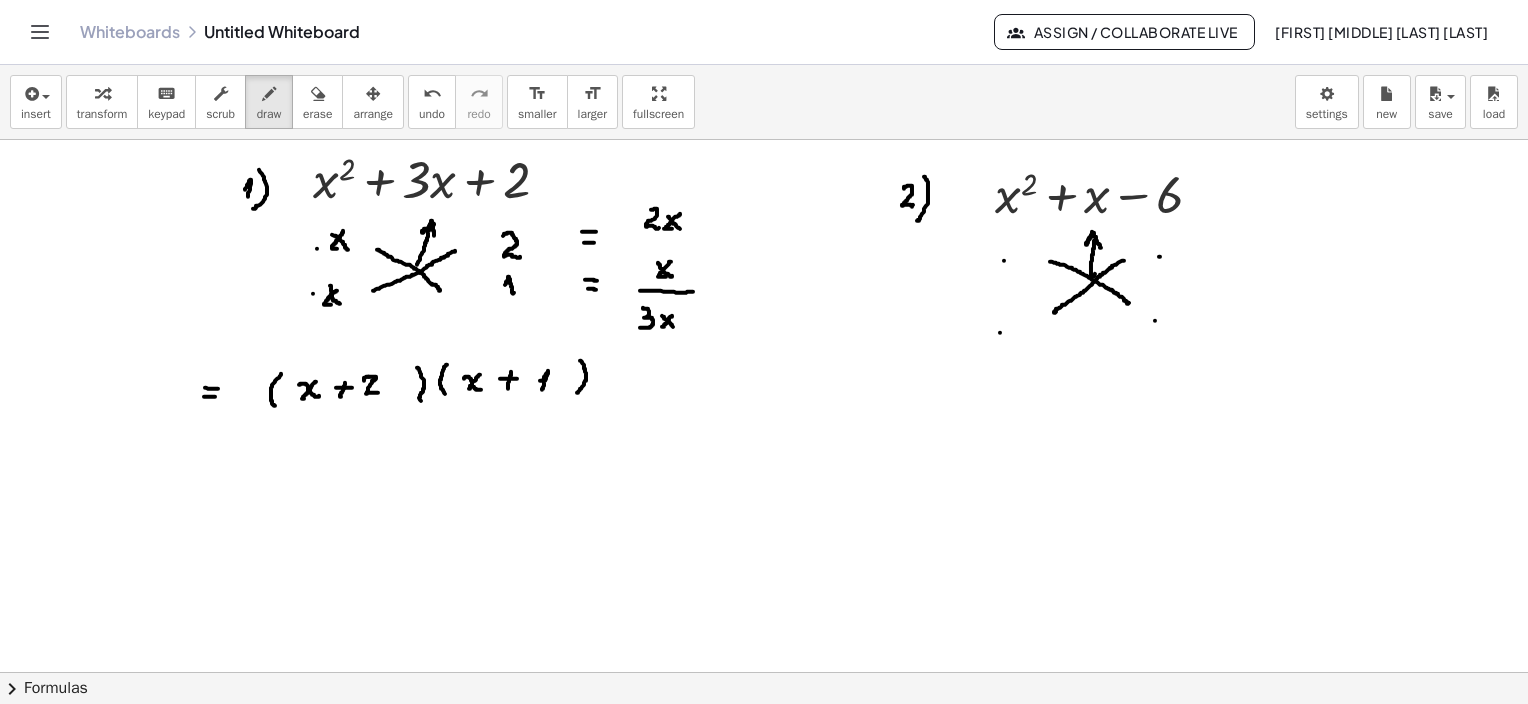 drag, startPoint x: 1092, startPoint y: 231, endPoint x: 1101, endPoint y: 247, distance: 18.35756 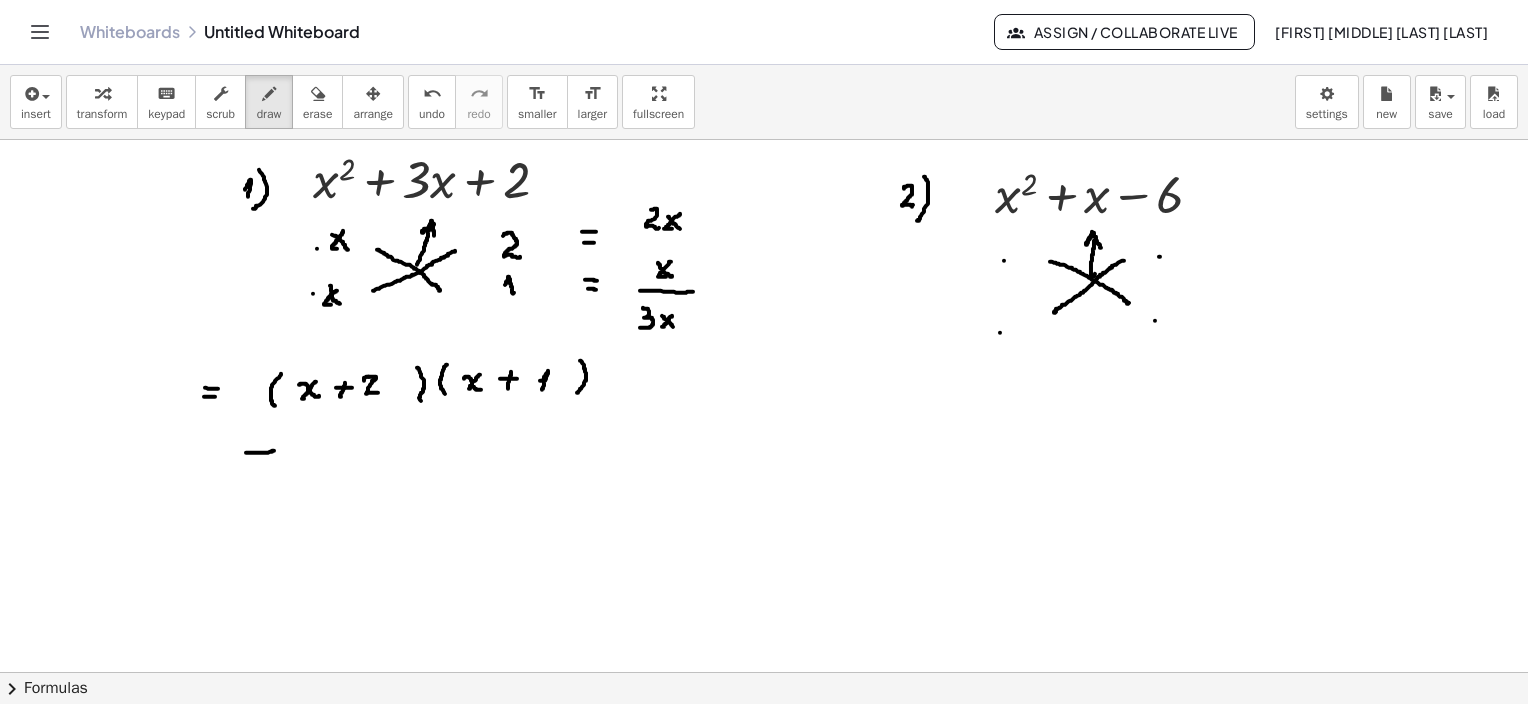 drag, startPoint x: 246, startPoint y: 452, endPoint x: 274, endPoint y: 450, distance: 28.071337 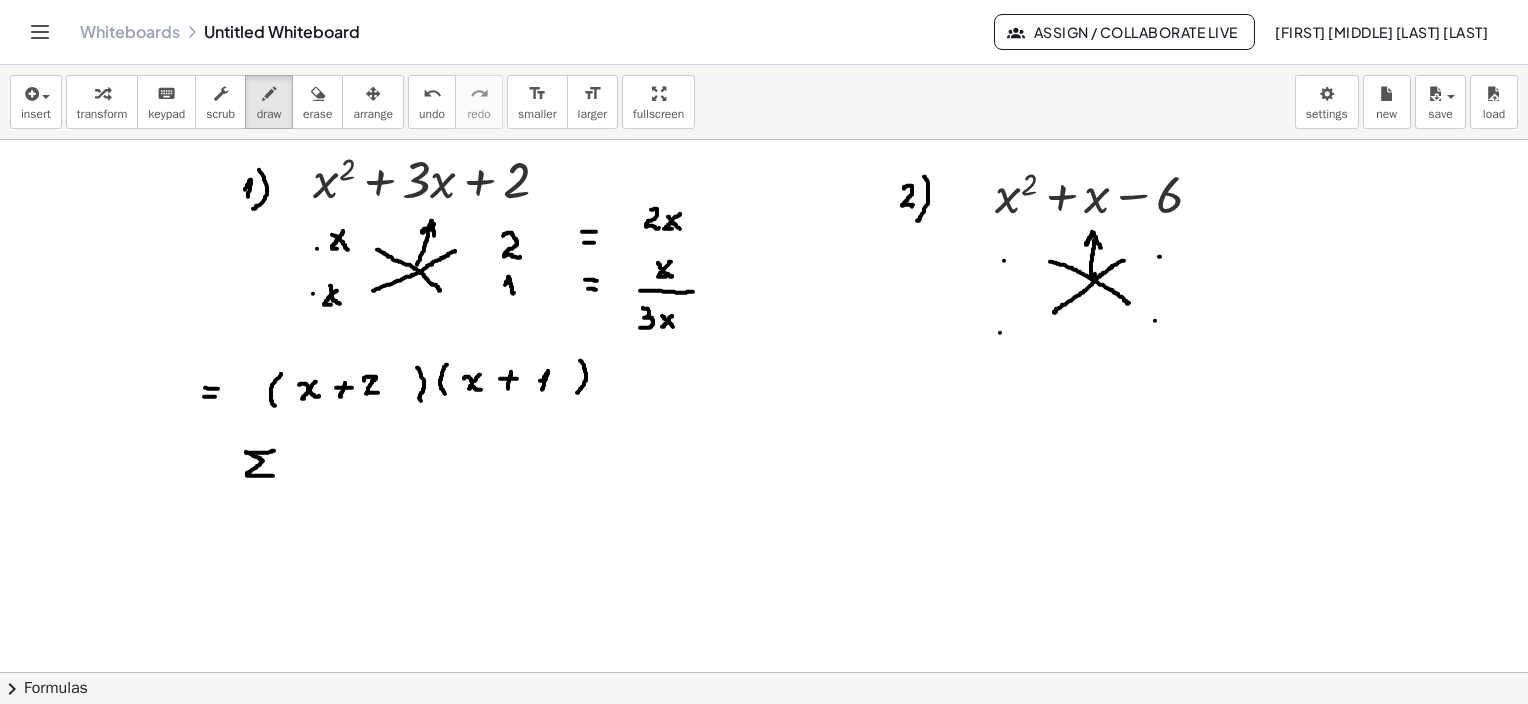 drag, startPoint x: 246, startPoint y: 451, endPoint x: 278, endPoint y: 475, distance: 40 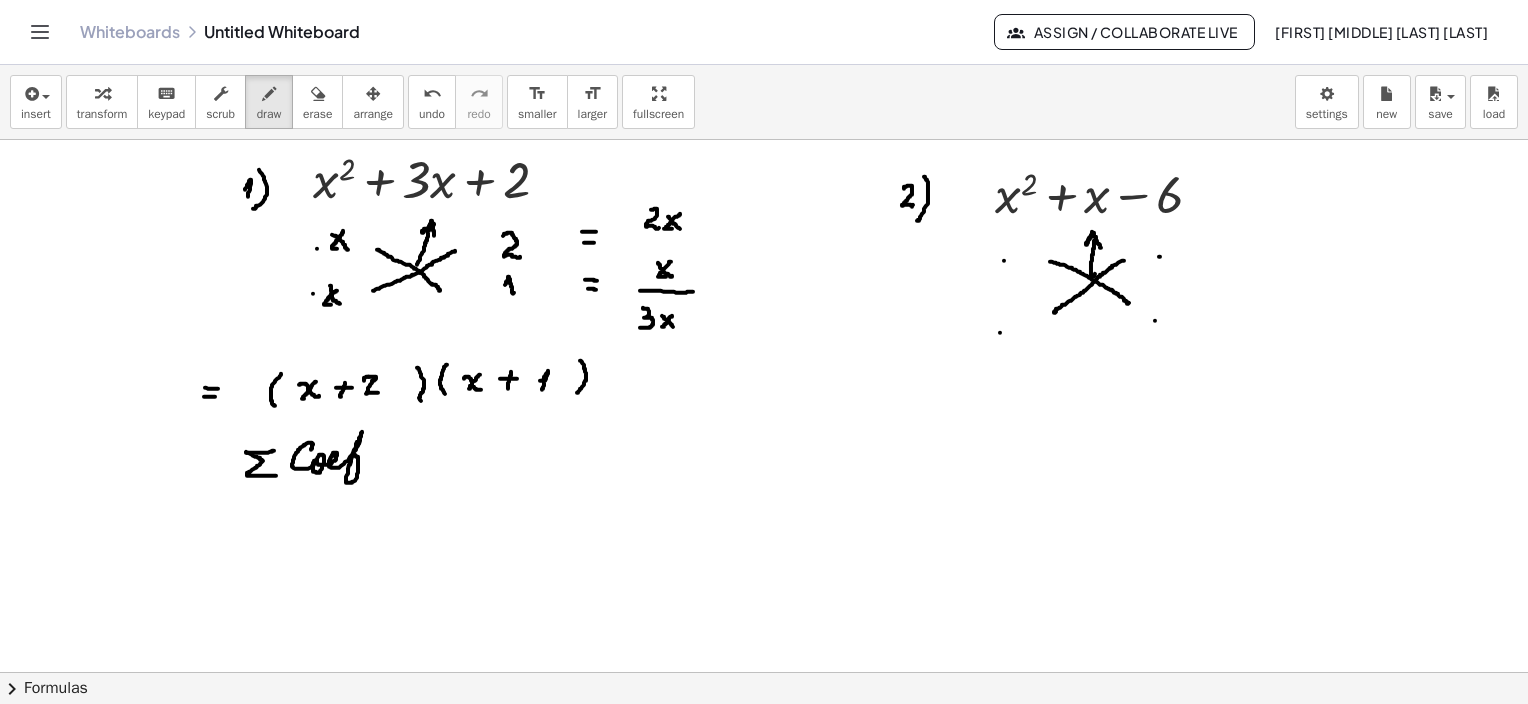 drag, startPoint x: 312, startPoint y: 448, endPoint x: 362, endPoint y: 457, distance: 50.803543 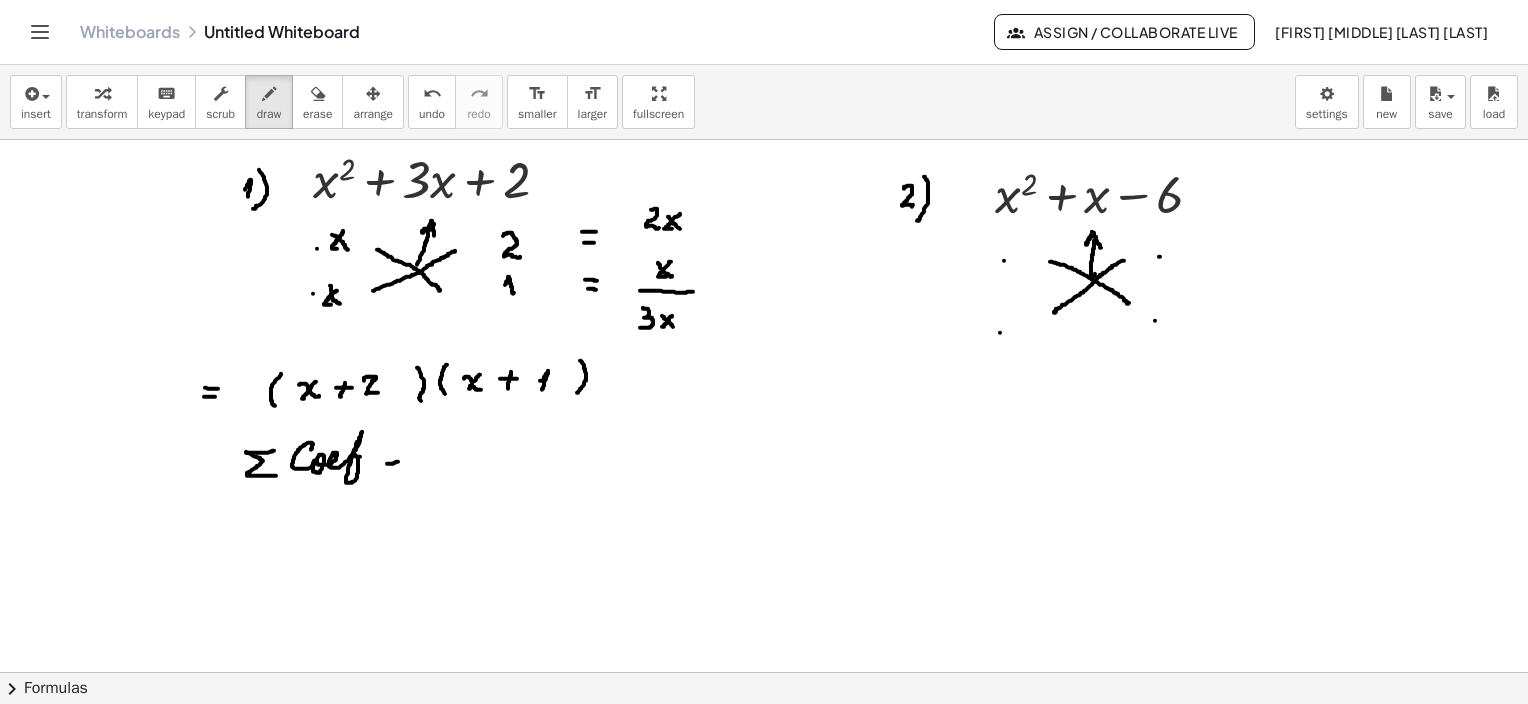 click at bounding box center [764, 637] 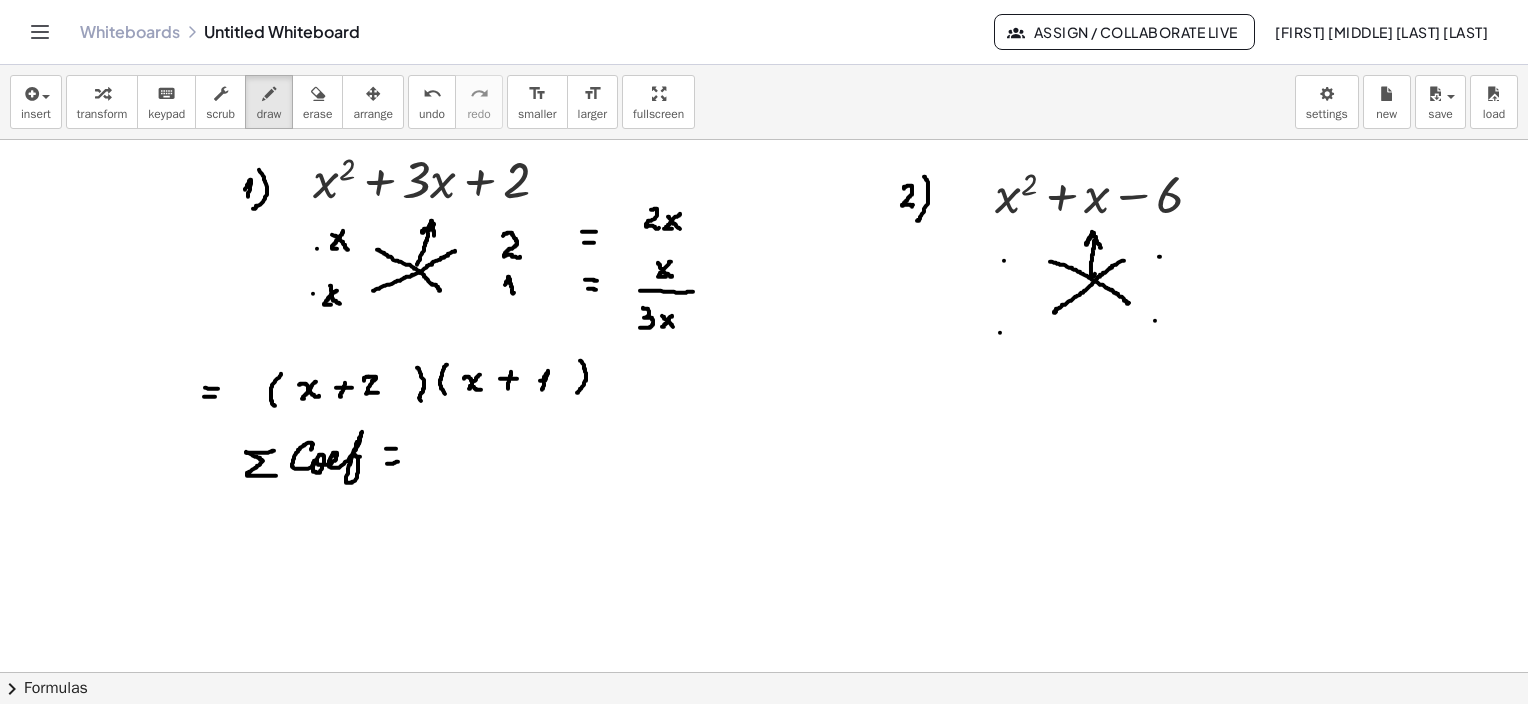 click at bounding box center [764, 637] 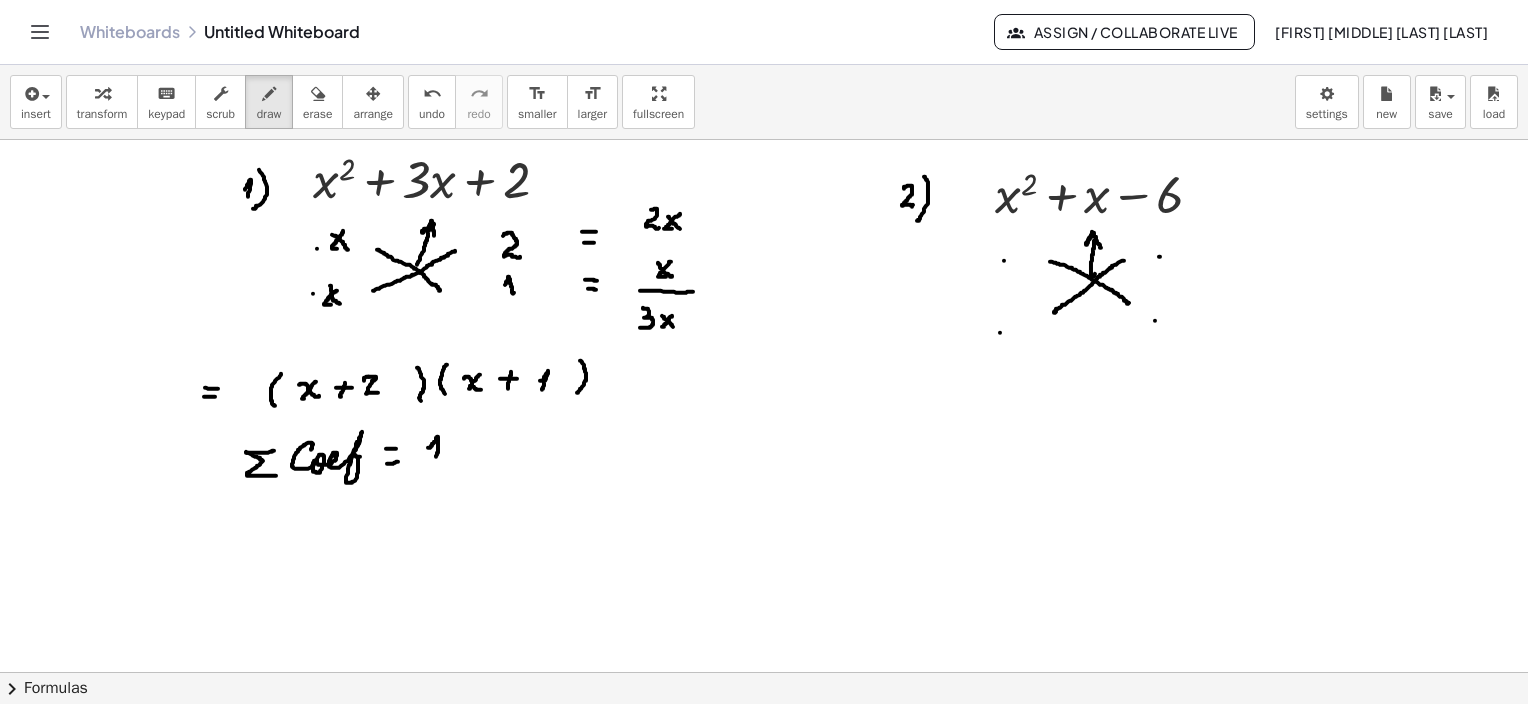 drag, startPoint x: 428, startPoint y: 447, endPoint x: 436, endPoint y: 456, distance: 12.0415945 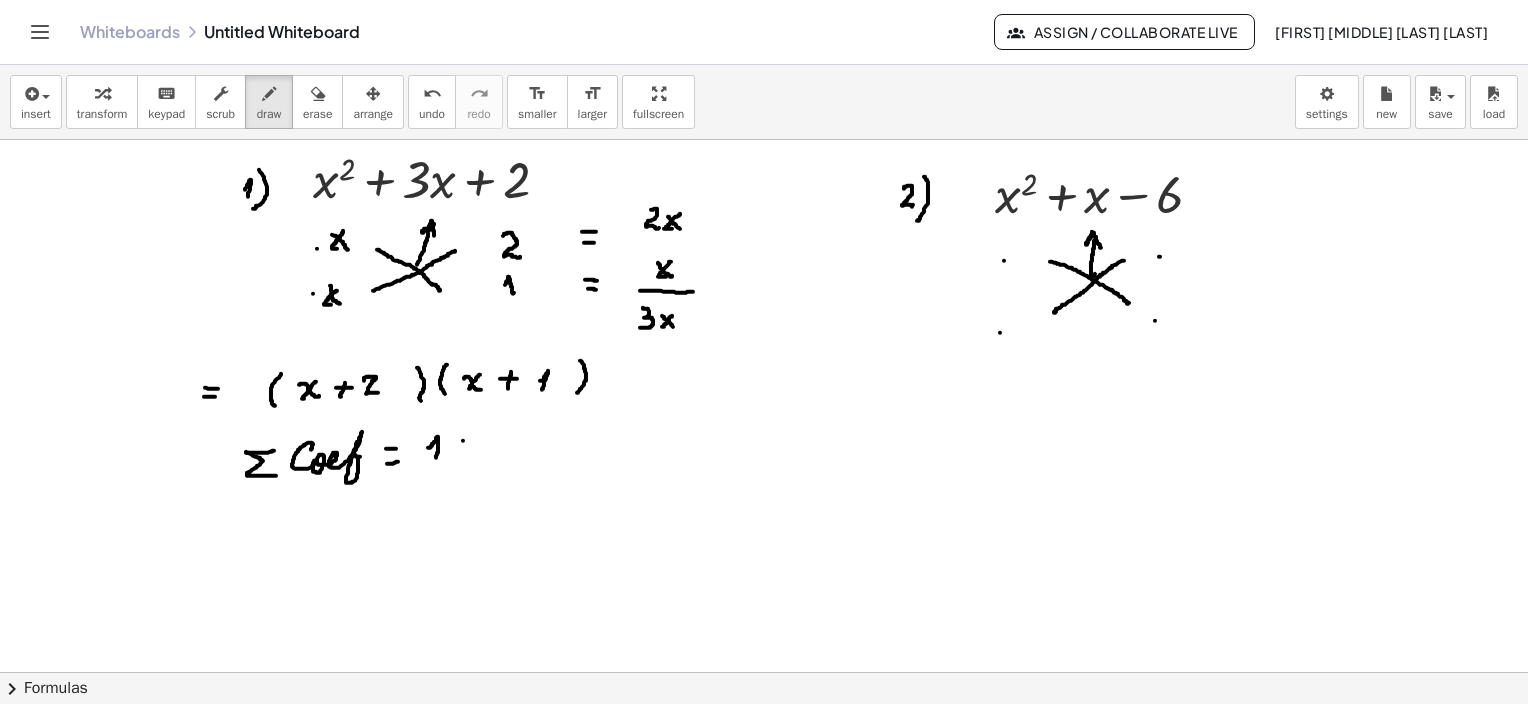 click at bounding box center (764, 637) 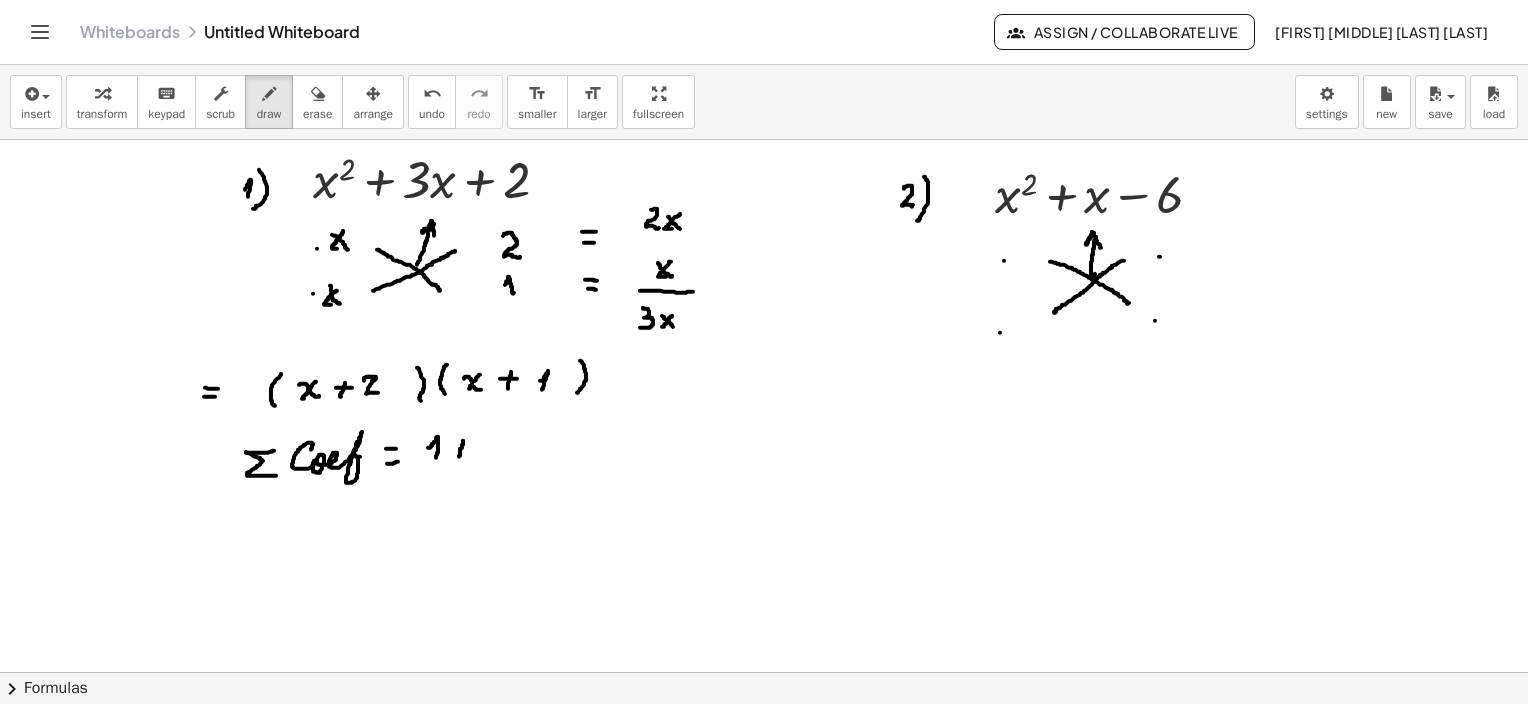 drag, startPoint x: 463, startPoint y: 440, endPoint x: 458, endPoint y: 451, distance: 12.083046 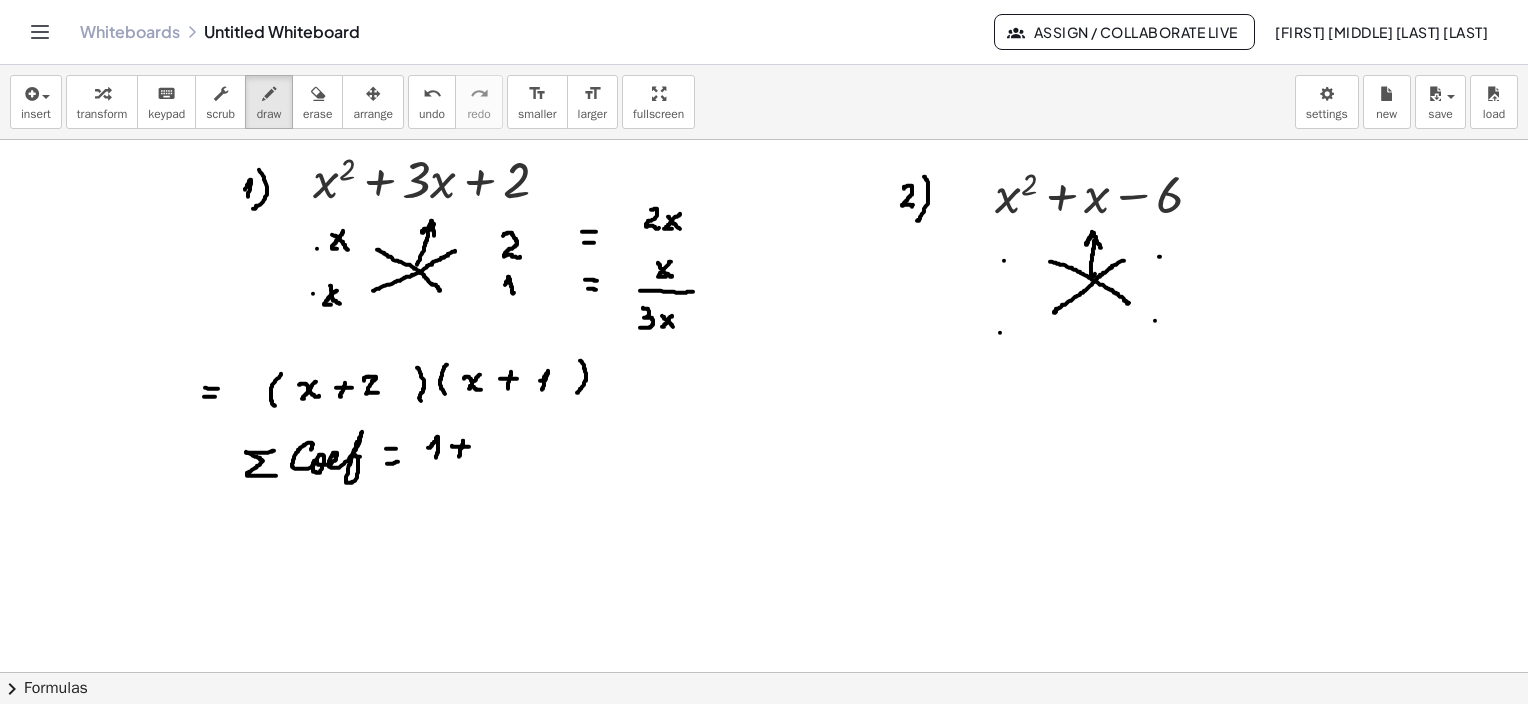 drag, startPoint x: 452, startPoint y: 445, endPoint x: 470, endPoint y: 446, distance: 18.027756 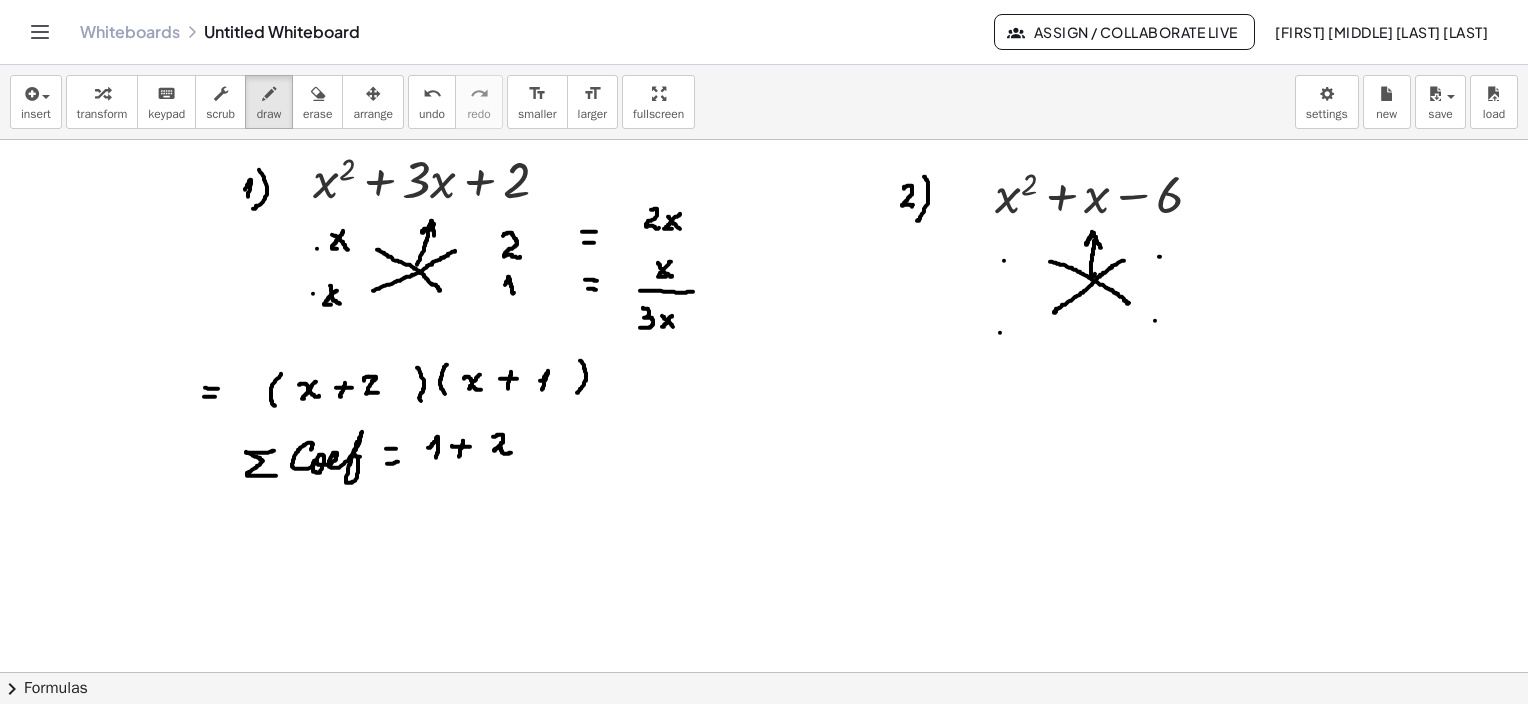 drag, startPoint x: 493, startPoint y: 436, endPoint x: 511, endPoint y: 452, distance: 24.083189 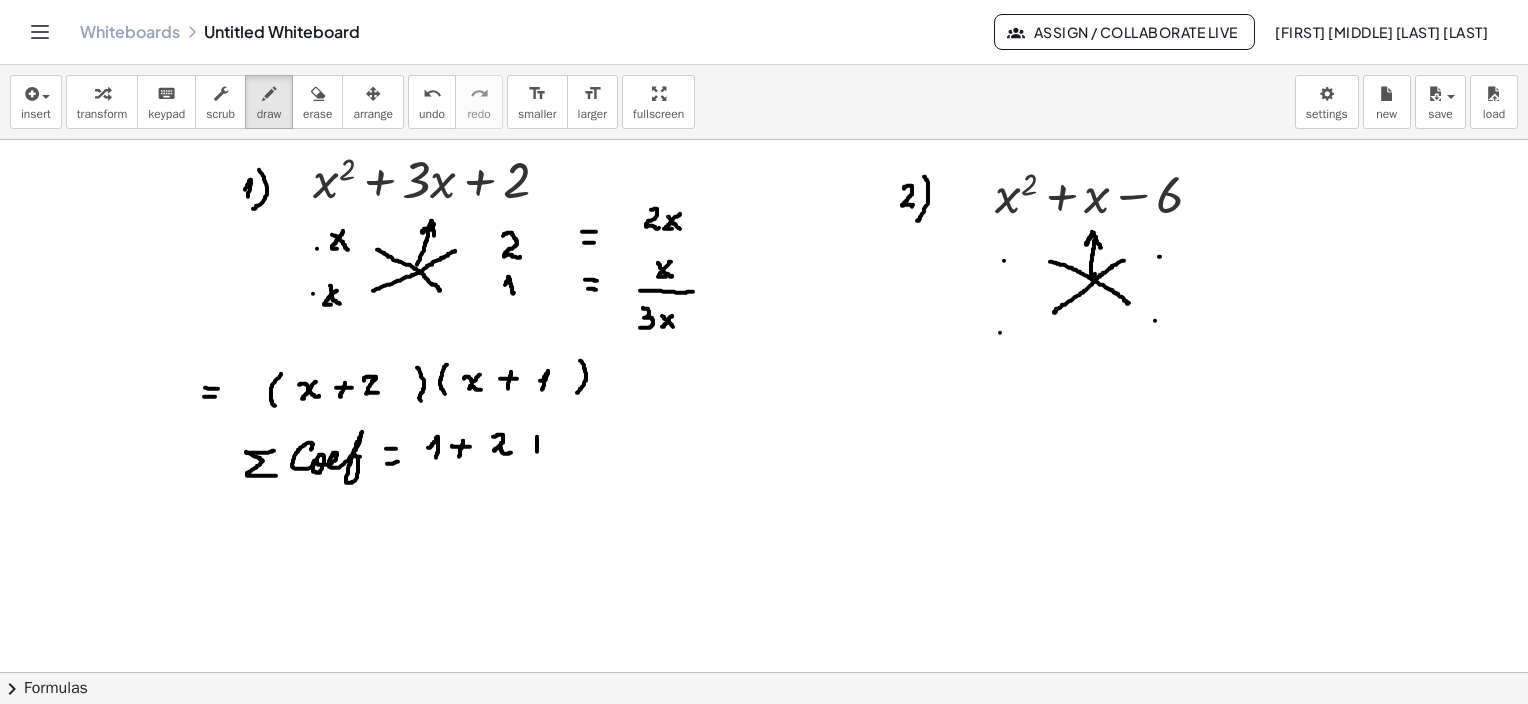 drag, startPoint x: 537, startPoint y: 436, endPoint x: 536, endPoint y: 452, distance: 16.03122 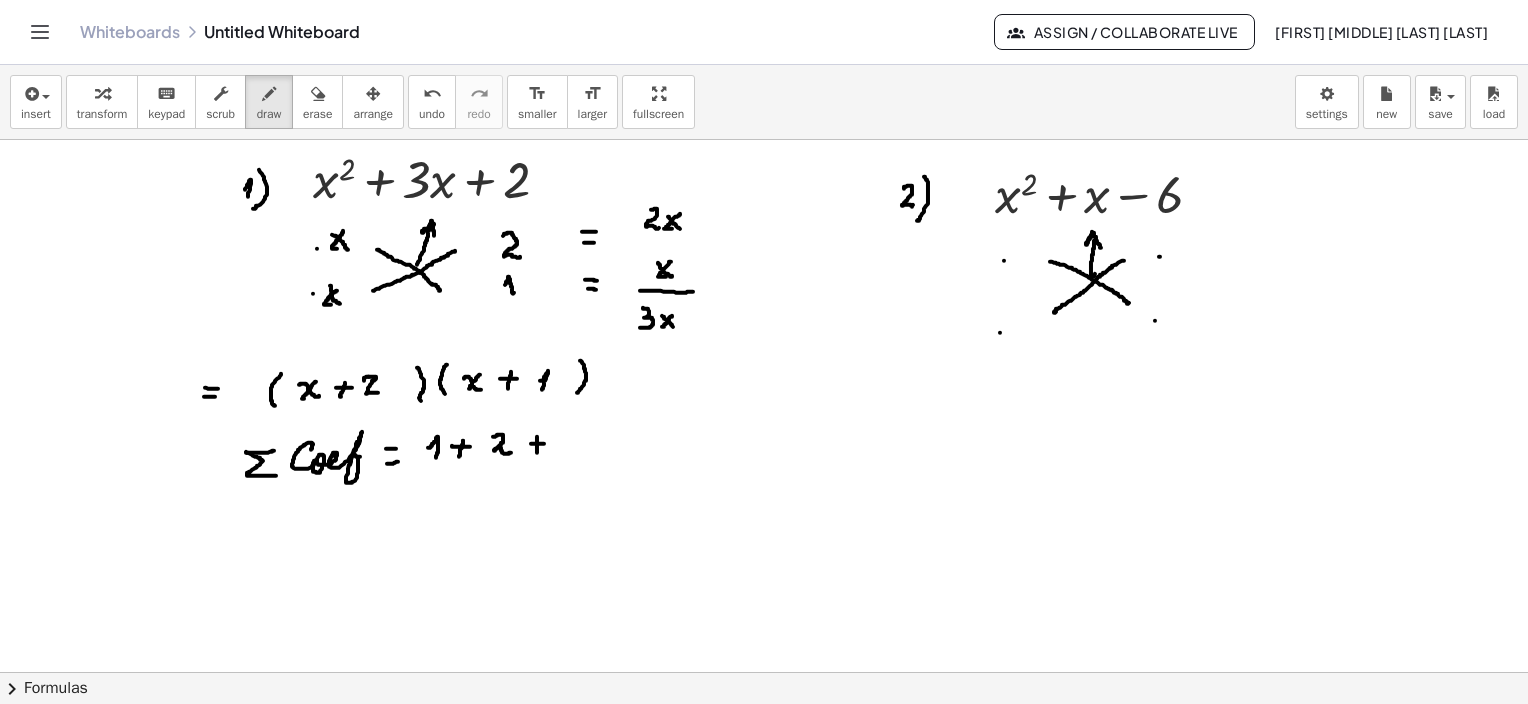 drag, startPoint x: 532, startPoint y: 443, endPoint x: 552, endPoint y: 446, distance: 20.22375 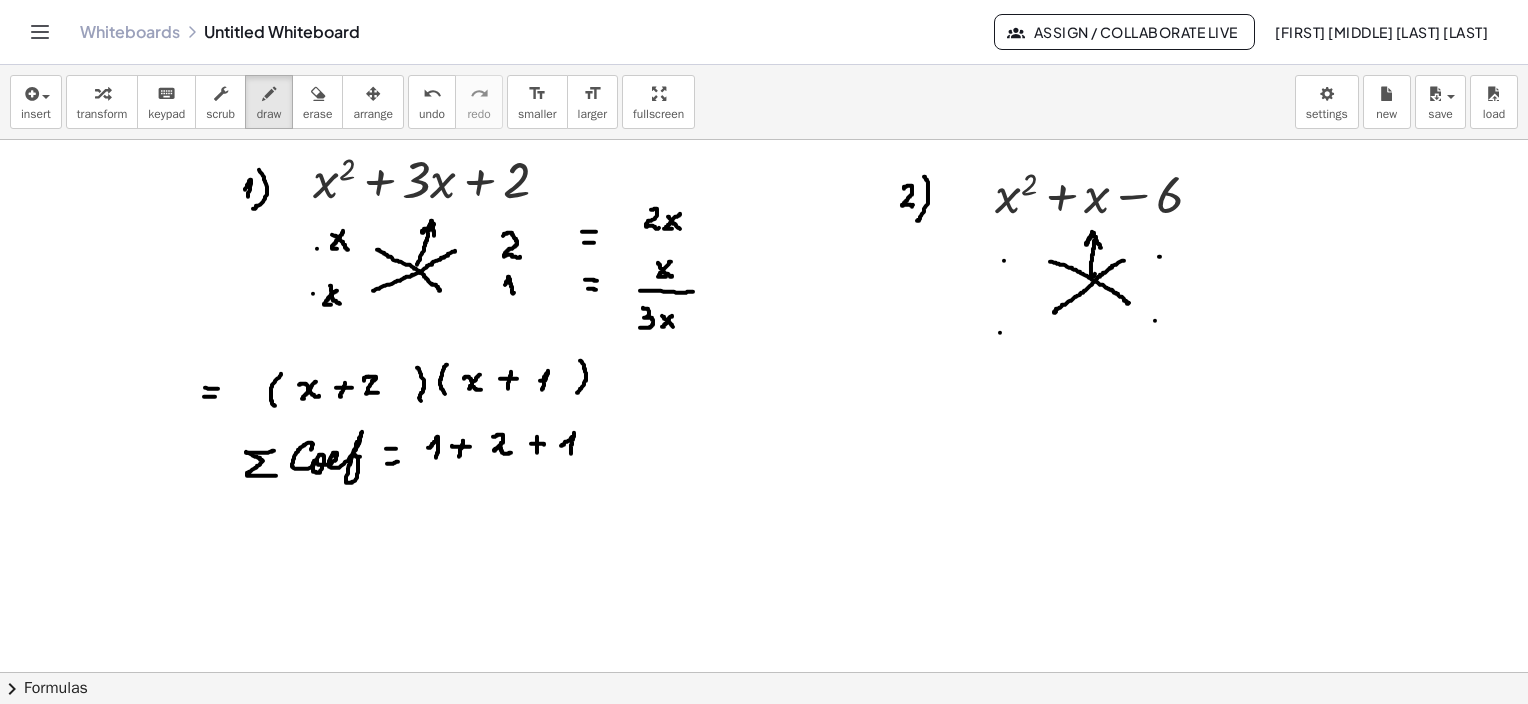 drag, startPoint x: 561, startPoint y: 445, endPoint x: 571, endPoint y: 453, distance: 12.806249 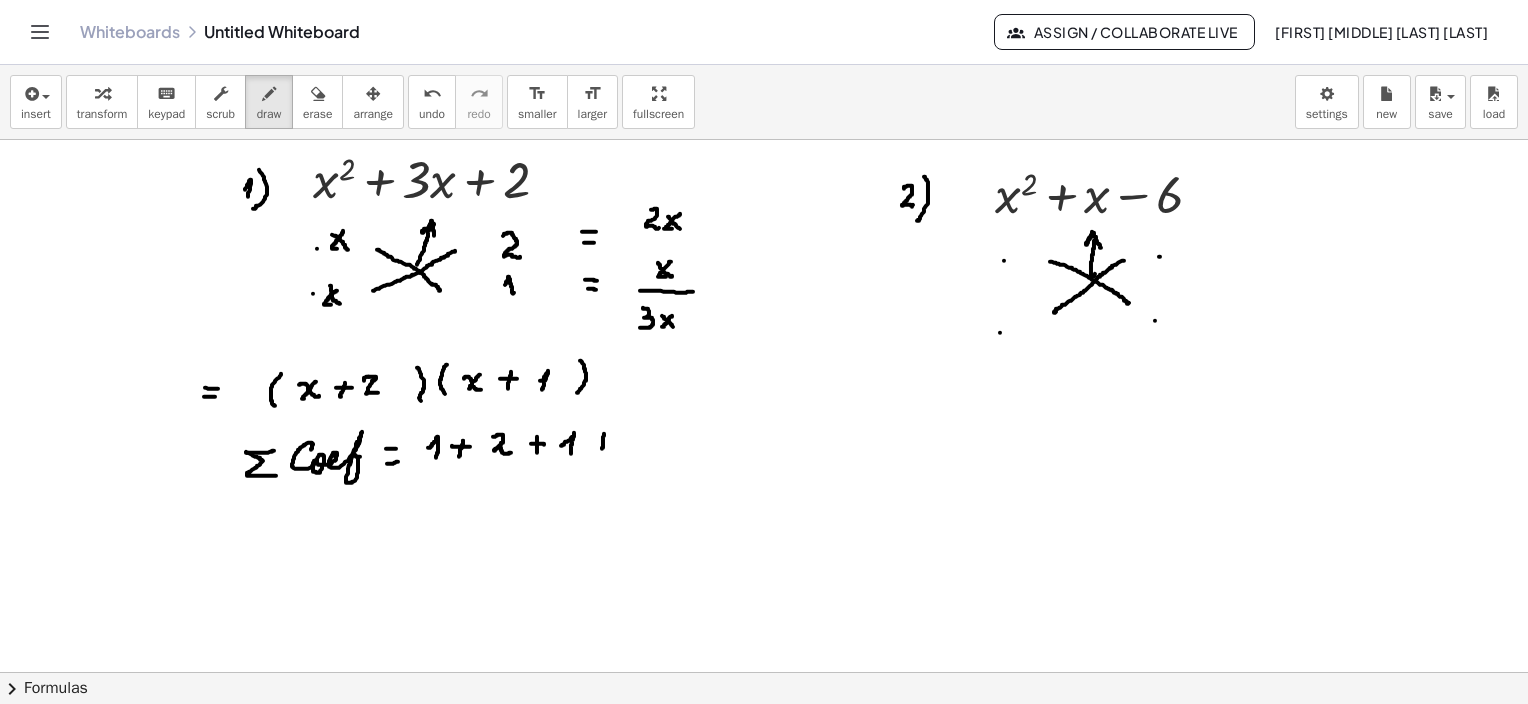 drag, startPoint x: 604, startPoint y: 433, endPoint x: 602, endPoint y: 448, distance: 15.132746 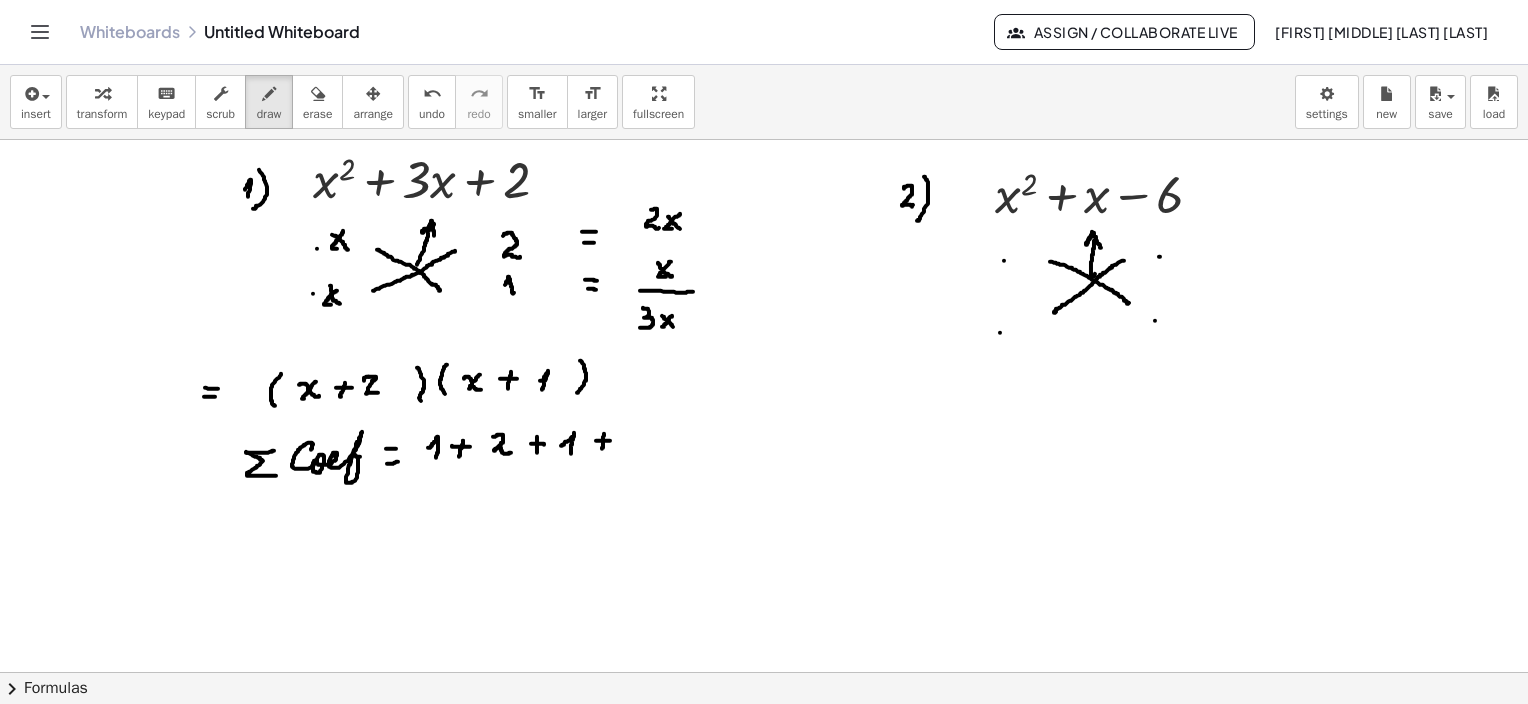 drag, startPoint x: 596, startPoint y: 440, endPoint x: 611, endPoint y: 440, distance: 15 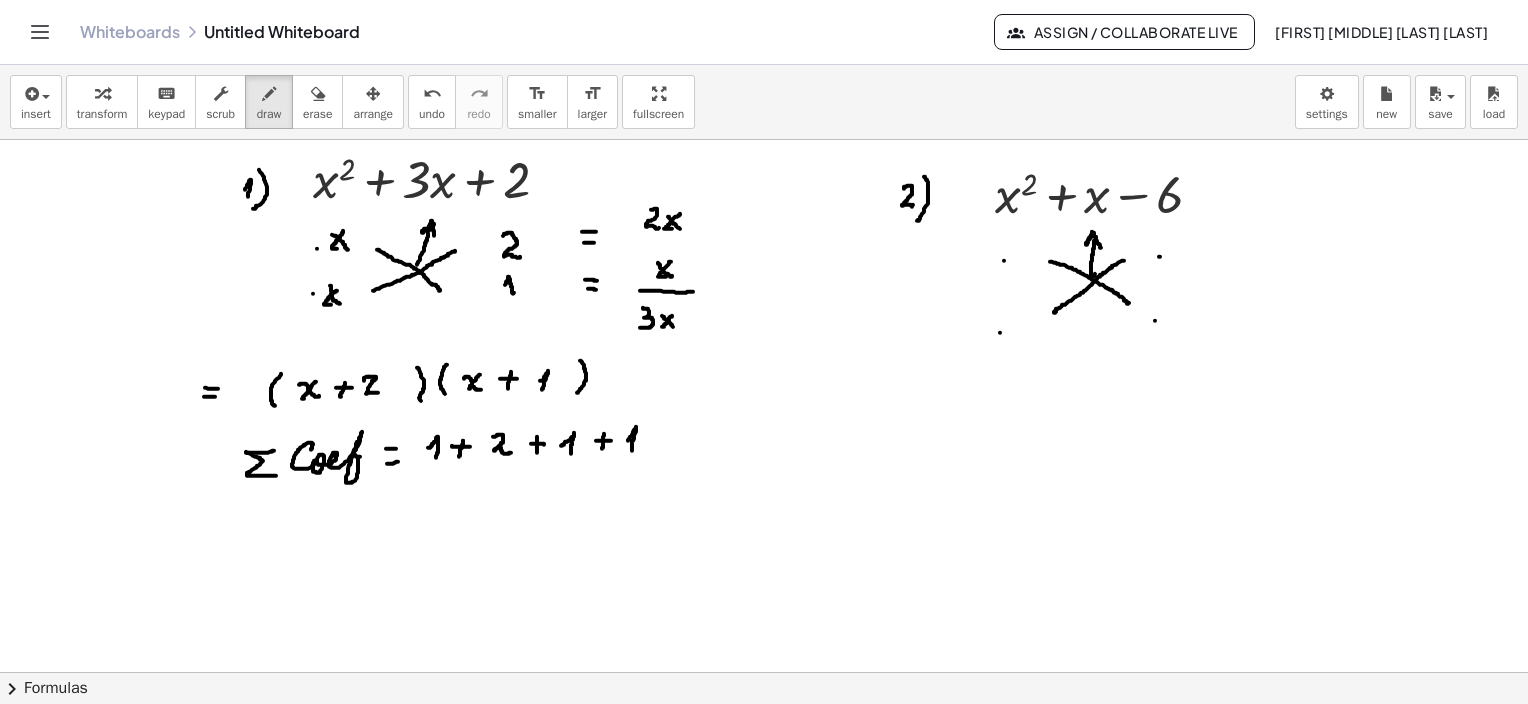 drag, startPoint x: 628, startPoint y: 440, endPoint x: 632, endPoint y: 450, distance: 10.770329 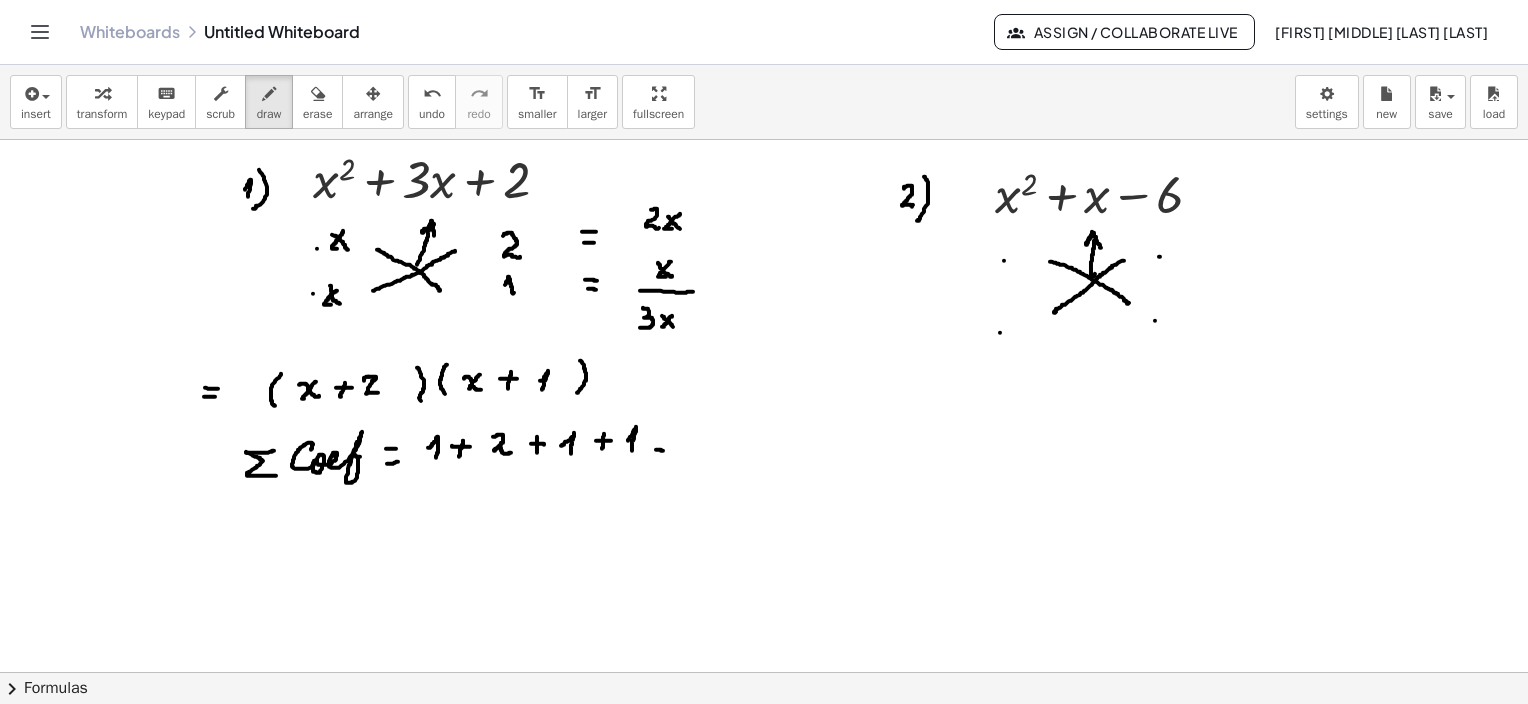click at bounding box center [764, 637] 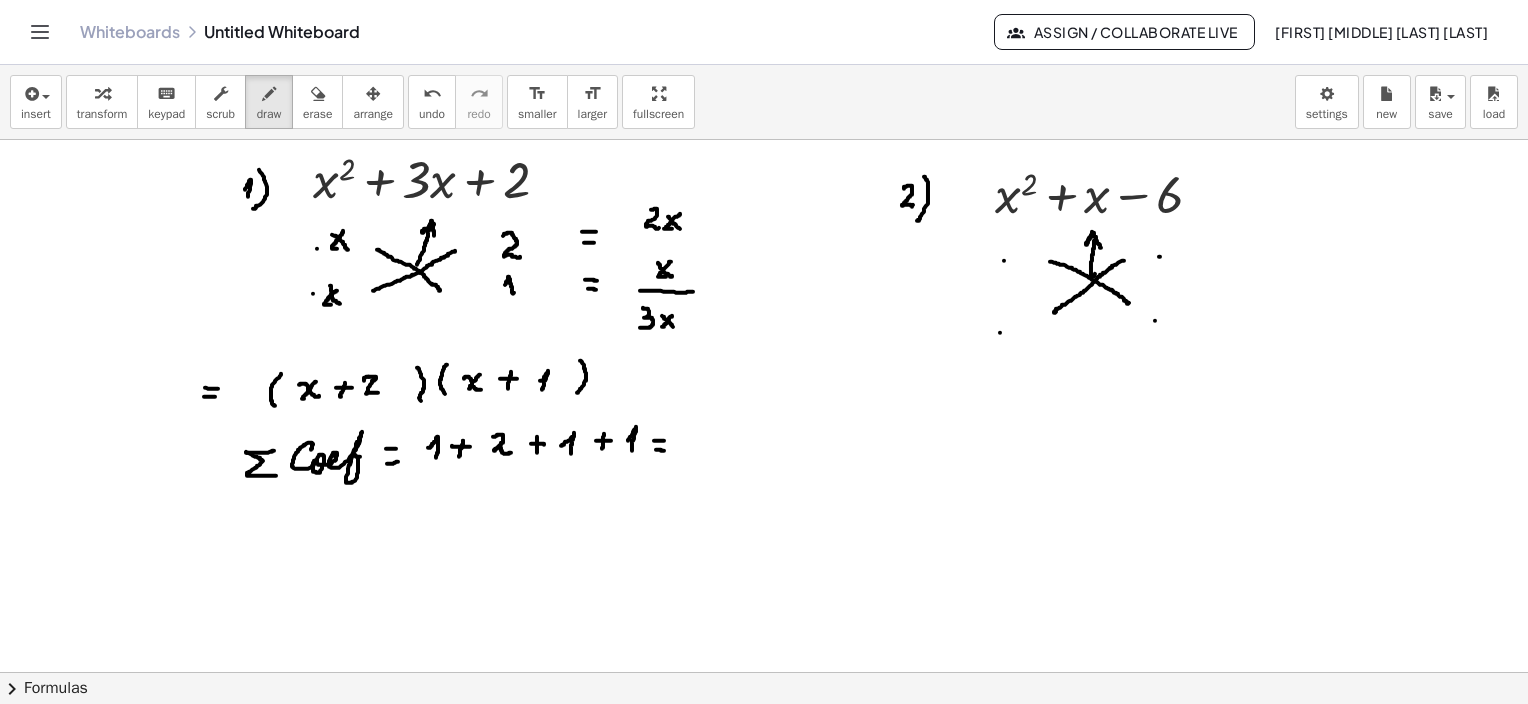 click at bounding box center (764, 637) 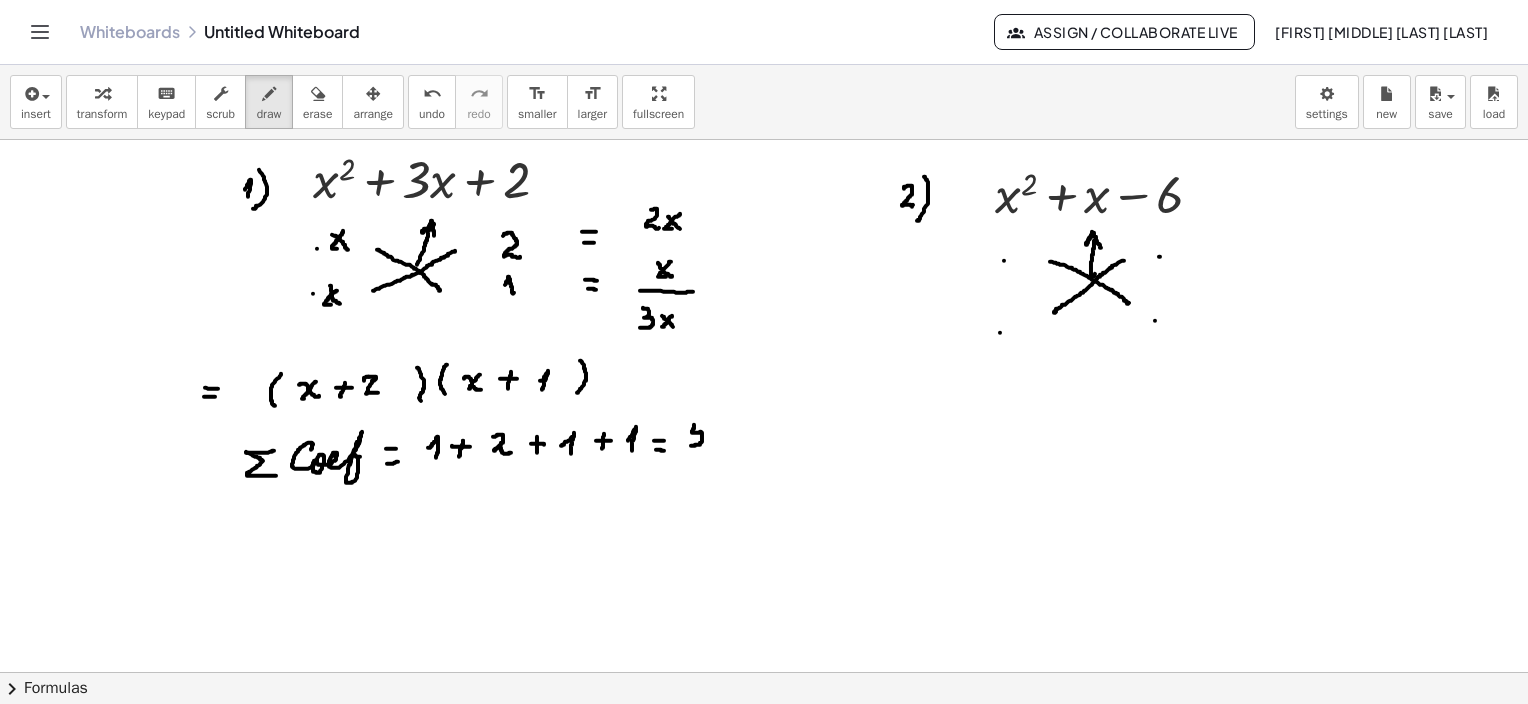 drag, startPoint x: 694, startPoint y: 424, endPoint x: 695, endPoint y: 435, distance: 11.045361 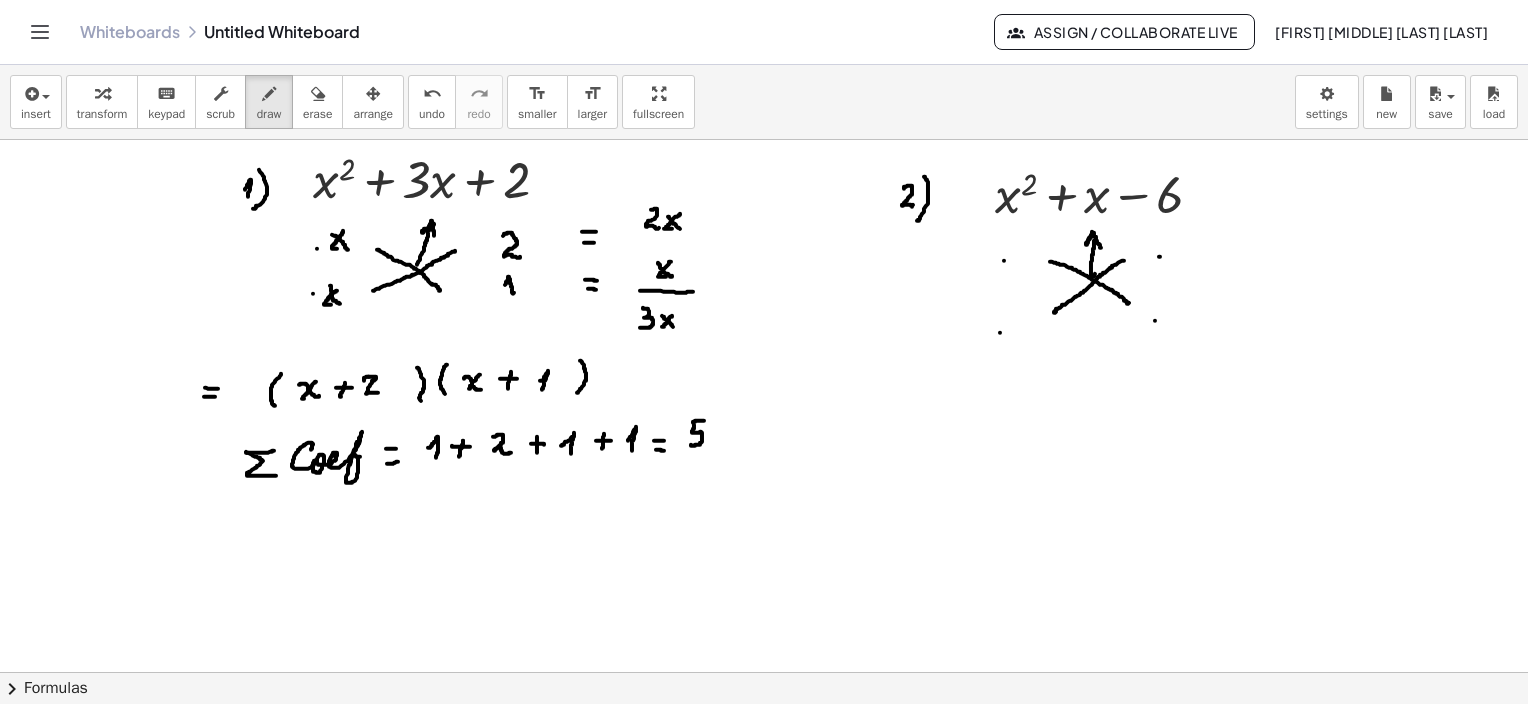 drag, startPoint x: 693, startPoint y: 422, endPoint x: 704, endPoint y: 420, distance: 11.18034 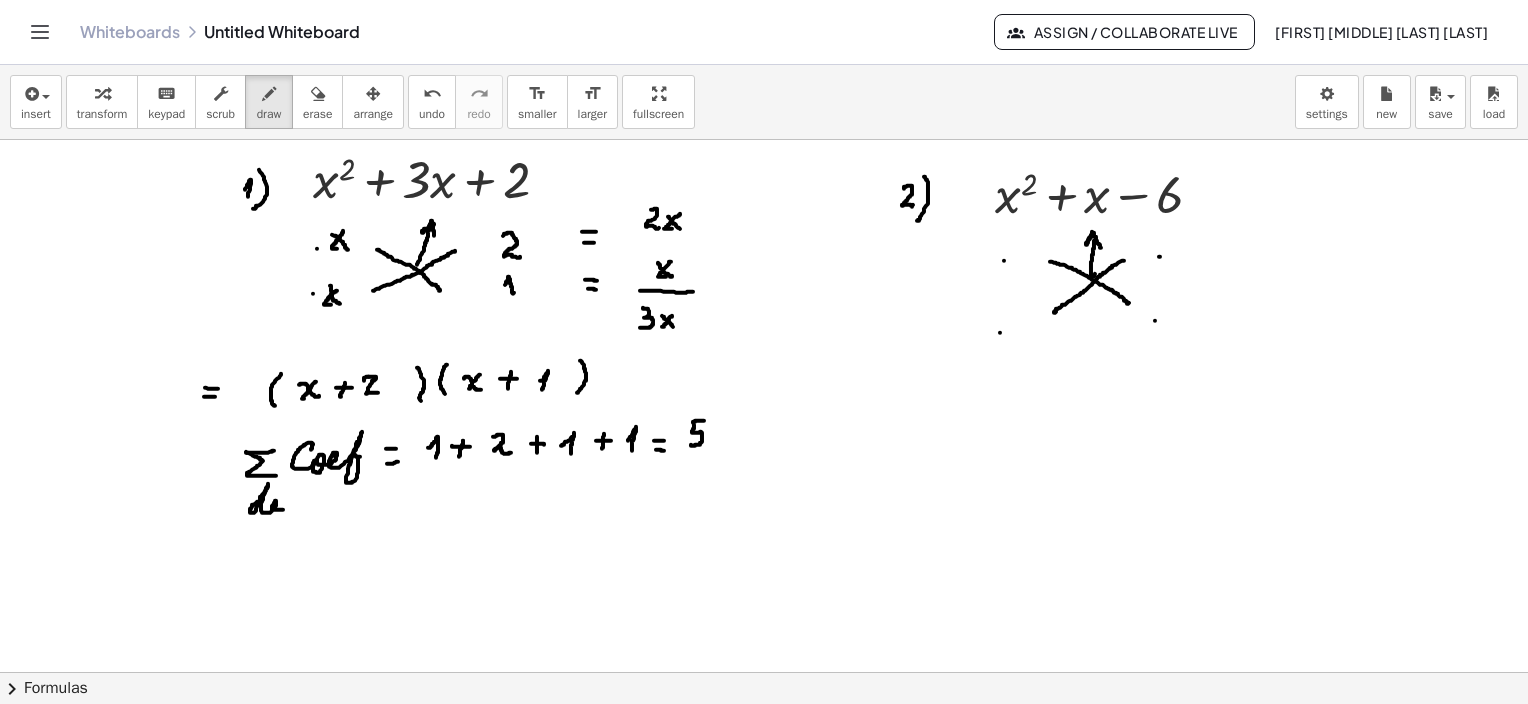 drag, startPoint x: 257, startPoint y: 505, endPoint x: 283, endPoint y: 509, distance: 26.305893 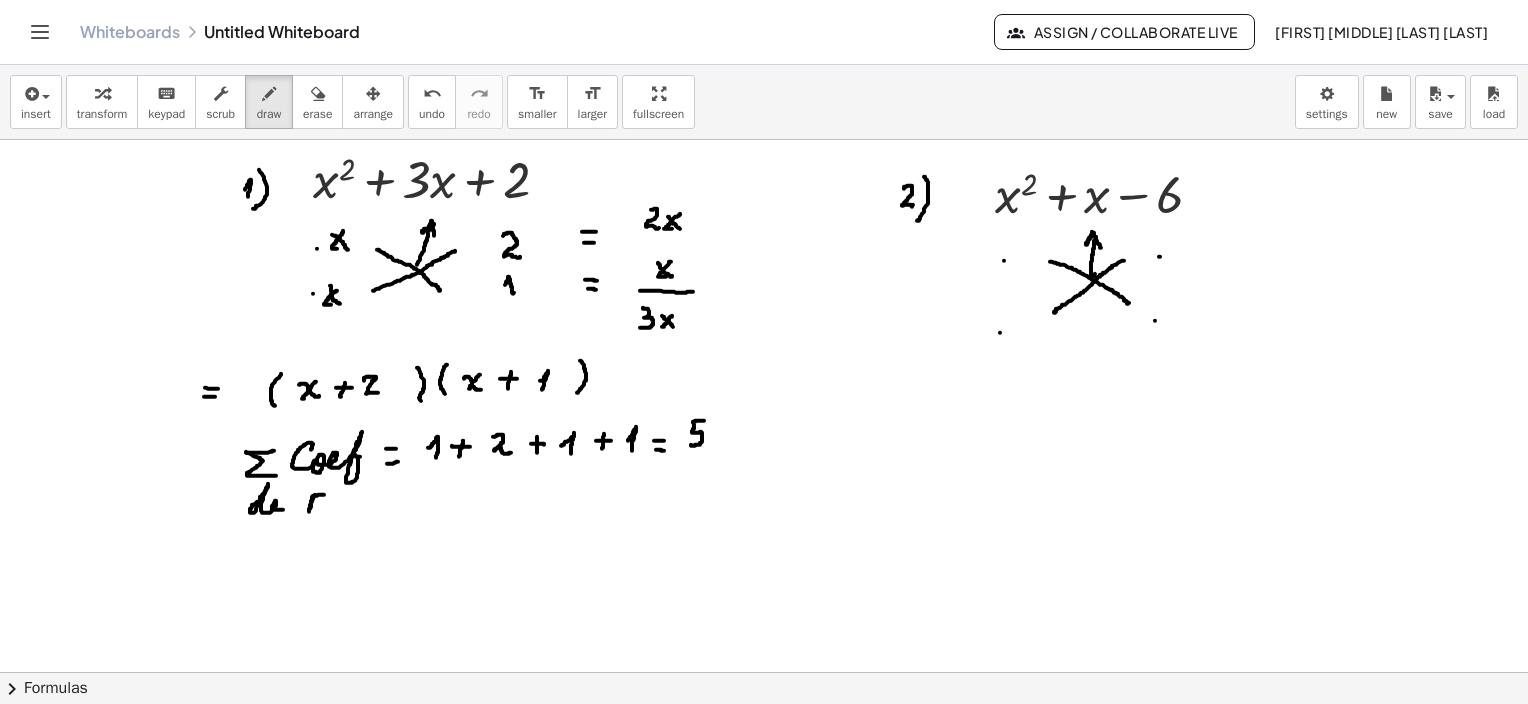 click at bounding box center [764, 637] 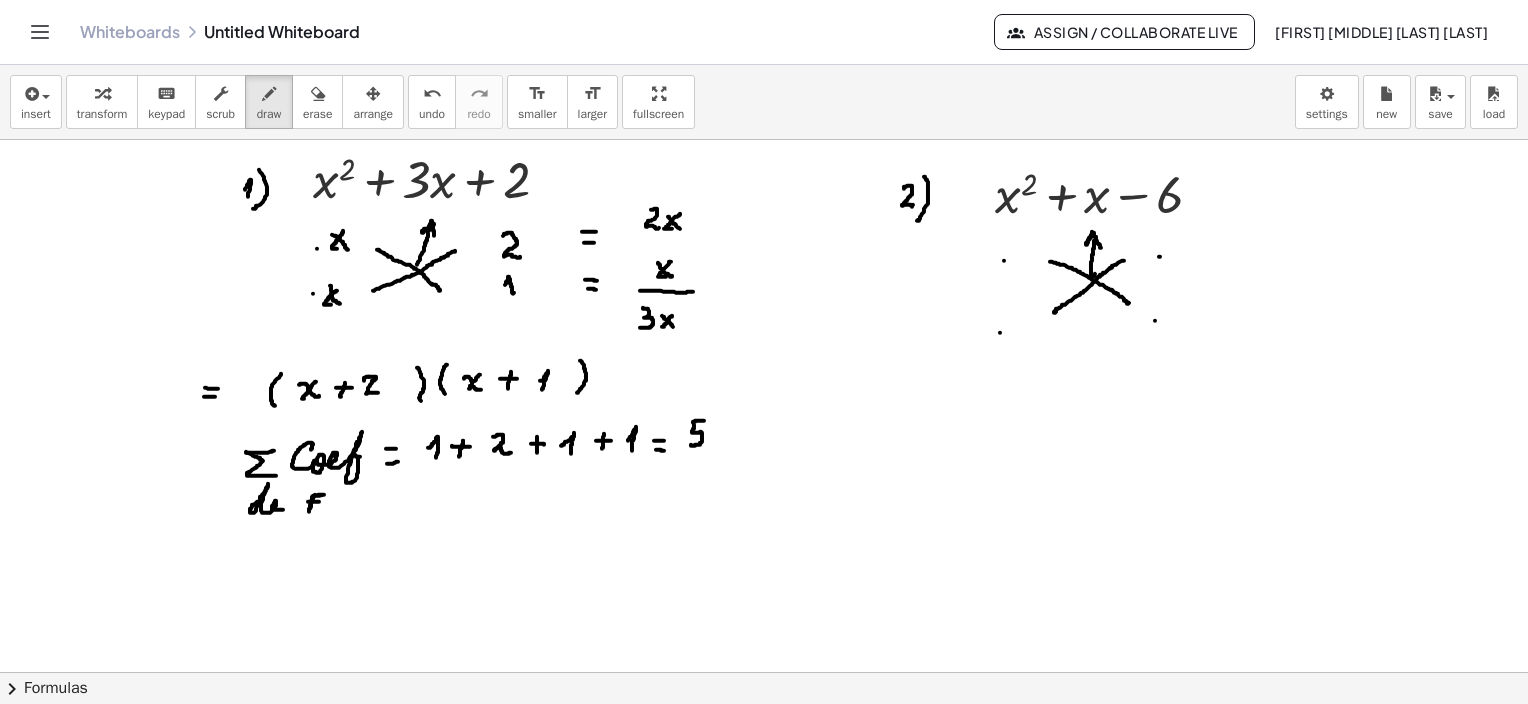 drag, startPoint x: 308, startPoint y: 501, endPoint x: 321, endPoint y: 504, distance: 13.341664 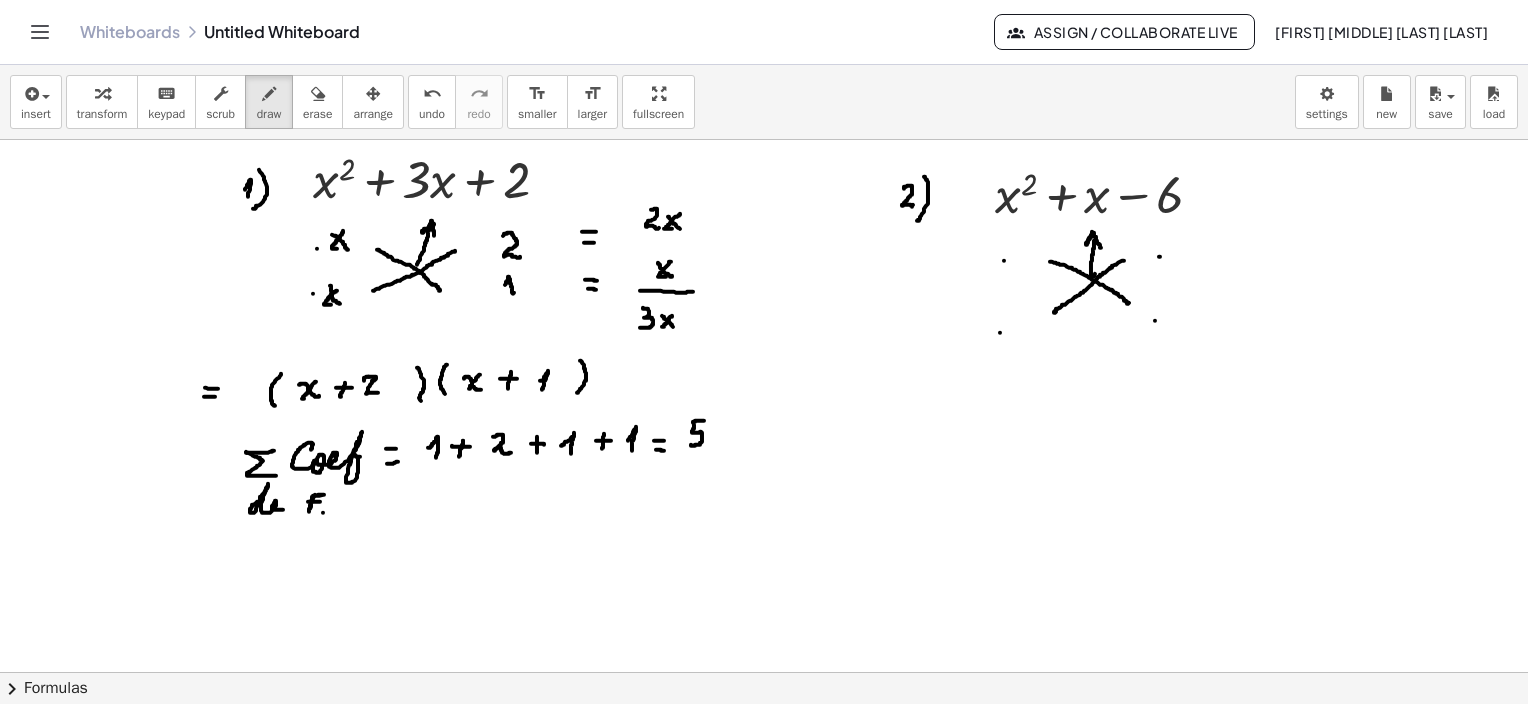 click at bounding box center [764, 637] 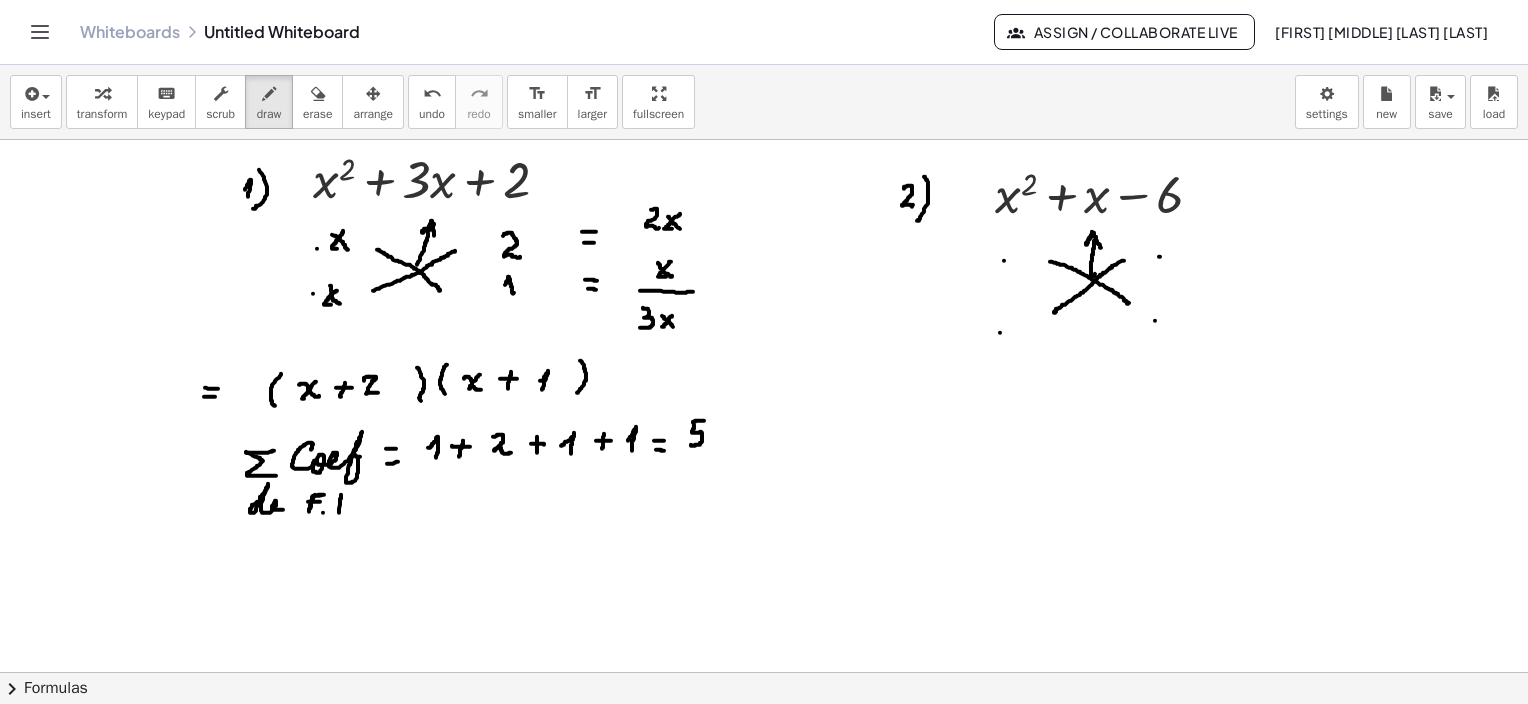 drag, startPoint x: 341, startPoint y: 494, endPoint x: 339, endPoint y: 512, distance: 18.110771 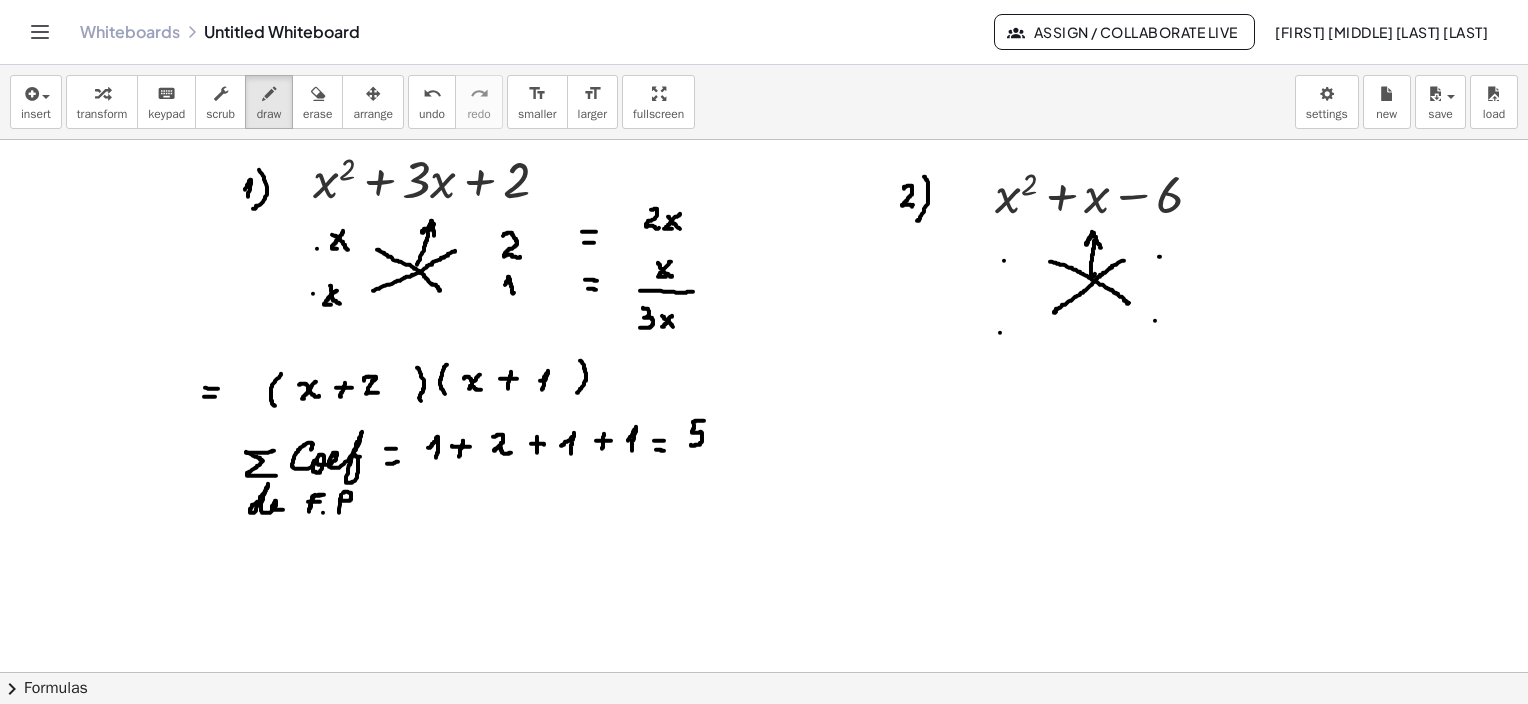 click at bounding box center (764, 637) 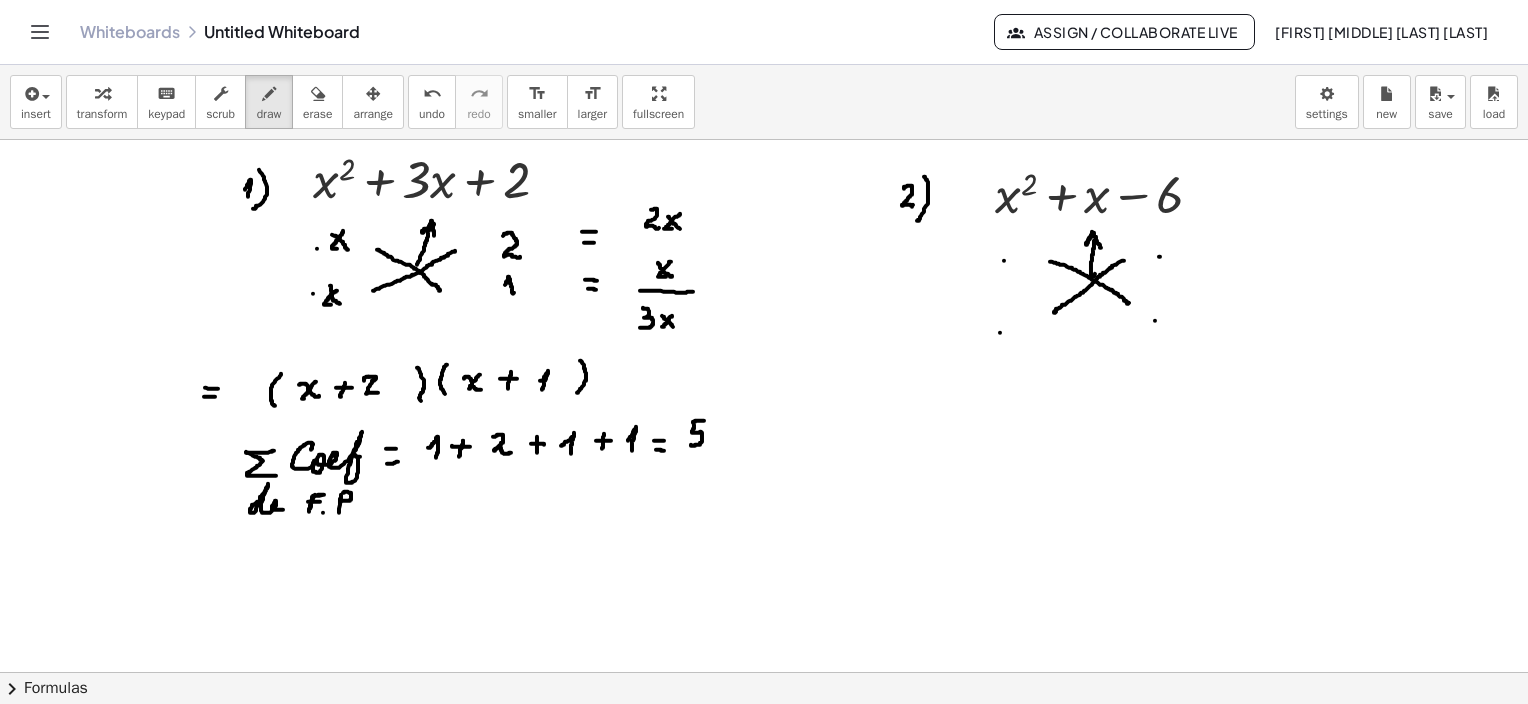 click at bounding box center [764, 637] 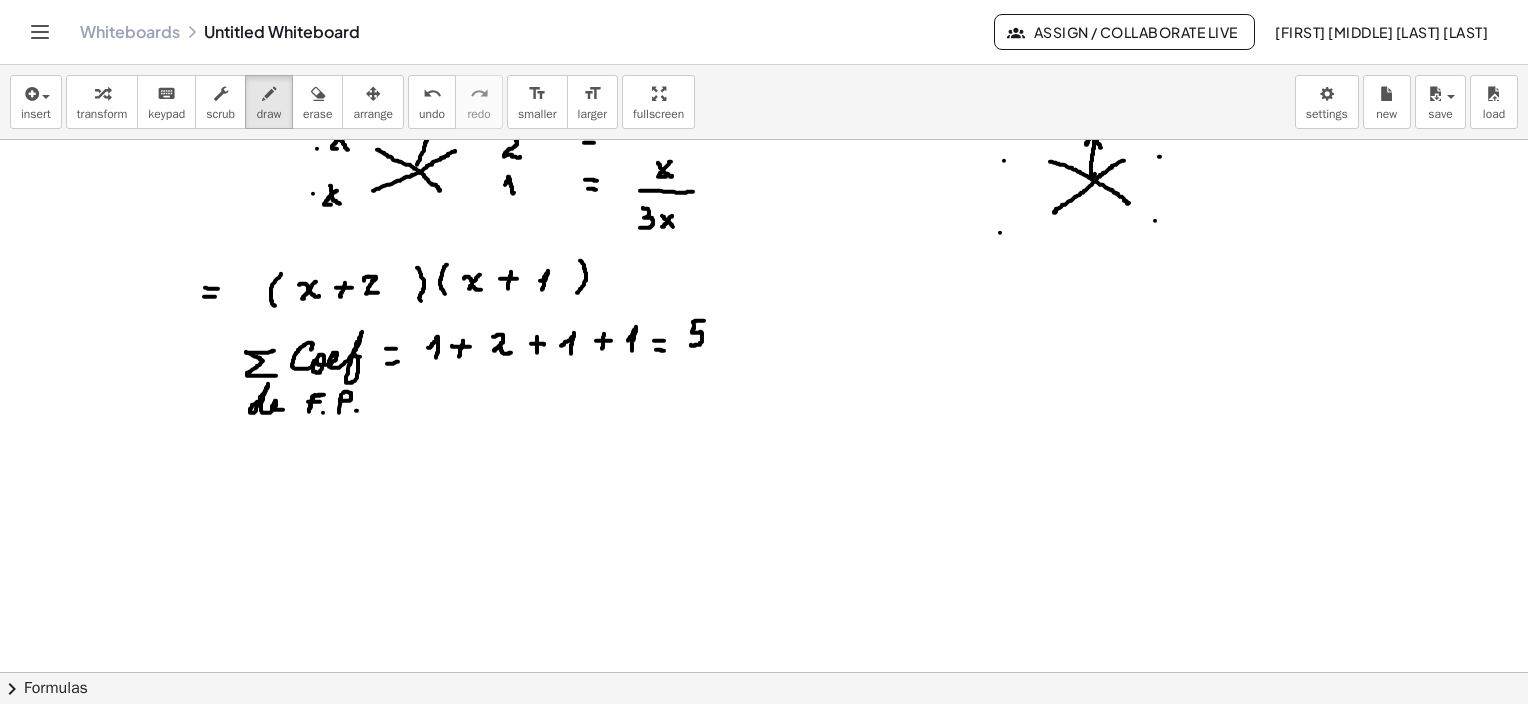 scroll, scrollTop: 100, scrollLeft: 0, axis: vertical 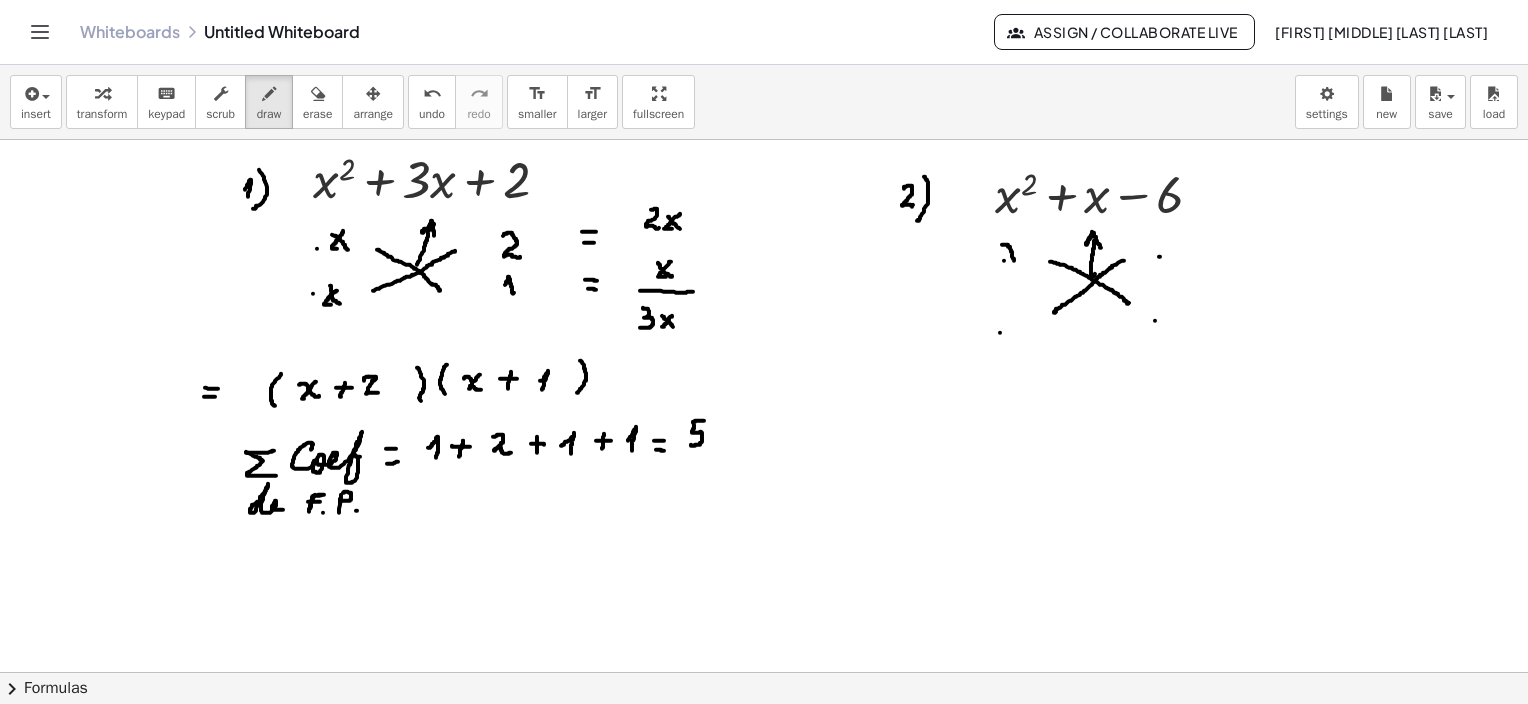 drag, startPoint x: 1002, startPoint y: 244, endPoint x: 1020, endPoint y: 260, distance: 24.083189 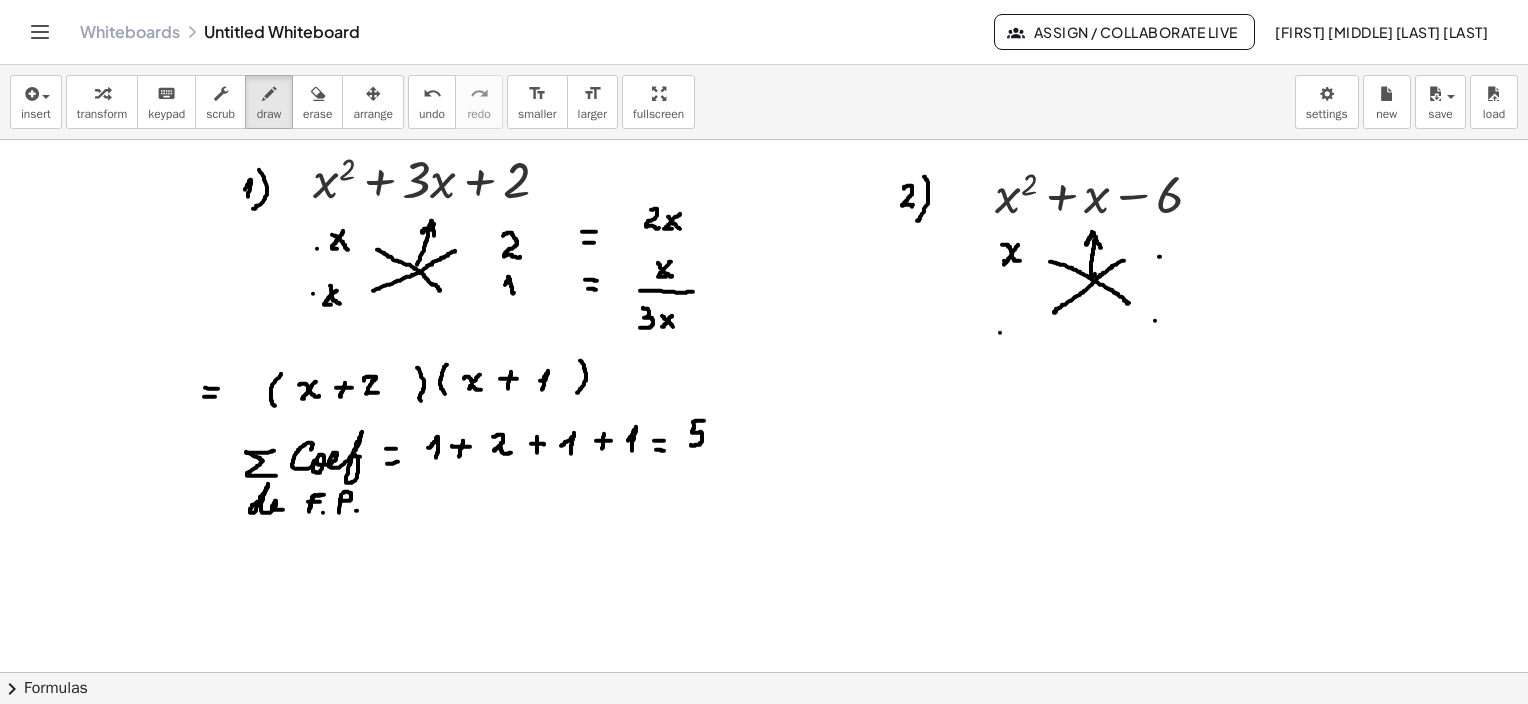drag, startPoint x: 1018, startPoint y: 244, endPoint x: 1004, endPoint y: 264, distance: 24.41311 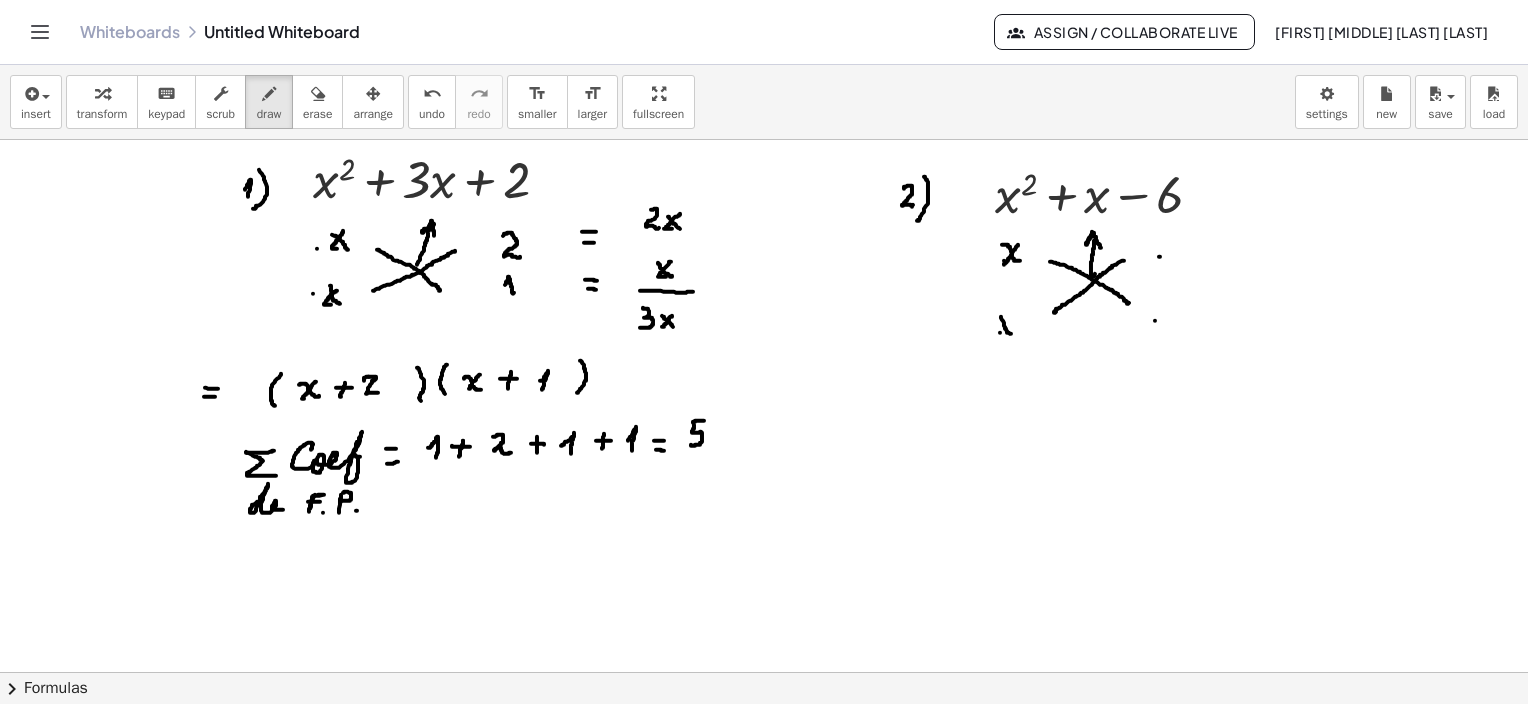 drag, startPoint x: 1001, startPoint y: 316, endPoint x: 1013, endPoint y: 326, distance: 15.6205 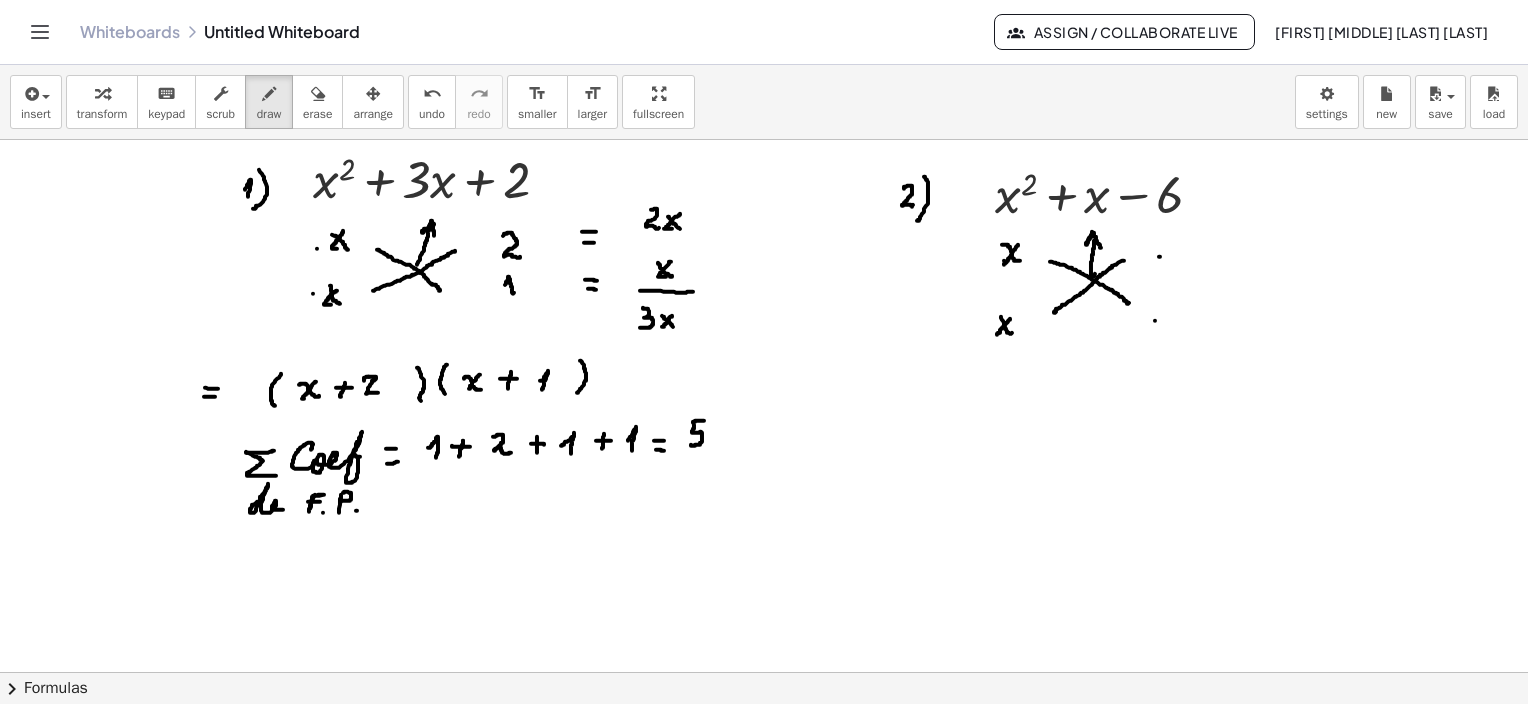 drag, startPoint x: 1010, startPoint y: 318, endPoint x: 999, endPoint y: 333, distance: 18.601076 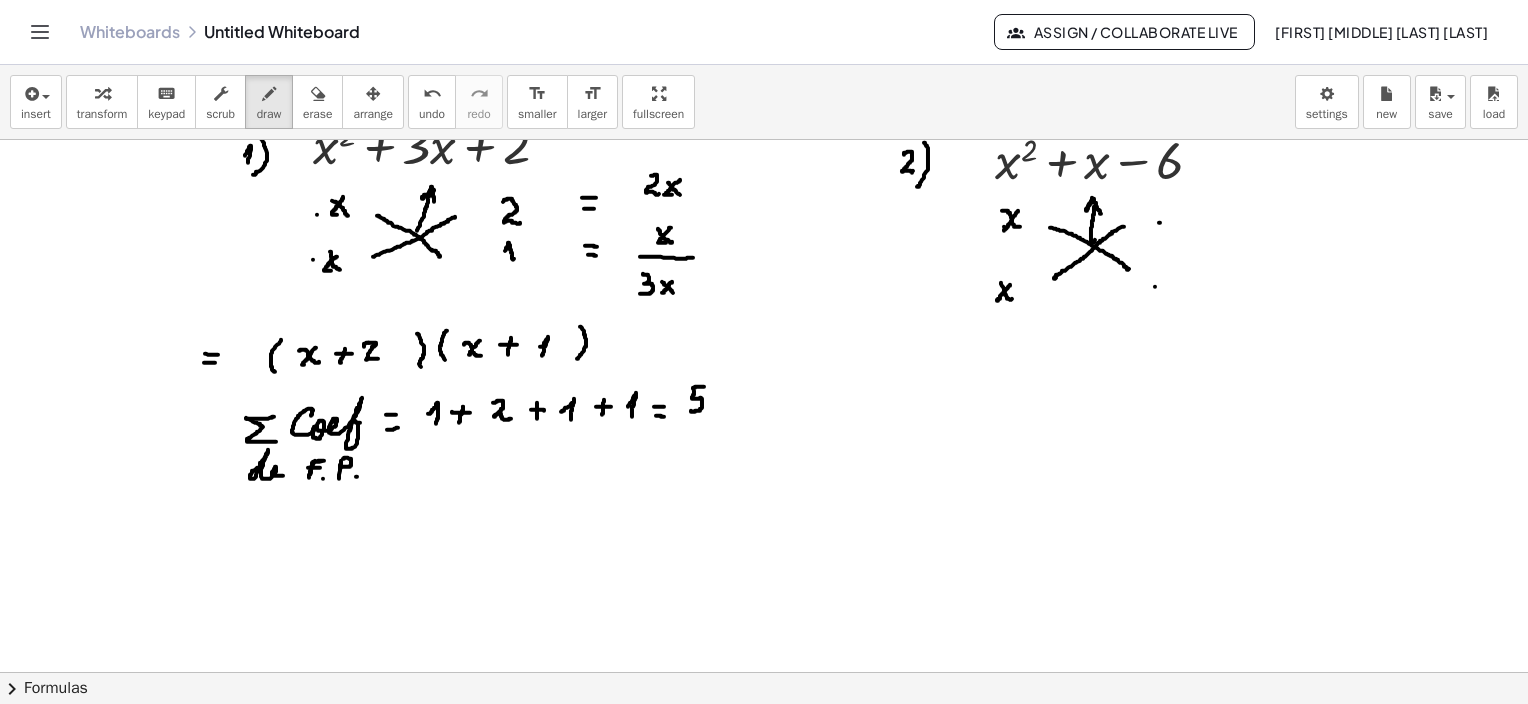 scroll, scrollTop: 100, scrollLeft: 0, axis: vertical 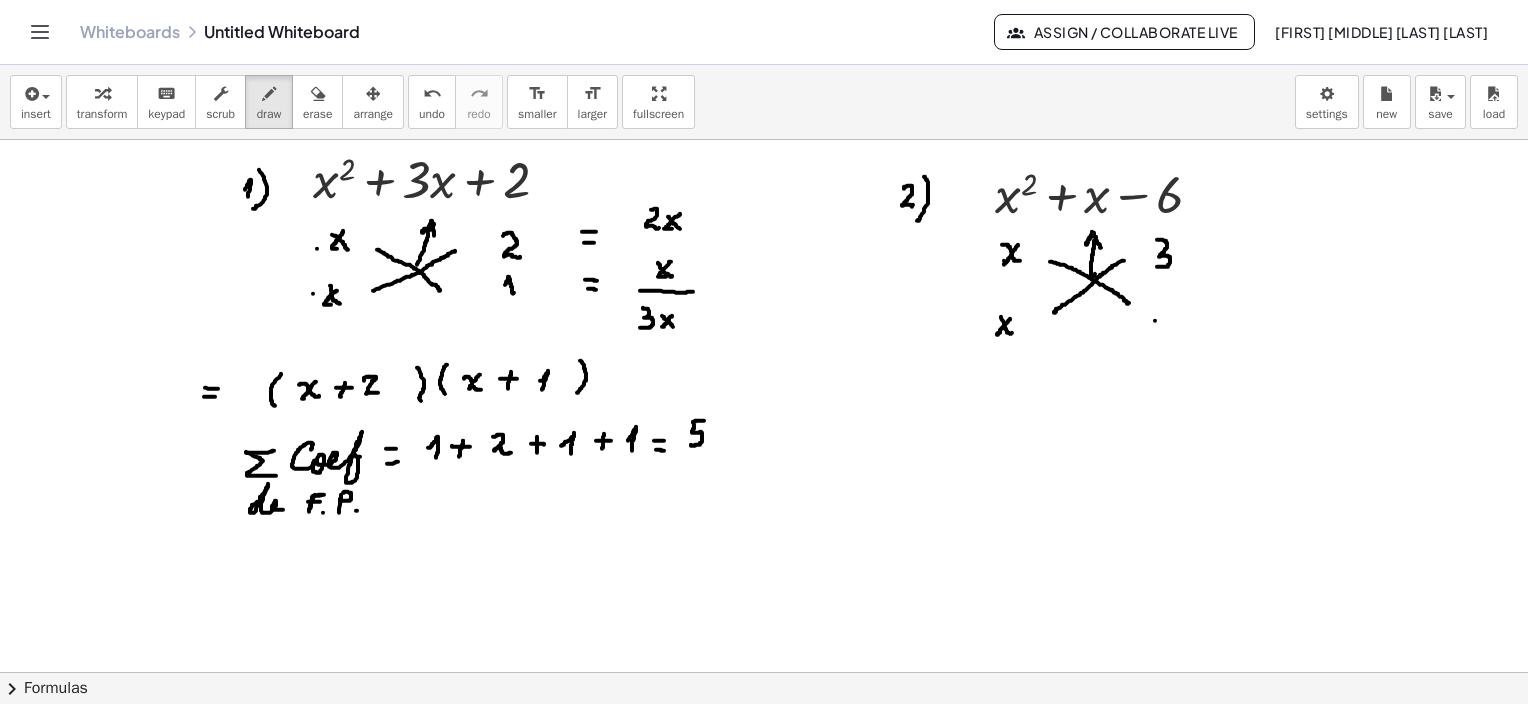 drag, startPoint x: 1157, startPoint y: 239, endPoint x: 1168, endPoint y: 268, distance: 31.016125 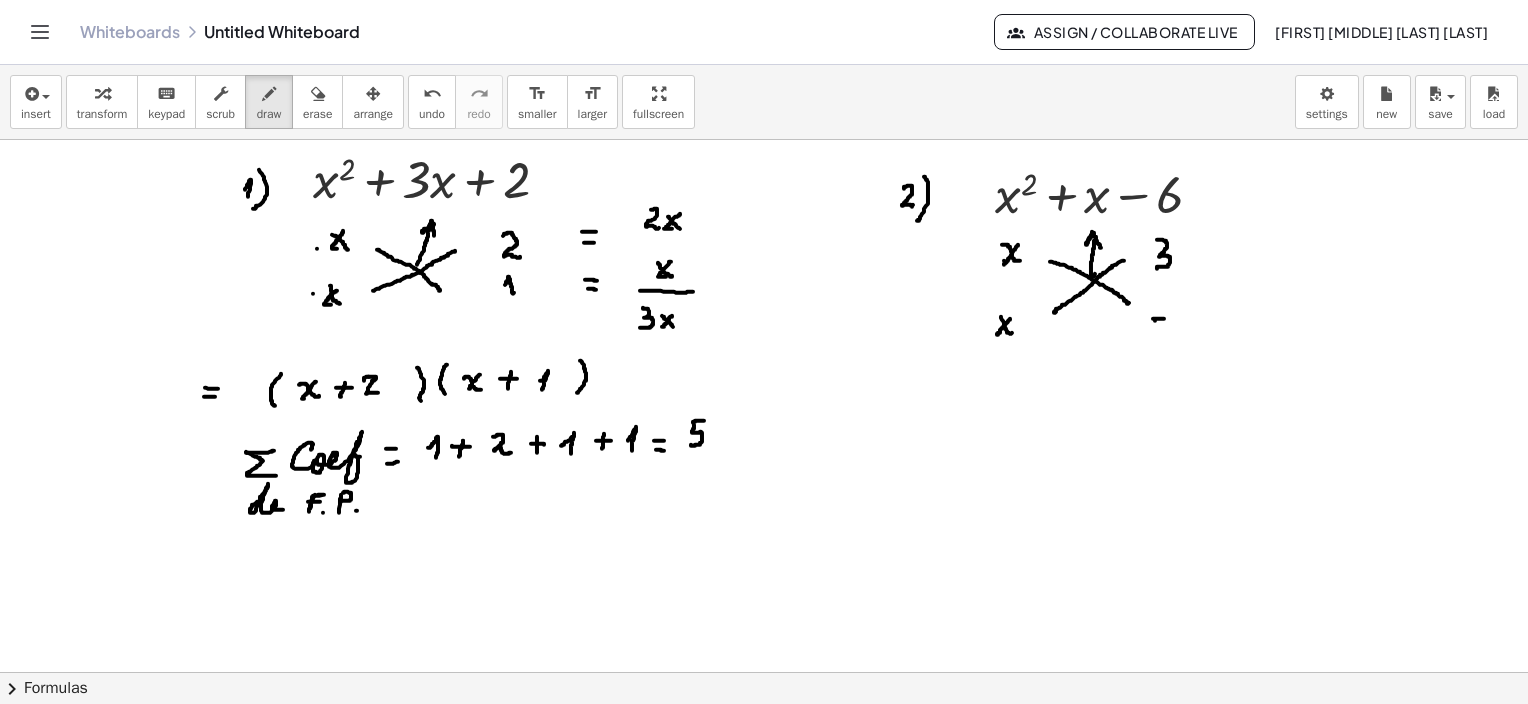 drag, startPoint x: 1153, startPoint y: 318, endPoint x: 1166, endPoint y: 315, distance: 13.341664 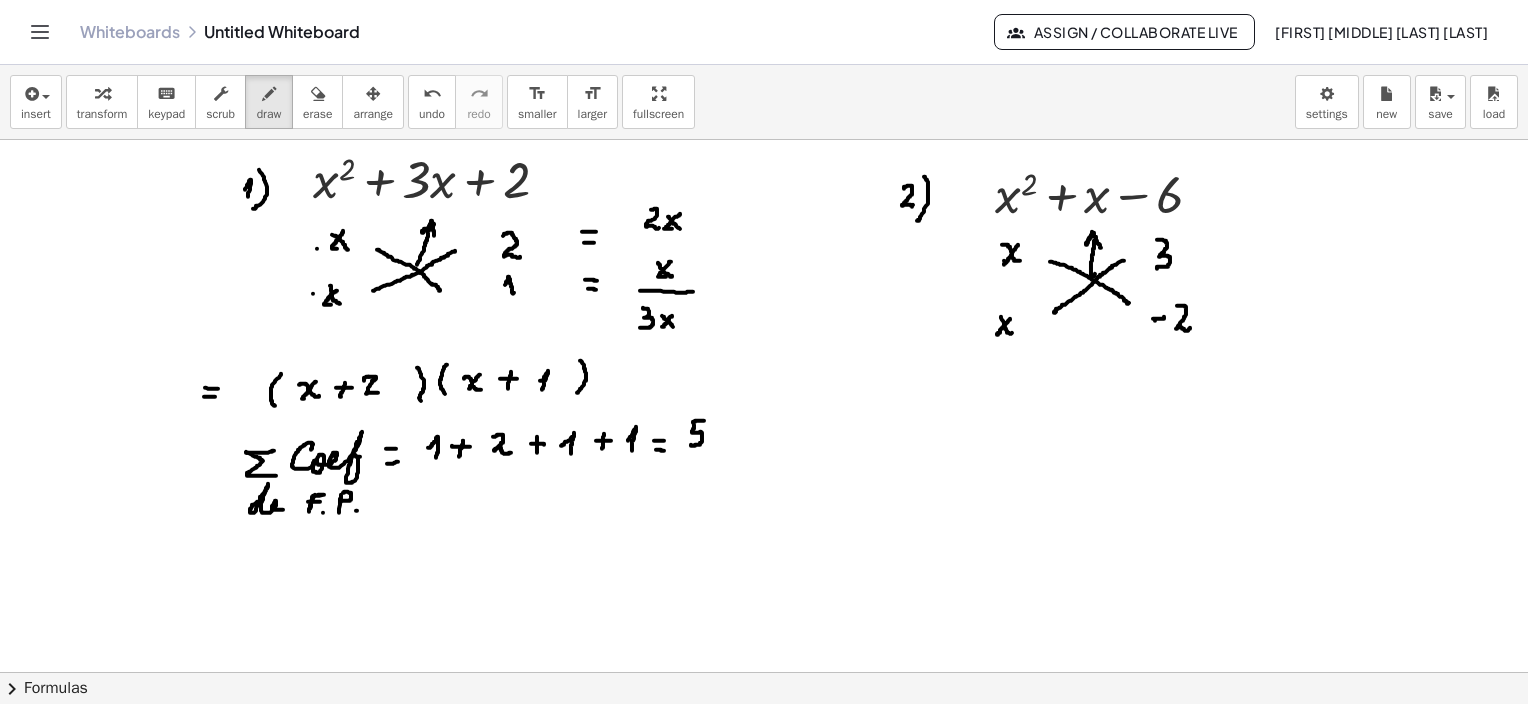 drag, startPoint x: 1177, startPoint y: 305, endPoint x: 1190, endPoint y: 319, distance: 19.104973 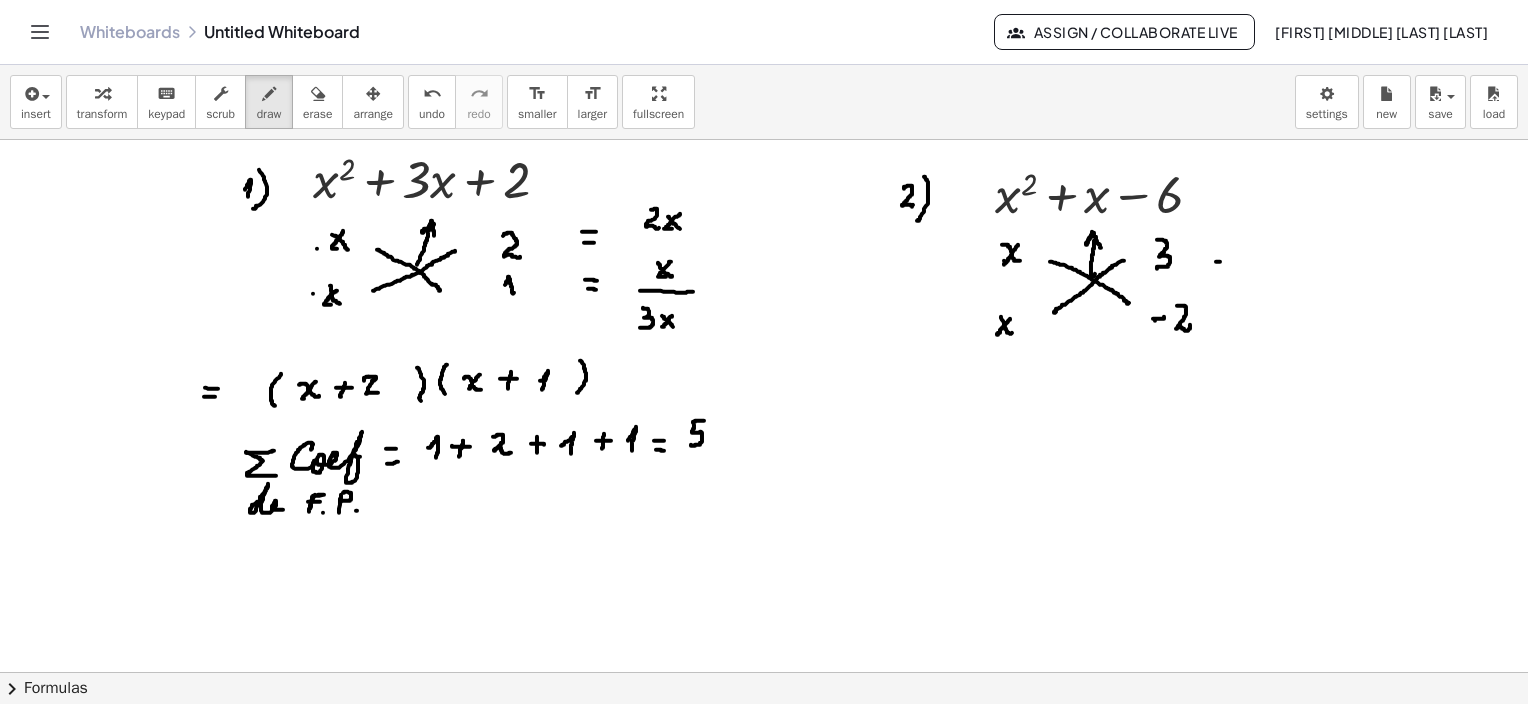 click at bounding box center [764, 637] 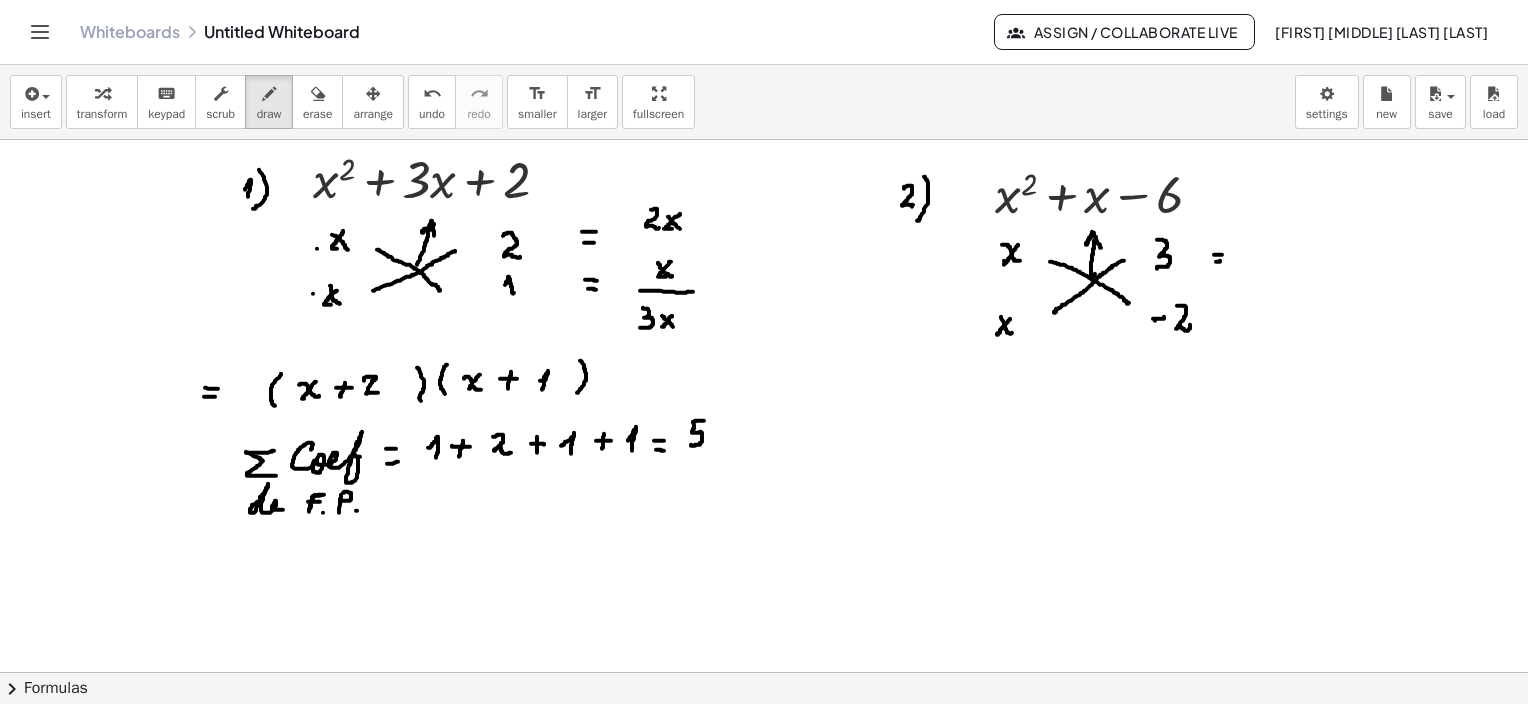 click at bounding box center [764, 637] 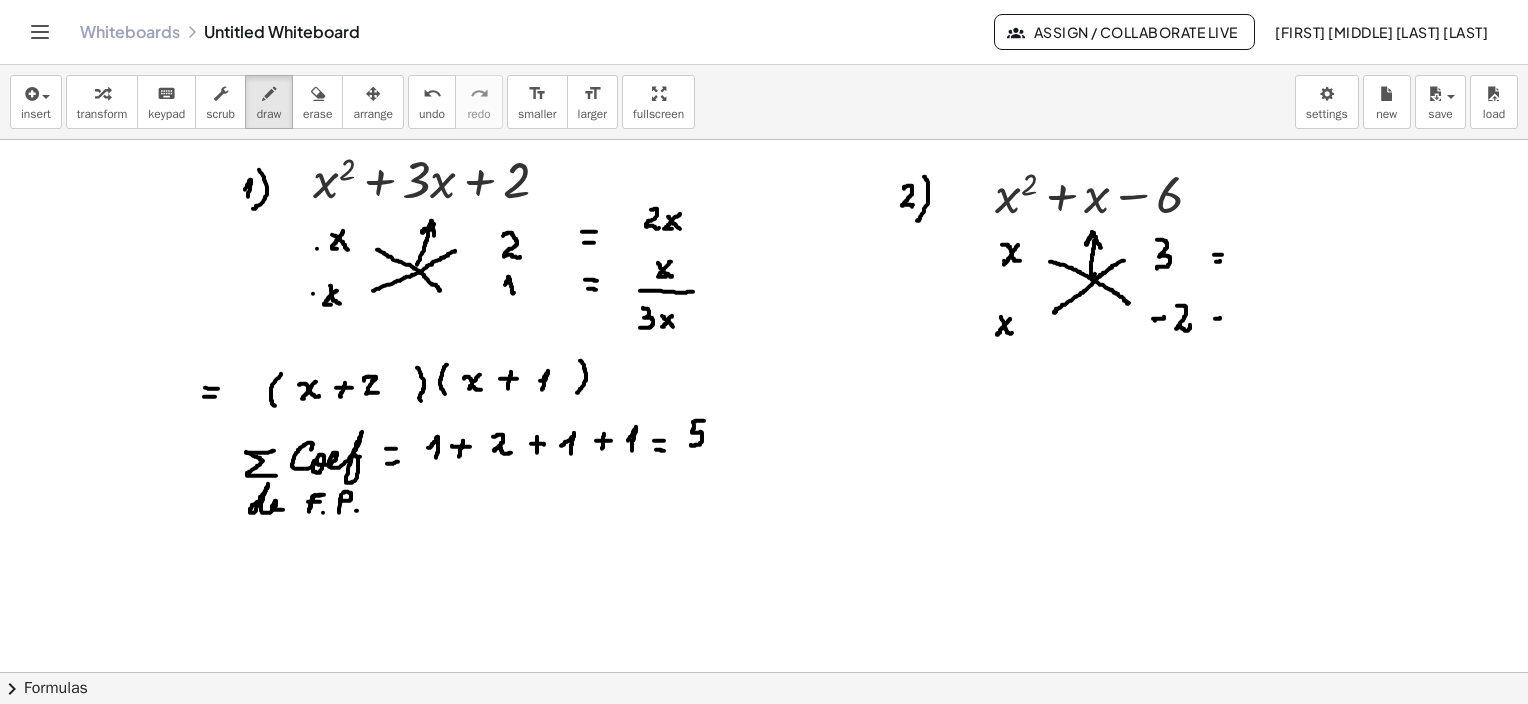click at bounding box center (764, 637) 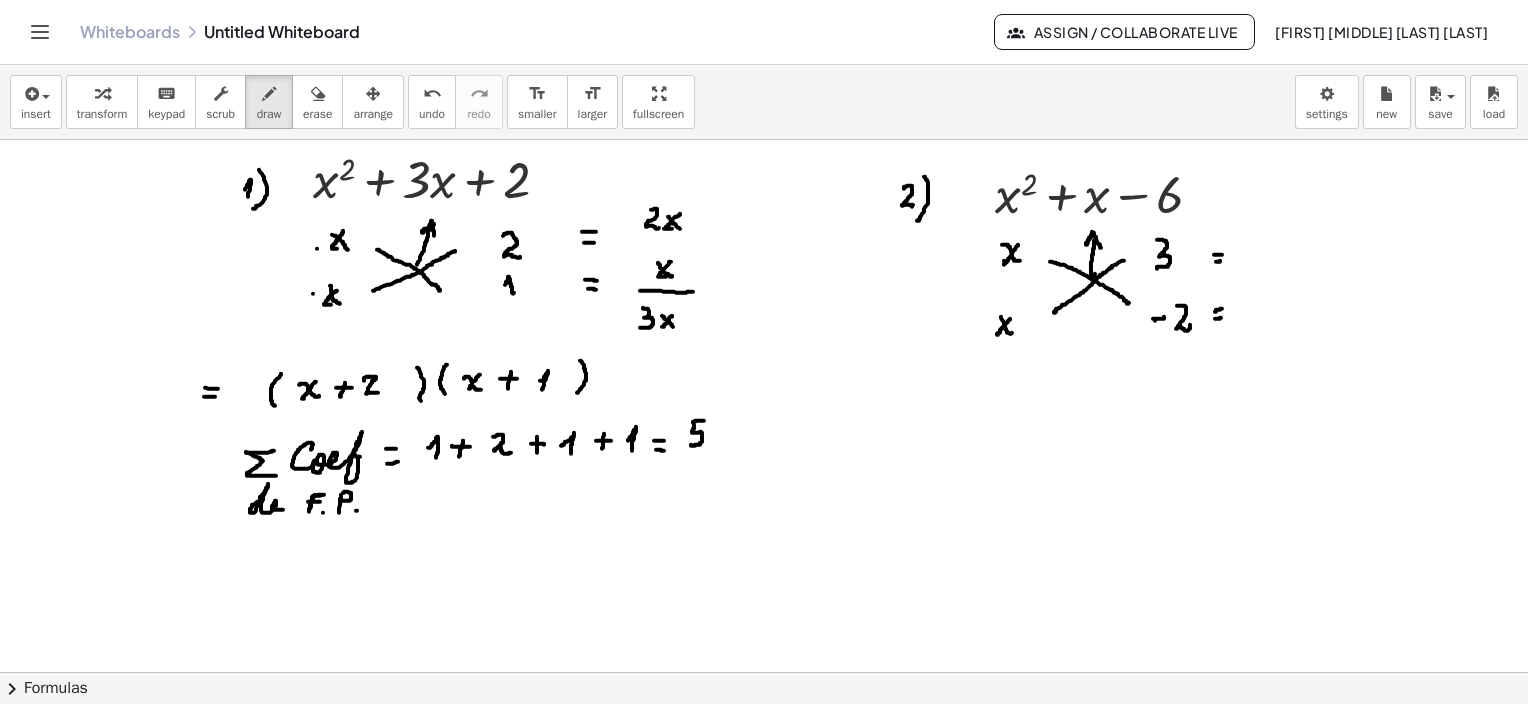 click at bounding box center (764, 637) 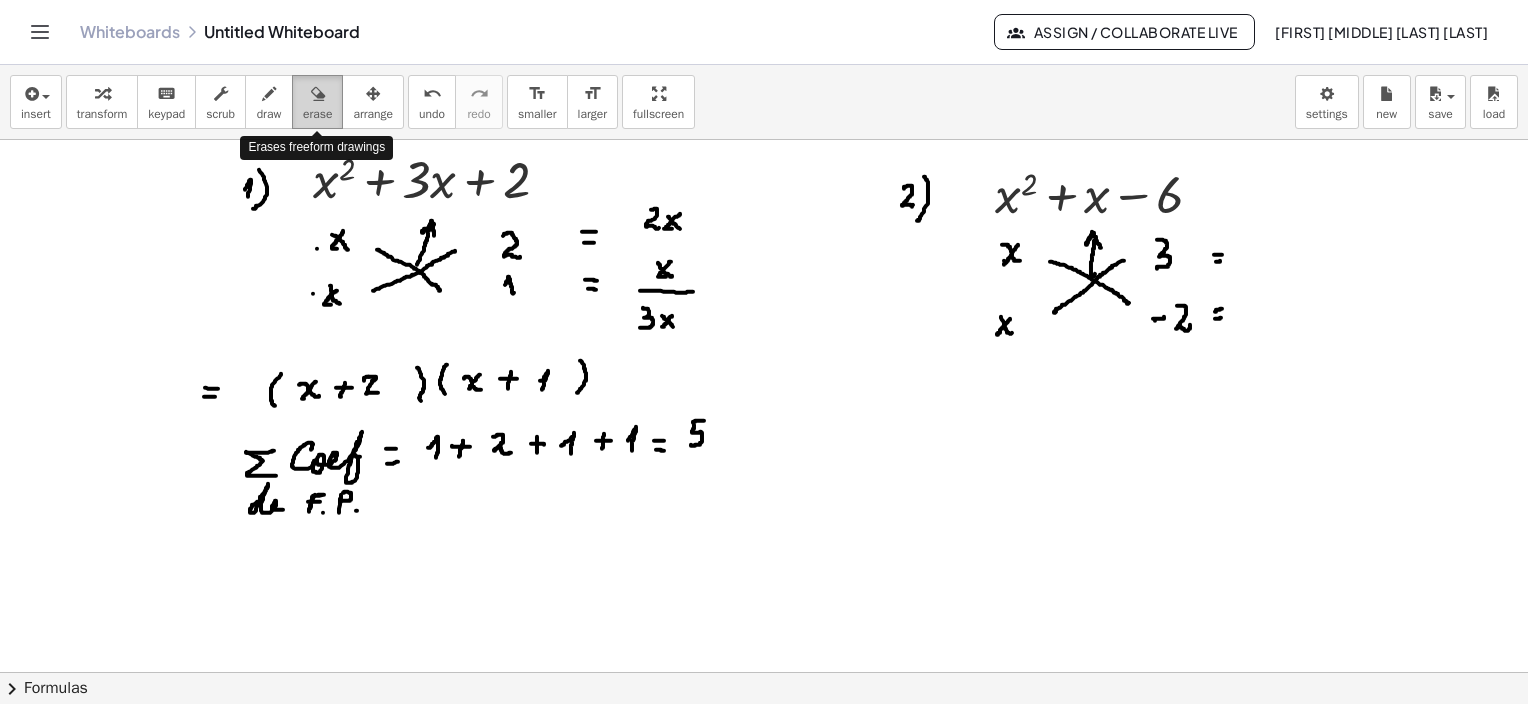 click on "erase" at bounding box center (317, 114) 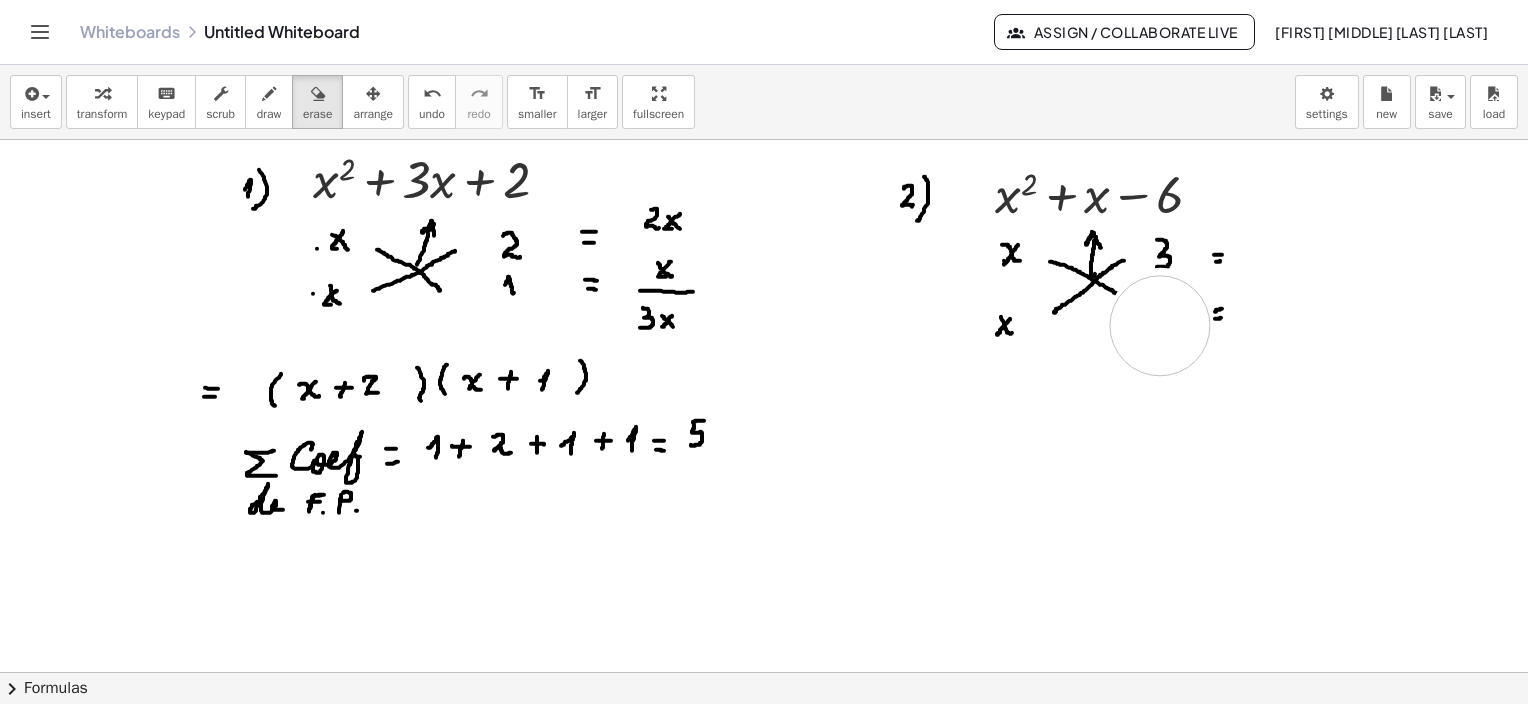 drag, startPoint x: 1160, startPoint y: 317, endPoint x: 1160, endPoint y: 333, distance: 16 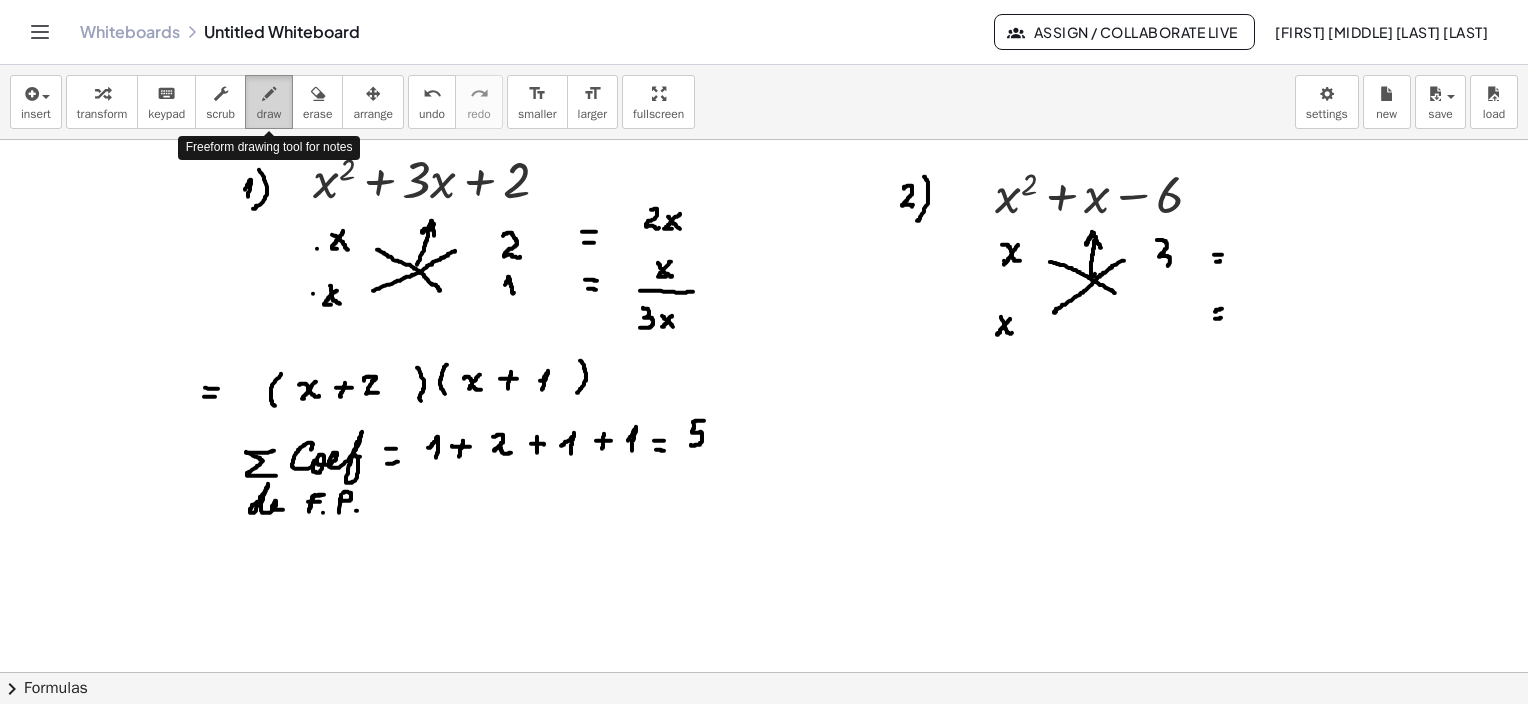 click at bounding box center (269, 93) 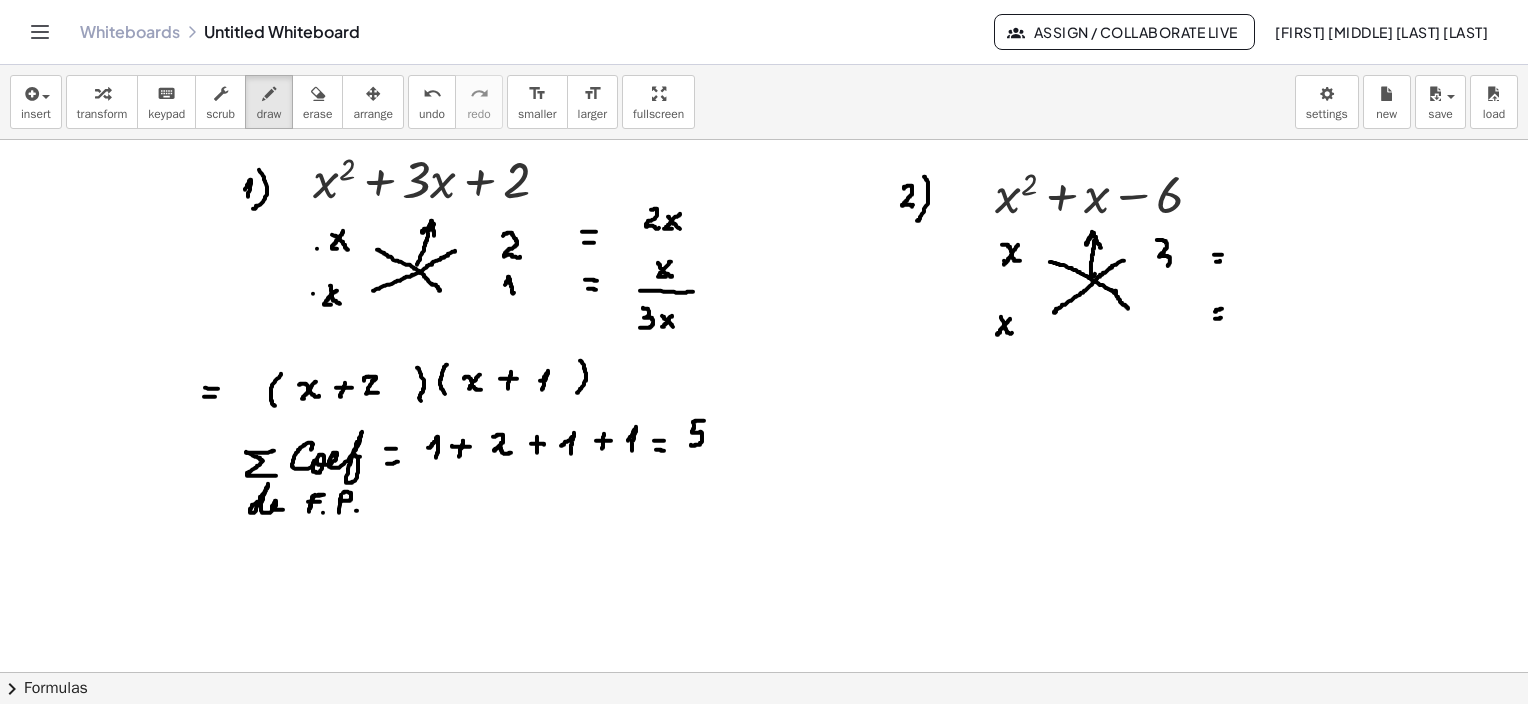 drag, startPoint x: 1115, startPoint y: 290, endPoint x: 1128, endPoint y: 308, distance: 22.203604 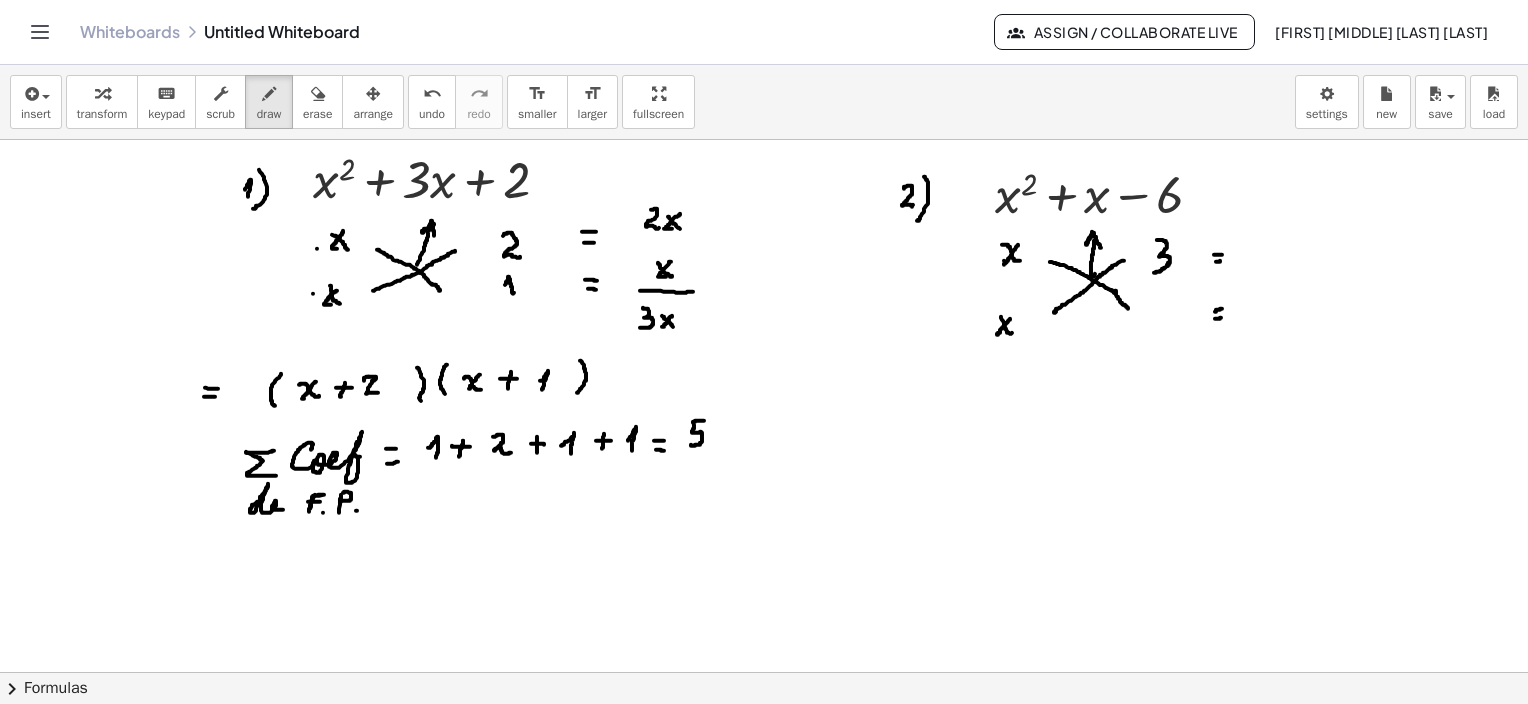 drag, startPoint x: 1168, startPoint y: 262, endPoint x: 1154, endPoint y: 272, distance: 17.20465 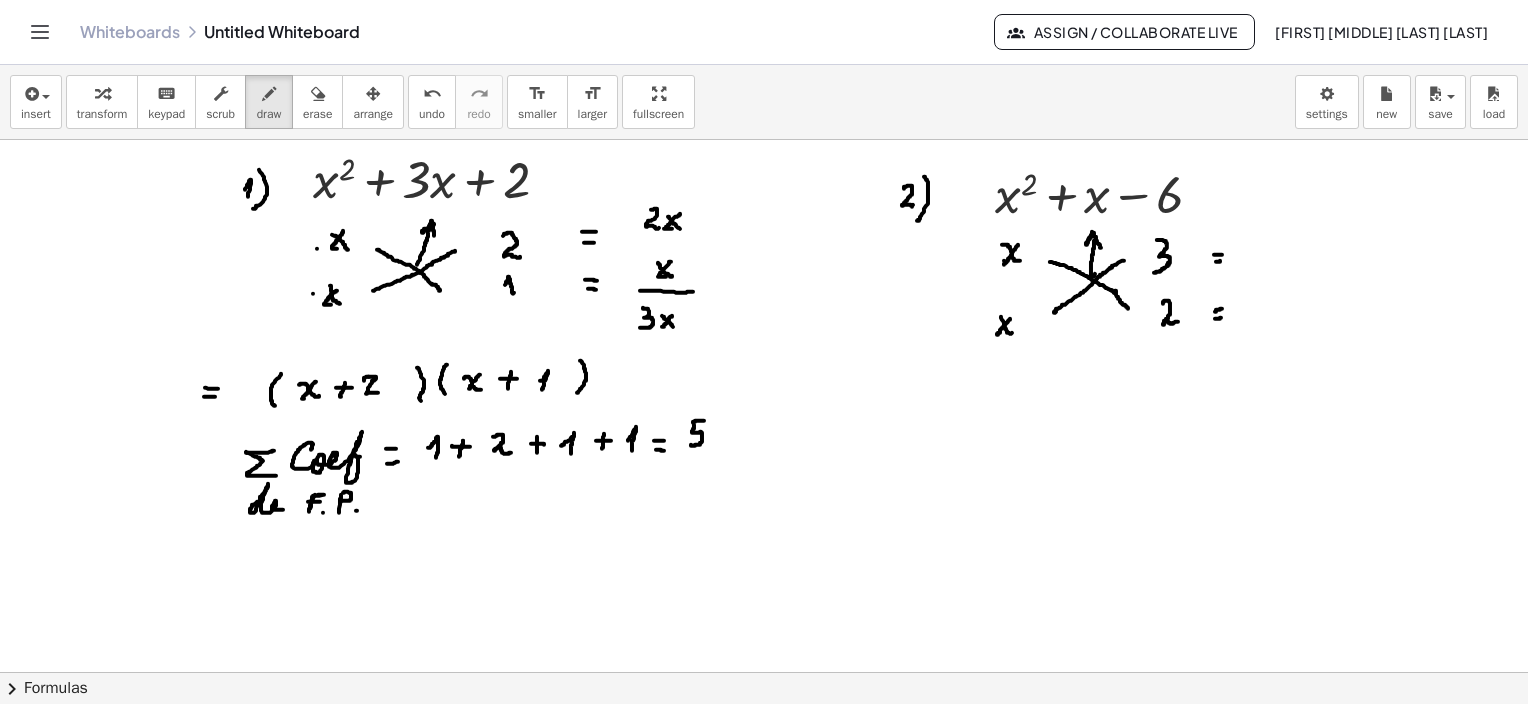 drag, startPoint x: 1163, startPoint y: 303, endPoint x: 1186, endPoint y: 312, distance: 24.698177 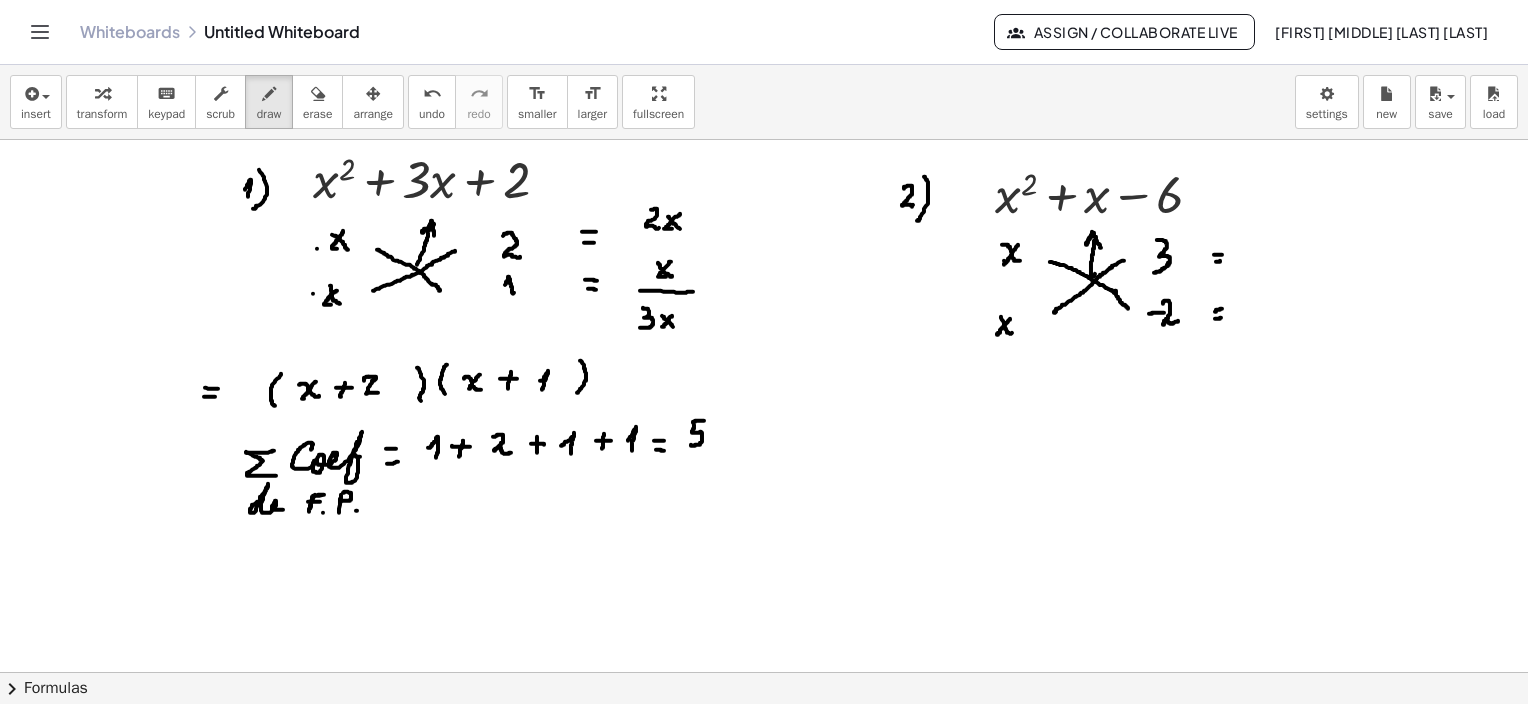 click at bounding box center [764, 637] 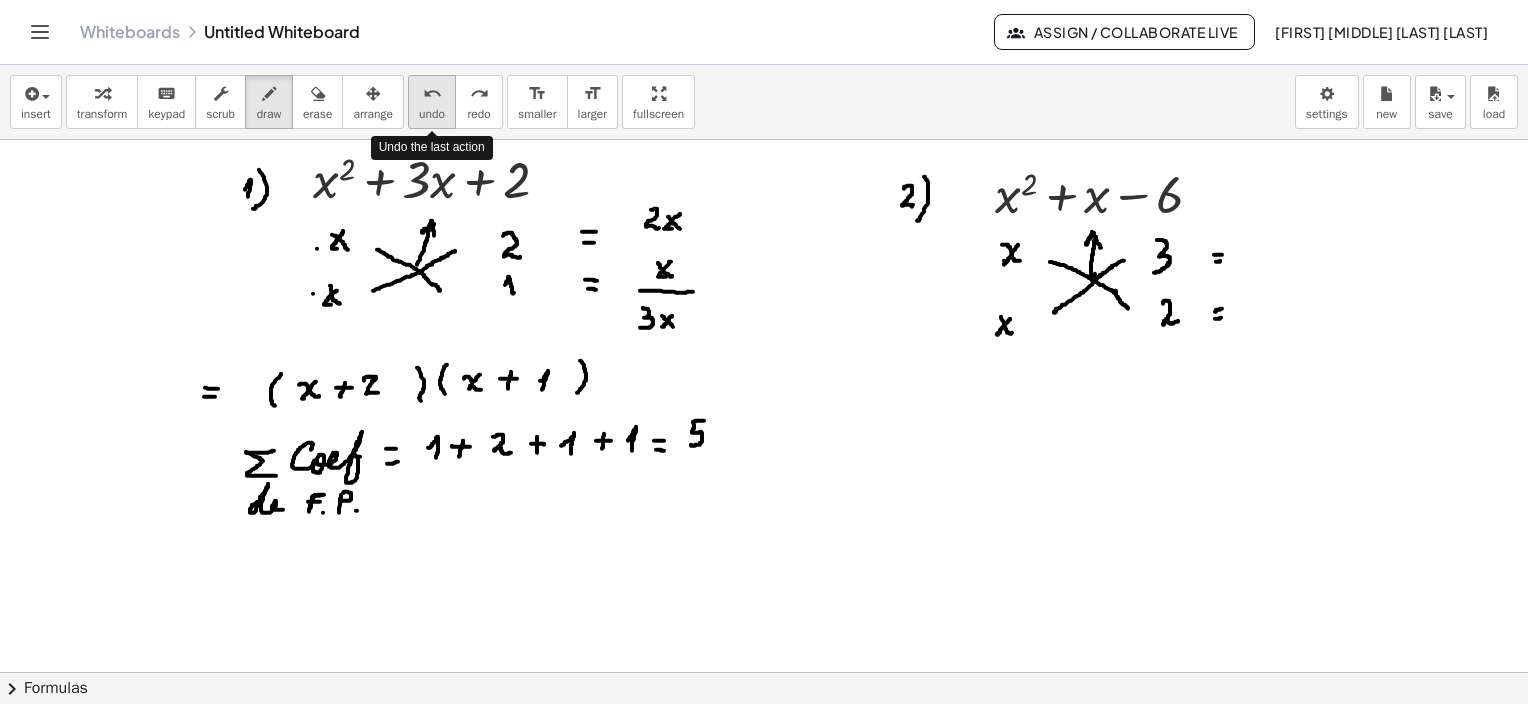 drag, startPoint x: 442, startPoint y: 110, endPoint x: 429, endPoint y: 101, distance: 15.811388 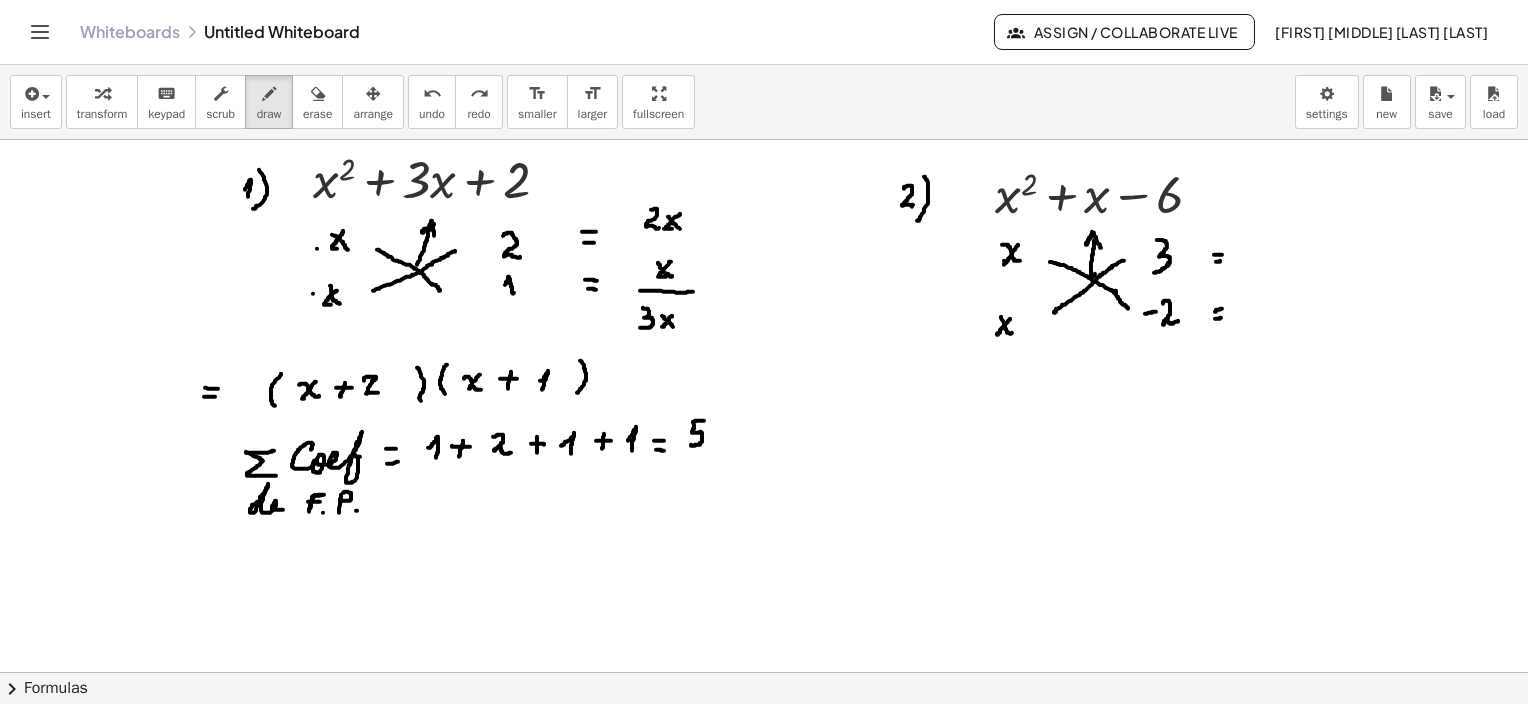 drag, startPoint x: 1145, startPoint y: 313, endPoint x: 1156, endPoint y: 311, distance: 11.18034 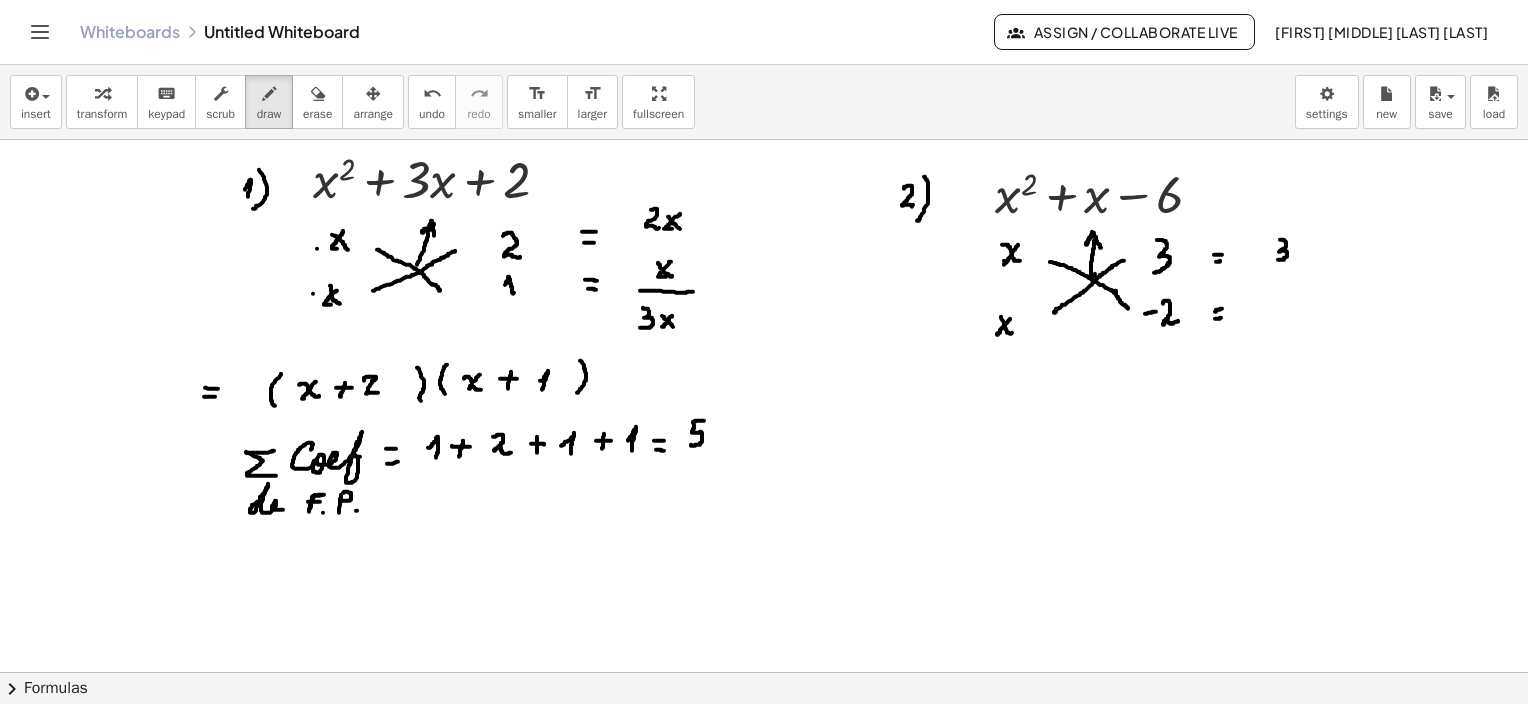 drag, startPoint x: 1280, startPoint y: 239, endPoint x: 1283, endPoint y: 260, distance: 21.213203 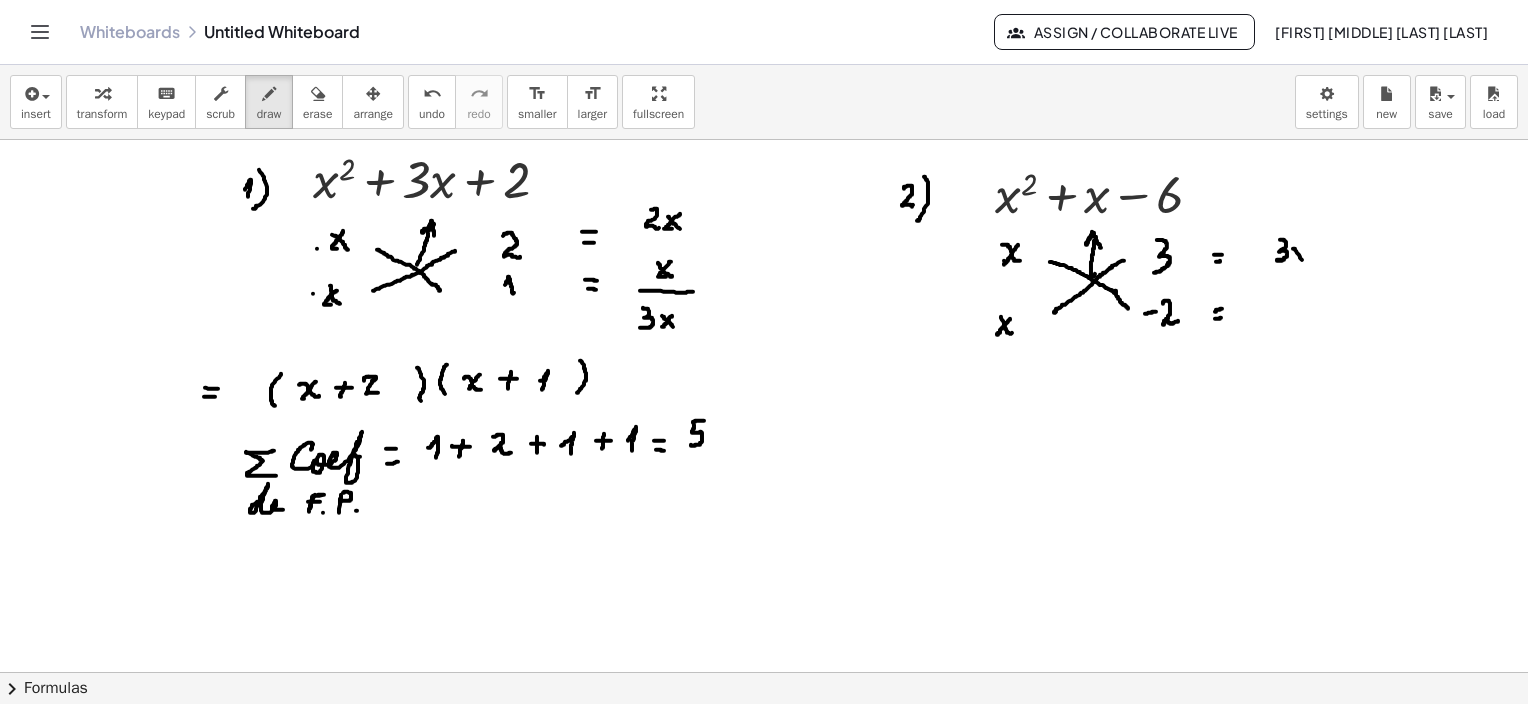 drag, startPoint x: 1293, startPoint y: 248, endPoint x: 1307, endPoint y: 259, distance: 17.804493 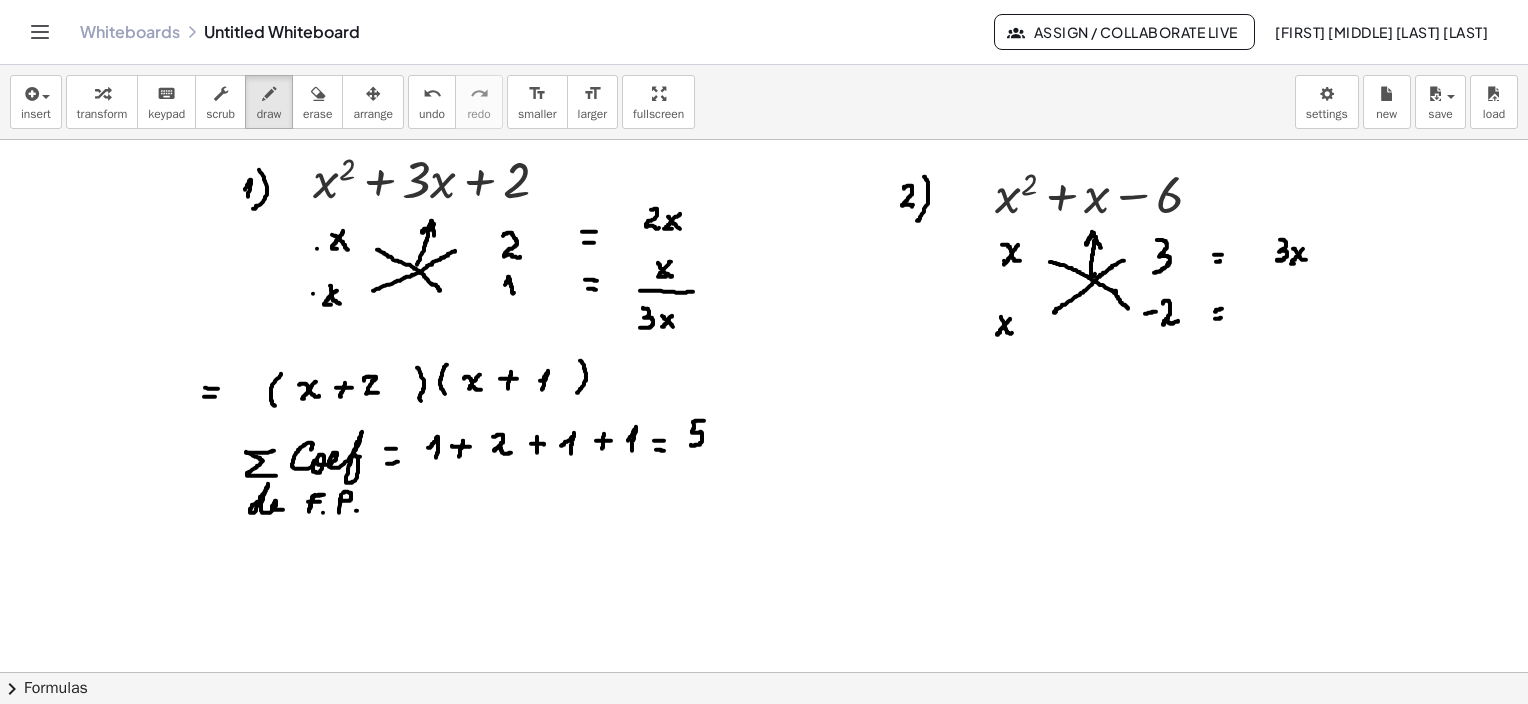 drag, startPoint x: 1303, startPoint y: 248, endPoint x: 1282, endPoint y: 274, distance: 33.42155 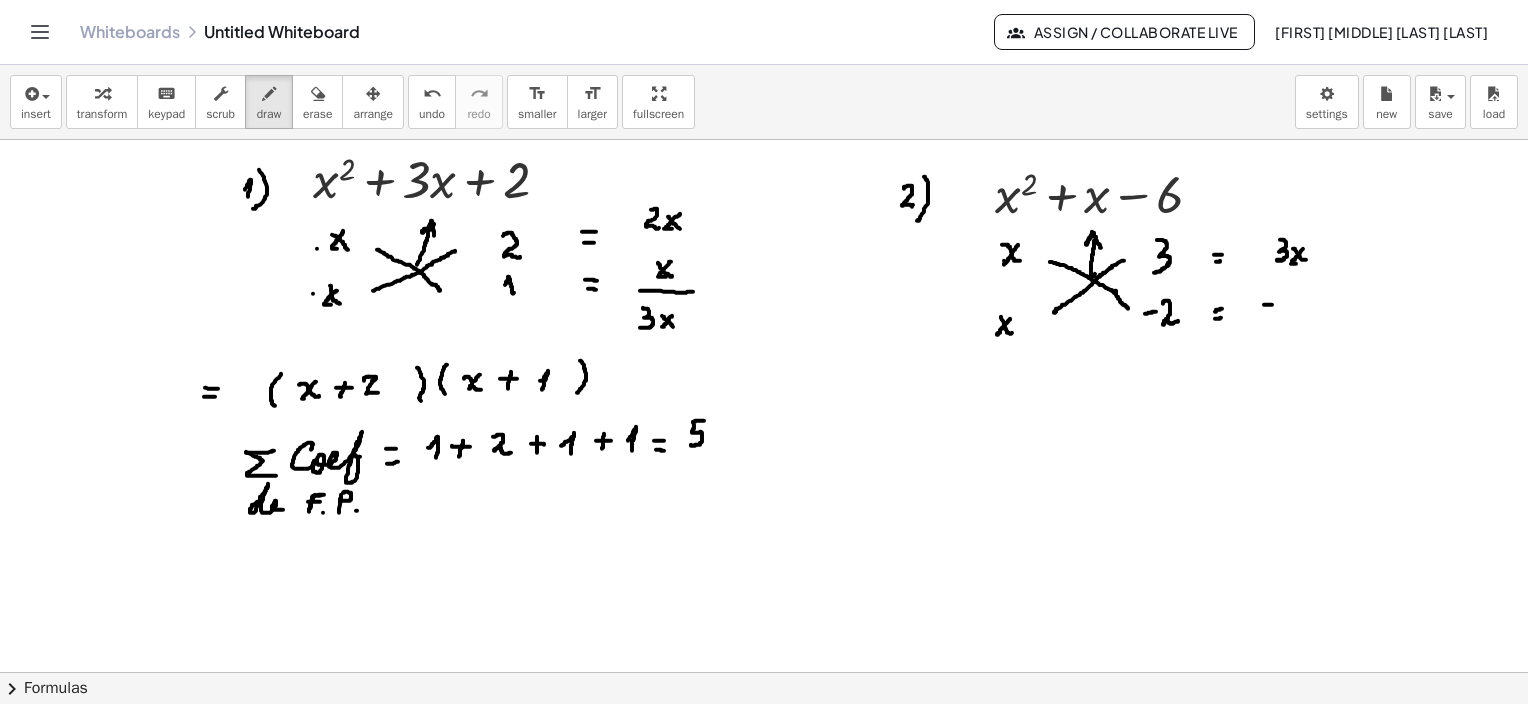 drag, startPoint x: 1264, startPoint y: 304, endPoint x: 1284, endPoint y: 300, distance: 20.396078 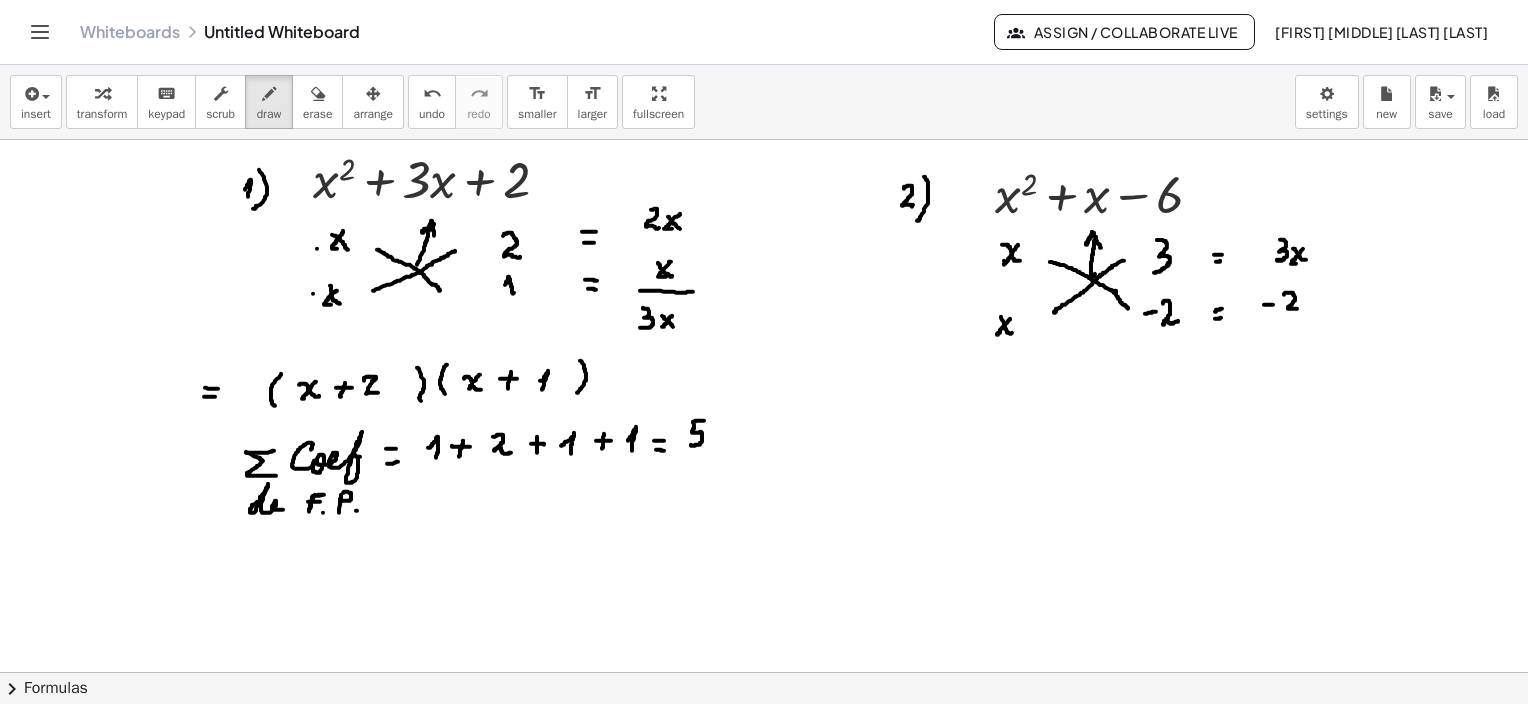 drag, startPoint x: 1284, startPoint y: 294, endPoint x: 1315, endPoint y: 304, distance: 32.572994 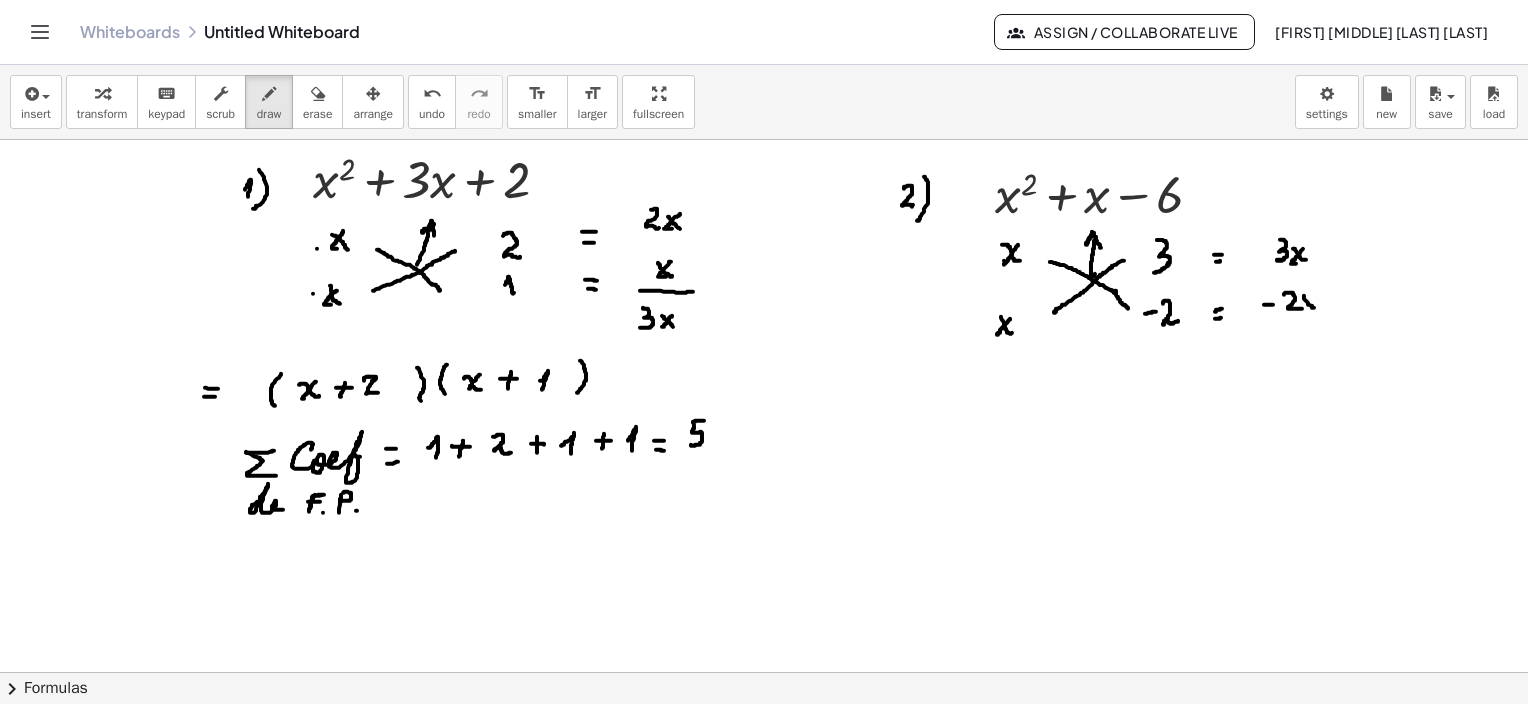 drag, startPoint x: 1304, startPoint y: 295, endPoint x: 1316, endPoint y: 304, distance: 15 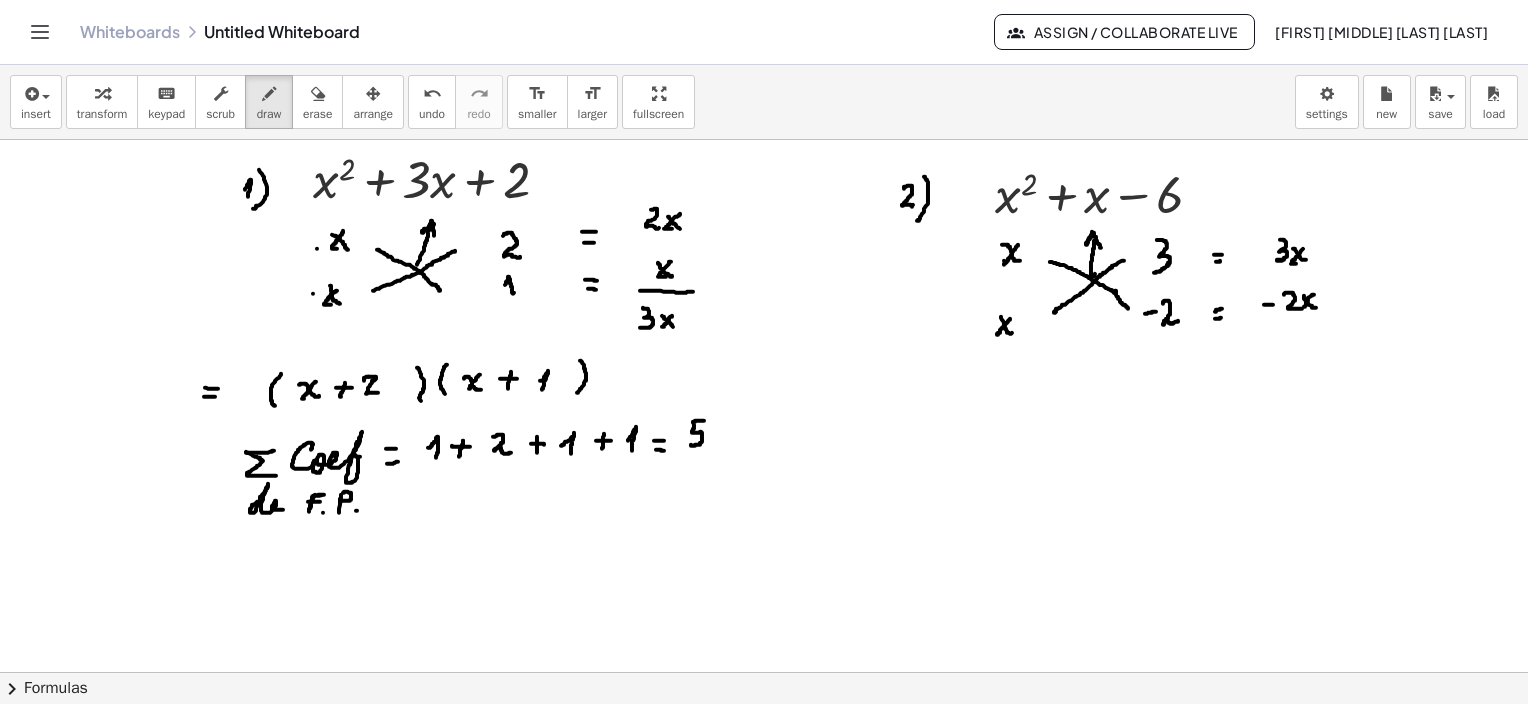 drag, startPoint x: 1314, startPoint y: 294, endPoint x: 1308, endPoint y: 304, distance: 11.661903 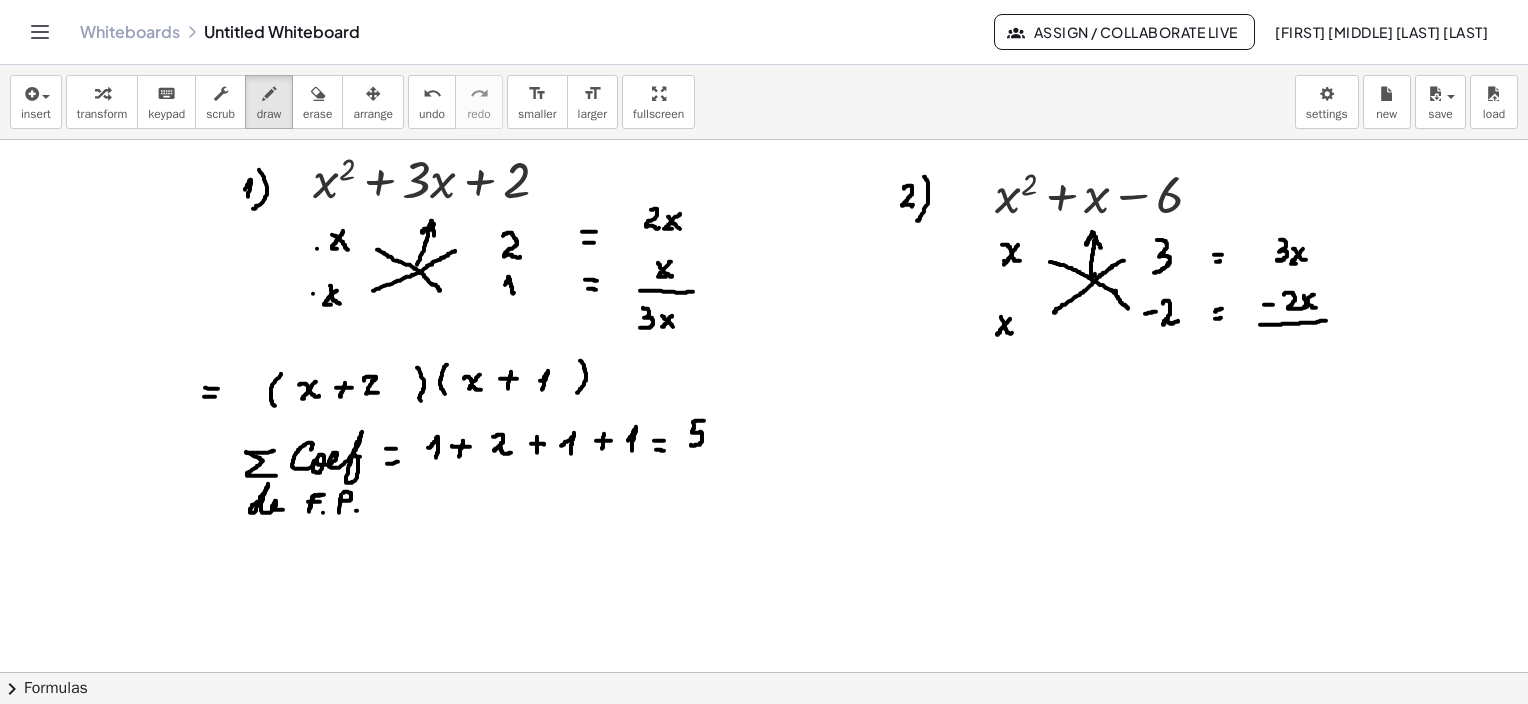 drag, startPoint x: 1260, startPoint y: 324, endPoint x: 1328, endPoint y: 320, distance: 68.117546 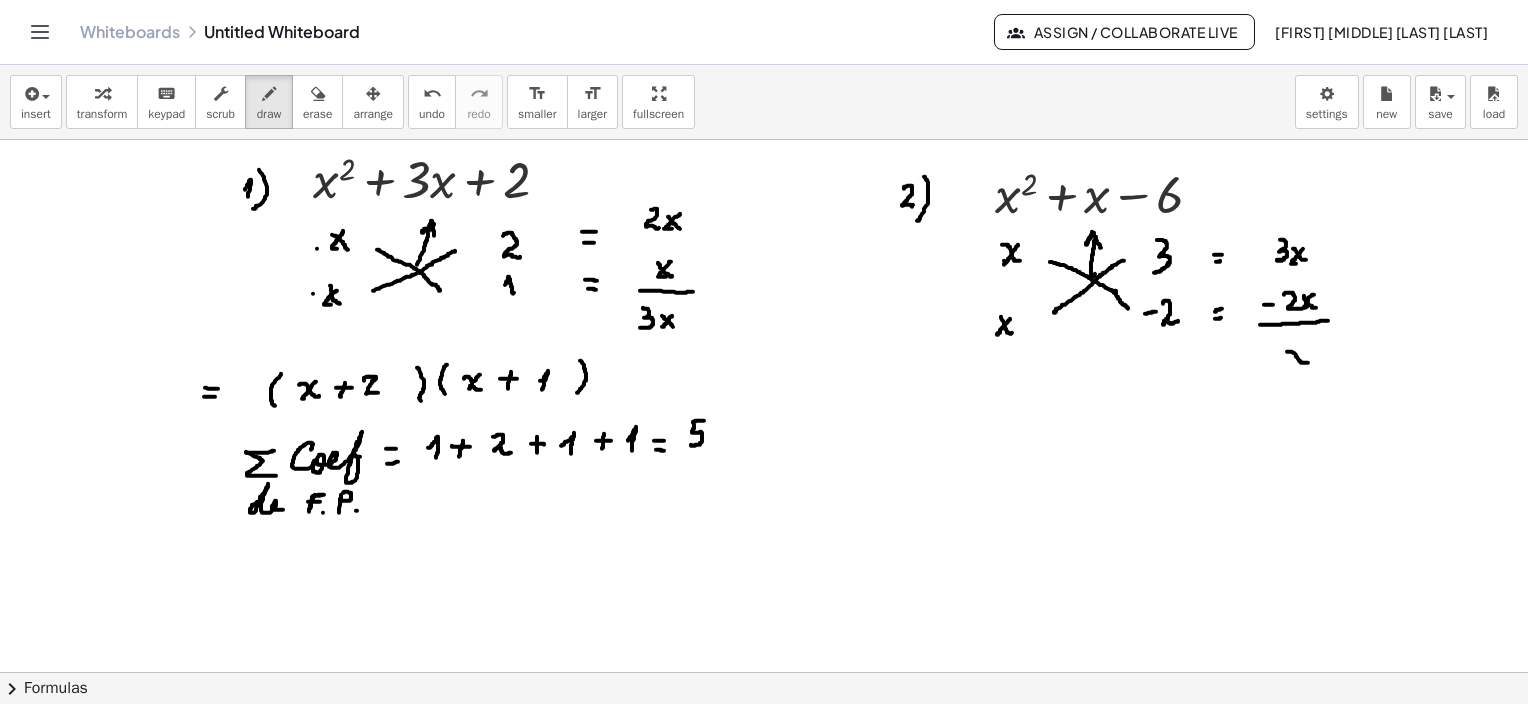 drag, startPoint x: 1287, startPoint y: 351, endPoint x: 1302, endPoint y: 361, distance: 18.027756 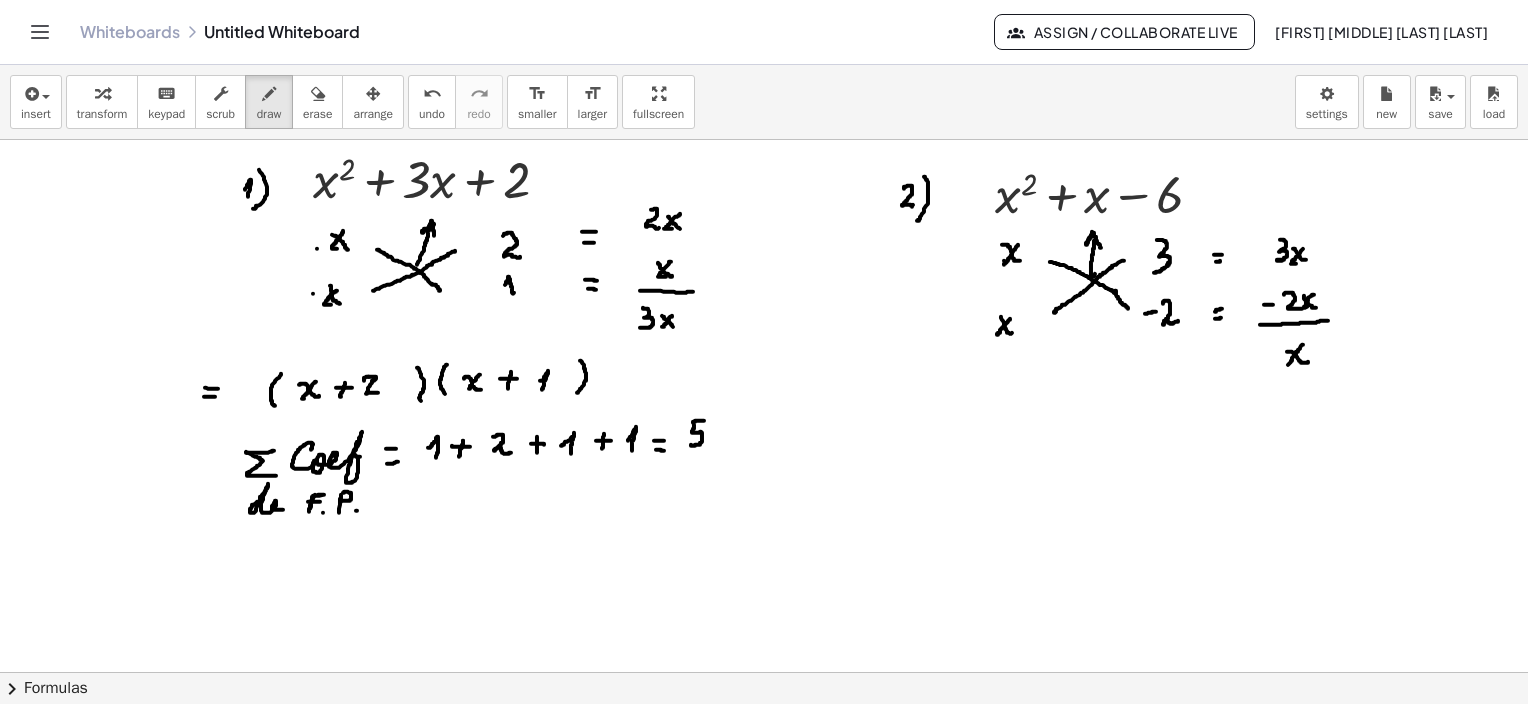 drag, startPoint x: 1303, startPoint y: 344, endPoint x: 1289, endPoint y: 352, distance: 16.124516 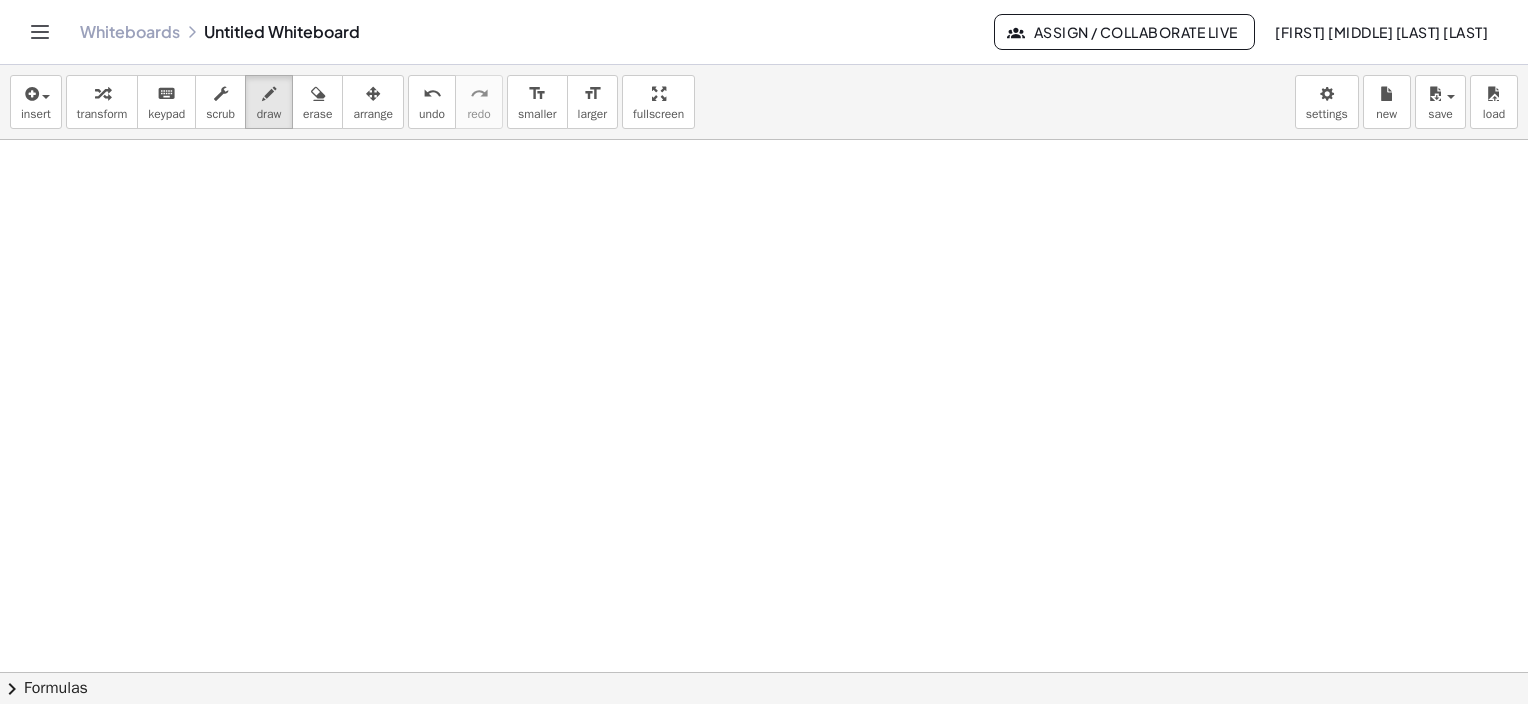 scroll, scrollTop: 1048, scrollLeft: 0, axis: vertical 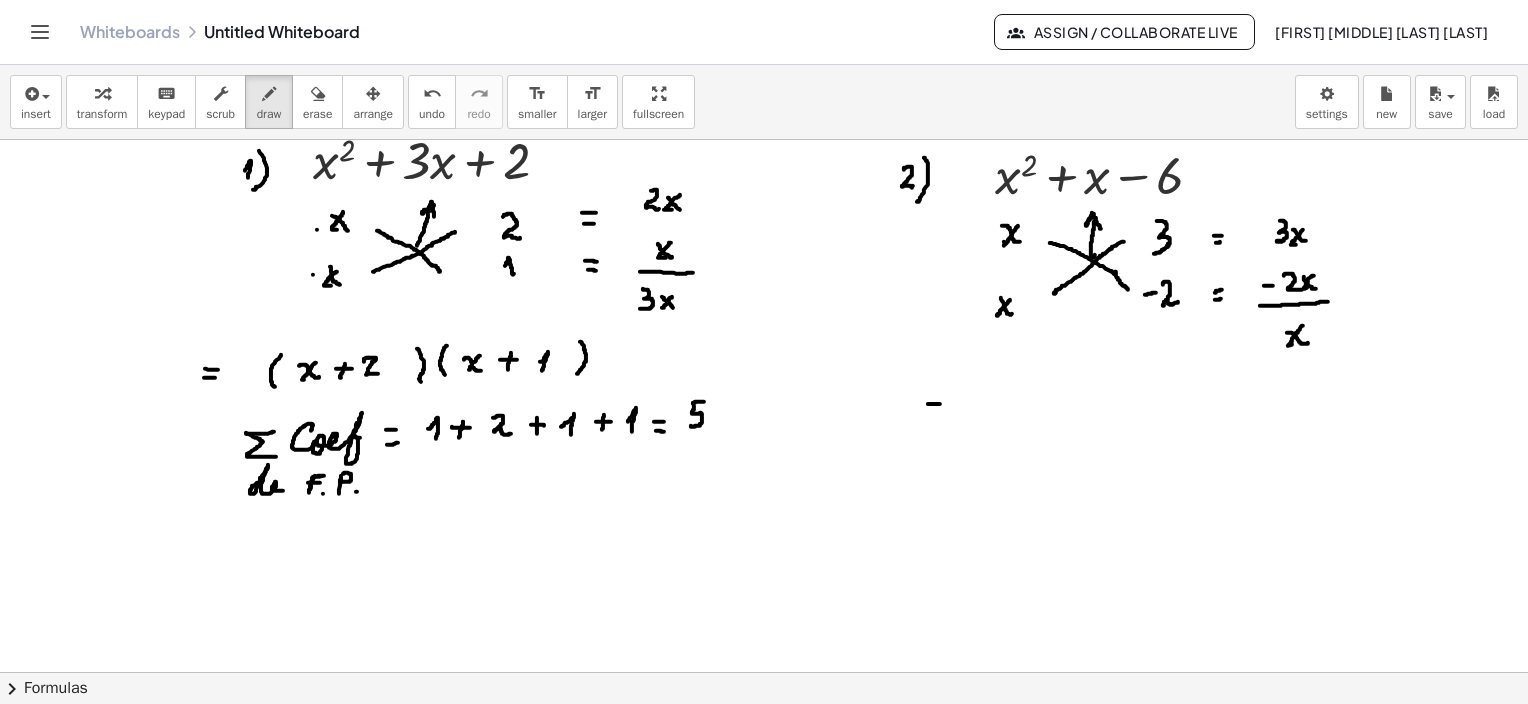drag, startPoint x: 928, startPoint y: 403, endPoint x: 941, endPoint y: 402, distance: 13.038404 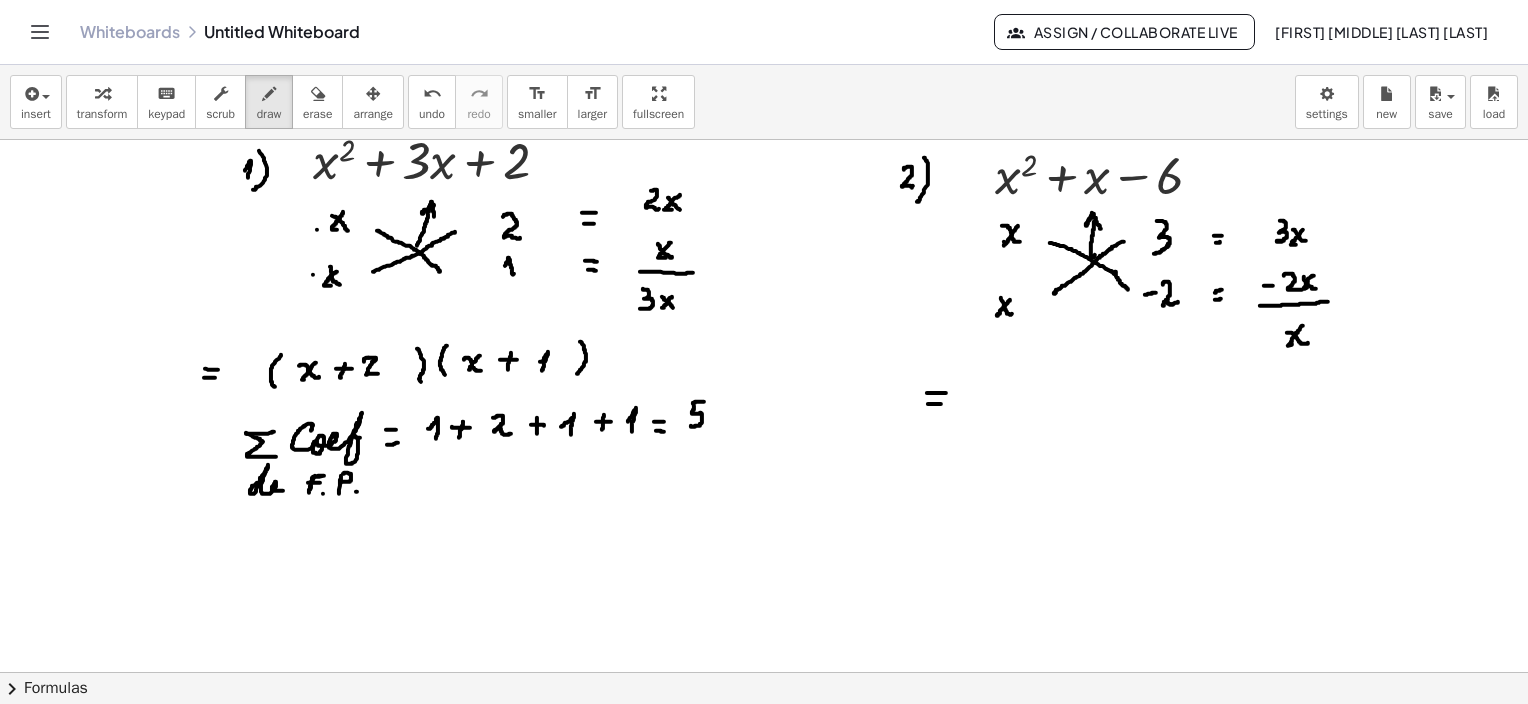 drag, startPoint x: 927, startPoint y: 392, endPoint x: 946, endPoint y: 392, distance: 19 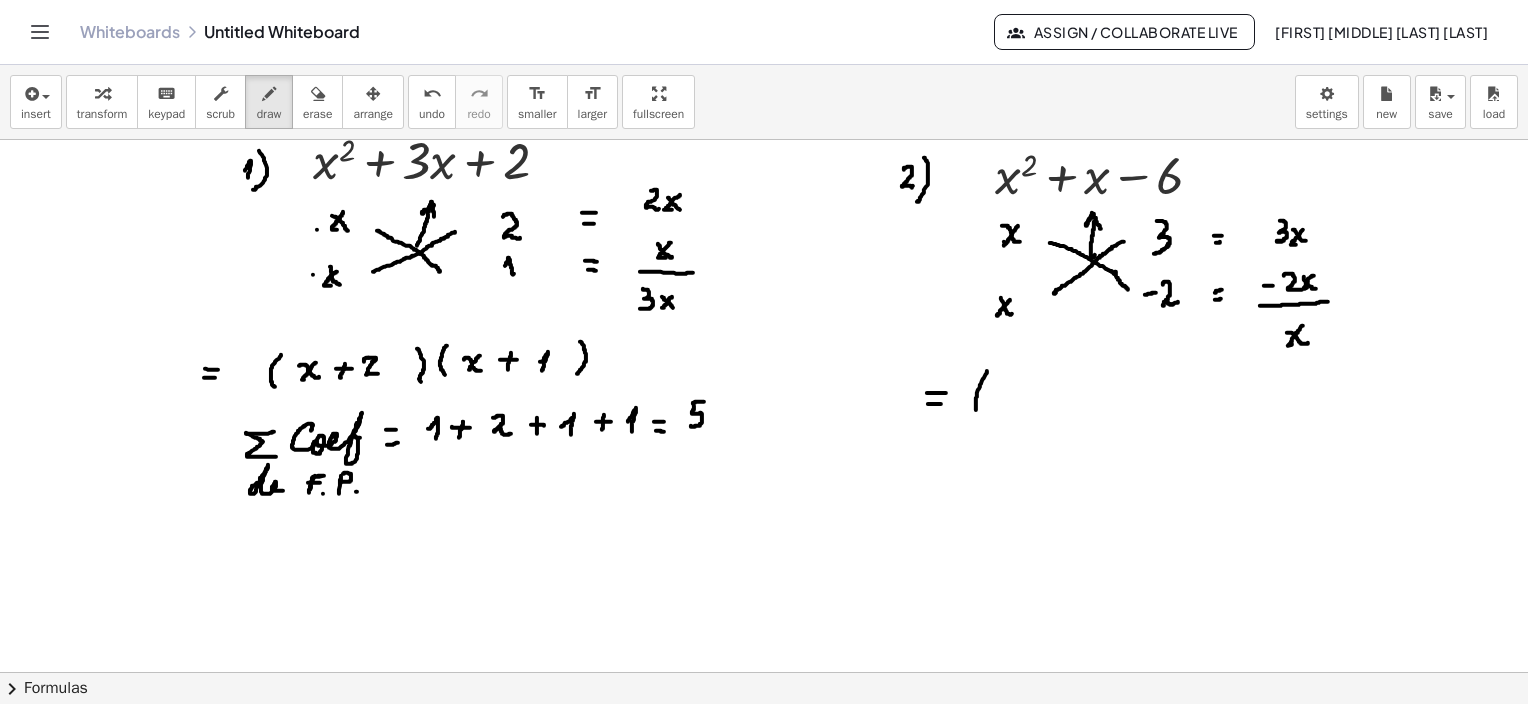 drag, startPoint x: 987, startPoint y: 370, endPoint x: 978, endPoint y: 411, distance: 41.976185 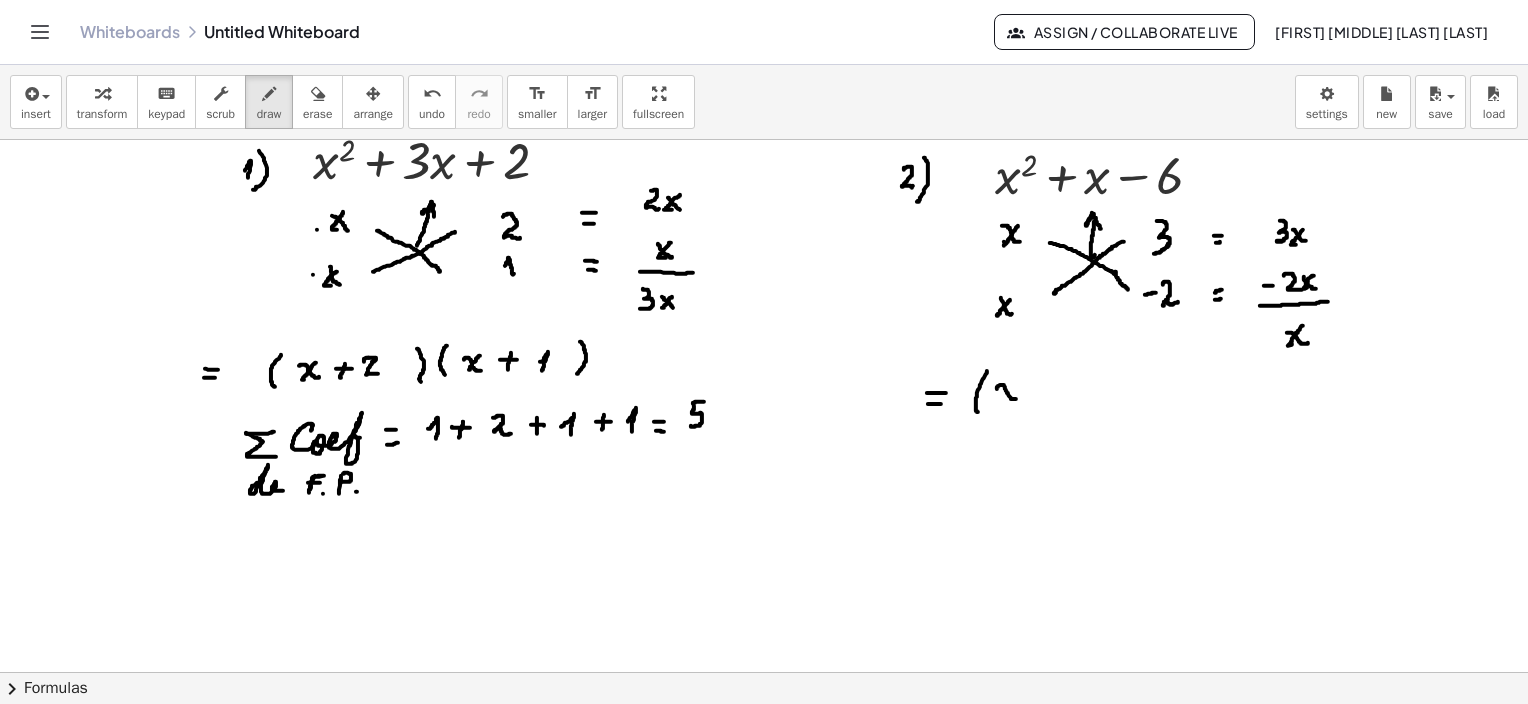 drag, startPoint x: 997, startPoint y: 388, endPoint x: 1017, endPoint y: 397, distance: 21.931713 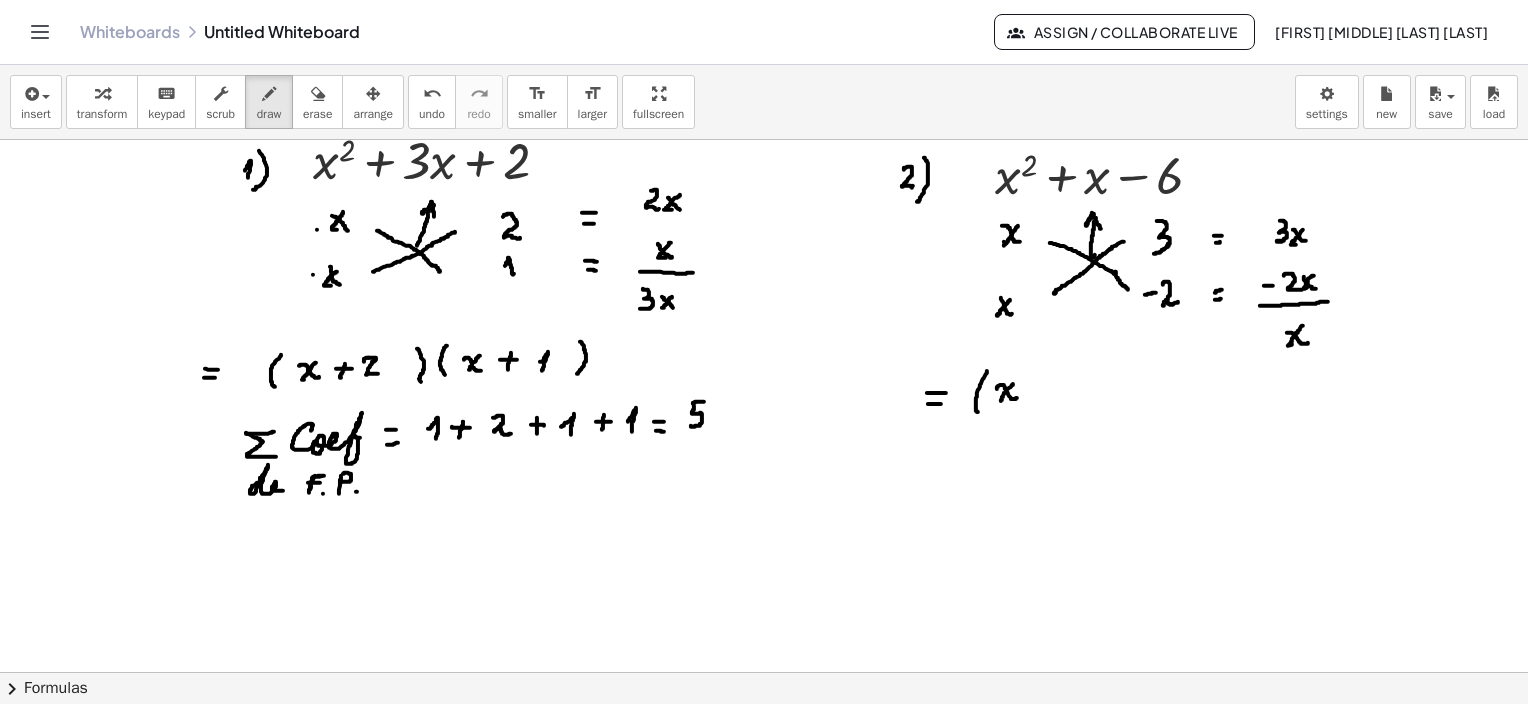 drag, startPoint x: 1013, startPoint y: 383, endPoint x: 1032, endPoint y: 383, distance: 19 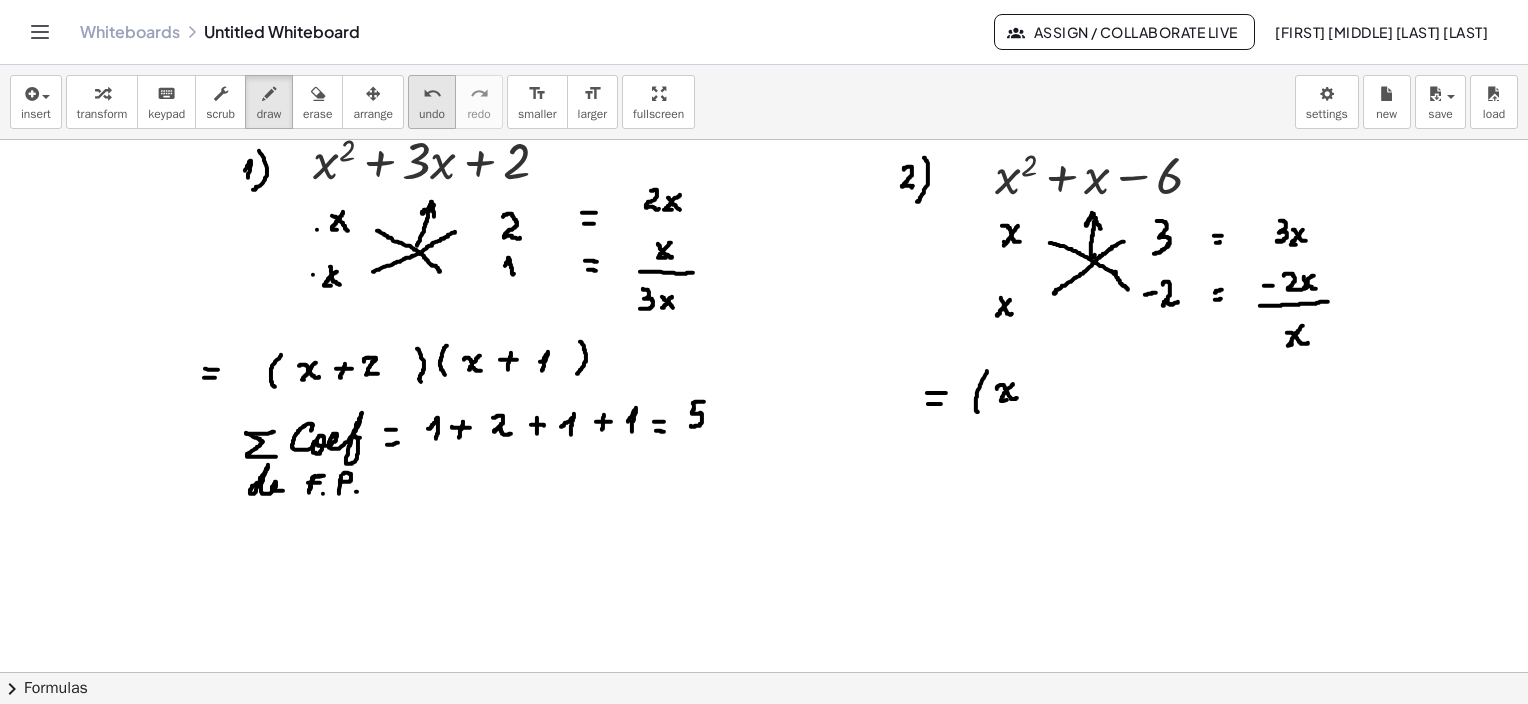 click on "undo" at bounding box center (432, 114) 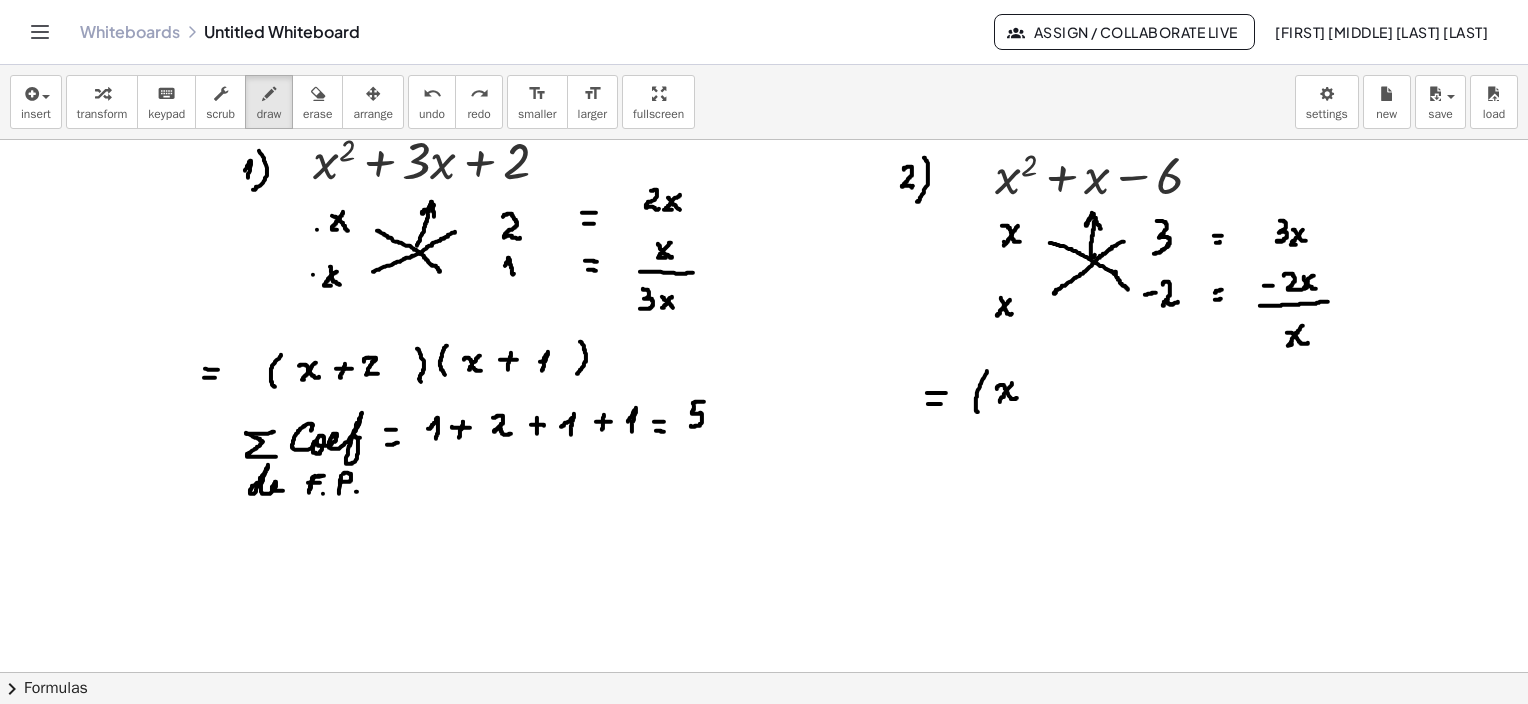 click at bounding box center (764, 820) 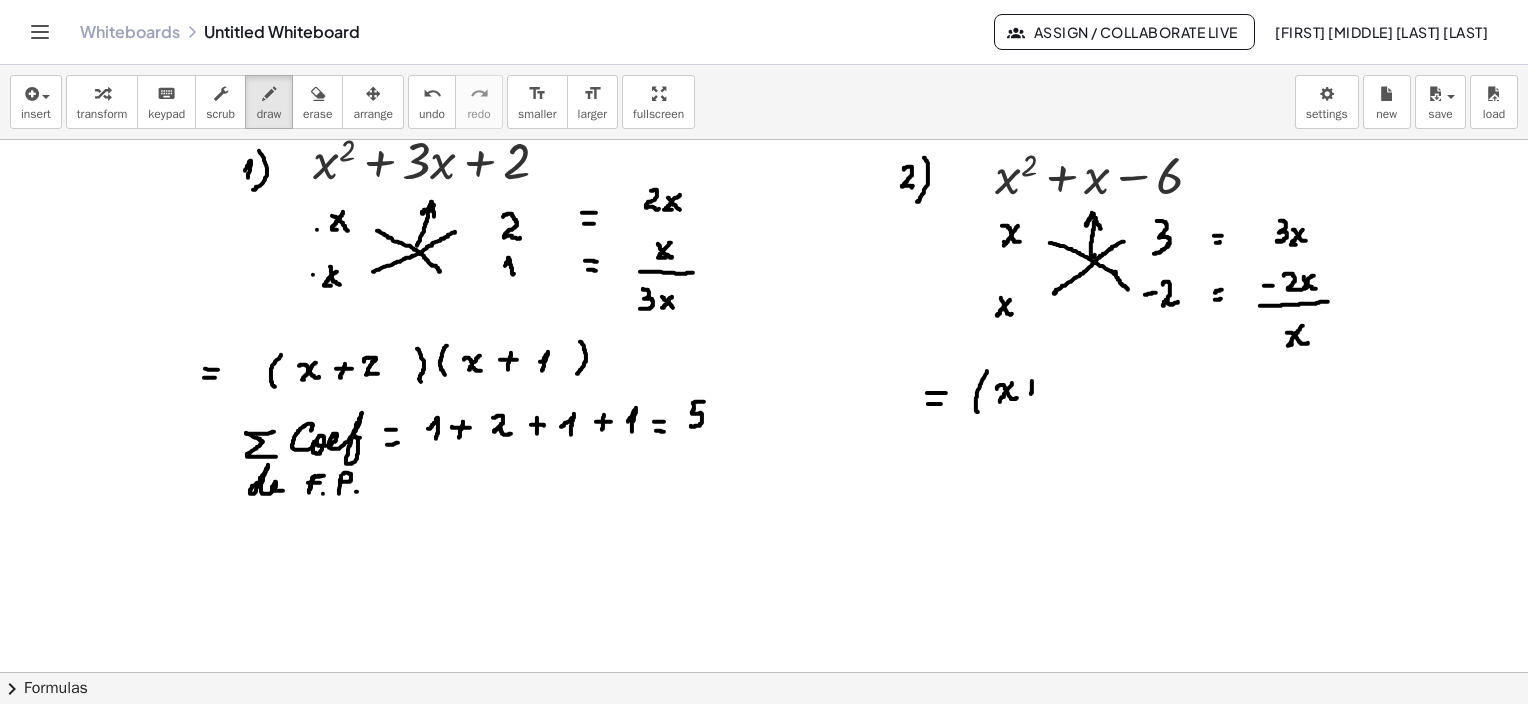 click at bounding box center (764, 820) 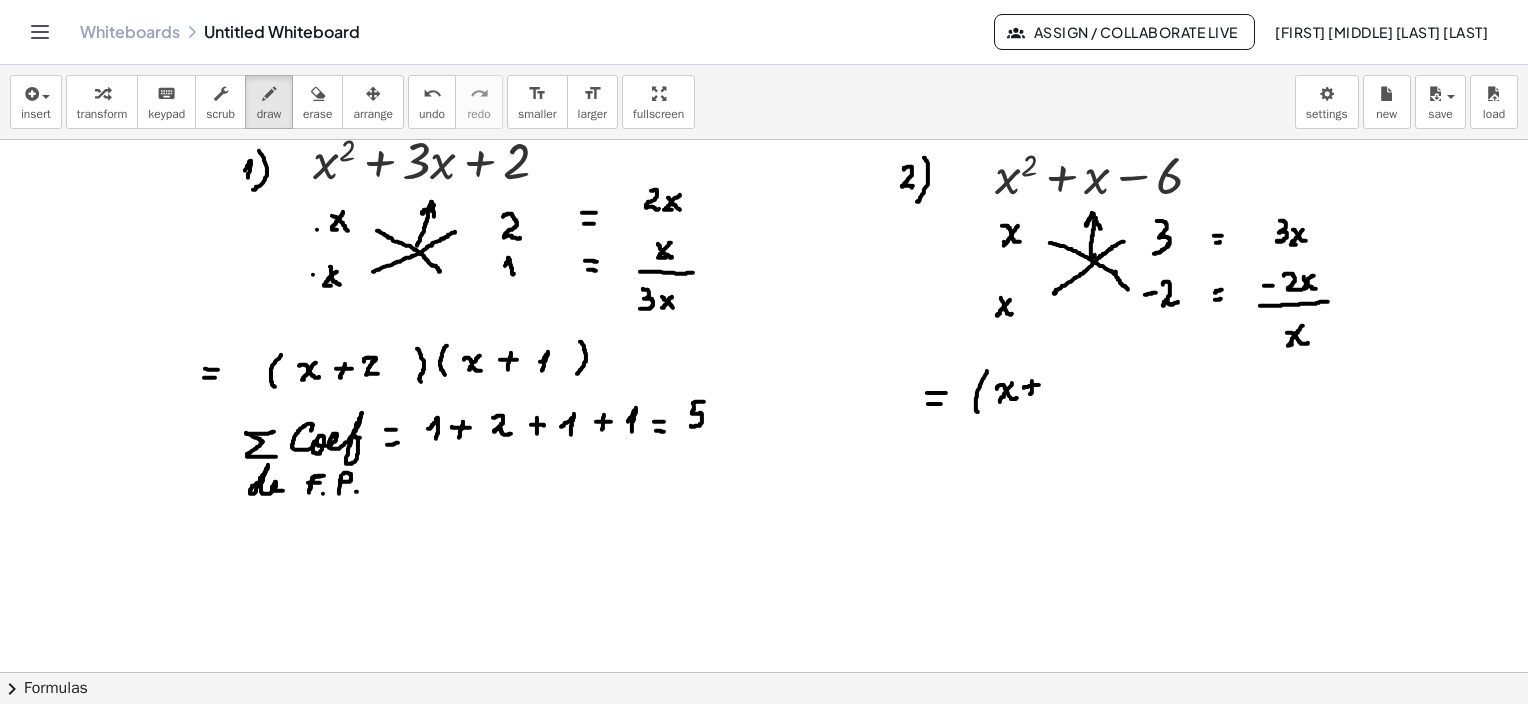 drag, startPoint x: 1024, startPoint y: 387, endPoint x: 1048, endPoint y: 384, distance: 24.186773 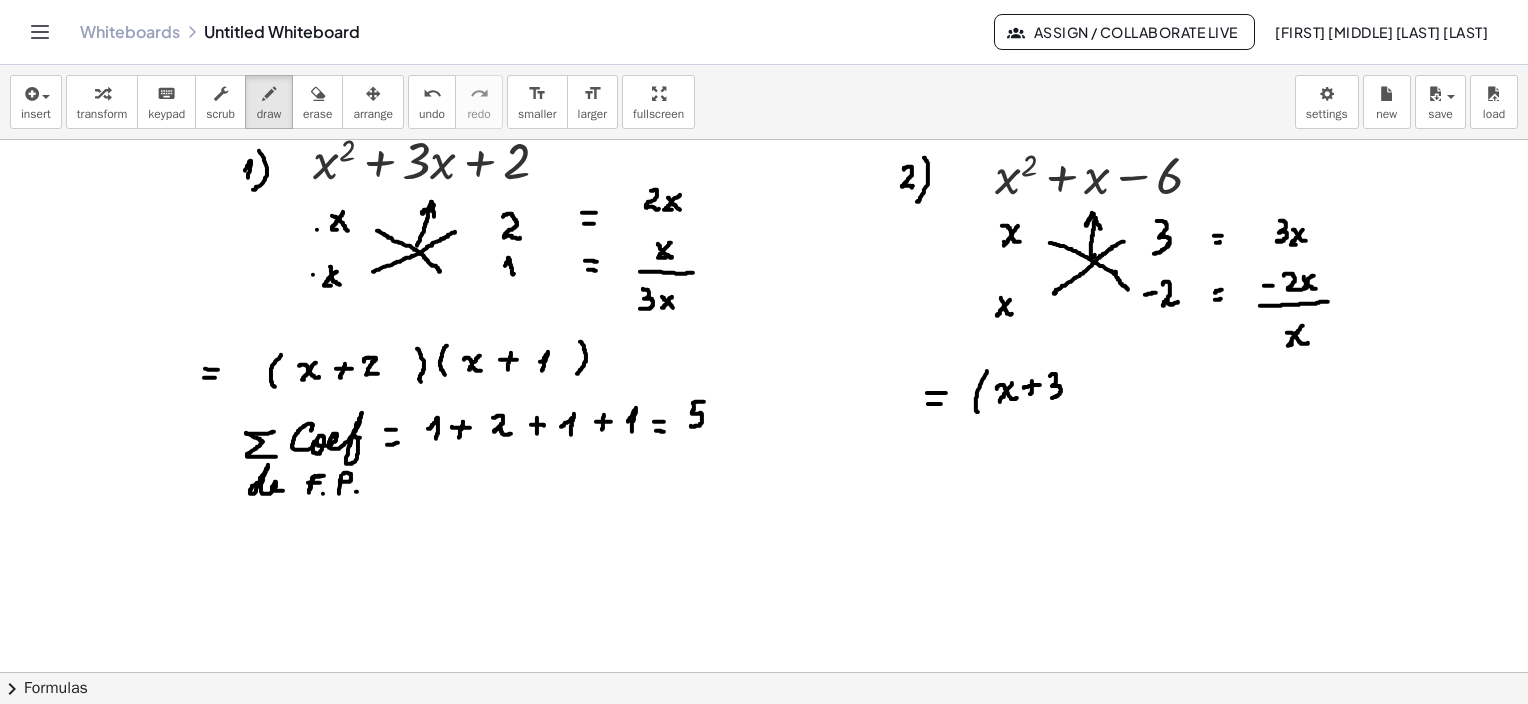 drag, startPoint x: 1050, startPoint y: 375, endPoint x: 1053, endPoint y: 397, distance: 22.203604 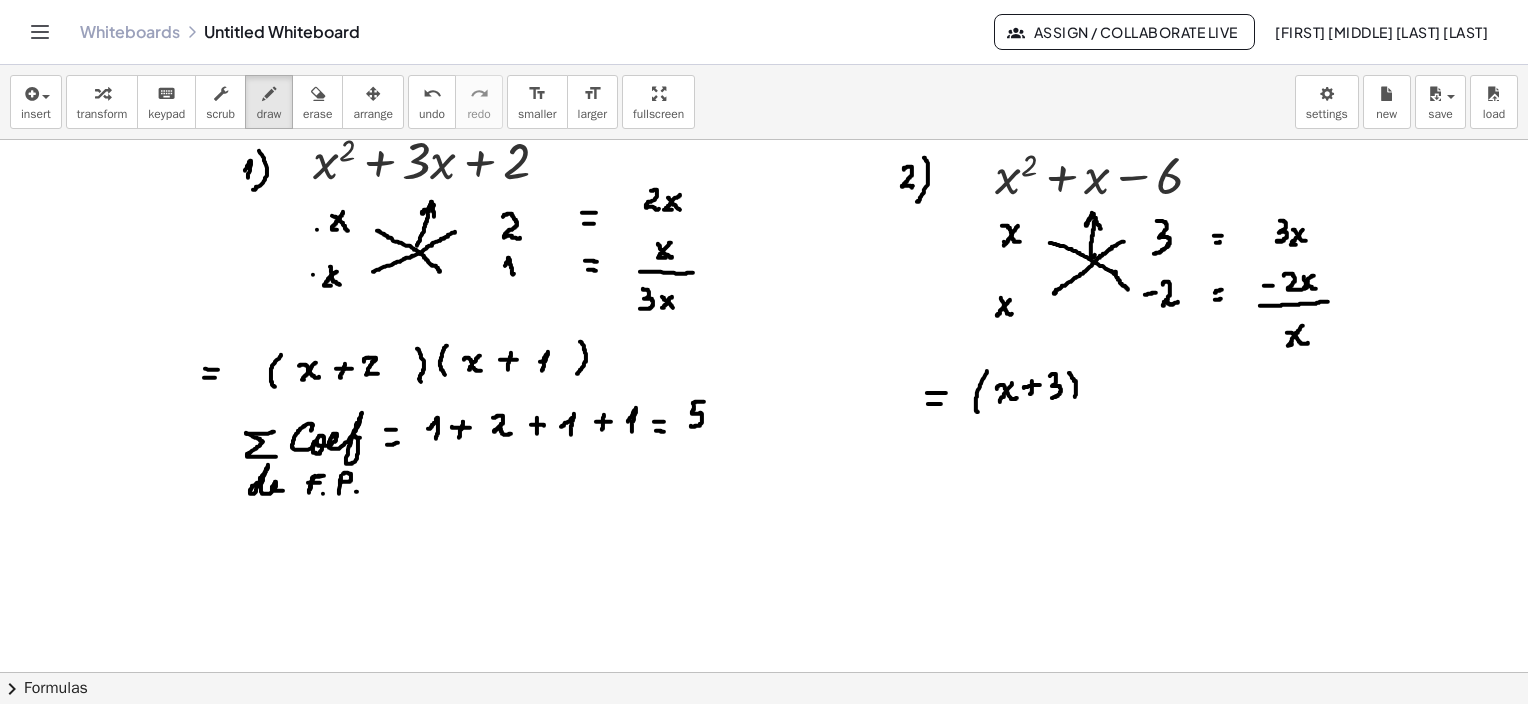drag, startPoint x: 1069, startPoint y: 372, endPoint x: 1071, endPoint y: 398, distance: 26.076809 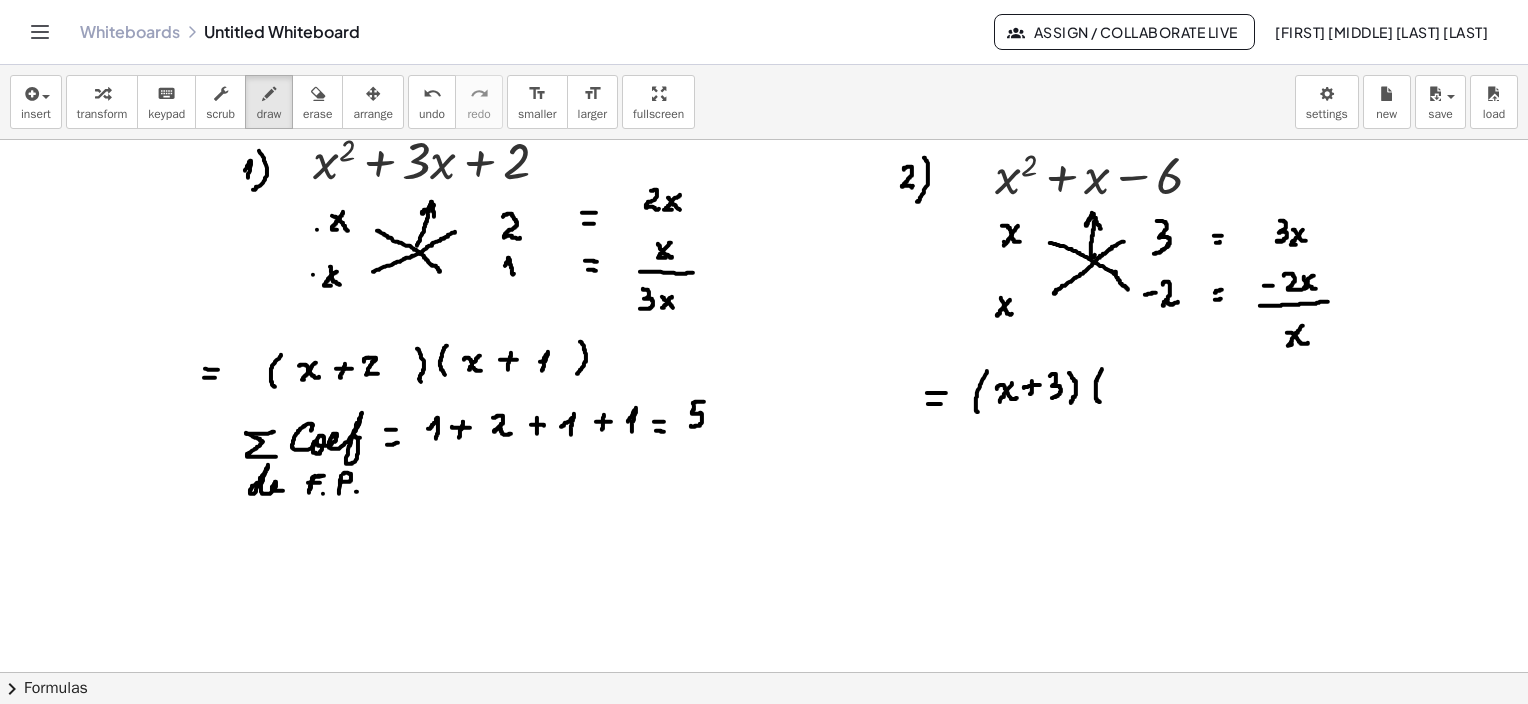 drag, startPoint x: 1102, startPoint y: 368, endPoint x: 1100, endPoint y: 401, distance: 33.06055 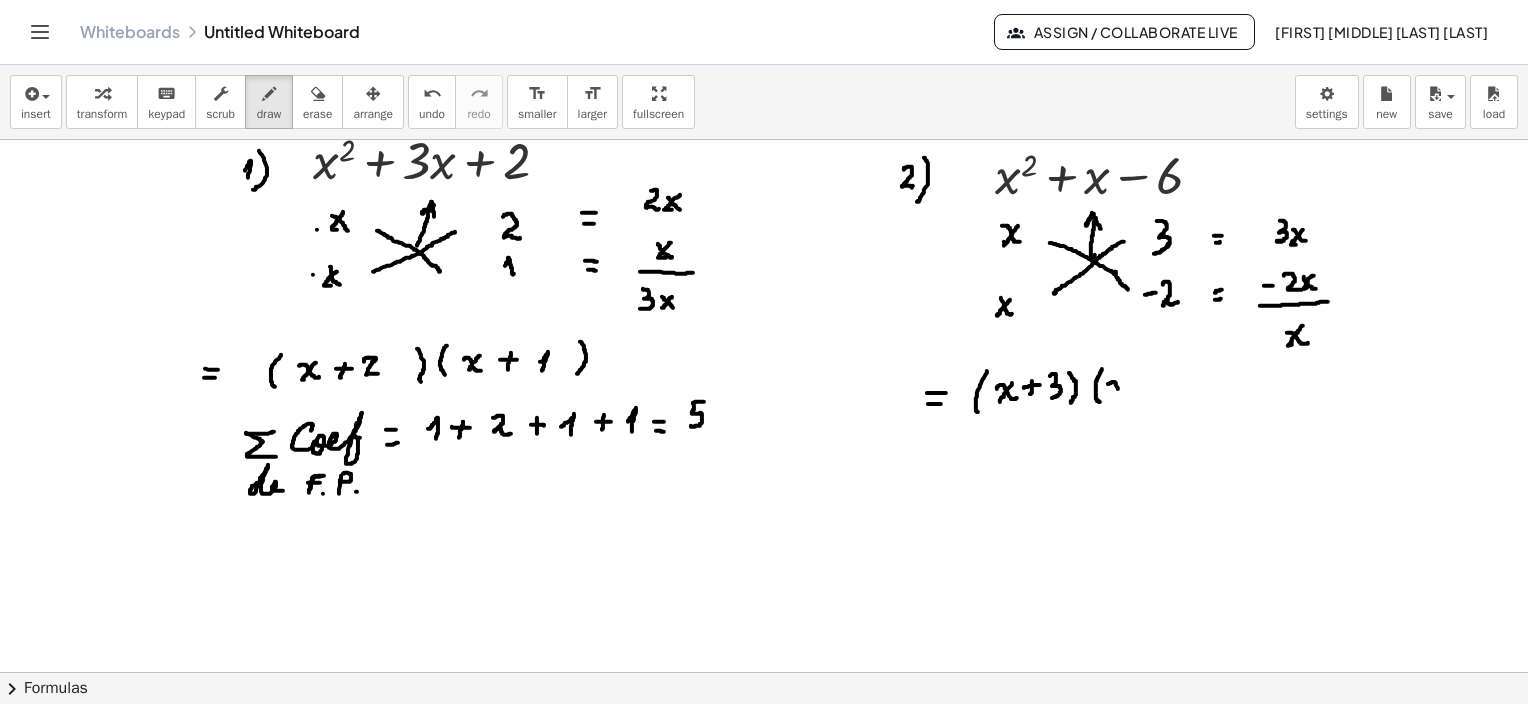 drag, startPoint x: 1109, startPoint y: 383, endPoint x: 1126, endPoint y: 397, distance: 22.022715 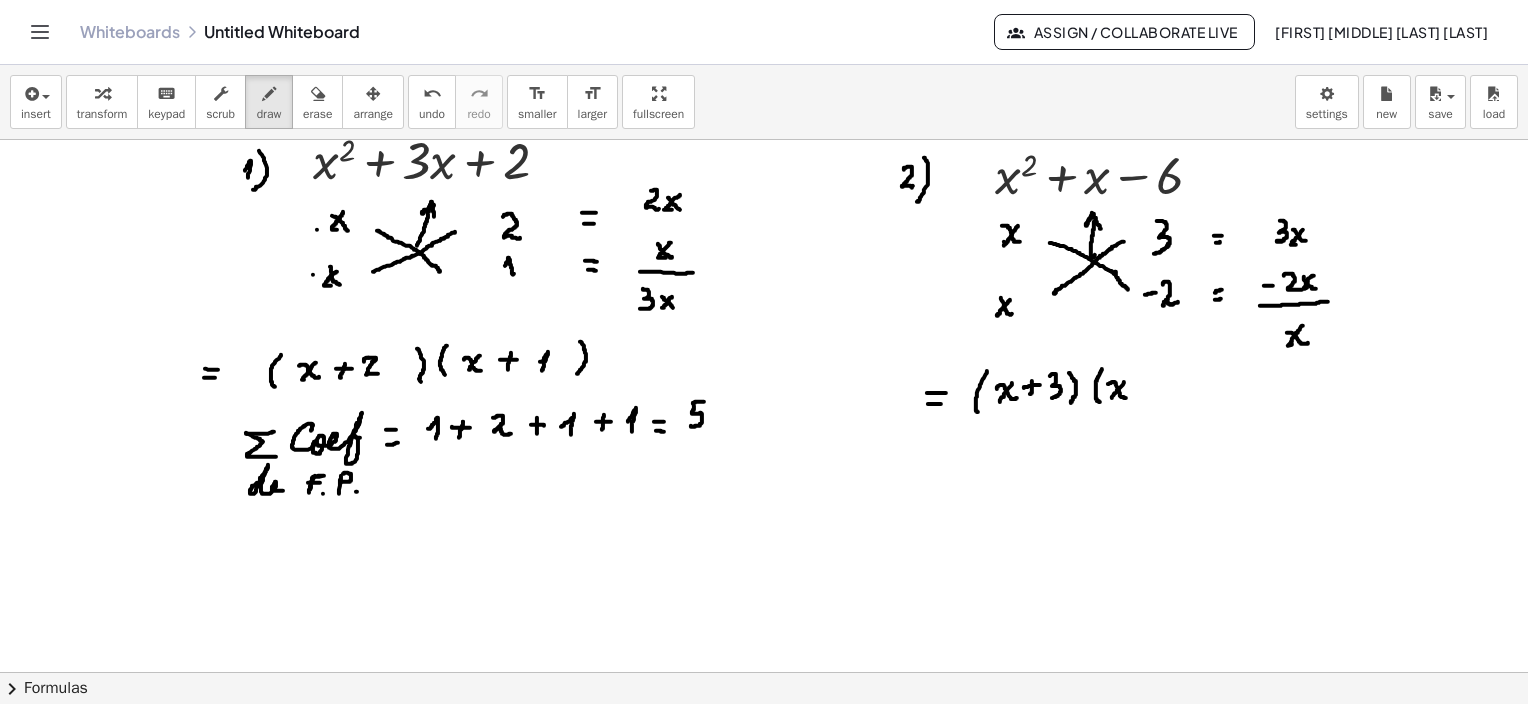 drag, startPoint x: 1124, startPoint y: 381, endPoint x: 1121, endPoint y: 395, distance: 14.3178215 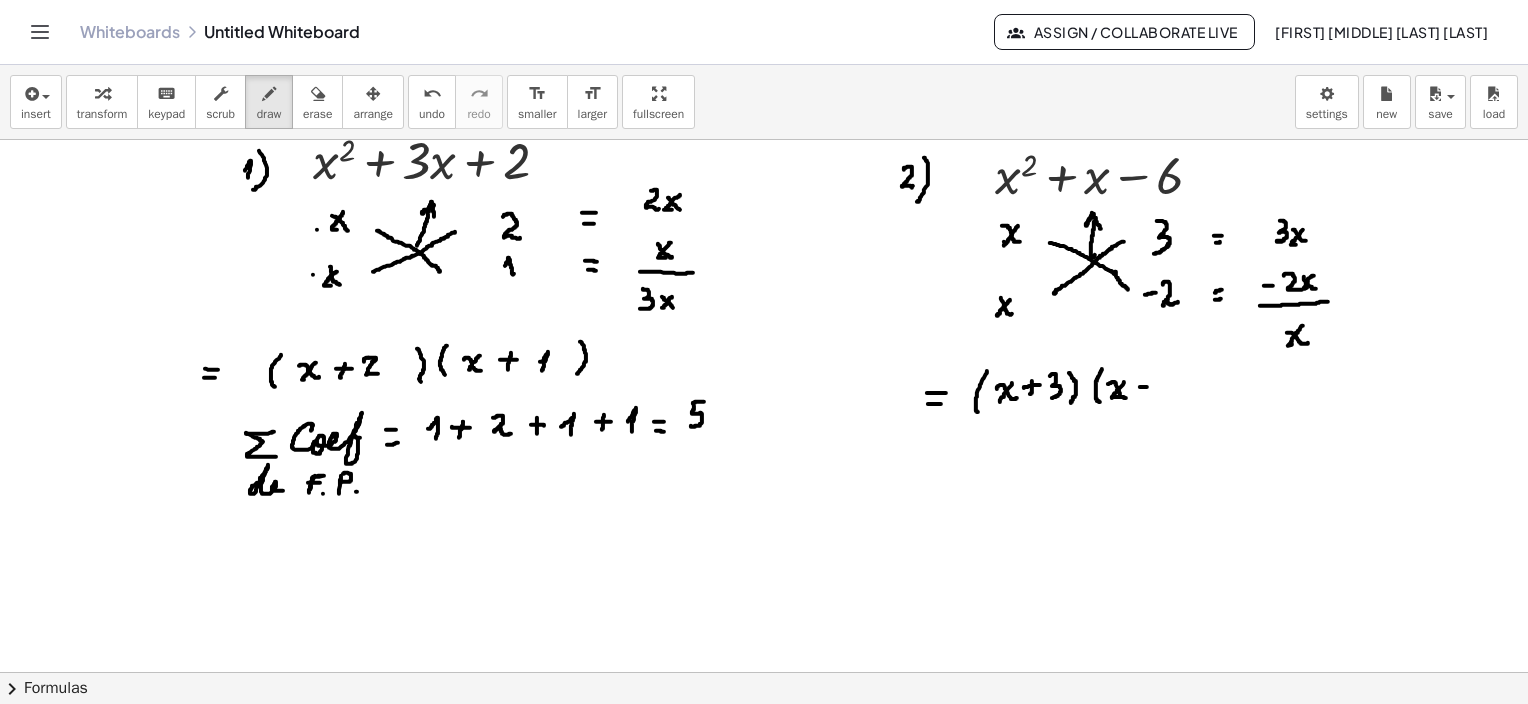 click at bounding box center (764, 820) 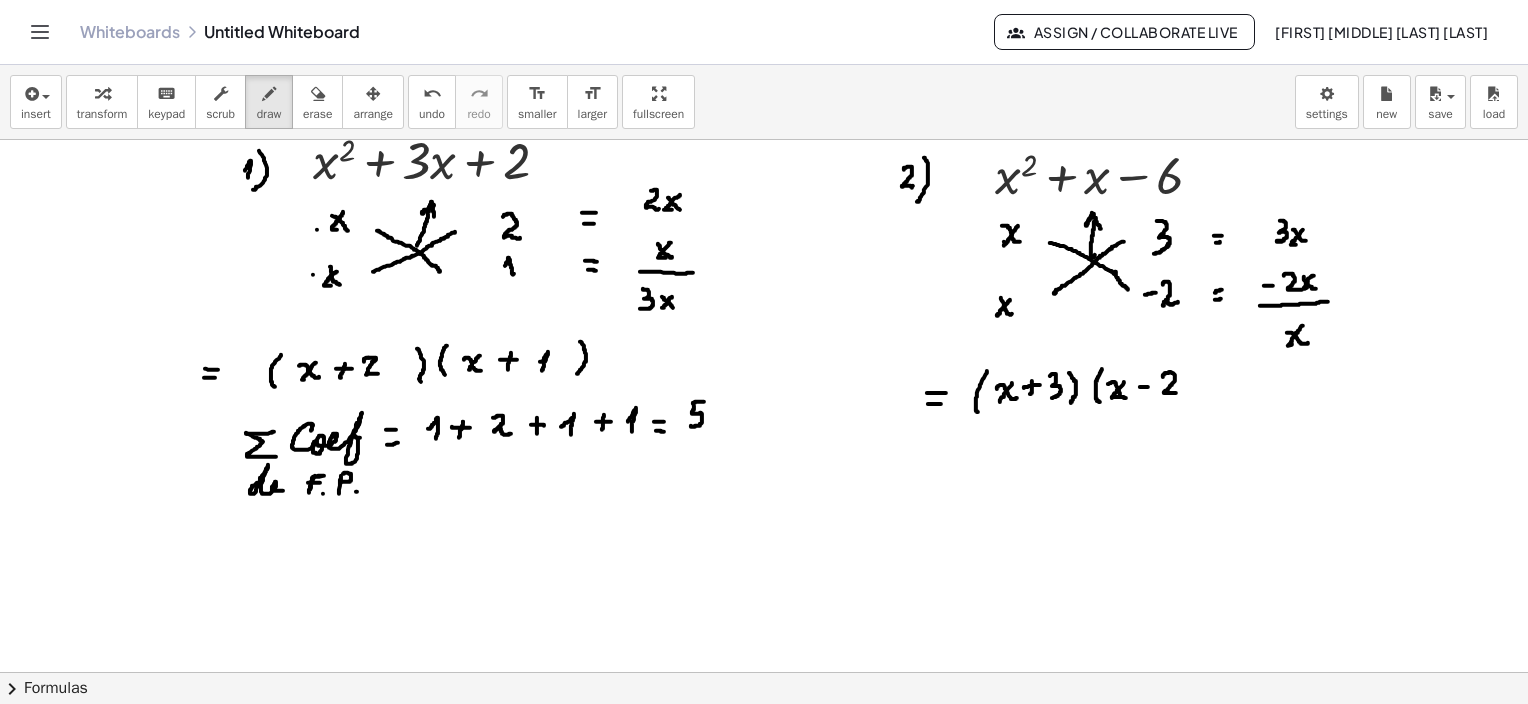 drag, startPoint x: 1163, startPoint y: 376, endPoint x: 1179, endPoint y: 387, distance: 19.416489 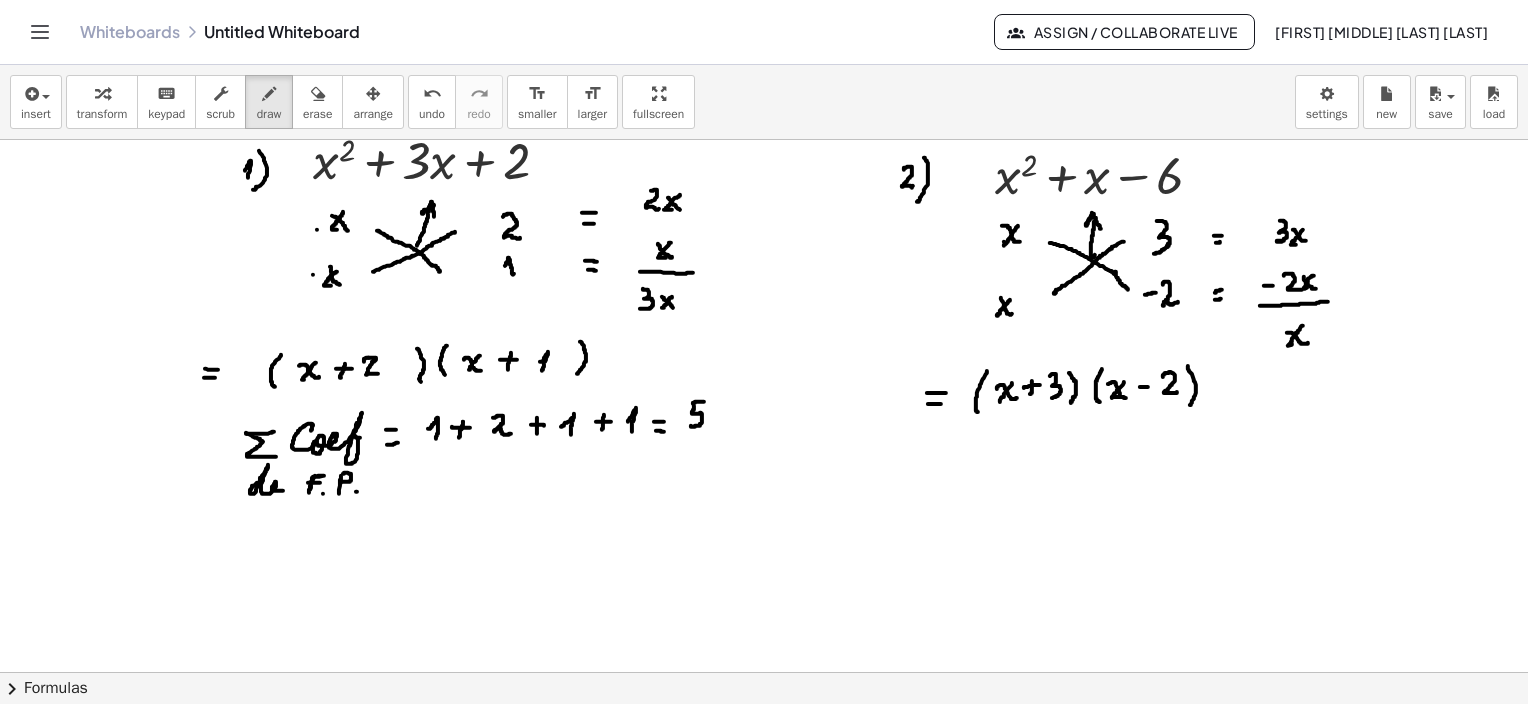 drag, startPoint x: 1188, startPoint y: 365, endPoint x: 1190, endPoint y: 404, distance: 39.051247 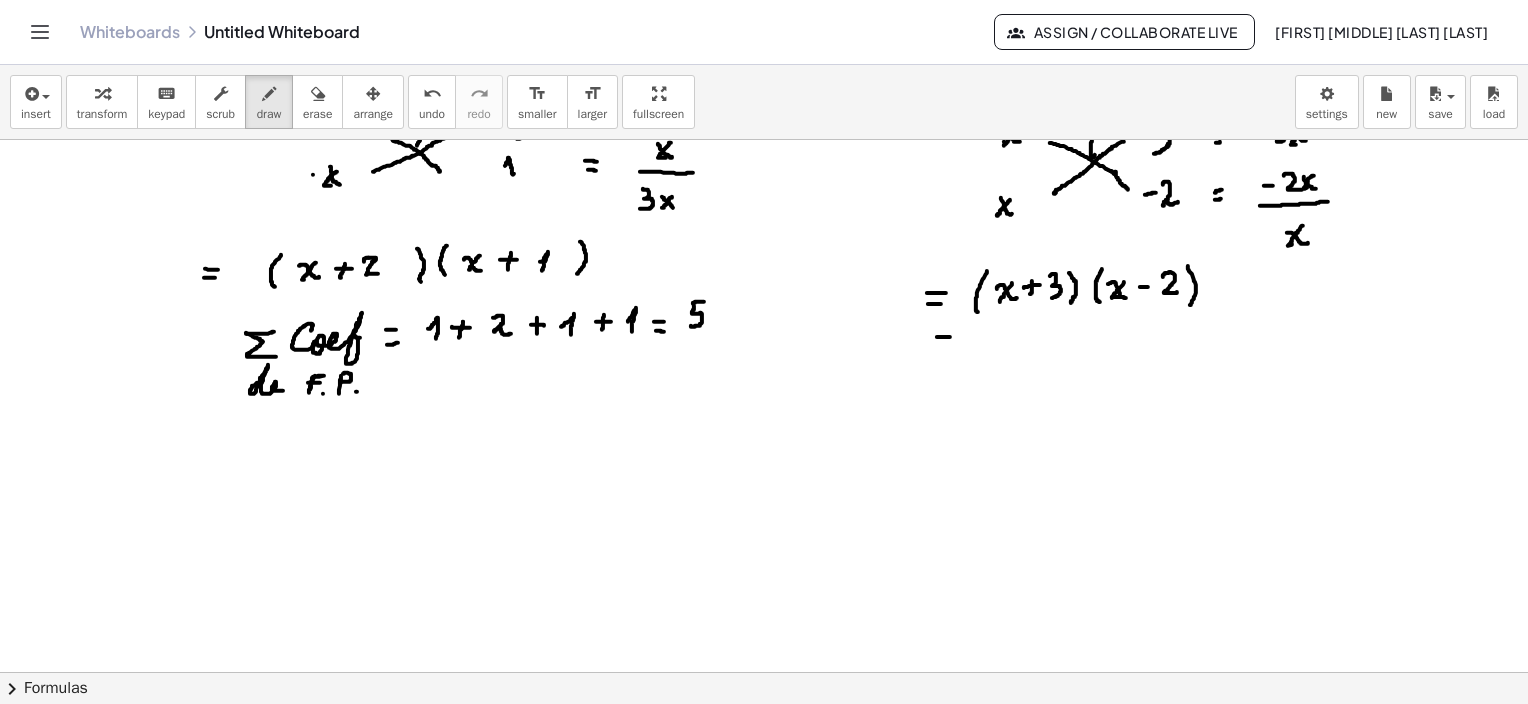 drag, startPoint x: 937, startPoint y: 336, endPoint x: 951, endPoint y: 336, distance: 14 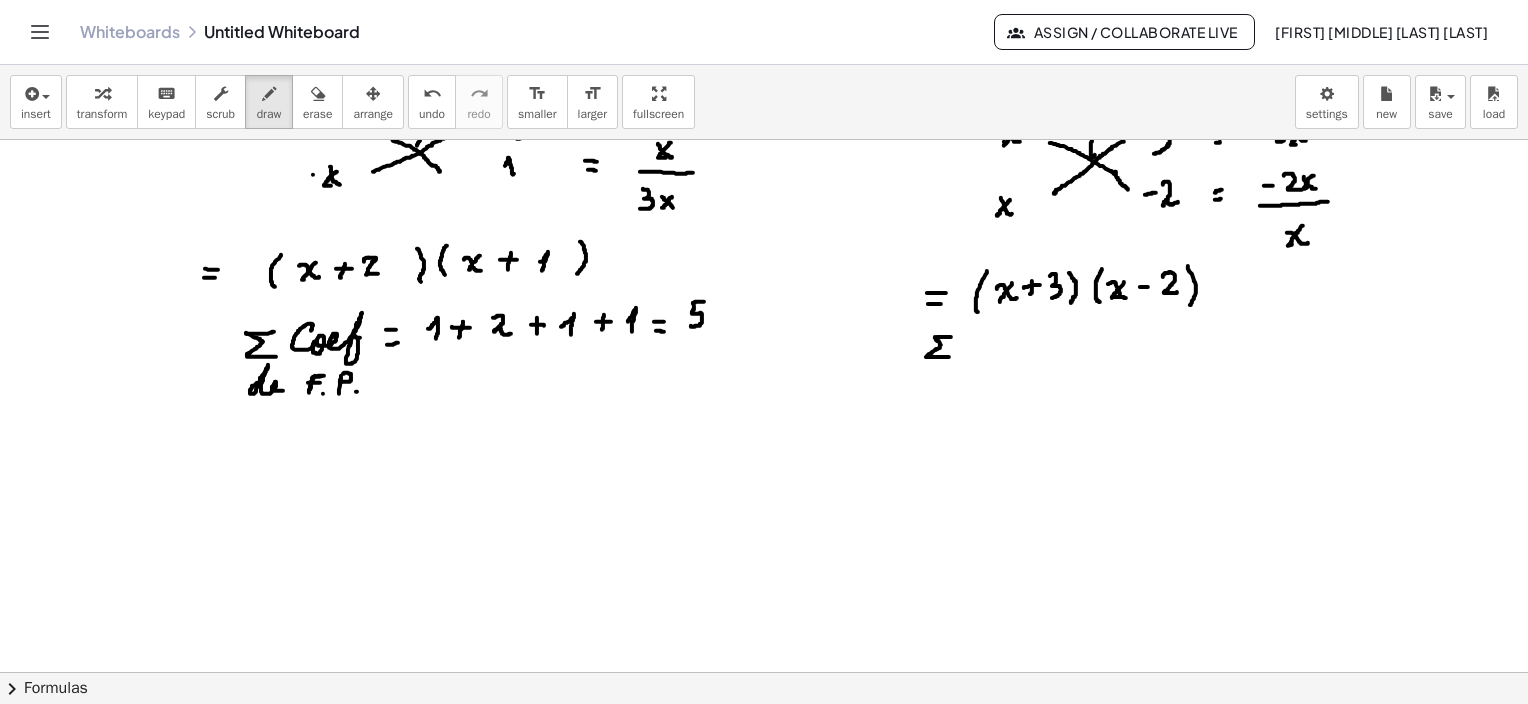 drag, startPoint x: 935, startPoint y: 336, endPoint x: 962, endPoint y: 348, distance: 29.546574 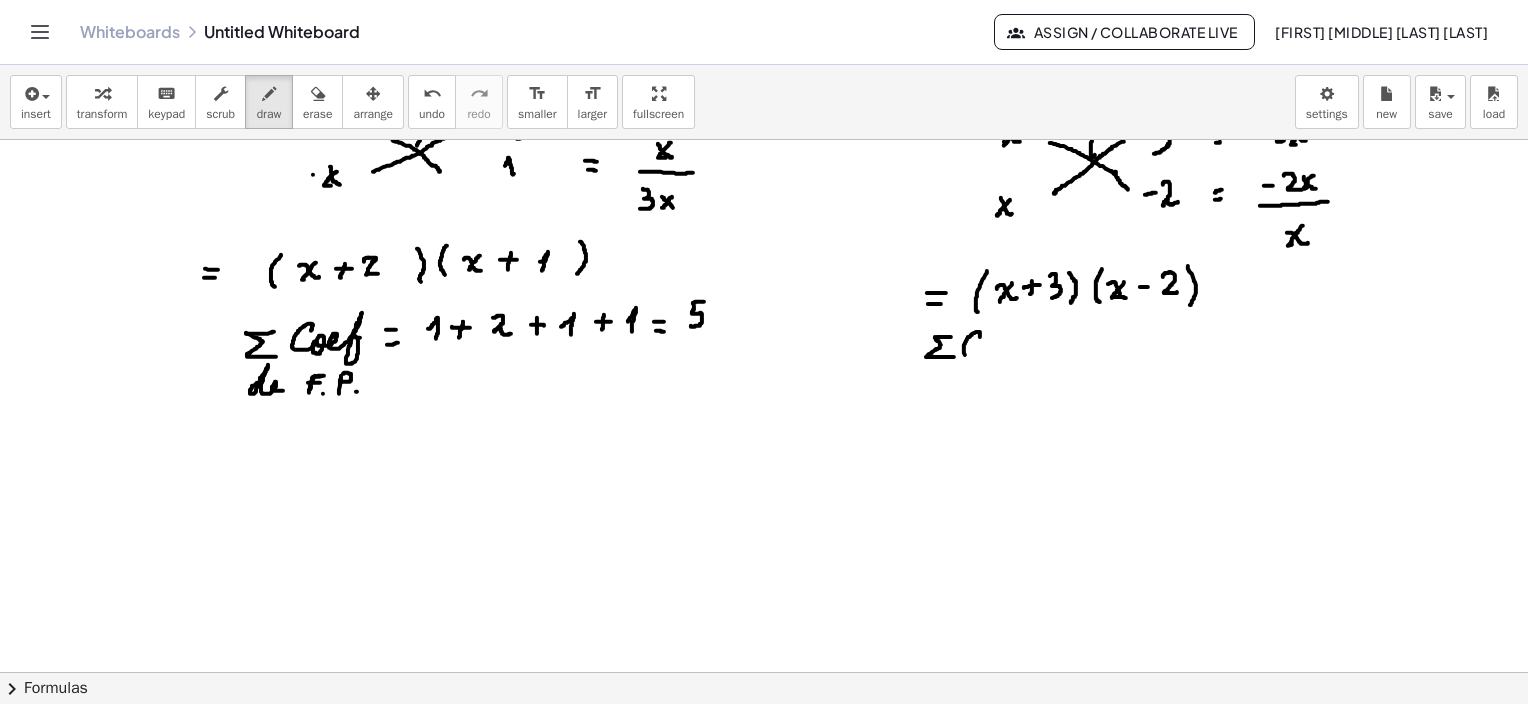 drag, startPoint x: 980, startPoint y: 336, endPoint x: 977, endPoint y: 351, distance: 15.297058 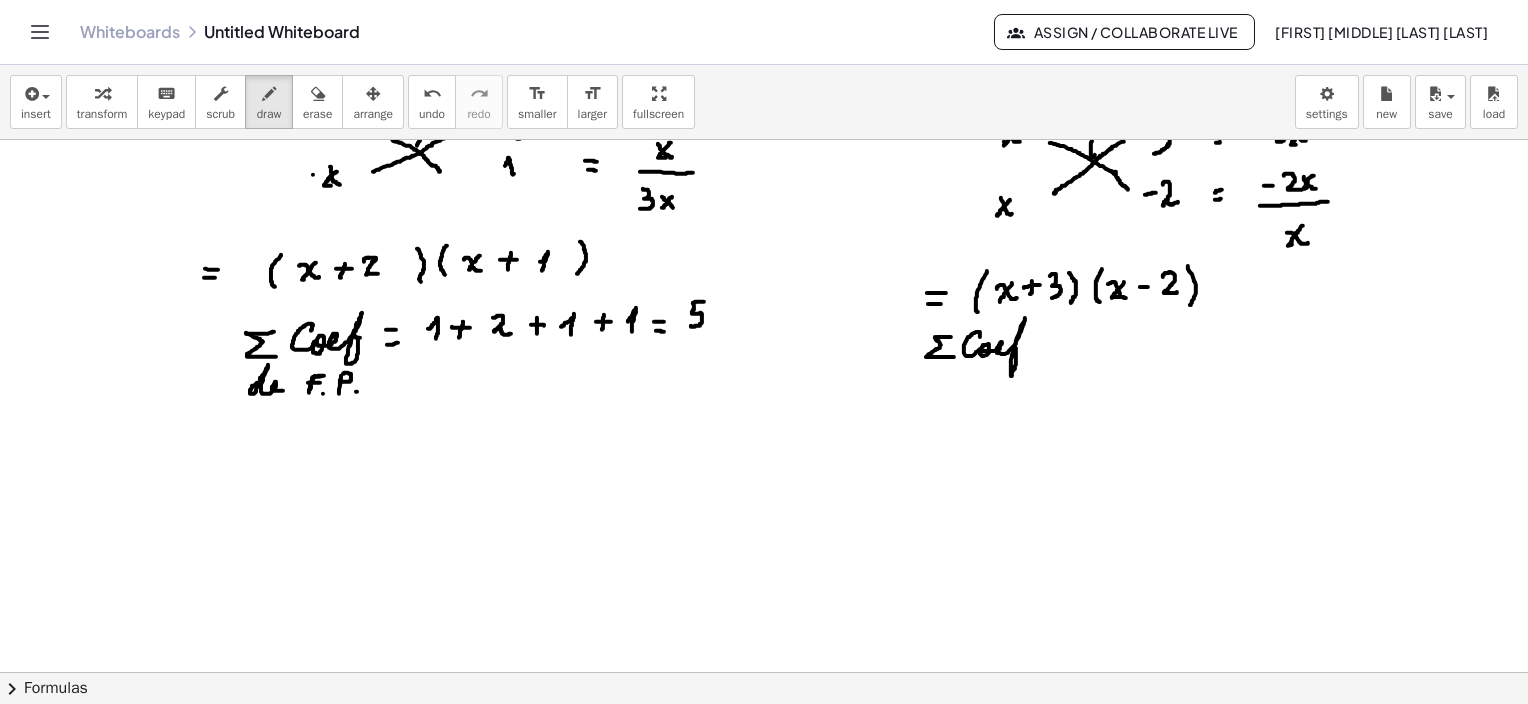 drag, startPoint x: 980, startPoint y: 348, endPoint x: 1016, endPoint y: 347, distance: 36.013885 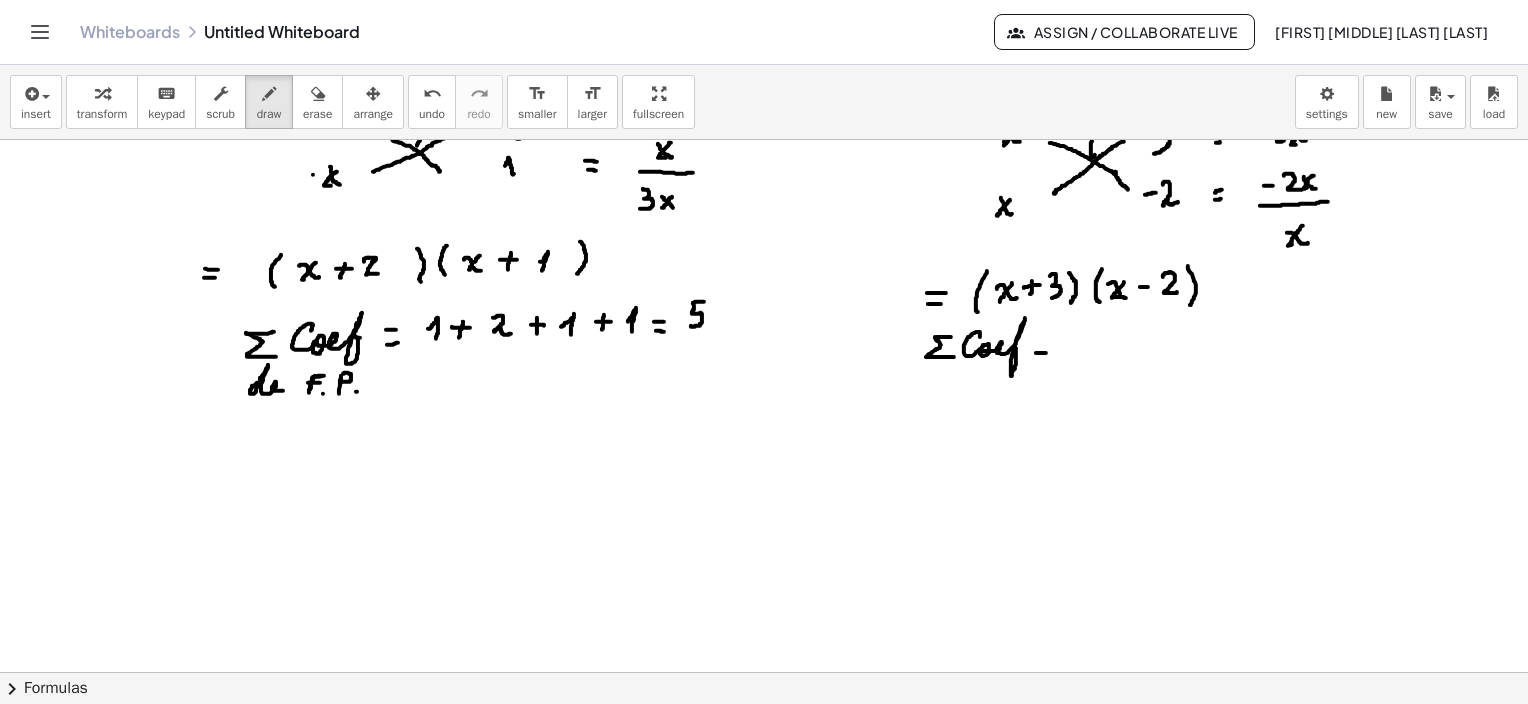drag, startPoint x: 1036, startPoint y: 352, endPoint x: 1047, endPoint y: 352, distance: 11 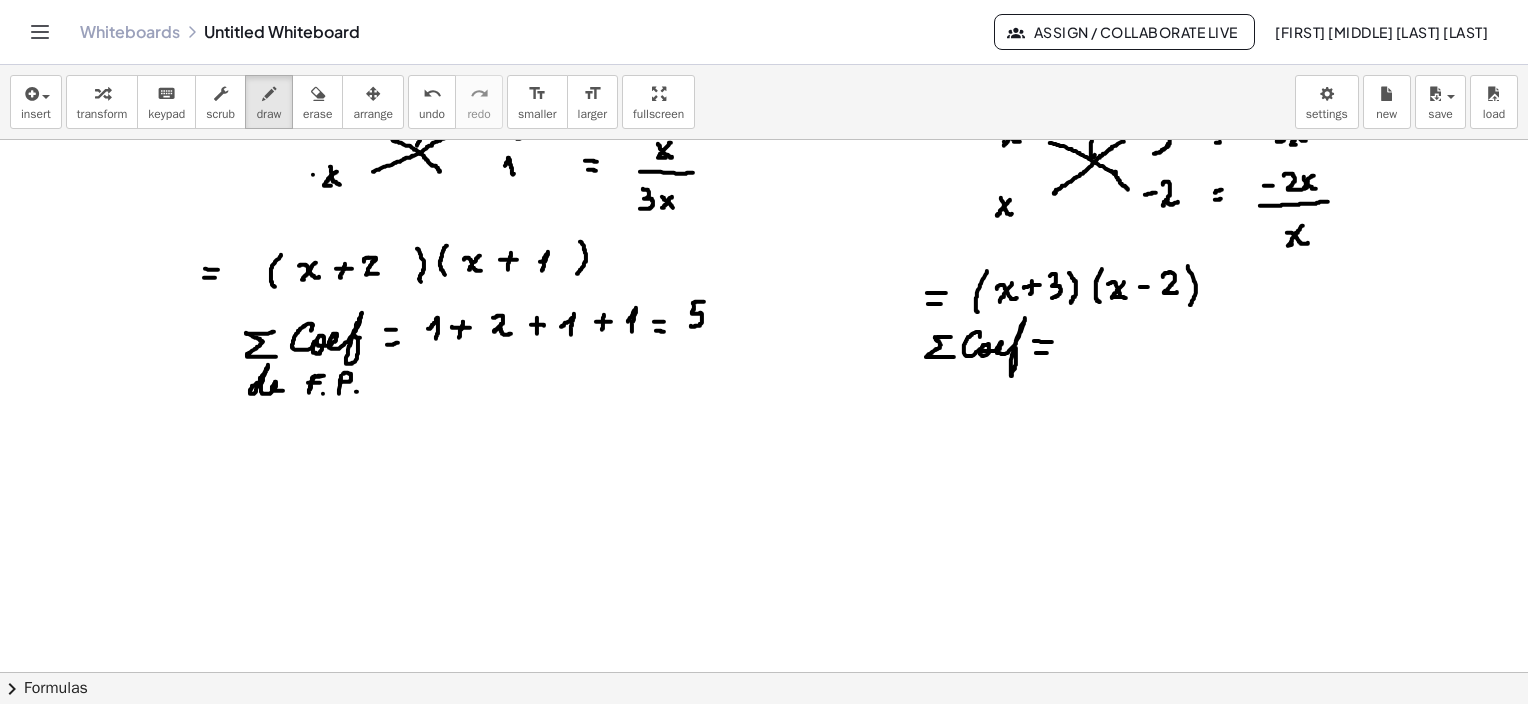 drag, startPoint x: 1039, startPoint y: 340, endPoint x: 1052, endPoint y: 341, distance: 13.038404 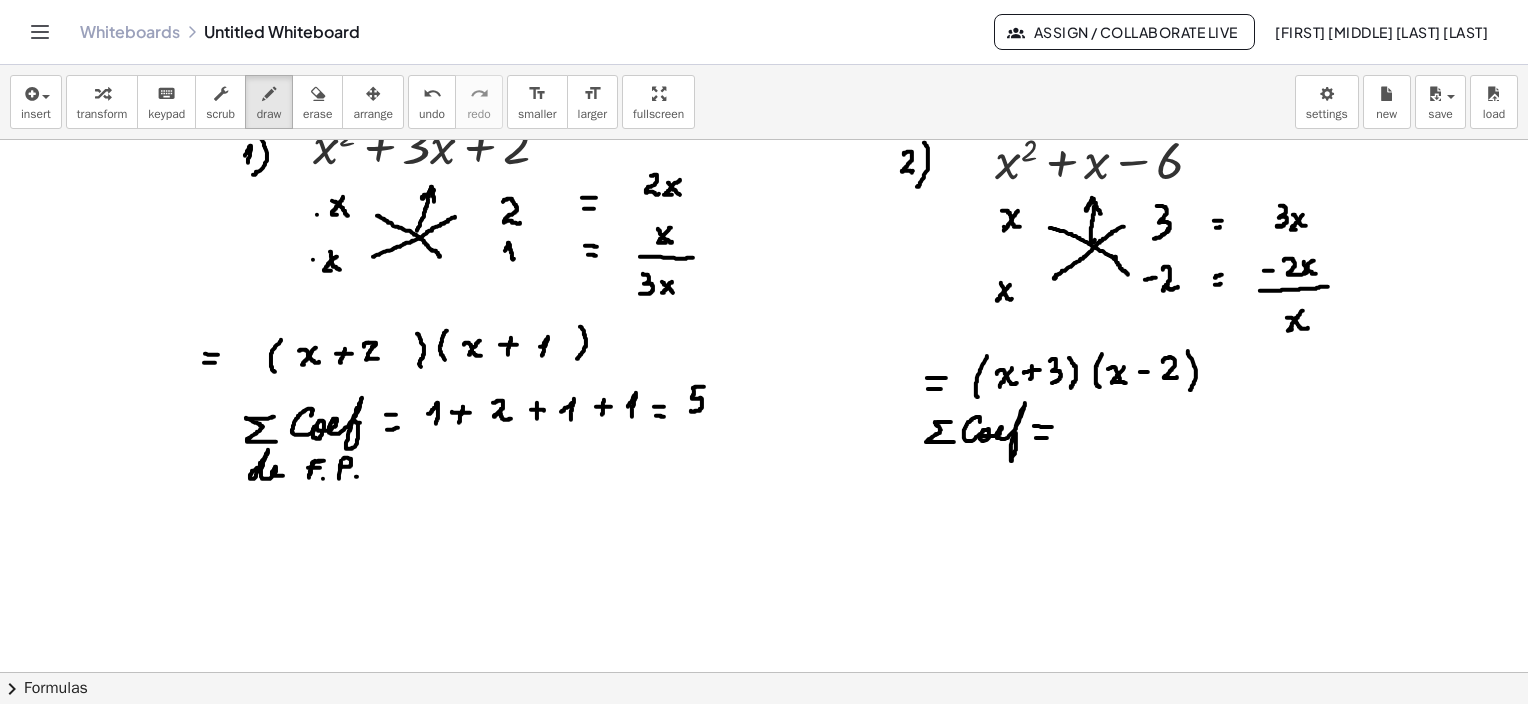 scroll, scrollTop: 100, scrollLeft: 0, axis: vertical 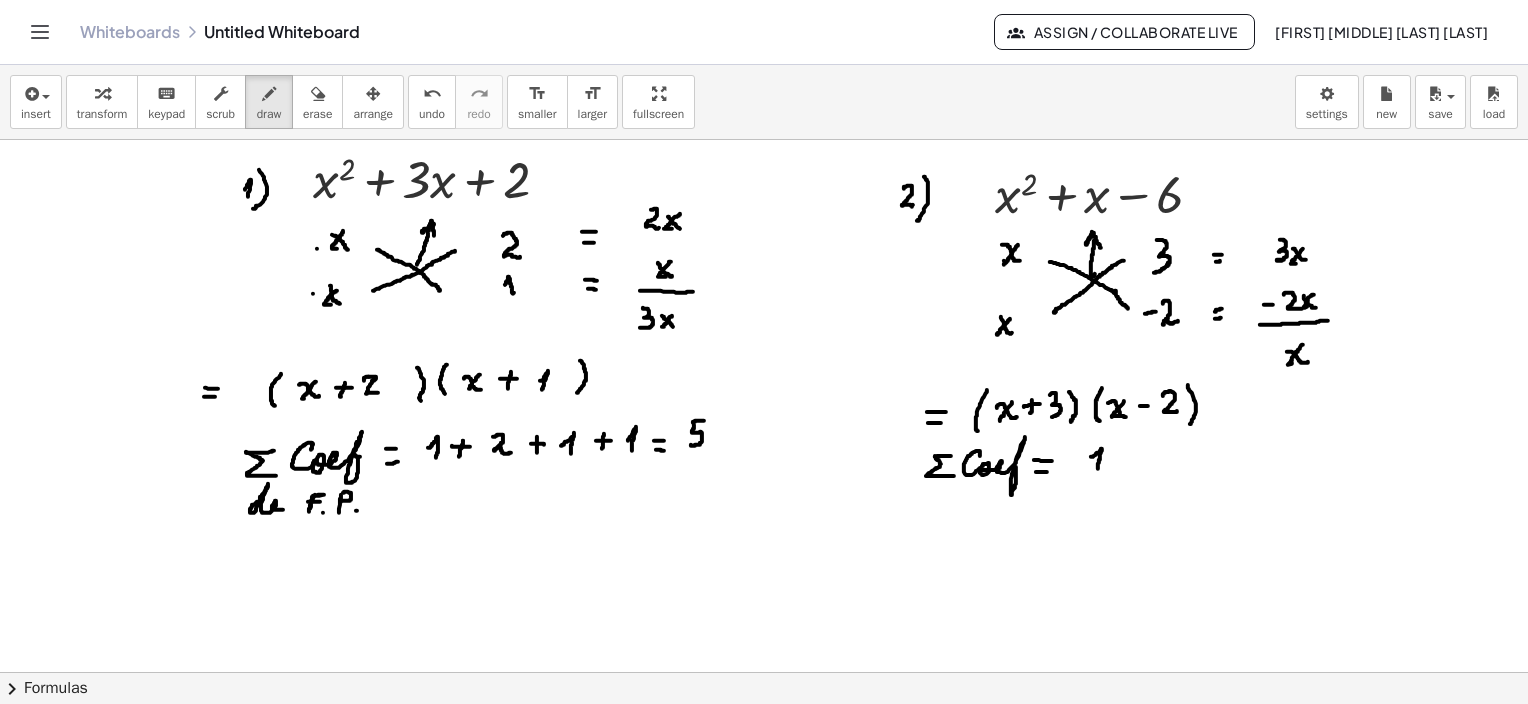 drag, startPoint x: 1091, startPoint y: 456, endPoint x: 1112, endPoint y: 465, distance: 22.847319 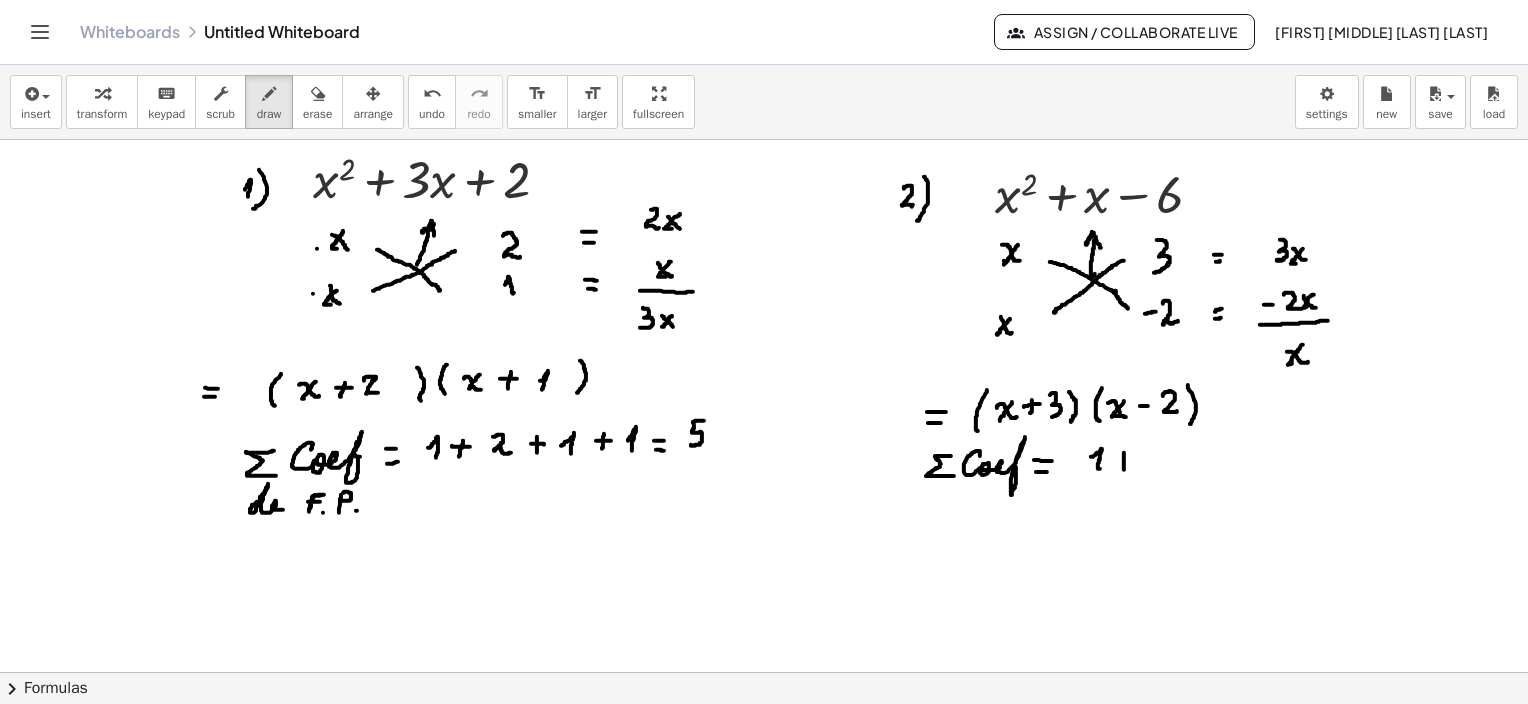 drag, startPoint x: 1124, startPoint y: 452, endPoint x: 1125, endPoint y: 464, distance: 12.0415945 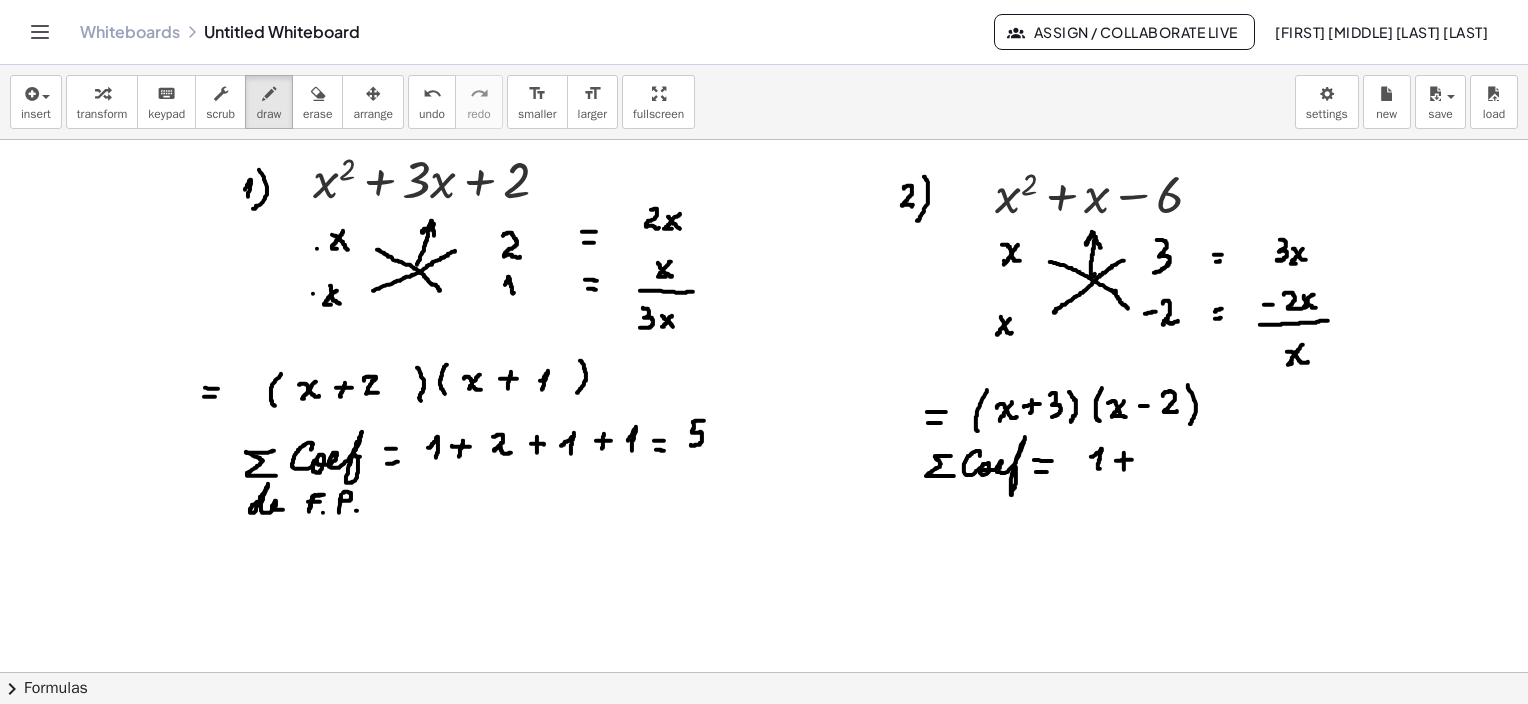 drag, startPoint x: 1116, startPoint y: 460, endPoint x: 1132, endPoint y: 459, distance: 16.03122 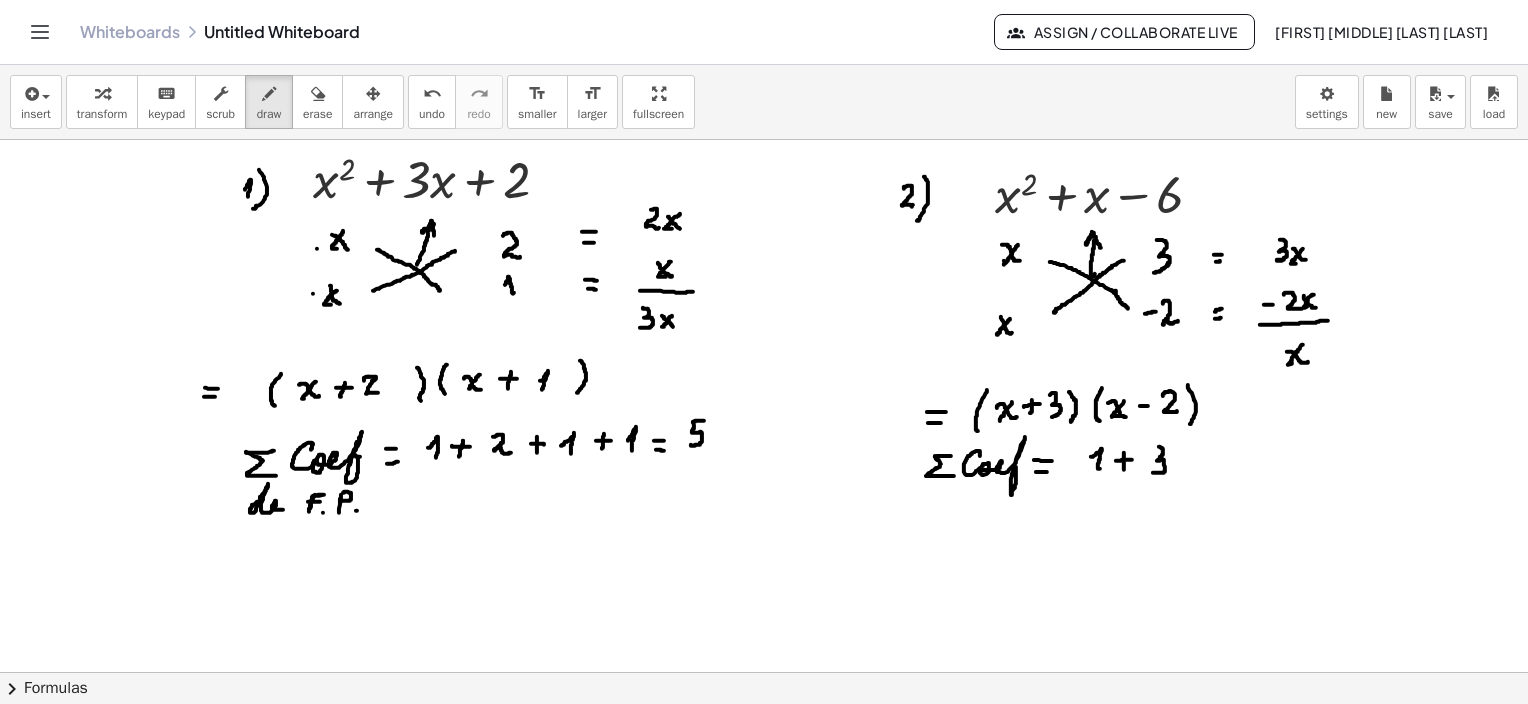 drag, startPoint x: 1159, startPoint y: 446, endPoint x: 1158, endPoint y: 476, distance: 30.016663 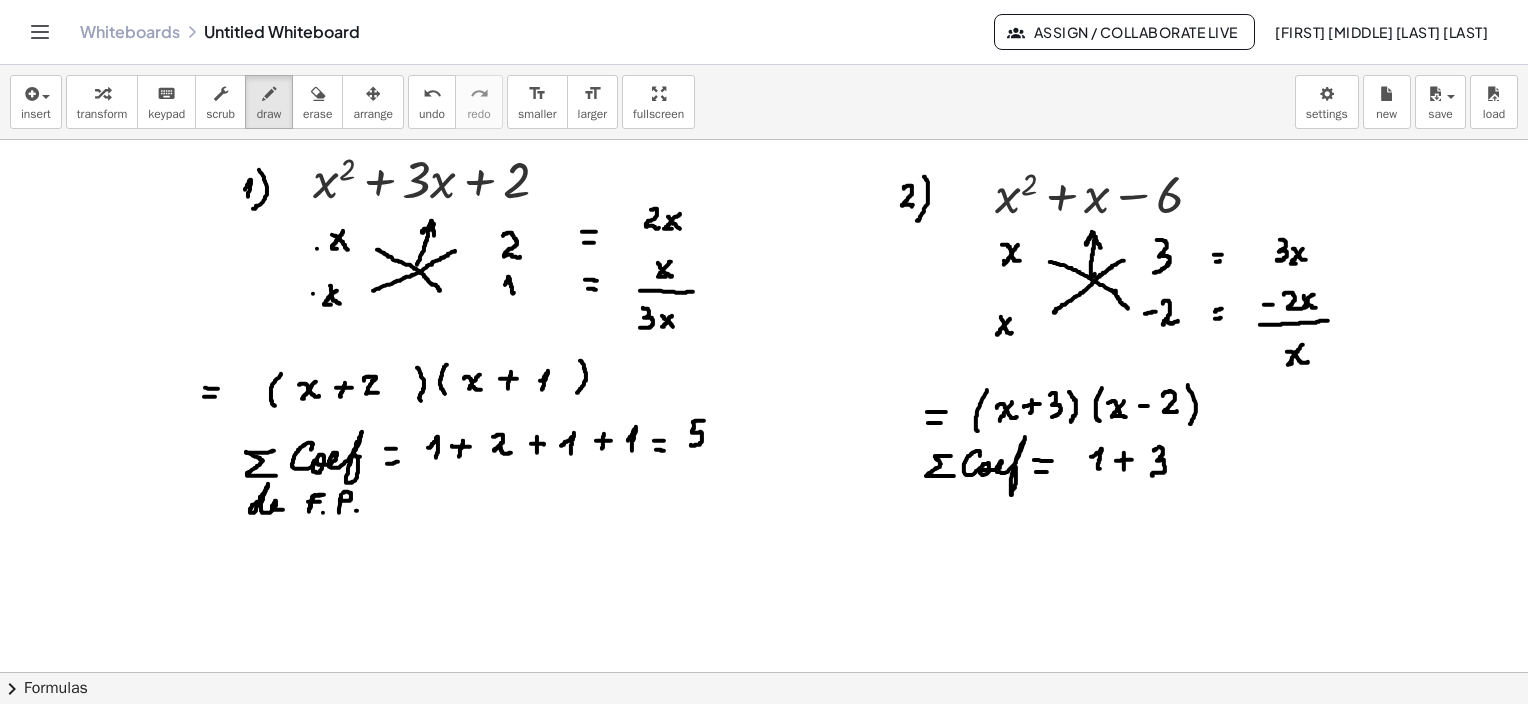 click at bounding box center [764, 839] 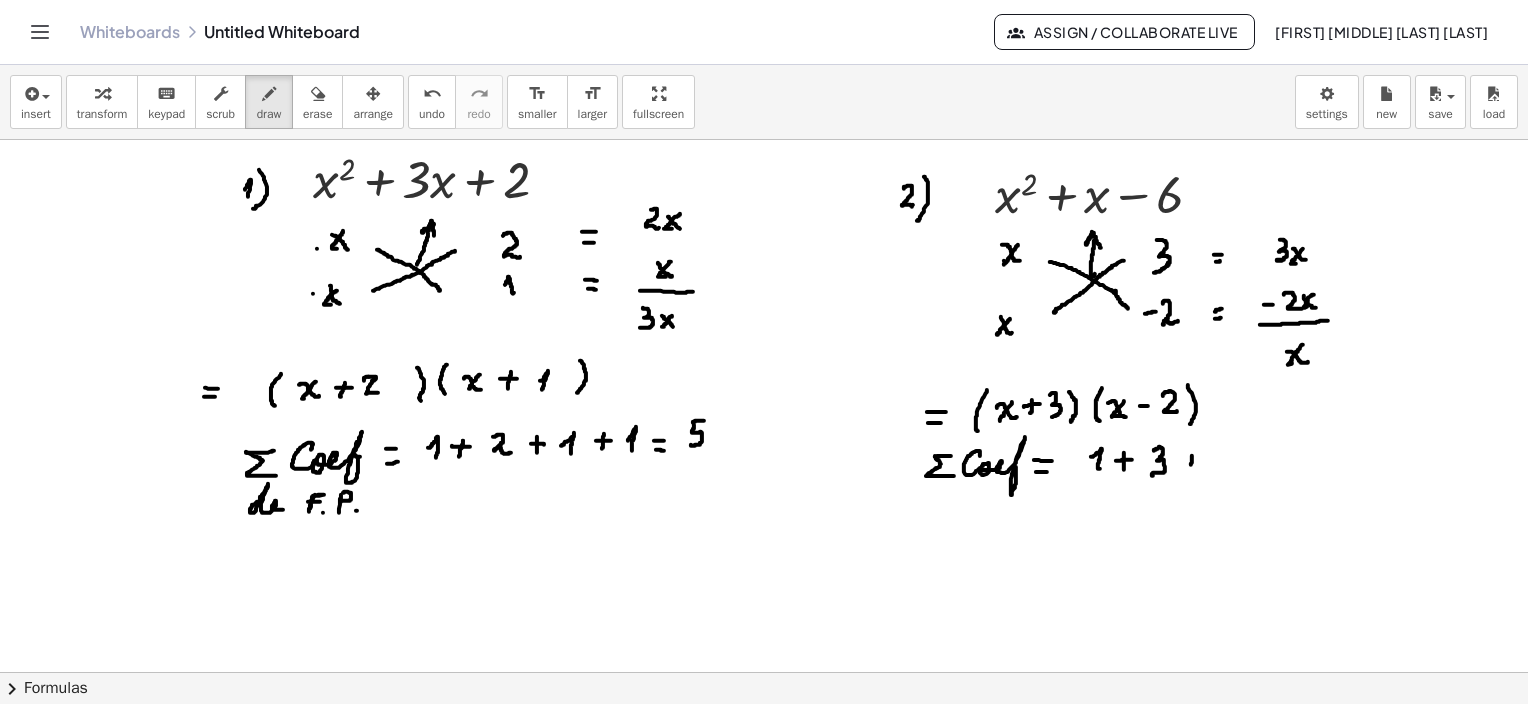 drag, startPoint x: 1192, startPoint y: 455, endPoint x: 1191, endPoint y: 465, distance: 10.049875 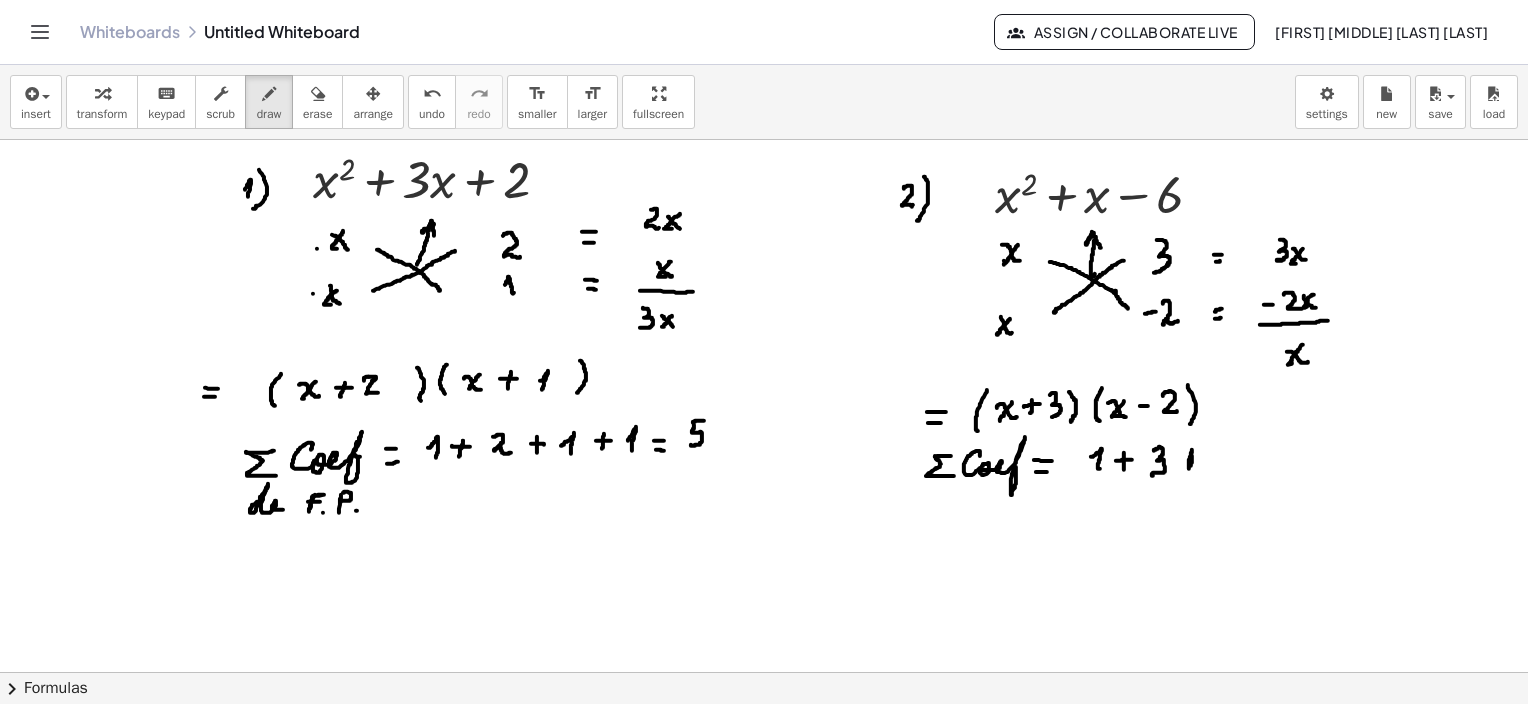 drag, startPoint x: 1192, startPoint y: 449, endPoint x: 1191, endPoint y: 468, distance: 19.026299 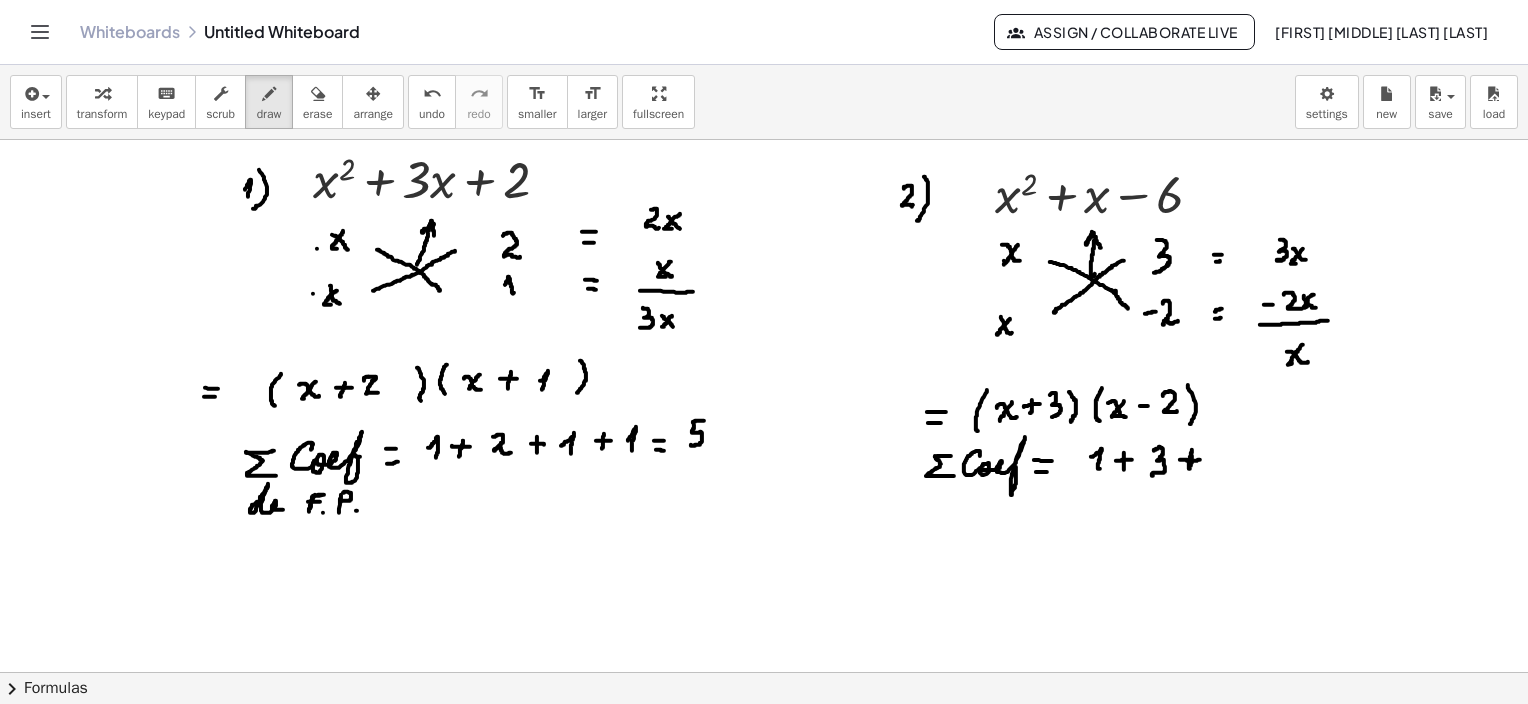 drag, startPoint x: 1180, startPoint y: 459, endPoint x: 1200, endPoint y: 459, distance: 20 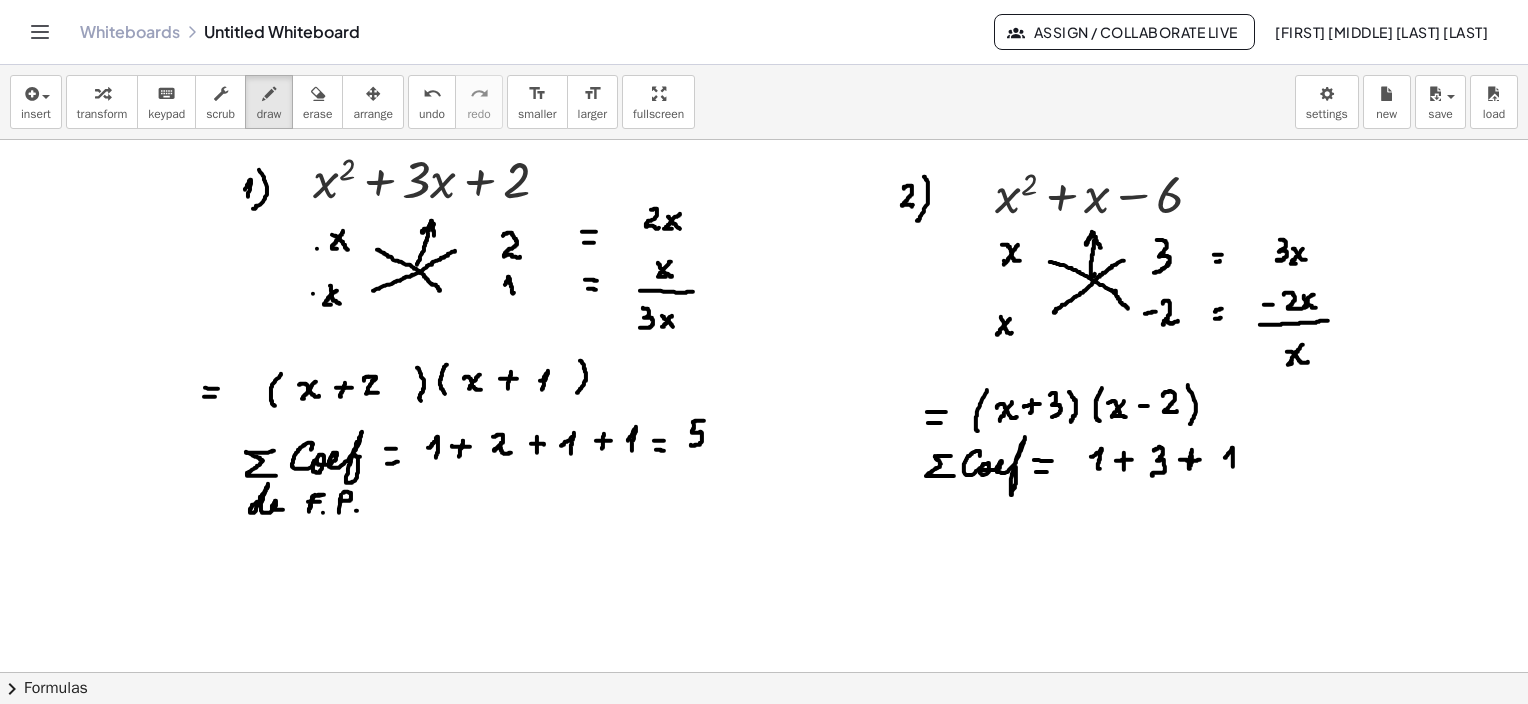 drag, startPoint x: 1225, startPoint y: 457, endPoint x: 1245, endPoint y: 465, distance: 21.540659 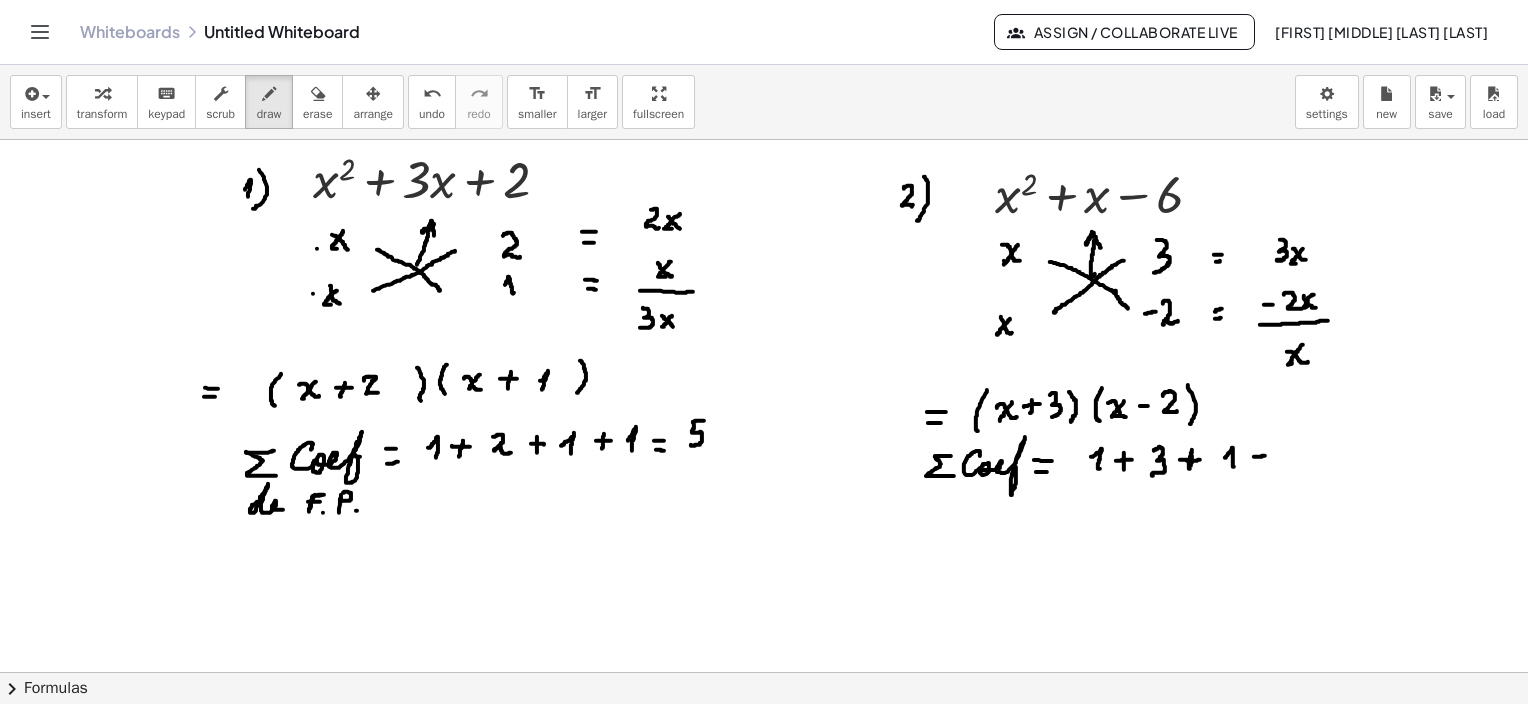 drag, startPoint x: 1254, startPoint y: 456, endPoint x: 1281, endPoint y: 456, distance: 27 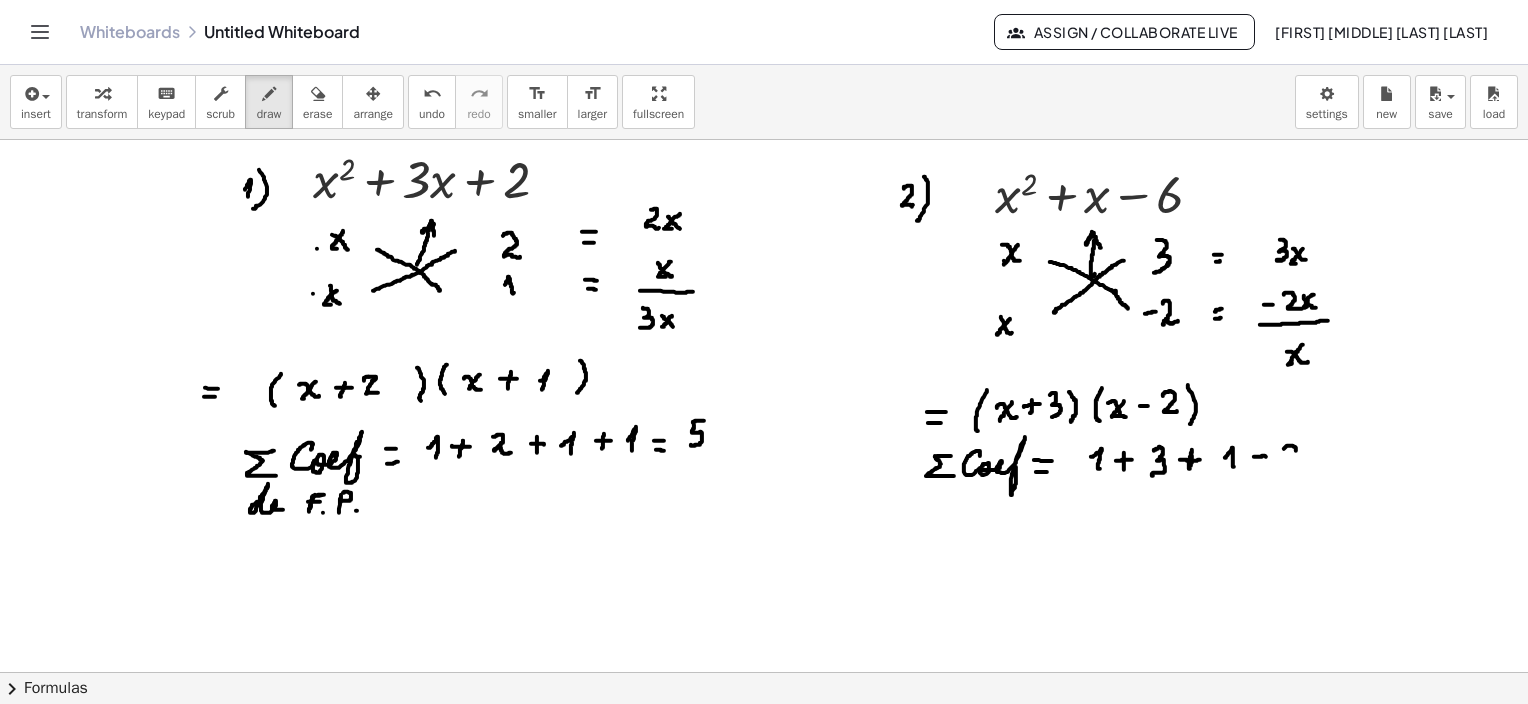 click at bounding box center [764, 839] 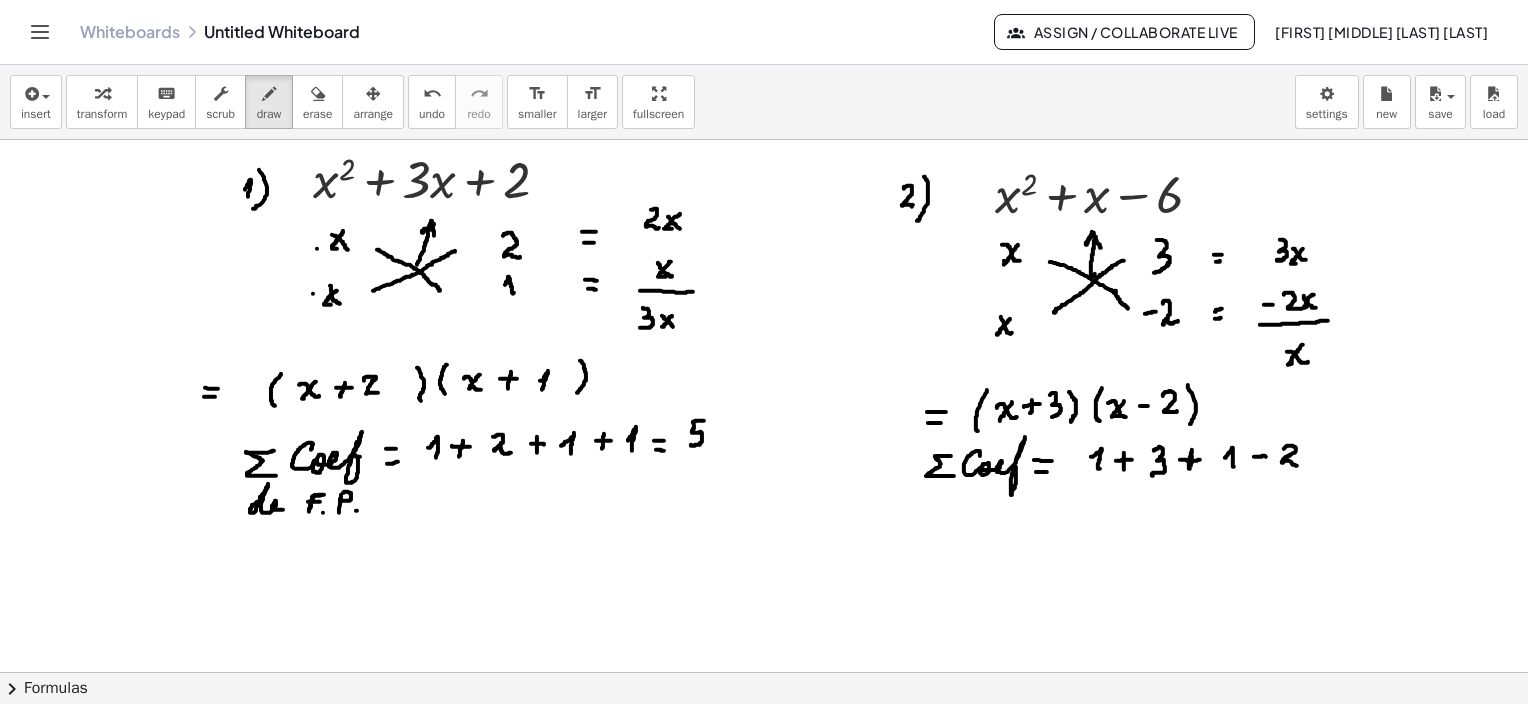 drag, startPoint x: 1290, startPoint y: 455, endPoint x: 1308, endPoint y: 464, distance: 20.12461 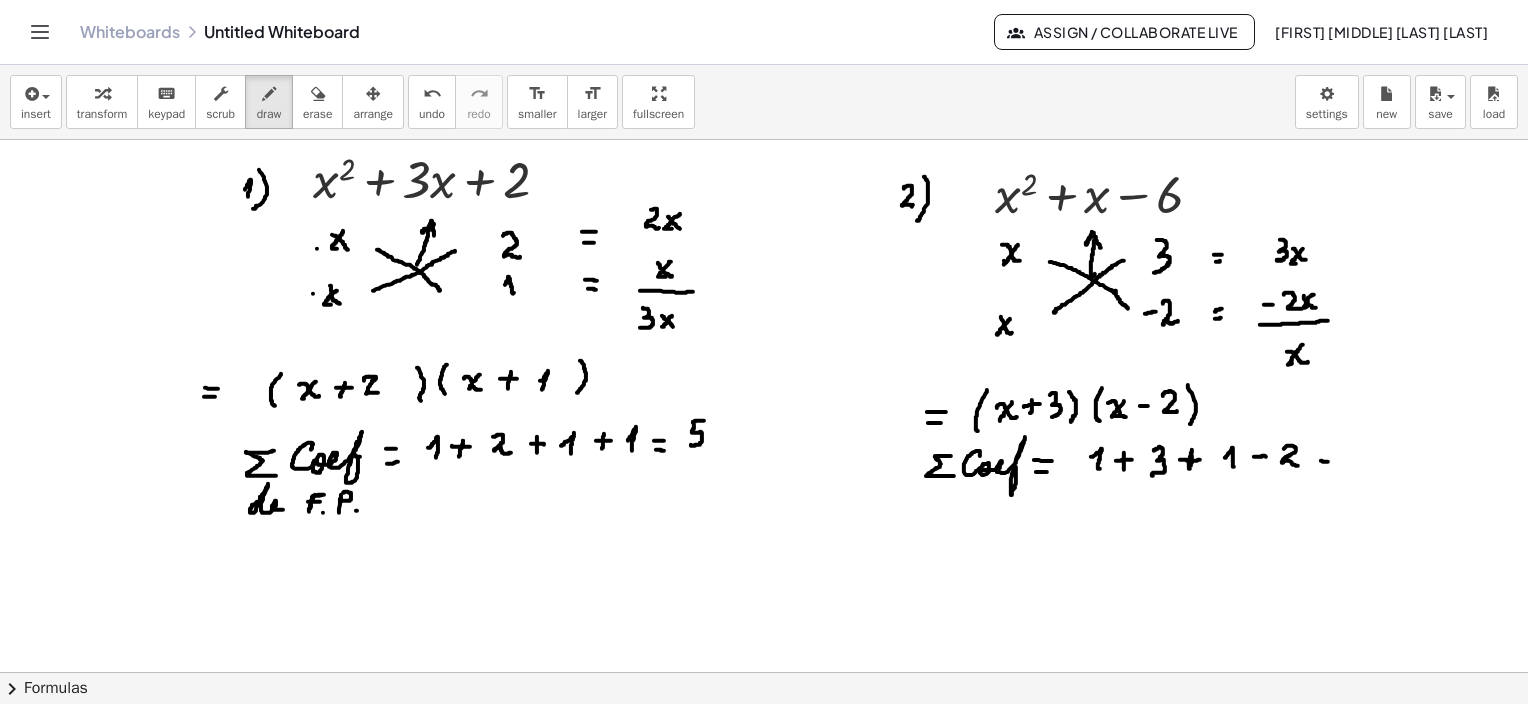 click at bounding box center [764, 839] 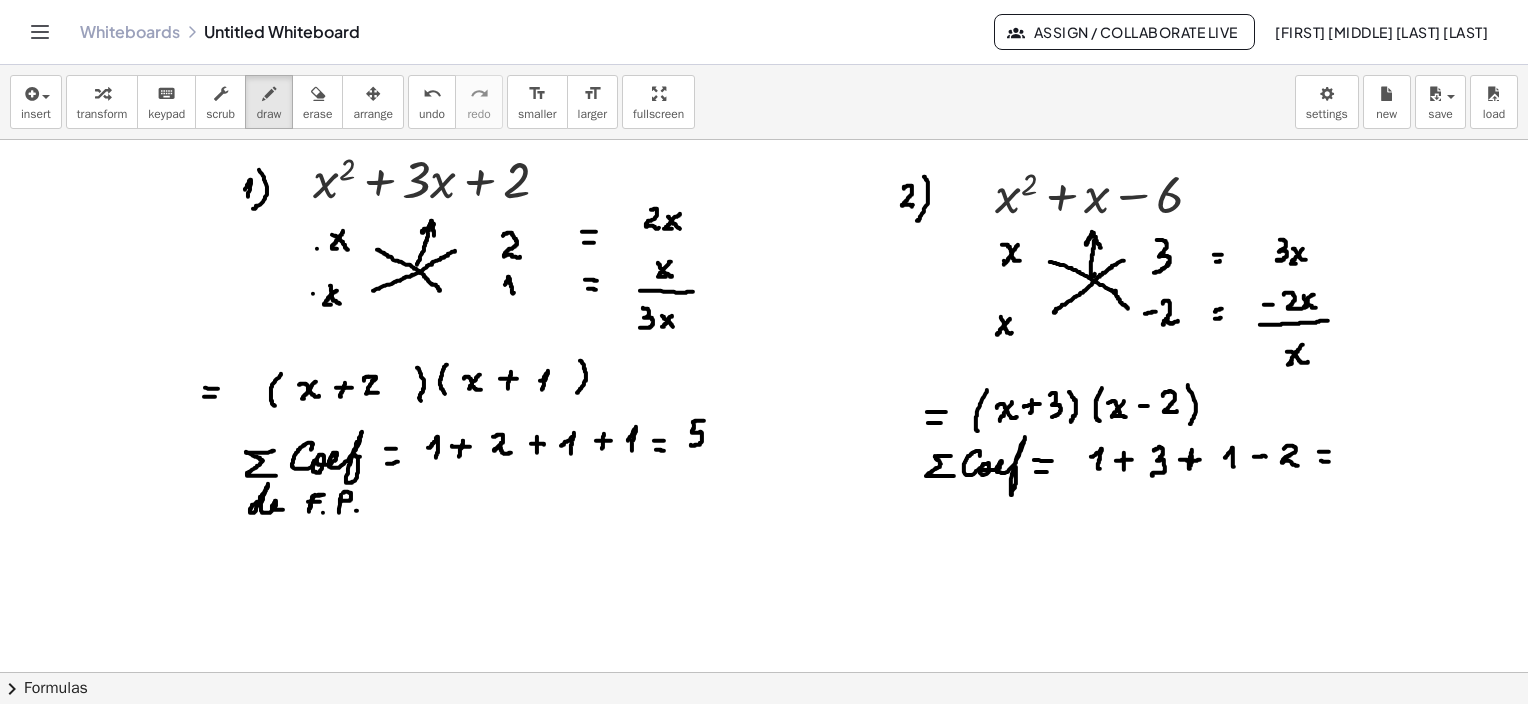 click at bounding box center (764, 839) 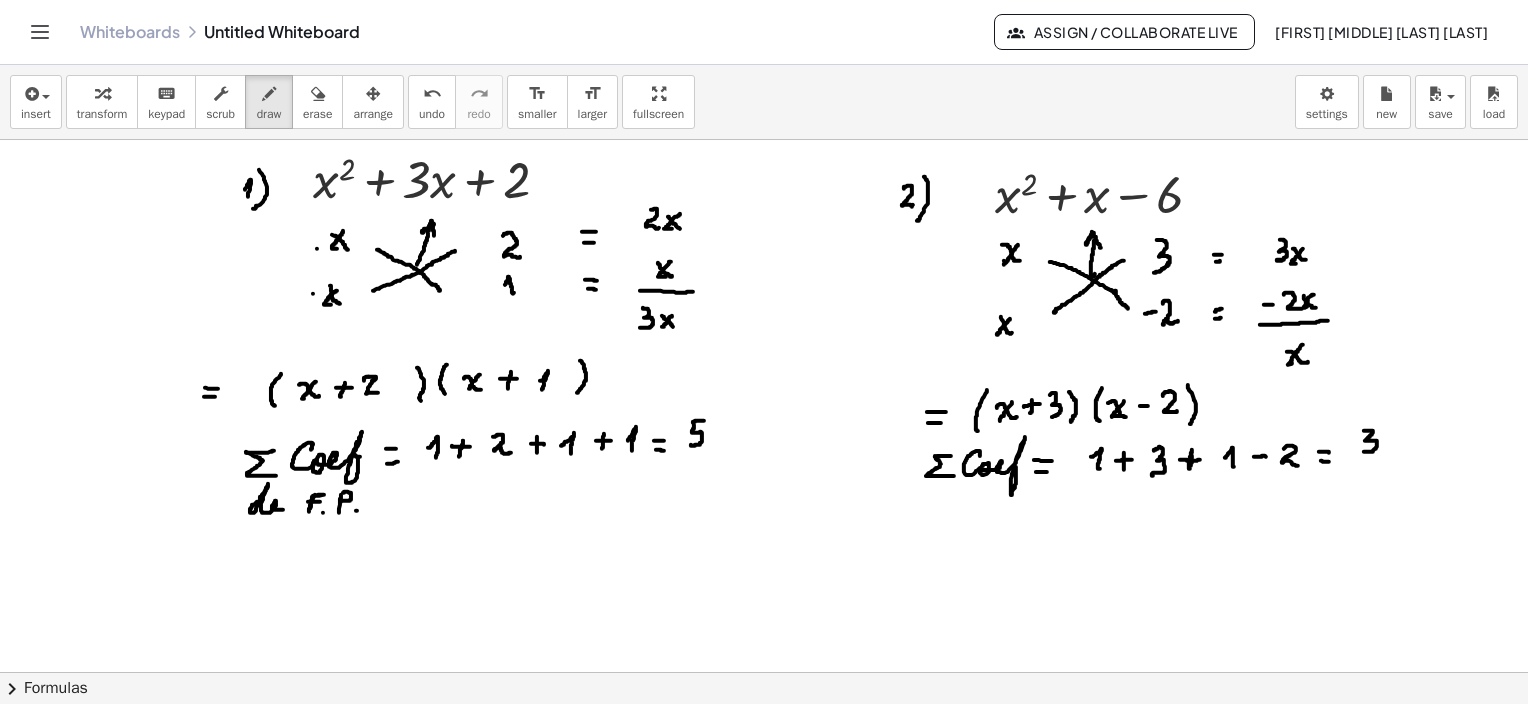 drag, startPoint x: 1364, startPoint y: 430, endPoint x: 1364, endPoint y: 451, distance: 21 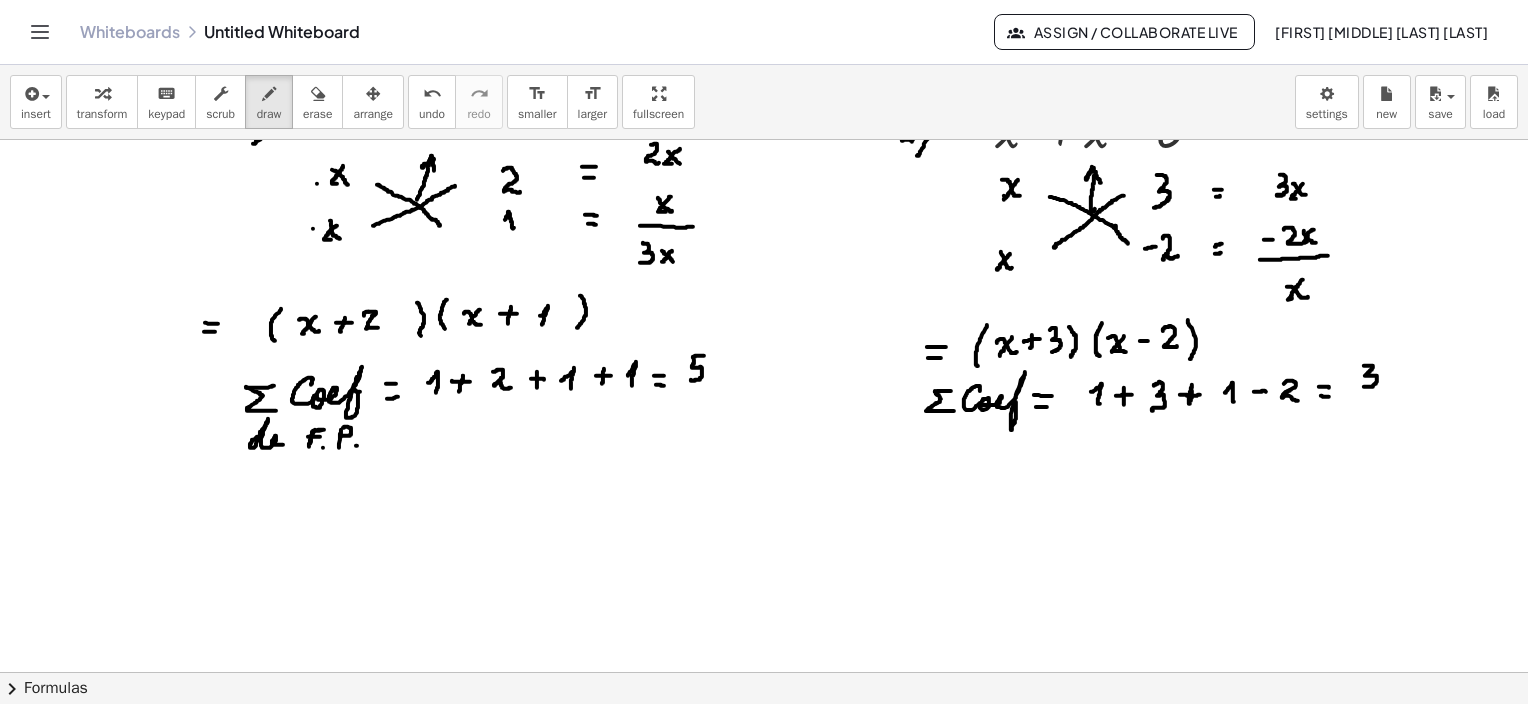scroll, scrollTop: 200, scrollLeft: 0, axis: vertical 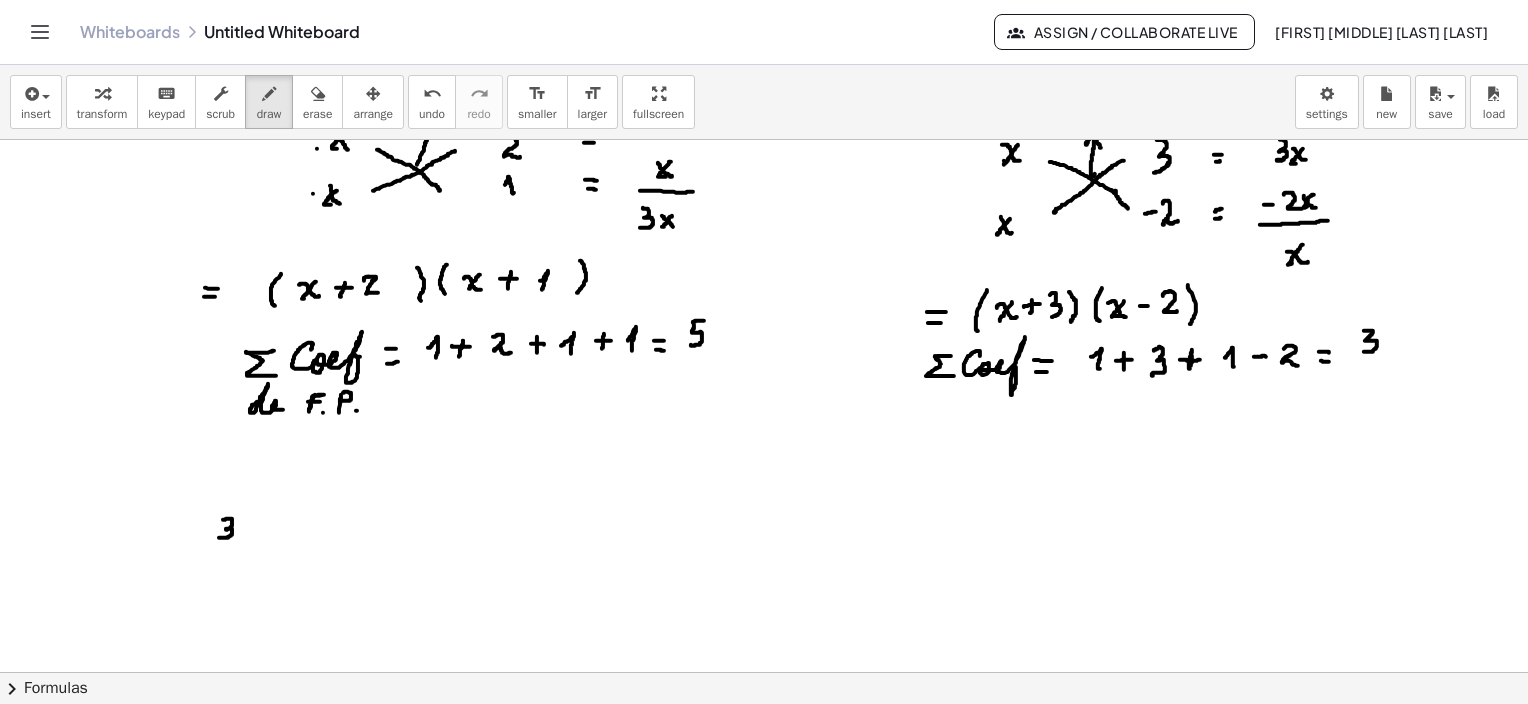 drag, startPoint x: 223, startPoint y: 519, endPoint x: 222, endPoint y: 539, distance: 20.024984 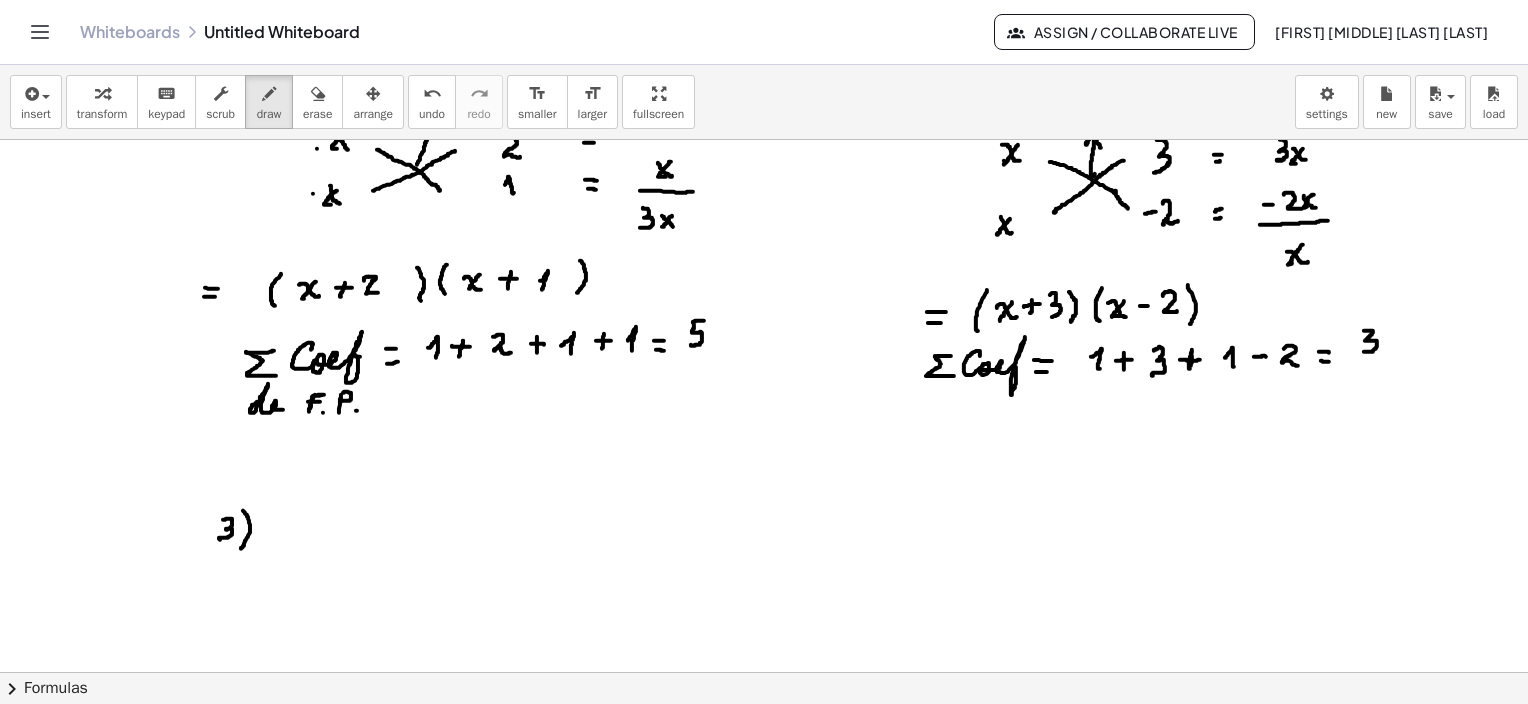 drag, startPoint x: 243, startPoint y: 510, endPoint x: 269, endPoint y: 539, distance: 38.948685 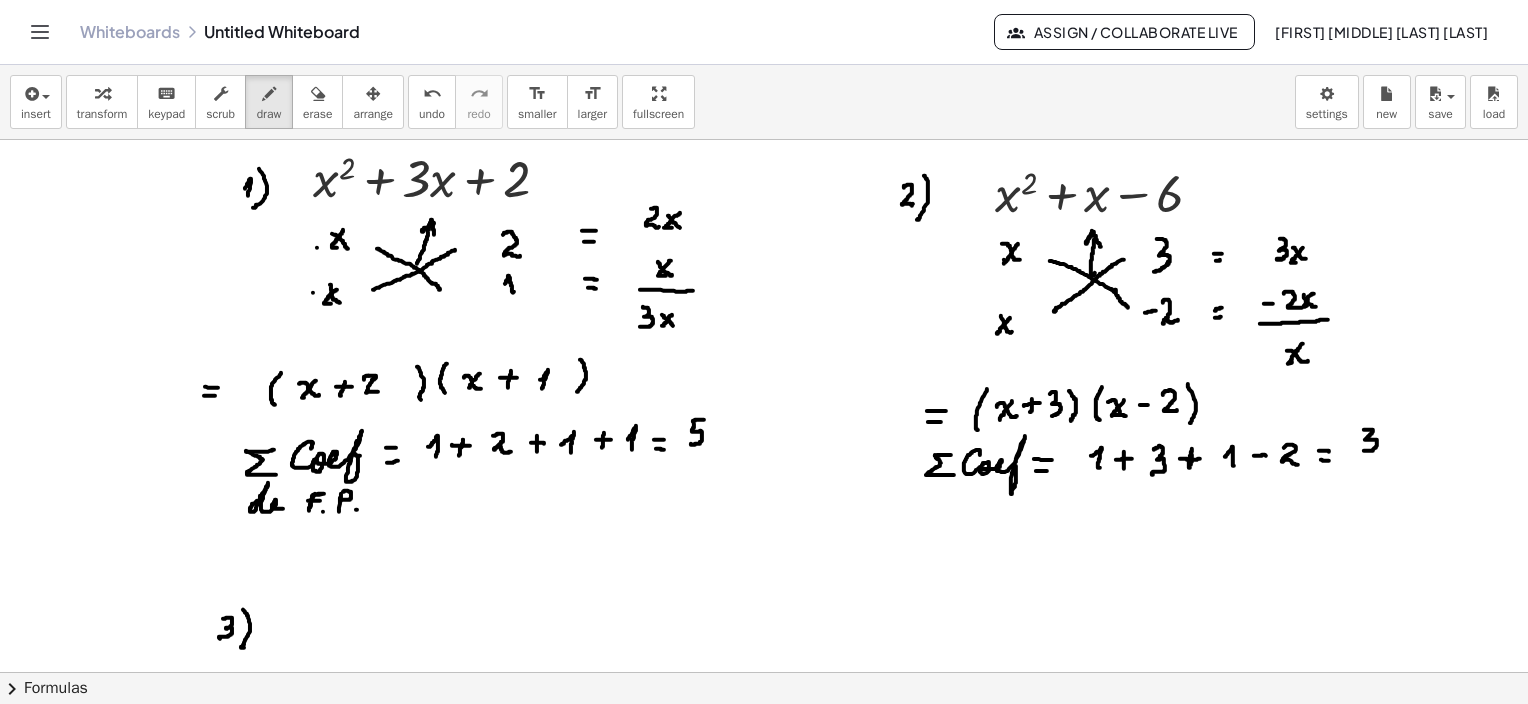 scroll, scrollTop: 100, scrollLeft: 0, axis: vertical 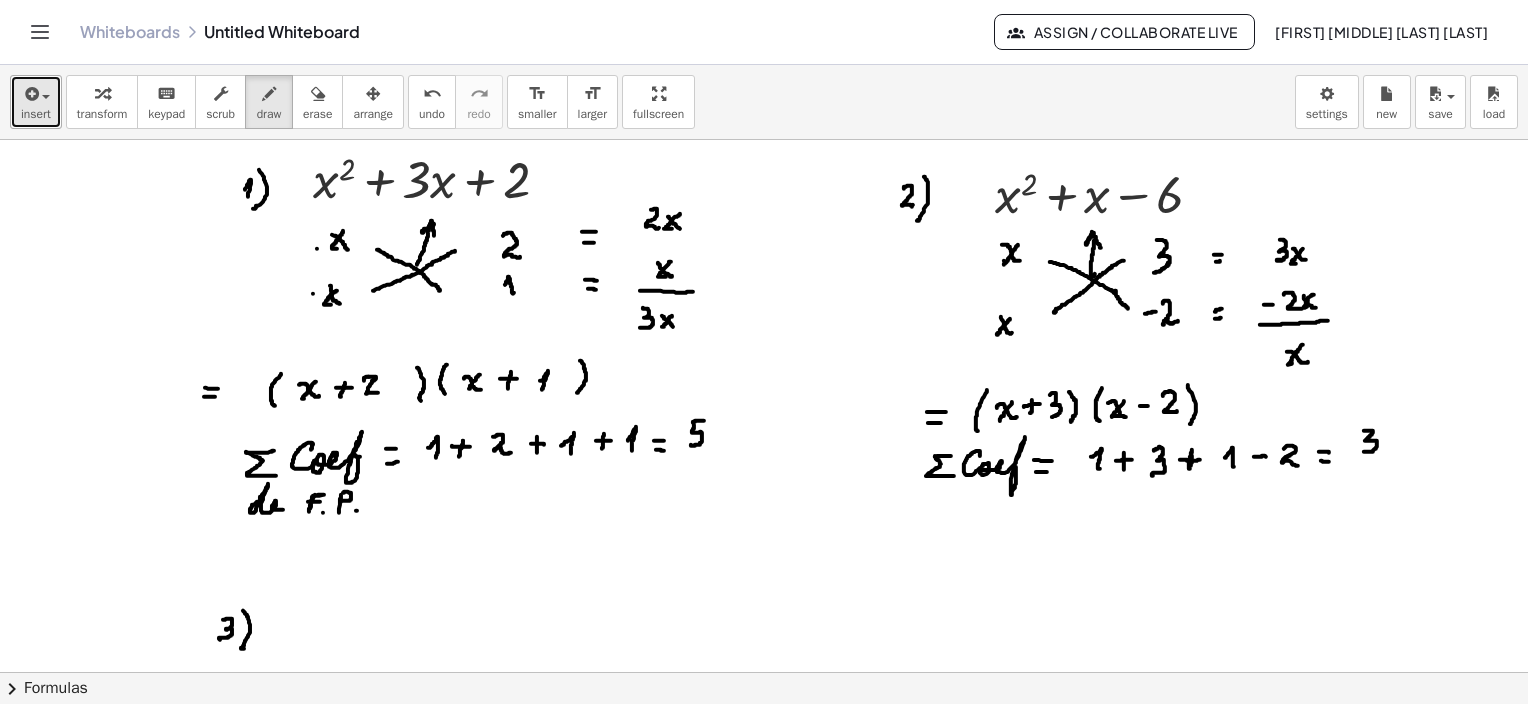 click at bounding box center (36, 93) 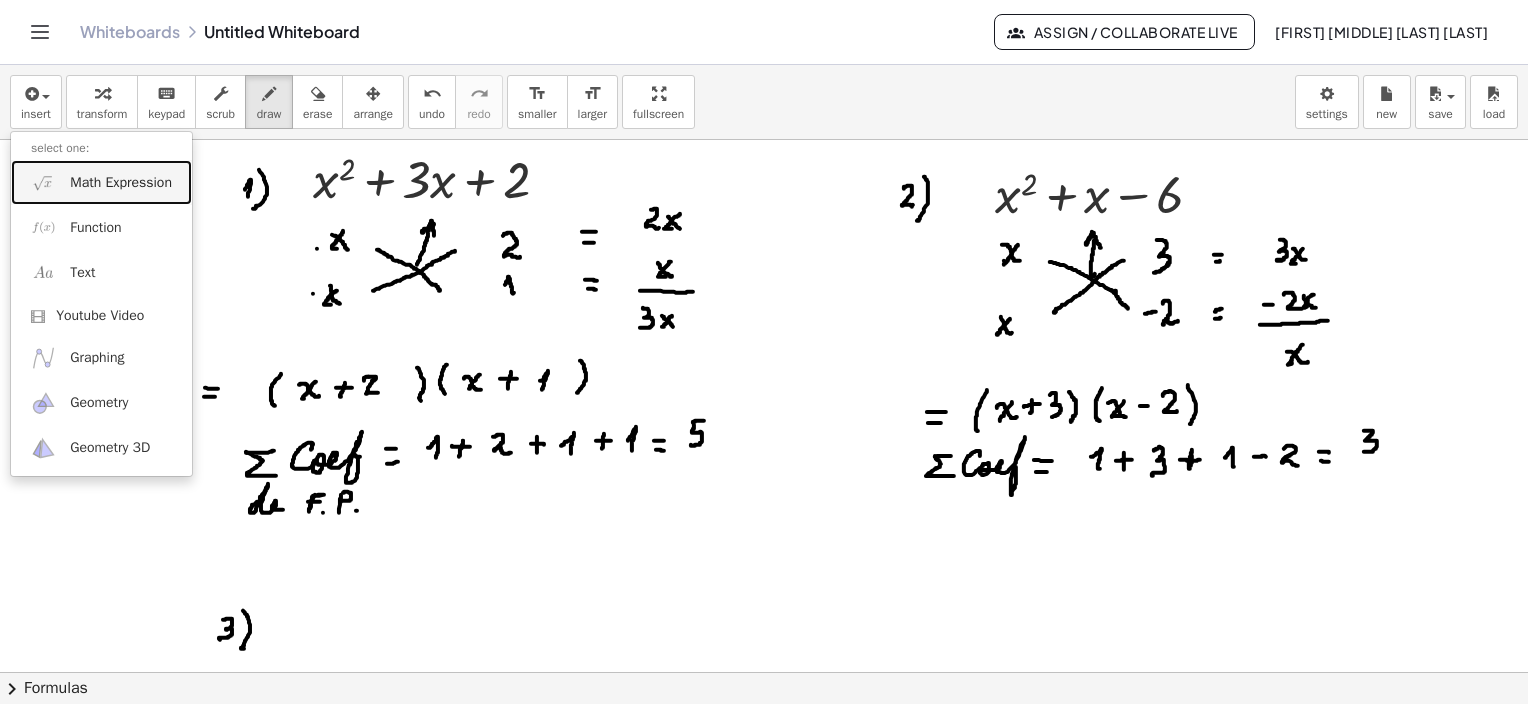 click on "Math Expression" at bounding box center [101, 182] 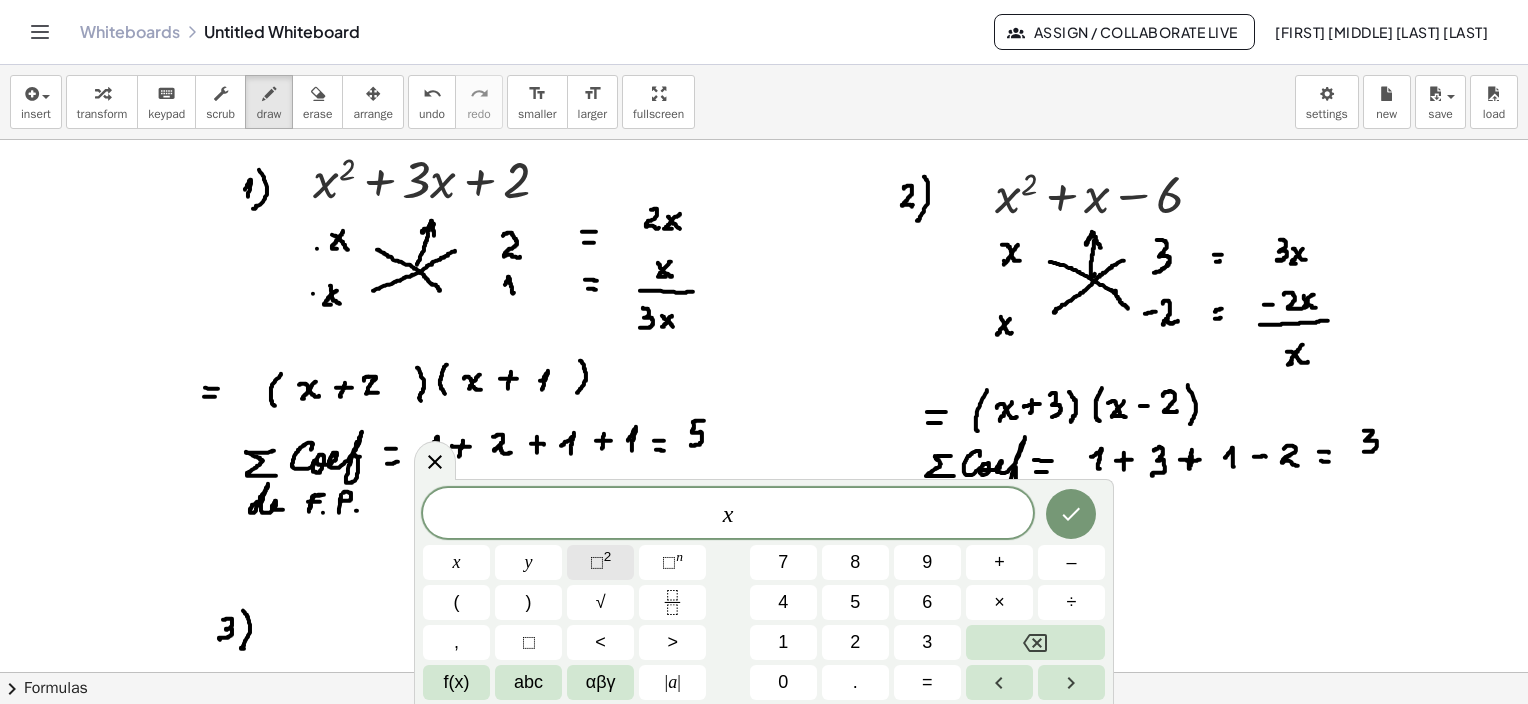 click on "⬚" at bounding box center [597, 562] 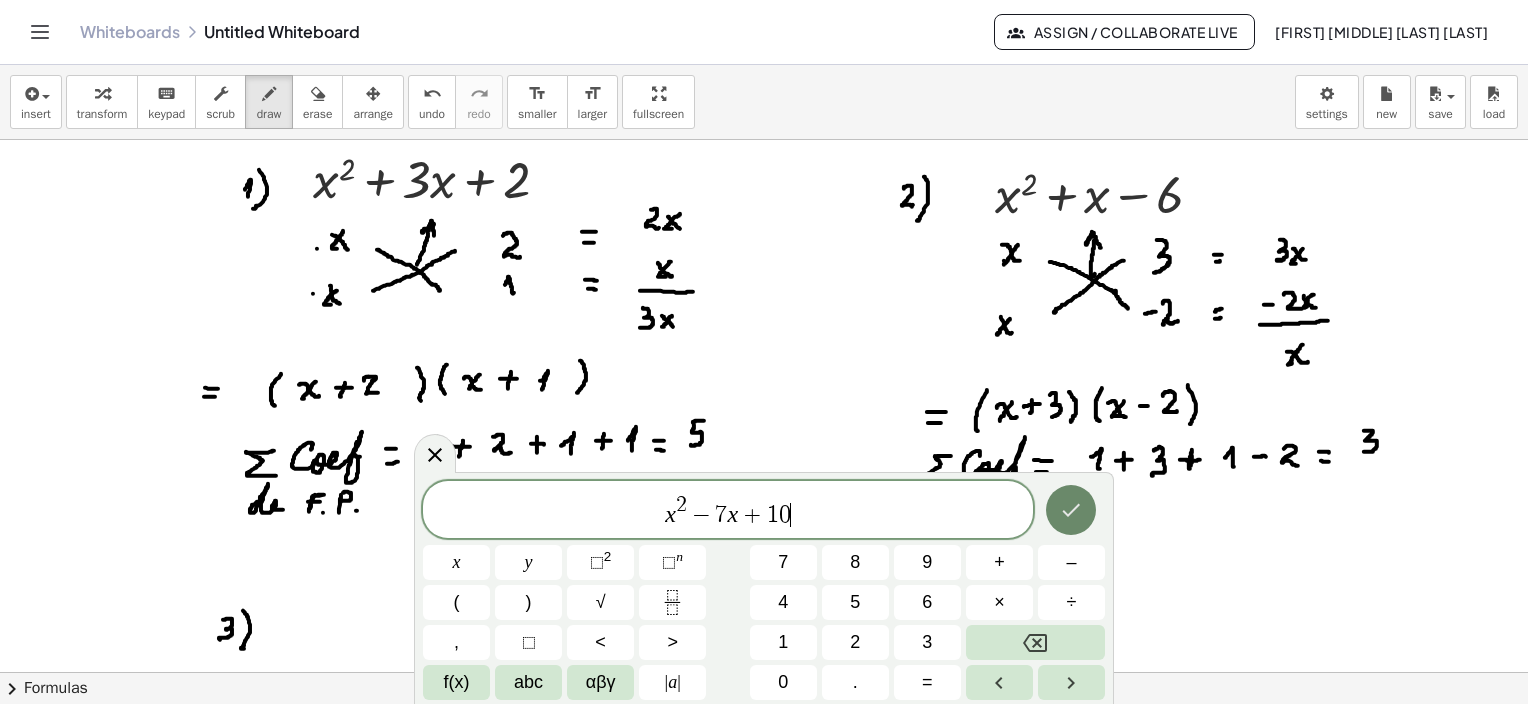 click 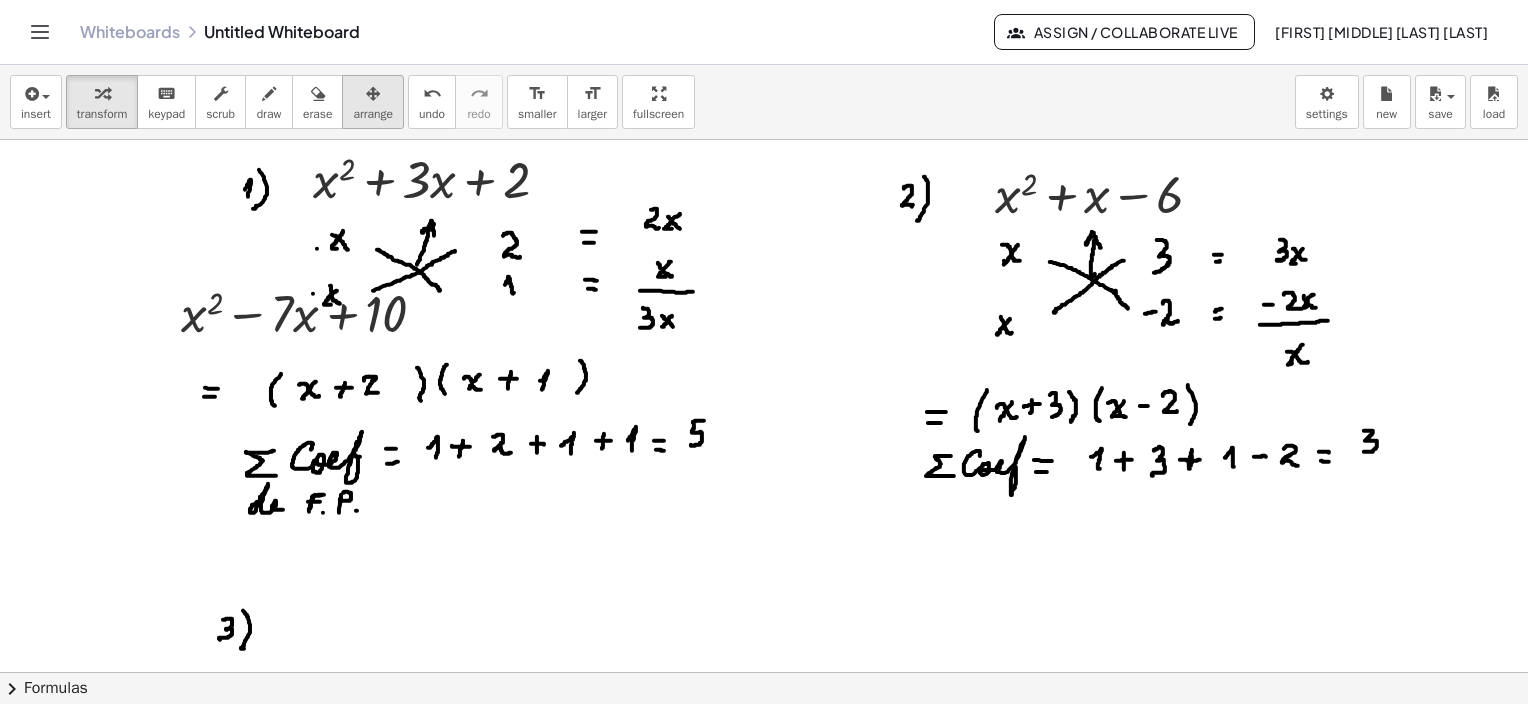 click at bounding box center (373, 93) 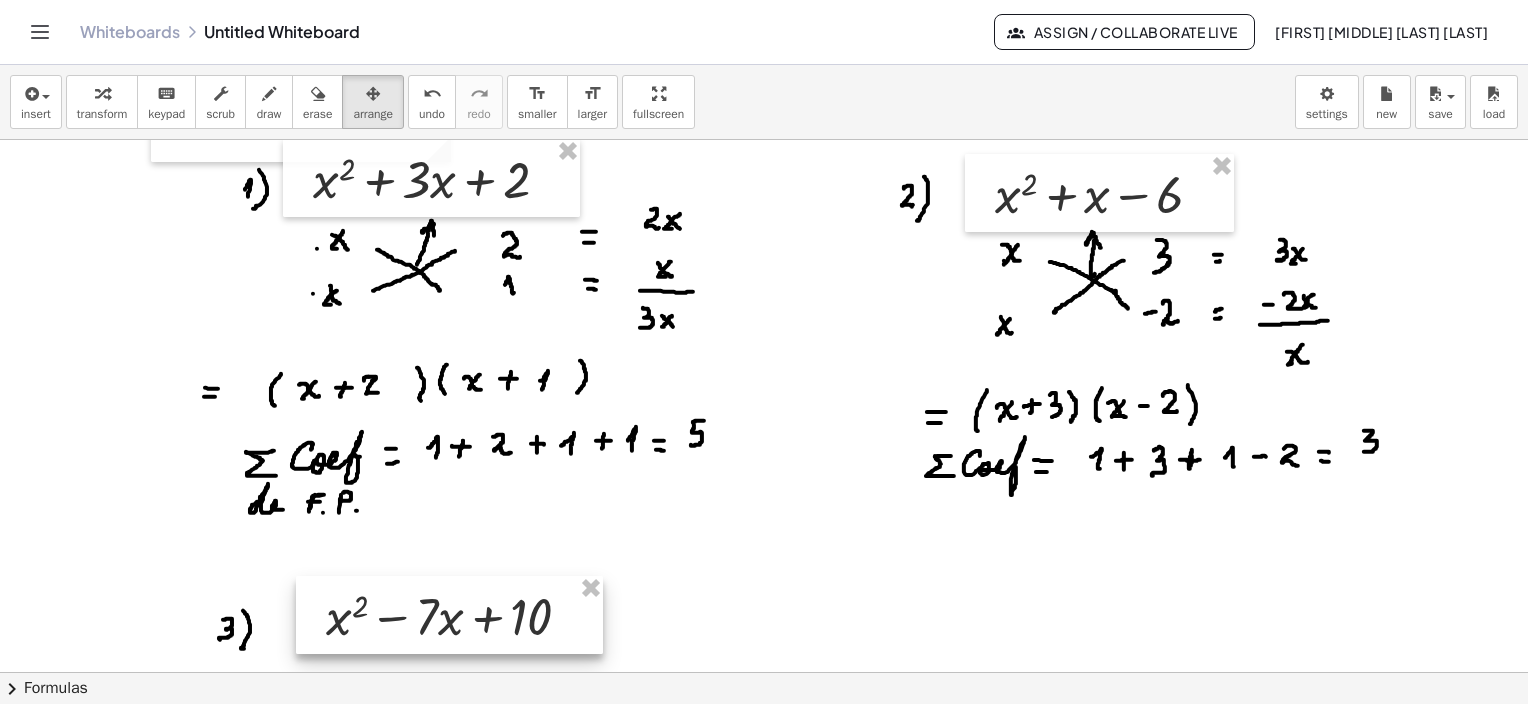 drag, startPoint x: 305, startPoint y: 315, endPoint x: 449, endPoint y: 617, distance: 334.57437 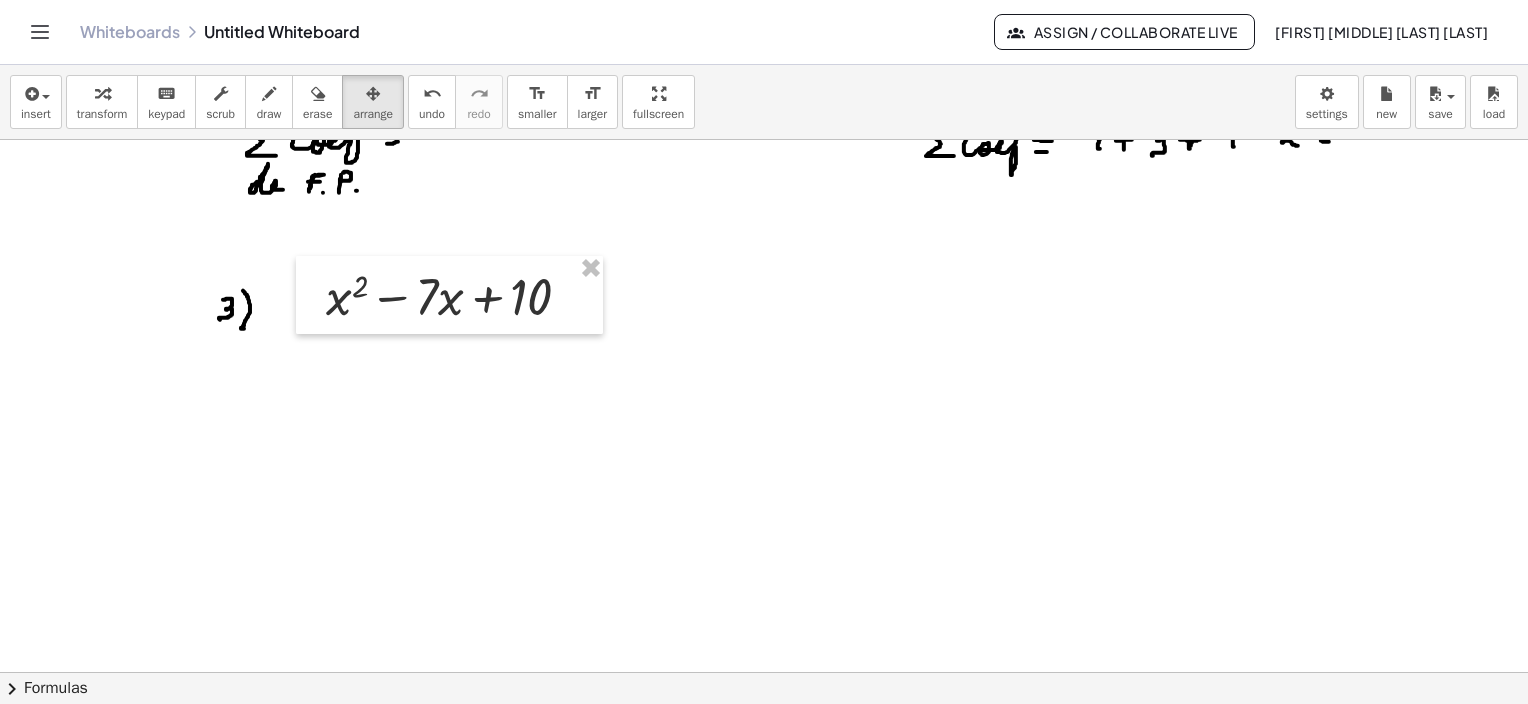 scroll, scrollTop: 460, scrollLeft: 0, axis: vertical 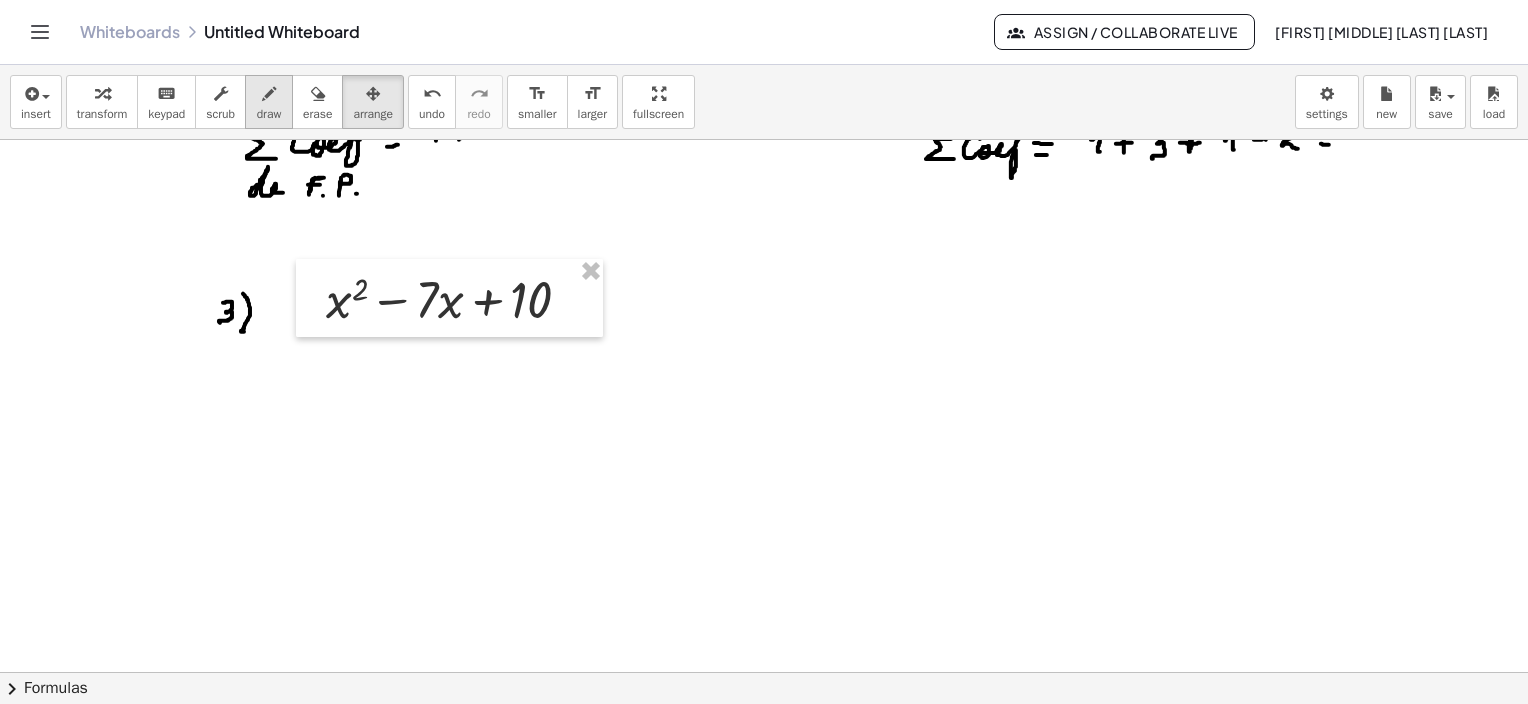 click on "draw" at bounding box center (269, 114) 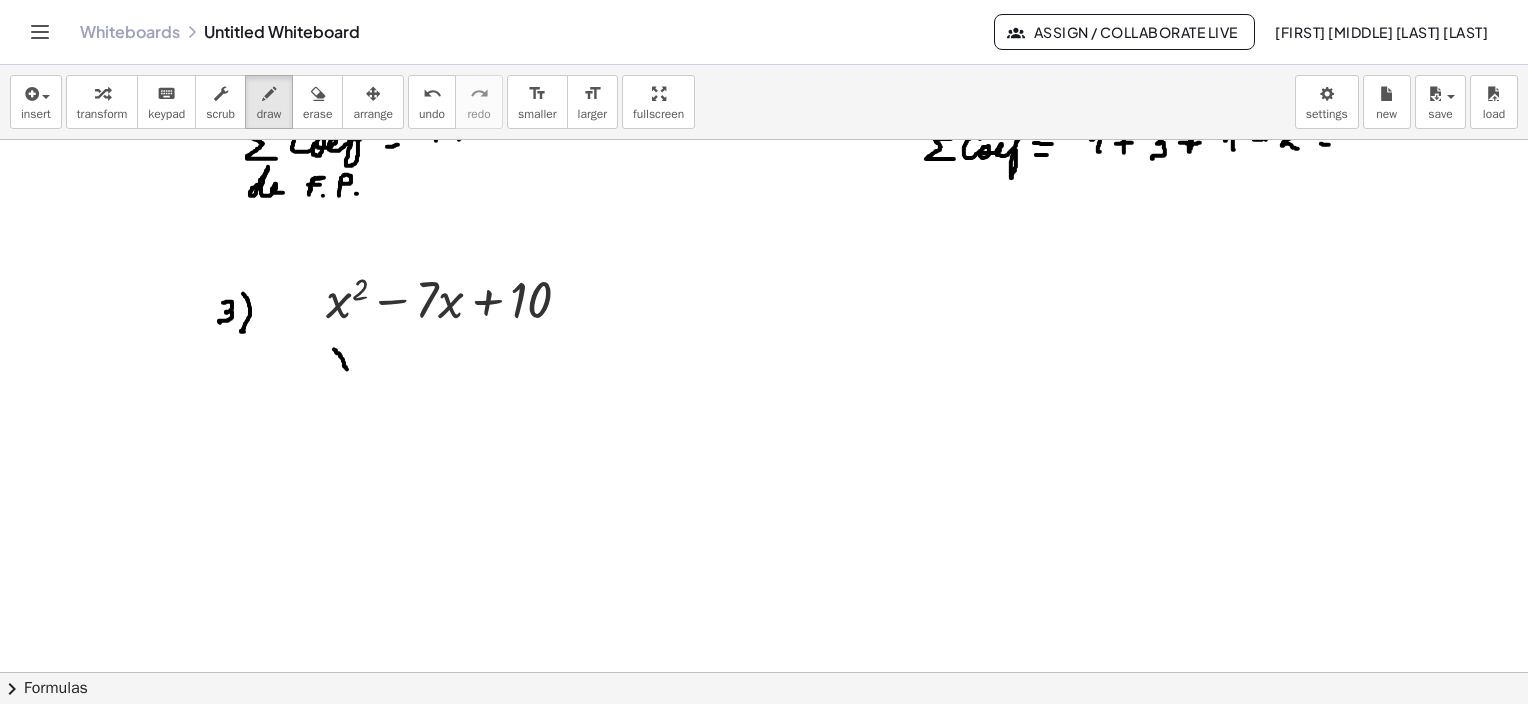 drag, startPoint x: 336, startPoint y: 349, endPoint x: 347, endPoint y: 363, distance: 17.804493 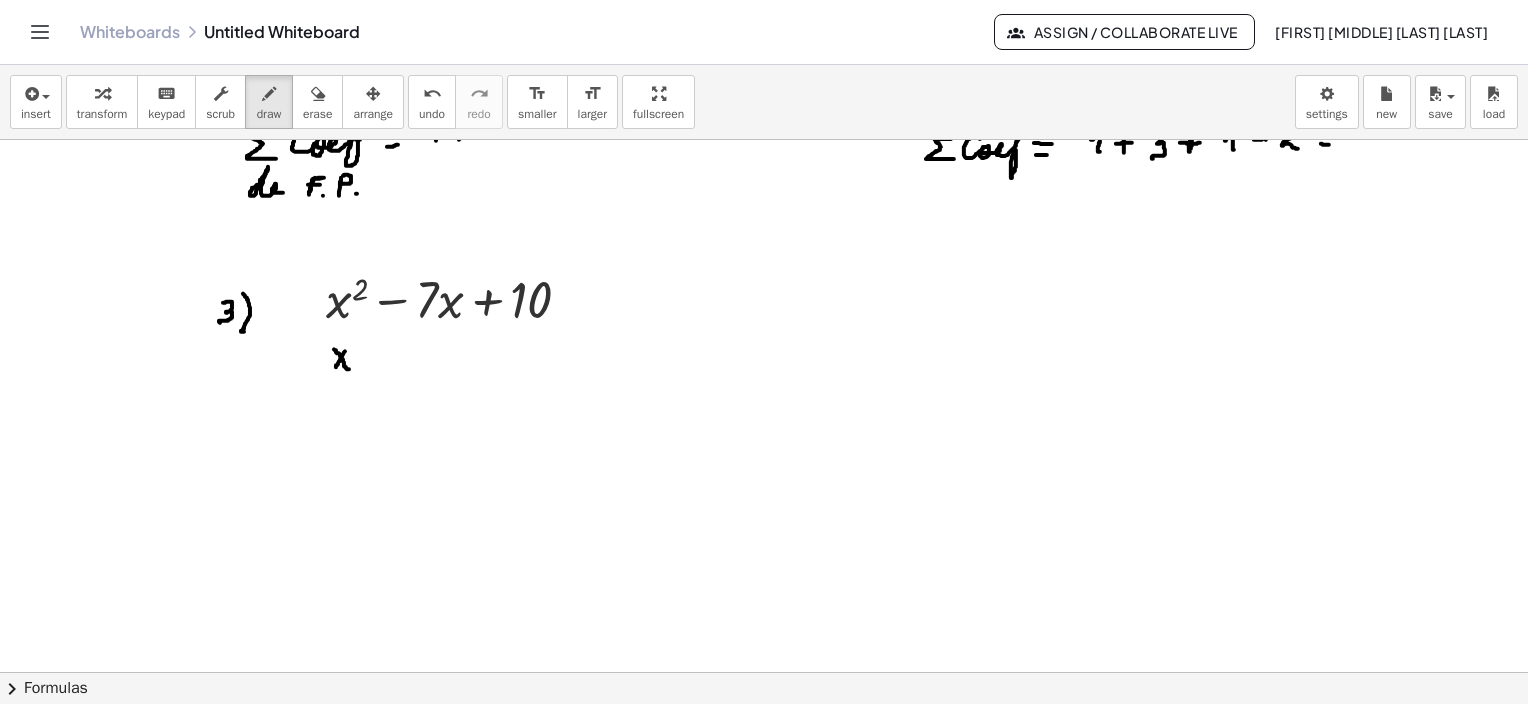drag, startPoint x: 345, startPoint y: 350, endPoint x: 336, endPoint y: 366, distance: 18.35756 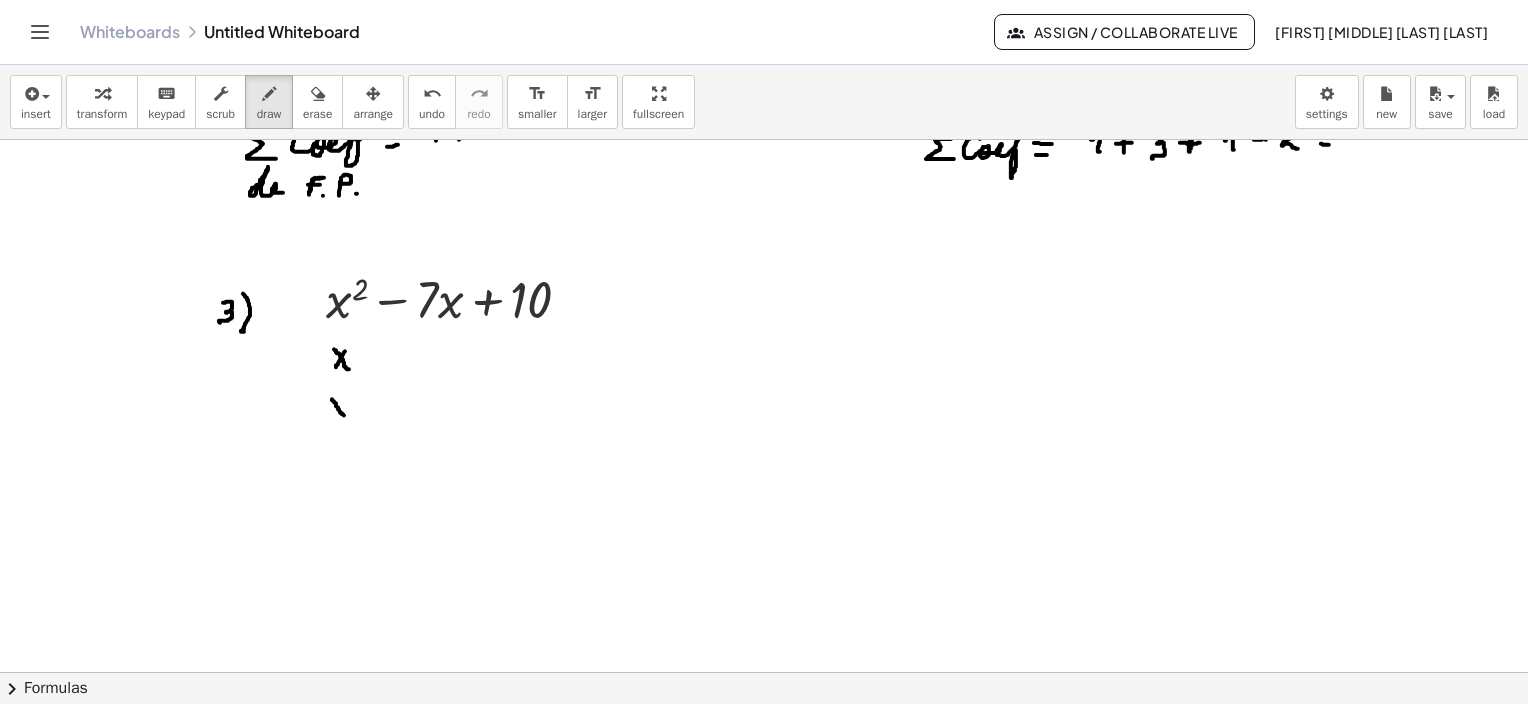 drag, startPoint x: 332, startPoint y: 398, endPoint x: 348, endPoint y: 413, distance: 21.931713 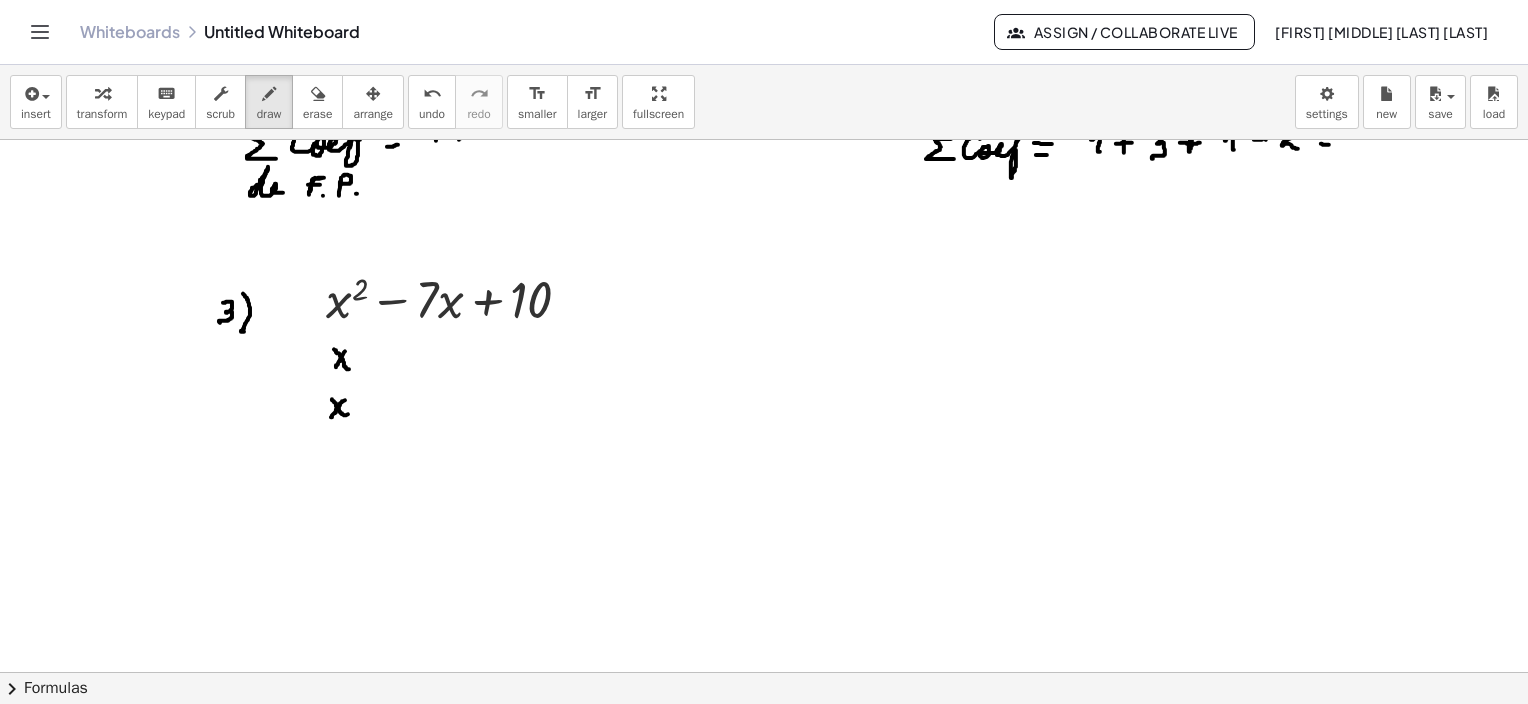 drag, startPoint x: 345, startPoint y: 399, endPoint x: 335, endPoint y: 412, distance: 16.40122 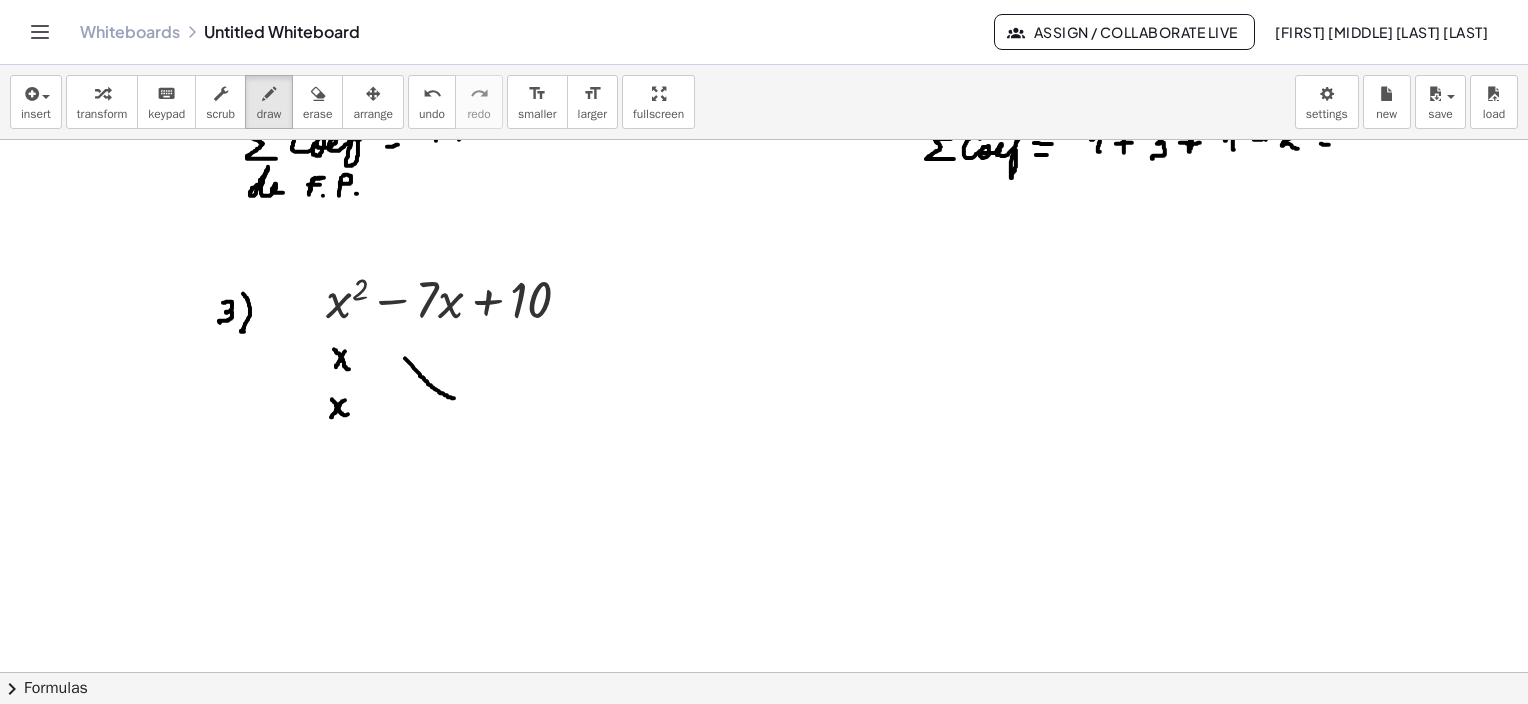 drag, startPoint x: 405, startPoint y: 357, endPoint x: 456, endPoint y: 399, distance: 66.068146 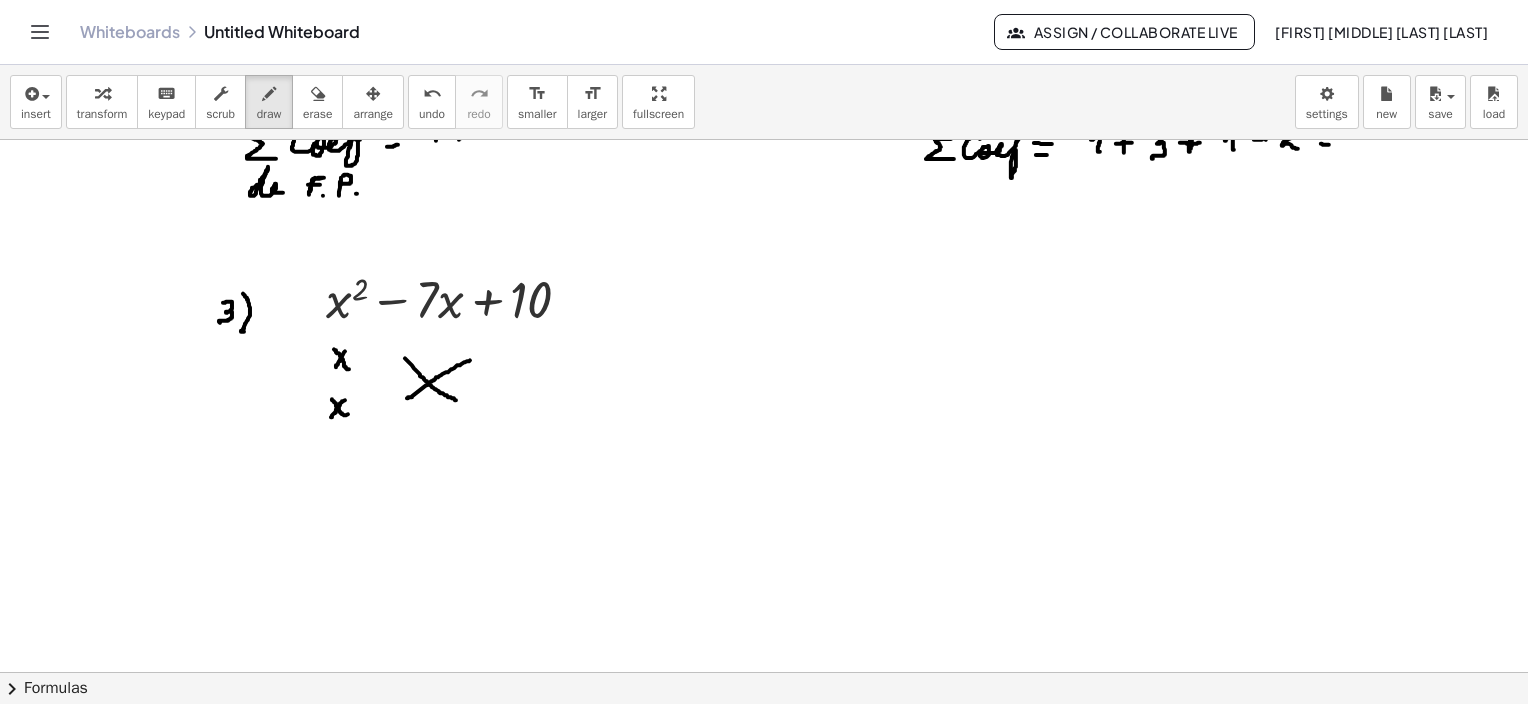 drag, startPoint x: 407, startPoint y: 397, endPoint x: 470, endPoint y: 359, distance: 73.57309 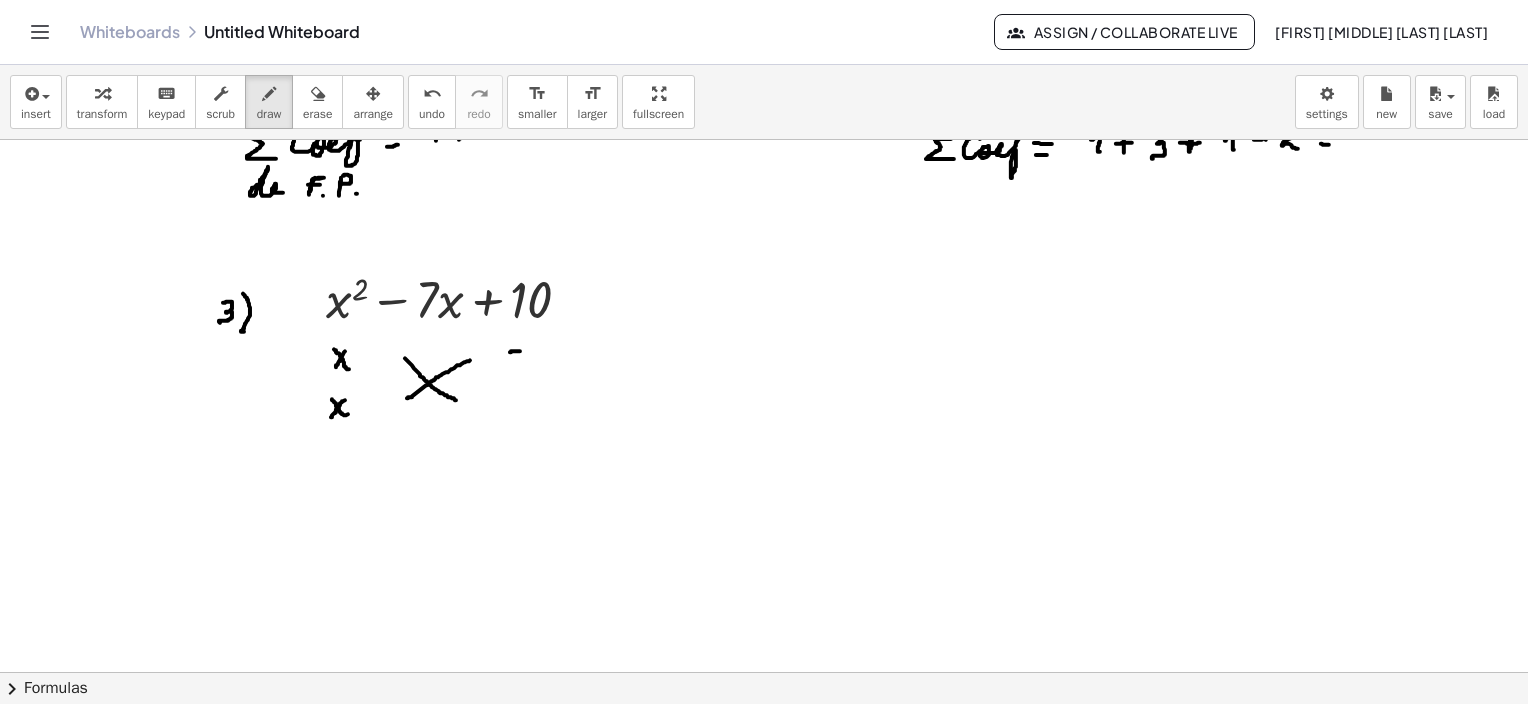drag, startPoint x: 510, startPoint y: 351, endPoint x: 525, endPoint y: 350, distance: 15.033297 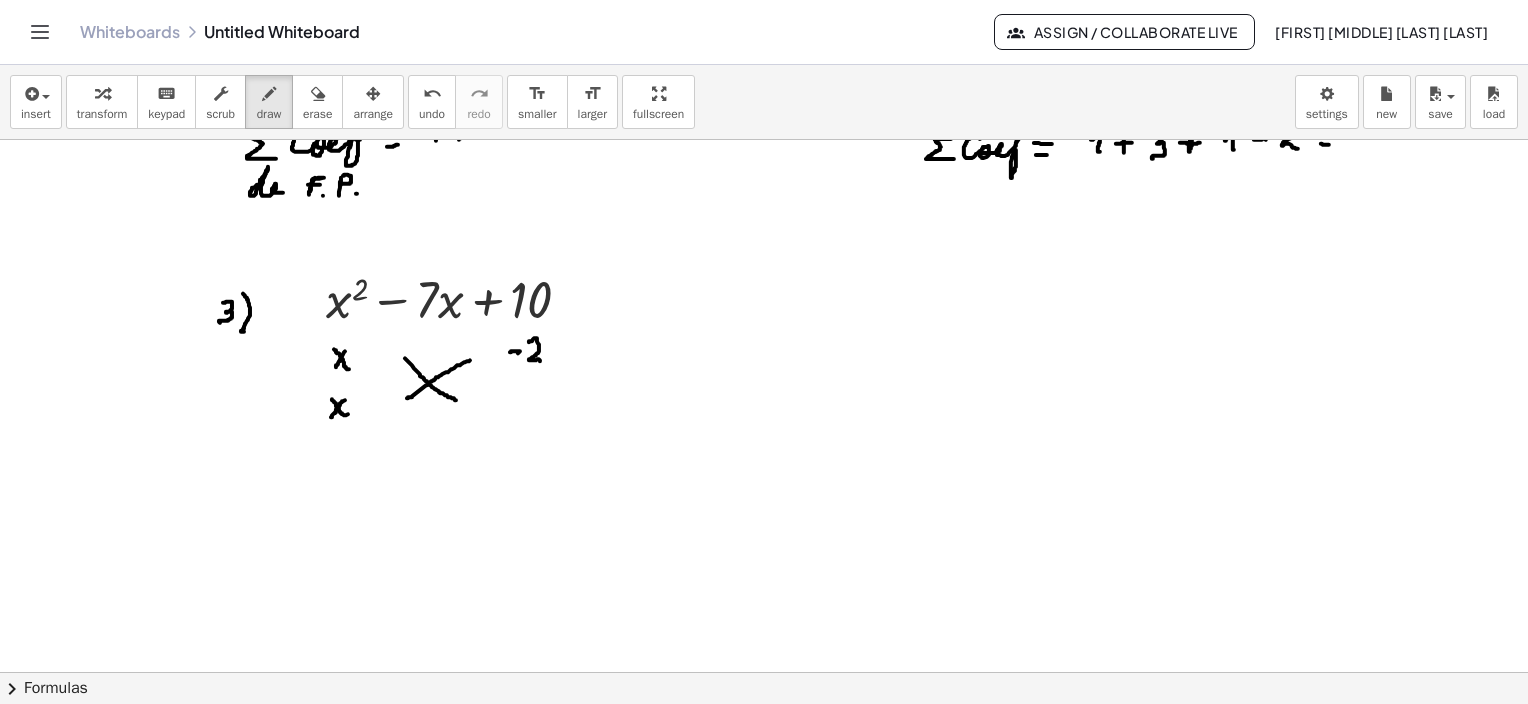 drag, startPoint x: 529, startPoint y: 341, endPoint x: 544, endPoint y: 356, distance: 21.213203 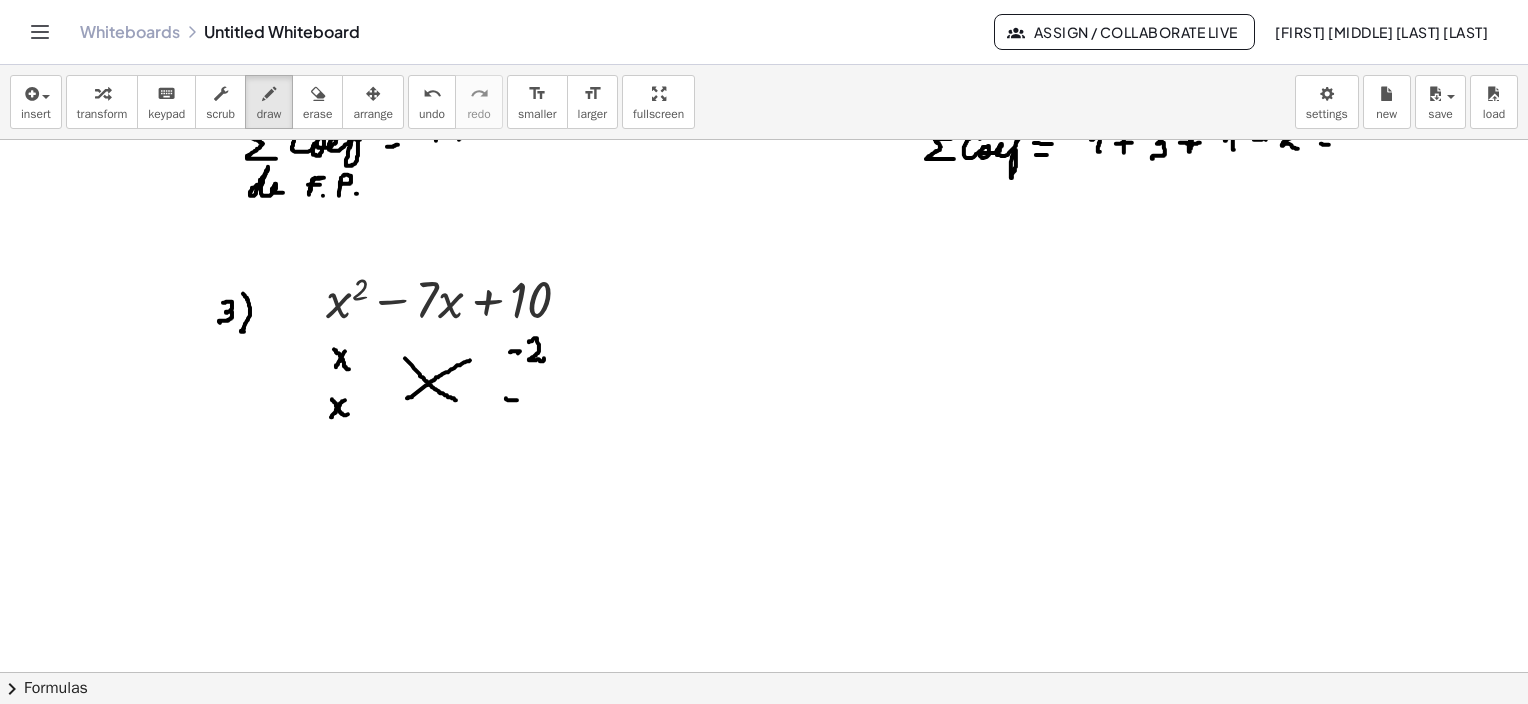 drag, startPoint x: 506, startPoint y: 397, endPoint x: 517, endPoint y: 399, distance: 11.18034 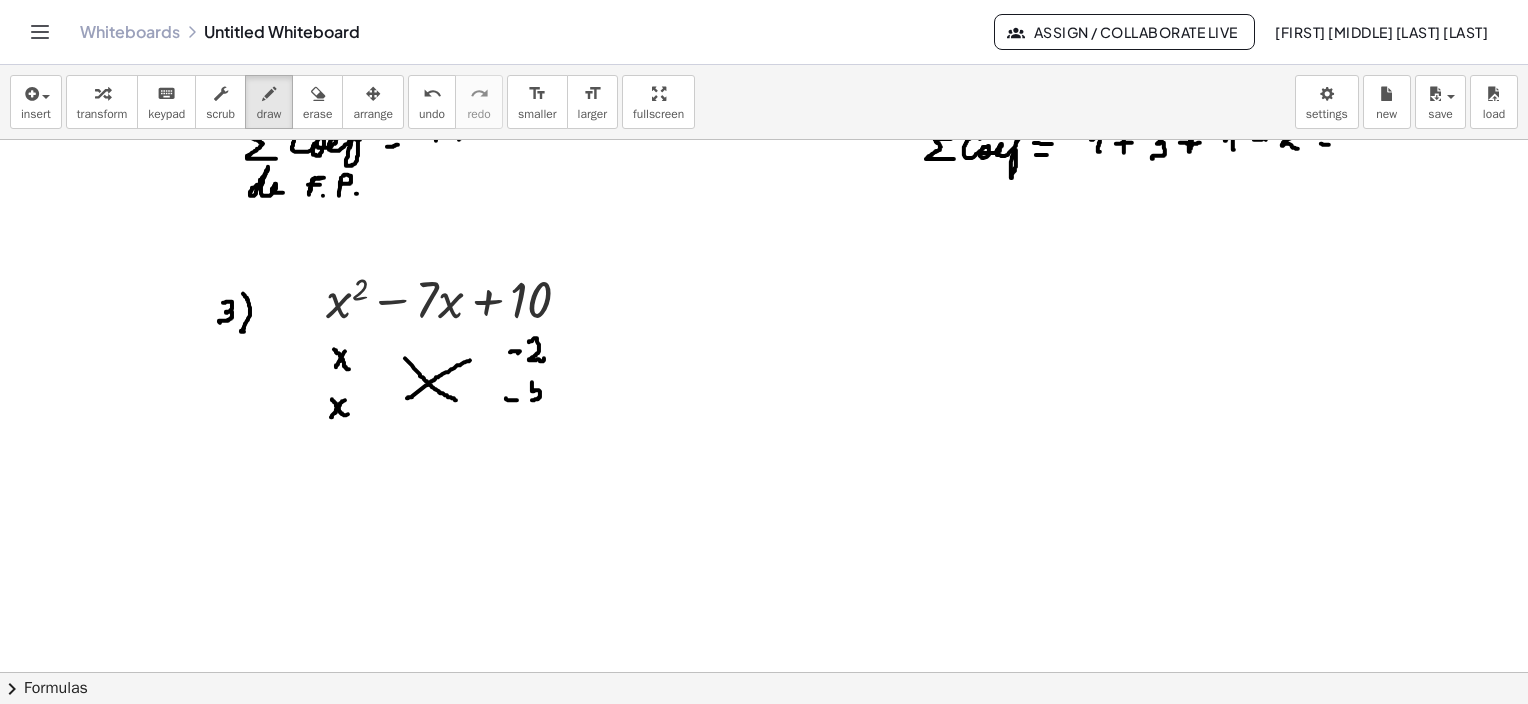 drag, startPoint x: 532, startPoint y: 381, endPoint x: 532, endPoint y: 399, distance: 18 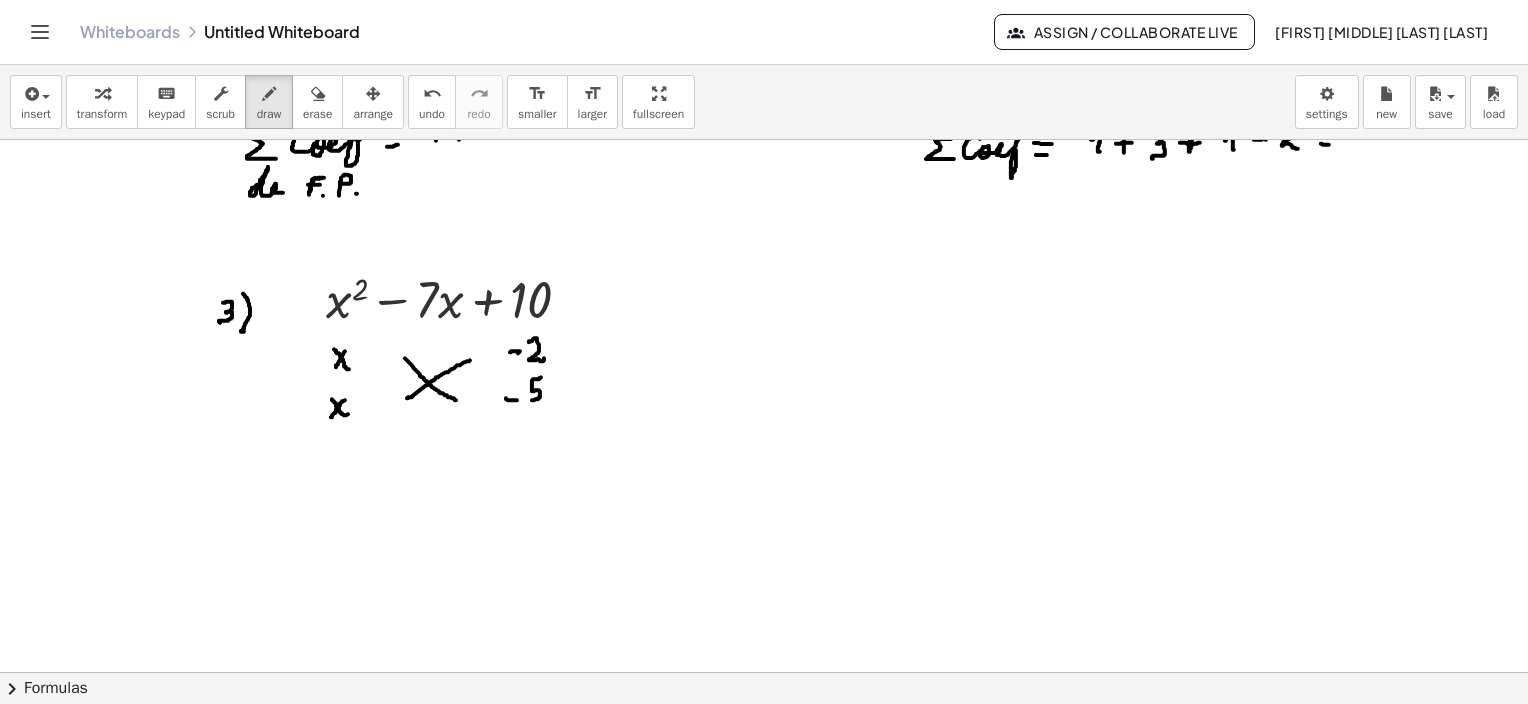 click at bounding box center (764, 522) 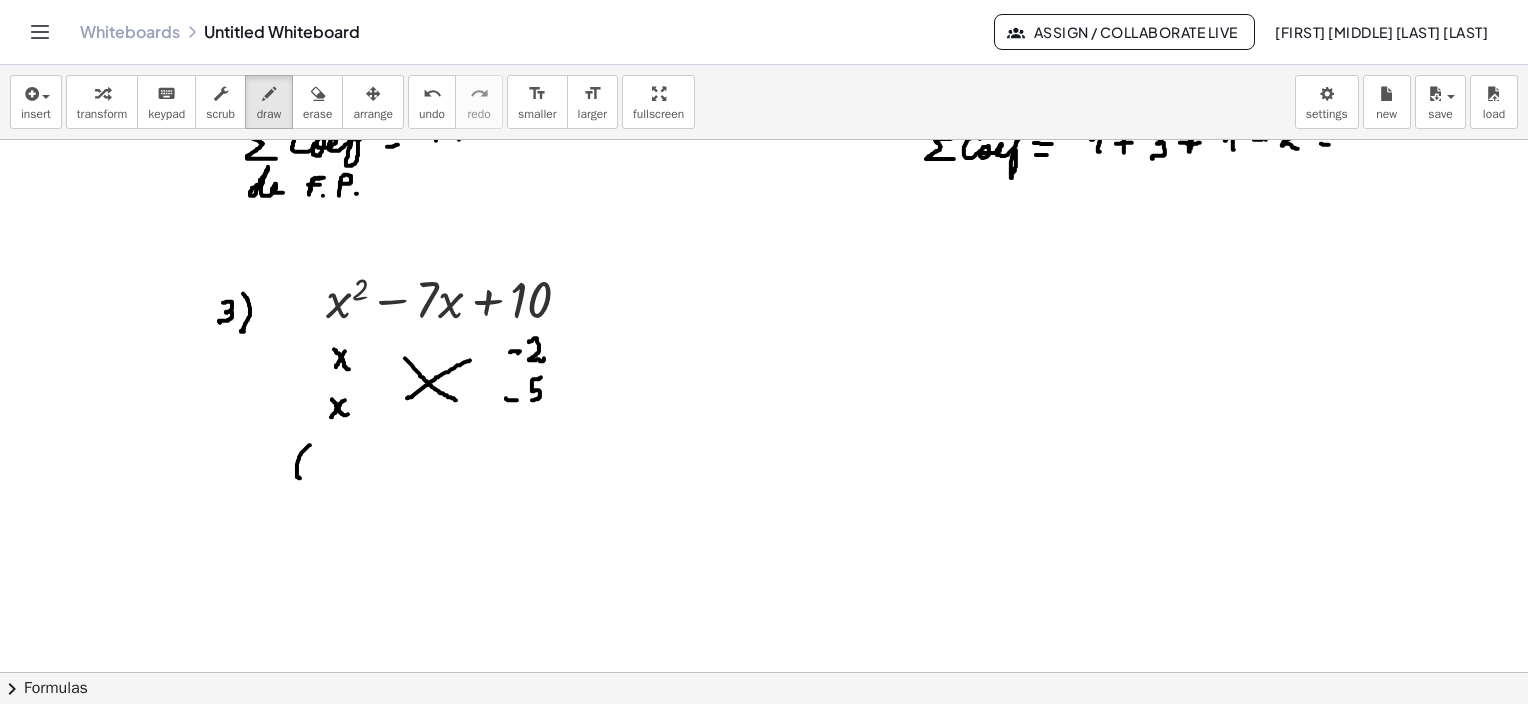 drag, startPoint x: 310, startPoint y: 444, endPoint x: 300, endPoint y: 477, distance: 34.48188 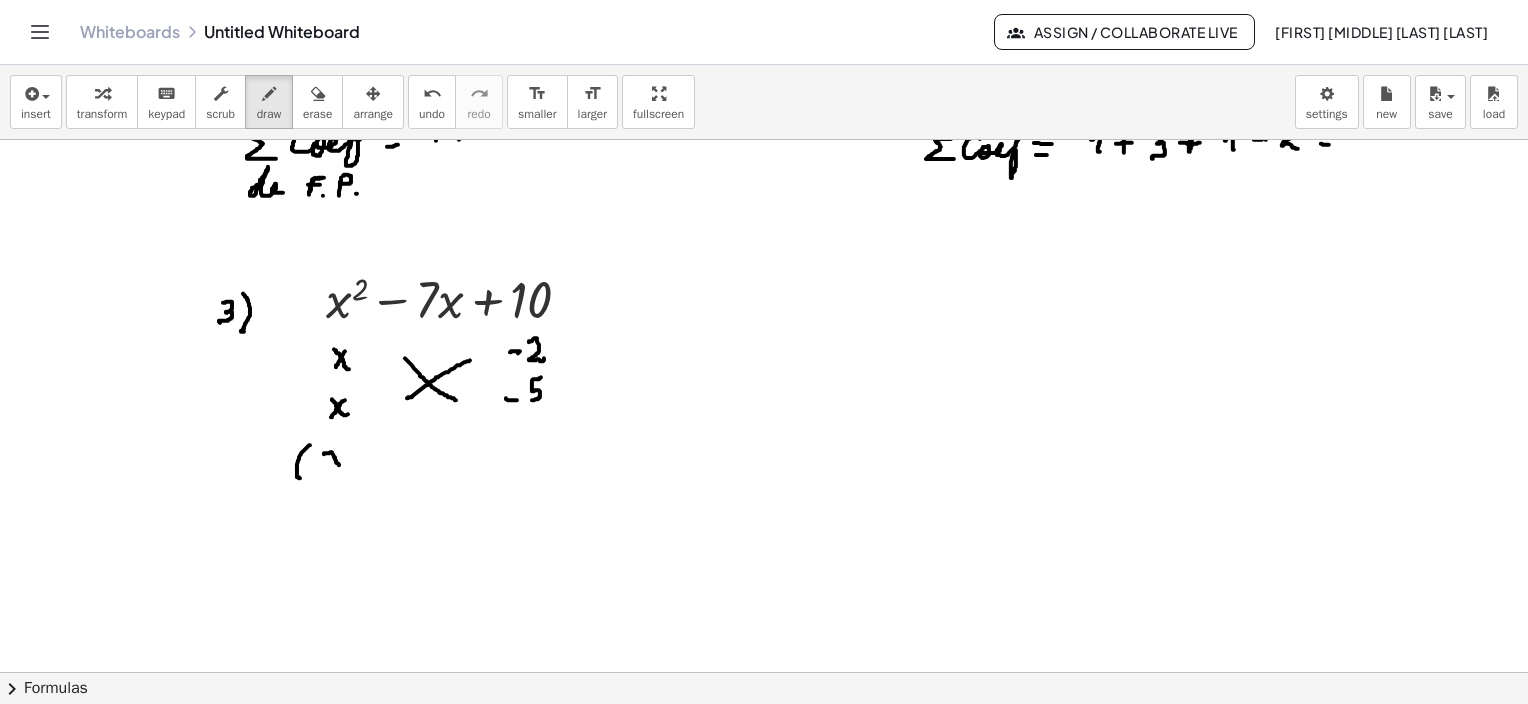 drag, startPoint x: 324, startPoint y: 453, endPoint x: 351, endPoint y: 463, distance: 28.79236 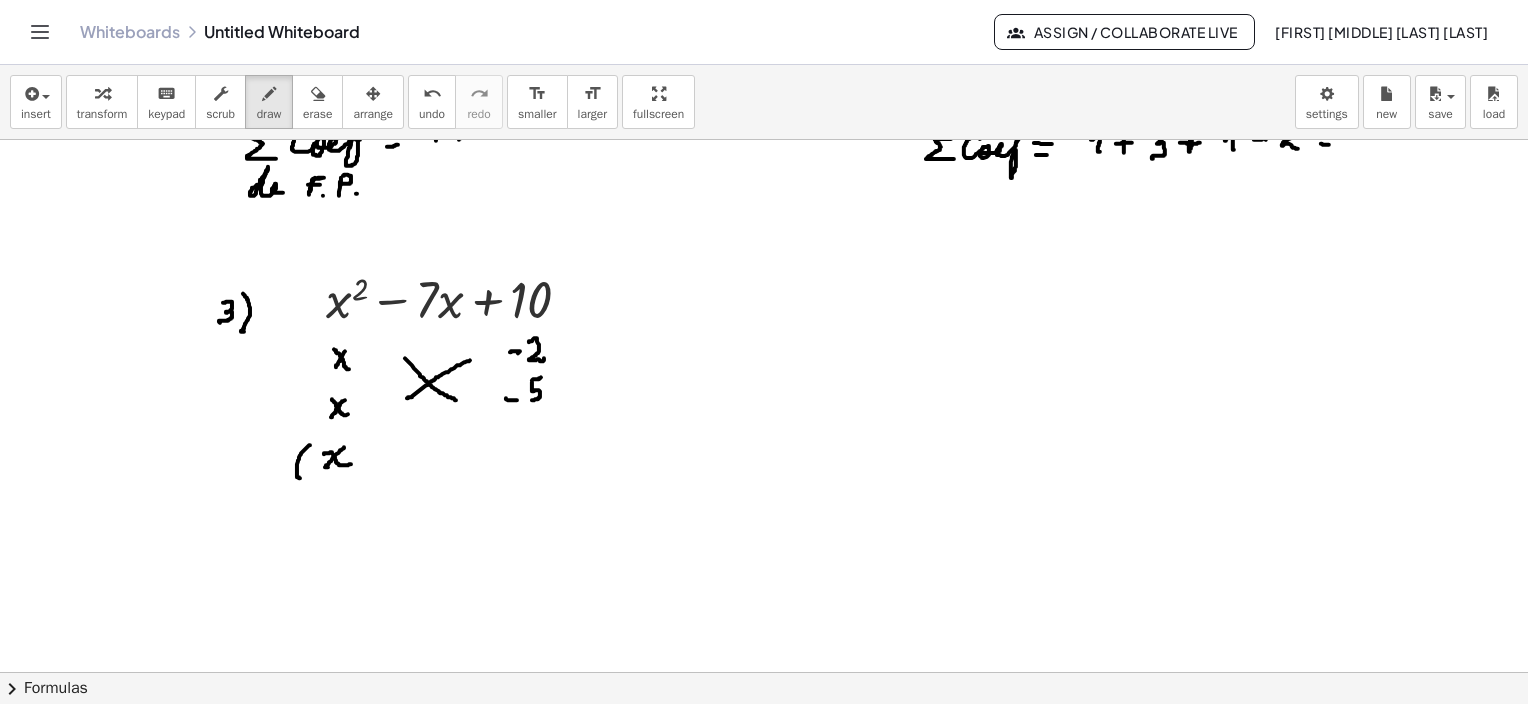 drag, startPoint x: 344, startPoint y: 446, endPoint x: 354, endPoint y: 463, distance: 19.723083 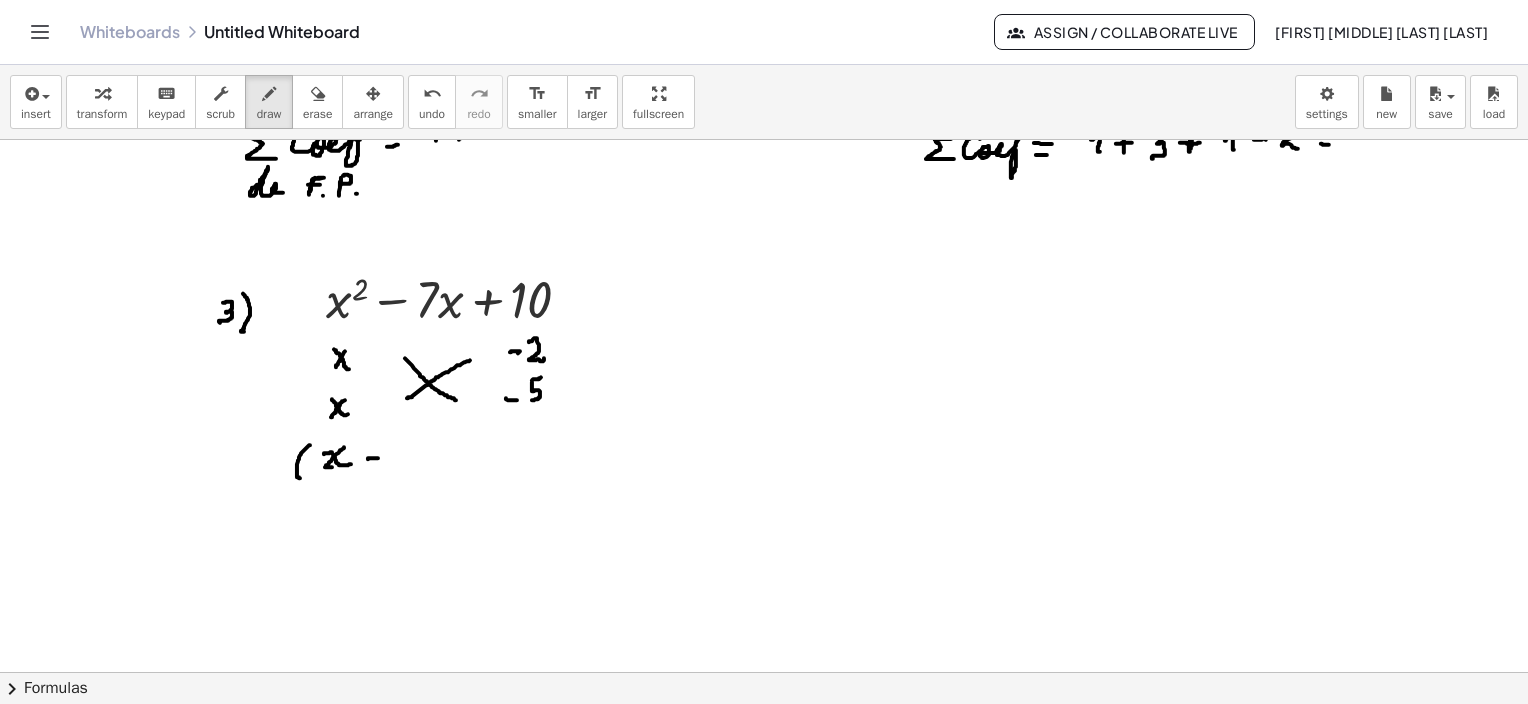 drag, startPoint x: 368, startPoint y: 458, endPoint x: 380, endPoint y: 457, distance: 12.0415945 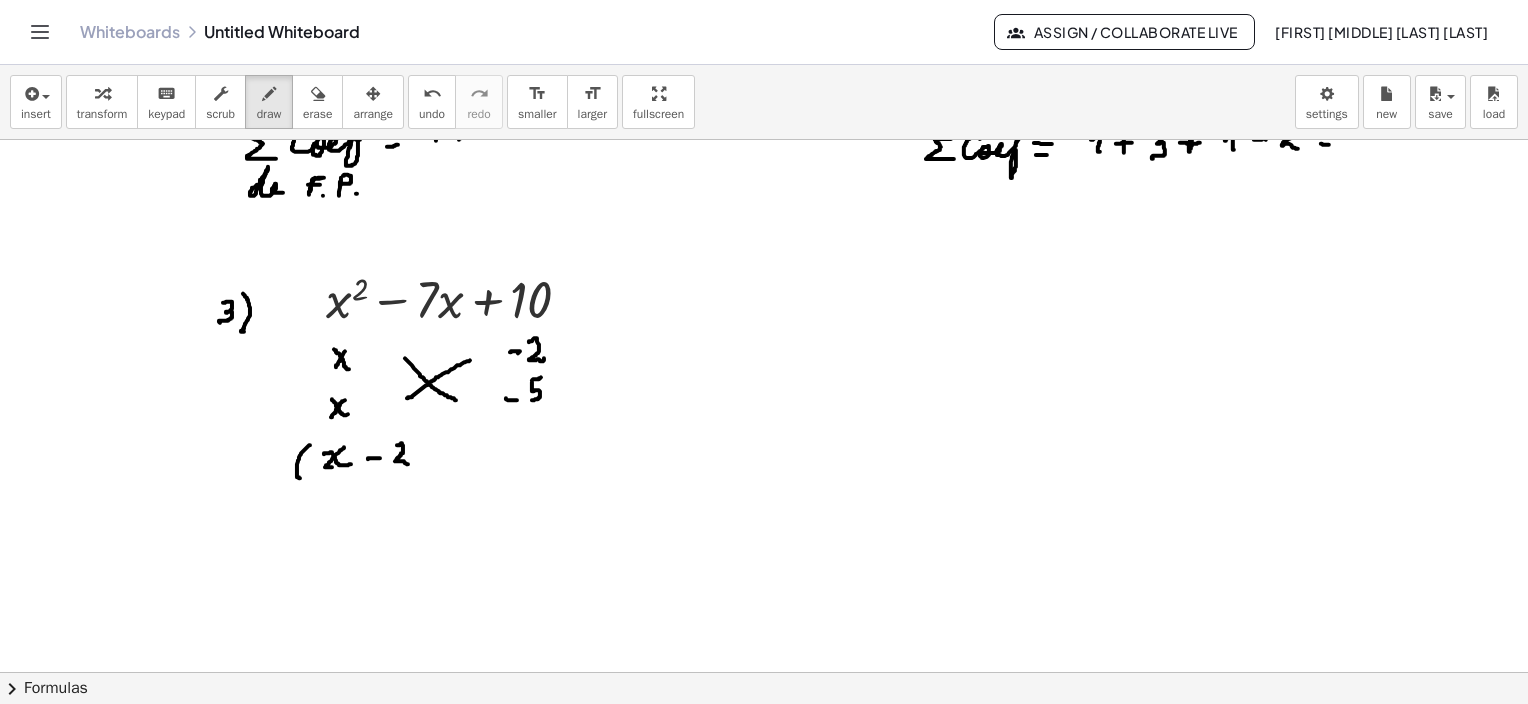 drag, startPoint x: 397, startPoint y: 444, endPoint x: 412, endPoint y: 463, distance: 24.207438 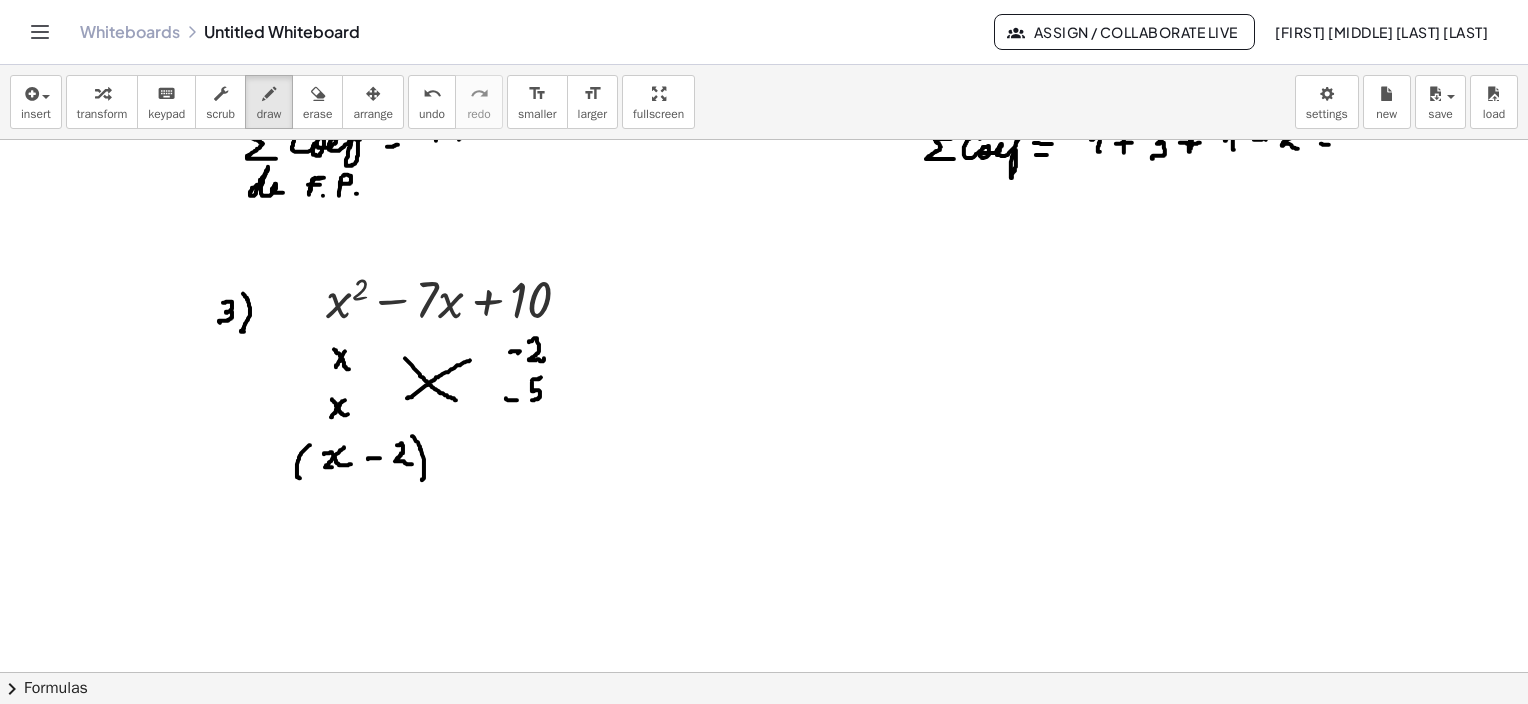 drag, startPoint x: 412, startPoint y: 435, endPoint x: 422, endPoint y: 479, distance: 45.122055 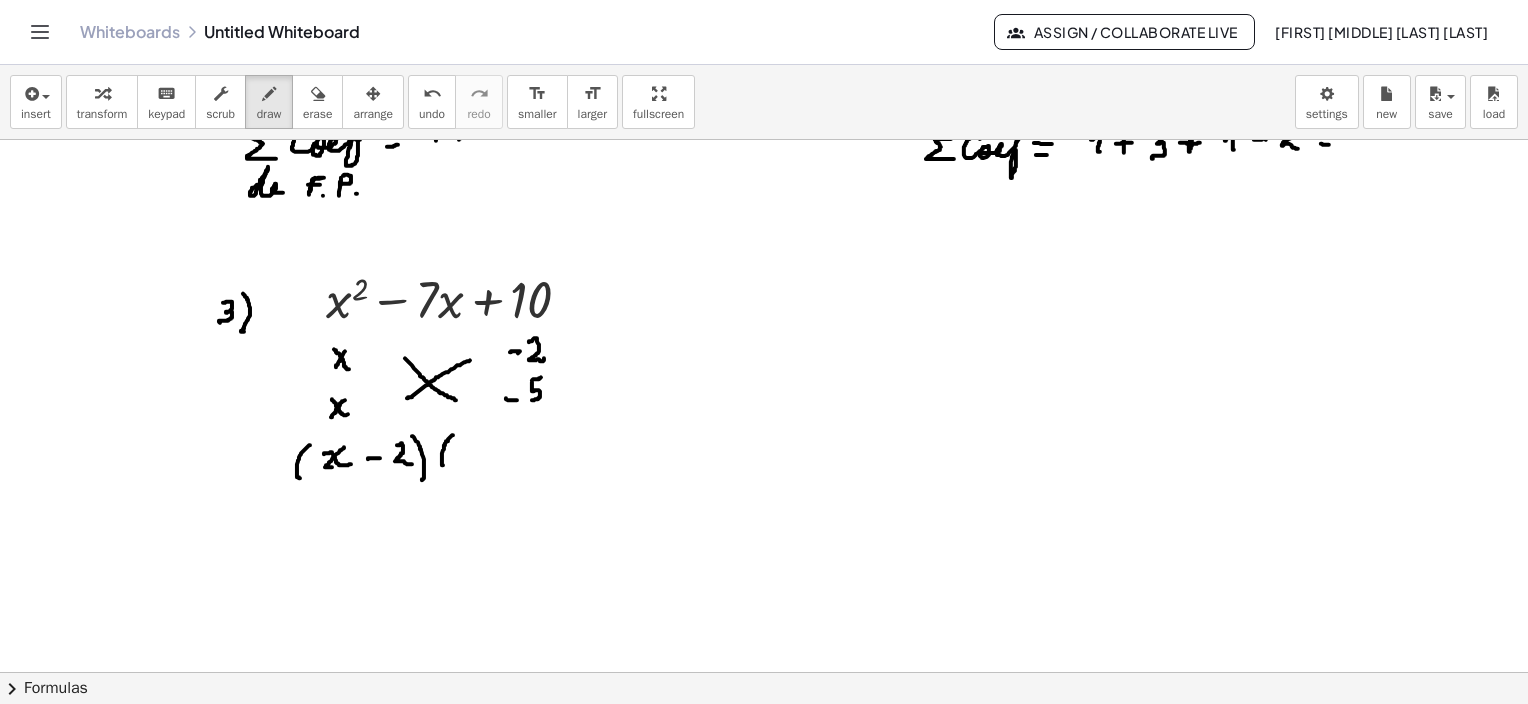 drag, startPoint x: 453, startPoint y: 434, endPoint x: 443, endPoint y: 465, distance: 32.572994 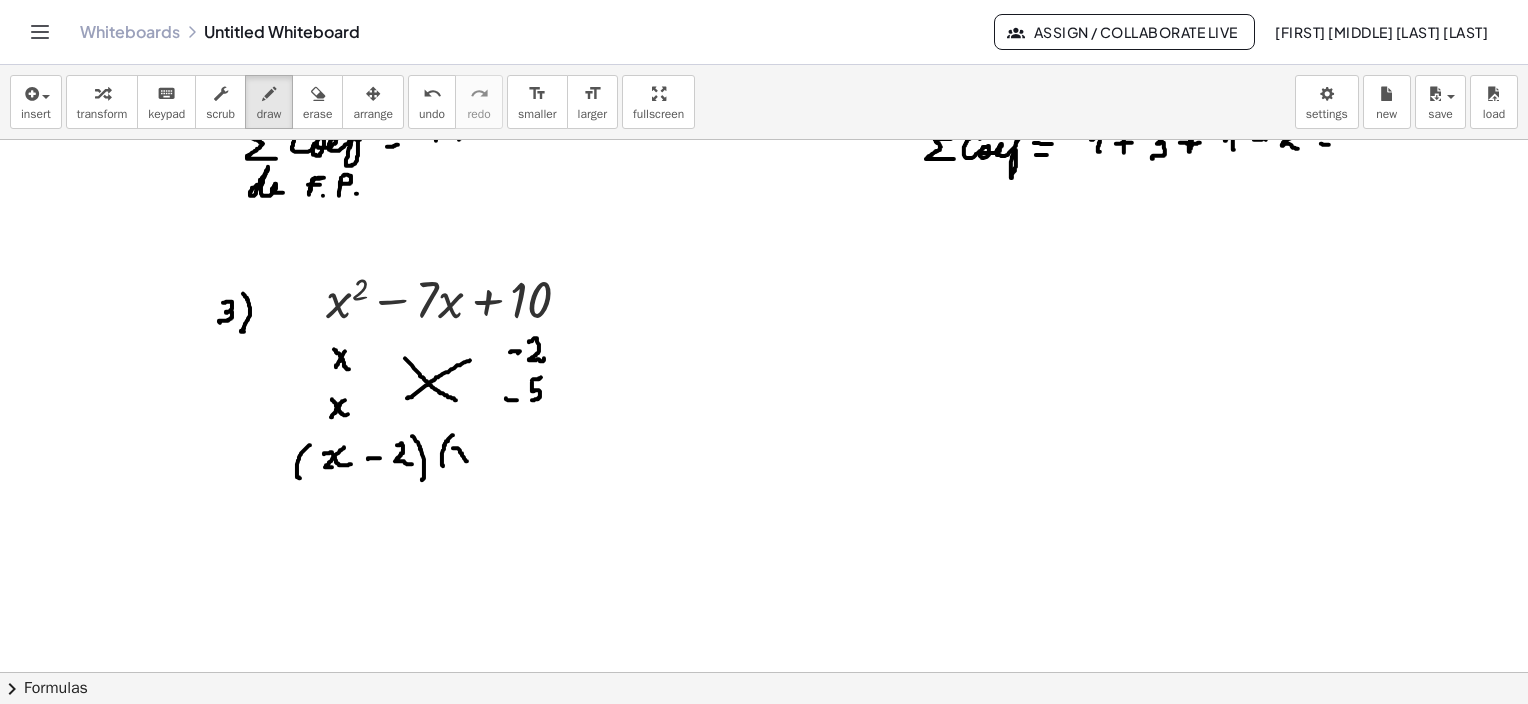 drag, startPoint x: 453, startPoint y: 447, endPoint x: 468, endPoint y: 458, distance: 18.601076 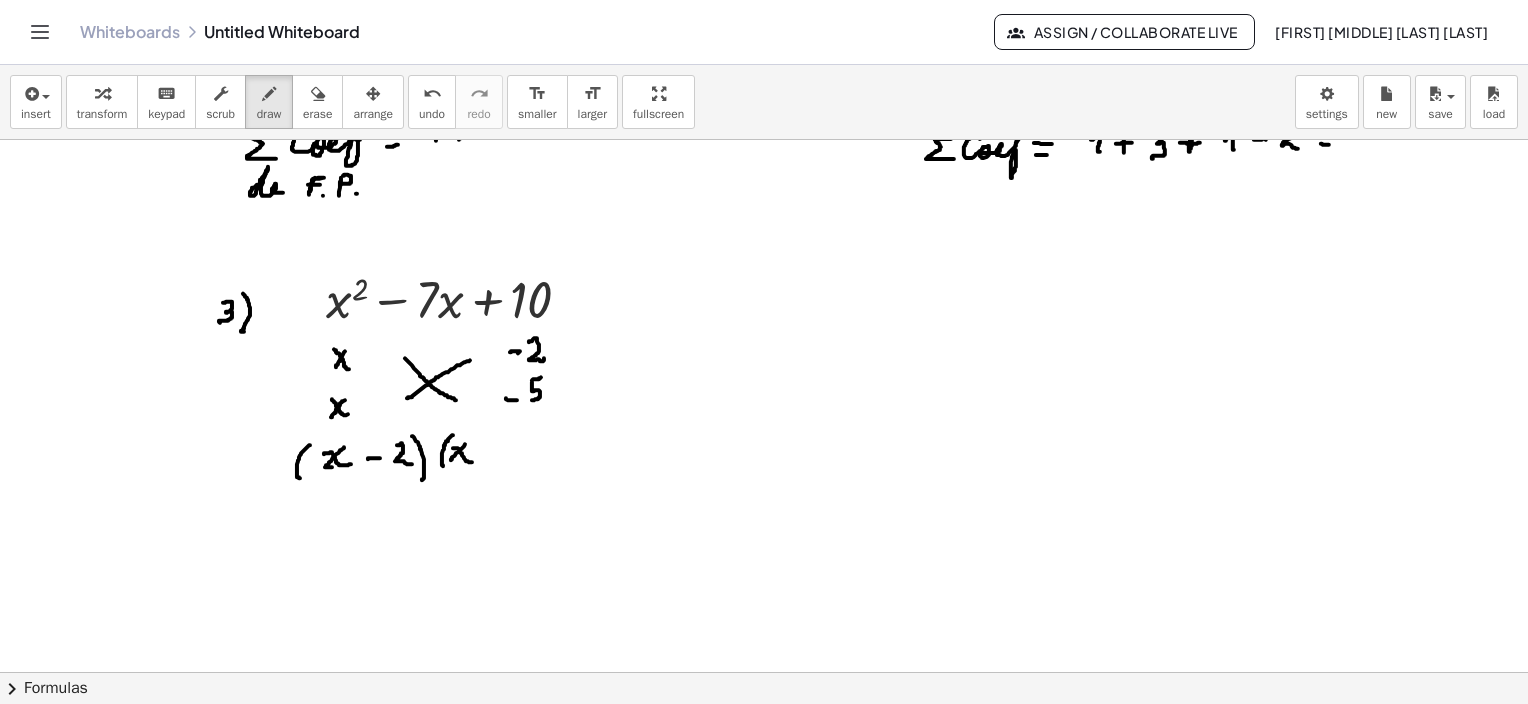 drag, startPoint x: 465, startPoint y: 443, endPoint x: 471, endPoint y: 457, distance: 15.231546 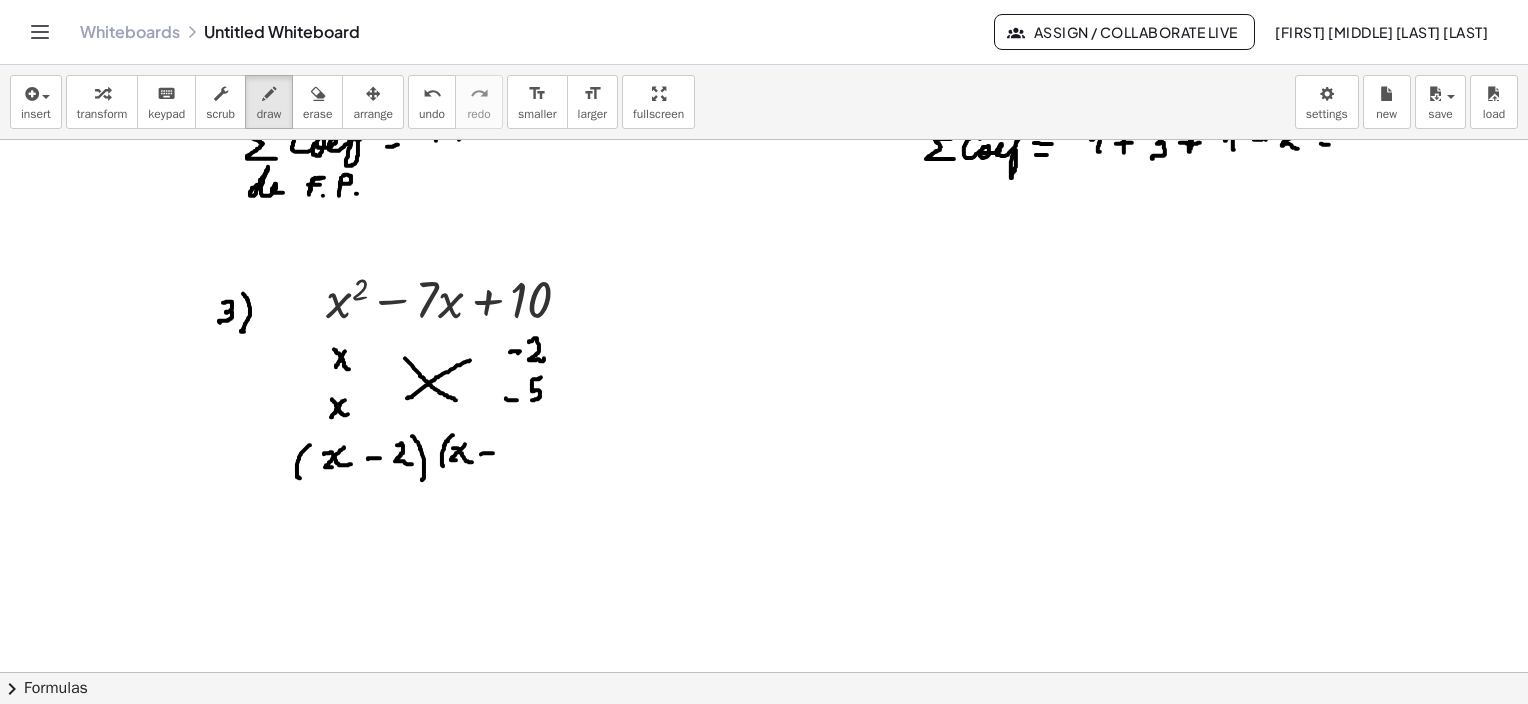 drag, startPoint x: 481, startPoint y: 453, endPoint x: 493, endPoint y: 452, distance: 12.0415945 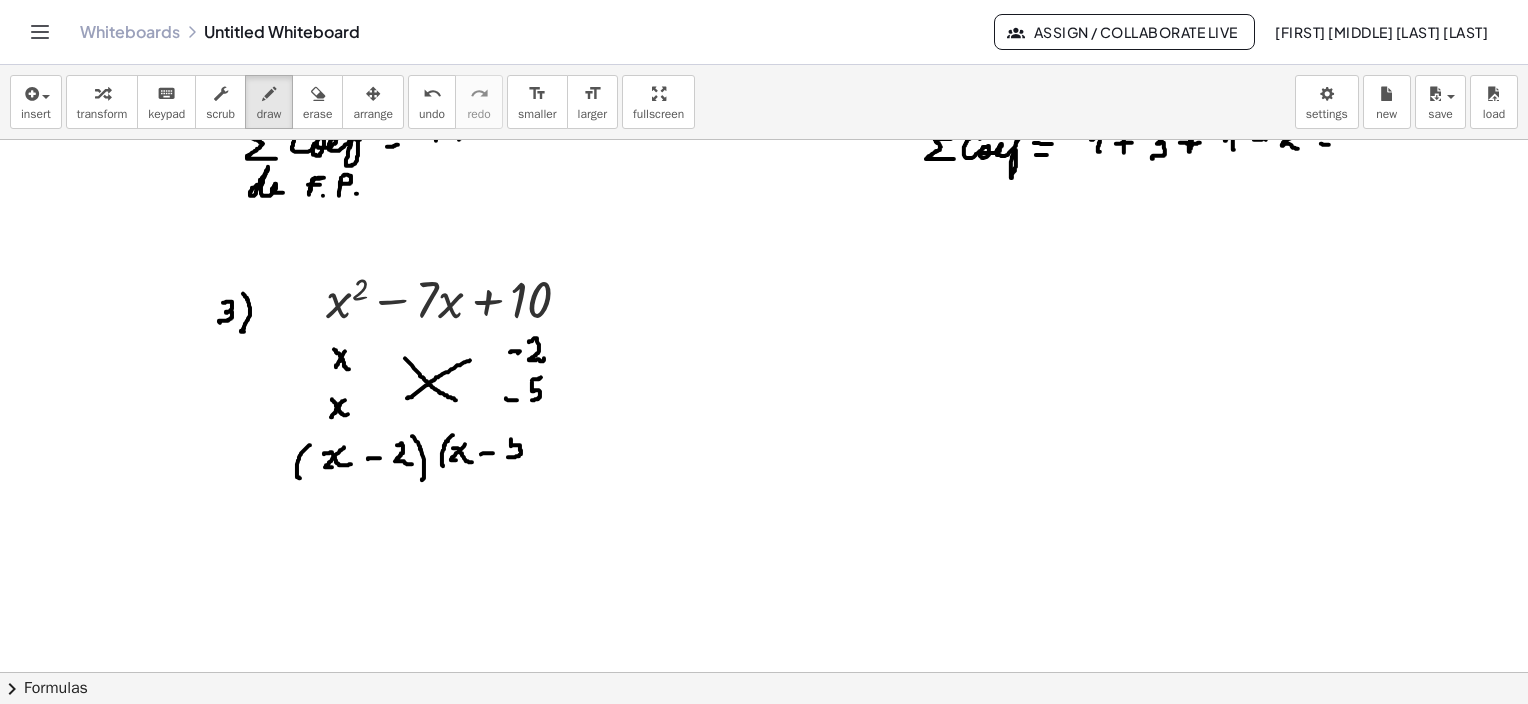 drag, startPoint x: 511, startPoint y: 438, endPoint x: 508, endPoint y: 456, distance: 18.248287 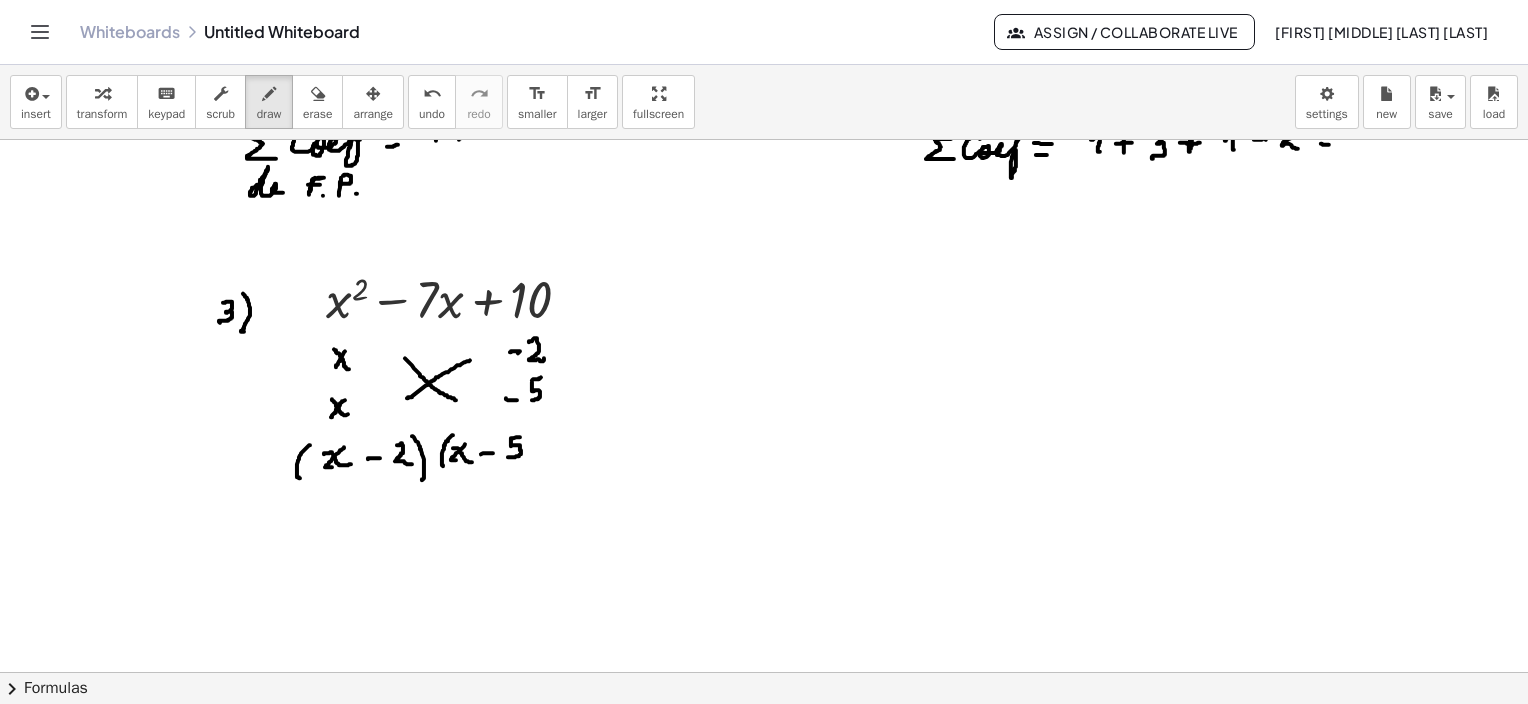 drag, startPoint x: 511, startPoint y: 438, endPoint x: 523, endPoint y: 435, distance: 12.369317 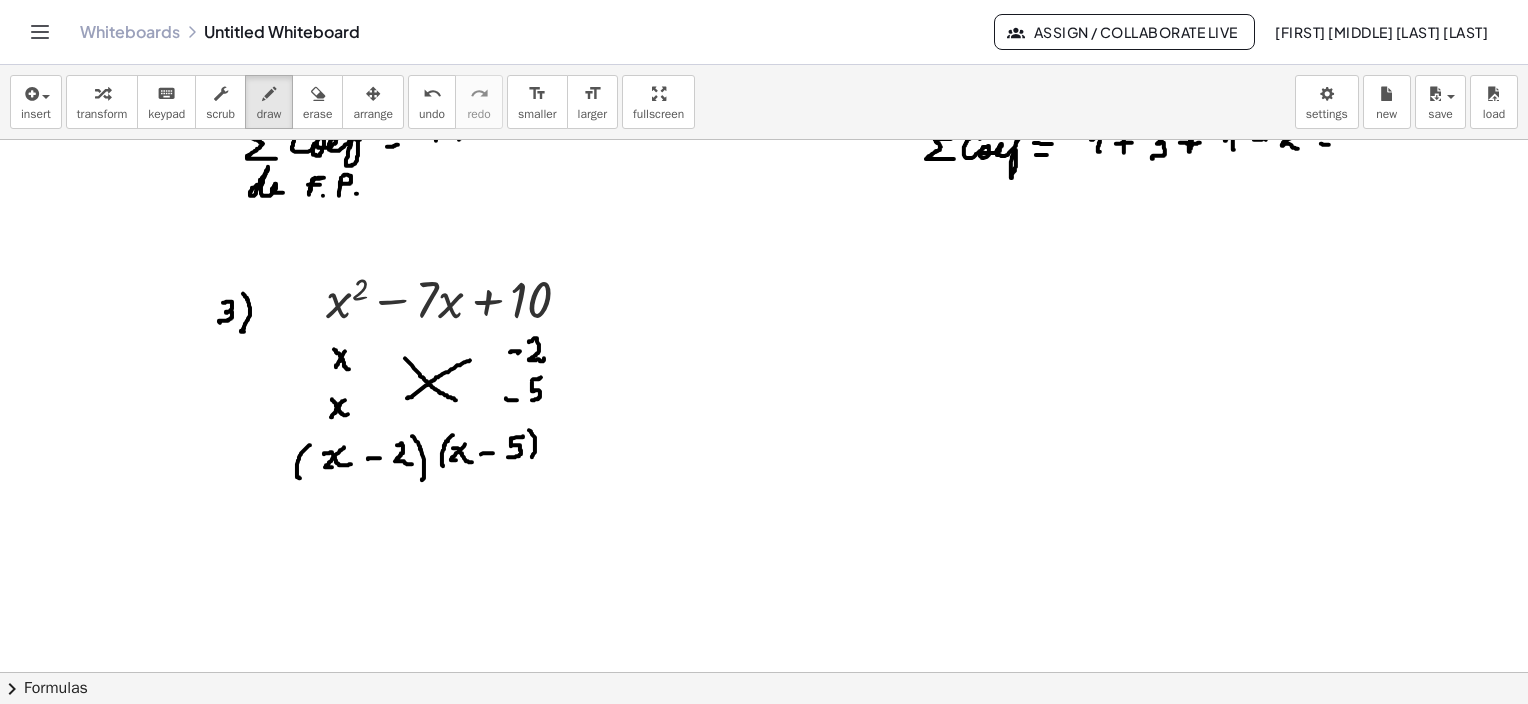 drag, startPoint x: 529, startPoint y: 429, endPoint x: 528, endPoint y: 453, distance: 24.020824 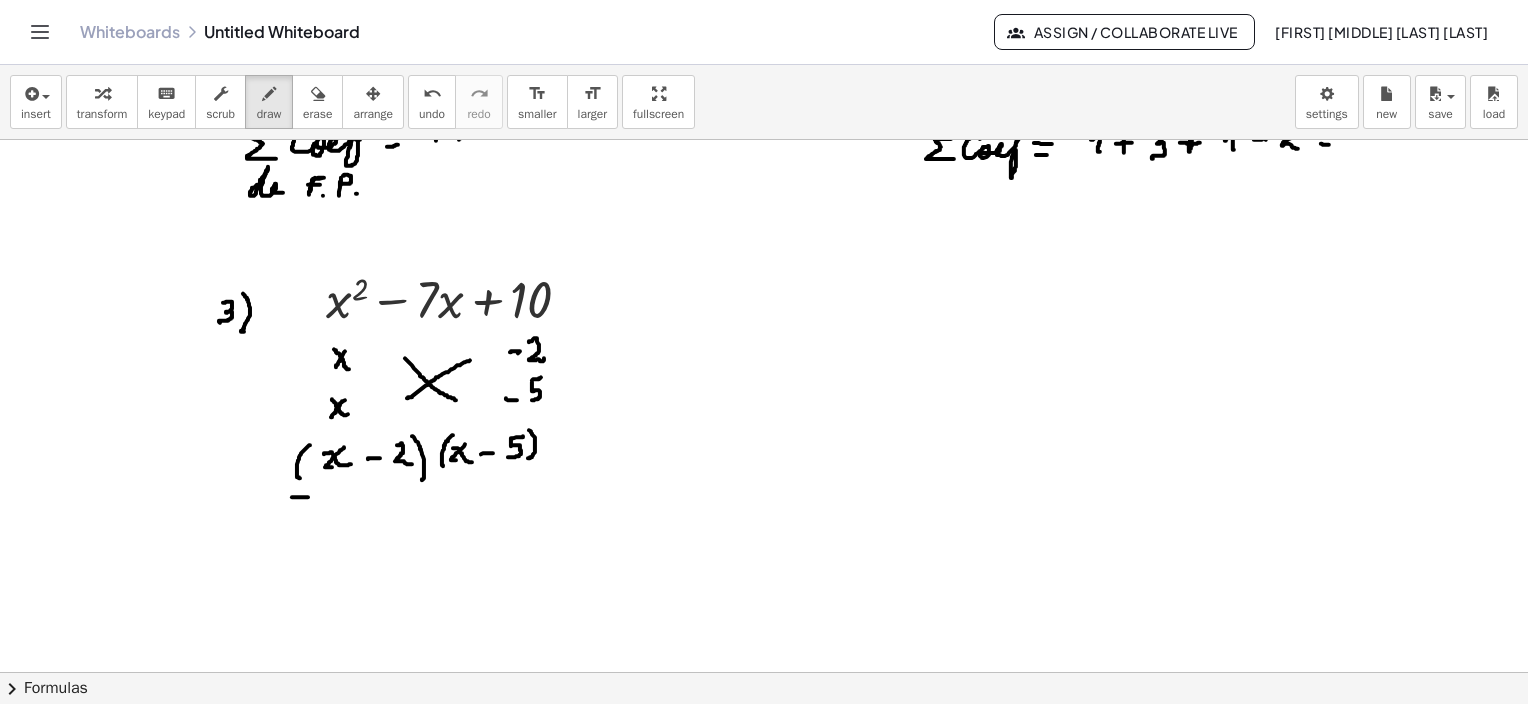 drag, startPoint x: 292, startPoint y: 496, endPoint x: 309, endPoint y: 496, distance: 17 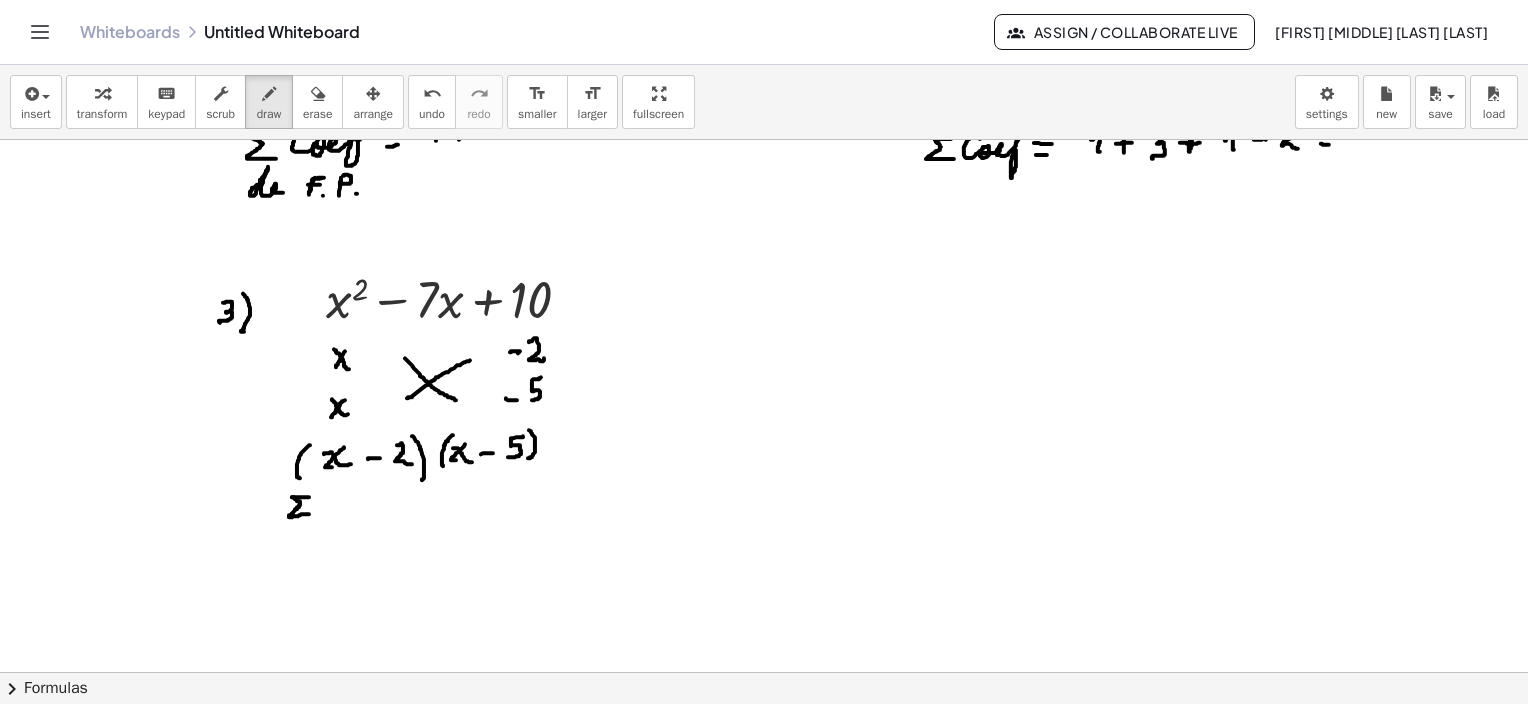 drag, startPoint x: 292, startPoint y: 496, endPoint x: 309, endPoint y: 513, distance: 24.04163 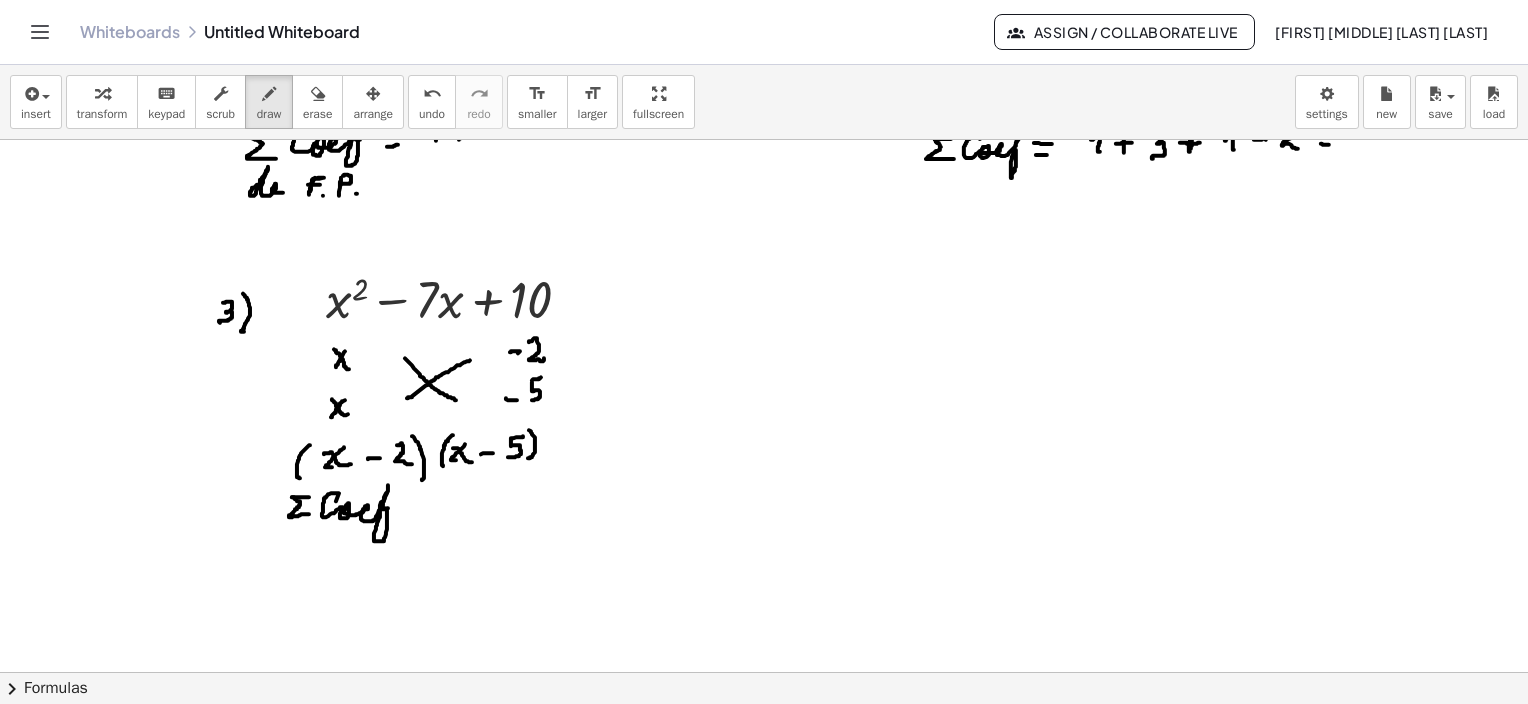 drag, startPoint x: 336, startPoint y: 500, endPoint x: 388, endPoint y: 507, distance: 52.46904 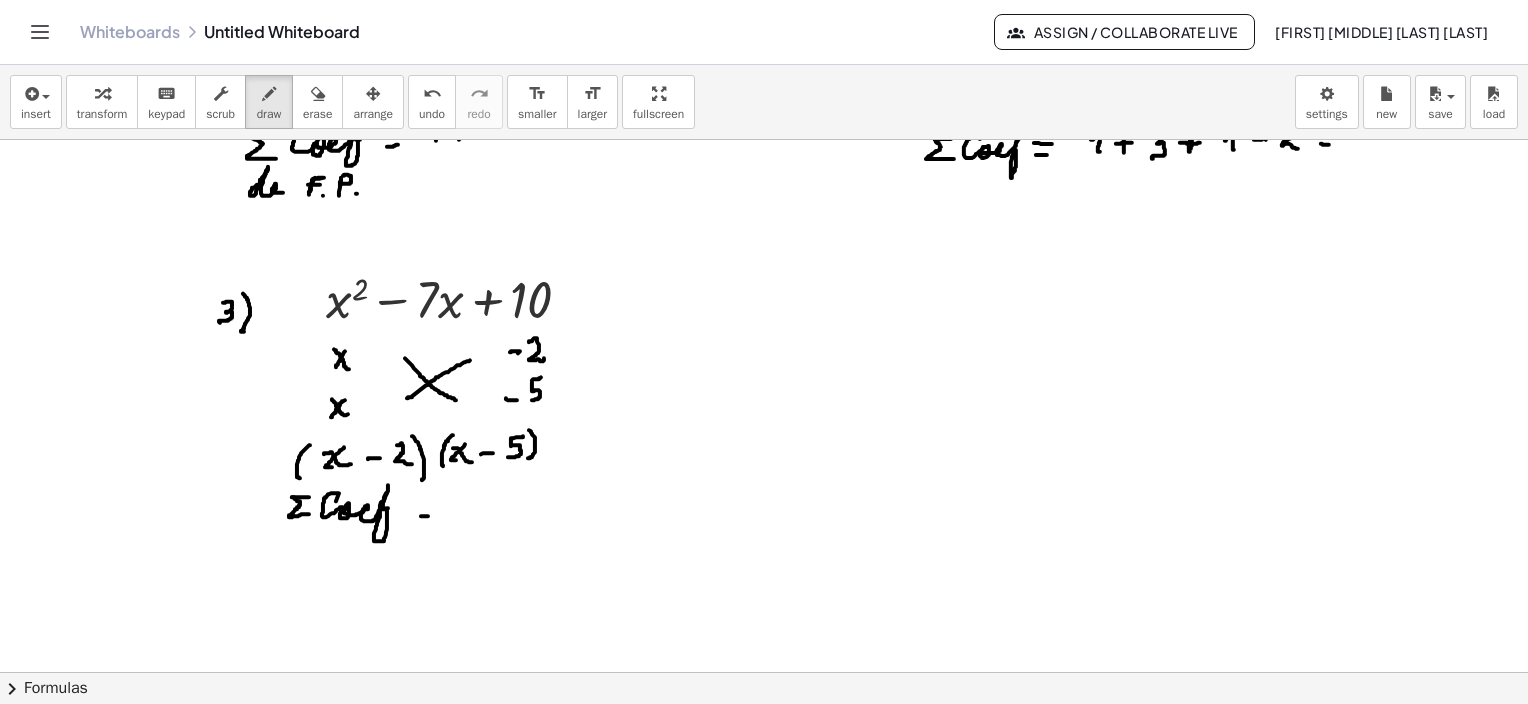 click at bounding box center [764, 522] 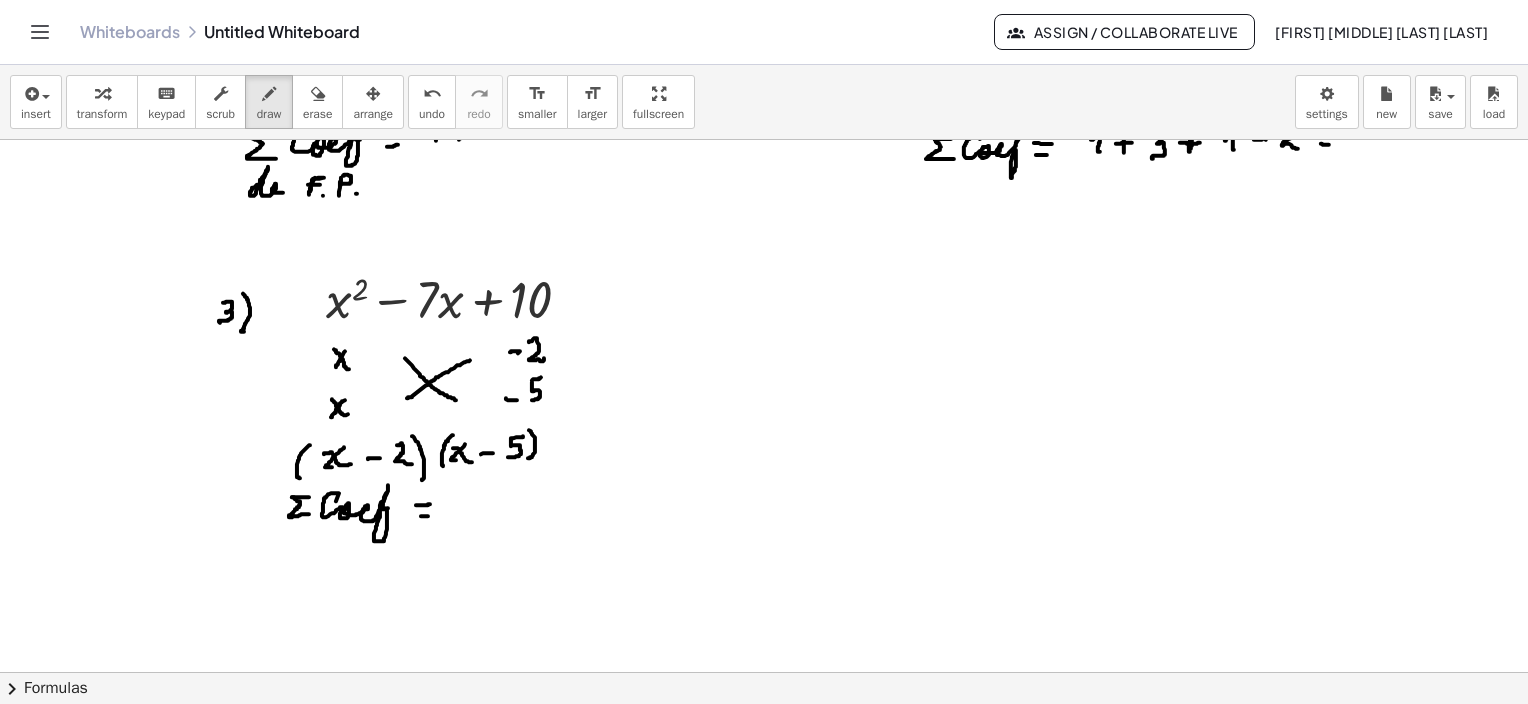 drag, startPoint x: 416, startPoint y: 504, endPoint x: 431, endPoint y: 503, distance: 15.033297 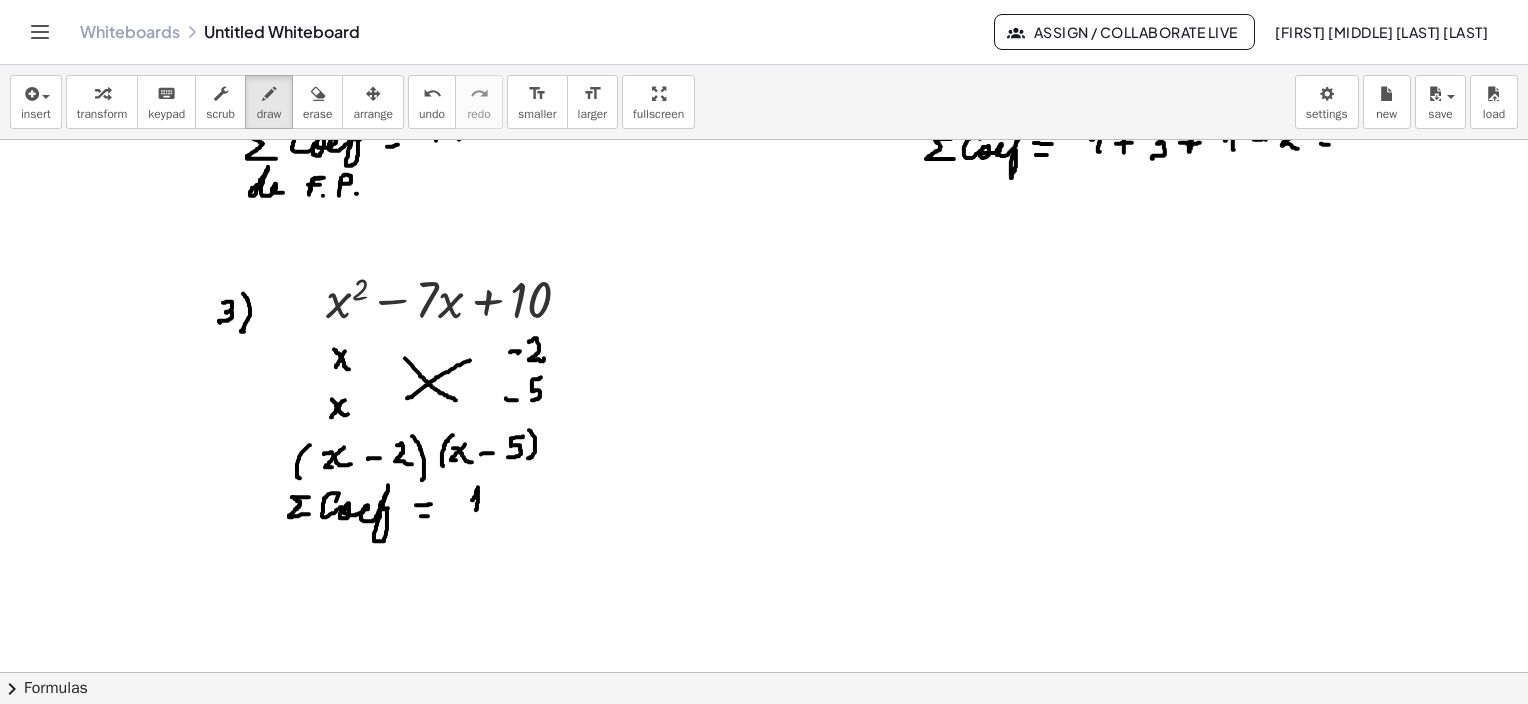 click at bounding box center (764, 522) 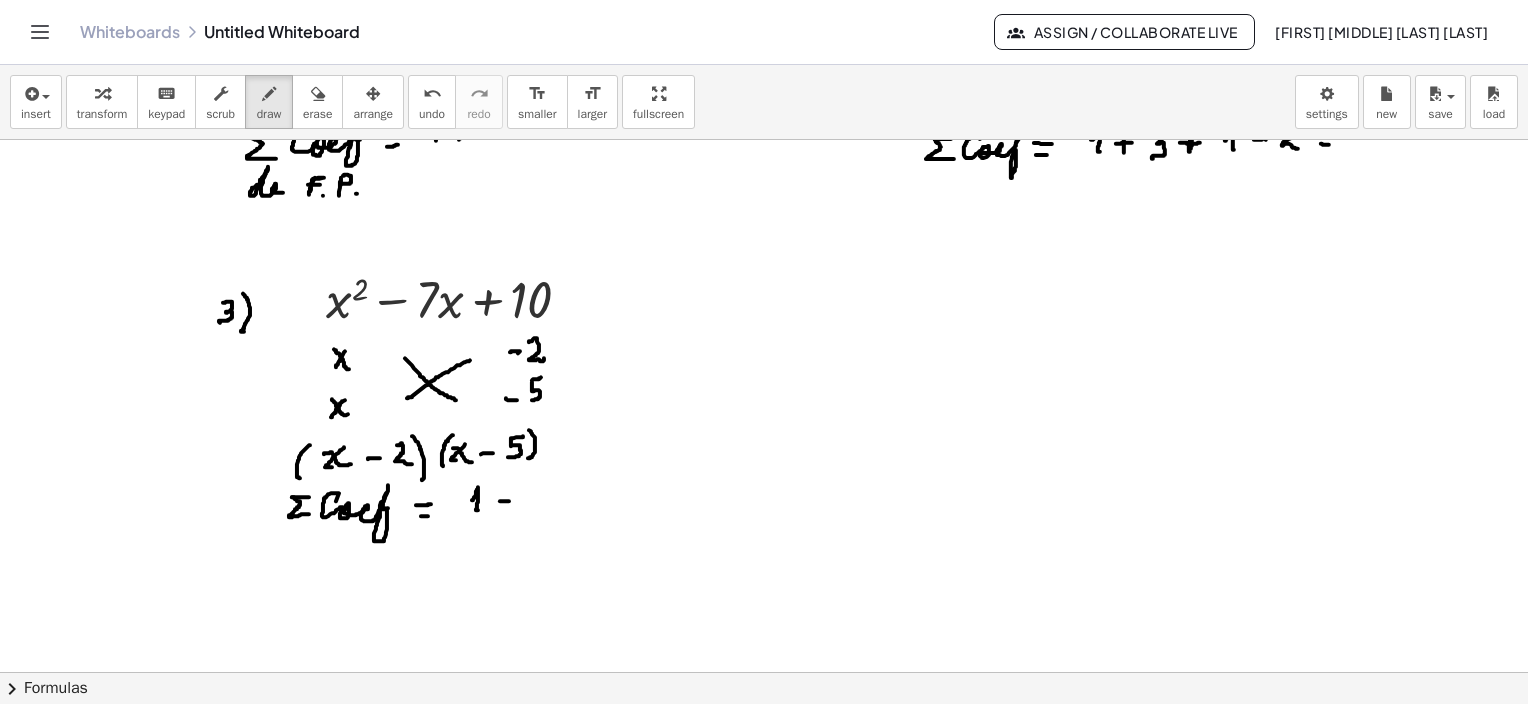 click at bounding box center [764, 522] 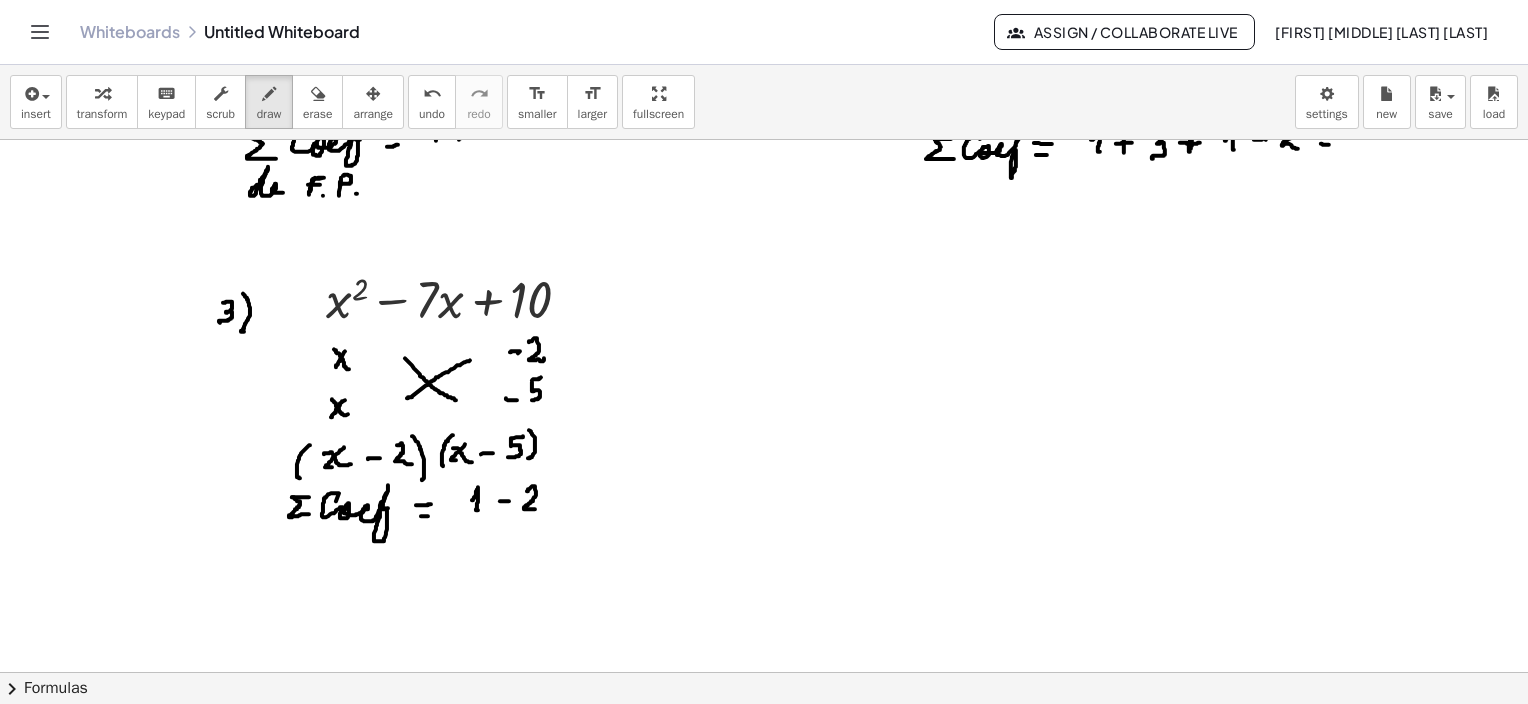 drag, startPoint x: 527, startPoint y: 490, endPoint x: 539, endPoint y: 508, distance: 21.633308 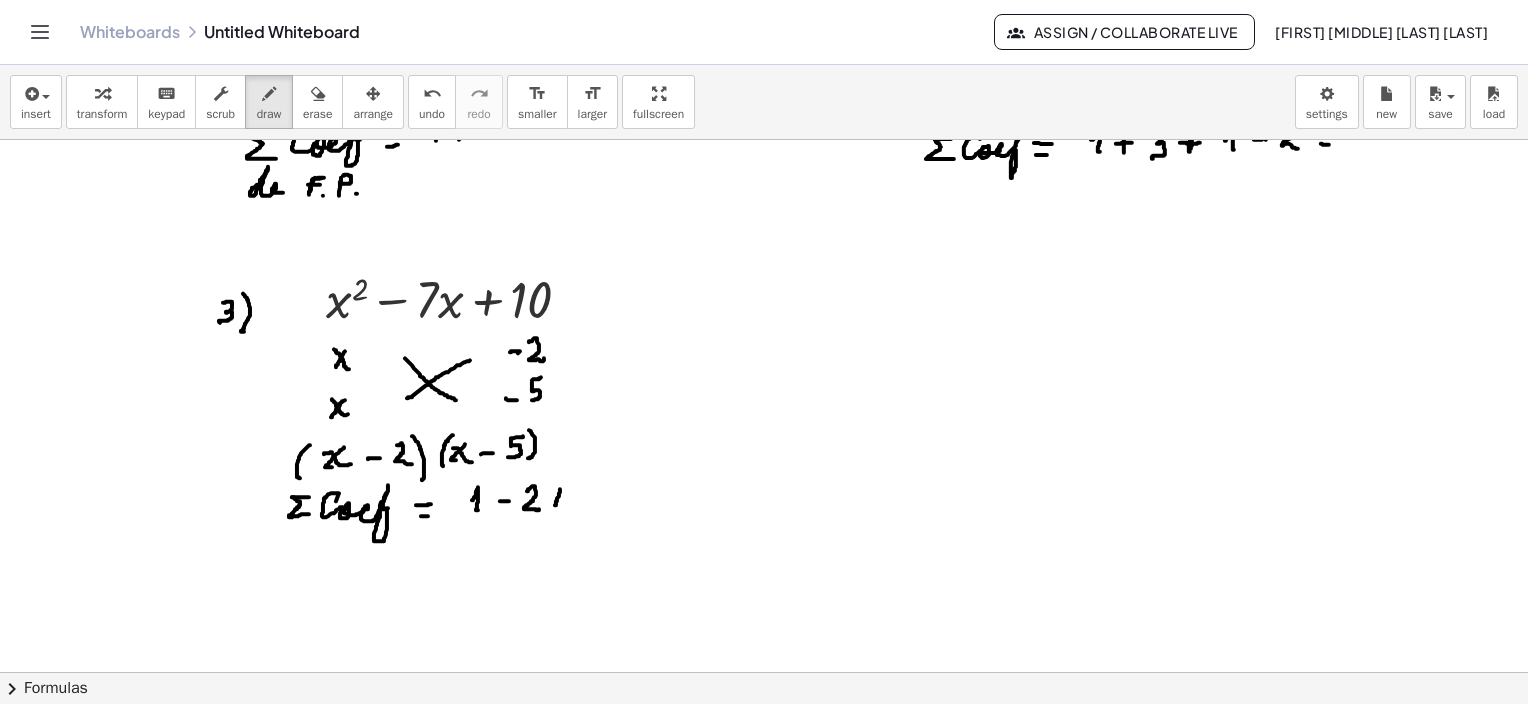 drag, startPoint x: 560, startPoint y: 488, endPoint x: 551, endPoint y: 501, distance: 15.811388 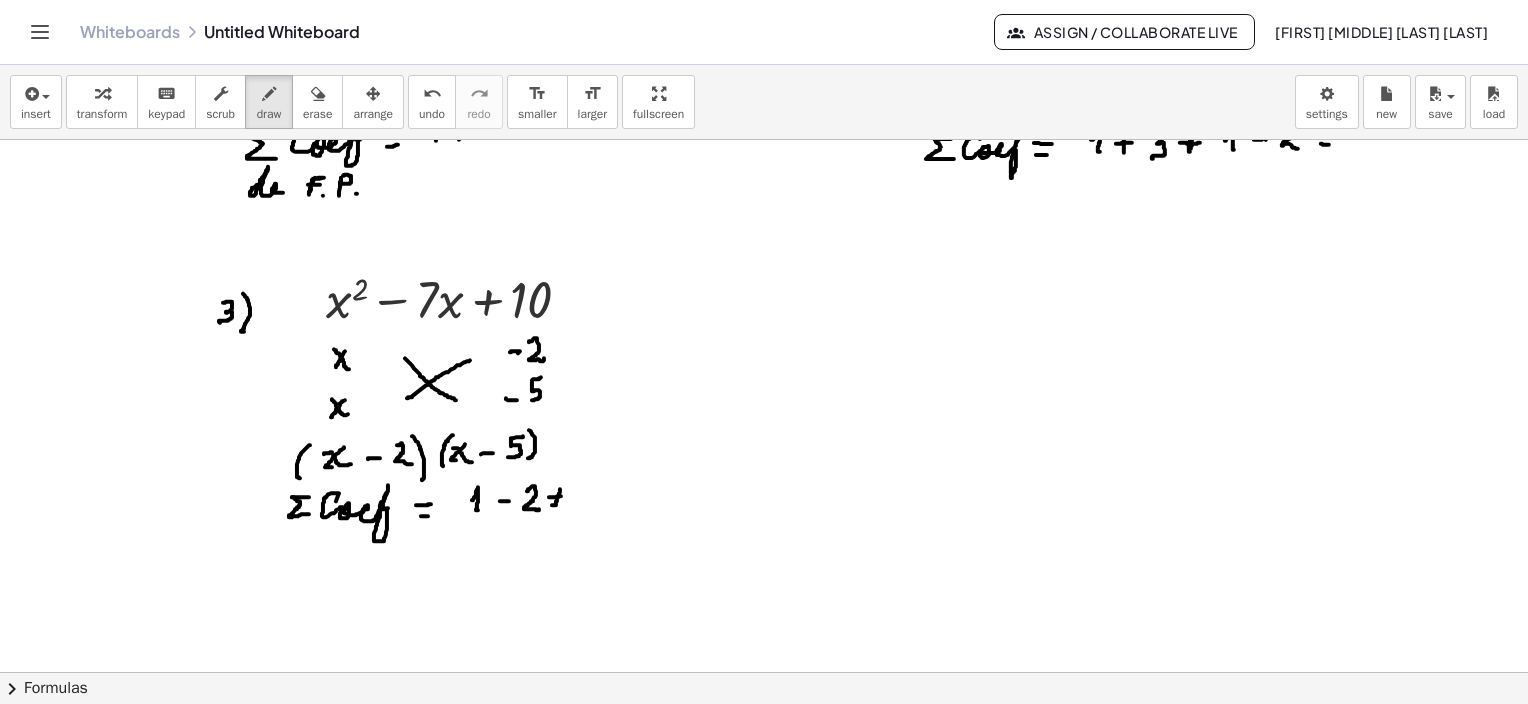 drag, startPoint x: 549, startPoint y: 496, endPoint x: 563, endPoint y: 495, distance: 14.035668 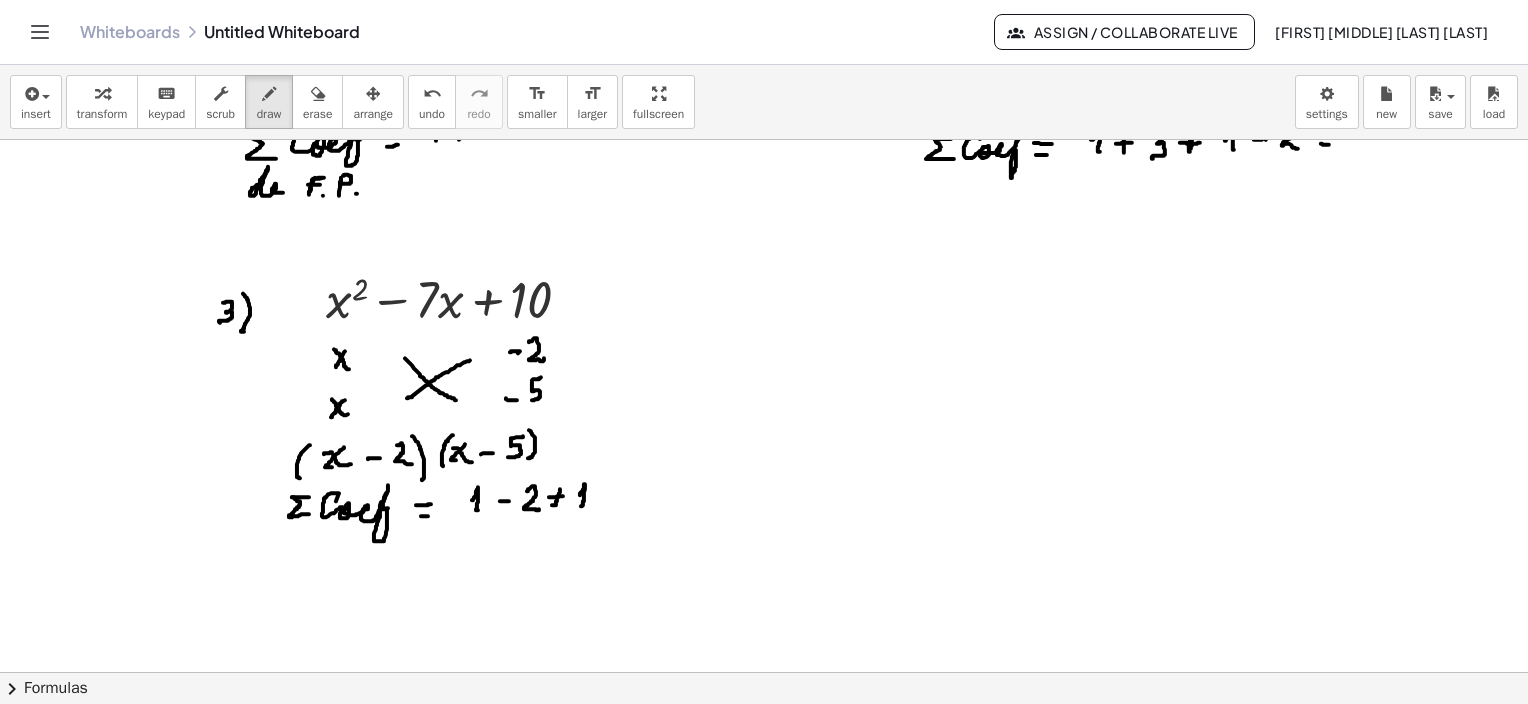 drag, startPoint x: 580, startPoint y: 494, endPoint x: 581, endPoint y: 507, distance: 13.038404 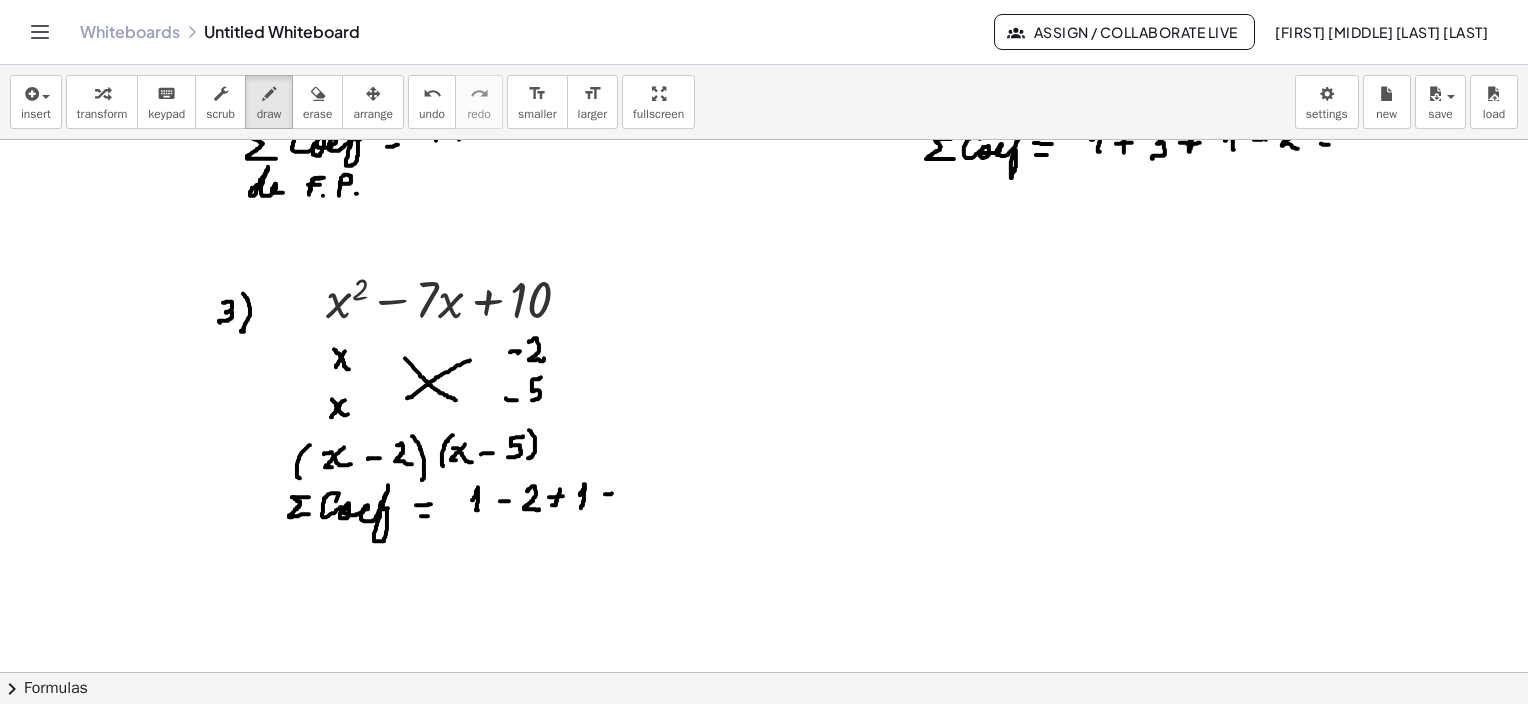 drag, startPoint x: 605, startPoint y: 493, endPoint x: 615, endPoint y: 490, distance: 10.440307 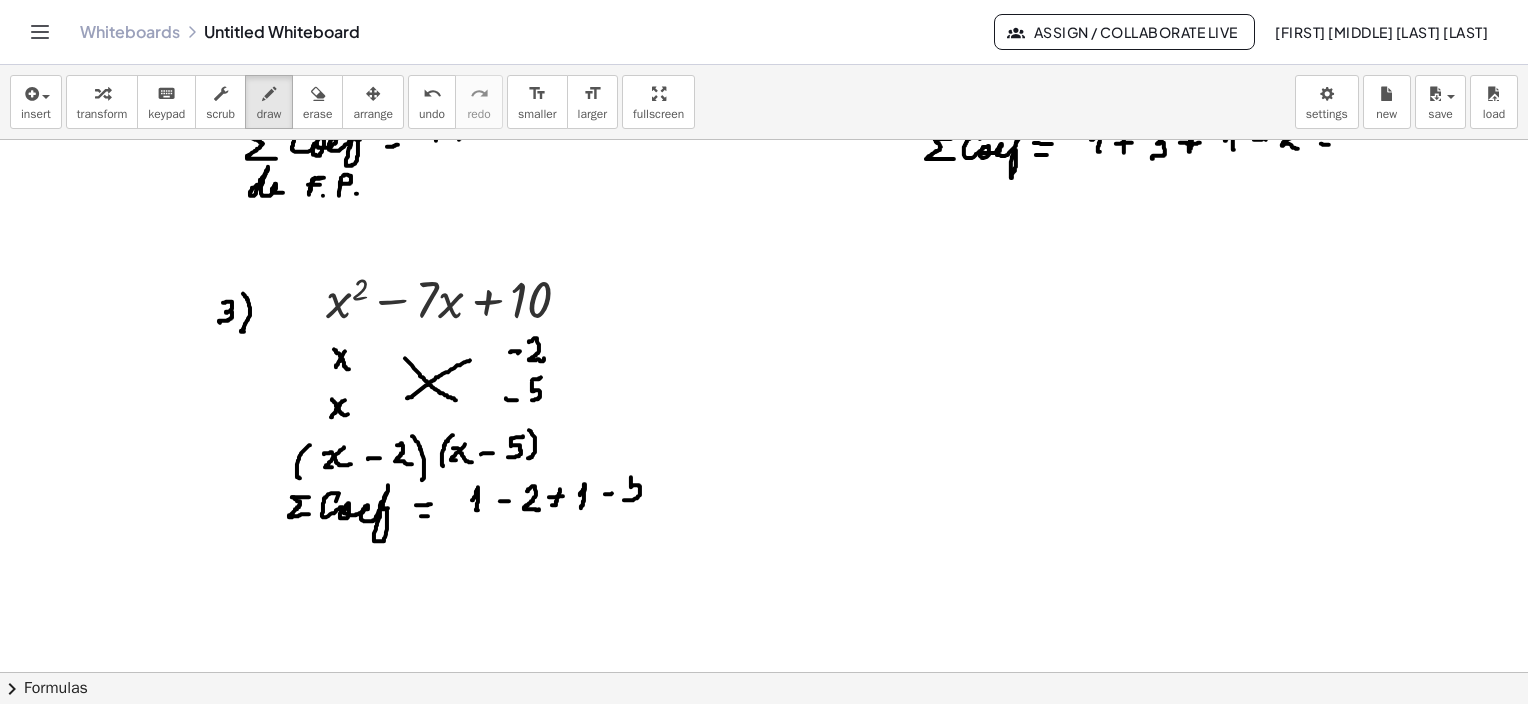 drag, startPoint x: 631, startPoint y: 476, endPoint x: 627, endPoint y: 492, distance: 16.492422 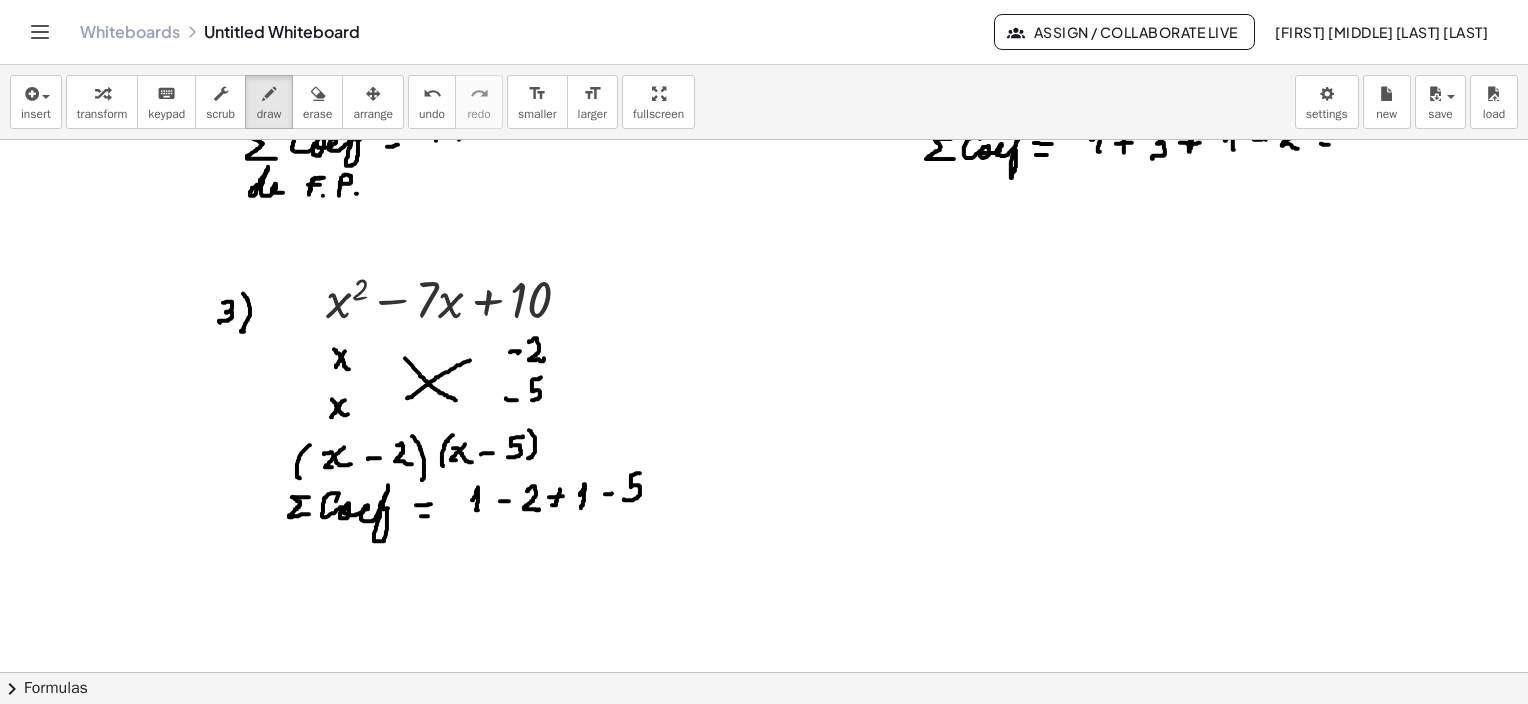 click at bounding box center [764, 522] 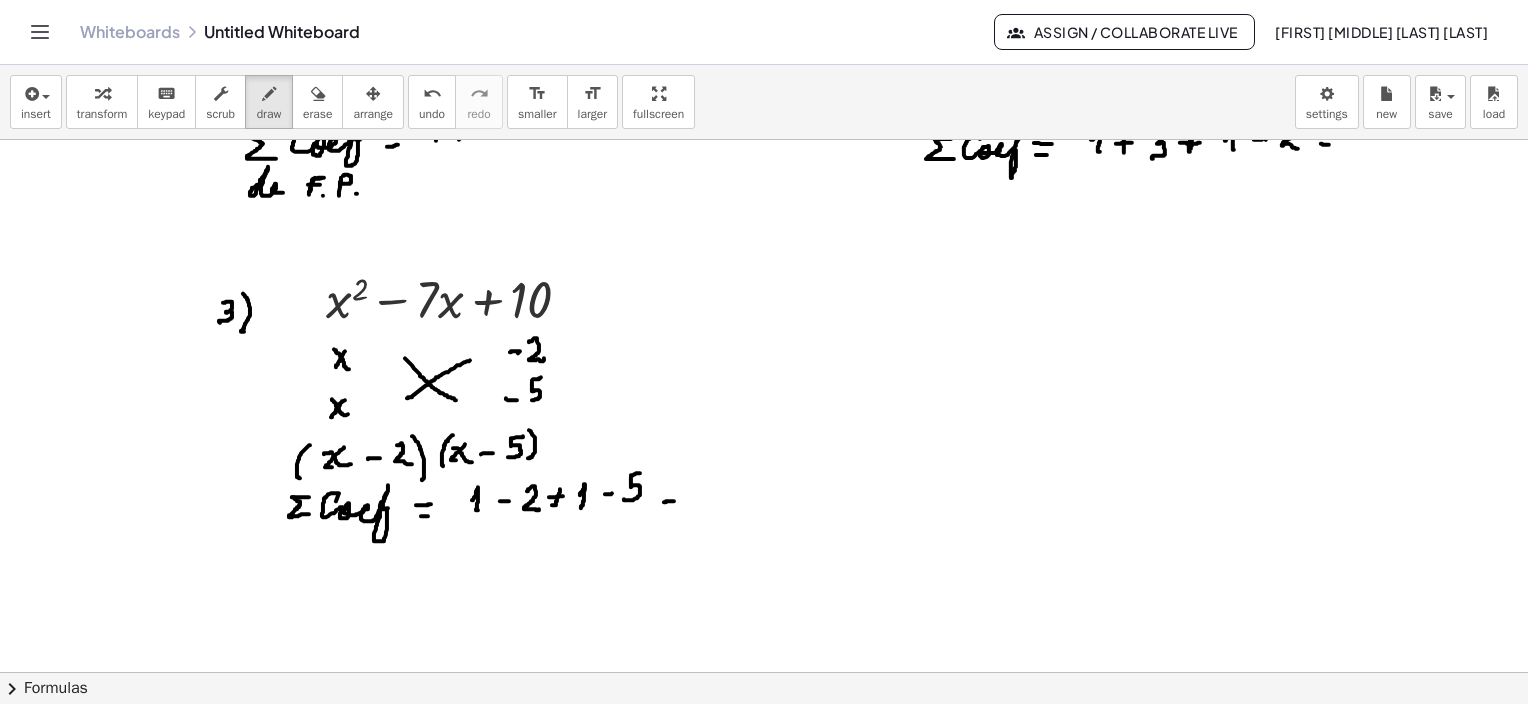 drag, startPoint x: 664, startPoint y: 501, endPoint x: 674, endPoint y: 500, distance: 10.049875 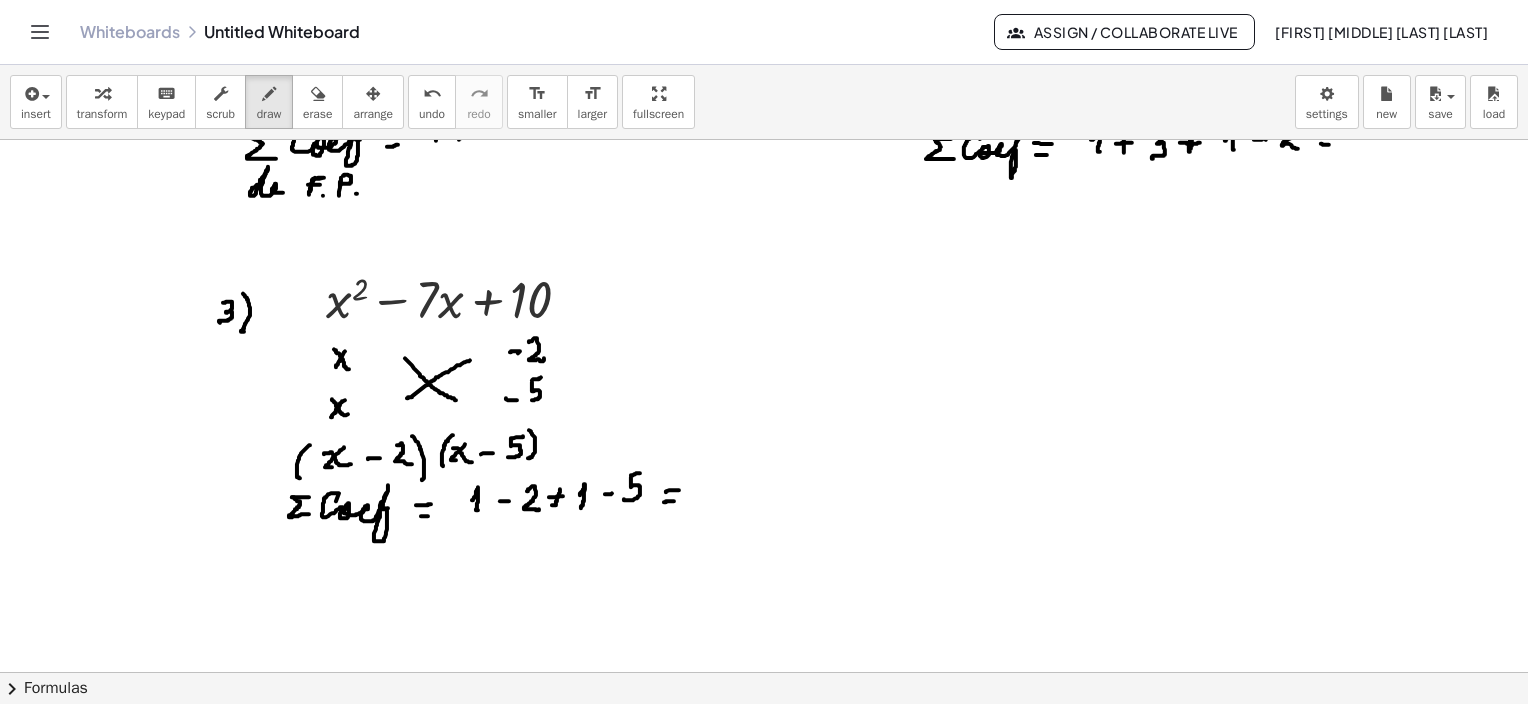 drag, startPoint x: 666, startPoint y: 491, endPoint x: 681, endPoint y: 489, distance: 15.132746 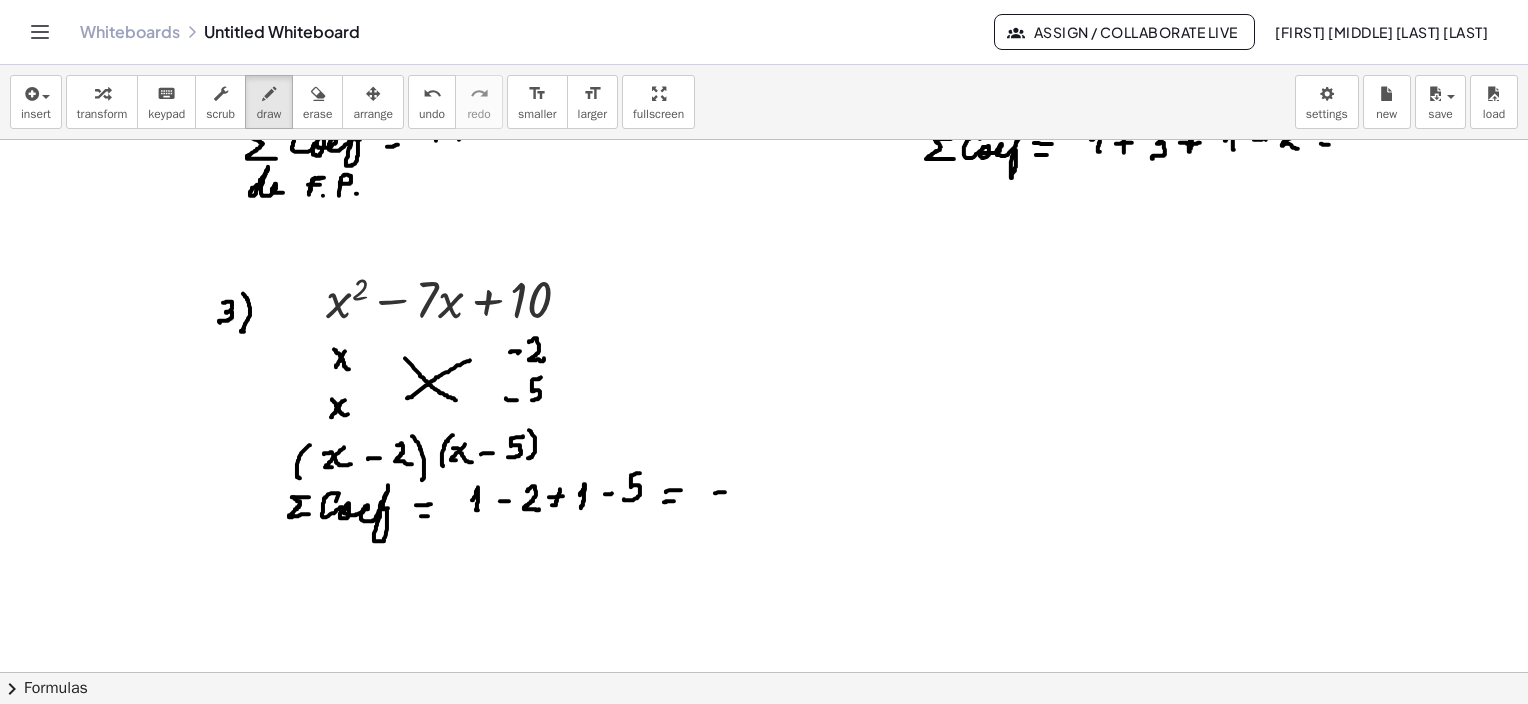 drag, startPoint x: 715, startPoint y: 492, endPoint x: 726, endPoint y: 491, distance: 11.045361 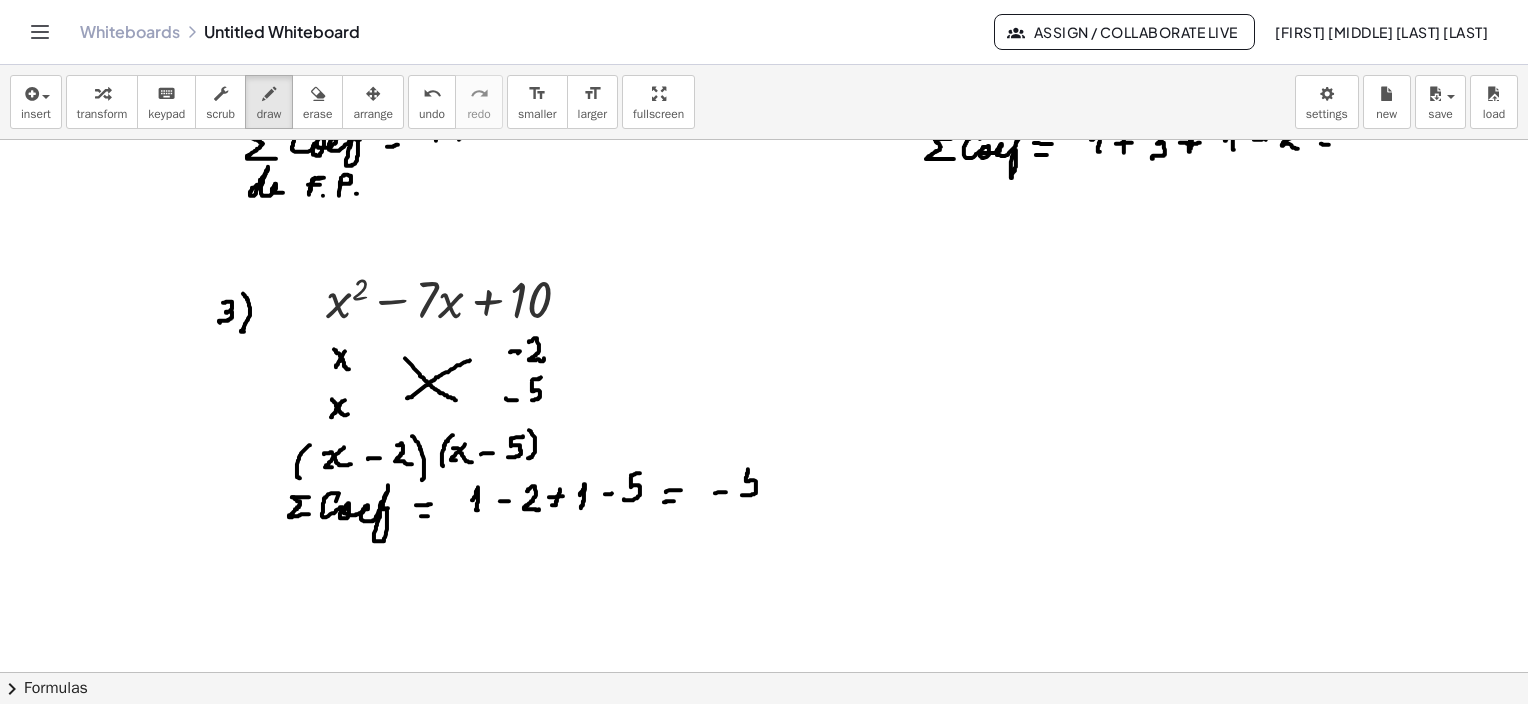 drag, startPoint x: 748, startPoint y: 468, endPoint x: 751, endPoint y: 492, distance: 24.186773 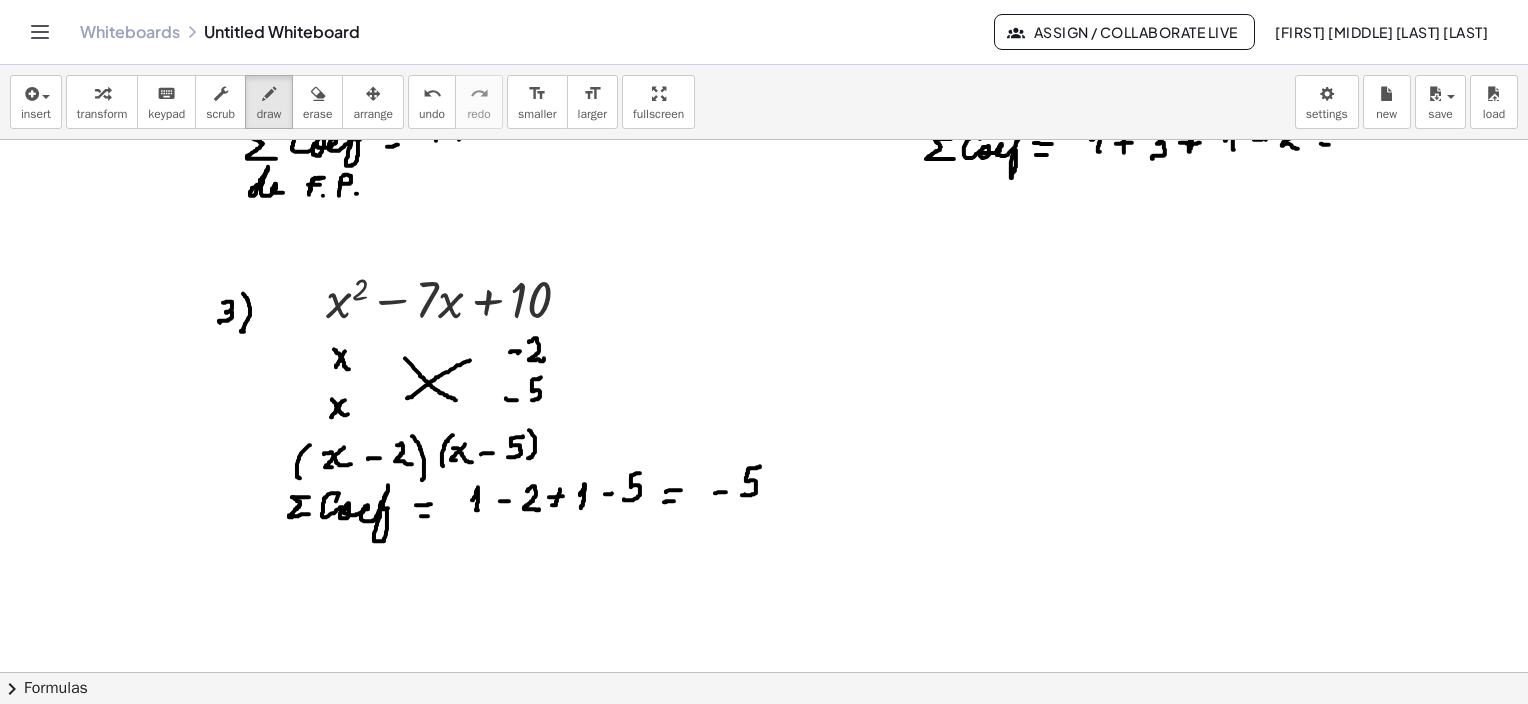 drag, startPoint x: 749, startPoint y: 468, endPoint x: 760, endPoint y: 465, distance: 11.401754 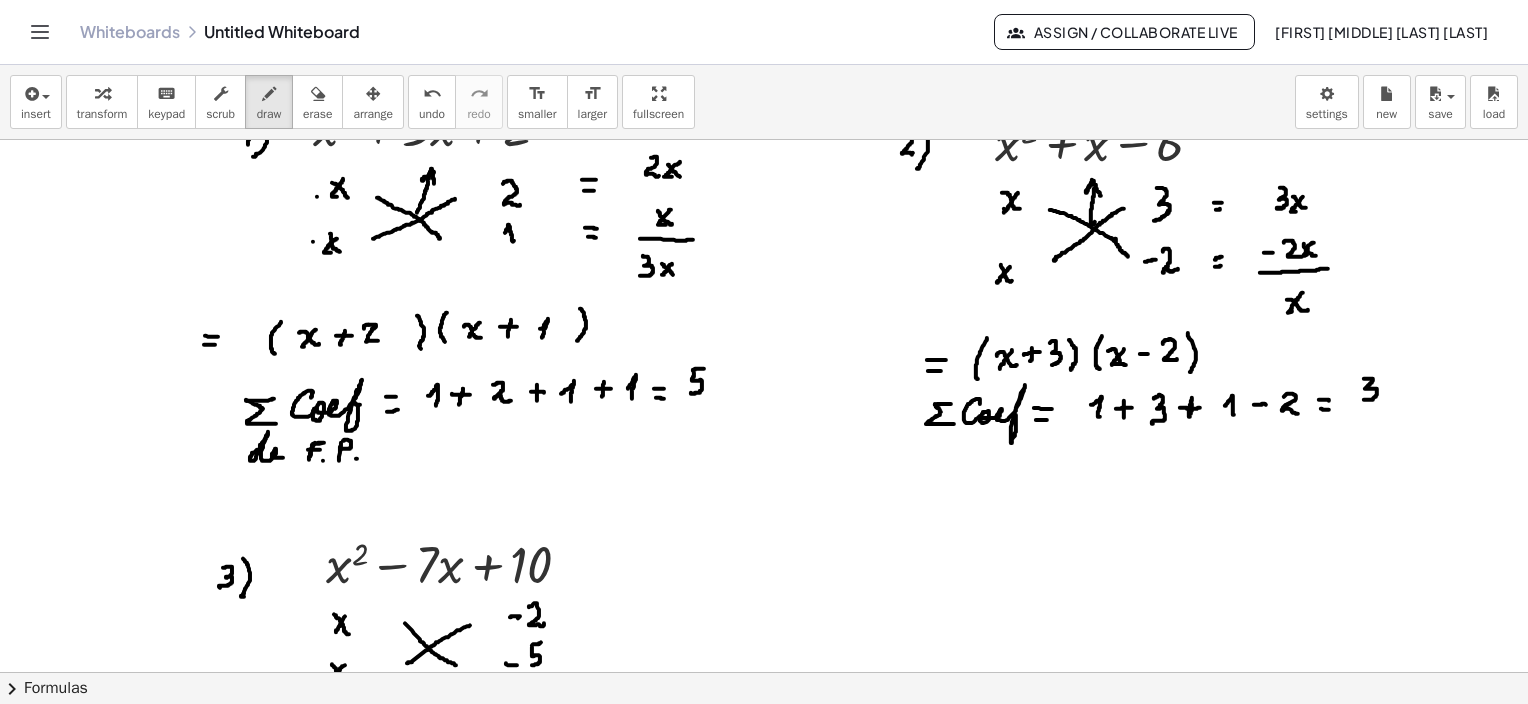scroll, scrollTop: 117, scrollLeft: 0, axis: vertical 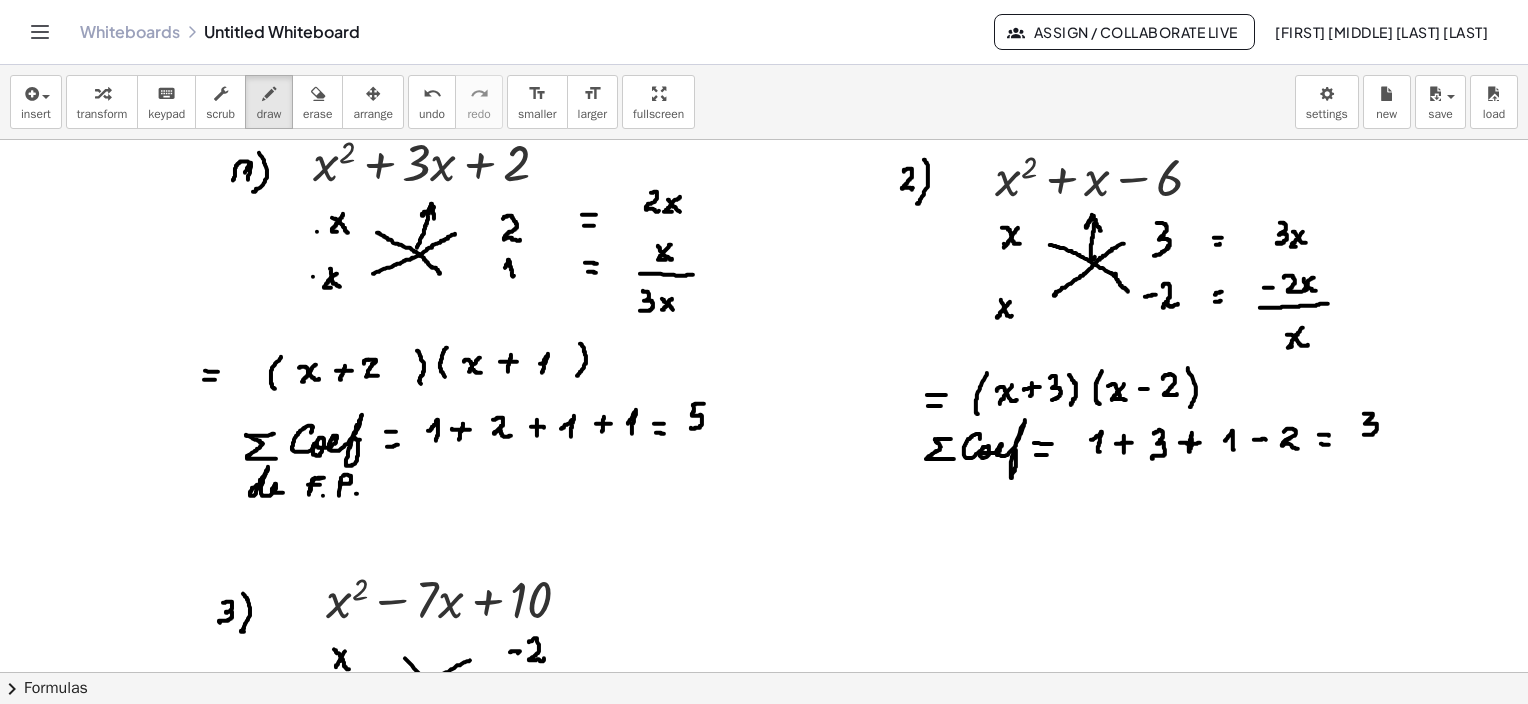 drag, startPoint x: 248, startPoint y: 160, endPoint x: 233, endPoint y: 168, distance: 17 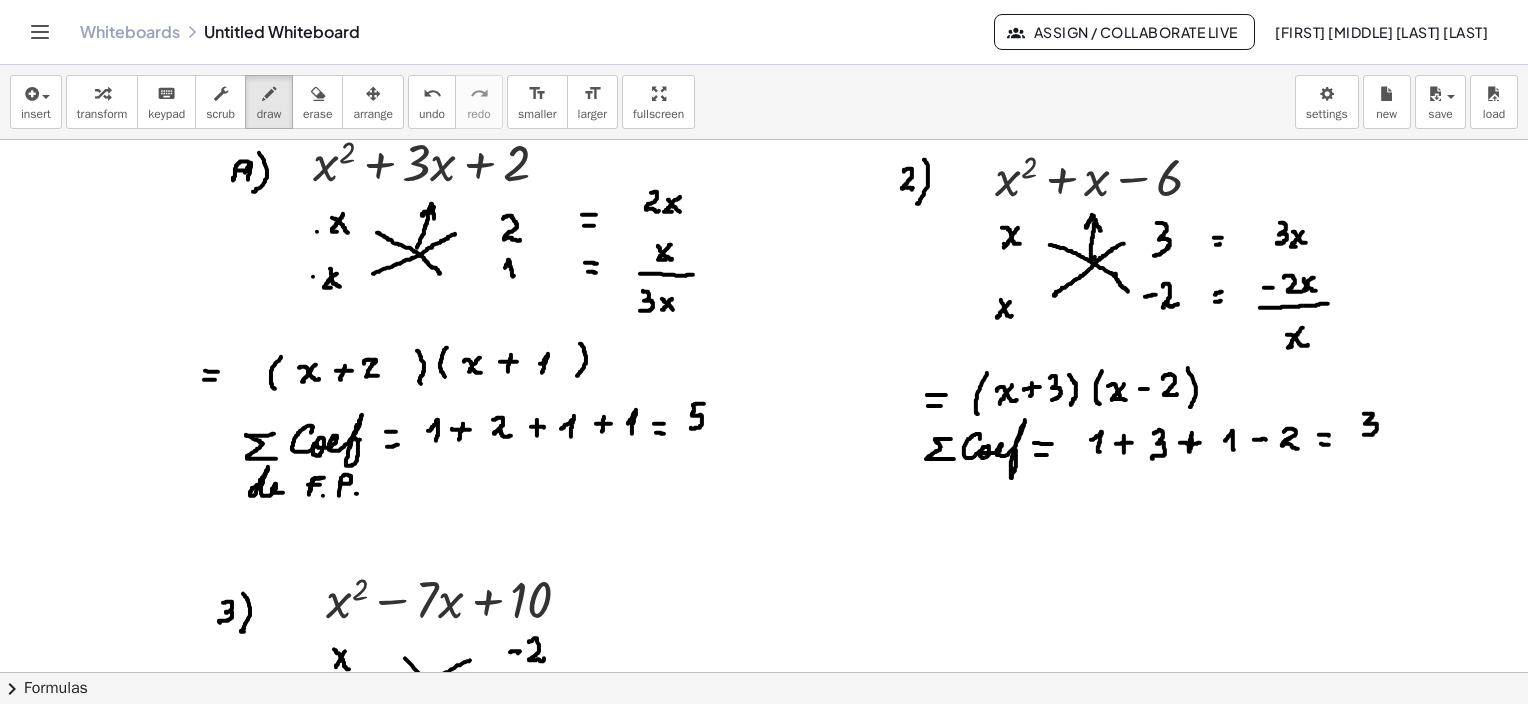 drag, startPoint x: 237, startPoint y: 169, endPoint x: 248, endPoint y: 170, distance: 11.045361 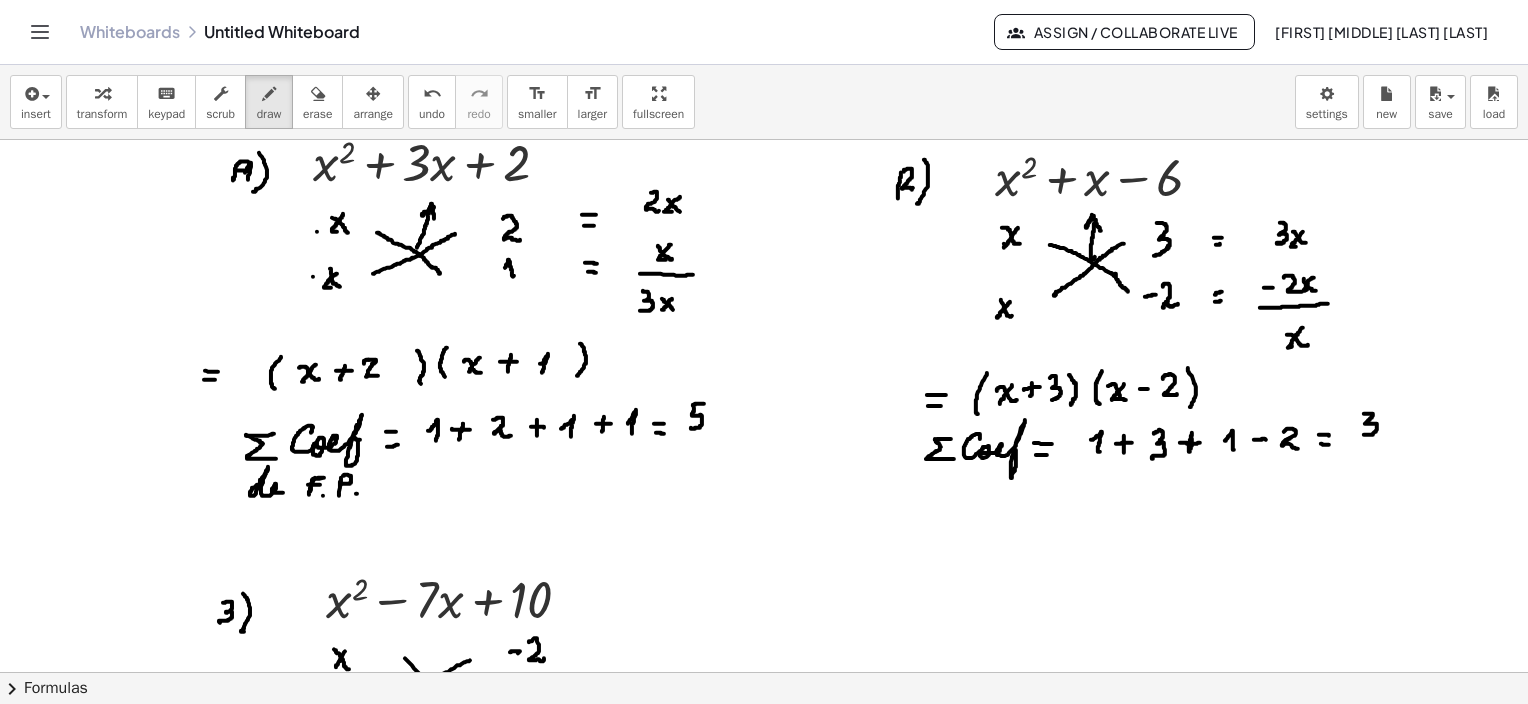 drag, startPoint x: 901, startPoint y: 171, endPoint x: 901, endPoint y: 183, distance: 12 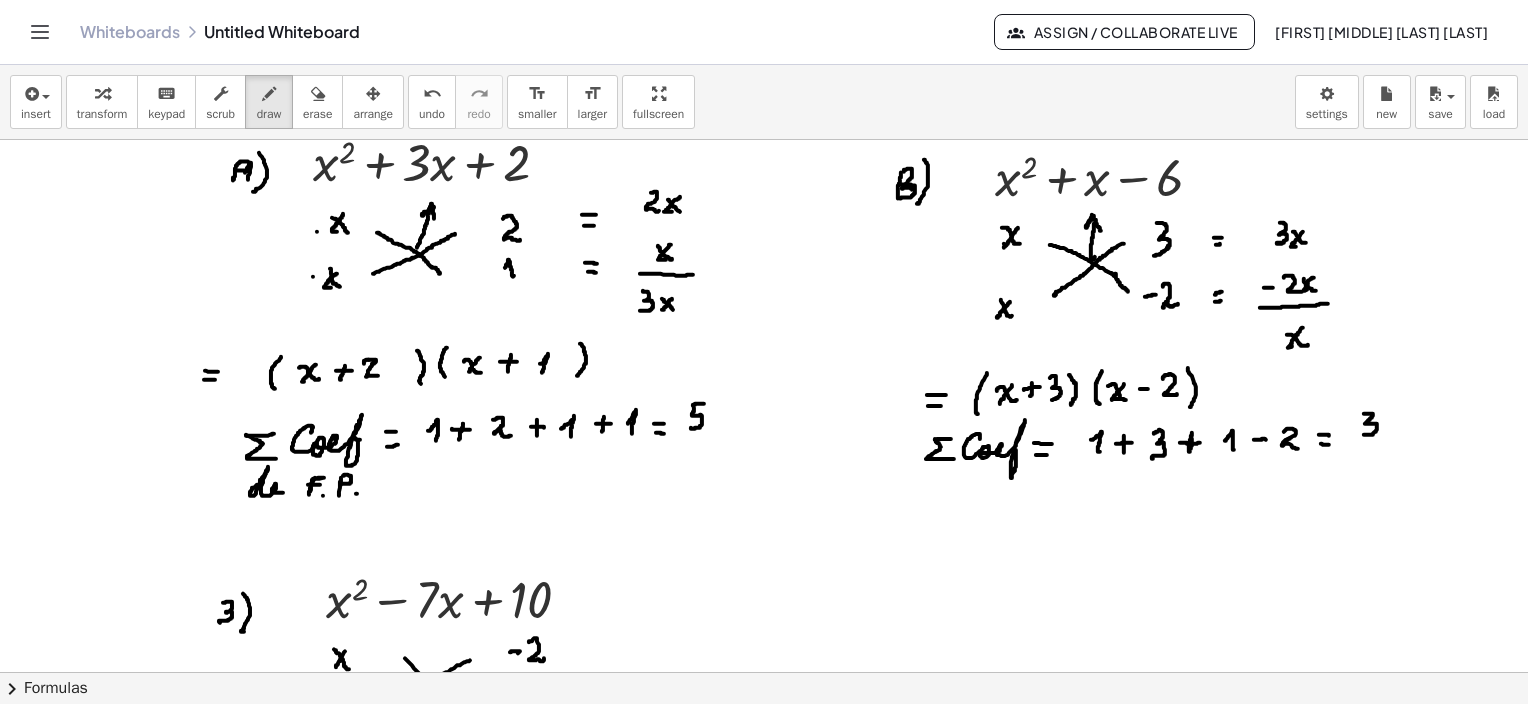 drag, startPoint x: 901, startPoint y: 183, endPoint x: 885, endPoint y: 189, distance: 17.088007 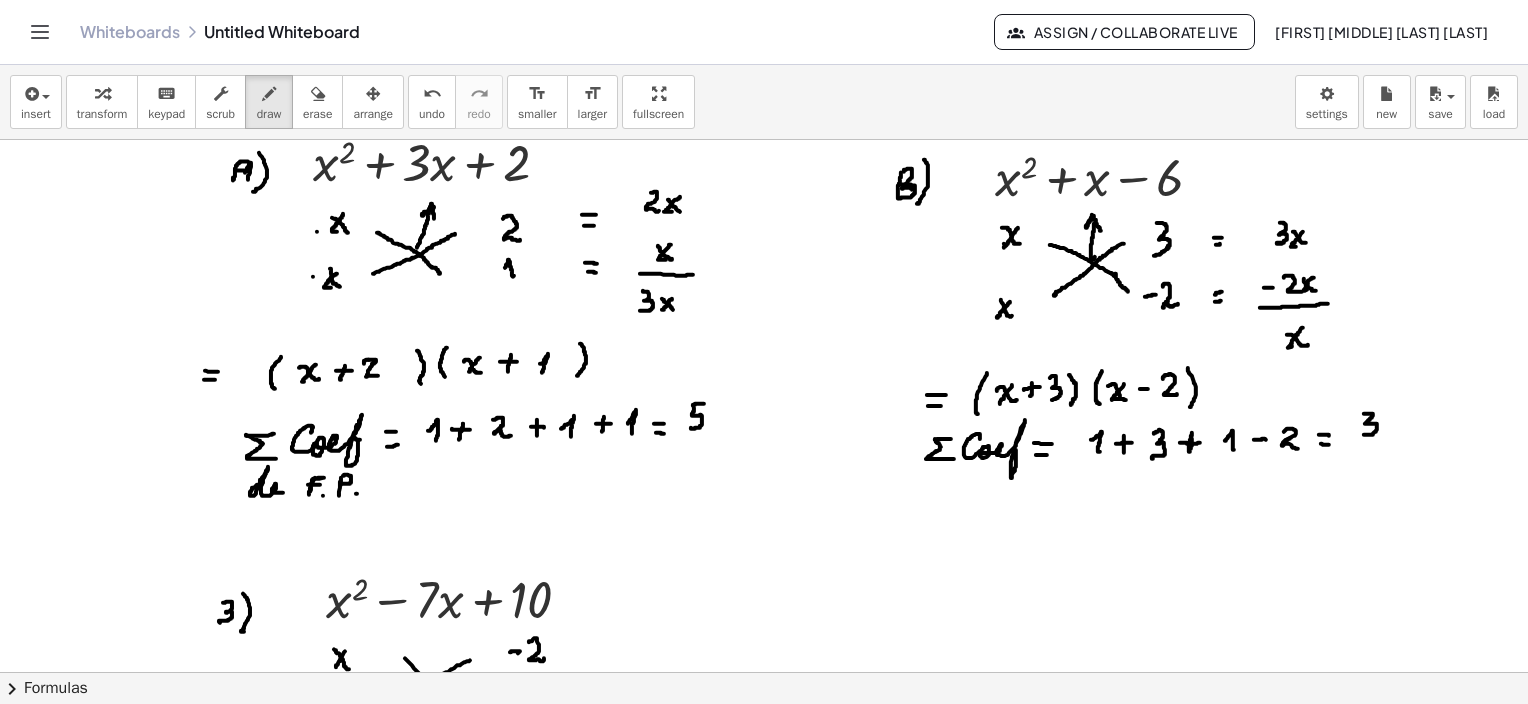 scroll, scrollTop: 317, scrollLeft: 0, axis: vertical 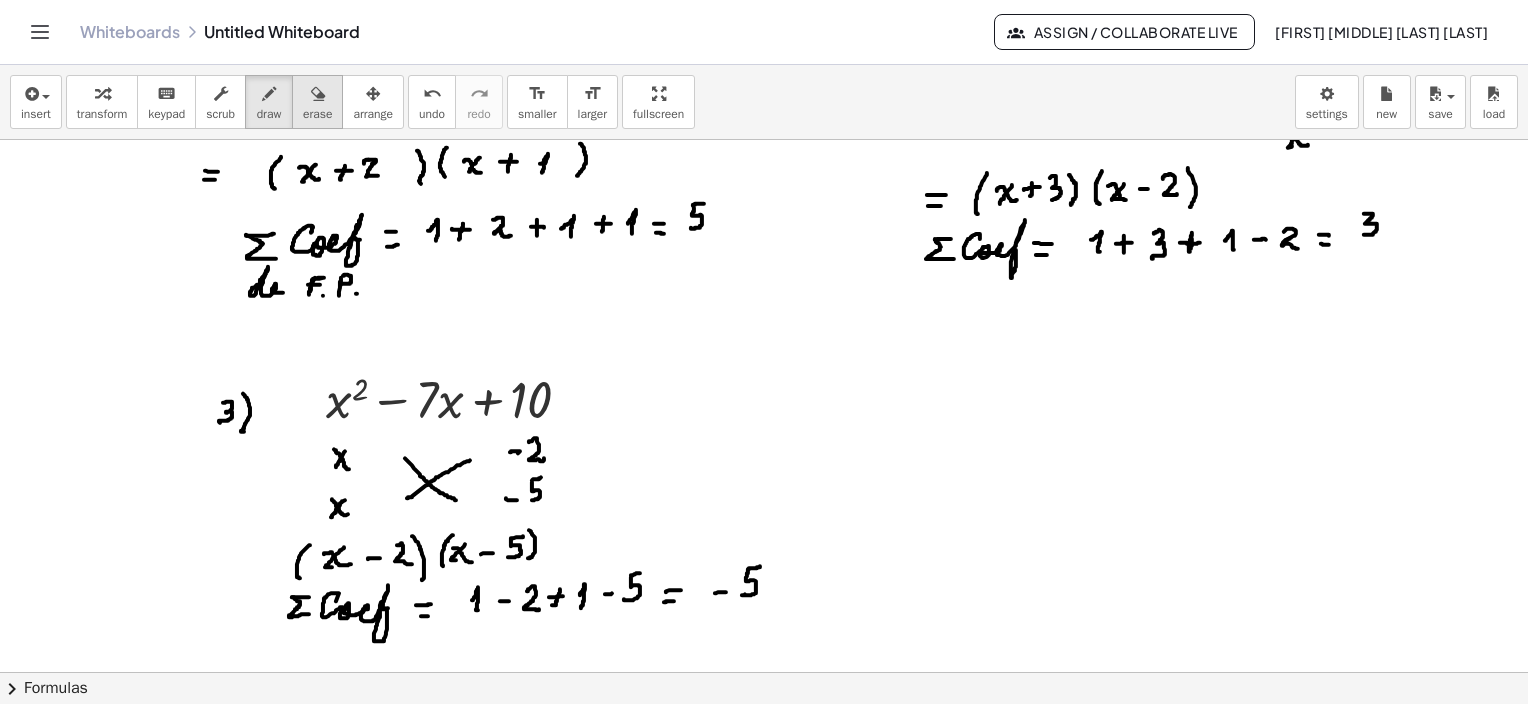 click on "erase" at bounding box center (317, 114) 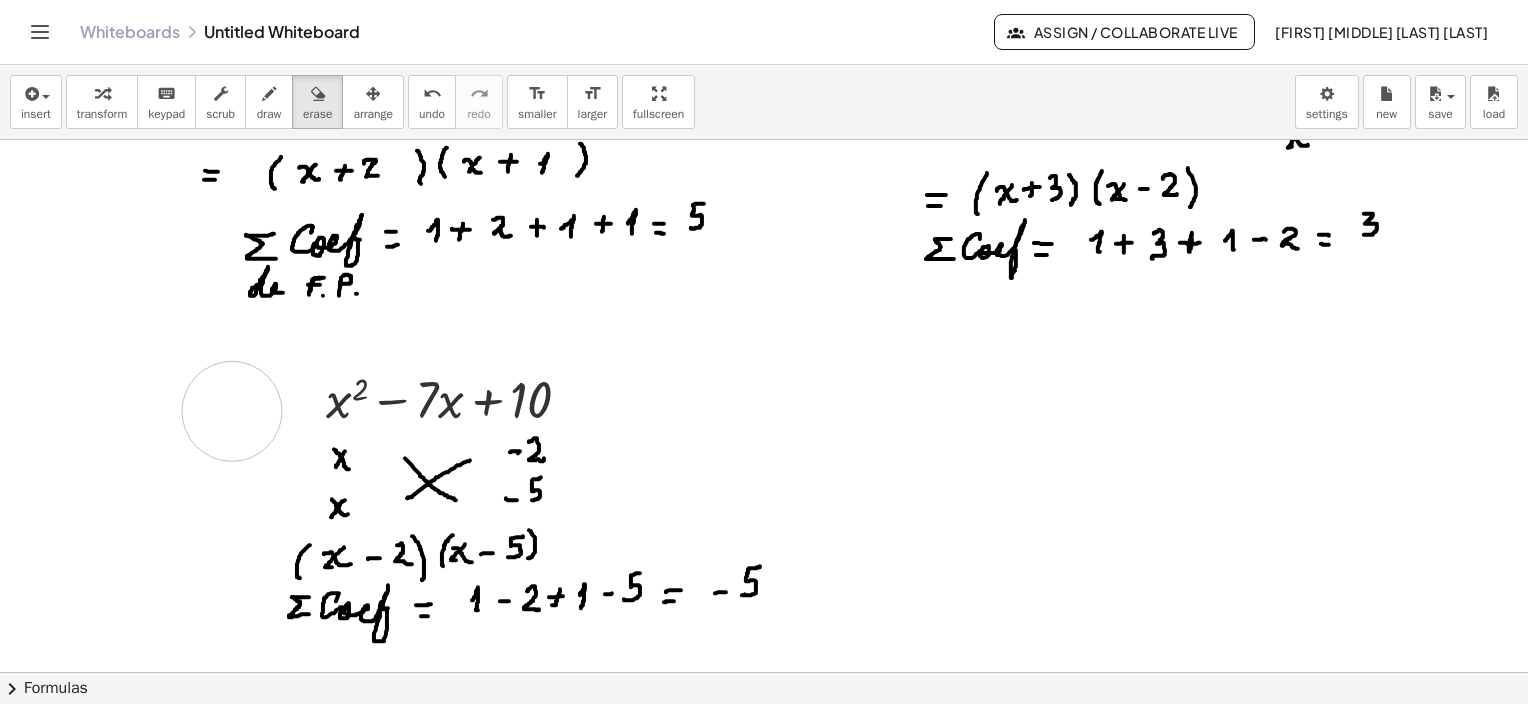 drag, startPoint x: 236, startPoint y: 393, endPoint x: 232, endPoint y: 410, distance: 17.464249 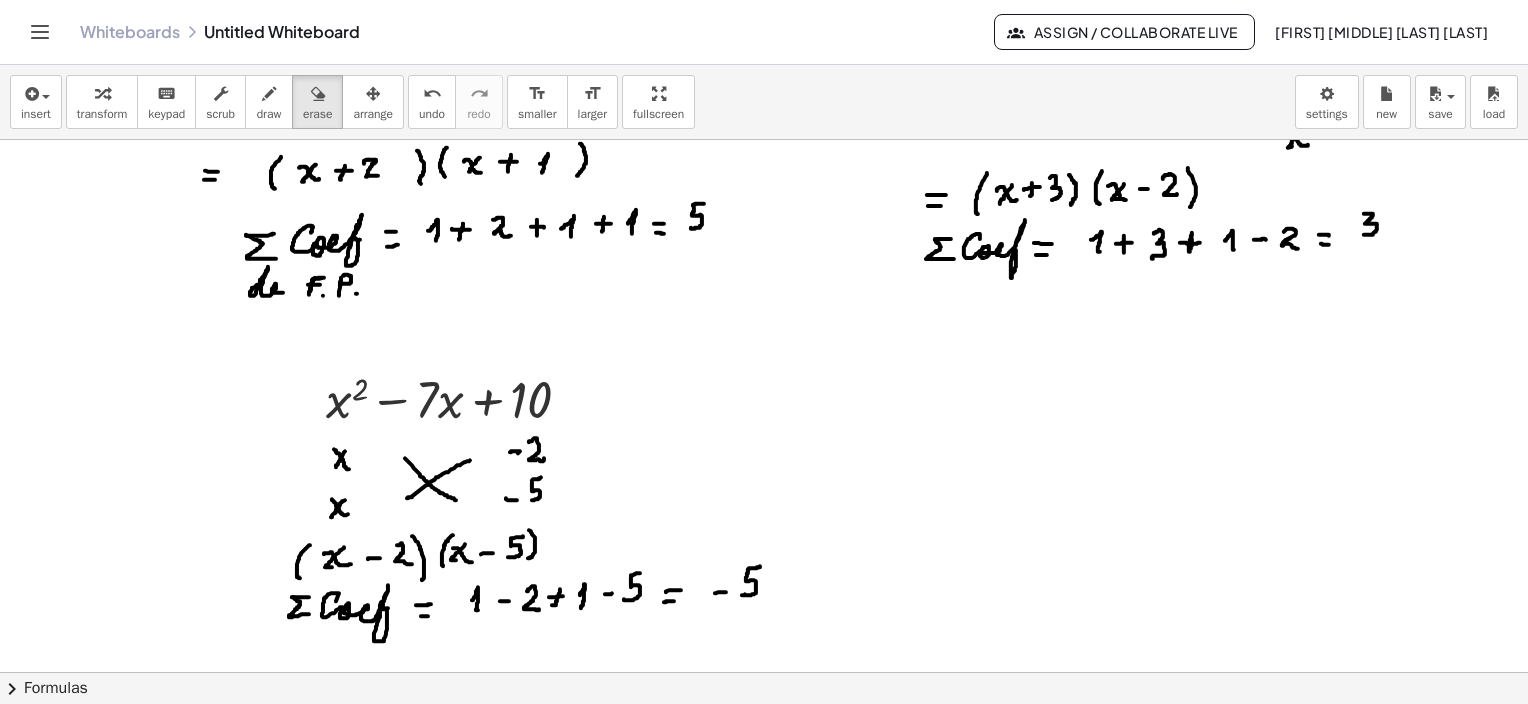 drag, startPoint x: 268, startPoint y: 114, endPoint x: 250, endPoint y: 180, distance: 68.41052 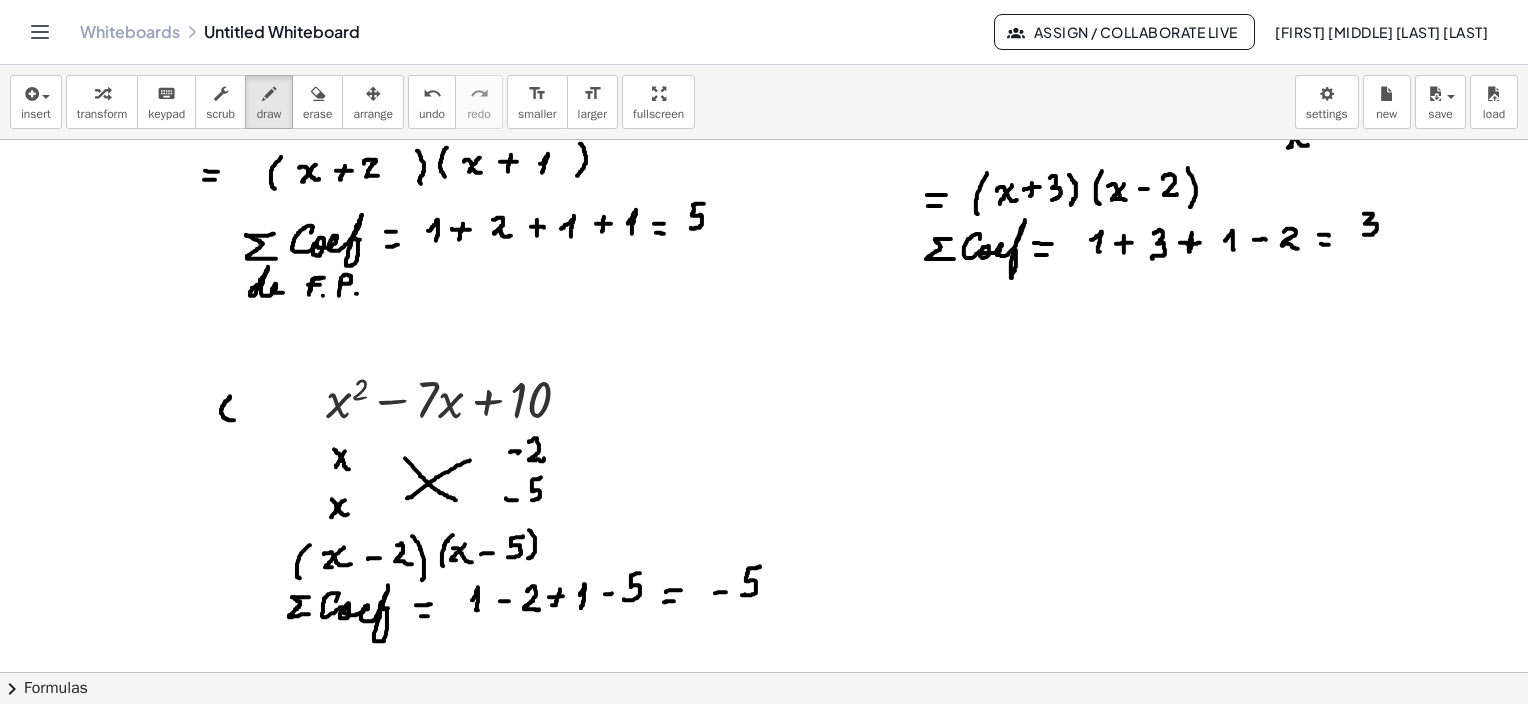 drag, startPoint x: 230, startPoint y: 396, endPoint x: 235, endPoint y: 416, distance: 20.615528 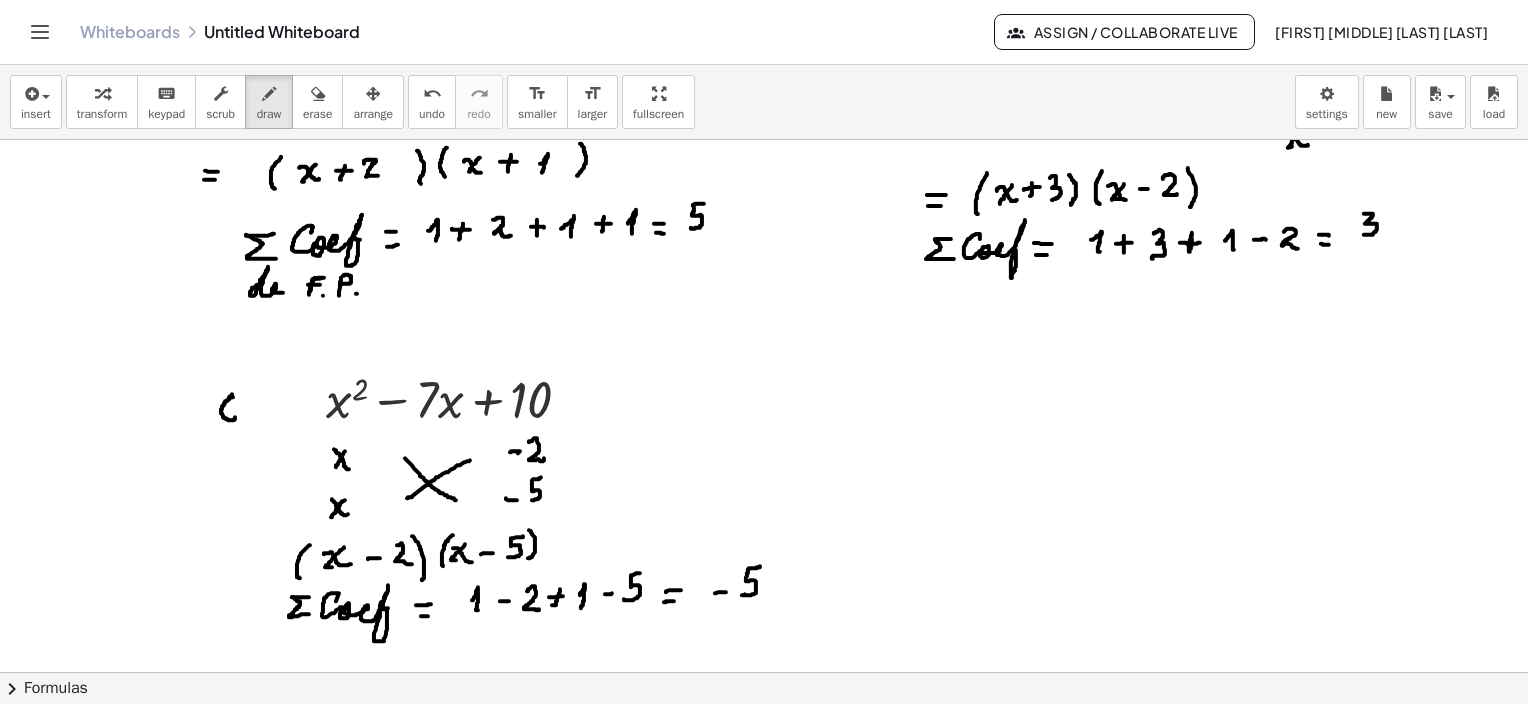 click at bounding box center (764, 622) 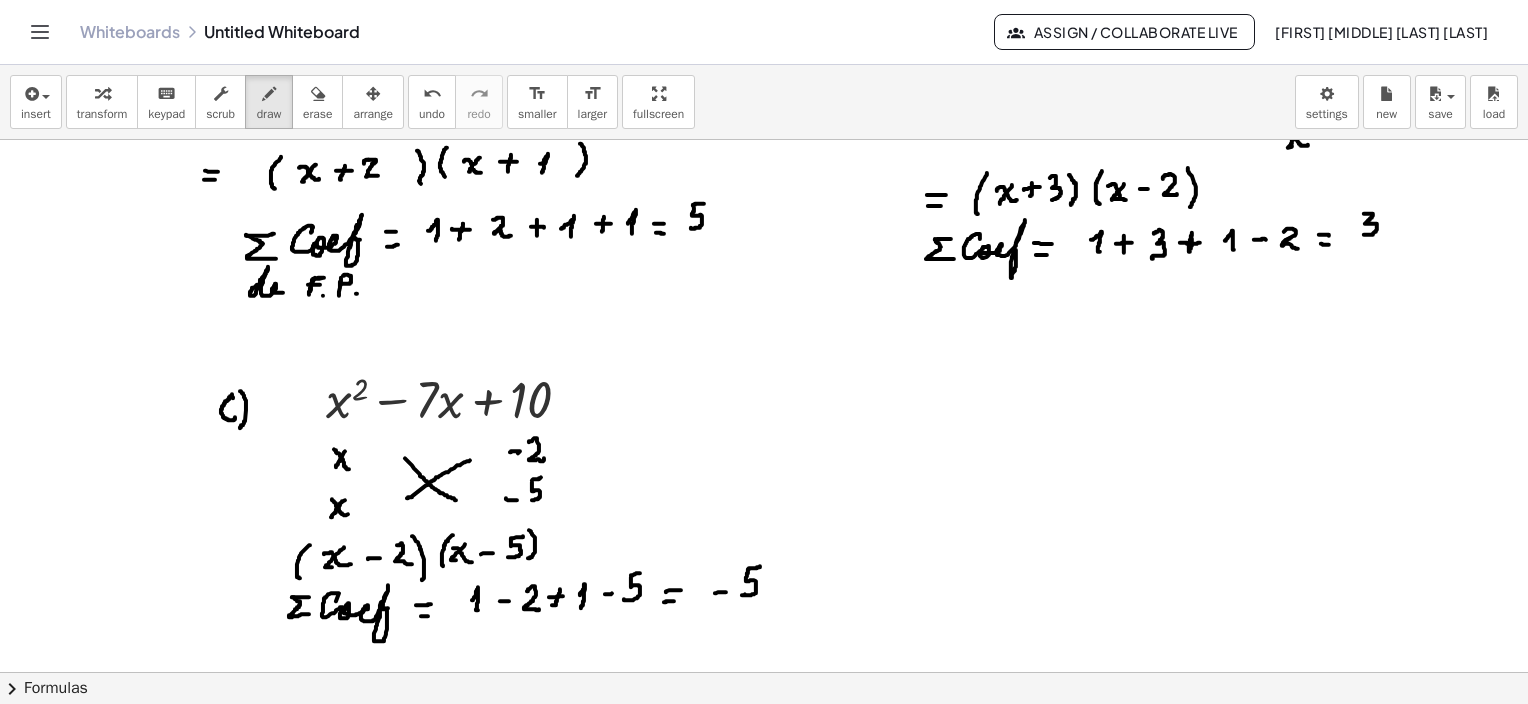 drag, startPoint x: 240, startPoint y: 390, endPoint x: 246, endPoint y: 420, distance: 30.594116 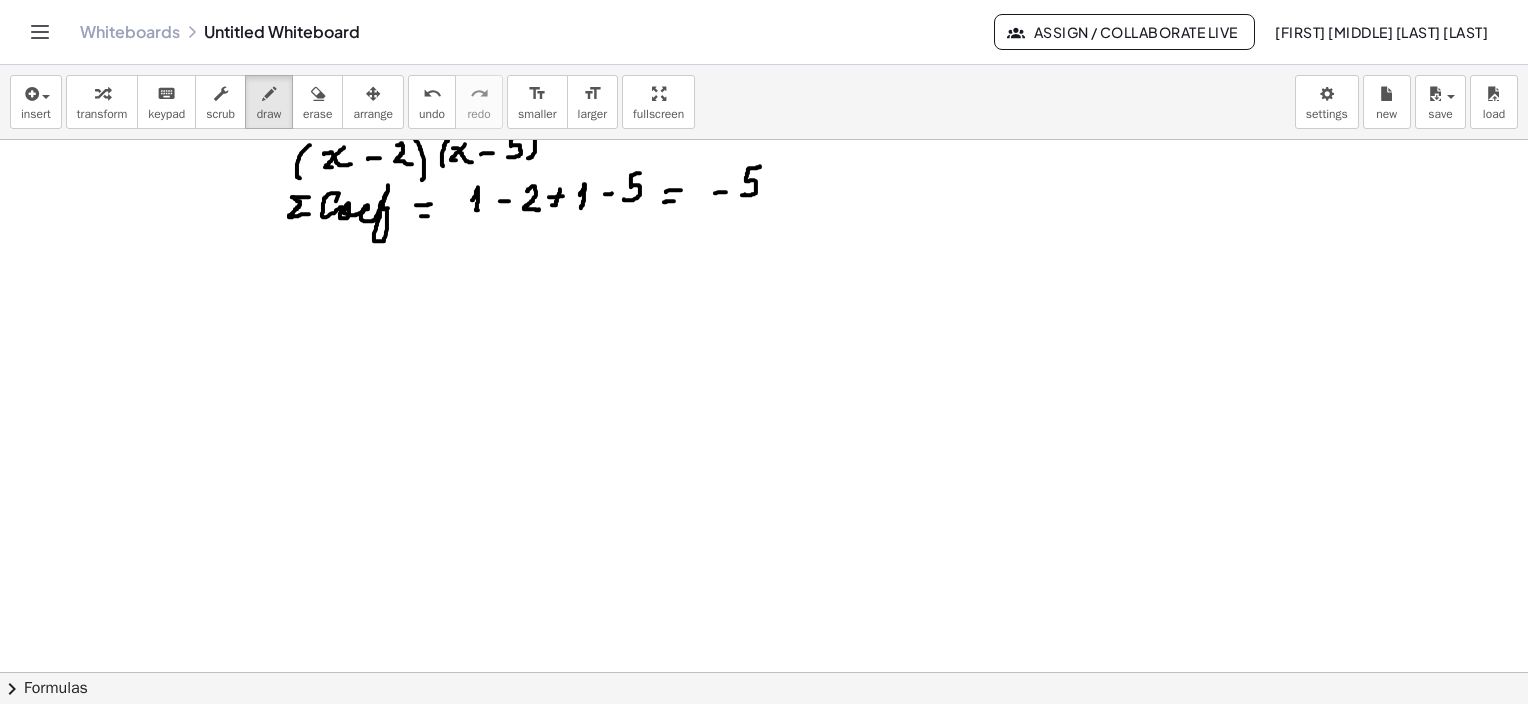 scroll, scrollTop: 817, scrollLeft: 0, axis: vertical 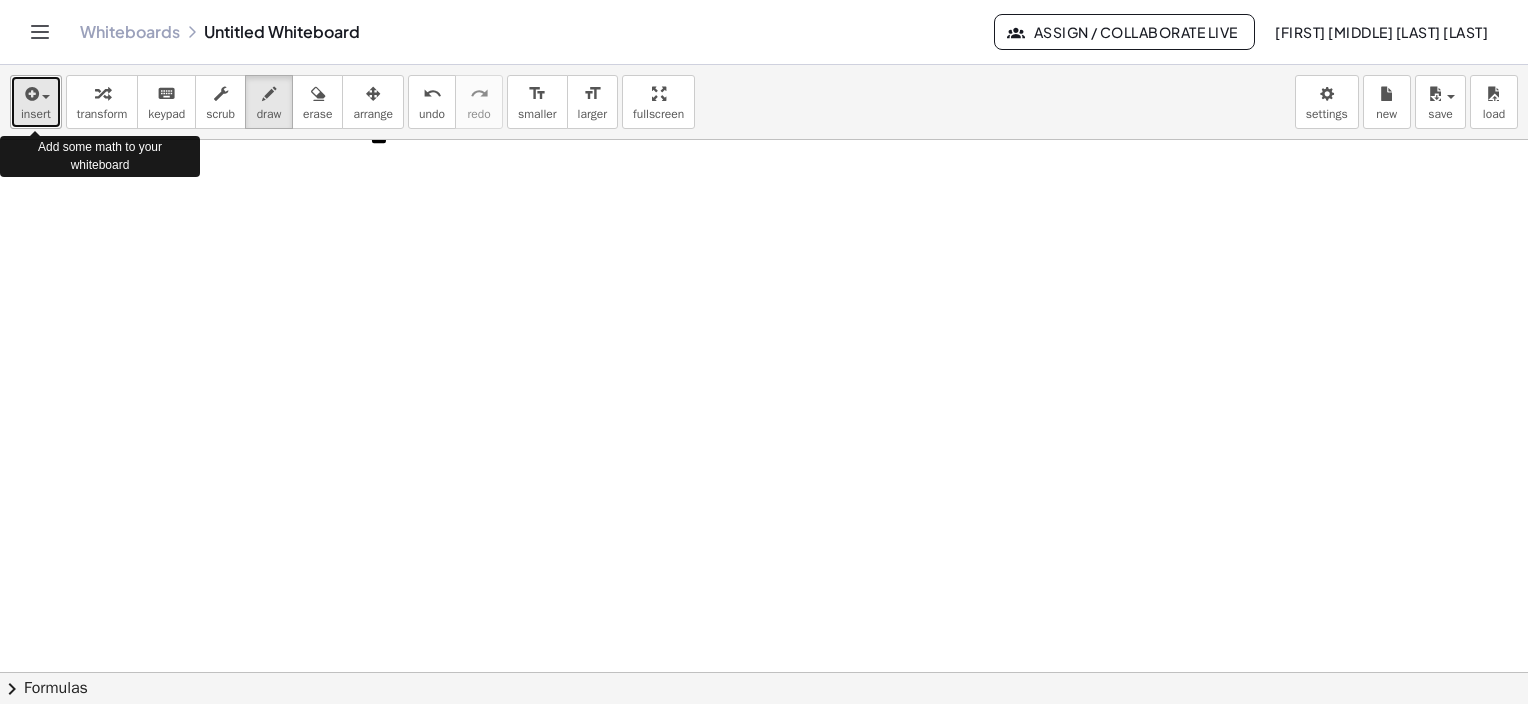 click on "insert" at bounding box center (36, 114) 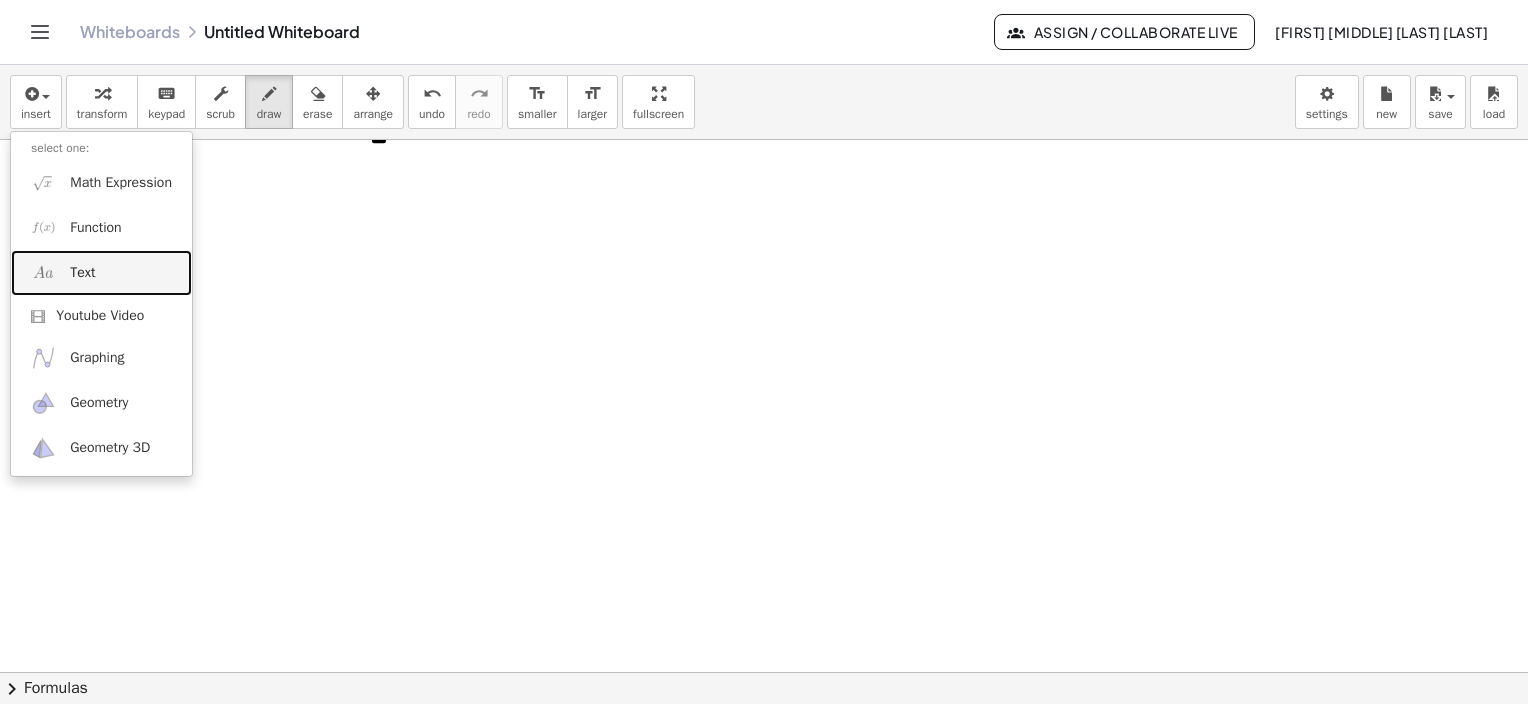 click on "Text" at bounding box center [82, 273] 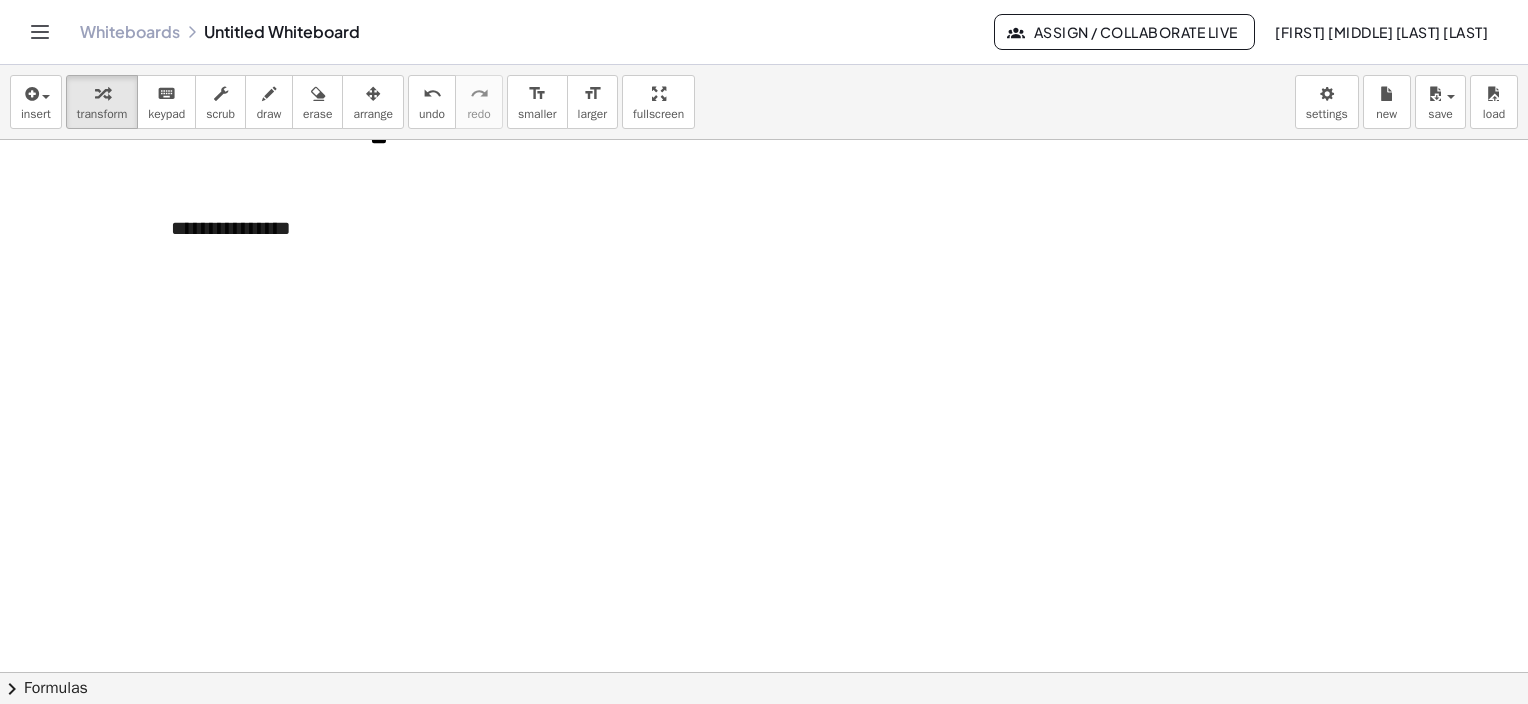 type 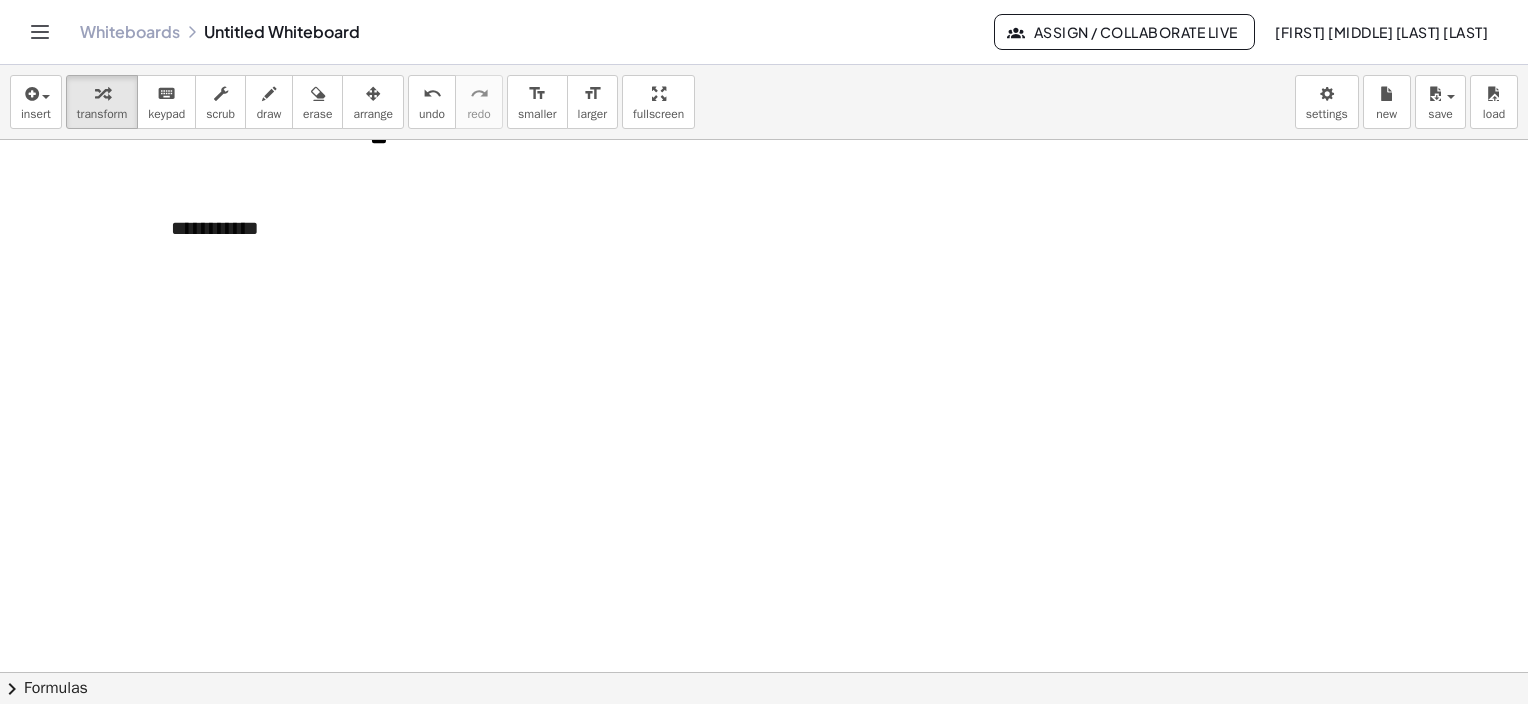 click at bounding box center (764, 122) 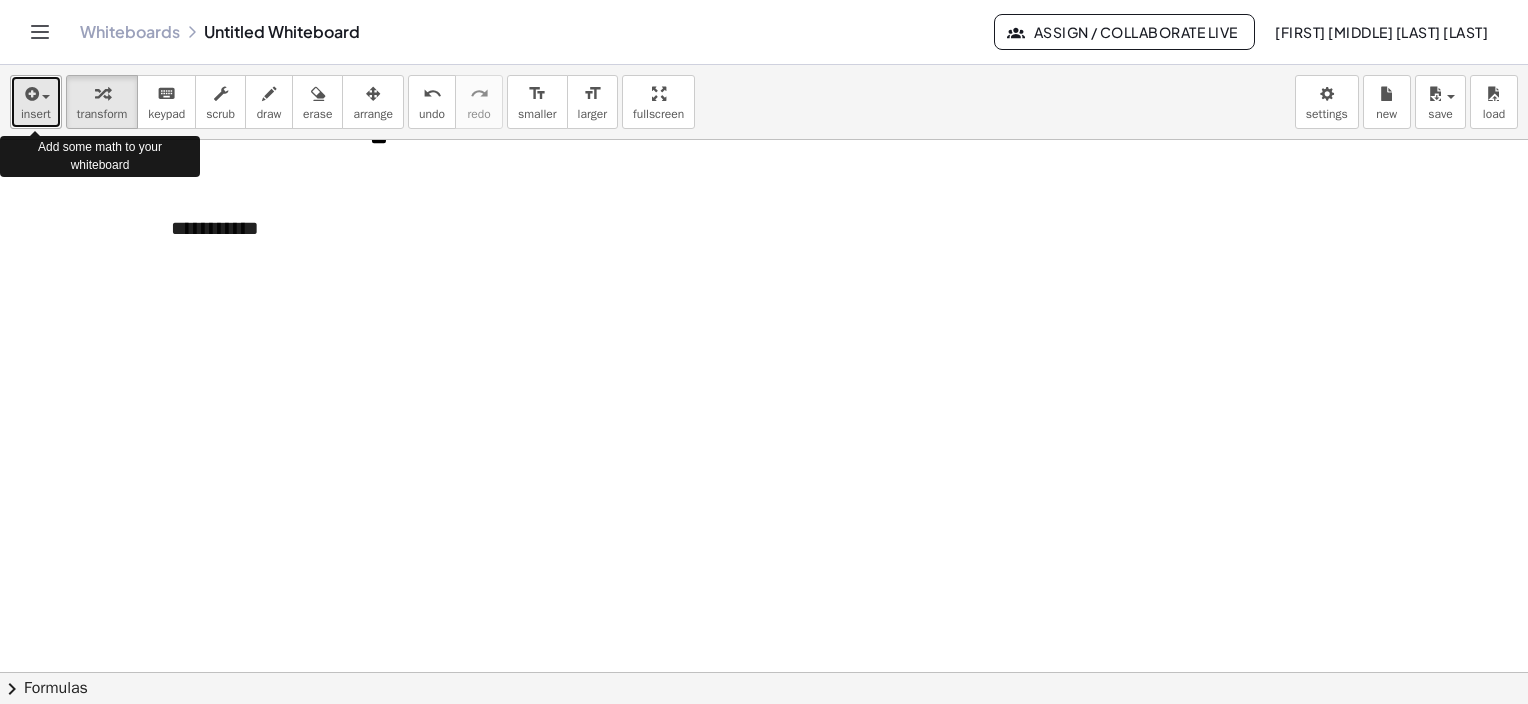 click on "insert" at bounding box center [36, 102] 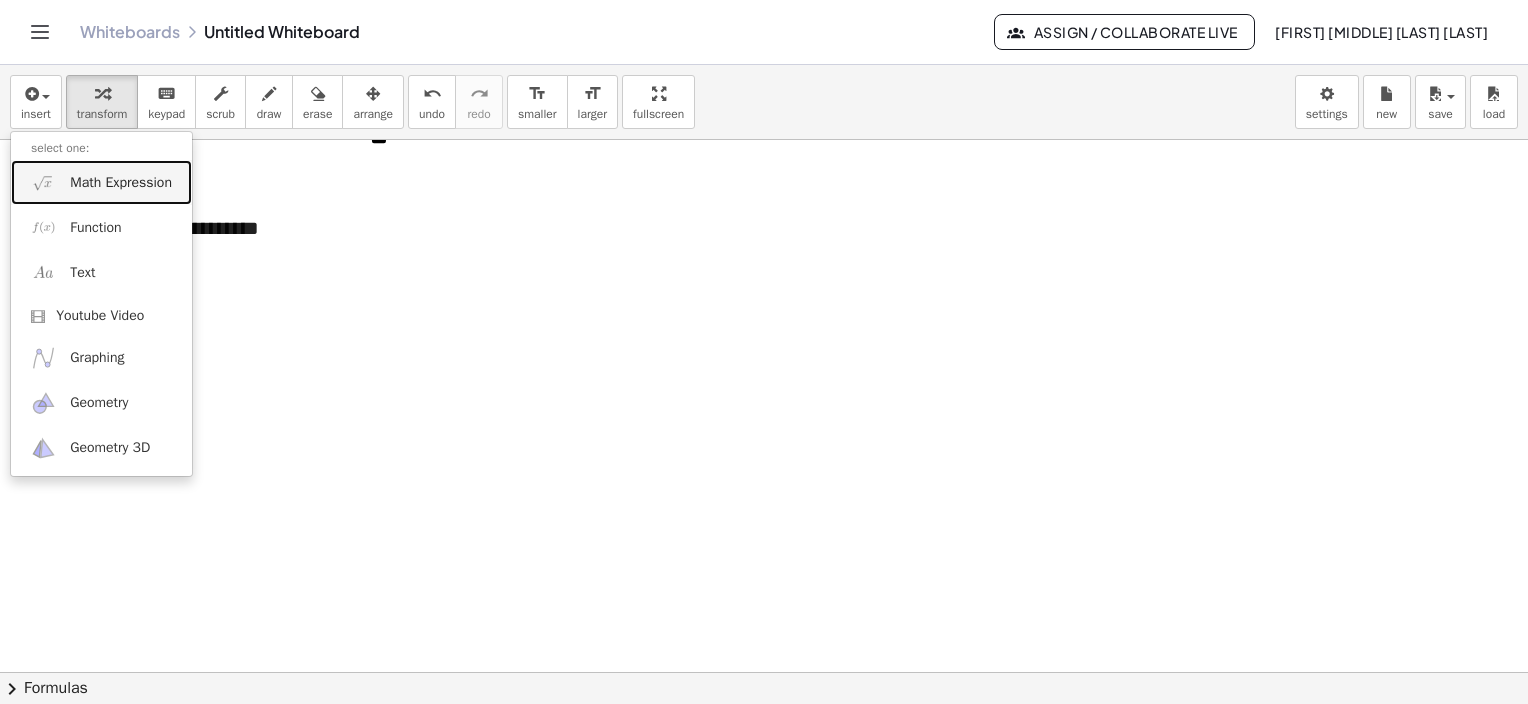 click on "Math Expression" at bounding box center (101, 182) 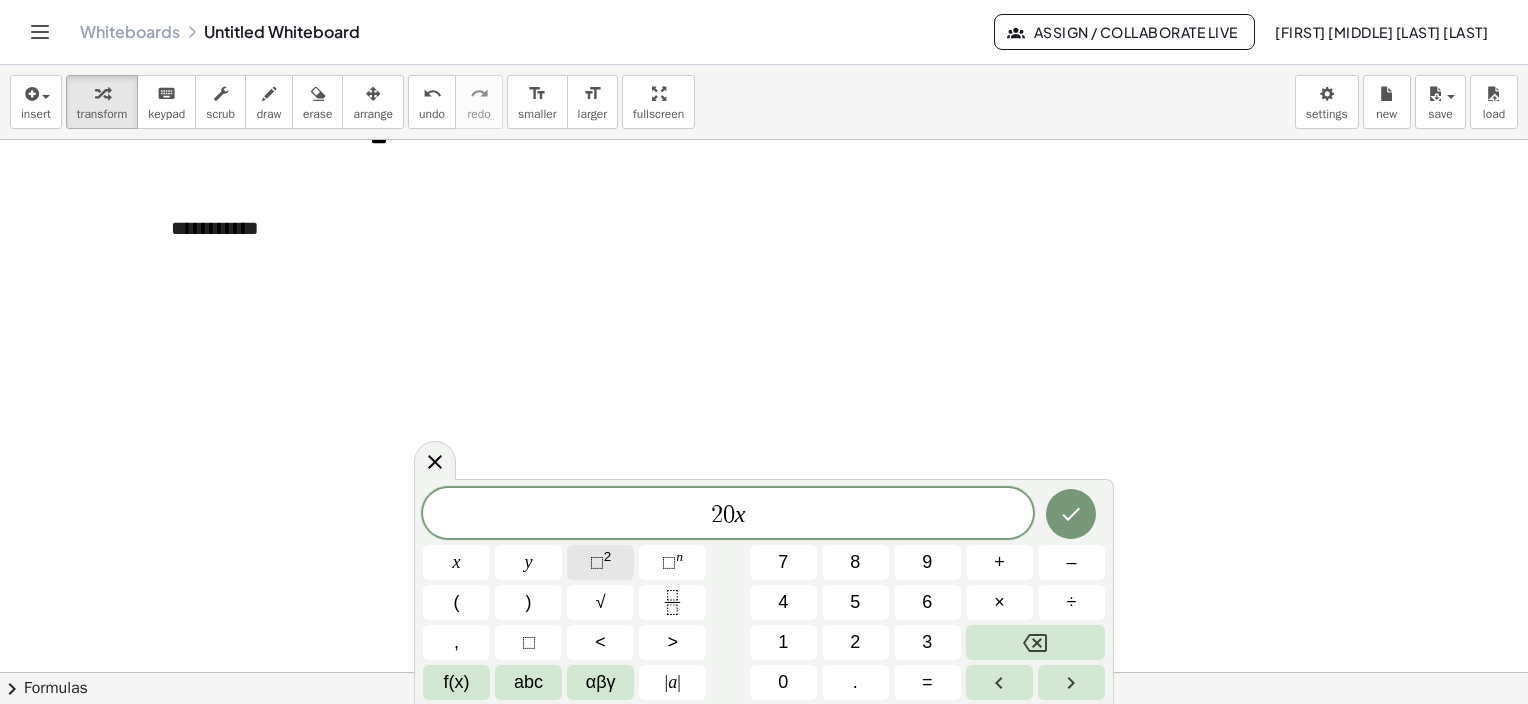 click on "⬚" at bounding box center [597, 562] 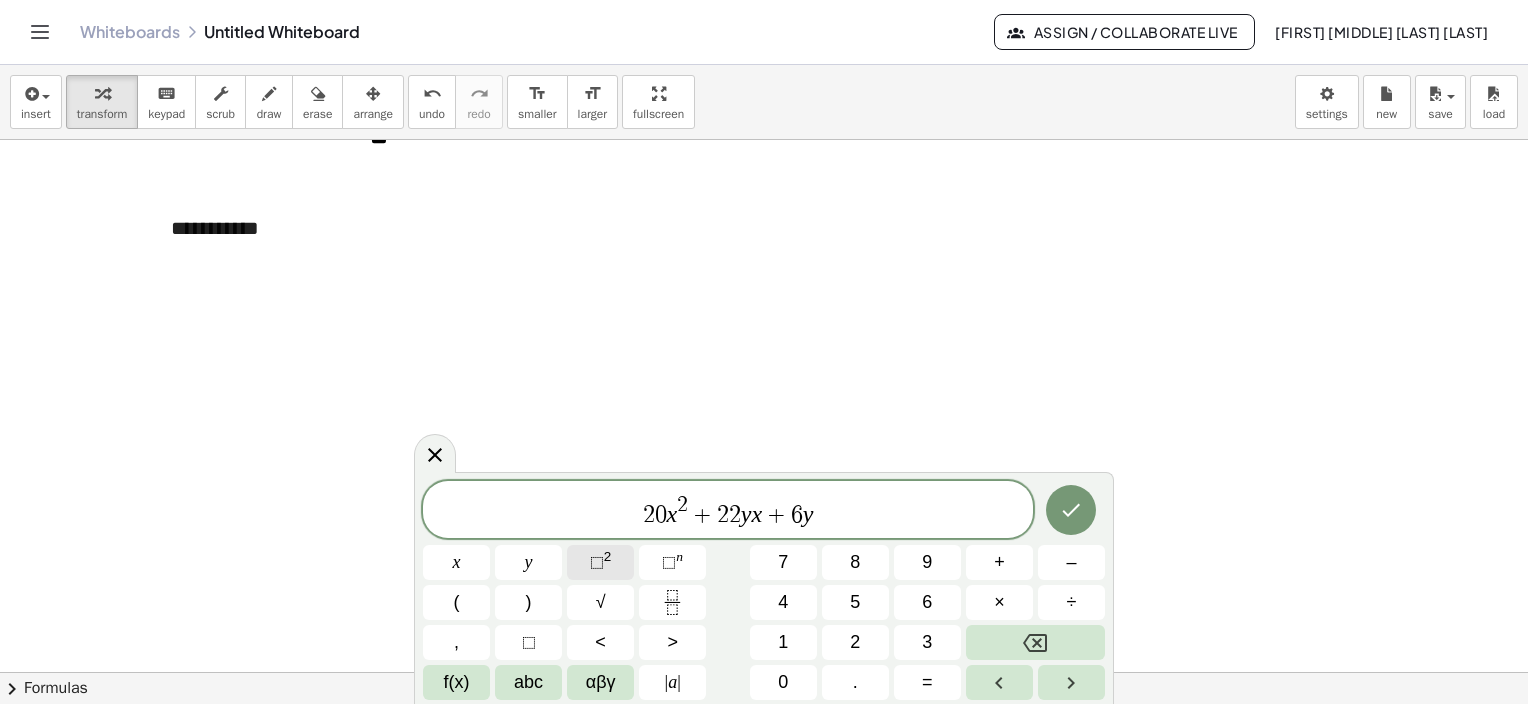 click on "⬚" at bounding box center [597, 562] 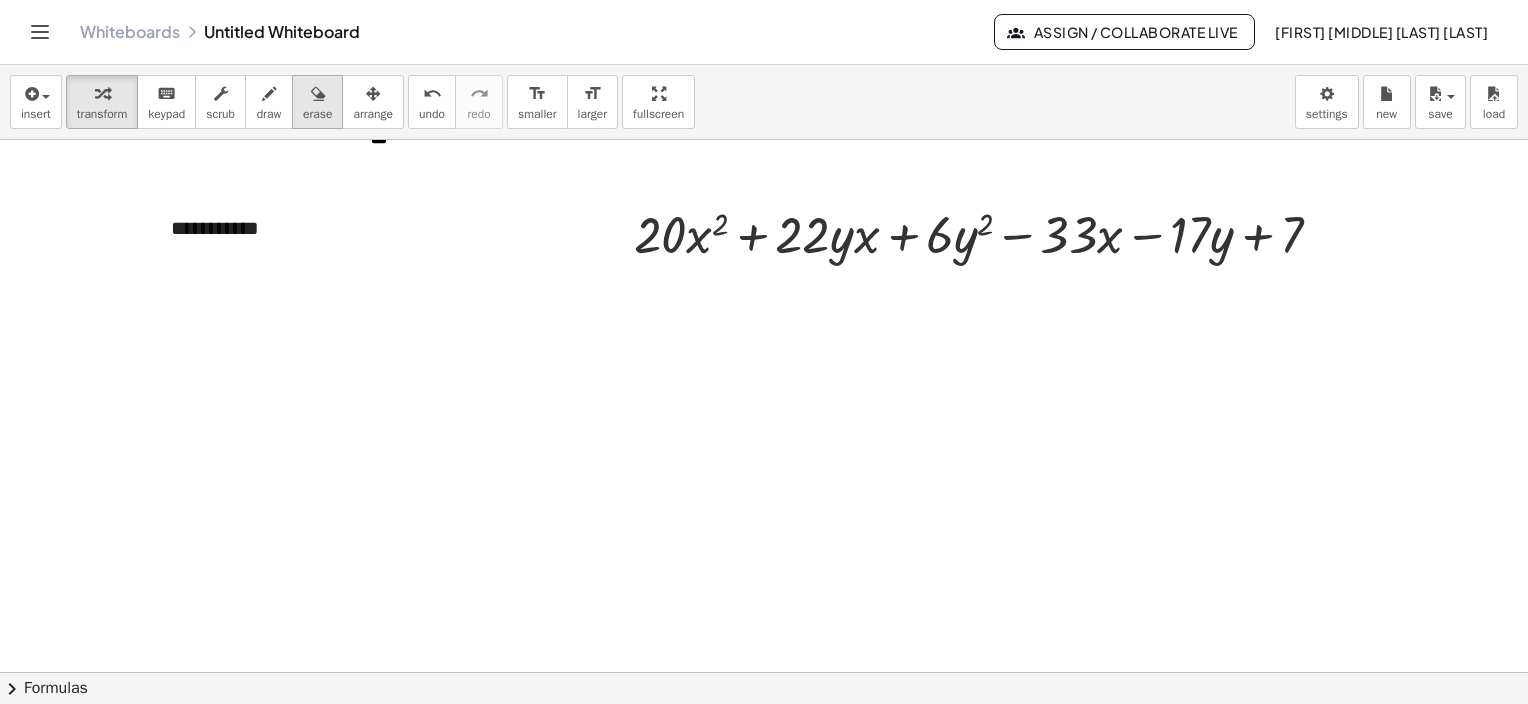 drag, startPoint x: 382, startPoint y: 106, endPoint x: 336, endPoint y: 112, distance: 46.389652 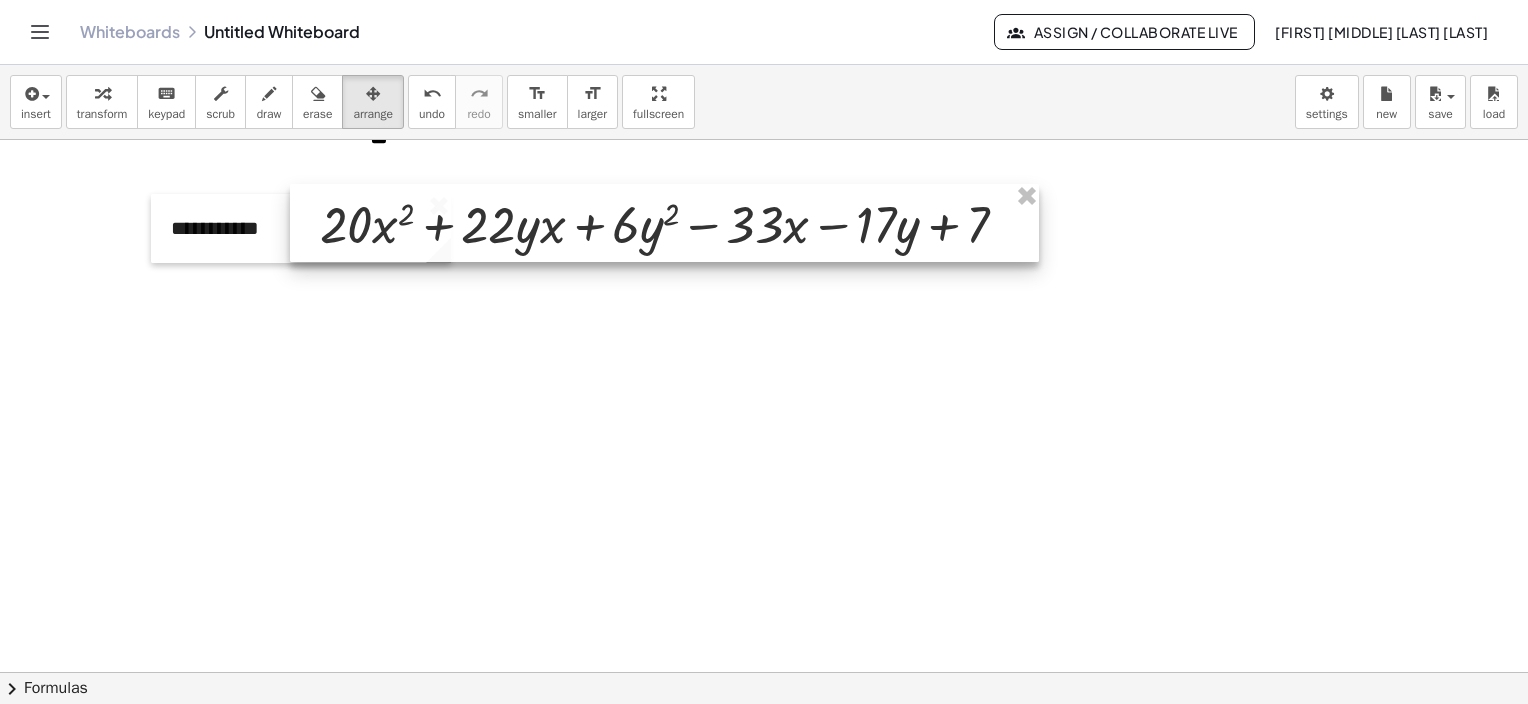 drag, startPoint x: 807, startPoint y: 250, endPoint x: 493, endPoint y: 240, distance: 314.1592 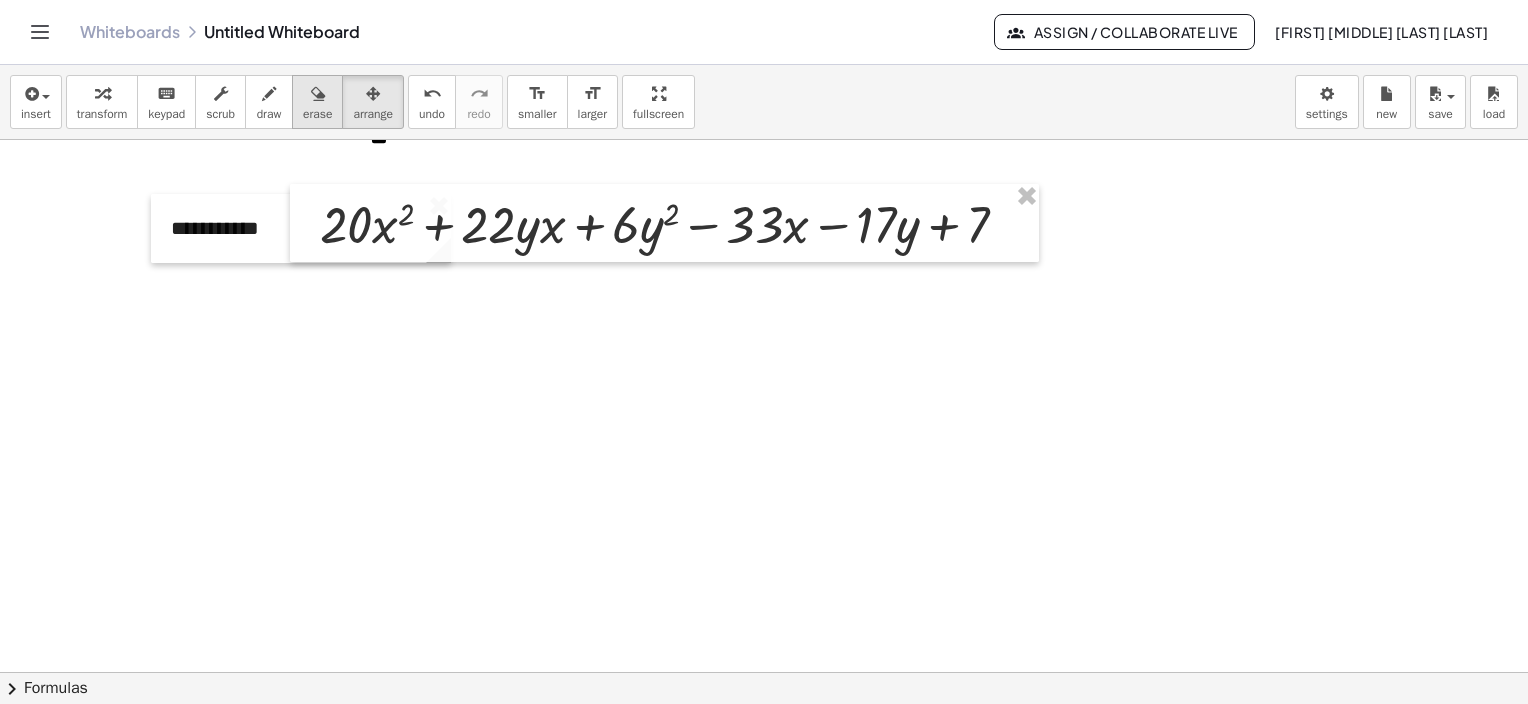 click on "erase" at bounding box center (317, 114) 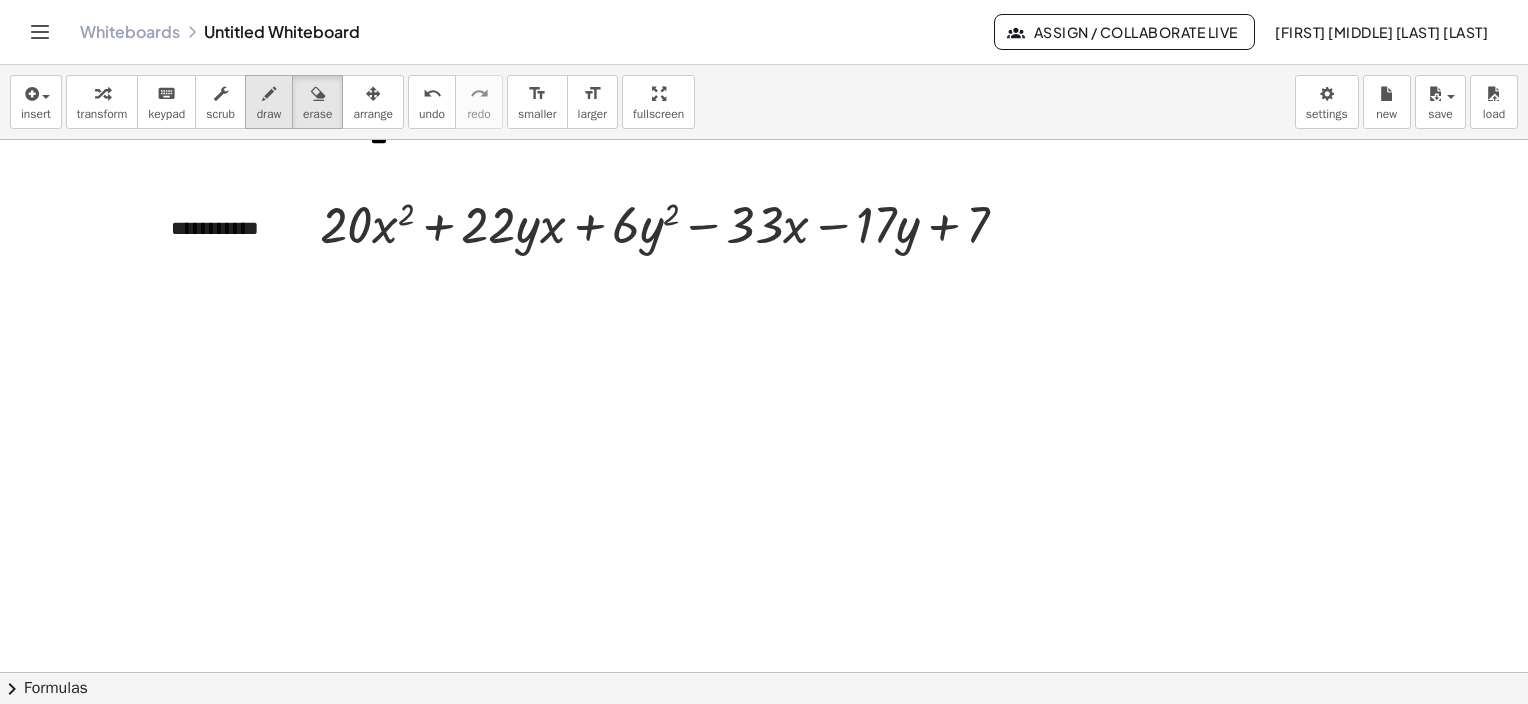 click on "draw" at bounding box center [269, 114] 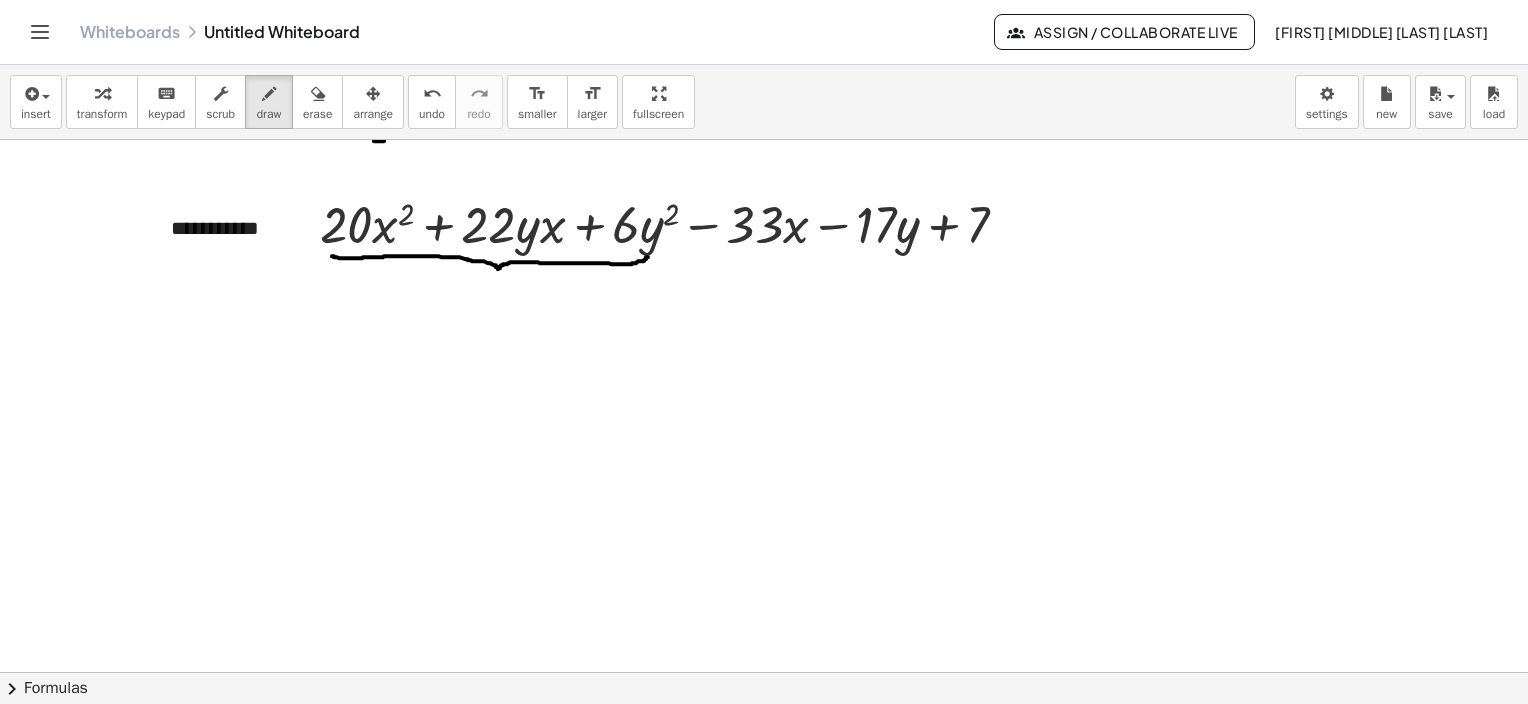 drag, startPoint x: 332, startPoint y: 255, endPoint x: 576, endPoint y: 252, distance: 244.01845 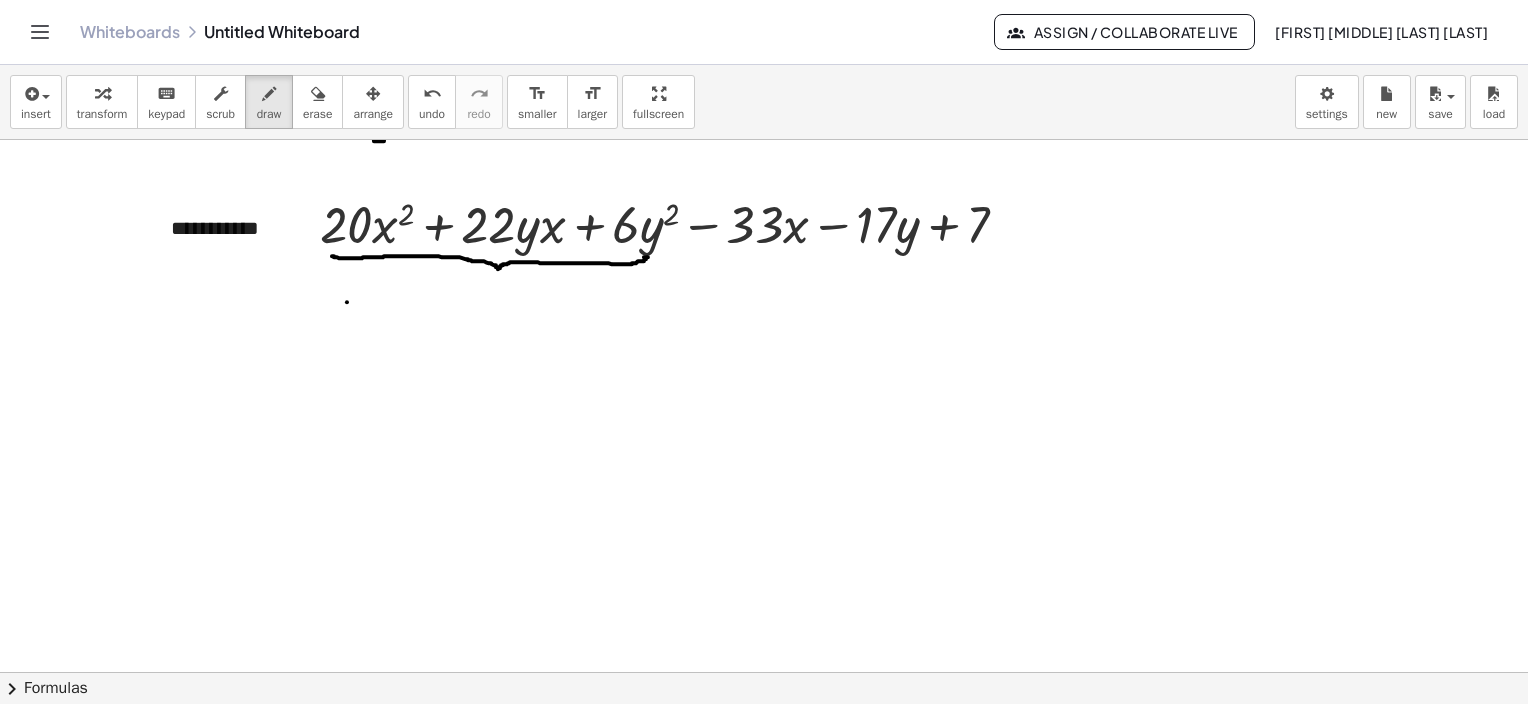 click at bounding box center [764, 122] 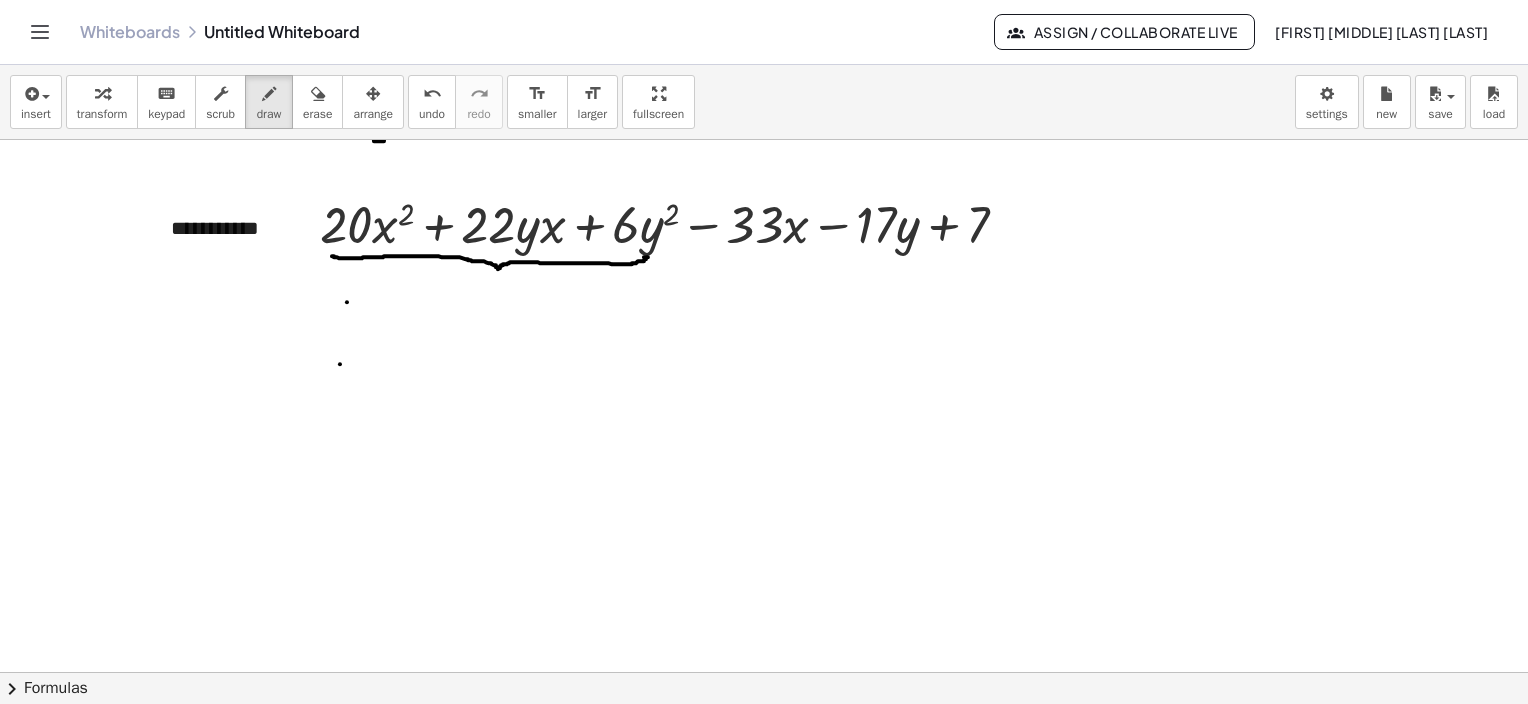 click at bounding box center [764, 122] 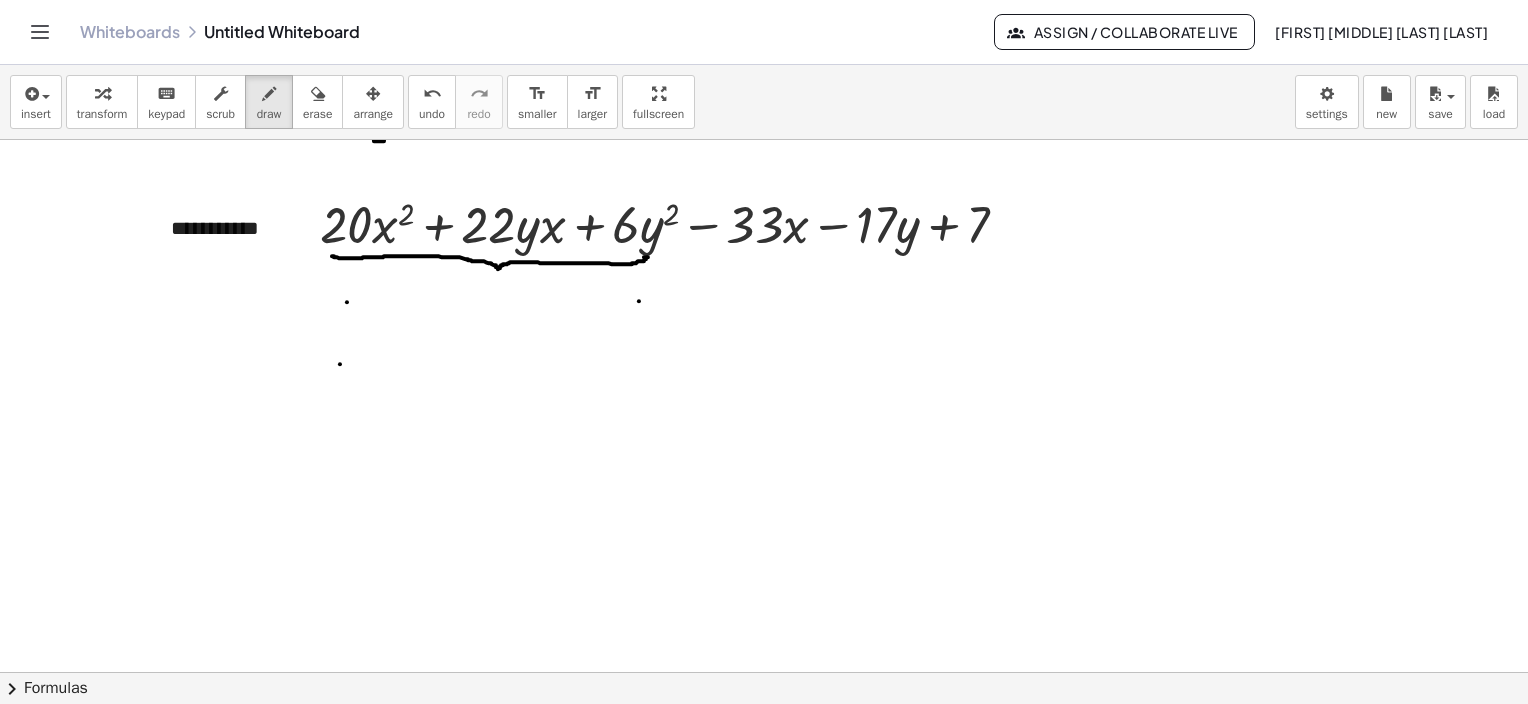 click at bounding box center (764, 122) 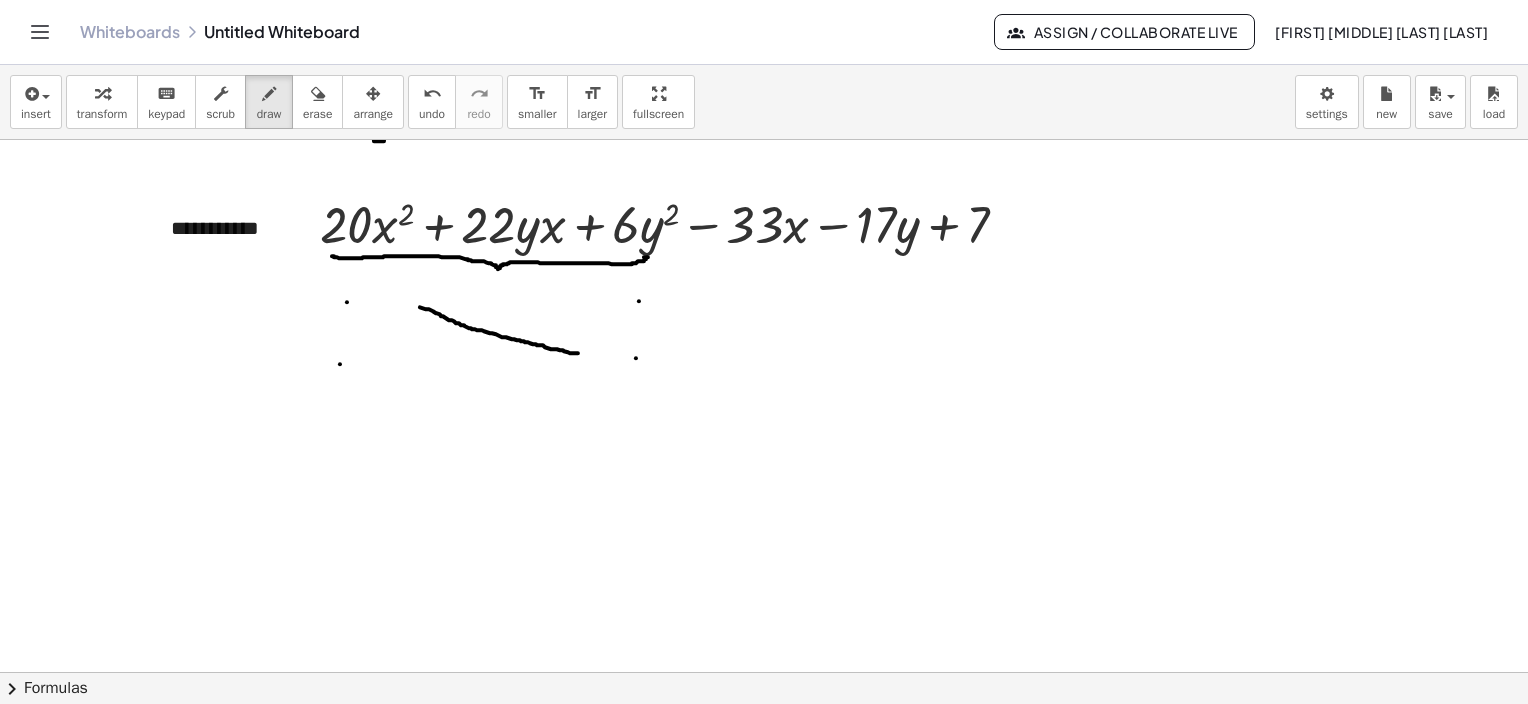 drag, startPoint x: 420, startPoint y: 306, endPoint x: 575, endPoint y: 354, distance: 162.26213 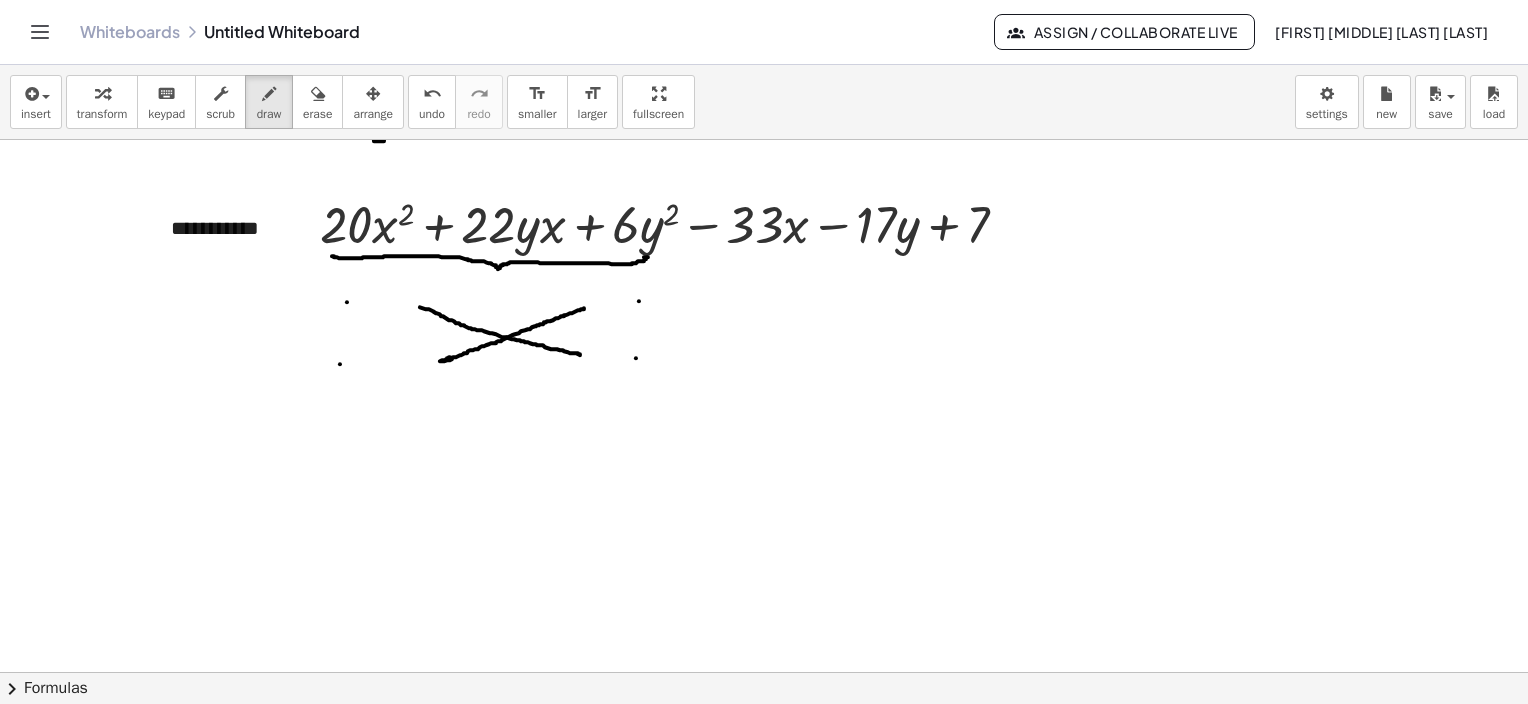 drag, startPoint x: 450, startPoint y: 356, endPoint x: 584, endPoint y: 306, distance: 143.02448 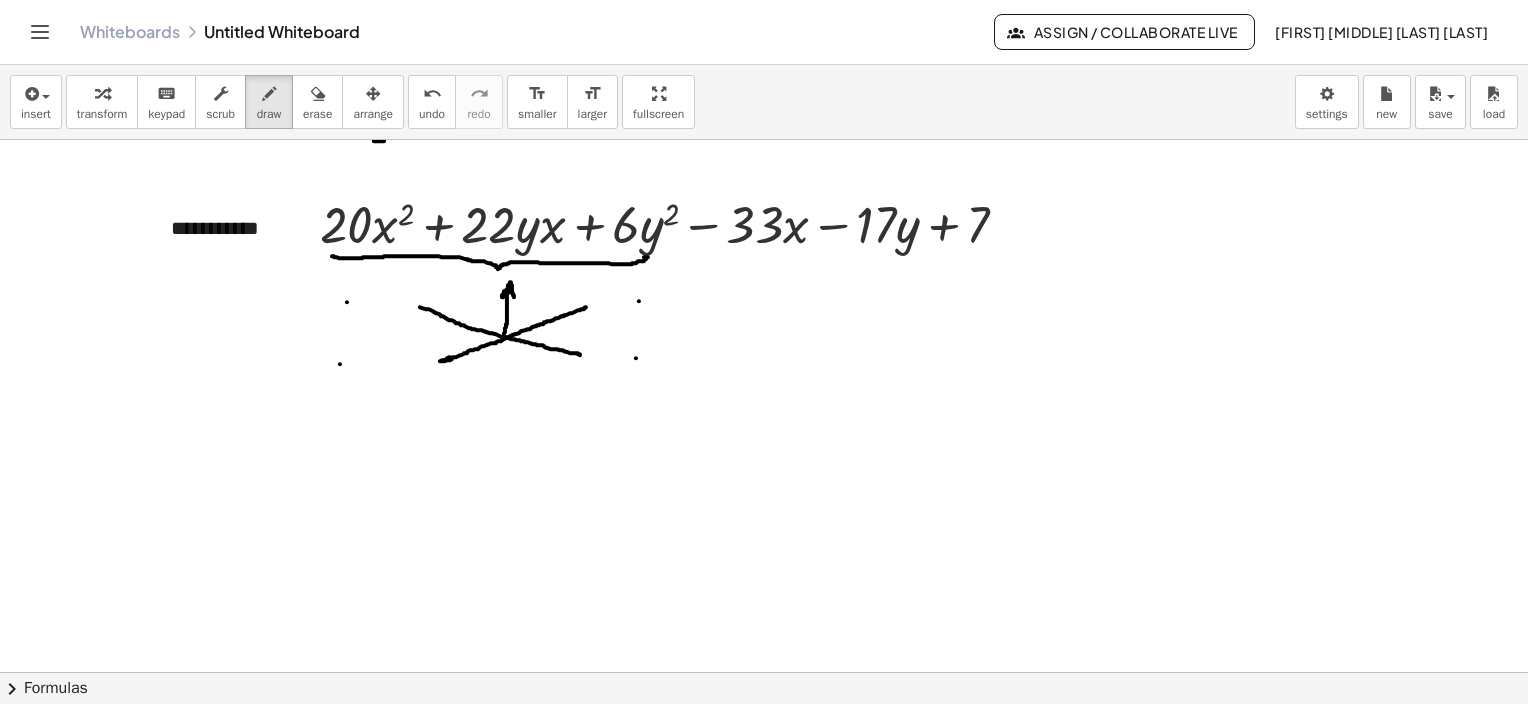 drag, startPoint x: 504, startPoint y: 334, endPoint x: 514, endPoint y: 296, distance: 39.293766 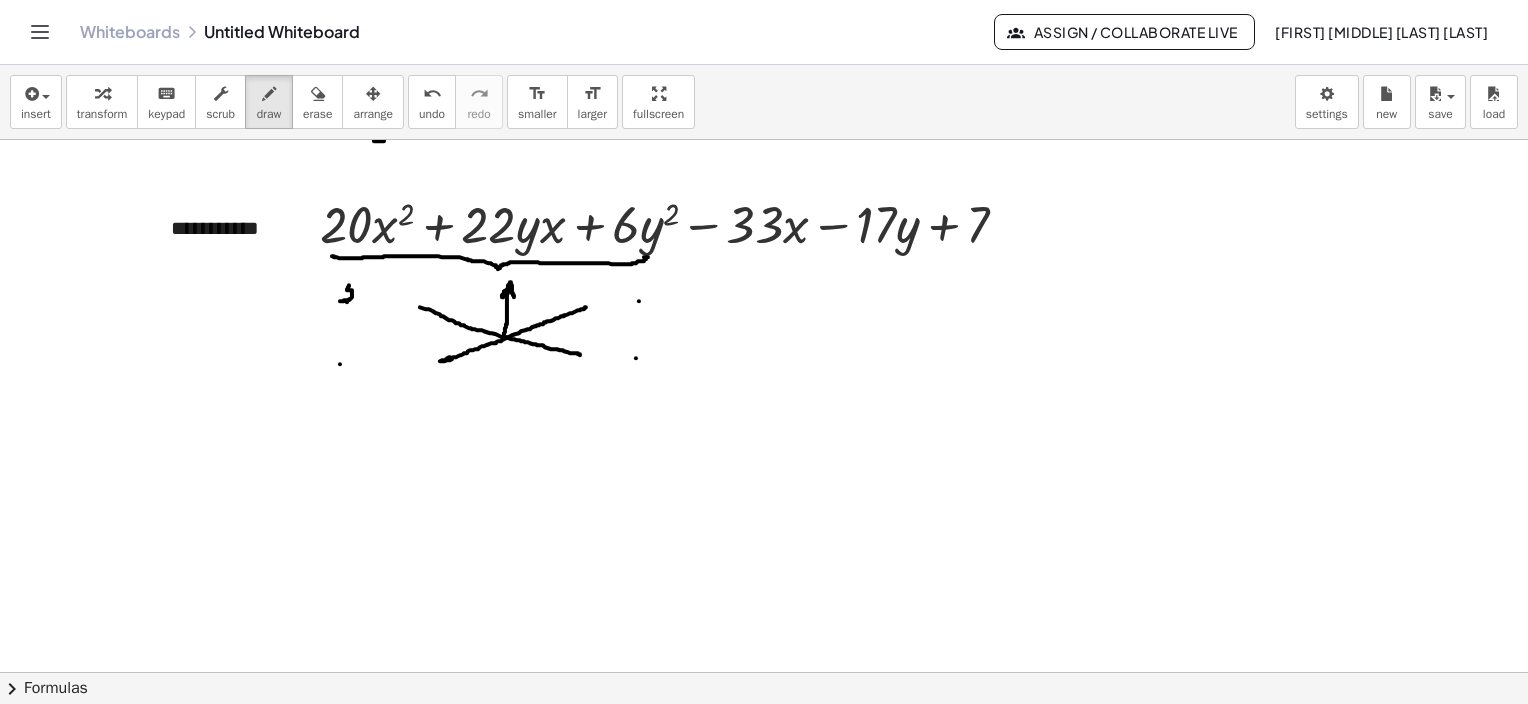 drag, startPoint x: 349, startPoint y: 284, endPoint x: 343, endPoint y: 299, distance: 16.155495 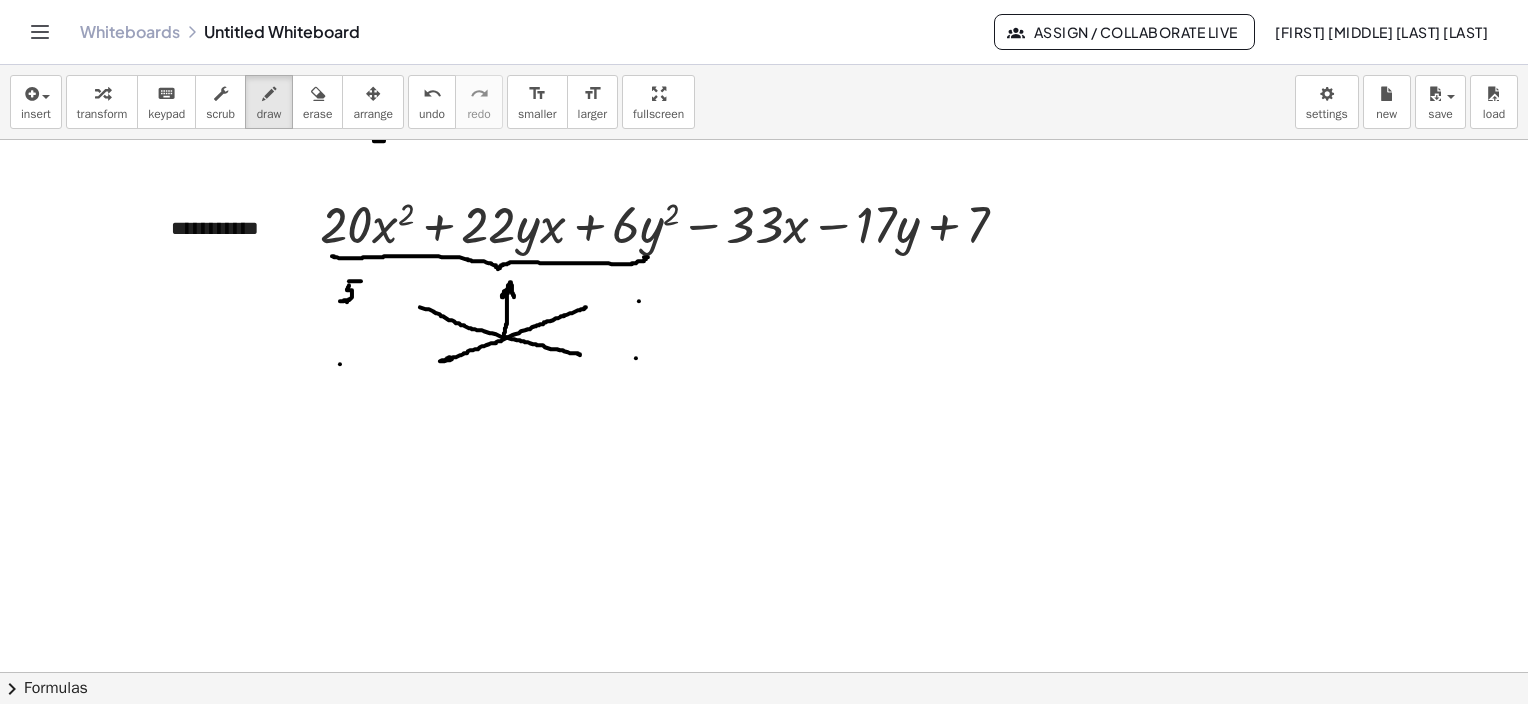 drag, startPoint x: 349, startPoint y: 280, endPoint x: 361, endPoint y: 280, distance: 12 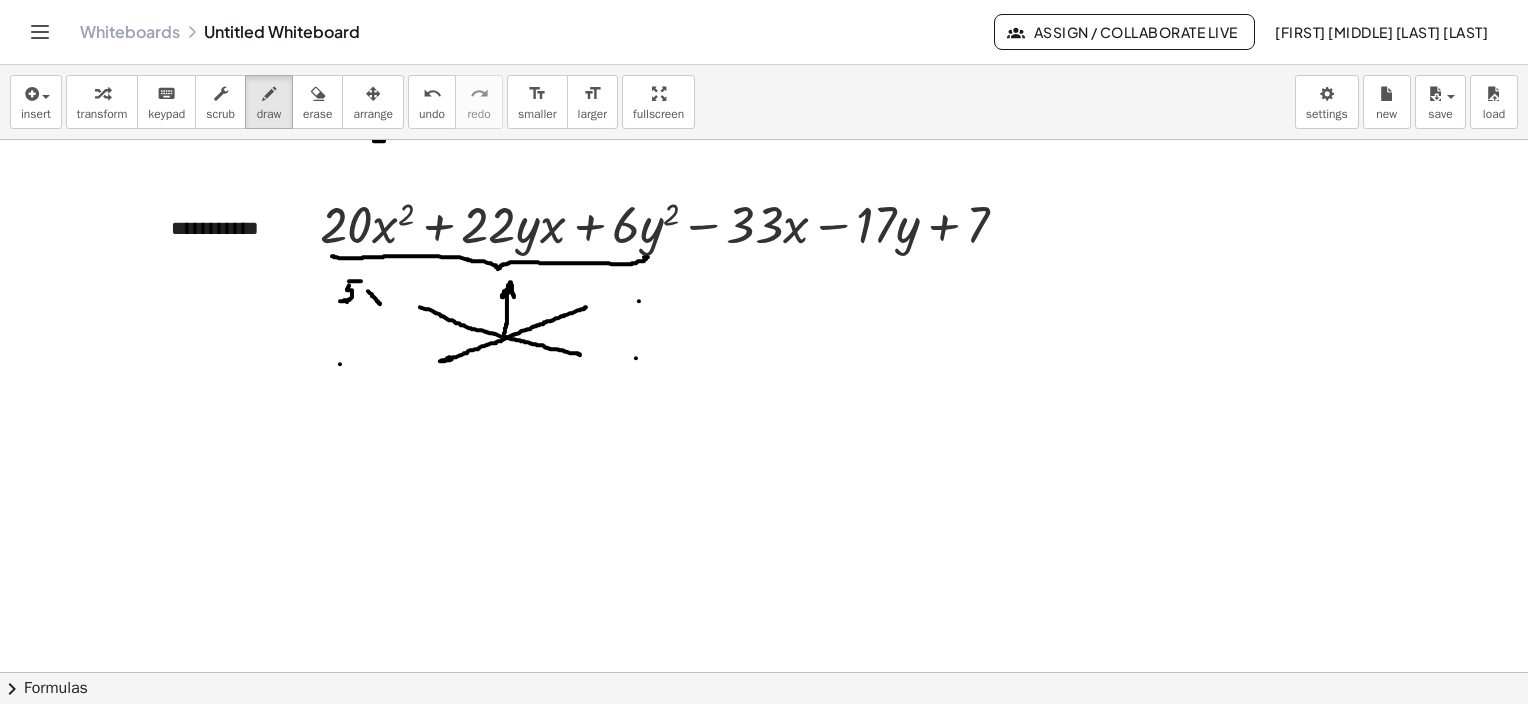 drag, startPoint x: 368, startPoint y: 290, endPoint x: 386, endPoint y: 299, distance: 20.12461 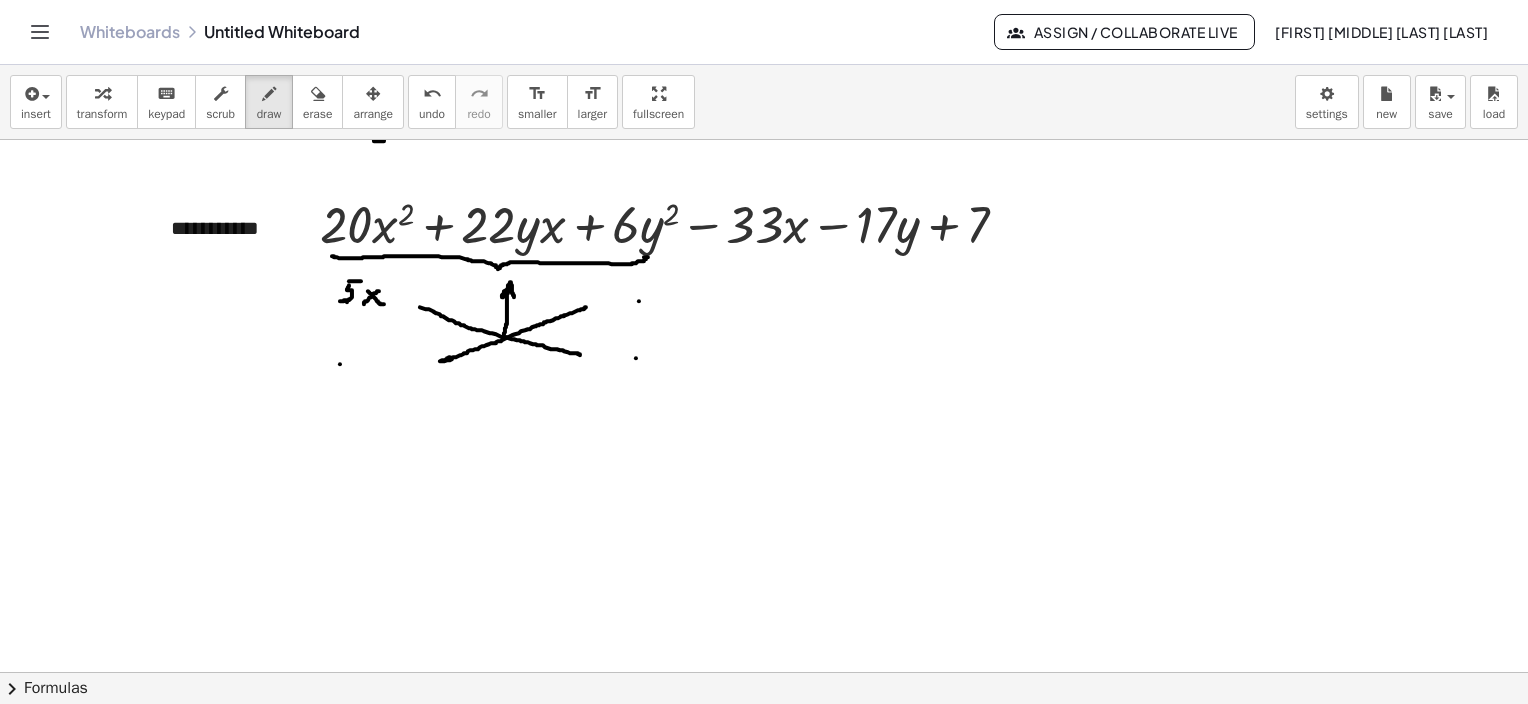 drag, startPoint x: 379, startPoint y: 290, endPoint x: 366, endPoint y: 304, distance: 19.104973 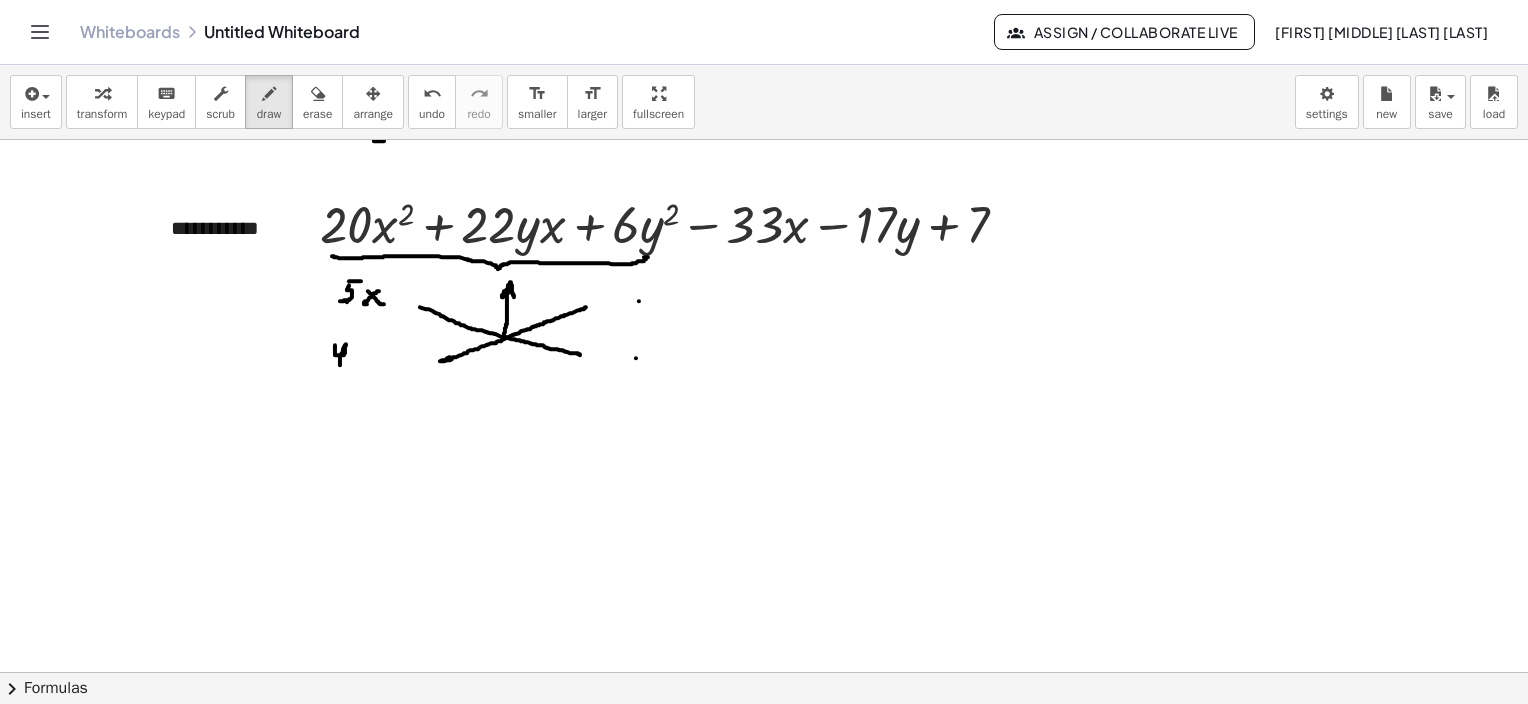 drag, startPoint x: 335, startPoint y: 344, endPoint x: 353, endPoint y: 357, distance: 22.203604 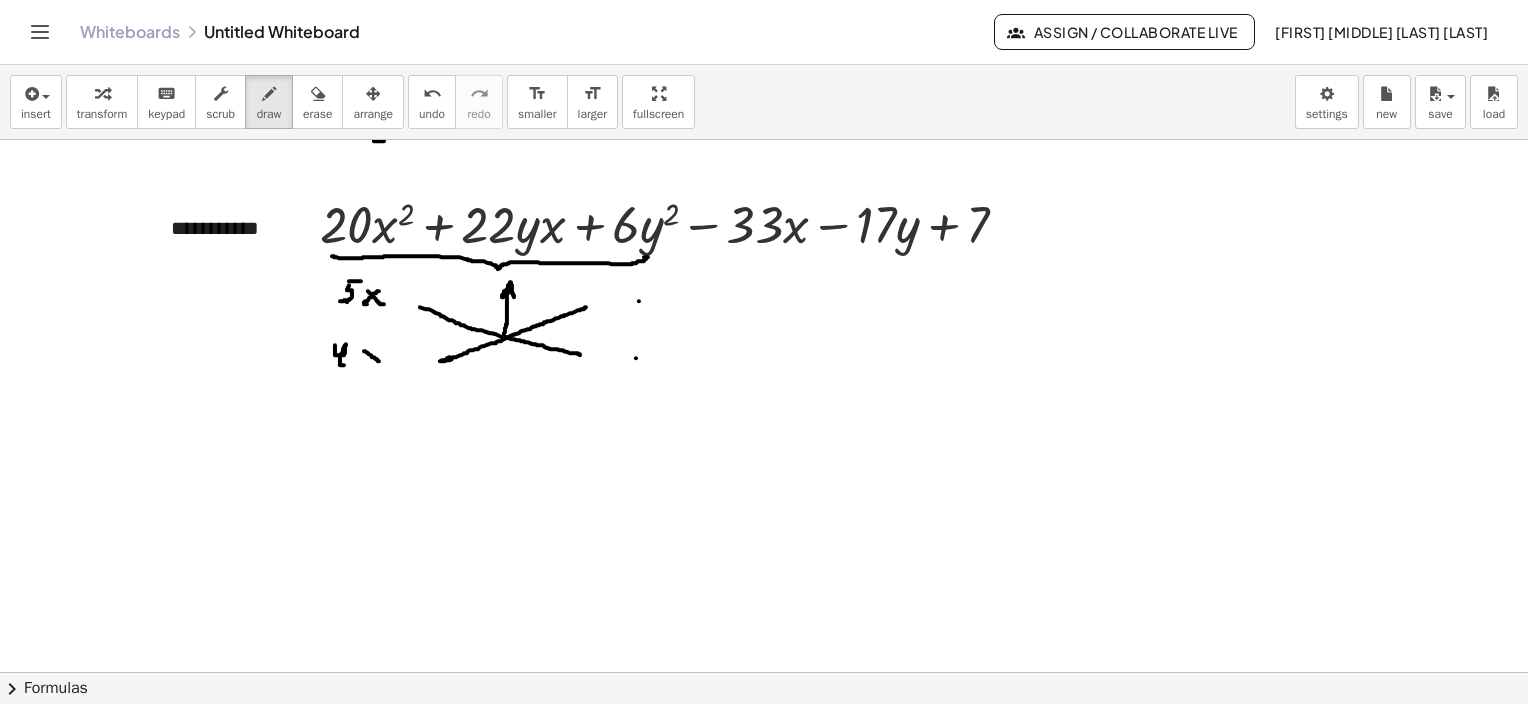 drag, startPoint x: 364, startPoint y: 350, endPoint x: 381, endPoint y: 360, distance: 19.723083 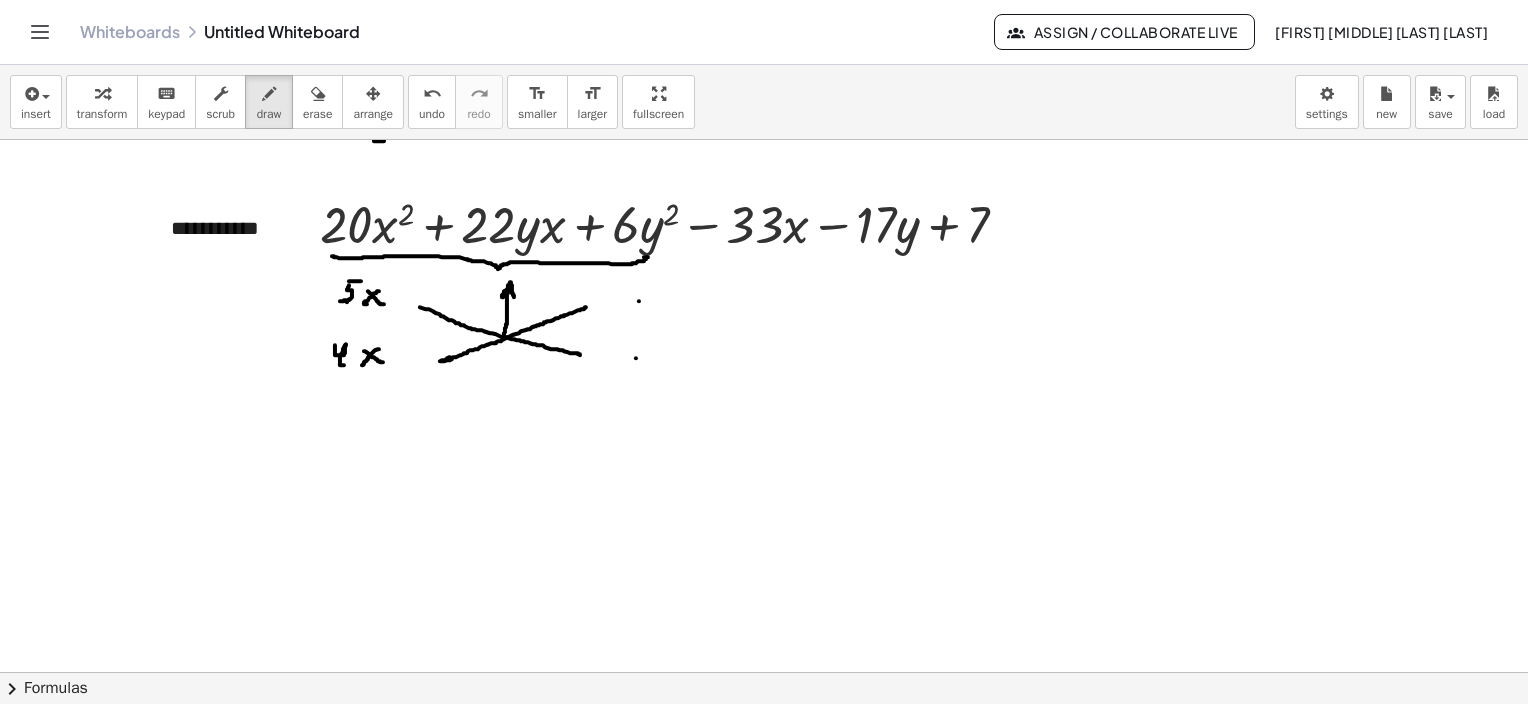 drag, startPoint x: 379, startPoint y: 348, endPoint x: 362, endPoint y: 364, distance: 23.345236 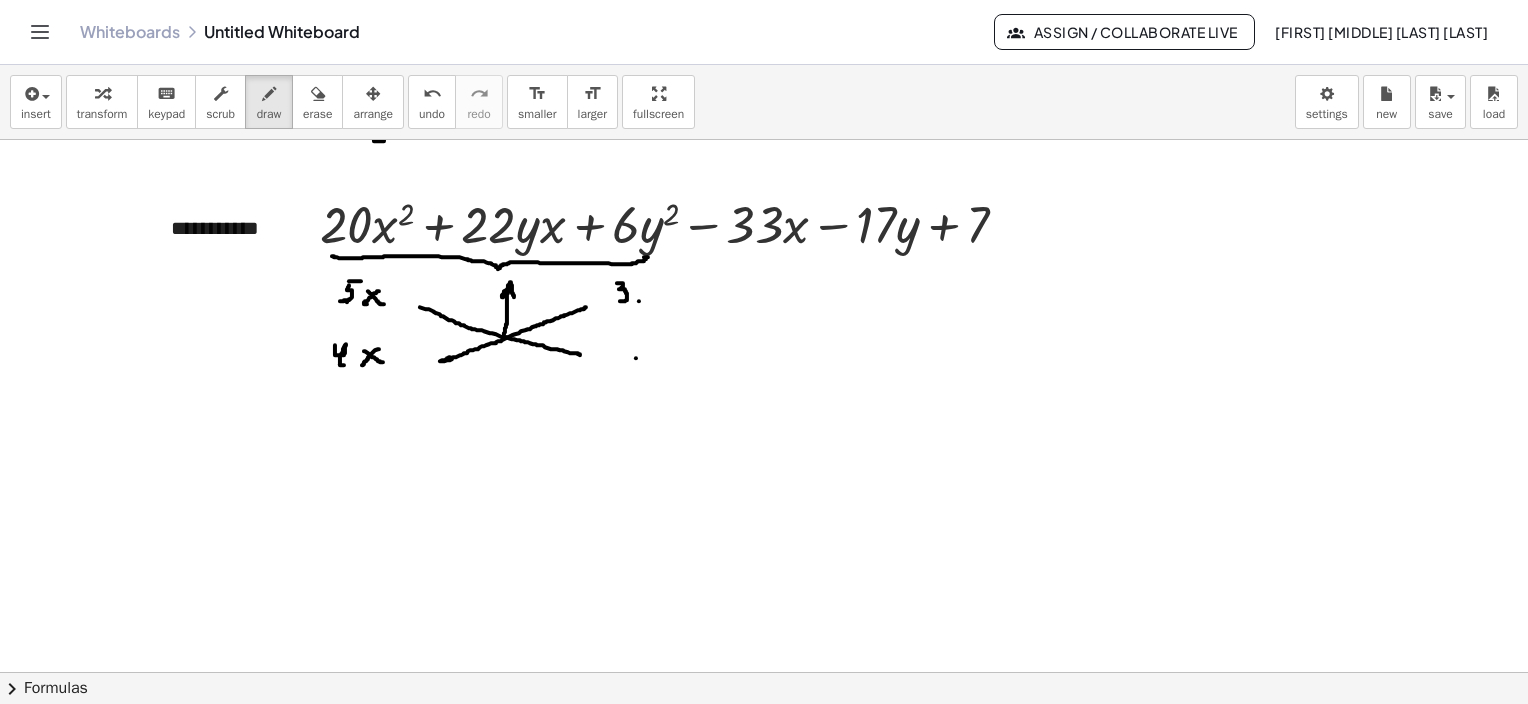 drag, startPoint x: 617, startPoint y: 282, endPoint x: 620, endPoint y: 300, distance: 18.248287 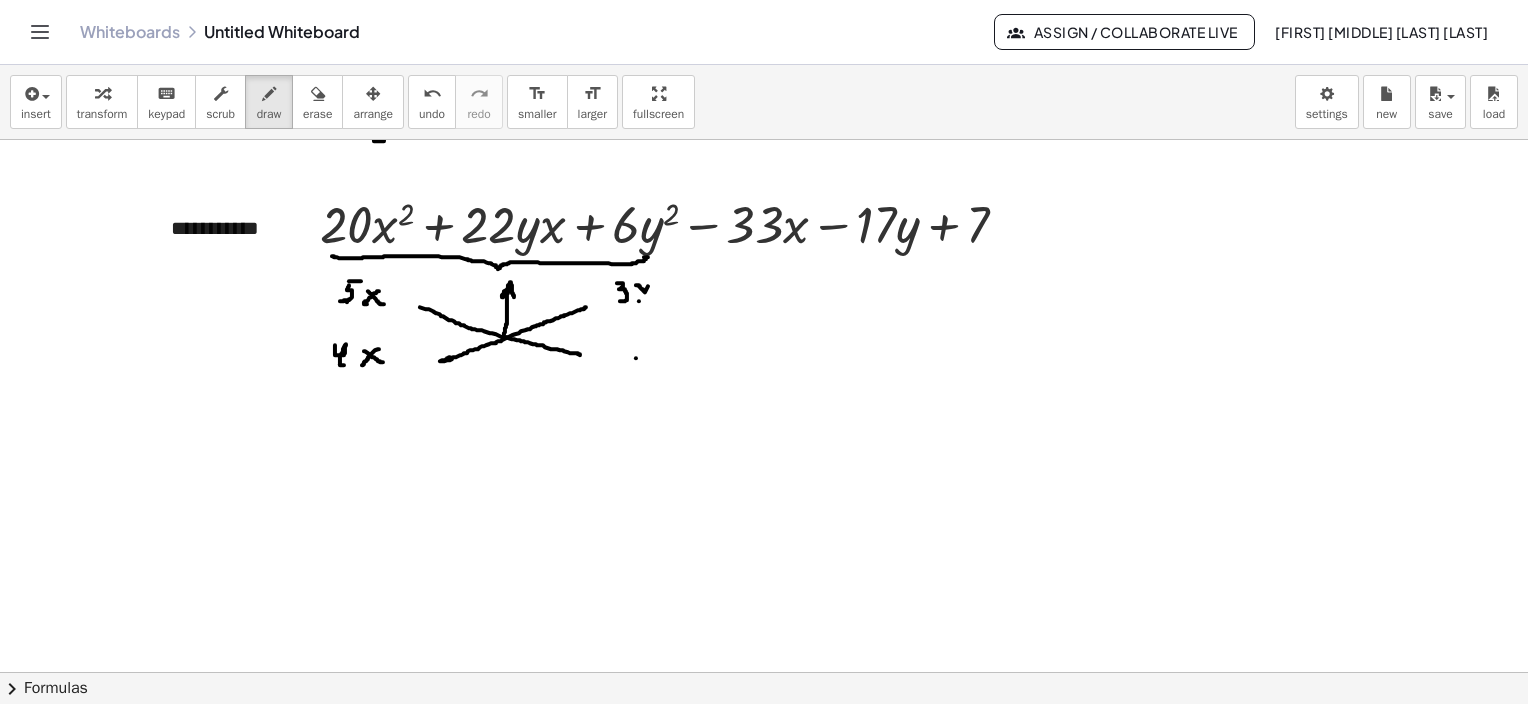drag, startPoint x: 636, startPoint y: 284, endPoint x: 648, endPoint y: 284, distance: 12 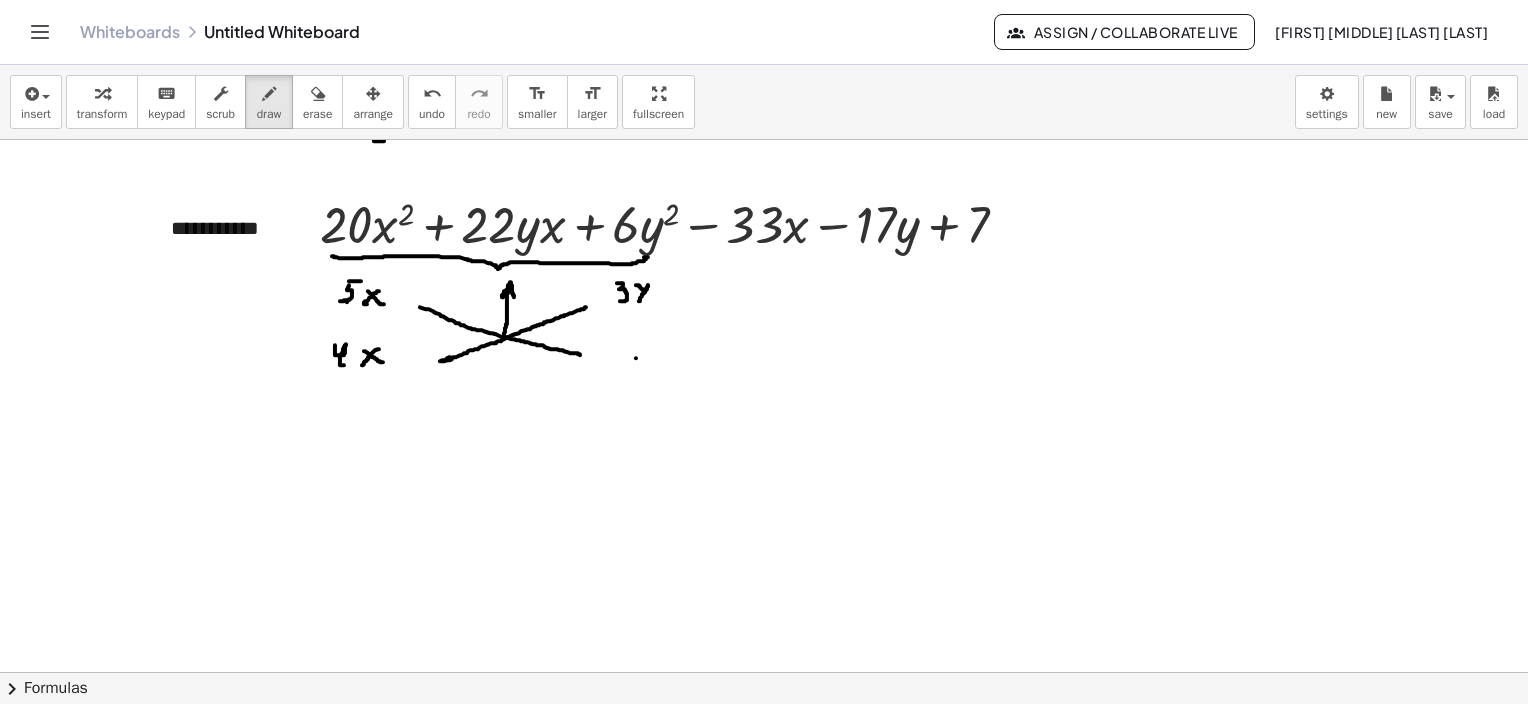 drag, startPoint x: 648, startPoint y: 284, endPoint x: 635, endPoint y: 300, distance: 20.615528 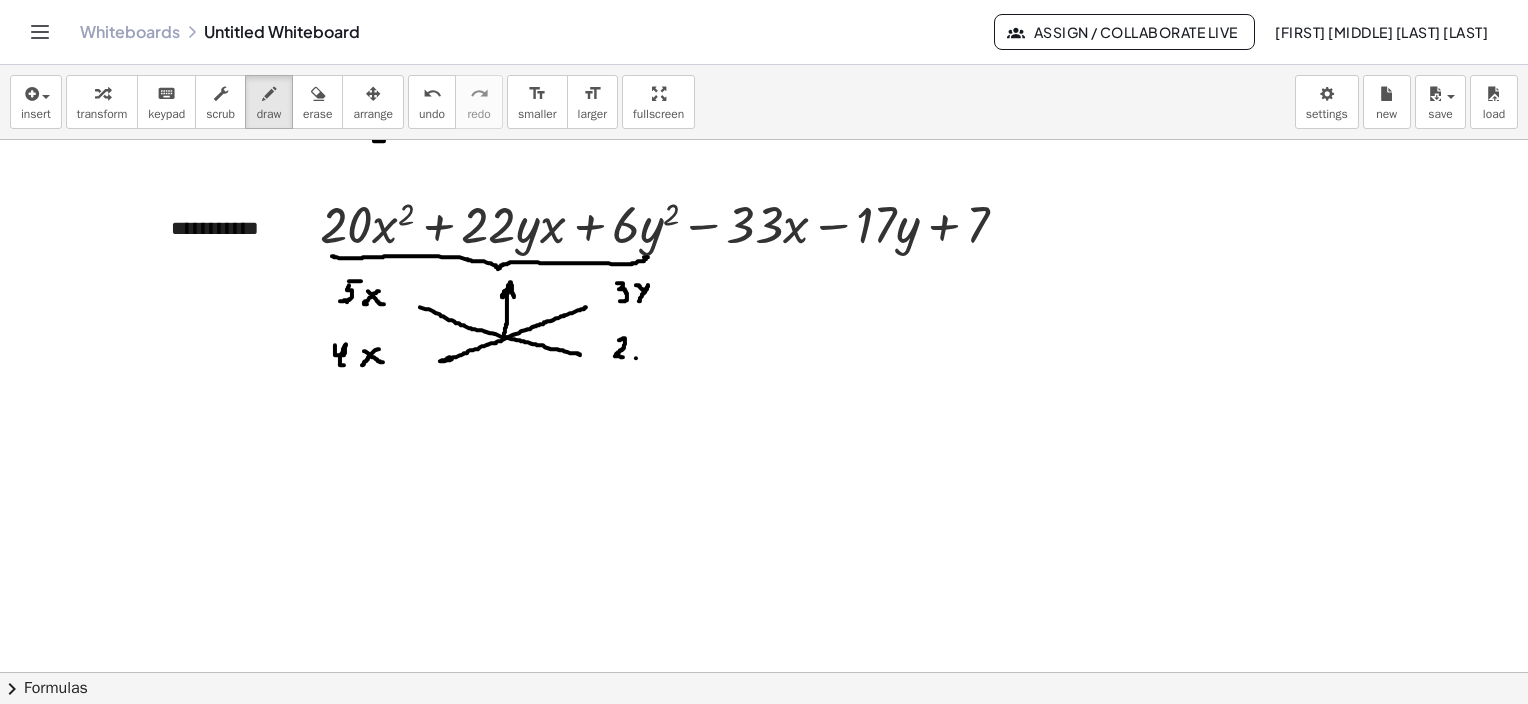 drag, startPoint x: 619, startPoint y: 339, endPoint x: 626, endPoint y: 356, distance: 18.384777 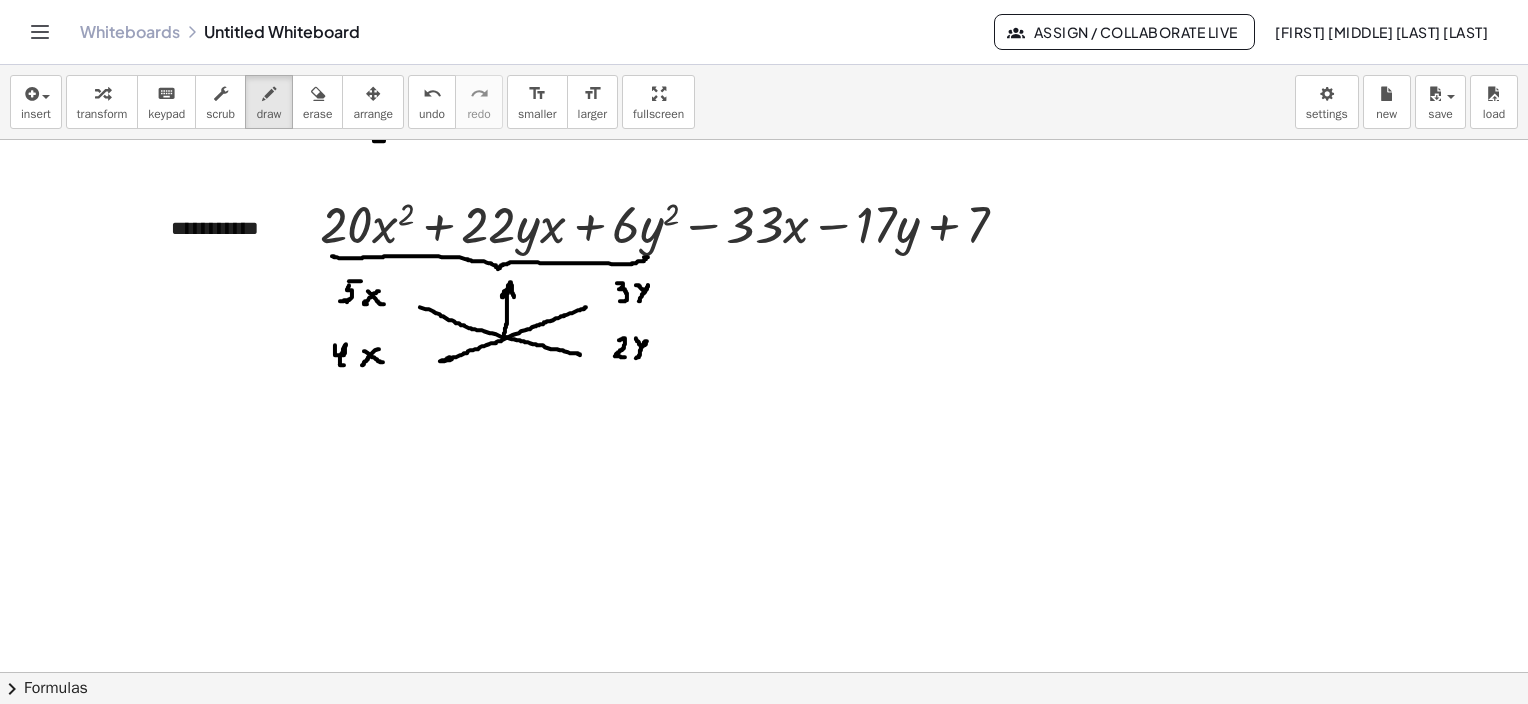 drag, startPoint x: 636, startPoint y: 337, endPoint x: 632, endPoint y: 353, distance: 16.492422 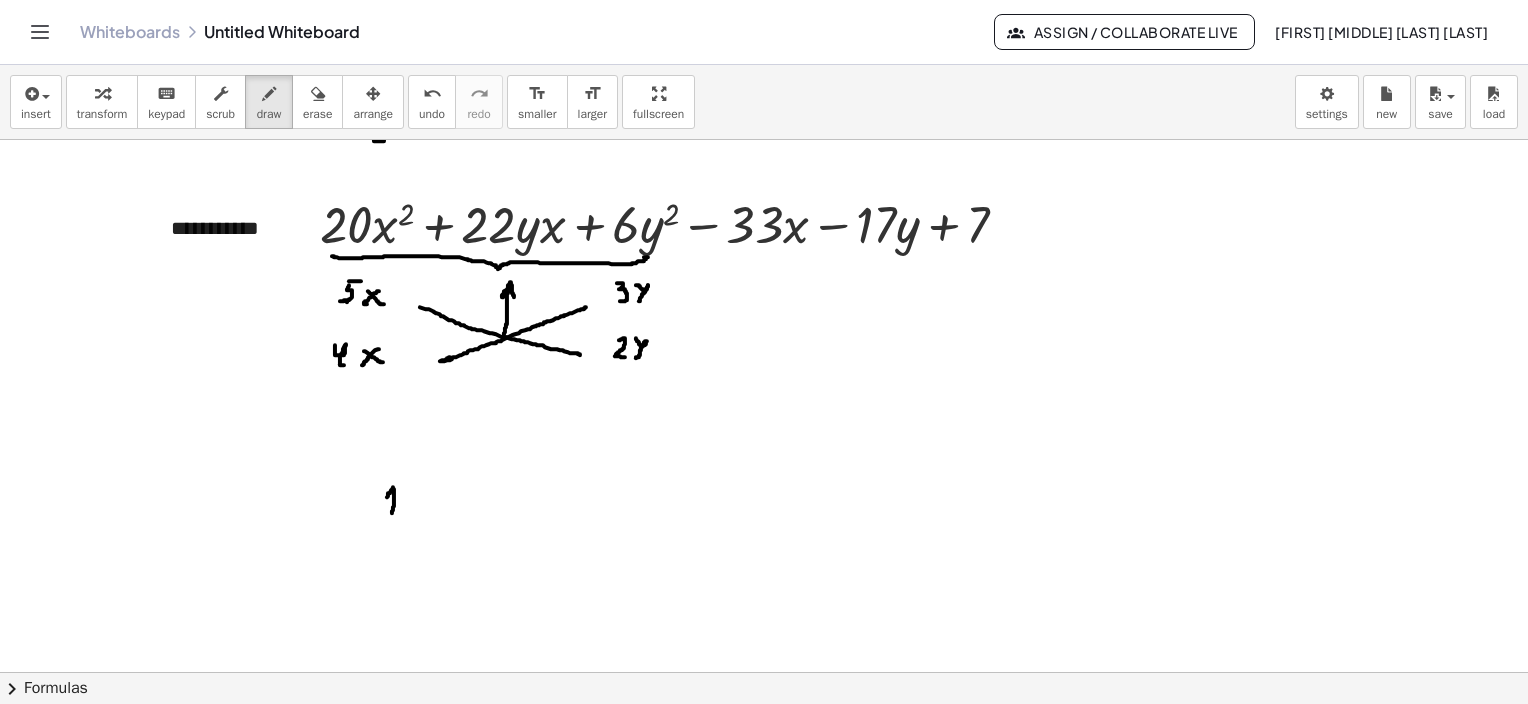 drag, startPoint x: 387, startPoint y: 496, endPoint x: 399, endPoint y: 506, distance: 15.6205 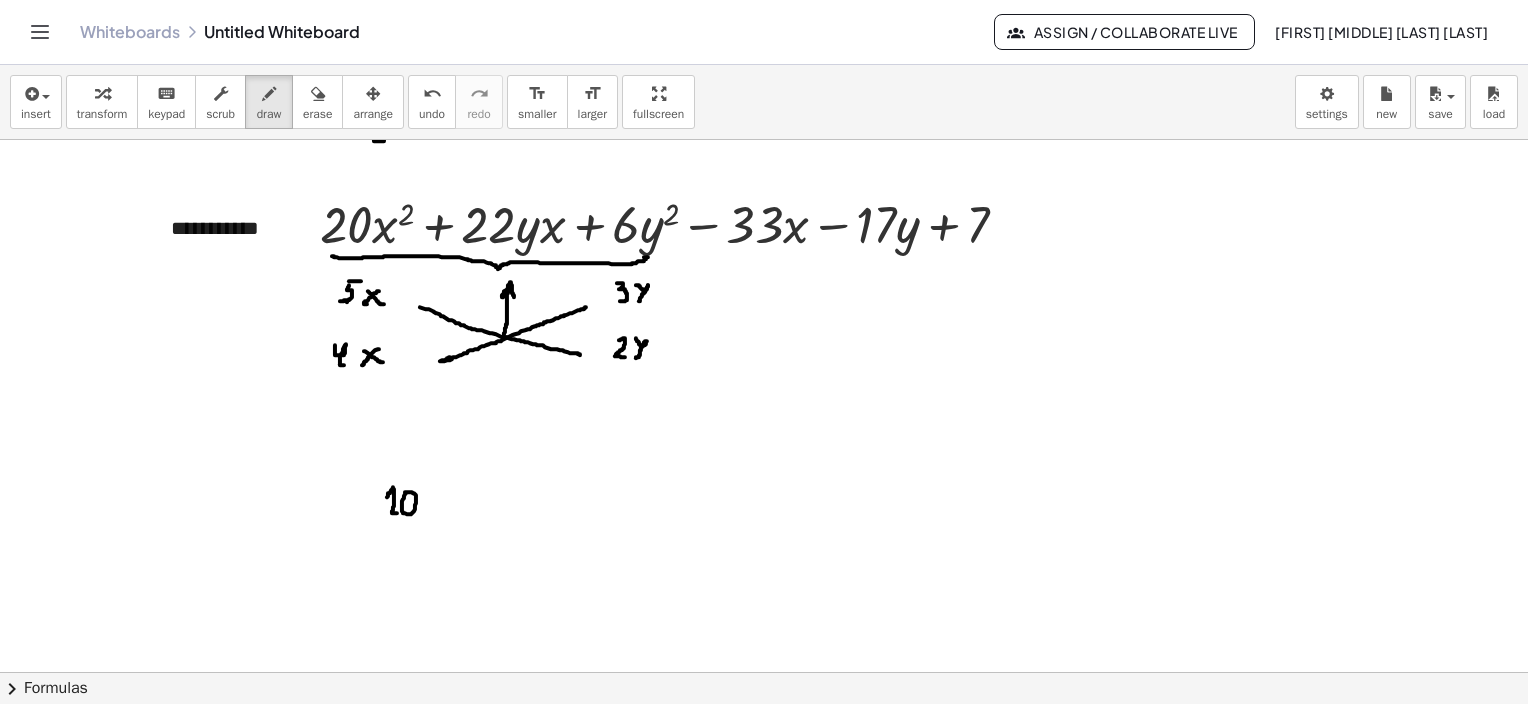 click at bounding box center (764, 122) 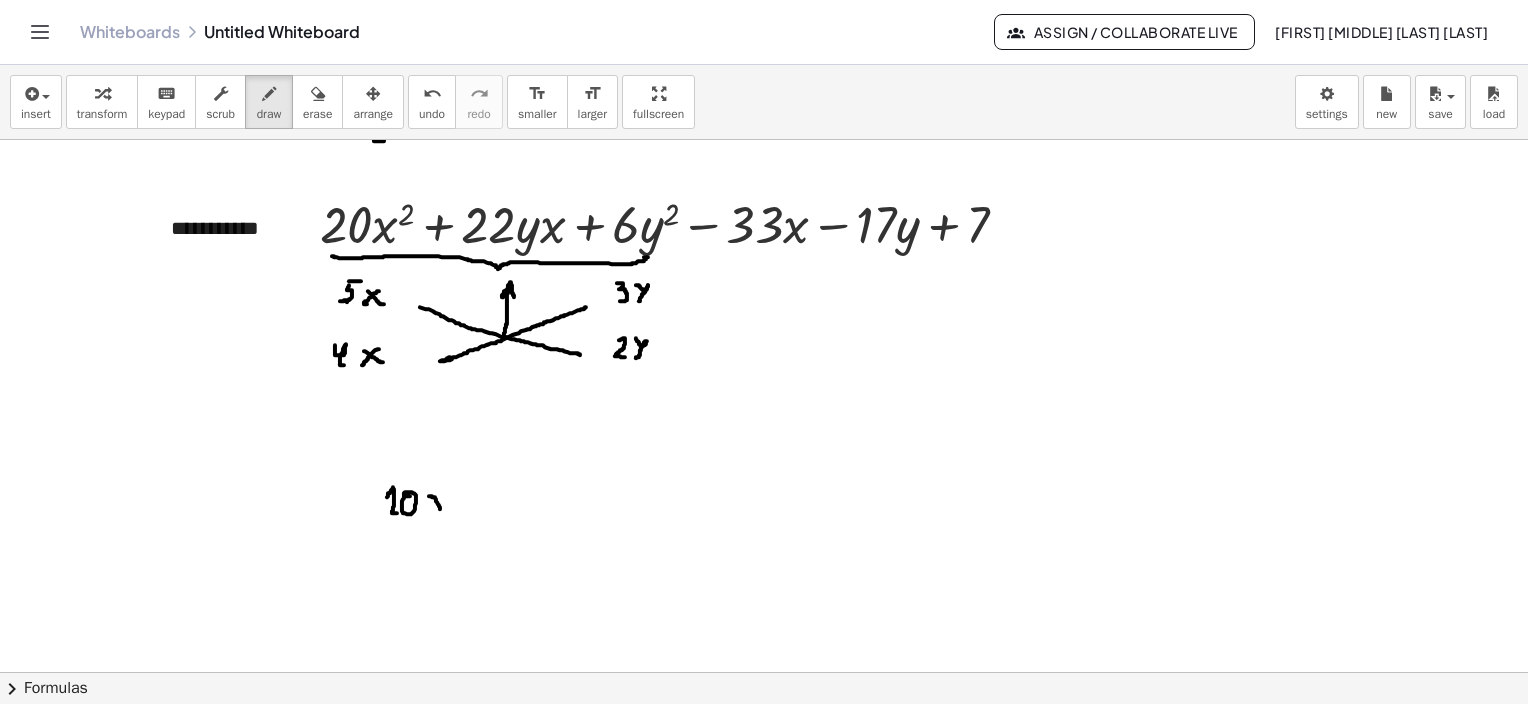 drag, startPoint x: 429, startPoint y: 495, endPoint x: 444, endPoint y: 508, distance: 19.849434 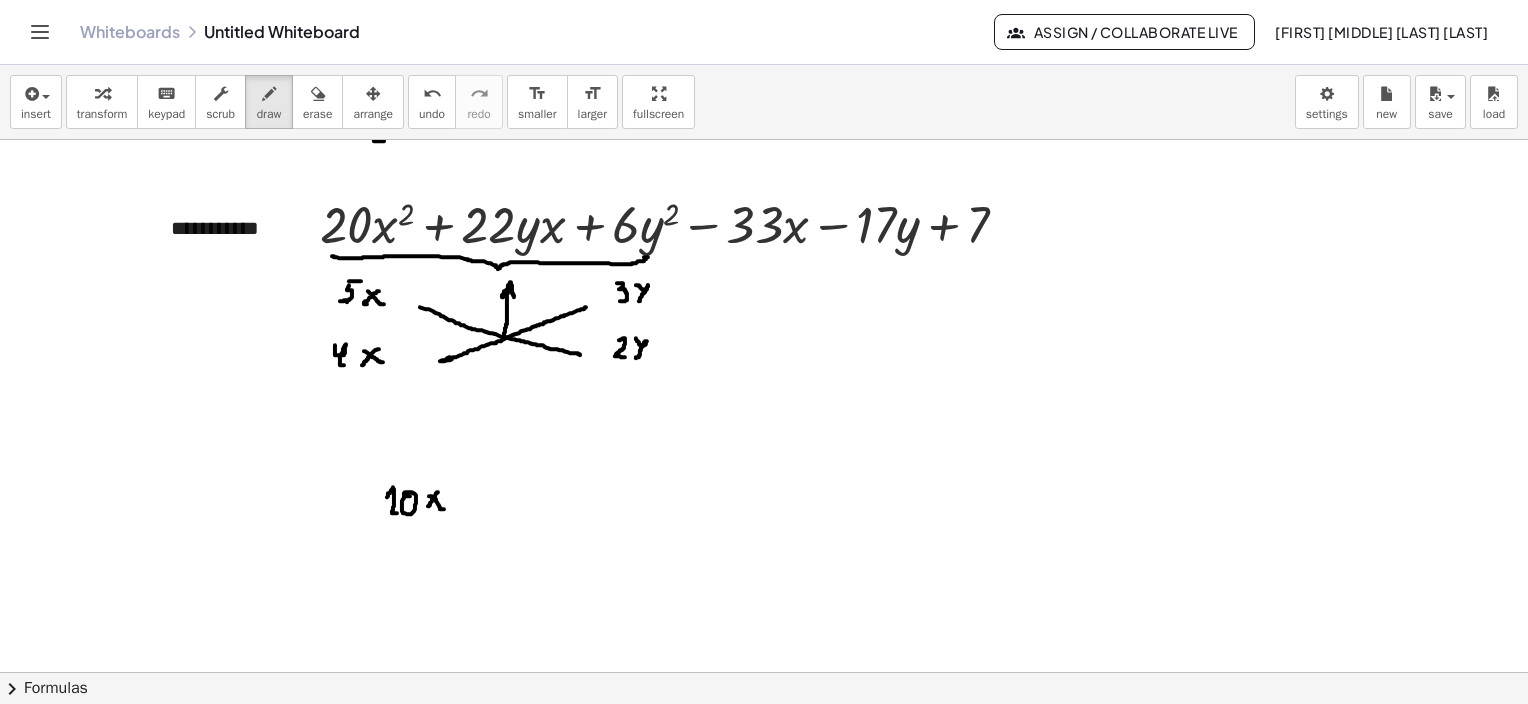 drag, startPoint x: 438, startPoint y: 491, endPoint x: 441, endPoint y: 505, distance: 14.3178215 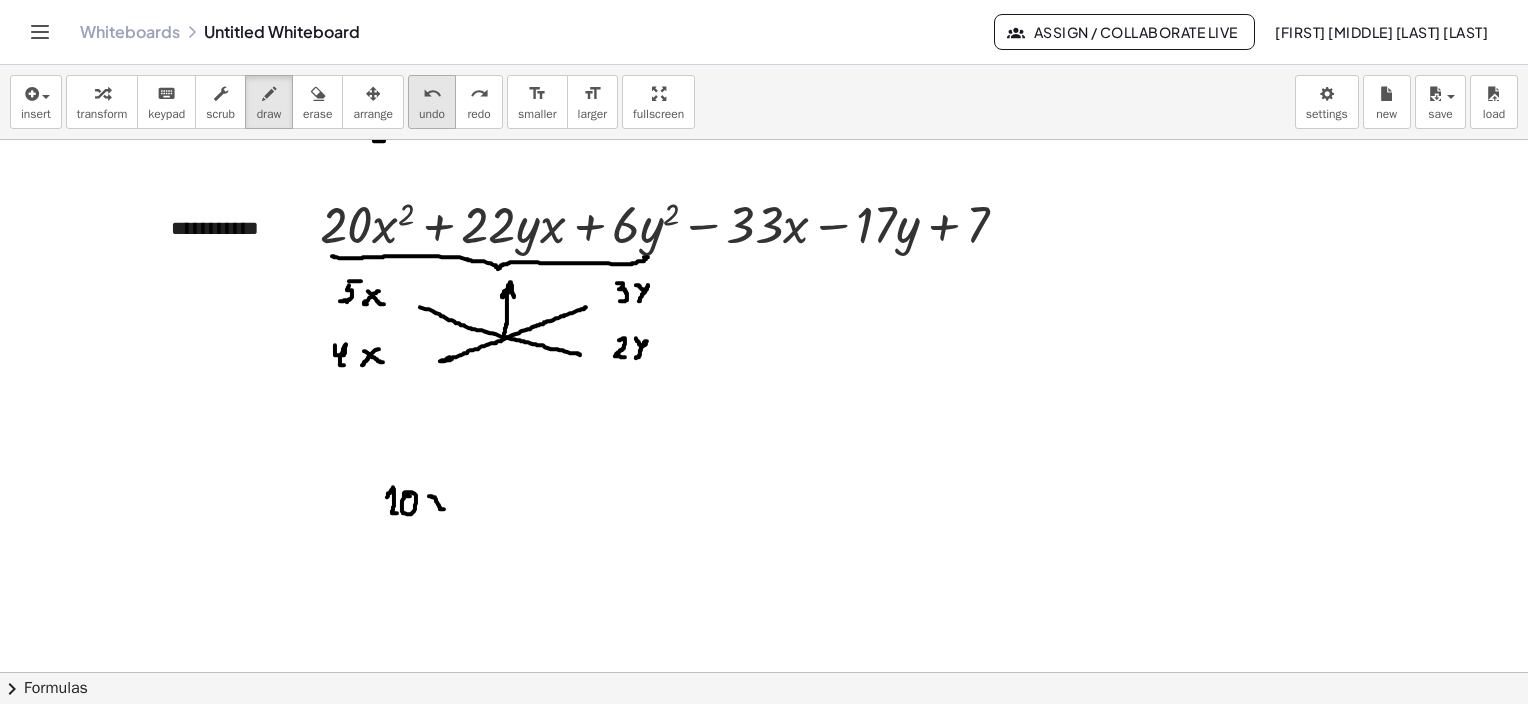 drag, startPoint x: 438, startPoint y: 113, endPoint x: 429, endPoint y: 179, distance: 66.61081 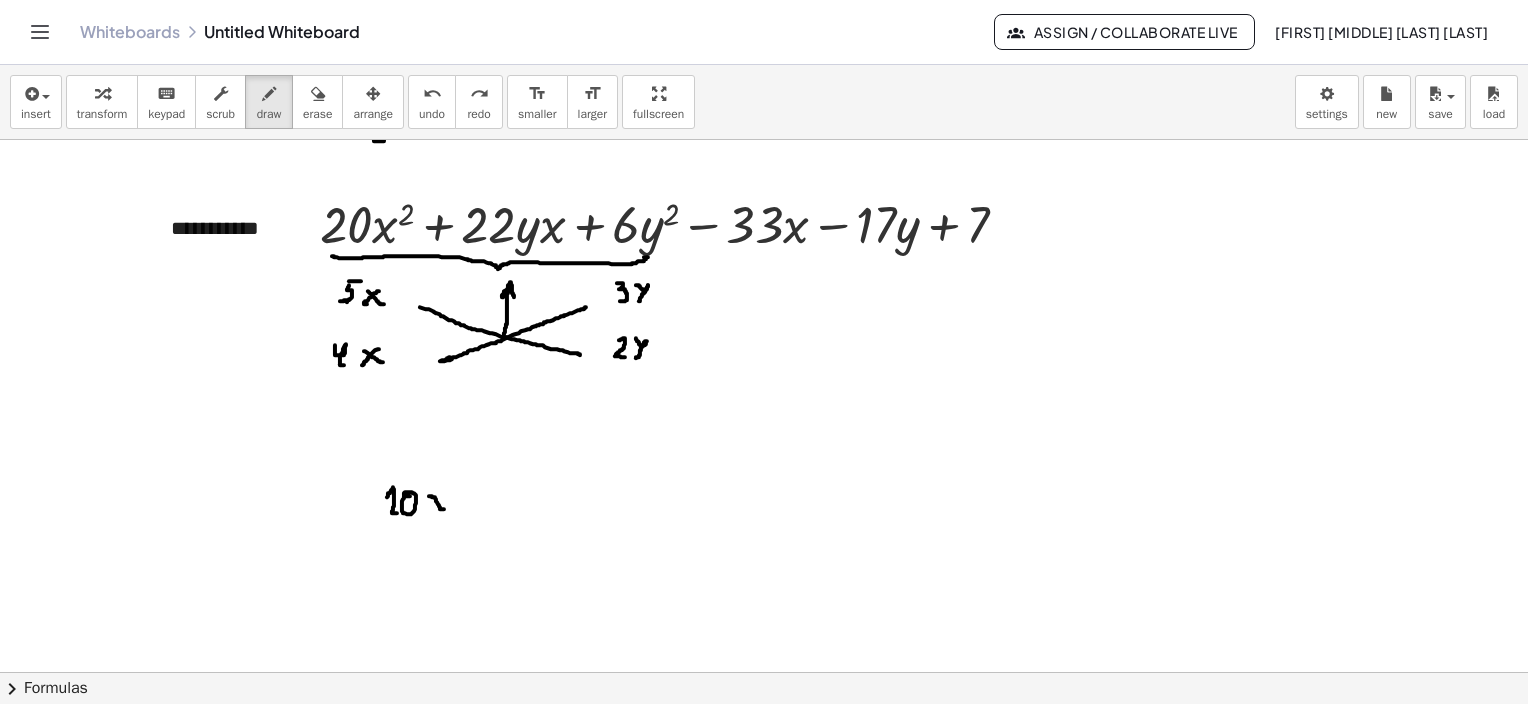 click on "undo" at bounding box center [432, 114] 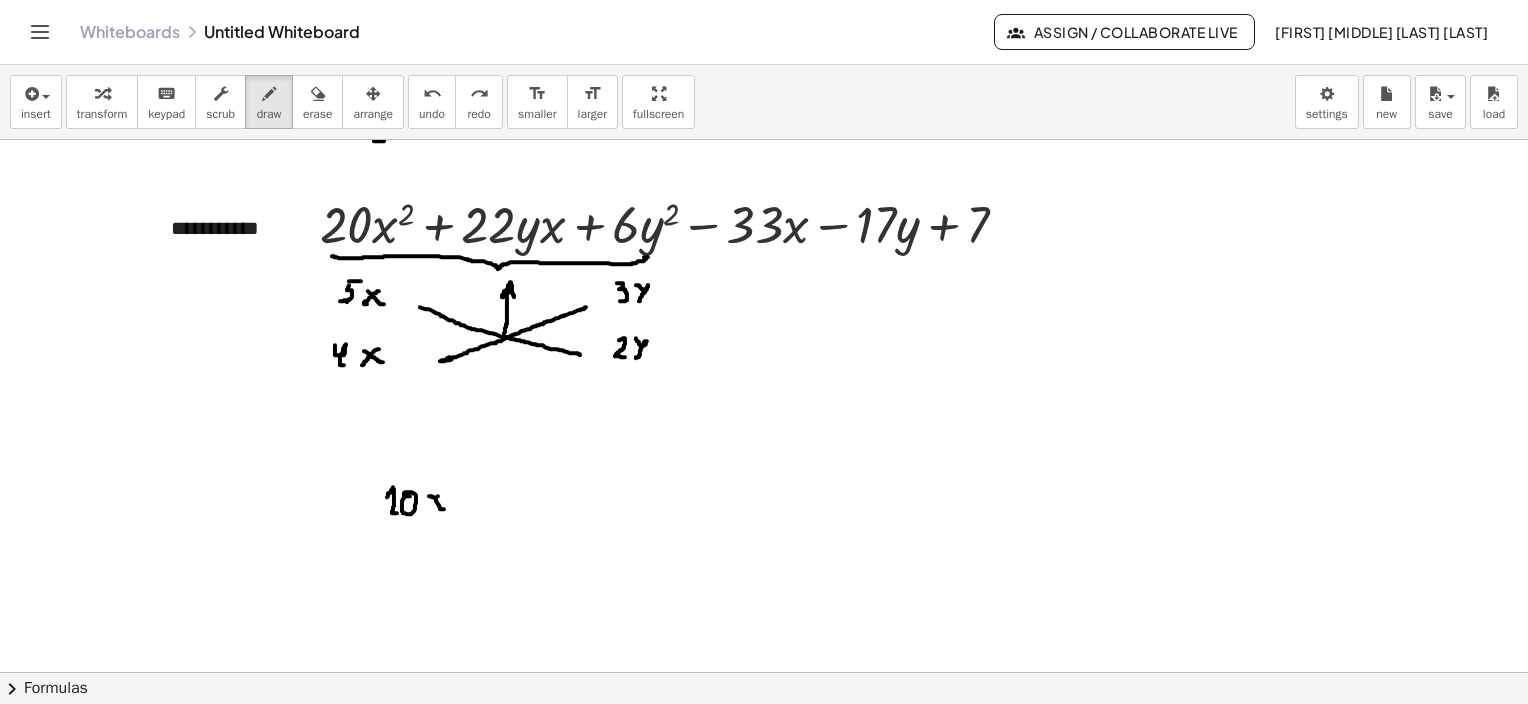 click at bounding box center (764, 122) 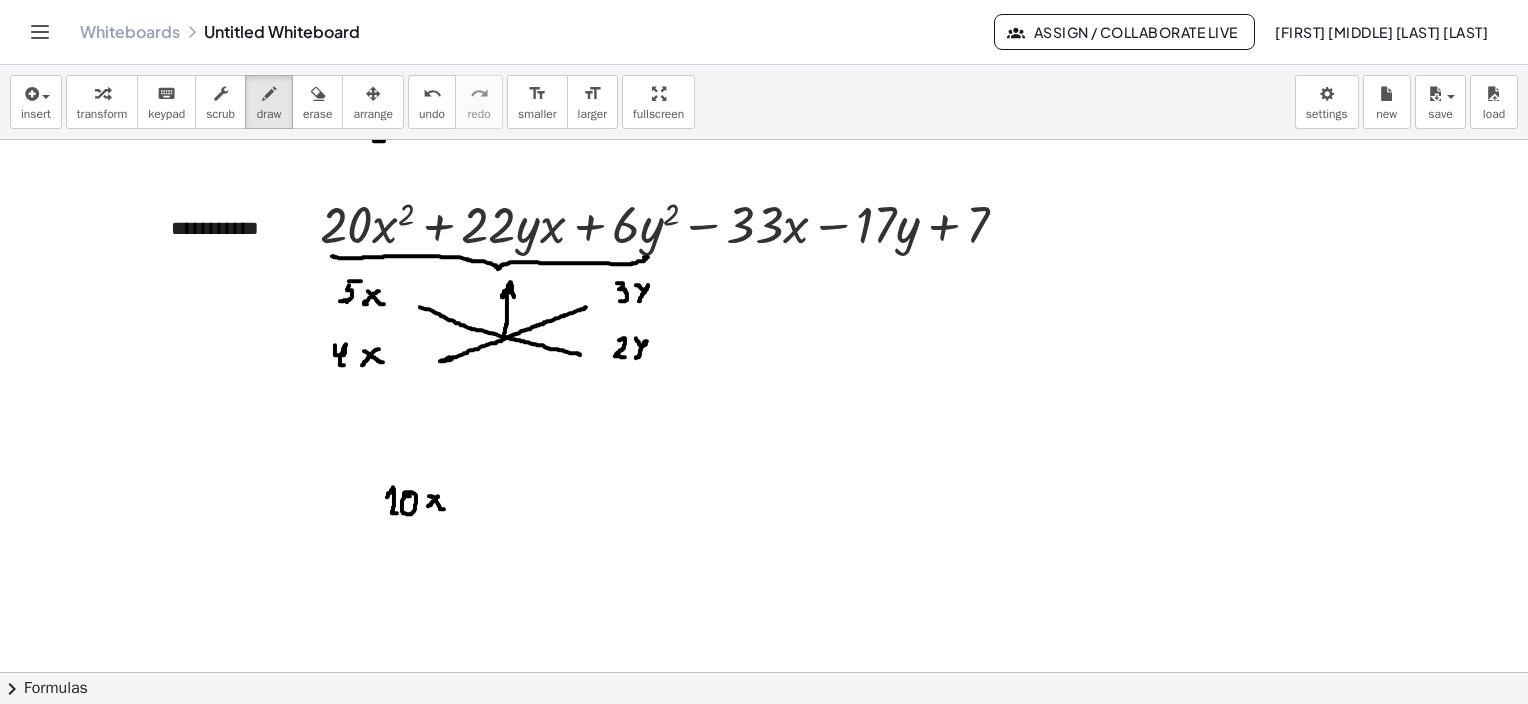 click at bounding box center [764, 122] 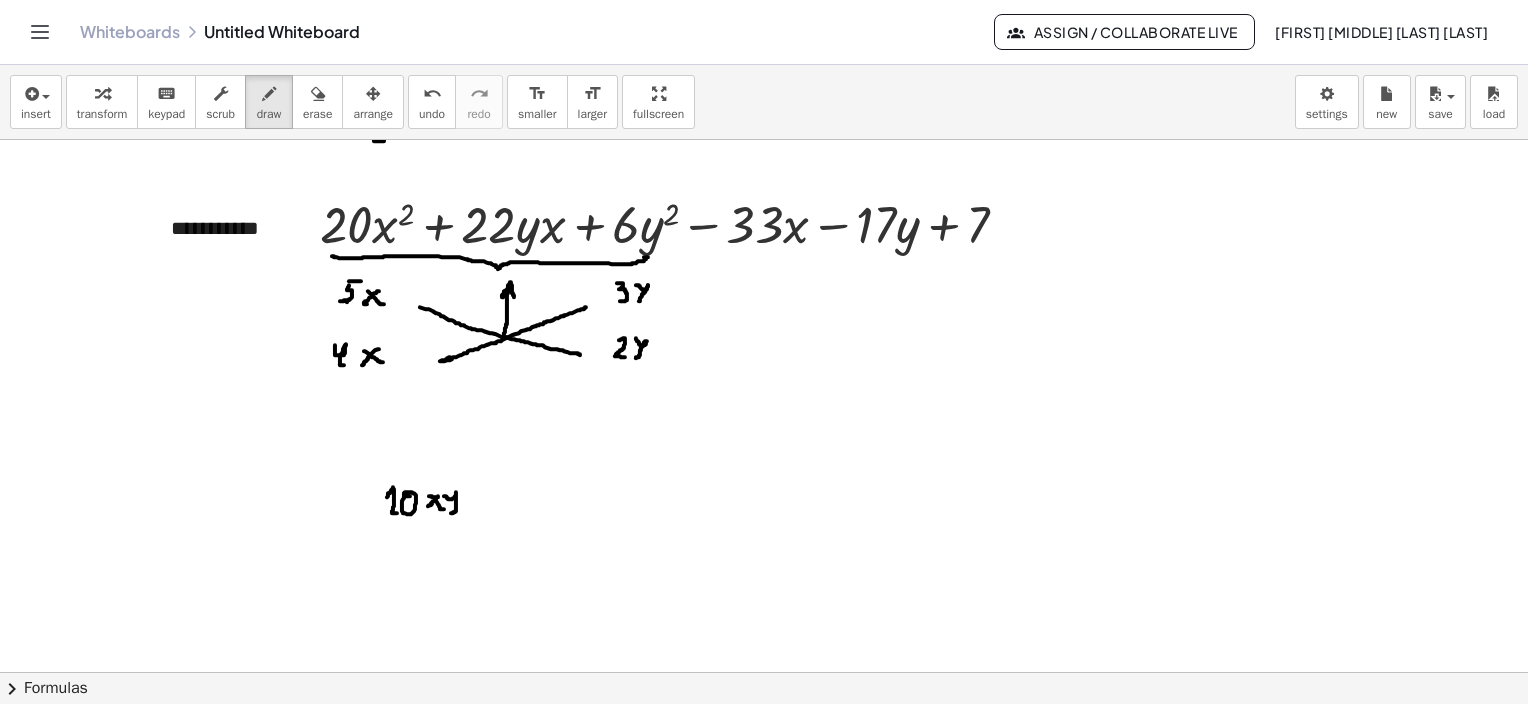 click at bounding box center [764, 122] 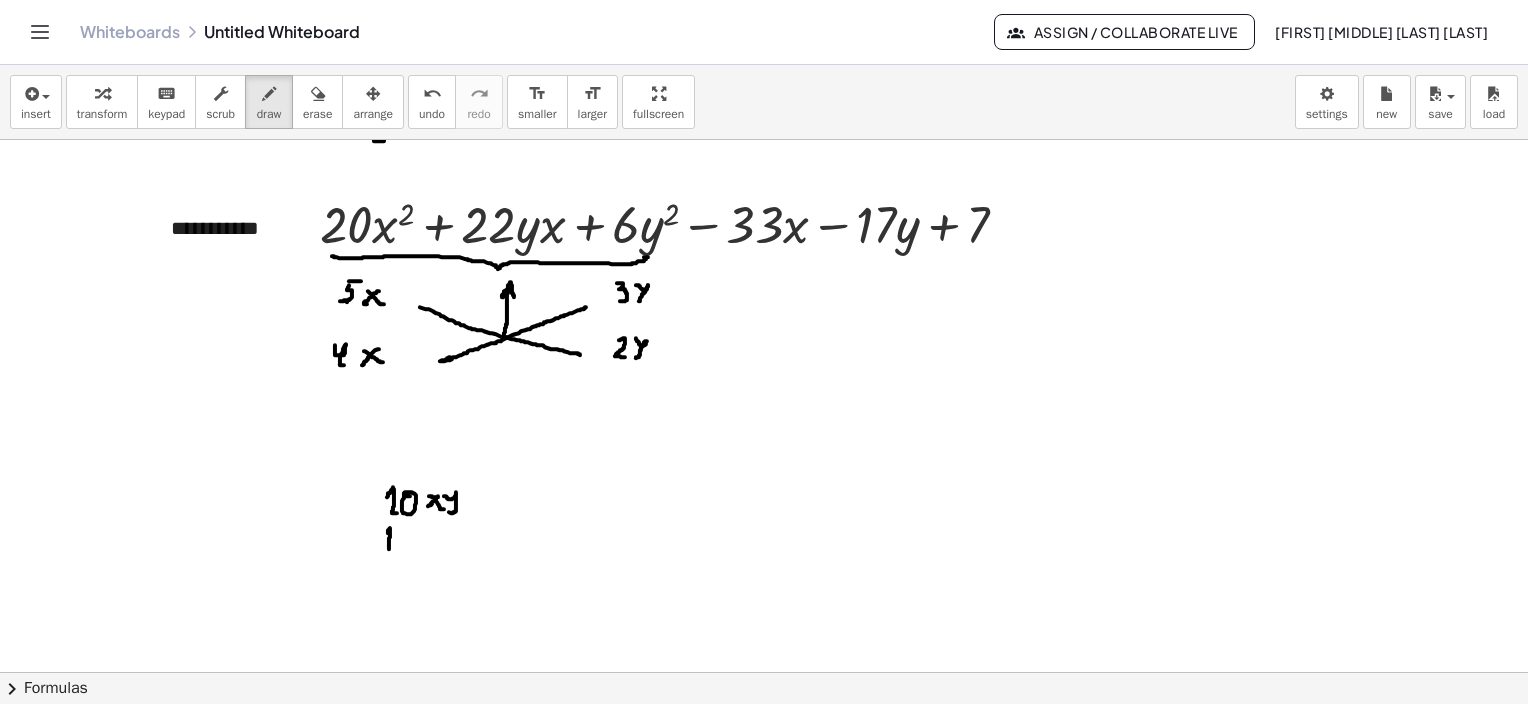 drag, startPoint x: 388, startPoint y: 532, endPoint x: 387, endPoint y: 548, distance: 16.03122 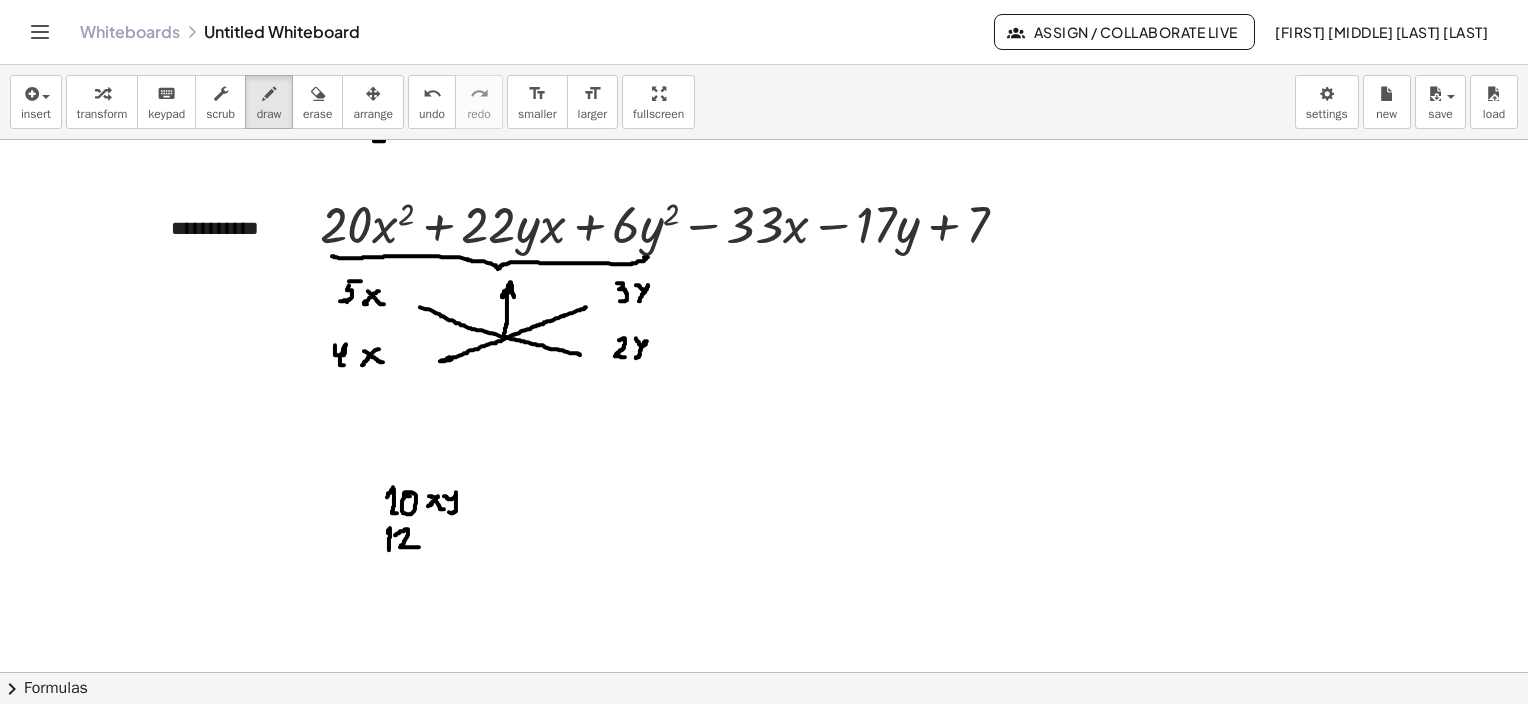 drag, startPoint x: 395, startPoint y: 534, endPoint x: 430, endPoint y: 546, distance: 37 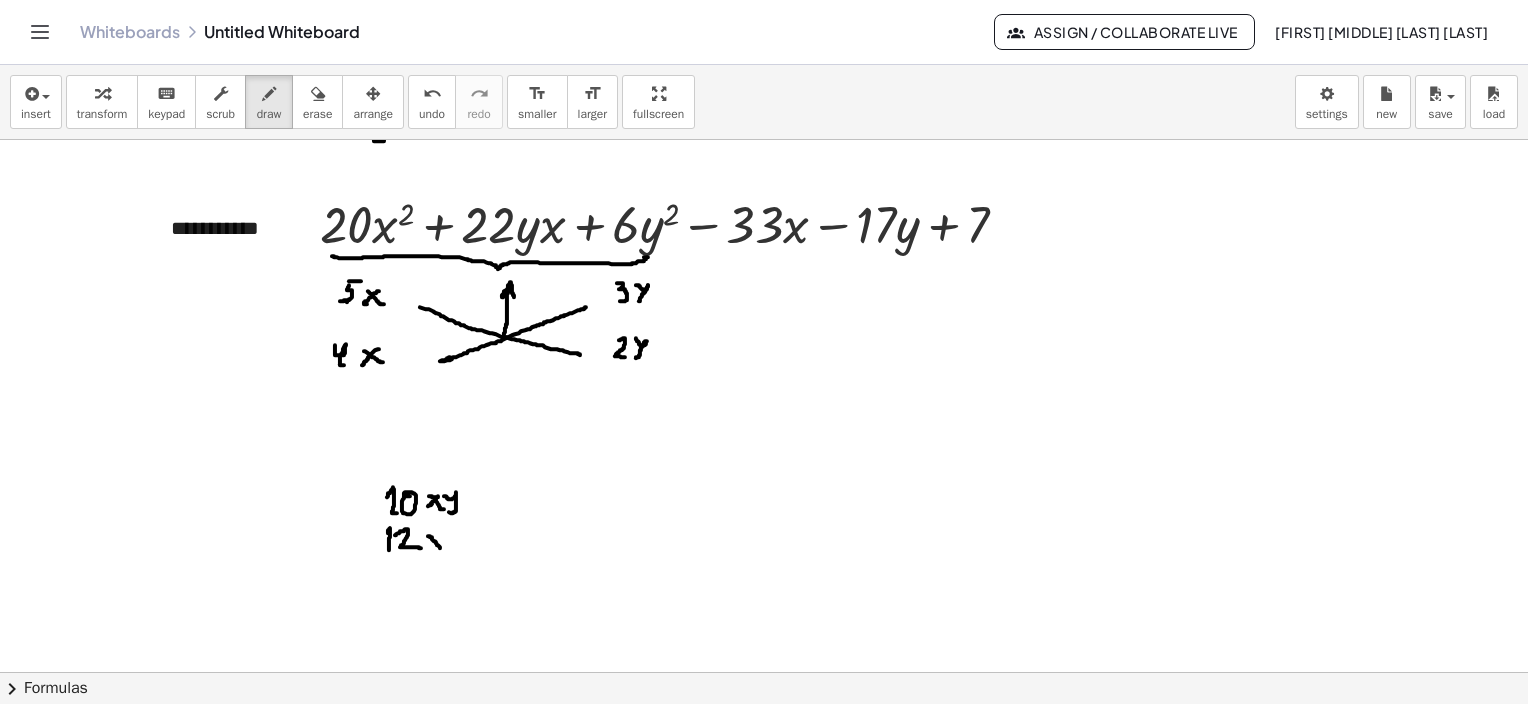 drag, startPoint x: 428, startPoint y: 535, endPoint x: 441, endPoint y: 548, distance: 18.384777 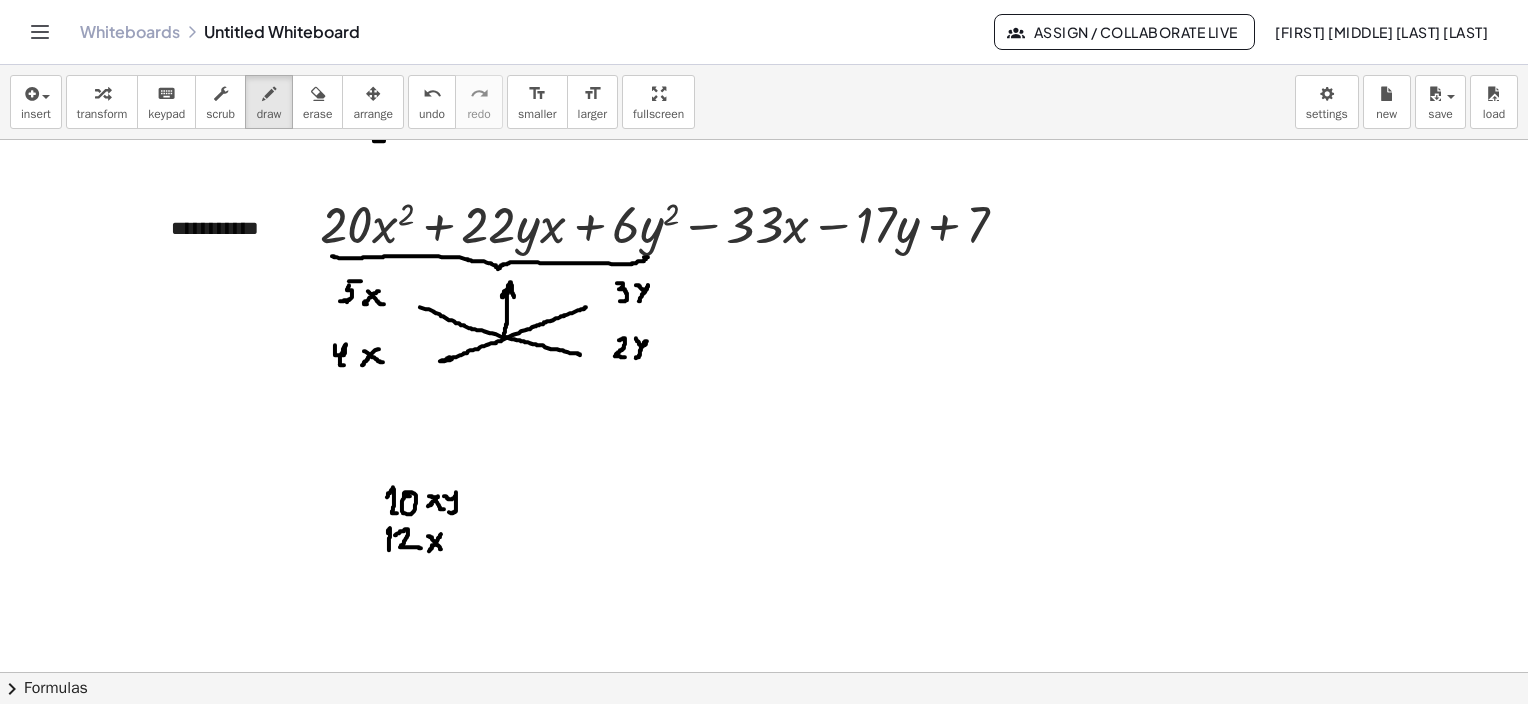 drag, startPoint x: 441, startPoint y: 533, endPoint x: 437, endPoint y: 550, distance: 17.464249 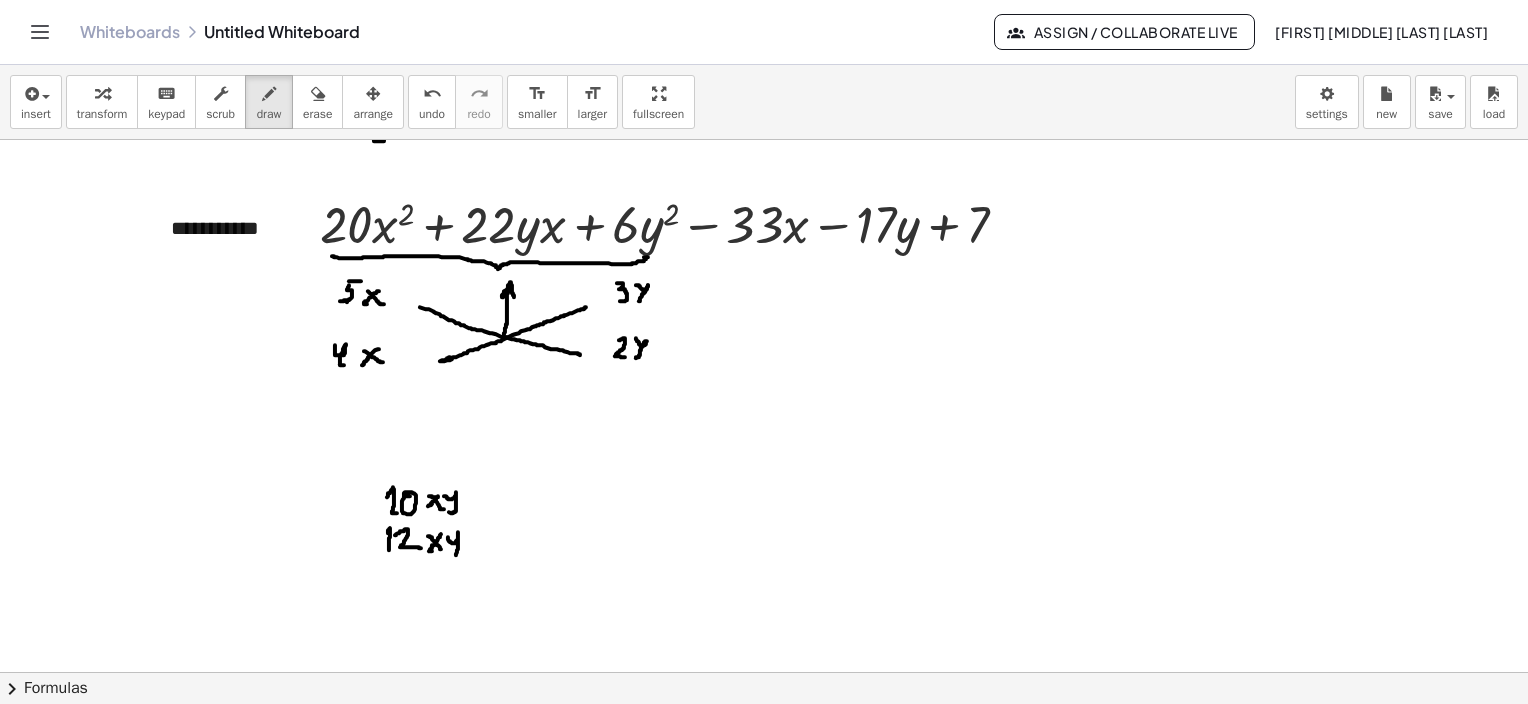 drag, startPoint x: 448, startPoint y: 536, endPoint x: 456, endPoint y: 556, distance: 21.540659 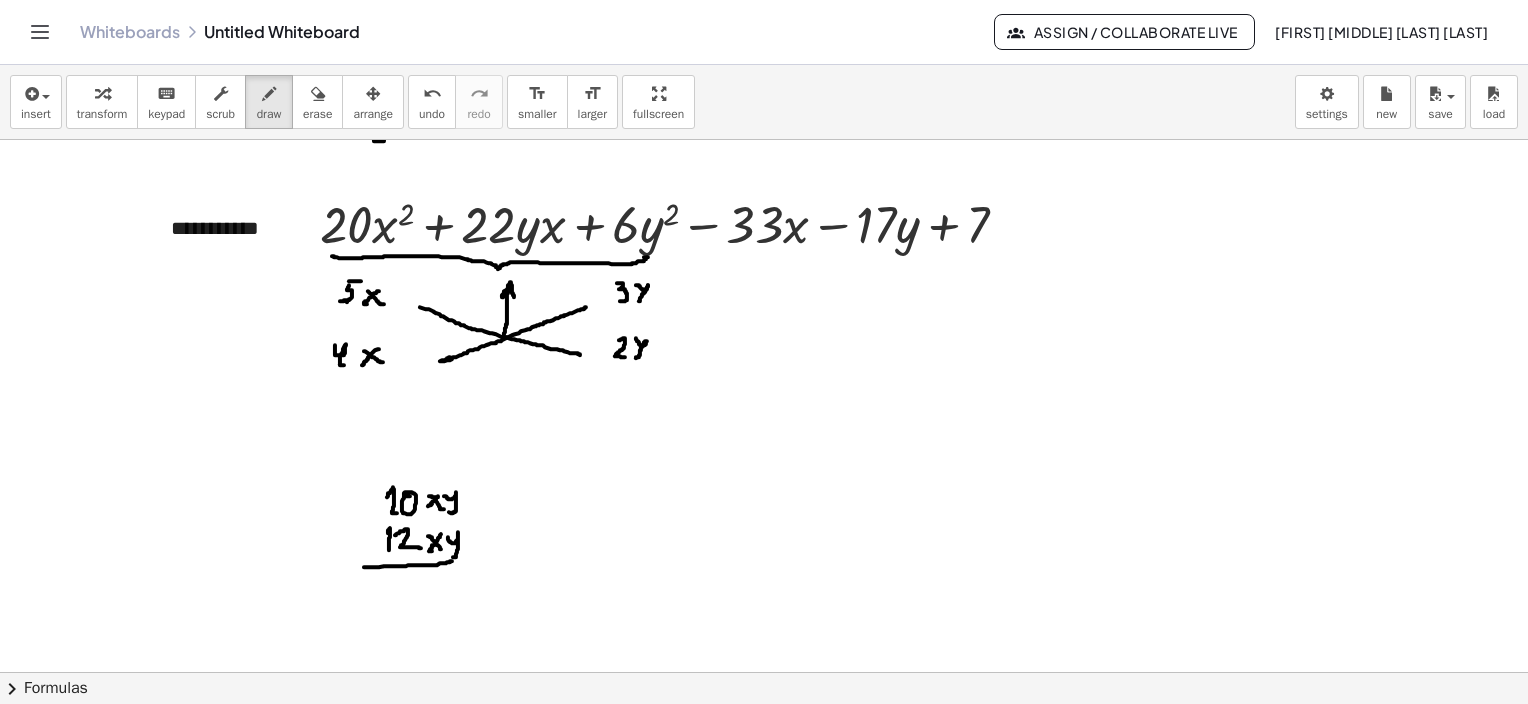 drag, startPoint x: 364, startPoint y: 566, endPoint x: 450, endPoint y: 560, distance: 86.209045 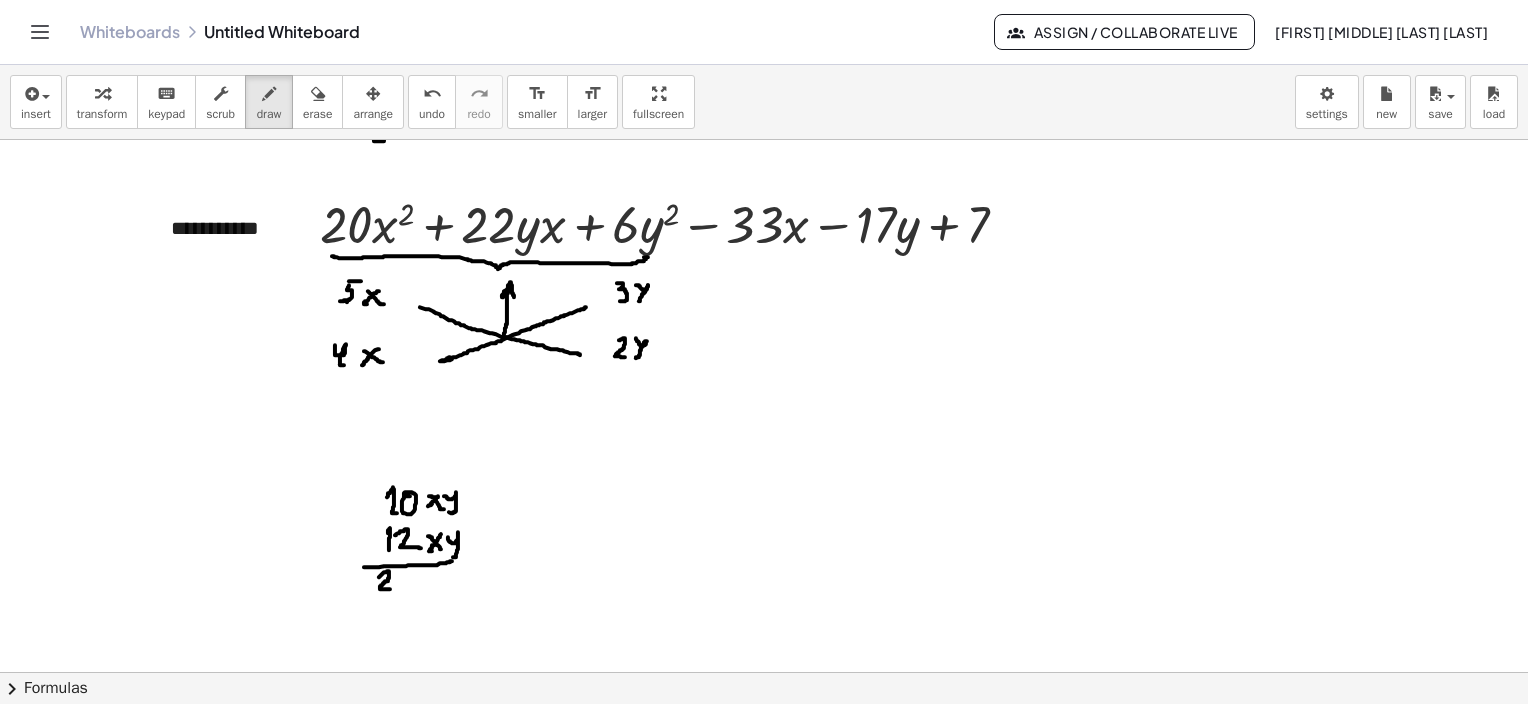 drag, startPoint x: 379, startPoint y: 576, endPoint x: 390, endPoint y: 588, distance: 16.27882 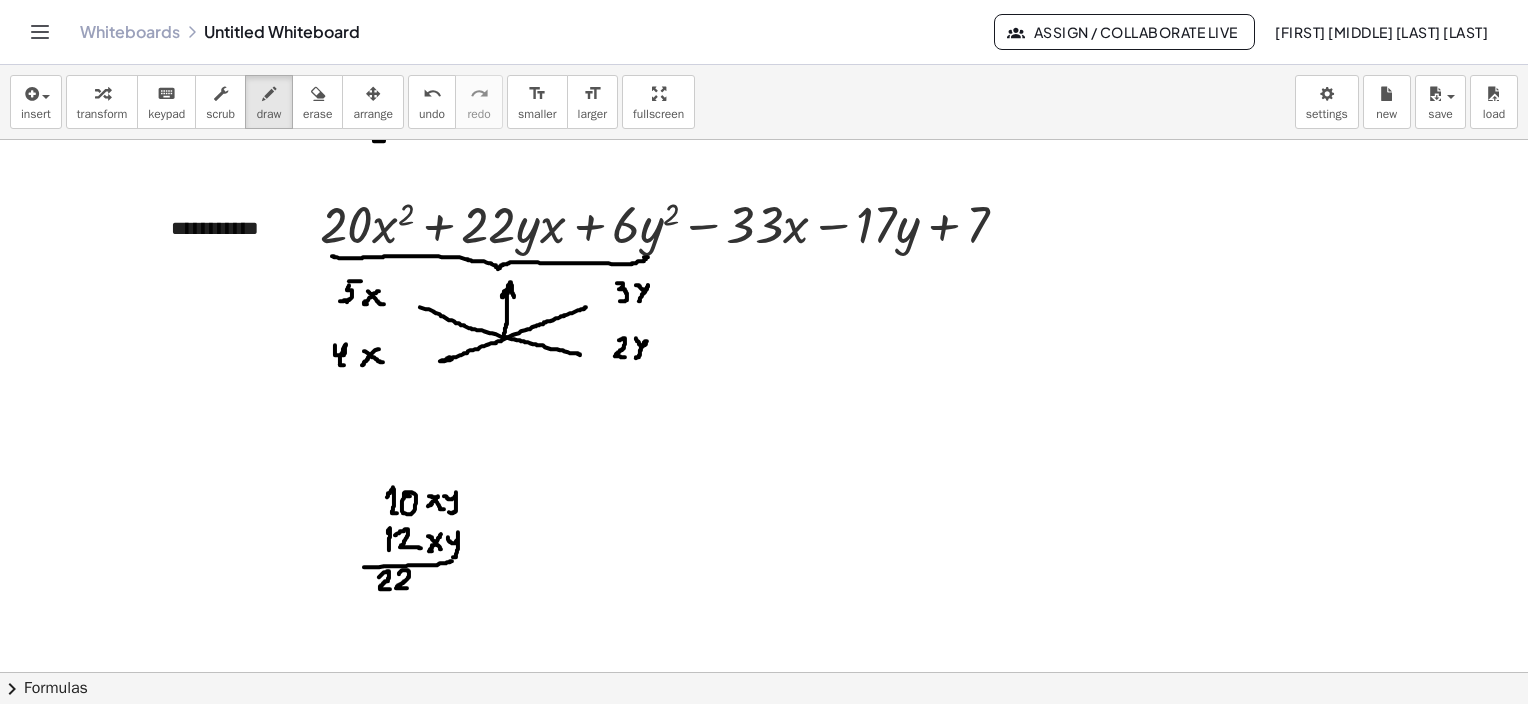 drag, startPoint x: 399, startPoint y: 573, endPoint x: 407, endPoint y: 587, distance: 16.124516 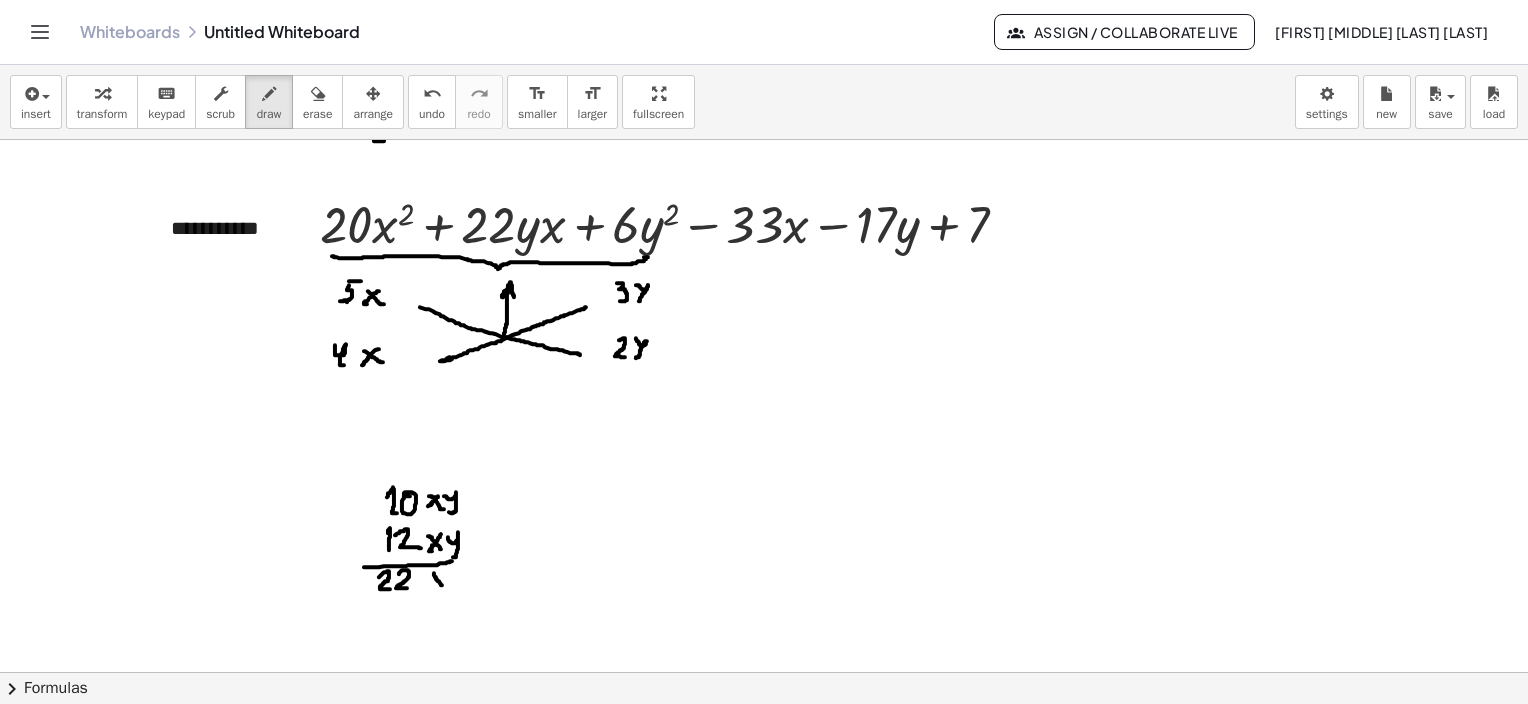 drag, startPoint x: 434, startPoint y: 572, endPoint x: 442, endPoint y: 584, distance: 14.422205 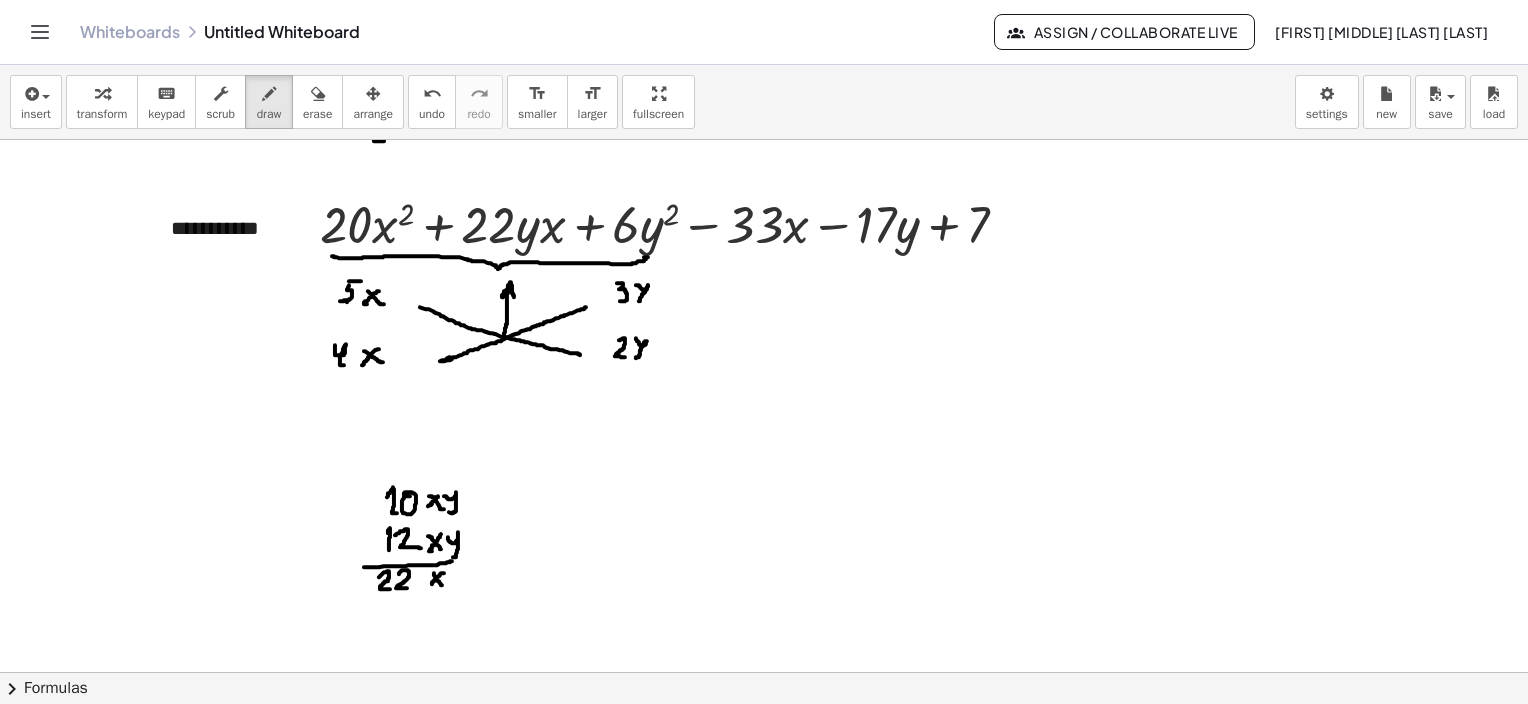 drag, startPoint x: 444, startPoint y: 572, endPoint x: 433, endPoint y: 583, distance: 15.556349 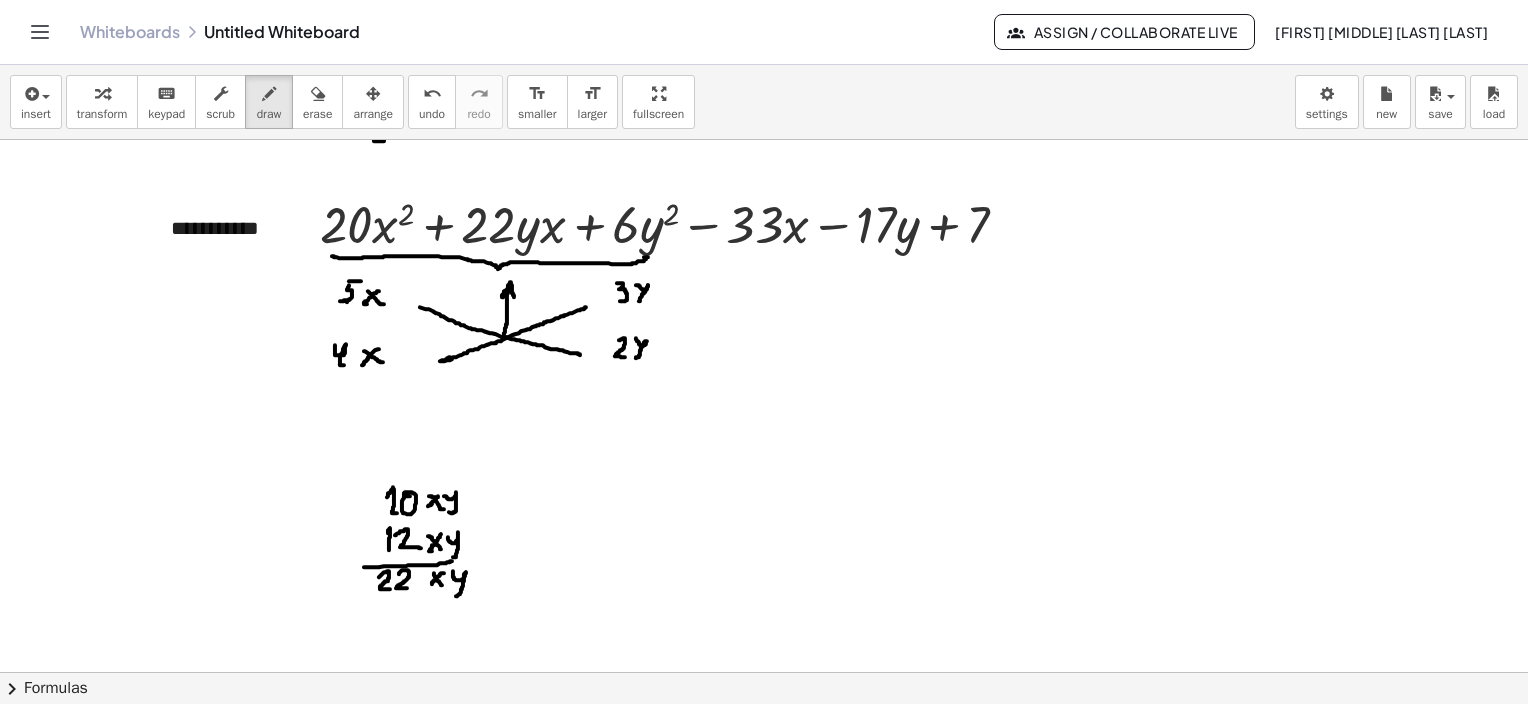drag, startPoint x: 453, startPoint y: 570, endPoint x: 456, endPoint y: 595, distance: 25.179358 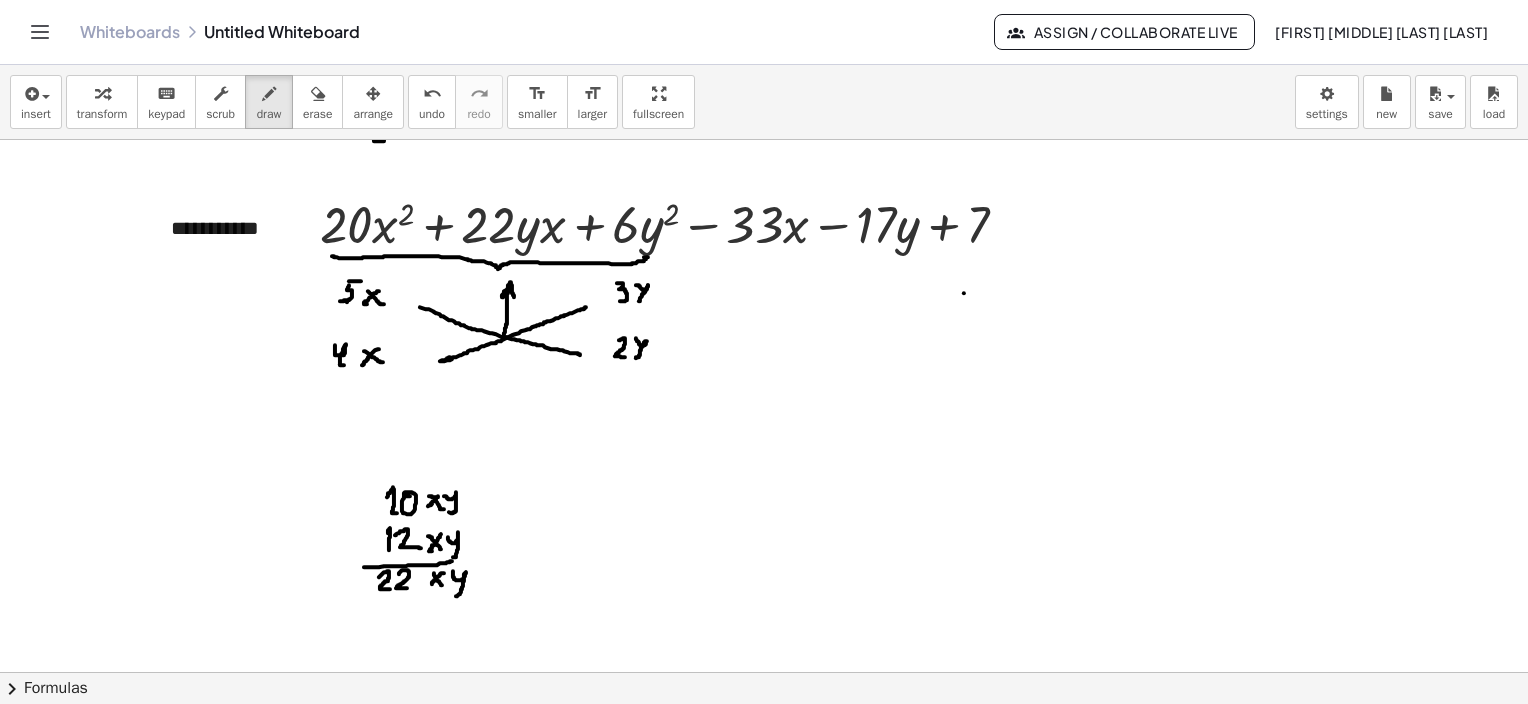 click at bounding box center [764, 122] 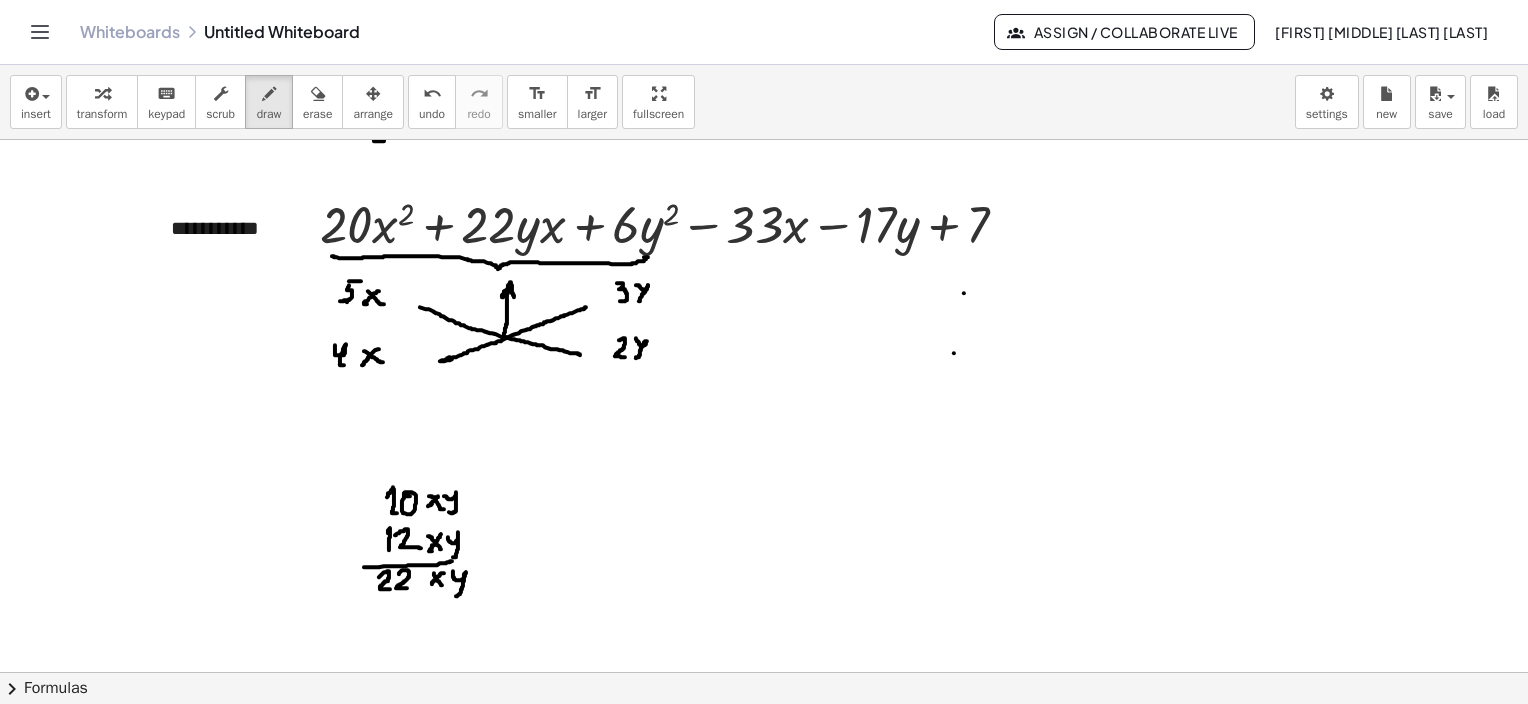 click at bounding box center [764, 122] 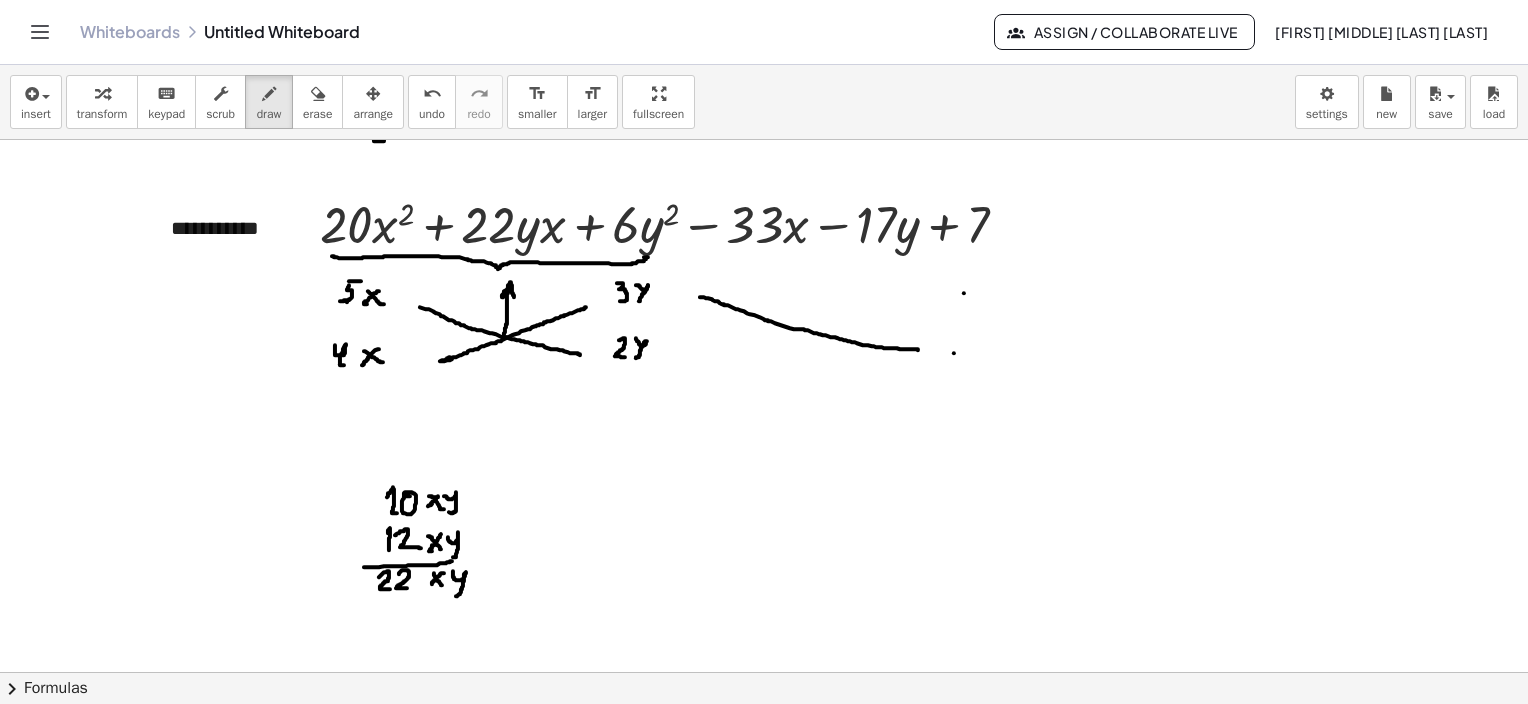 drag, startPoint x: 700, startPoint y: 296, endPoint x: 887, endPoint y: 358, distance: 197.01015 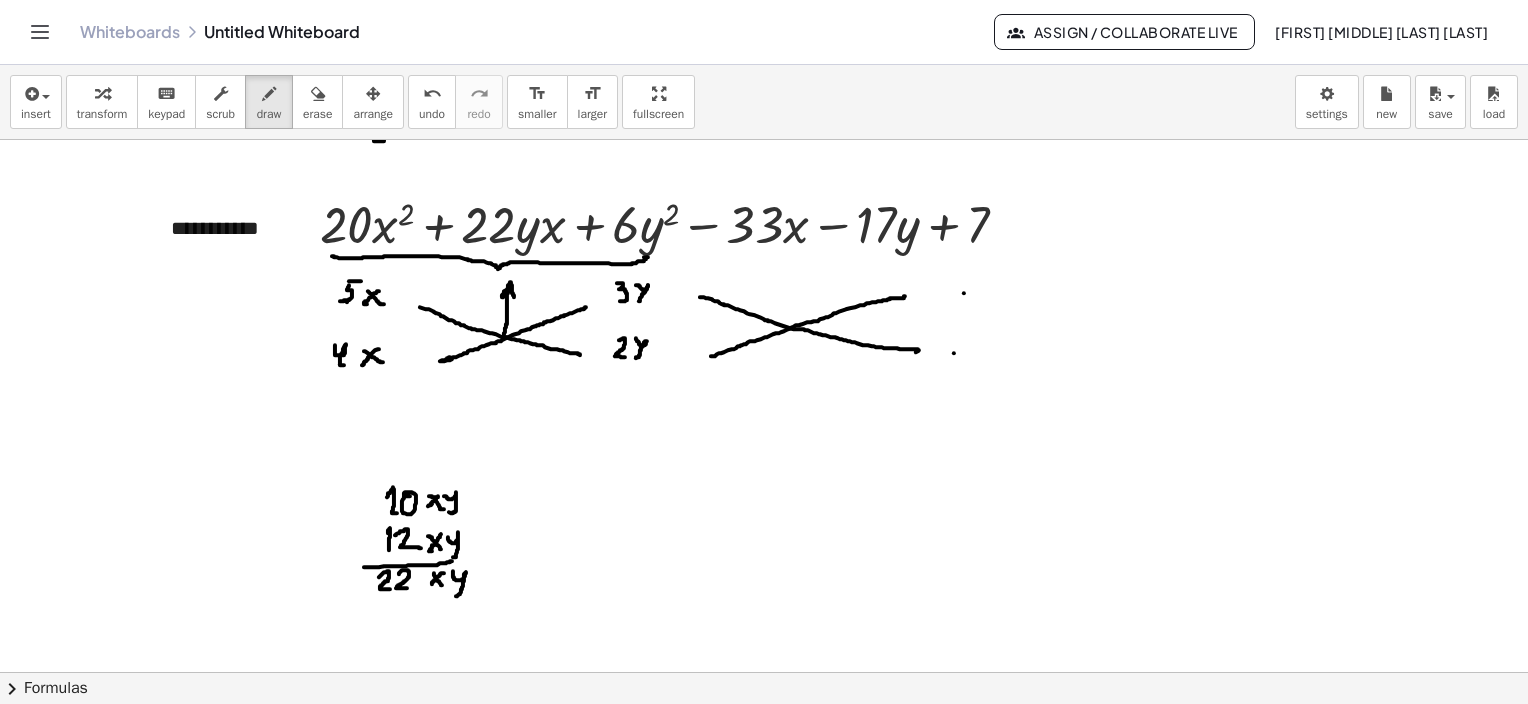 drag, startPoint x: 711, startPoint y: 355, endPoint x: 893, endPoint y: 296, distance: 191.32433 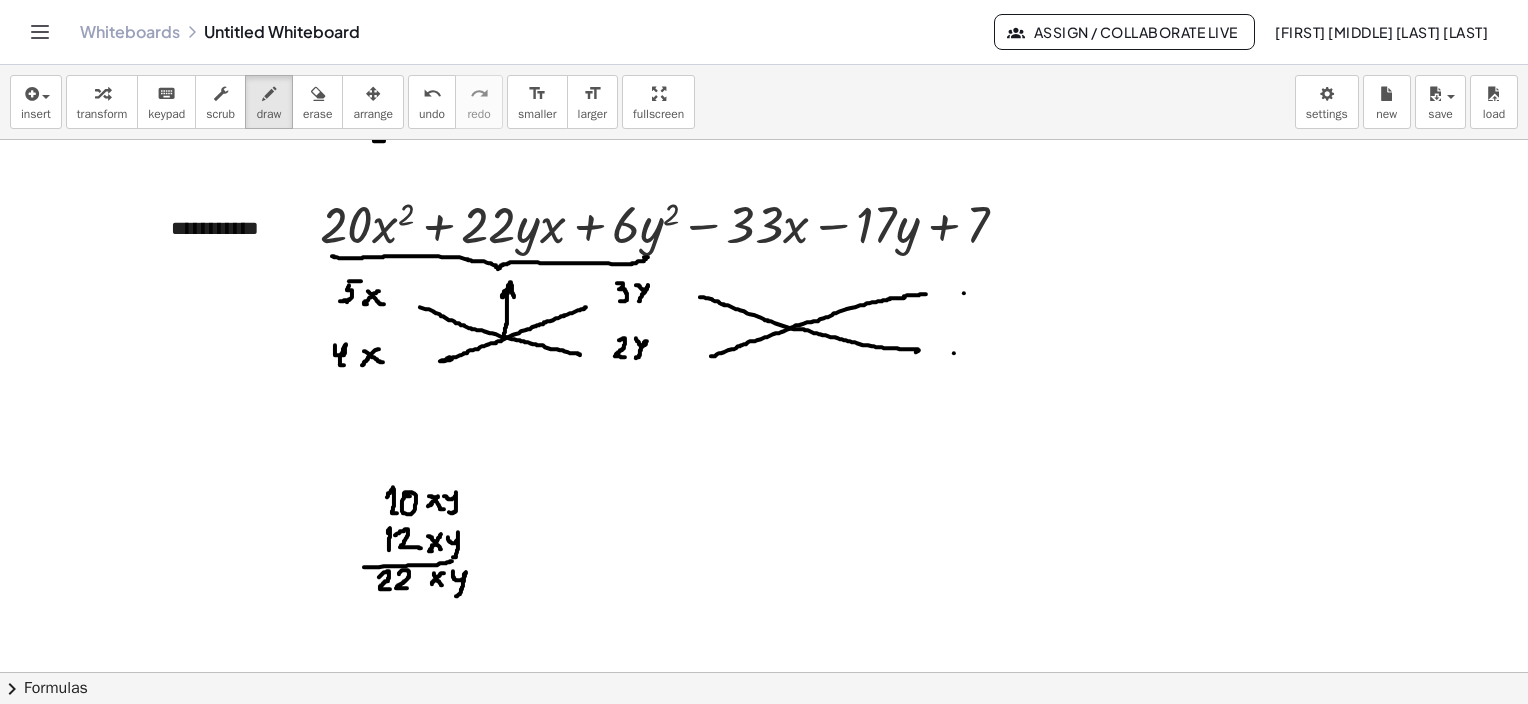 drag, startPoint x: 907, startPoint y: 294, endPoint x: 920, endPoint y: 292, distance: 13.152946 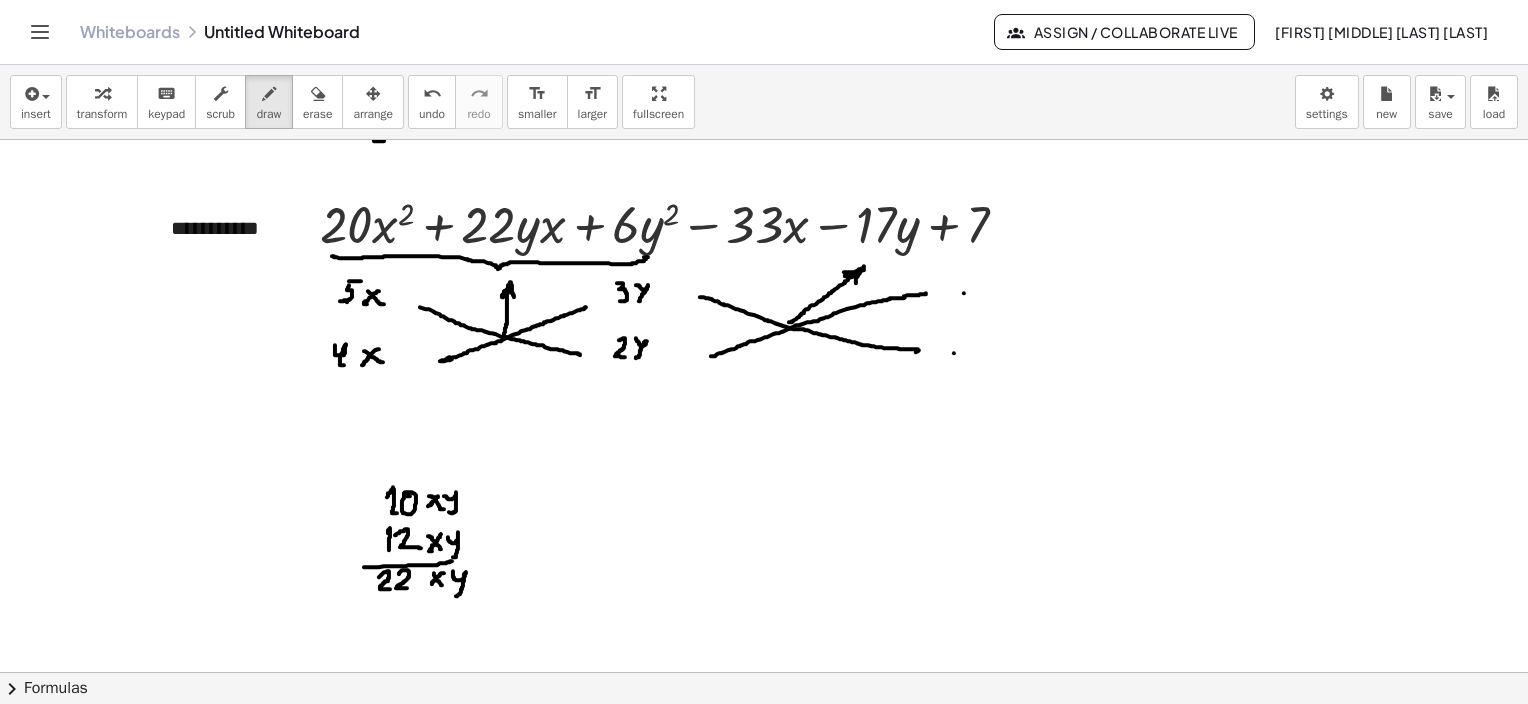 drag, startPoint x: 789, startPoint y: 321, endPoint x: 837, endPoint y: 276, distance: 65.795135 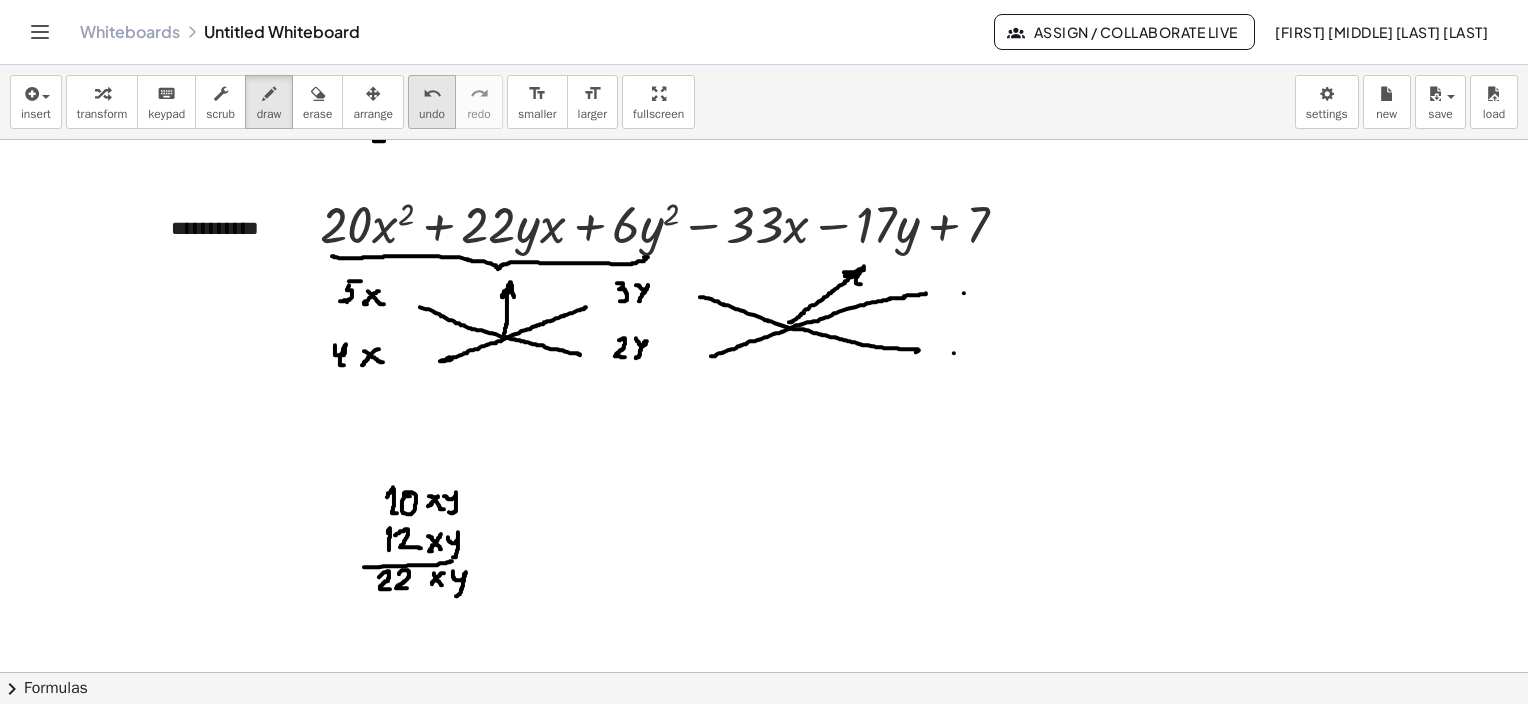 click on "undo" at bounding box center [432, 114] 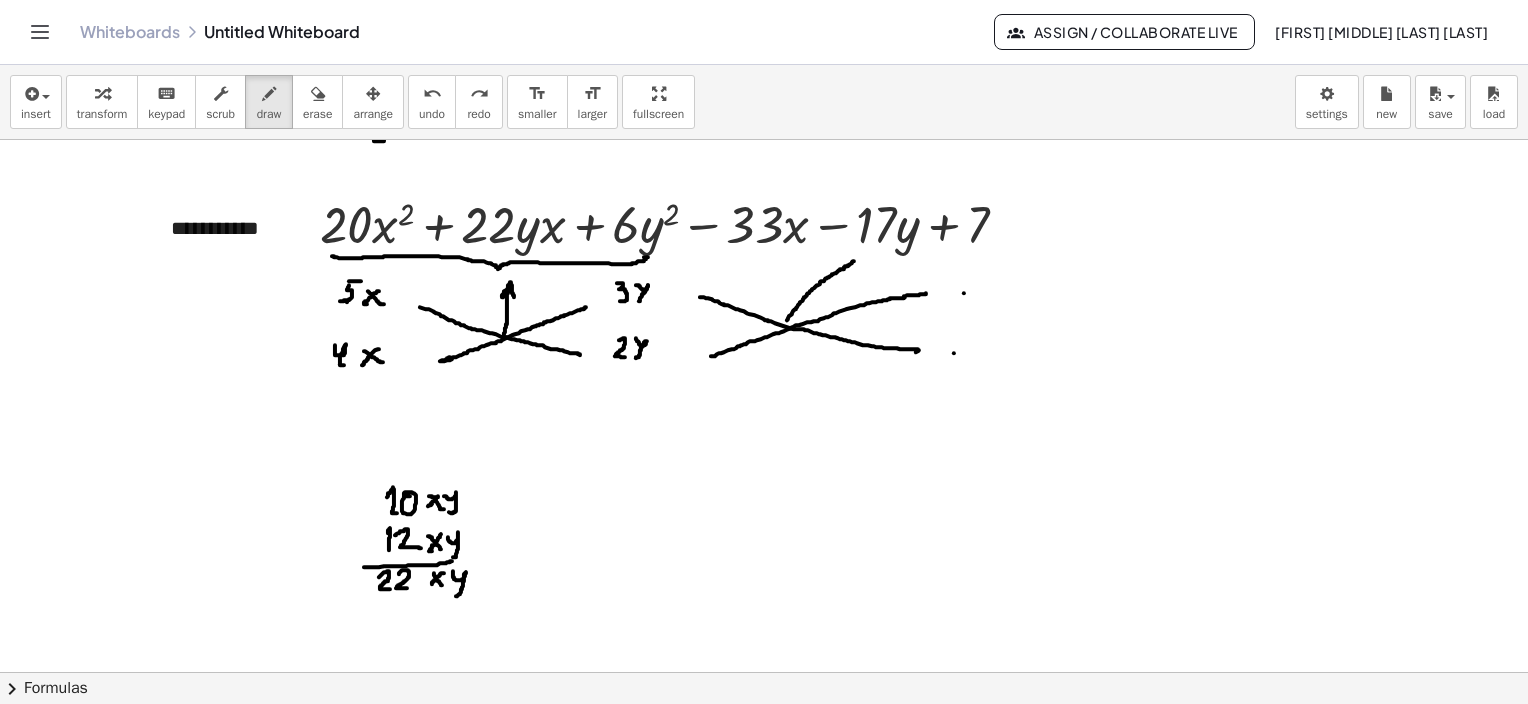 drag, startPoint x: 787, startPoint y: 319, endPoint x: 854, endPoint y: 260, distance: 89.27486 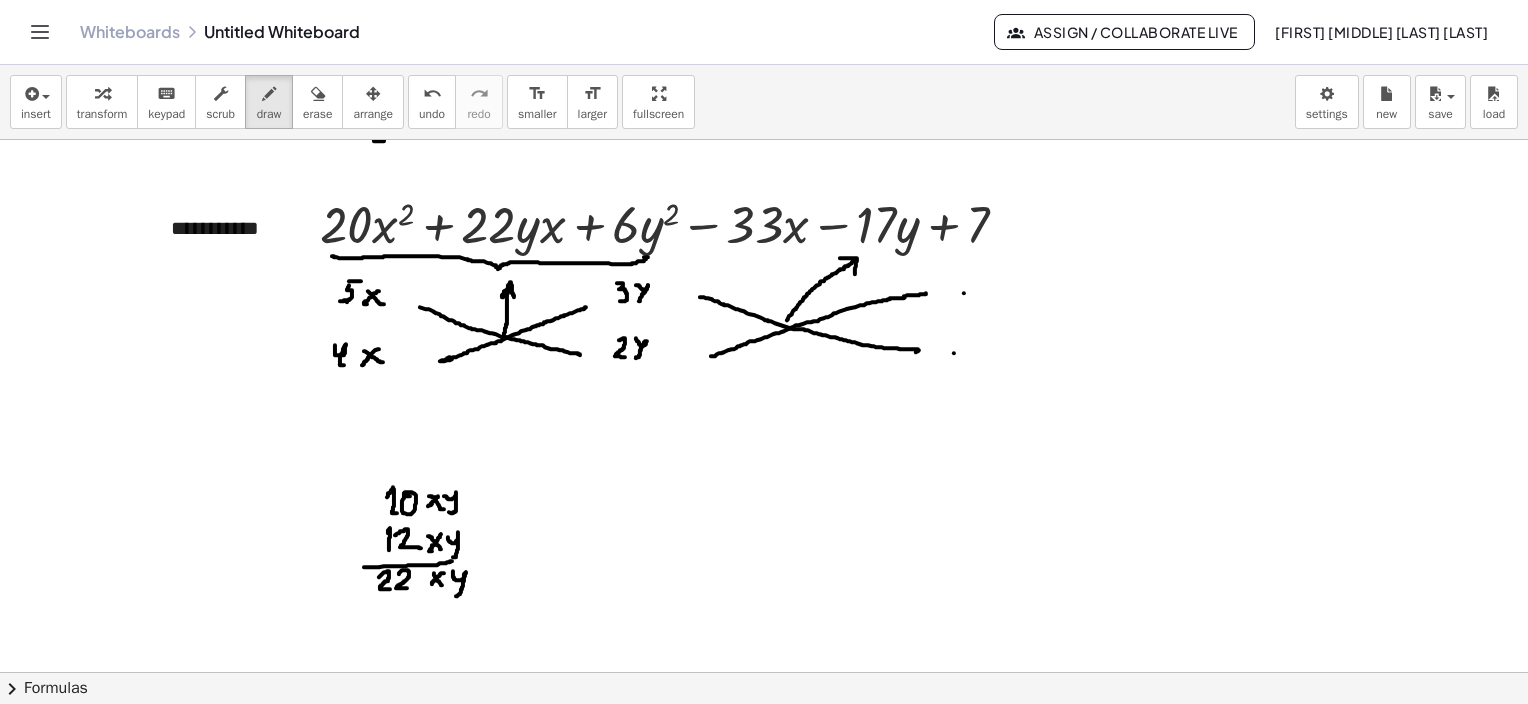 click at bounding box center [764, 122] 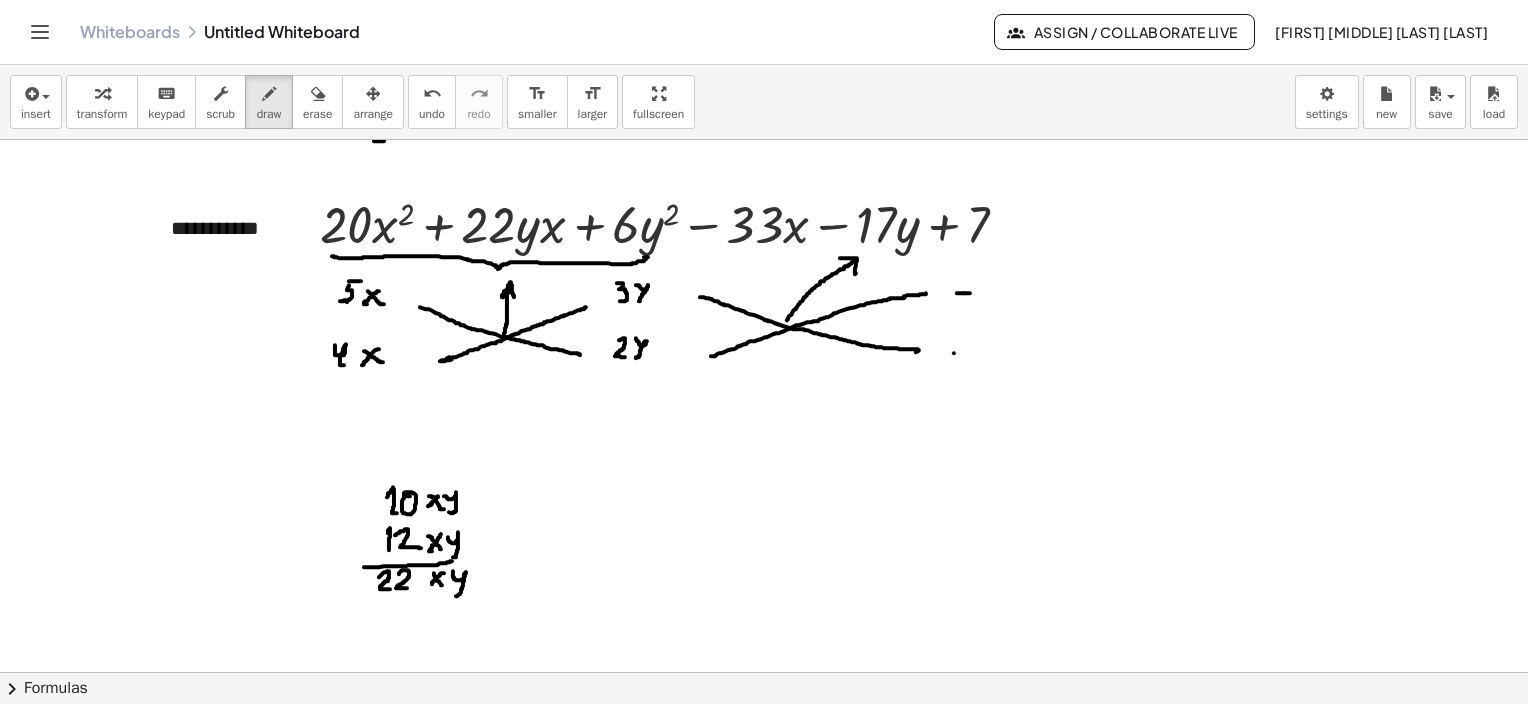 drag, startPoint x: 957, startPoint y: 292, endPoint x: 970, endPoint y: 292, distance: 13 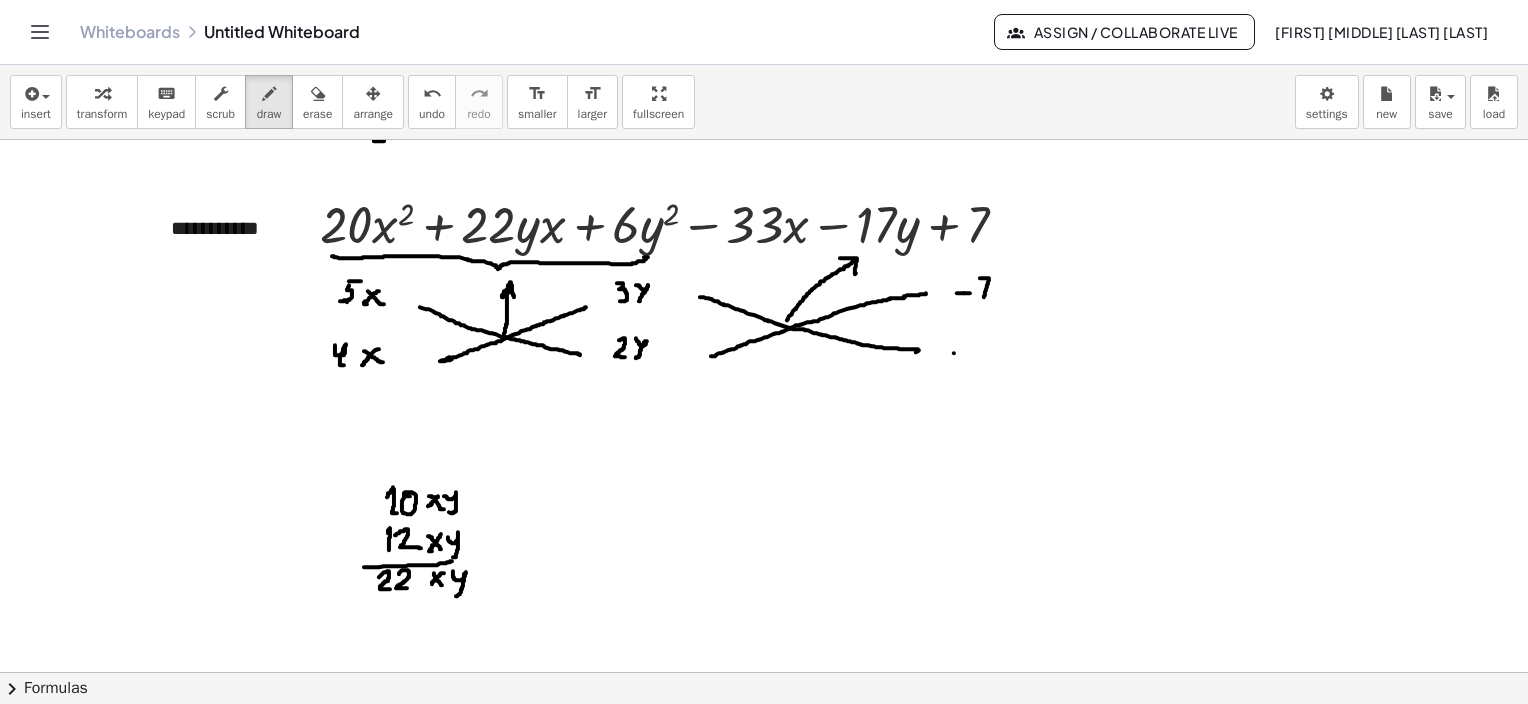 drag, startPoint x: 980, startPoint y: 277, endPoint x: 984, endPoint y: 300, distance: 23.345236 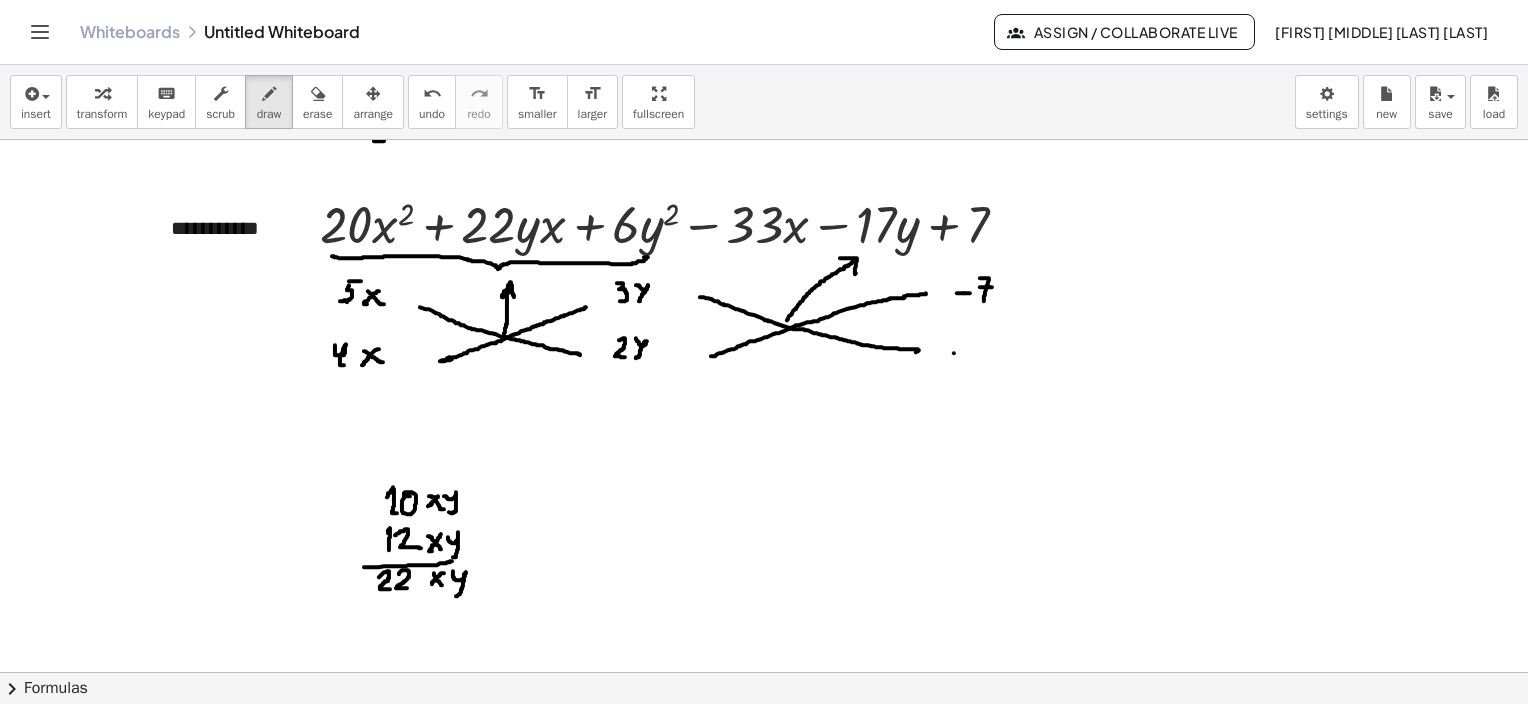drag, startPoint x: 980, startPoint y: 286, endPoint x: 992, endPoint y: 286, distance: 12 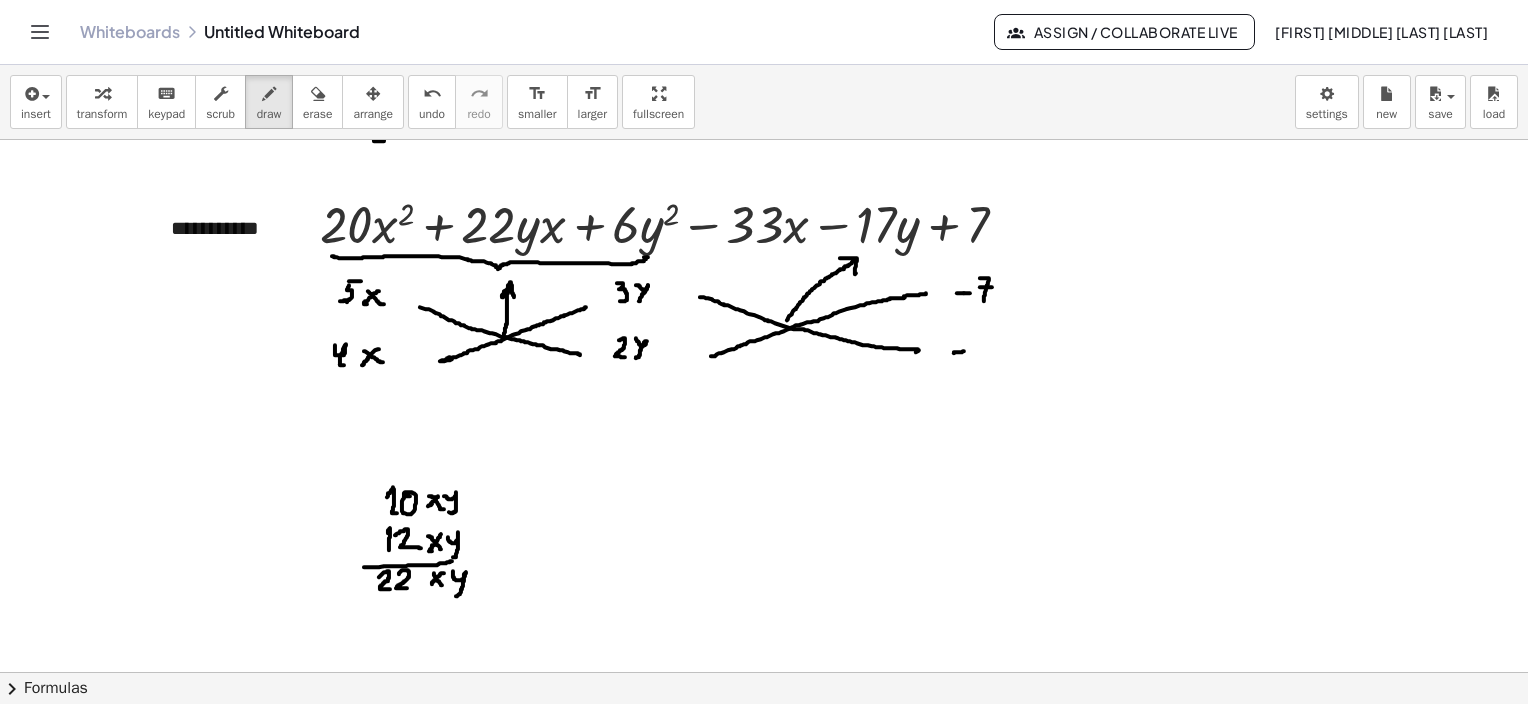 drag, startPoint x: 954, startPoint y: 351, endPoint x: 964, endPoint y: 350, distance: 10.049875 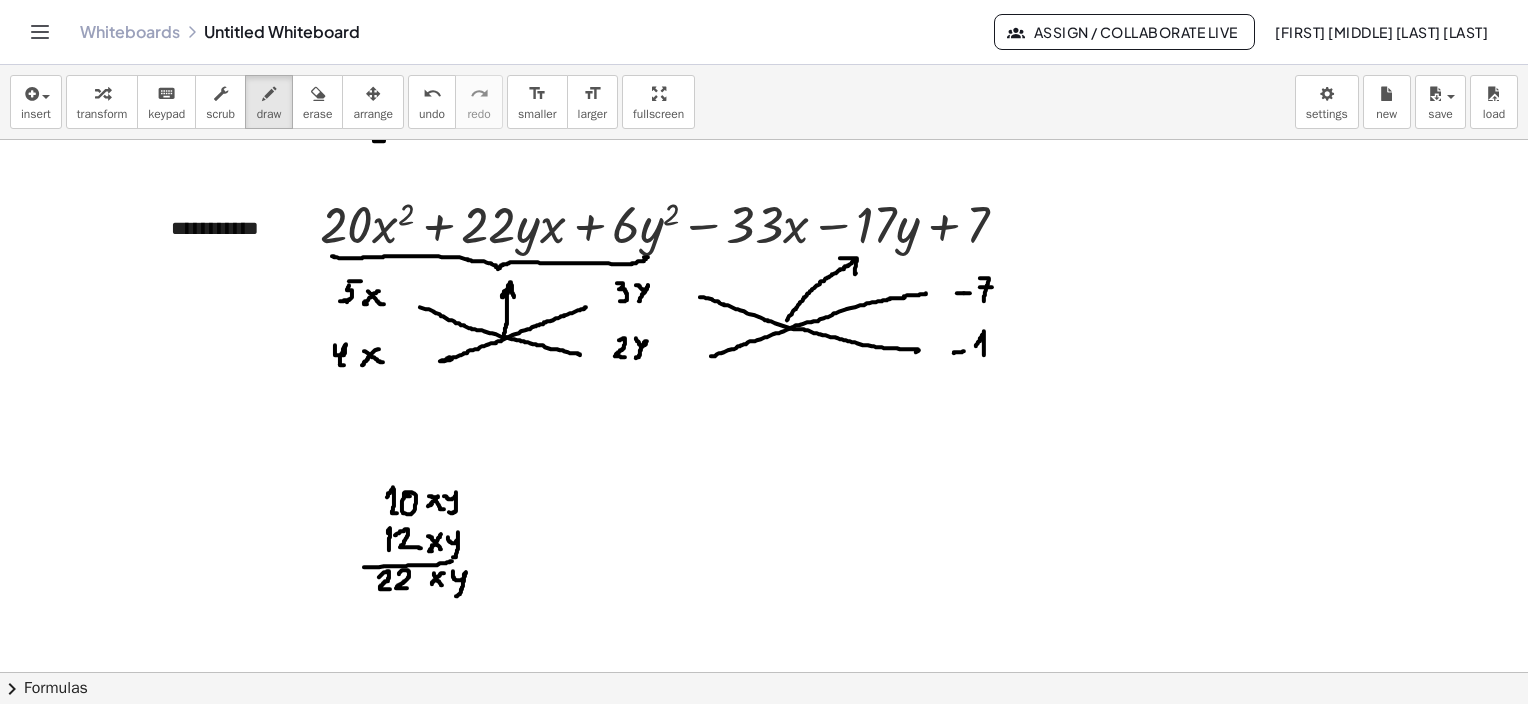 drag, startPoint x: 976, startPoint y: 345, endPoint x: 984, endPoint y: 354, distance: 12.0415945 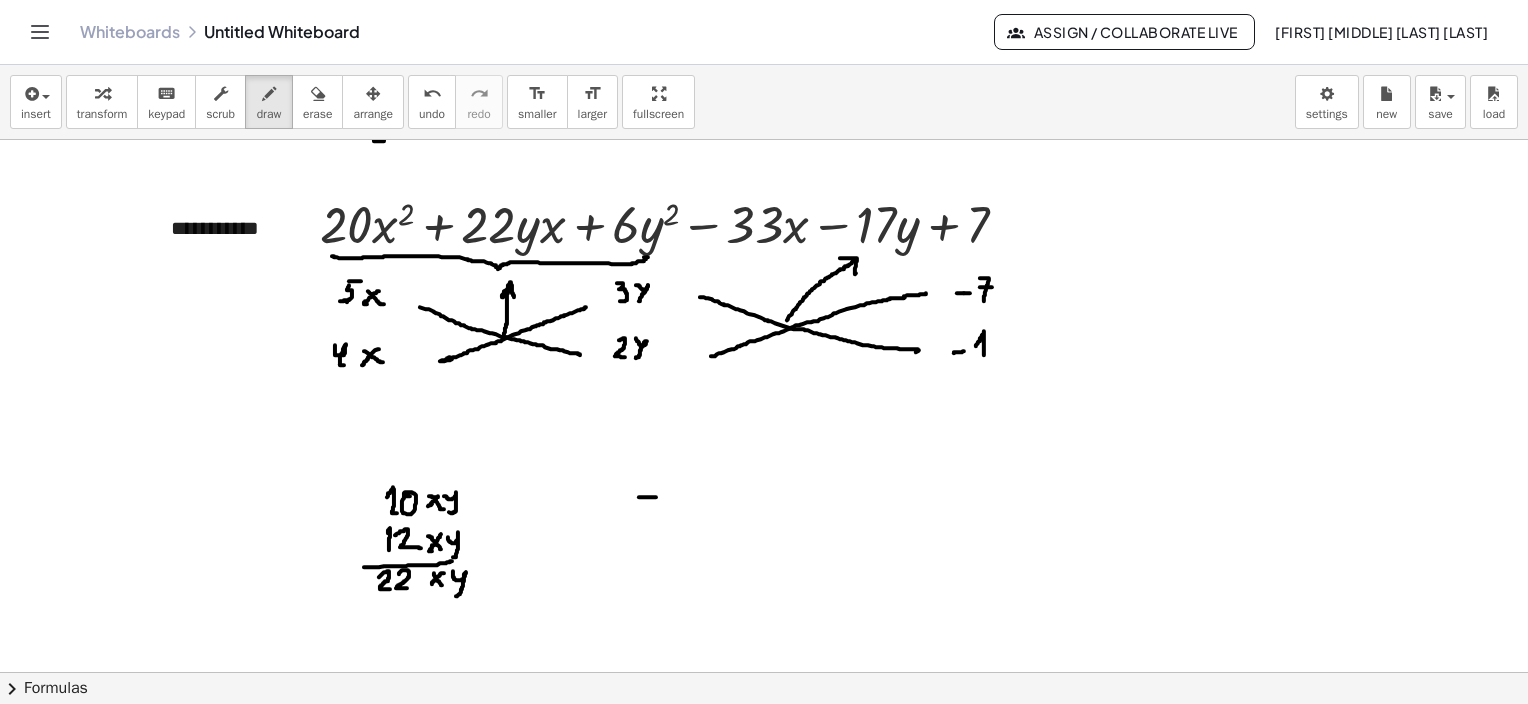 drag, startPoint x: 639, startPoint y: 496, endPoint x: 656, endPoint y: 496, distance: 17 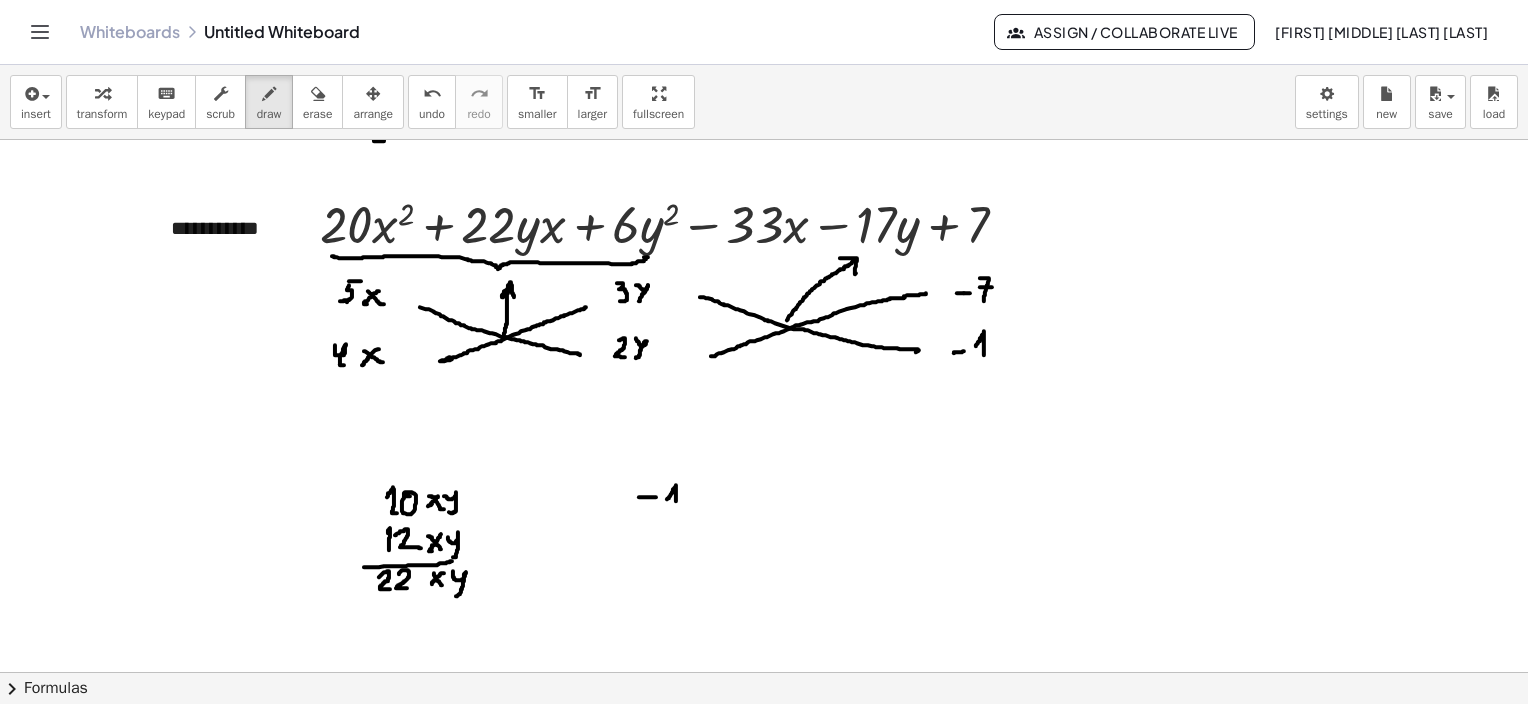 click at bounding box center (764, 122) 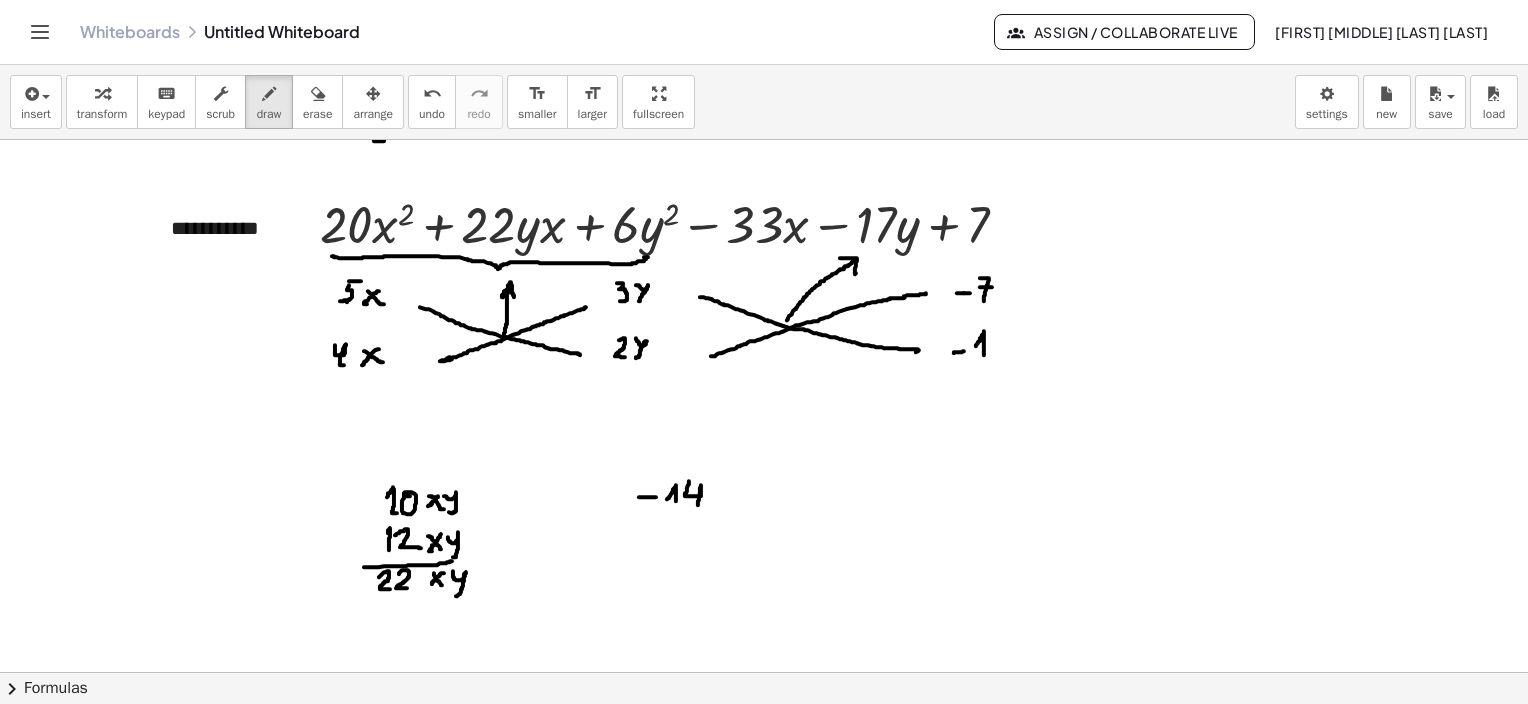 drag, startPoint x: 689, startPoint y: 480, endPoint x: 704, endPoint y: 506, distance: 30.016663 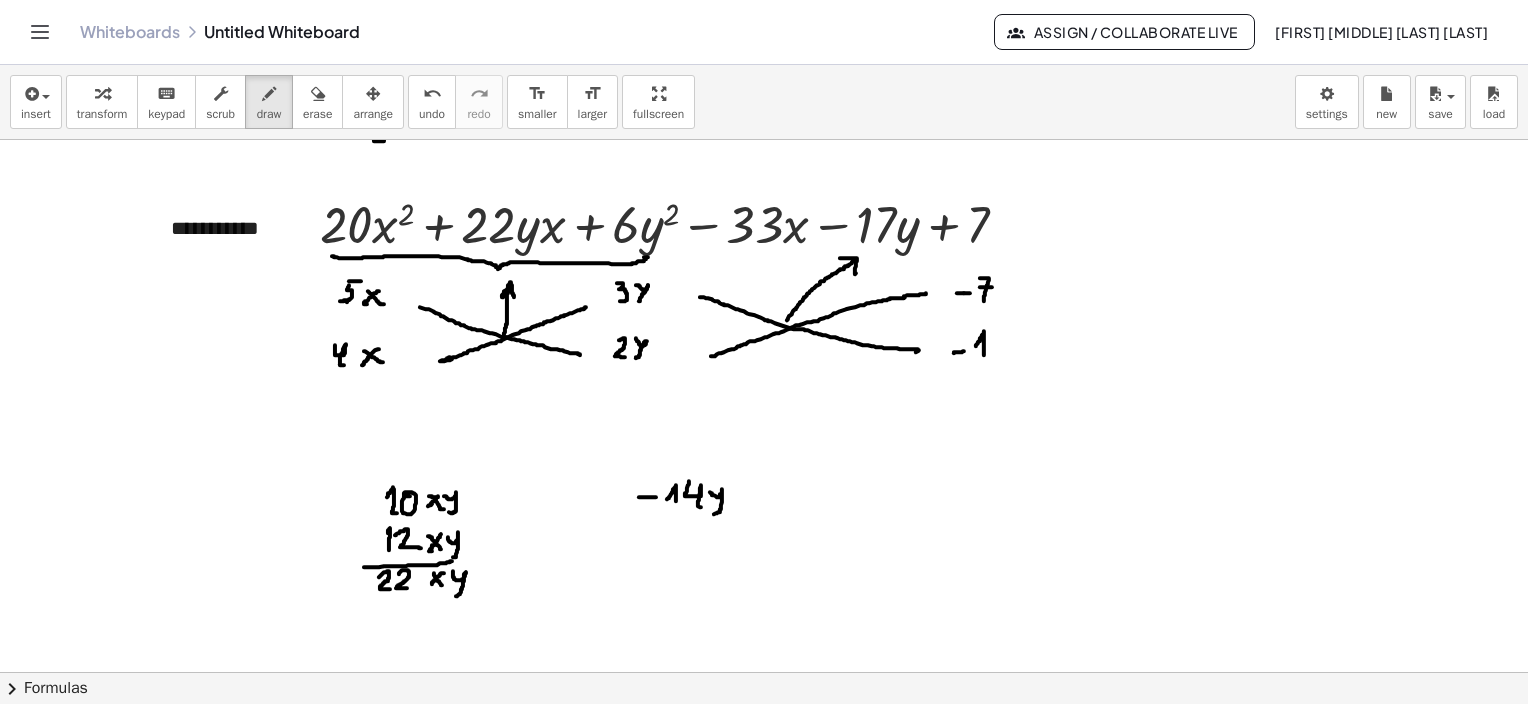 drag, startPoint x: 710, startPoint y: 491, endPoint x: 712, endPoint y: 516, distance: 25.079872 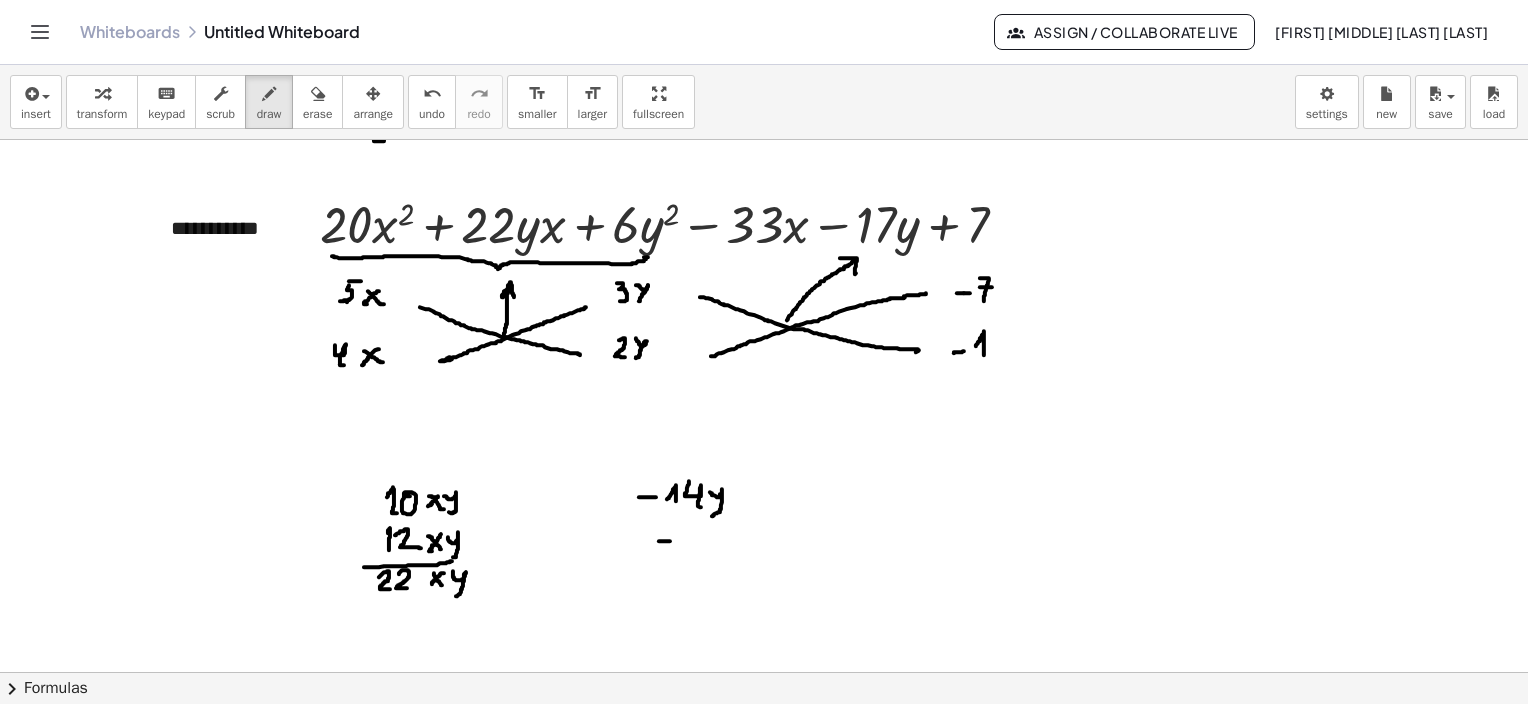 drag, startPoint x: 659, startPoint y: 540, endPoint x: 670, endPoint y: 540, distance: 11 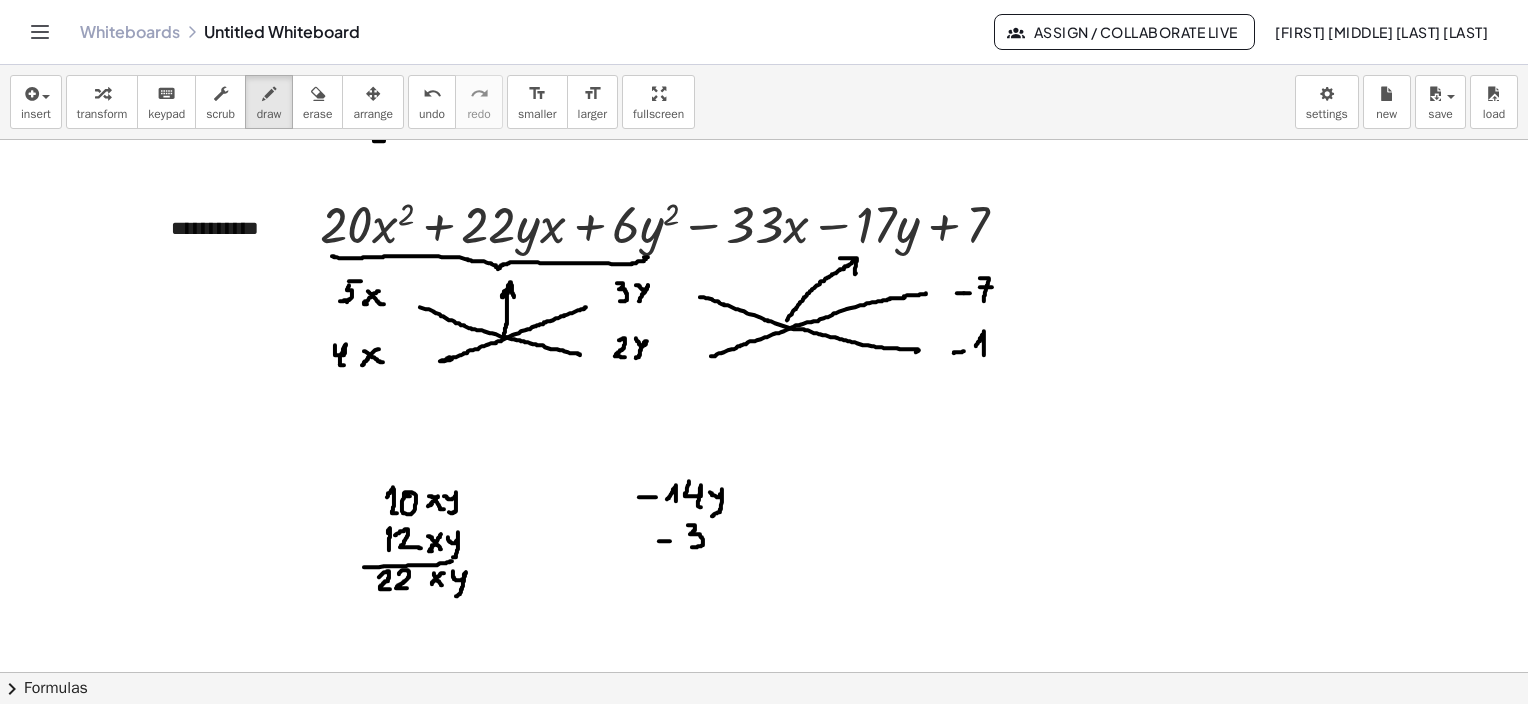 drag, startPoint x: 688, startPoint y: 524, endPoint x: 700, endPoint y: 548, distance: 26.832815 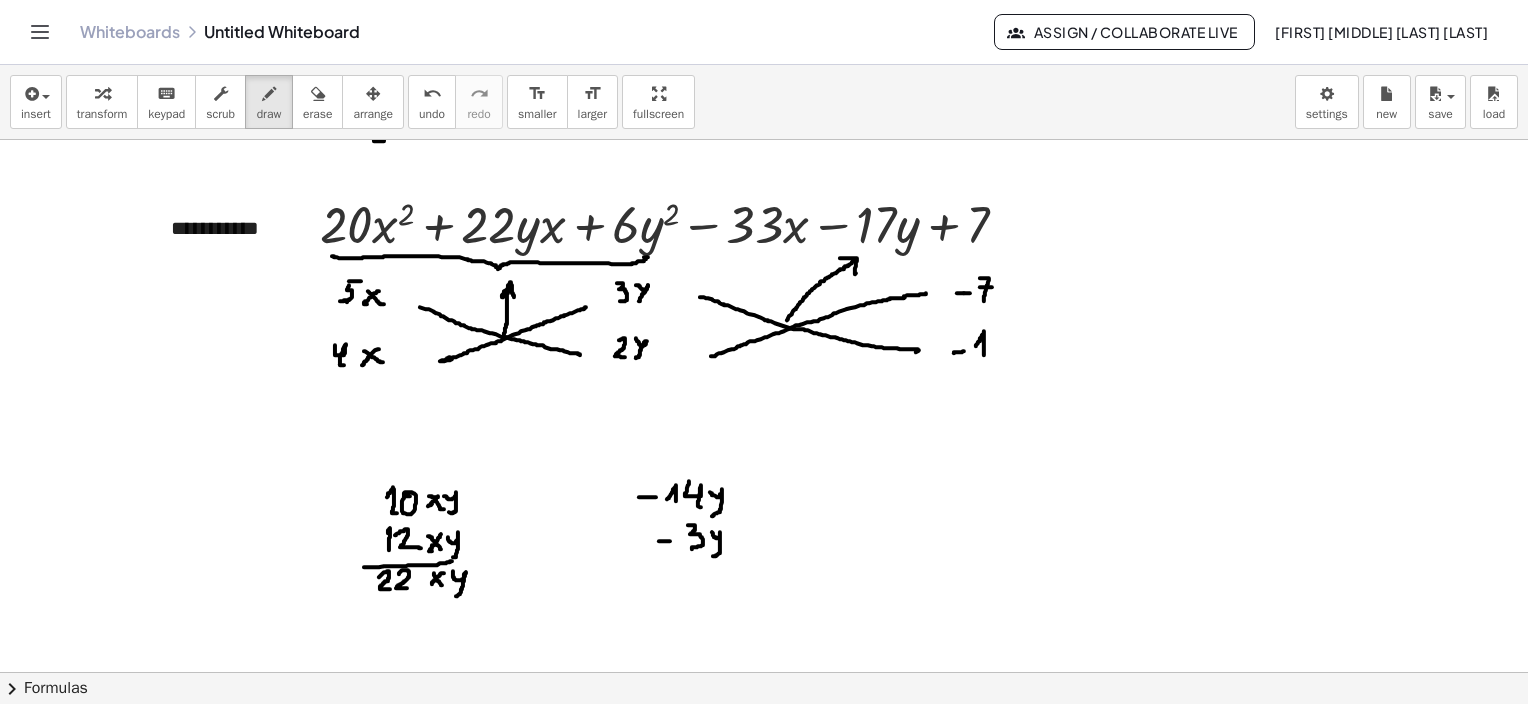 drag, startPoint x: 712, startPoint y: 531, endPoint x: 706, endPoint y: 556, distance: 25.70992 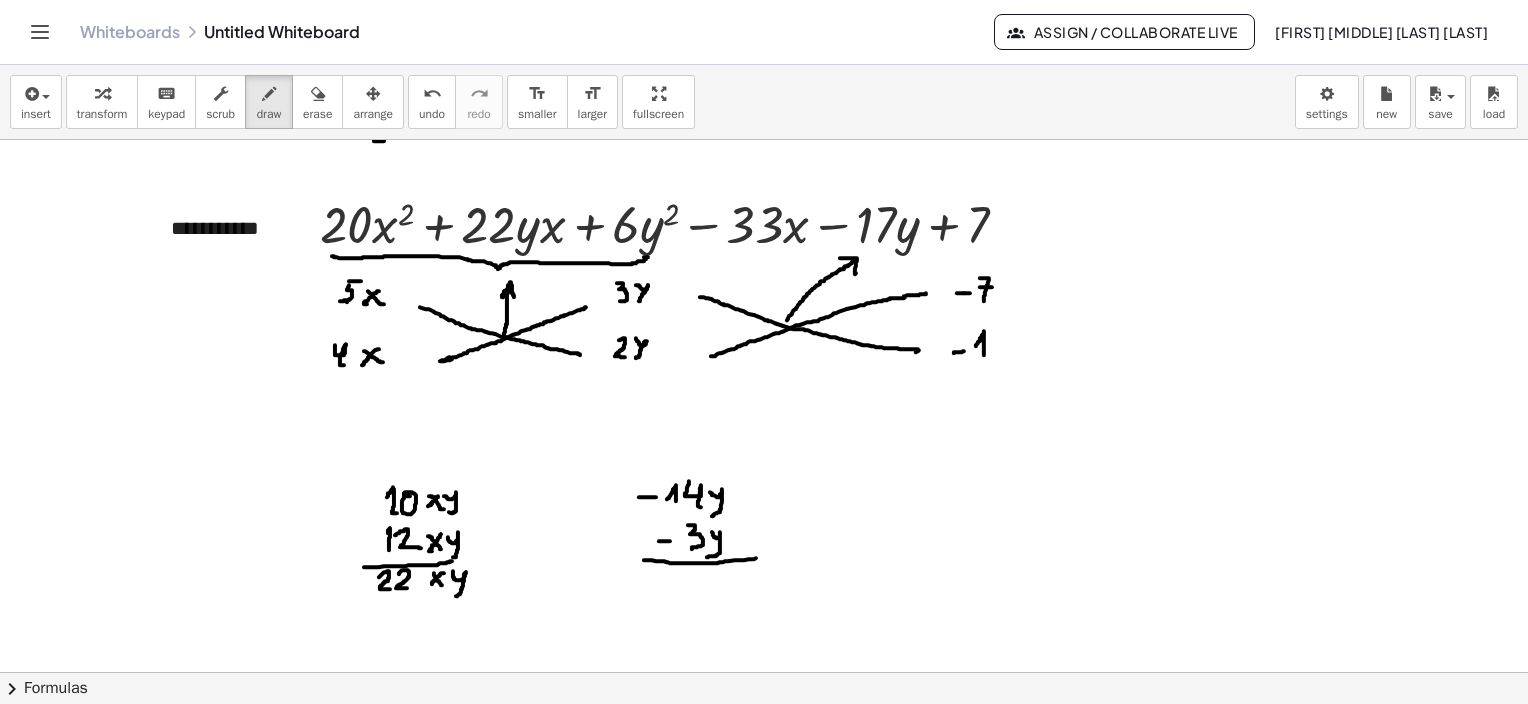 drag, startPoint x: 644, startPoint y: 559, endPoint x: 745, endPoint y: 558, distance: 101.00495 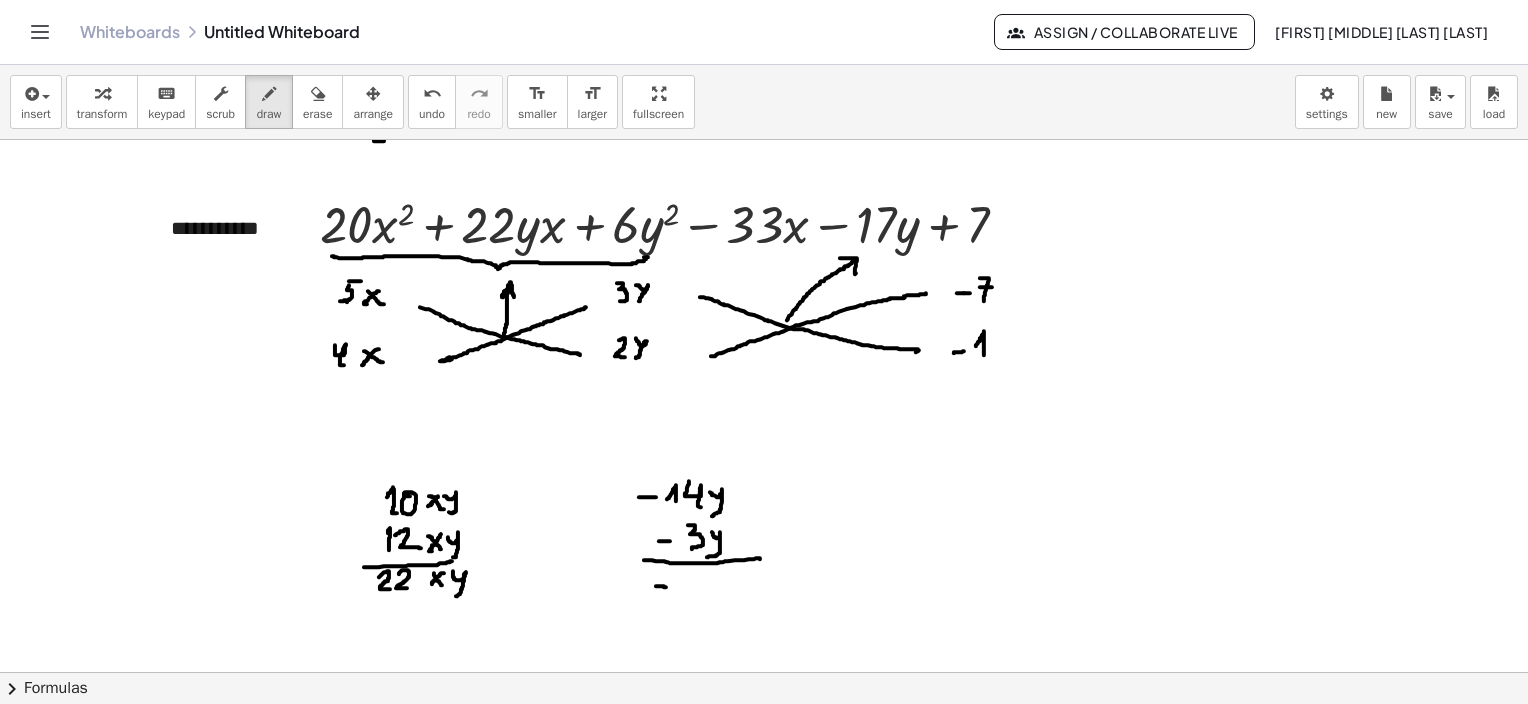 drag, startPoint x: 656, startPoint y: 585, endPoint x: 672, endPoint y: 588, distance: 16.27882 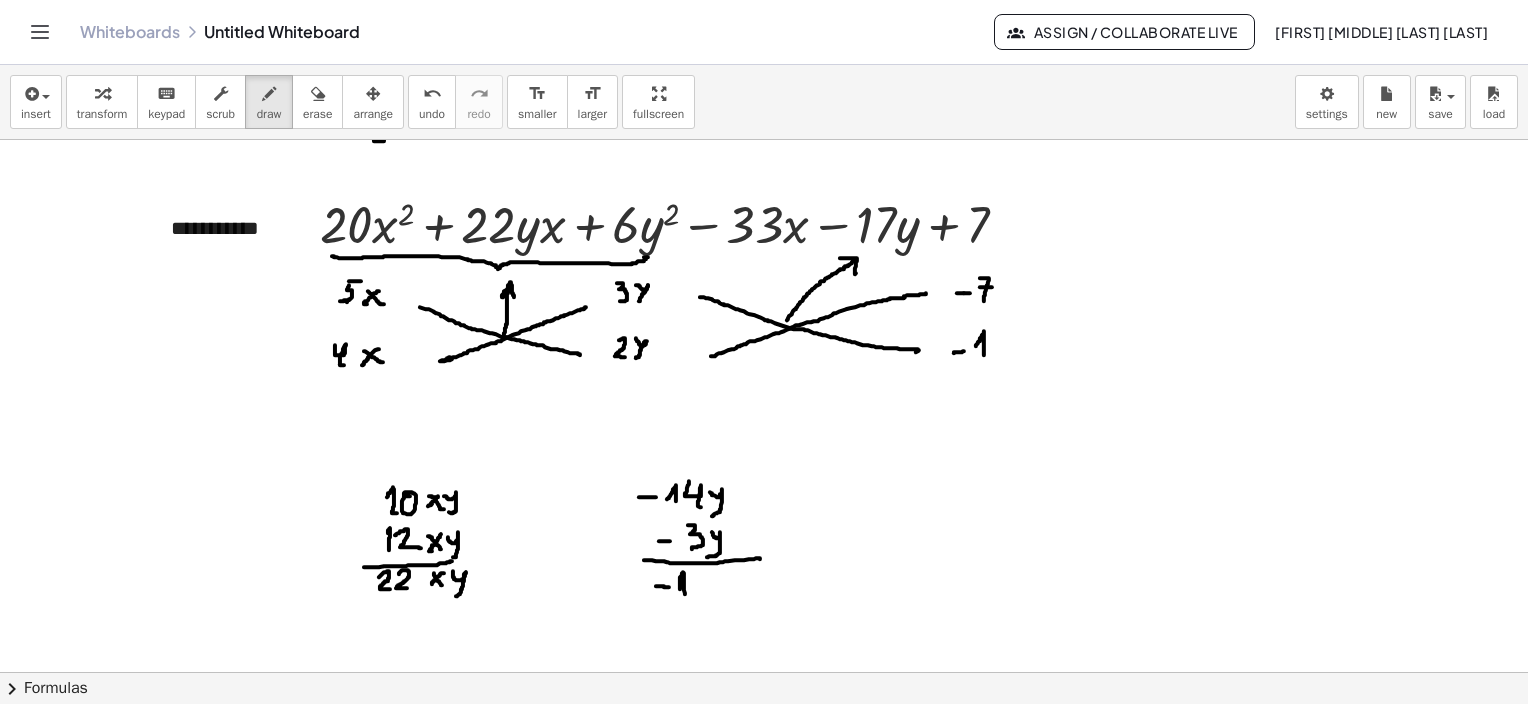 click at bounding box center [764, 122] 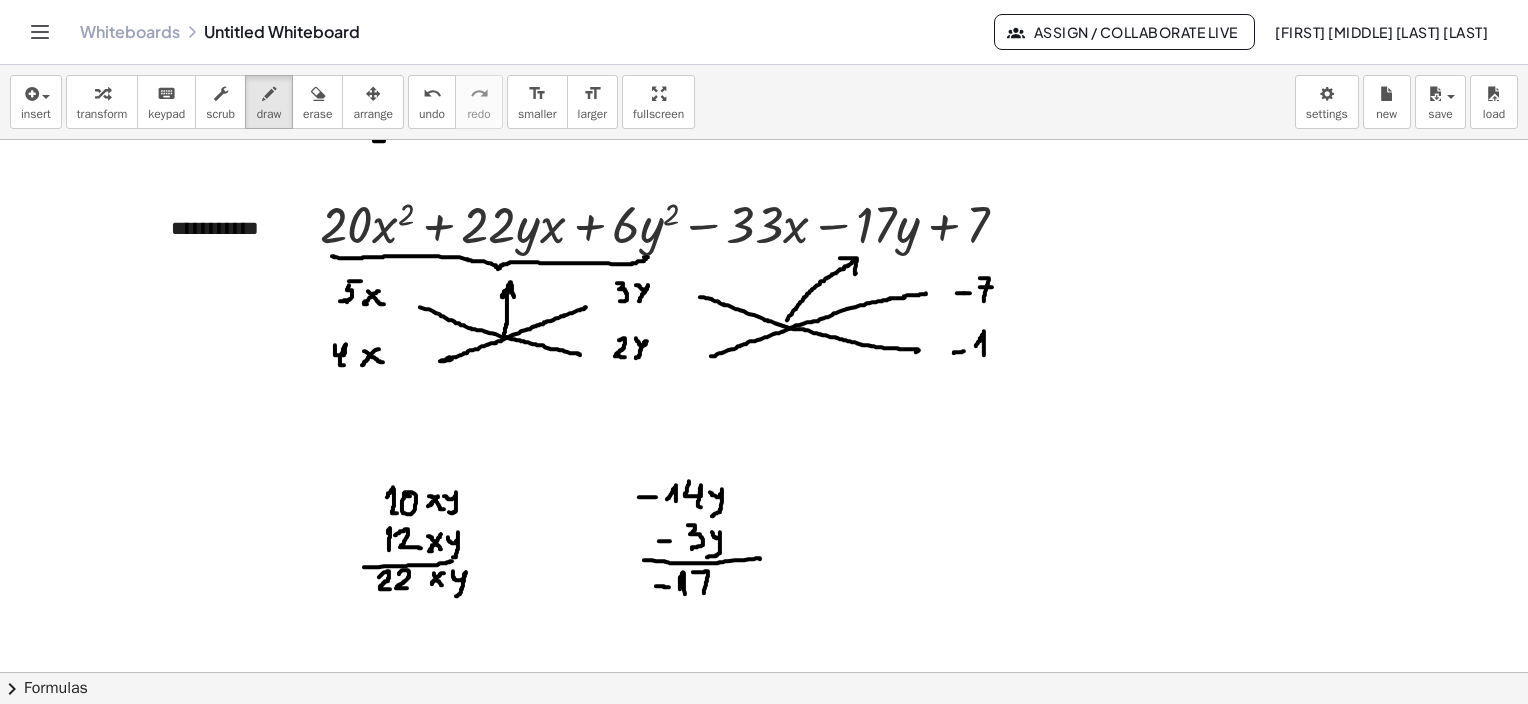 drag, startPoint x: 693, startPoint y: 571, endPoint x: 697, endPoint y: 586, distance: 15.524175 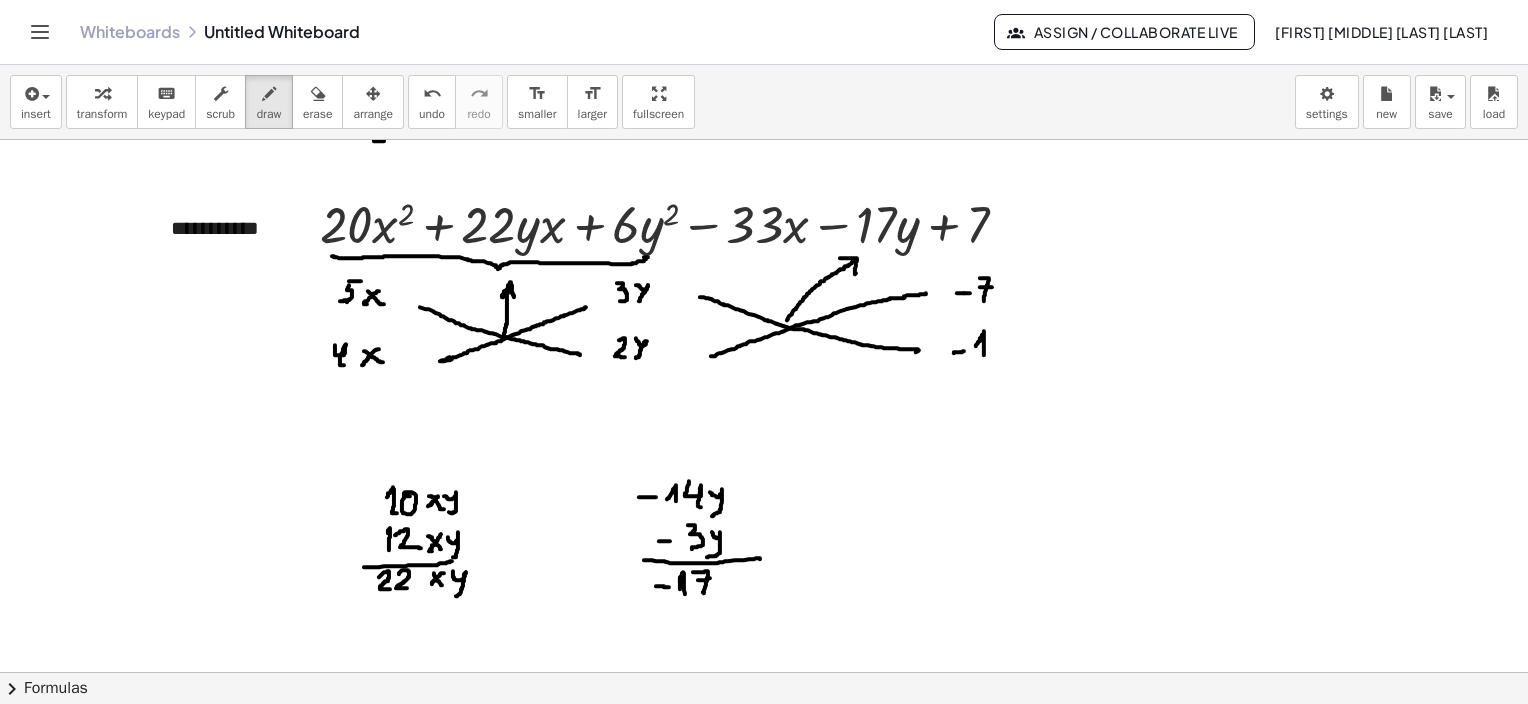 drag, startPoint x: 698, startPoint y: 579, endPoint x: 712, endPoint y: 577, distance: 14.142136 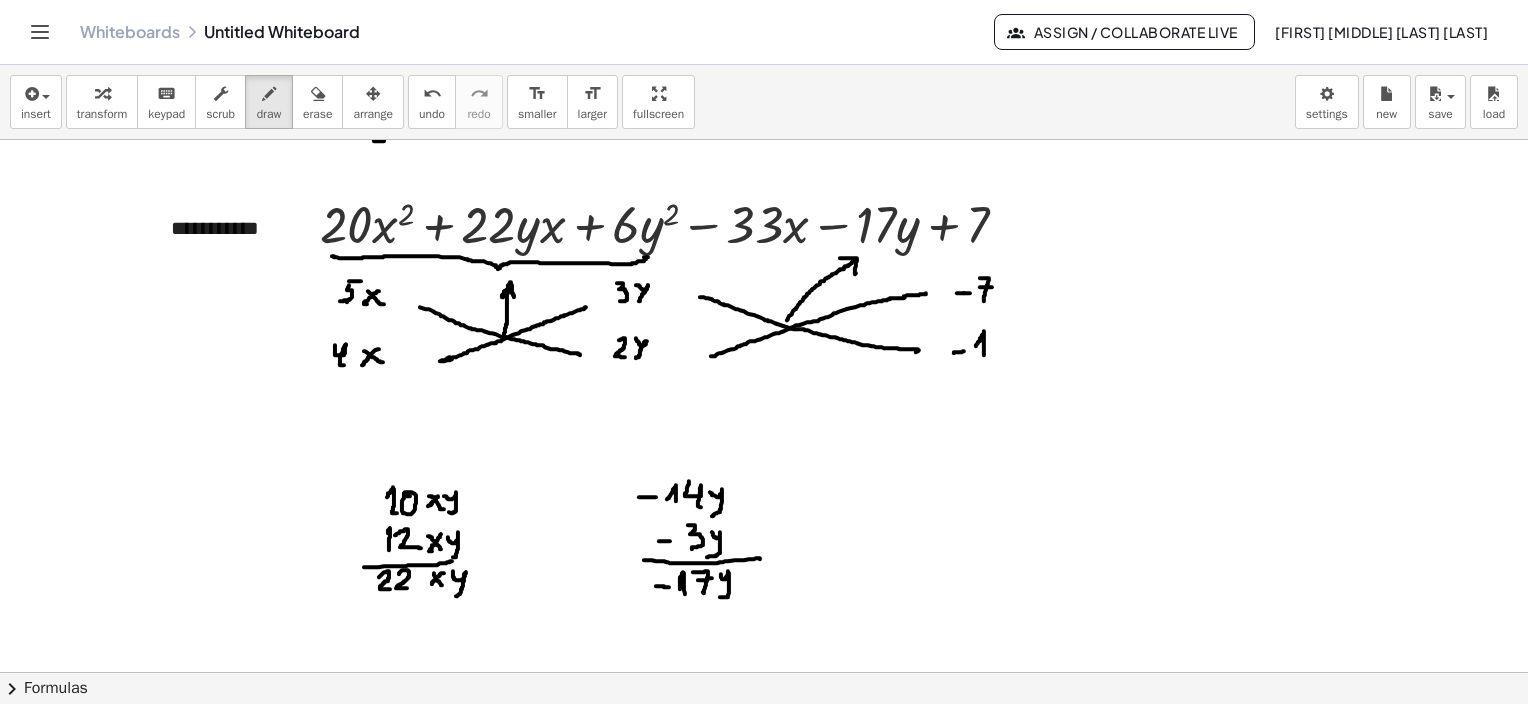 click at bounding box center [764, 122] 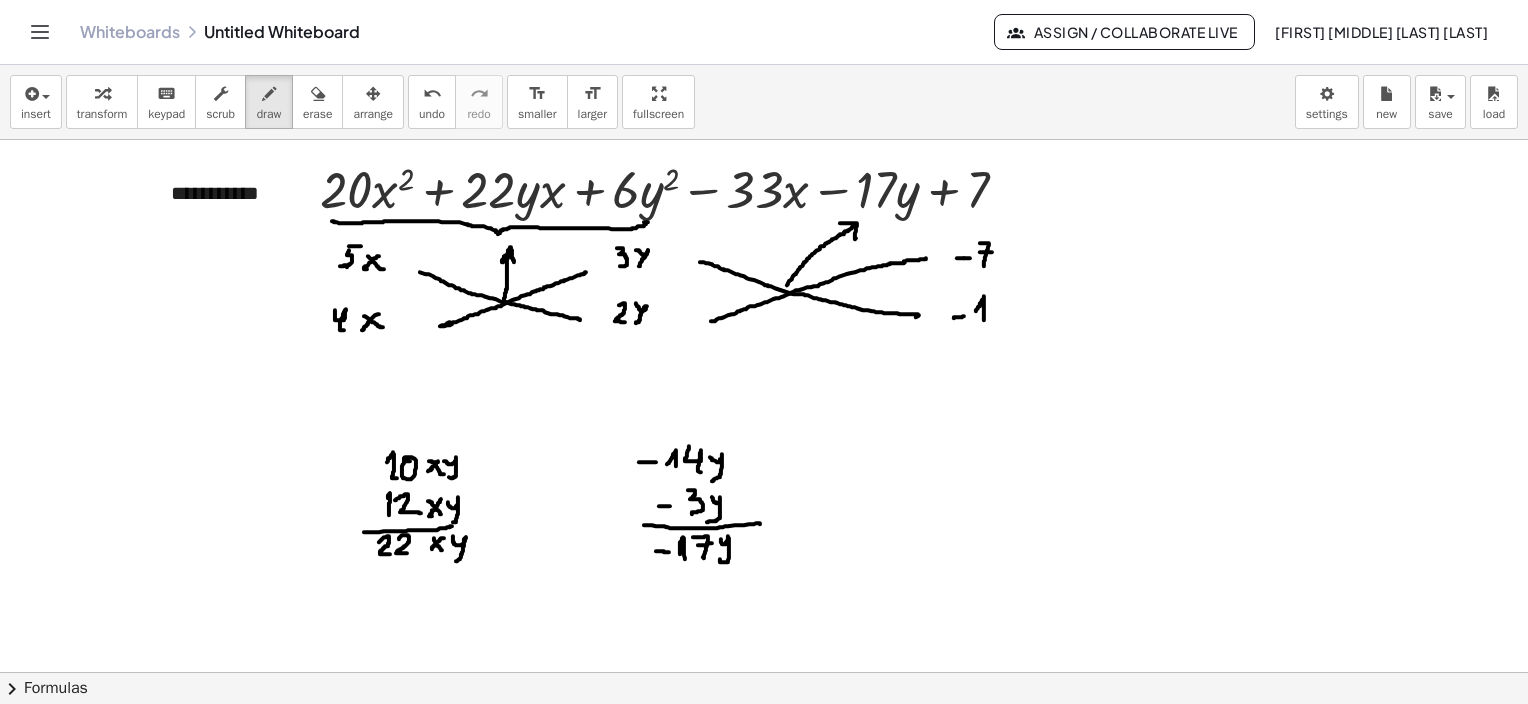 scroll, scrollTop: 817, scrollLeft: 0, axis: vertical 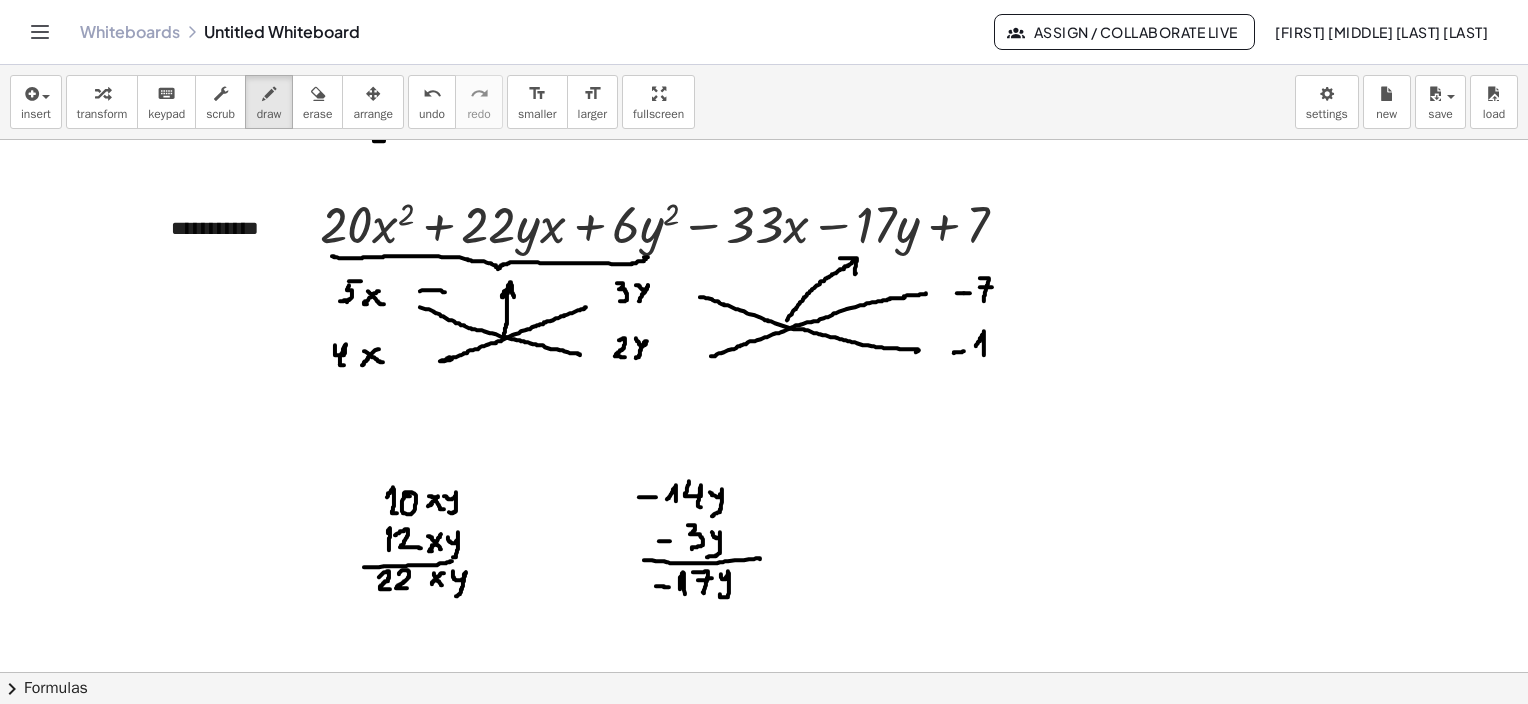 drag, startPoint x: 420, startPoint y: 290, endPoint x: 445, endPoint y: 291, distance: 25.019993 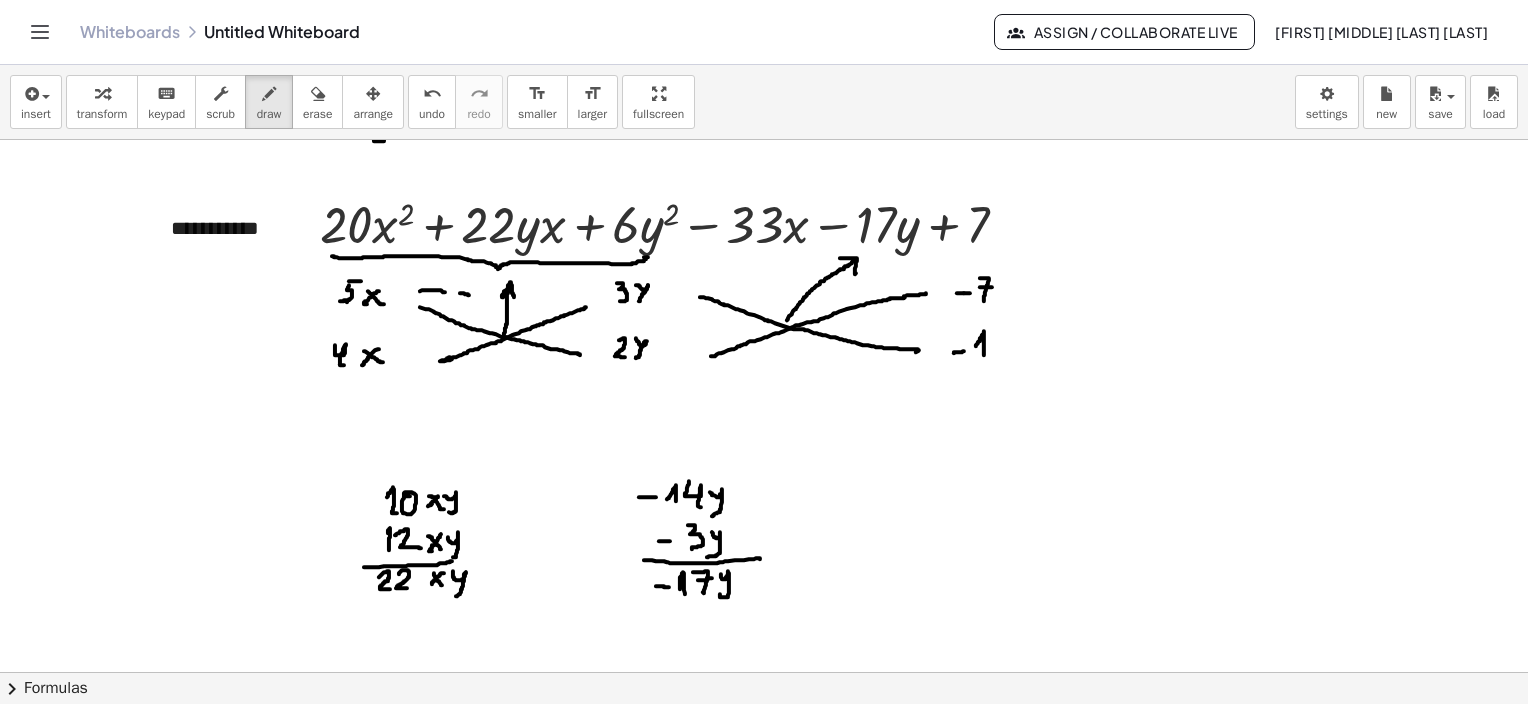 drag, startPoint x: 460, startPoint y: 292, endPoint x: 479, endPoint y: 295, distance: 19.235384 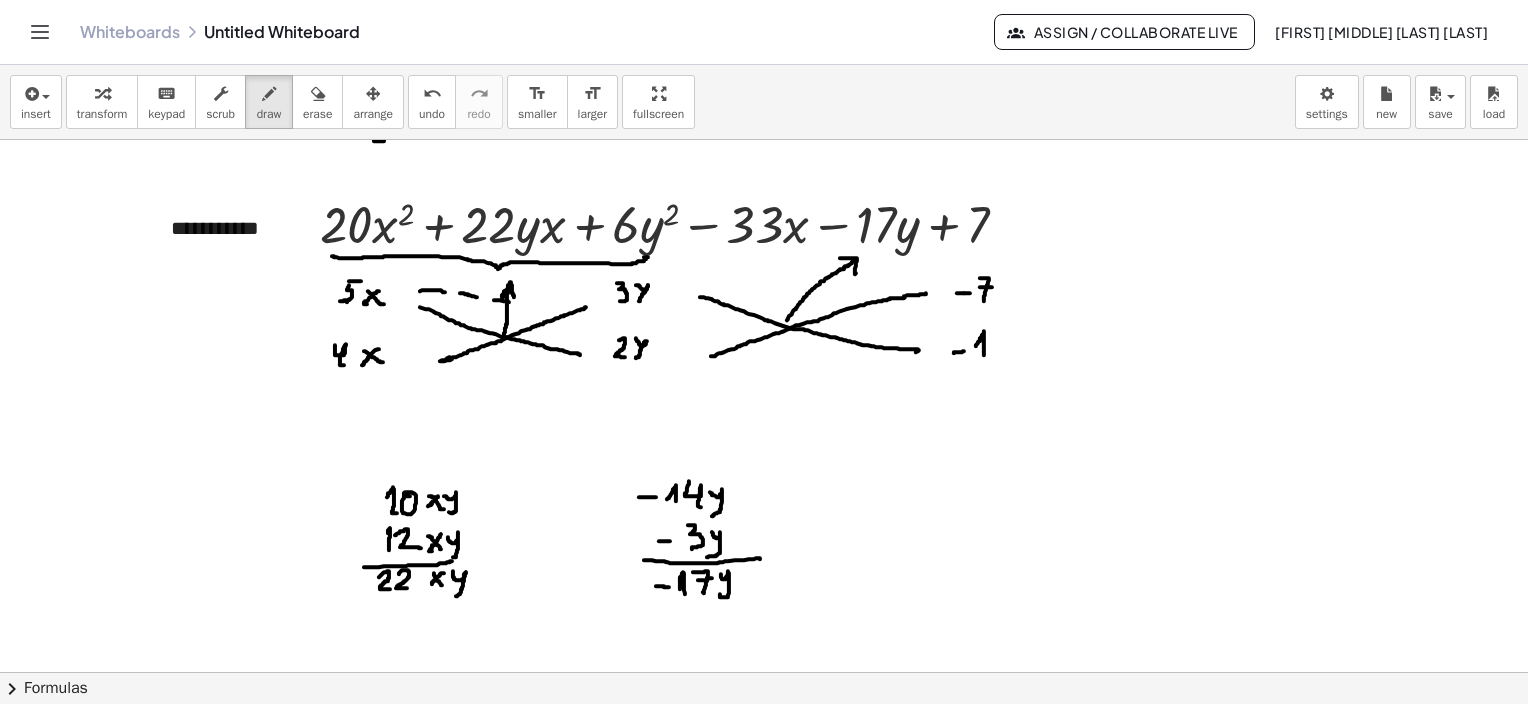 drag, startPoint x: 494, startPoint y: 299, endPoint x: 510, endPoint y: 301, distance: 16.124516 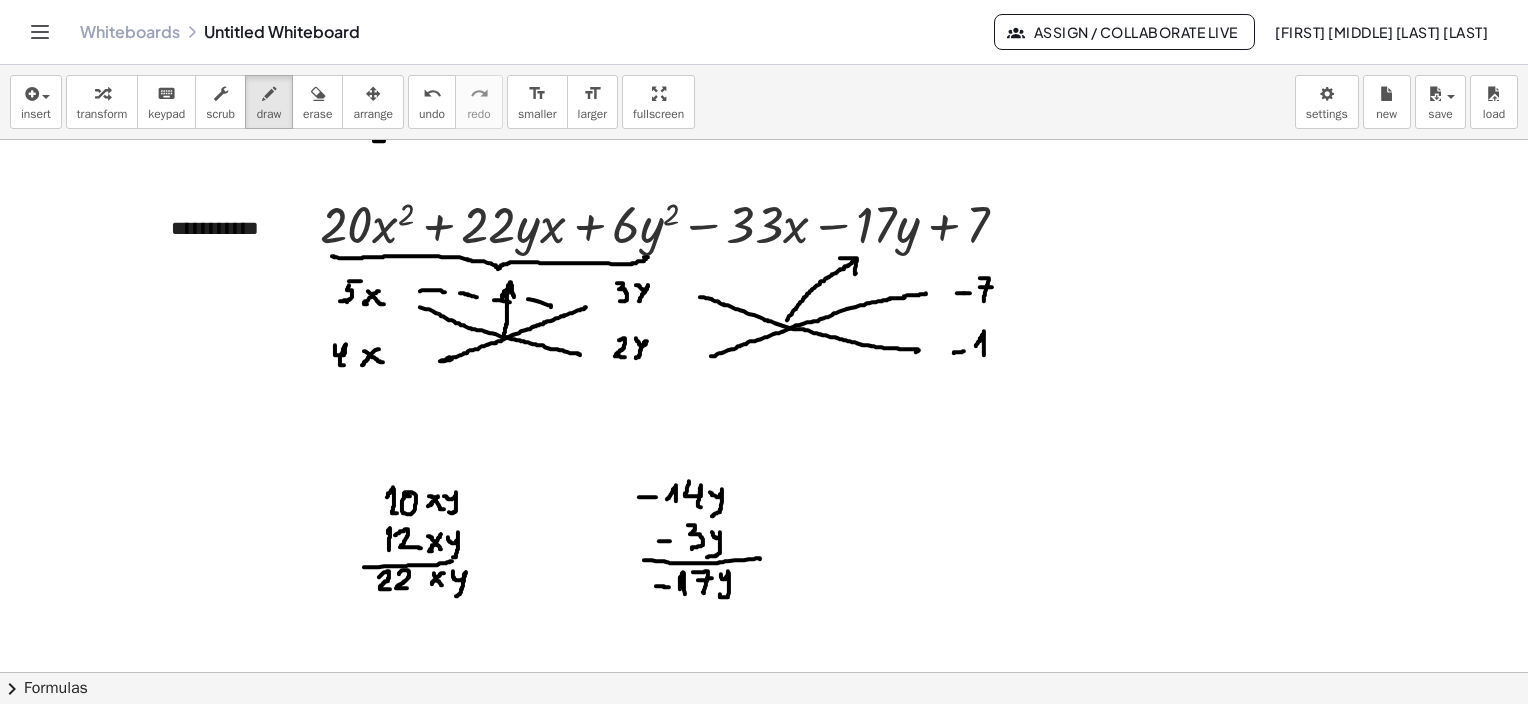 drag, startPoint x: 528, startPoint y: 298, endPoint x: 551, endPoint y: 306, distance: 24.351591 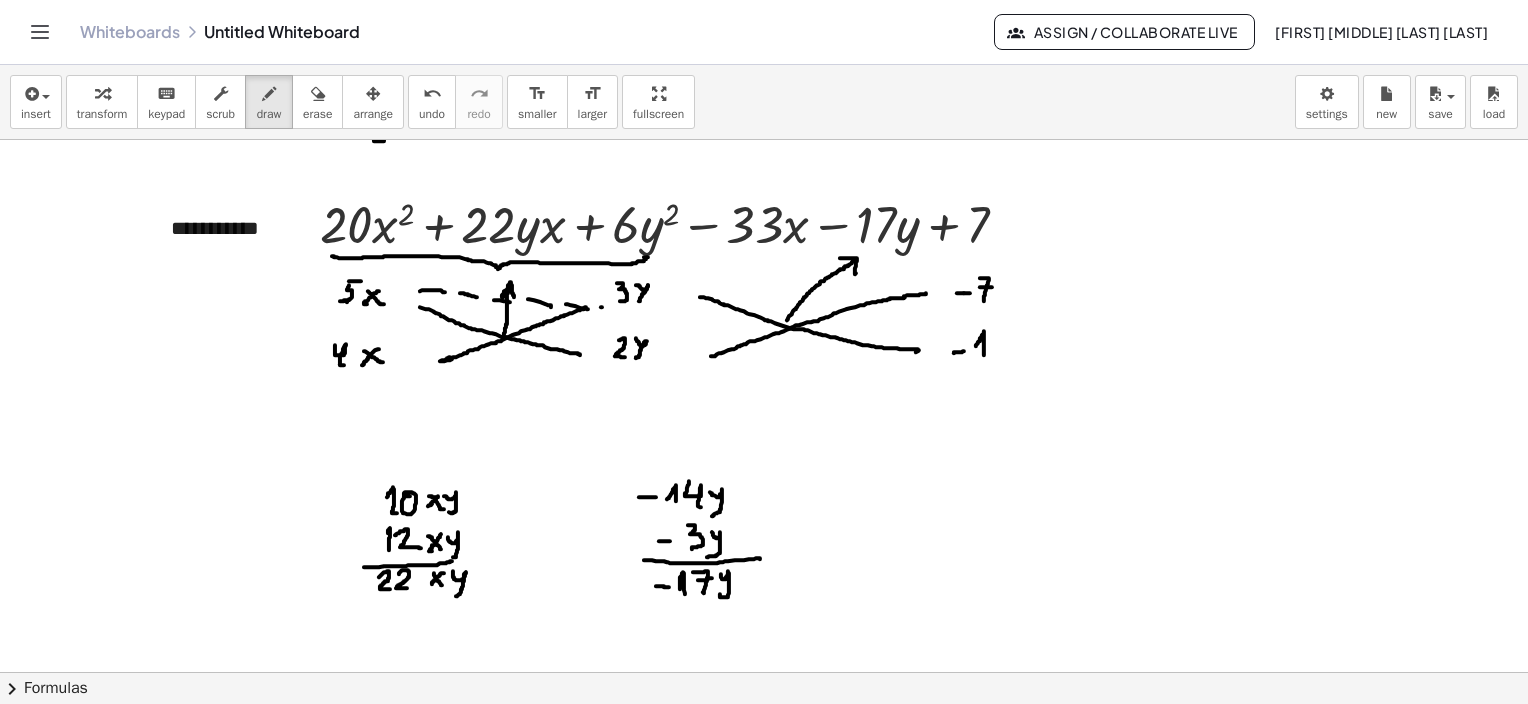 drag, startPoint x: 601, startPoint y: 306, endPoint x: 618, endPoint y: 312, distance: 18.027756 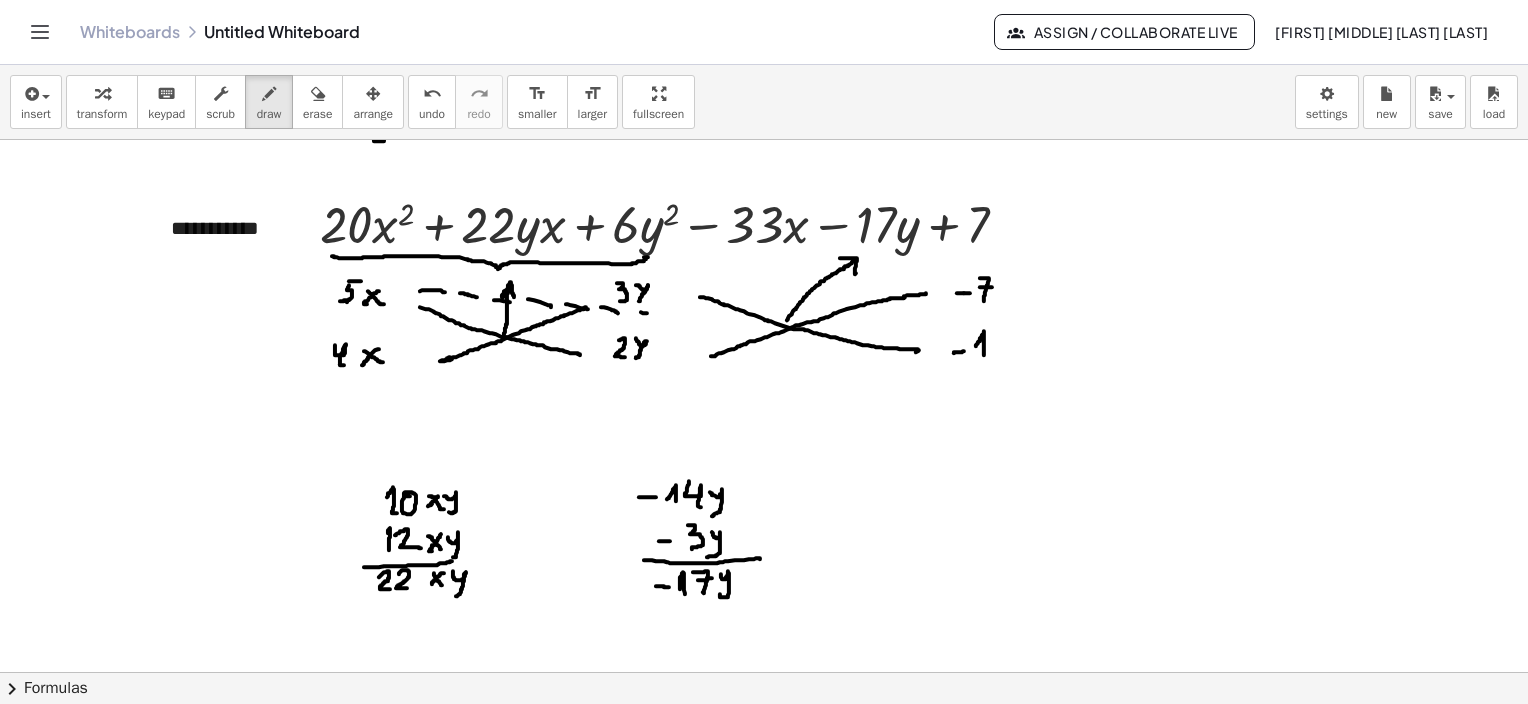 drag, startPoint x: 641, startPoint y: 311, endPoint x: 655, endPoint y: 313, distance: 14.142136 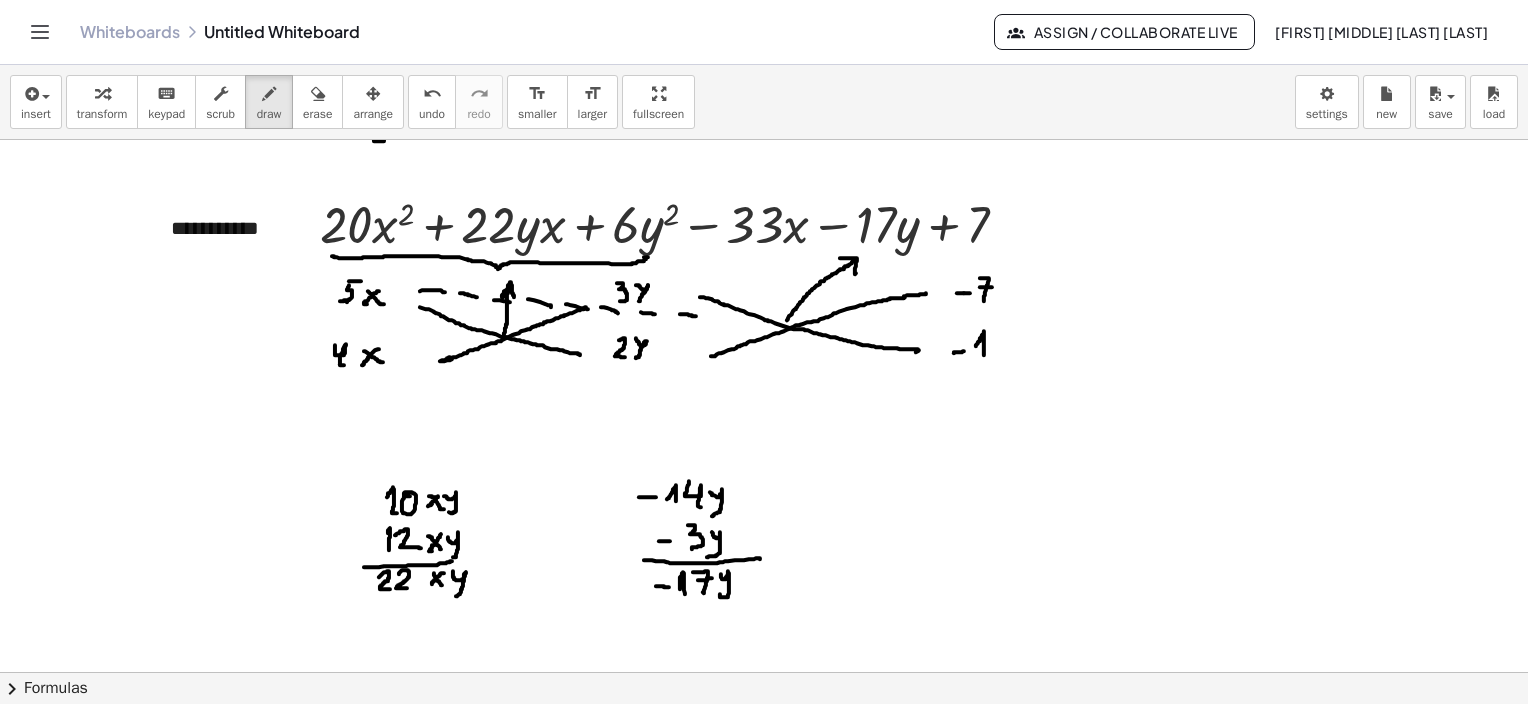 drag, startPoint x: 680, startPoint y: 313, endPoint x: 696, endPoint y: 315, distance: 16.124516 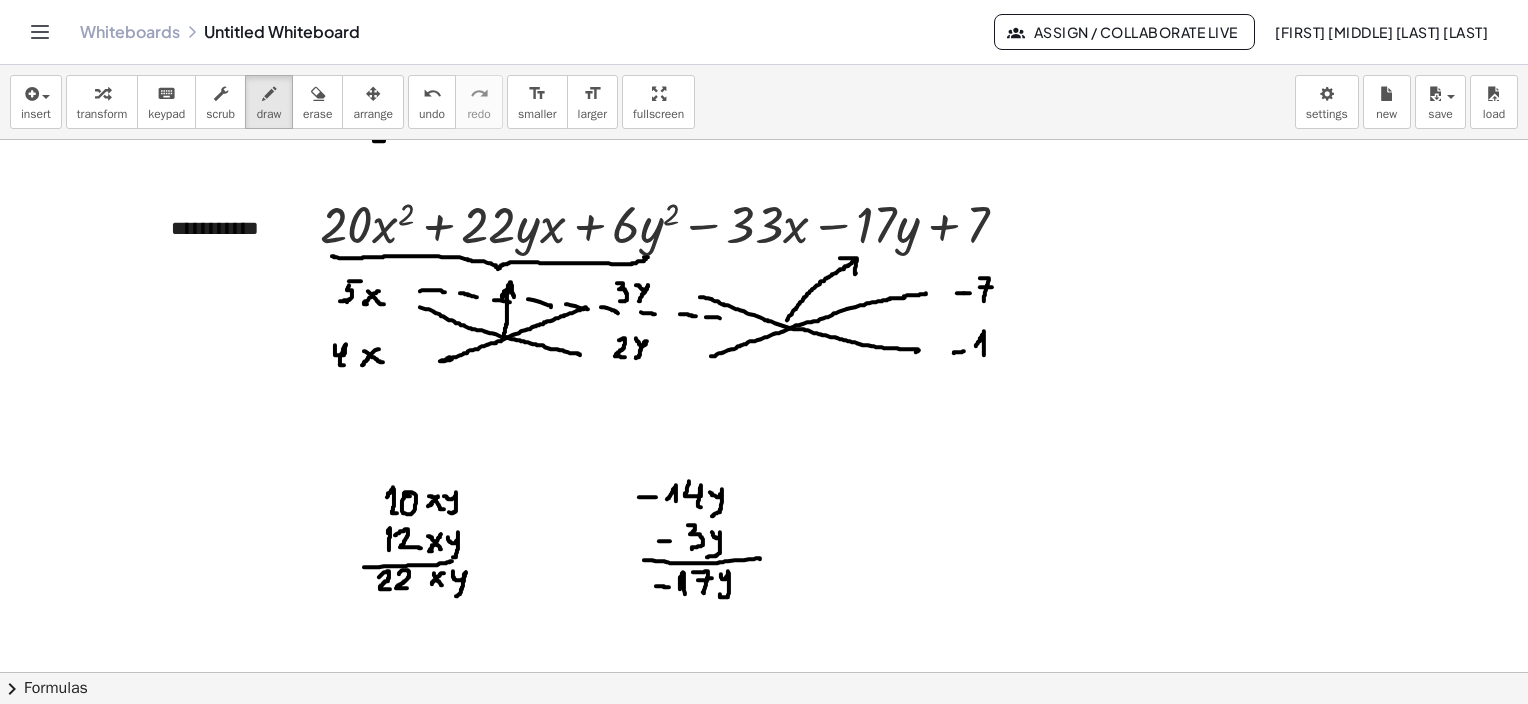 drag, startPoint x: 706, startPoint y: 316, endPoint x: 722, endPoint y: 317, distance: 16.03122 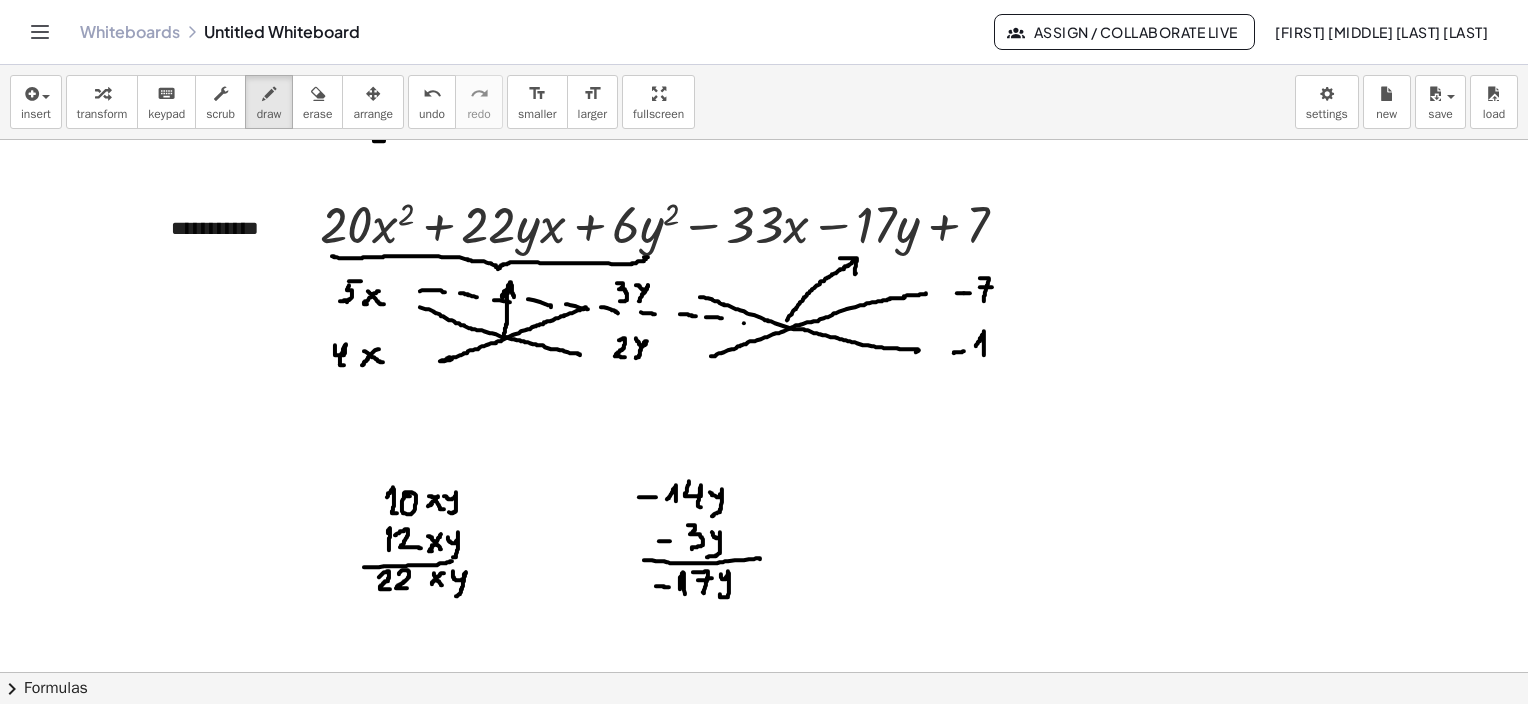 drag, startPoint x: 744, startPoint y: 322, endPoint x: 756, endPoint y: 323, distance: 12.0415945 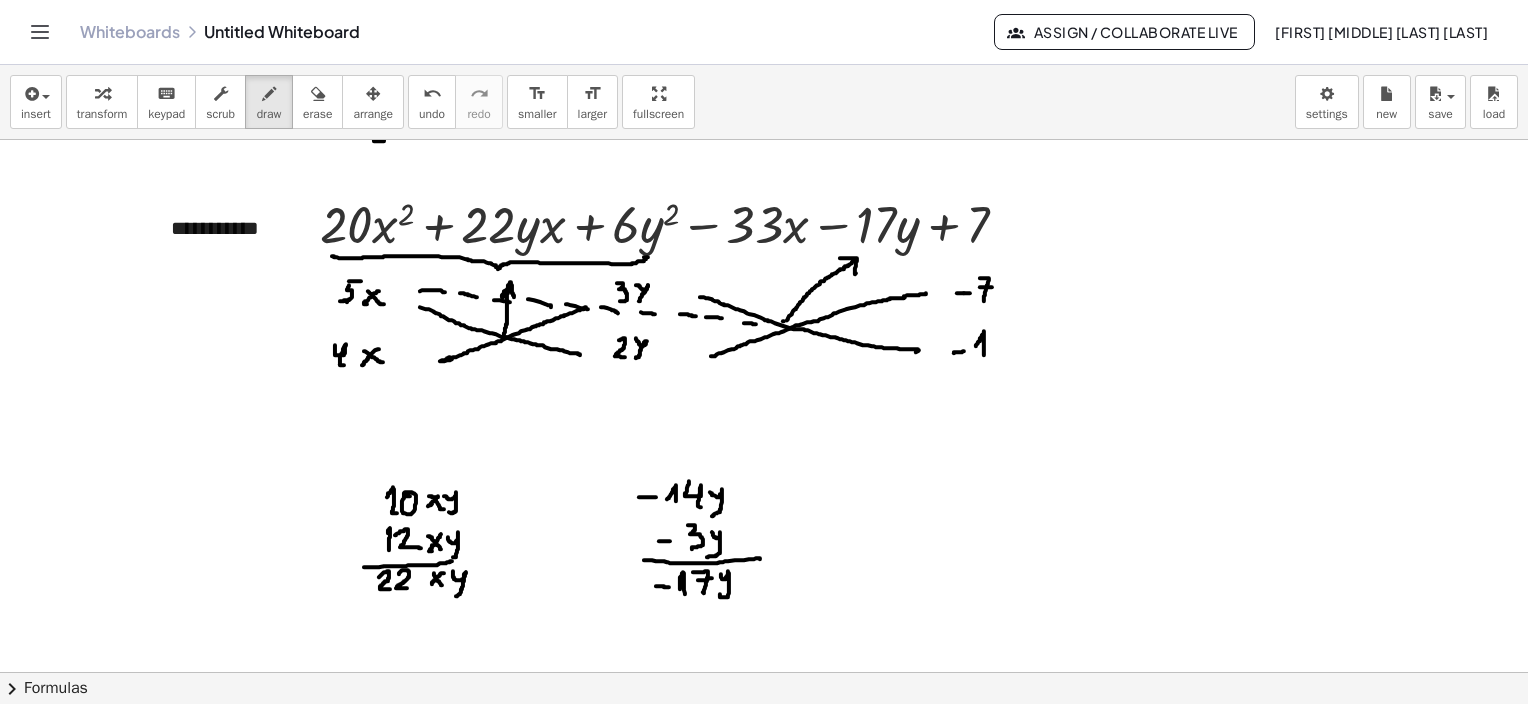 drag, startPoint x: 784, startPoint y: 320, endPoint x: 799, endPoint y: 320, distance: 15 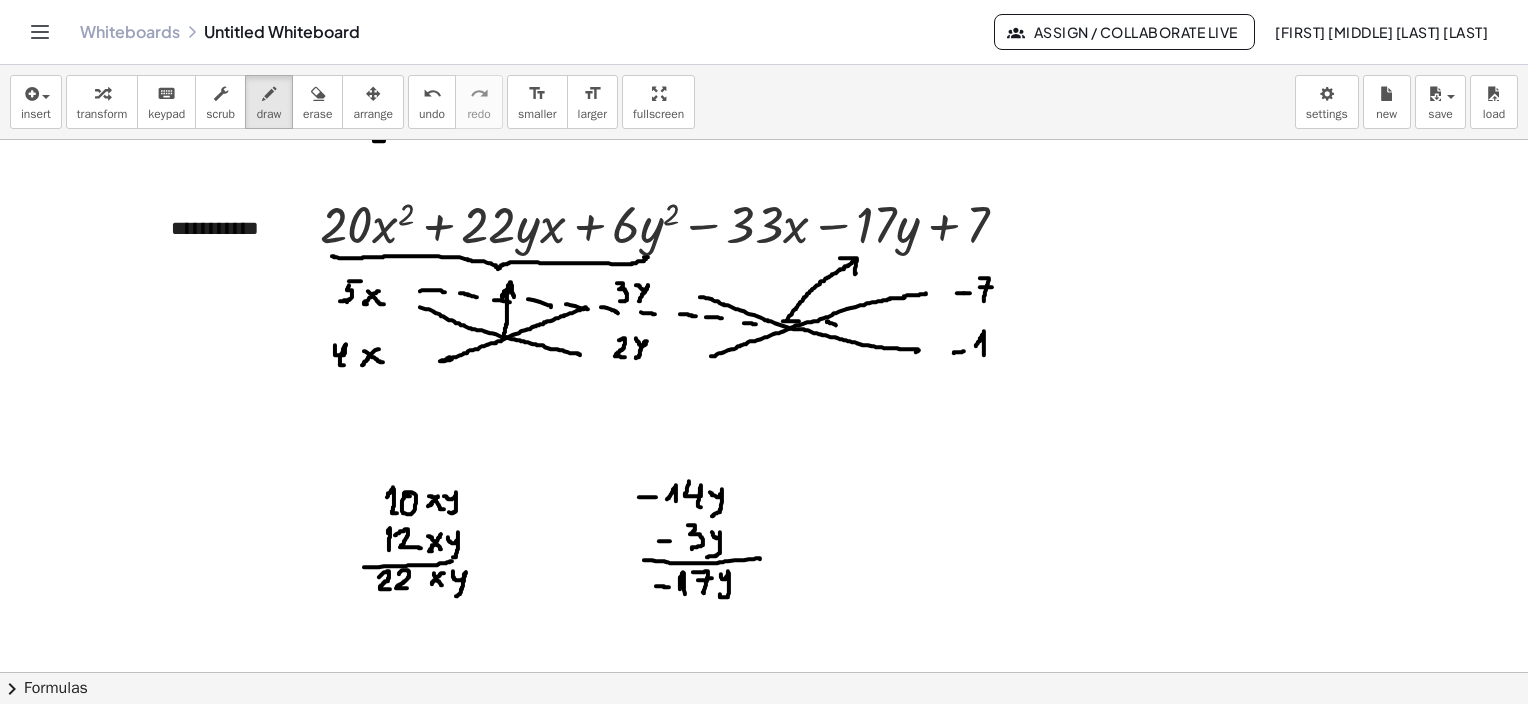 drag, startPoint x: 827, startPoint y: 321, endPoint x: 855, endPoint y: 323, distance: 28.071337 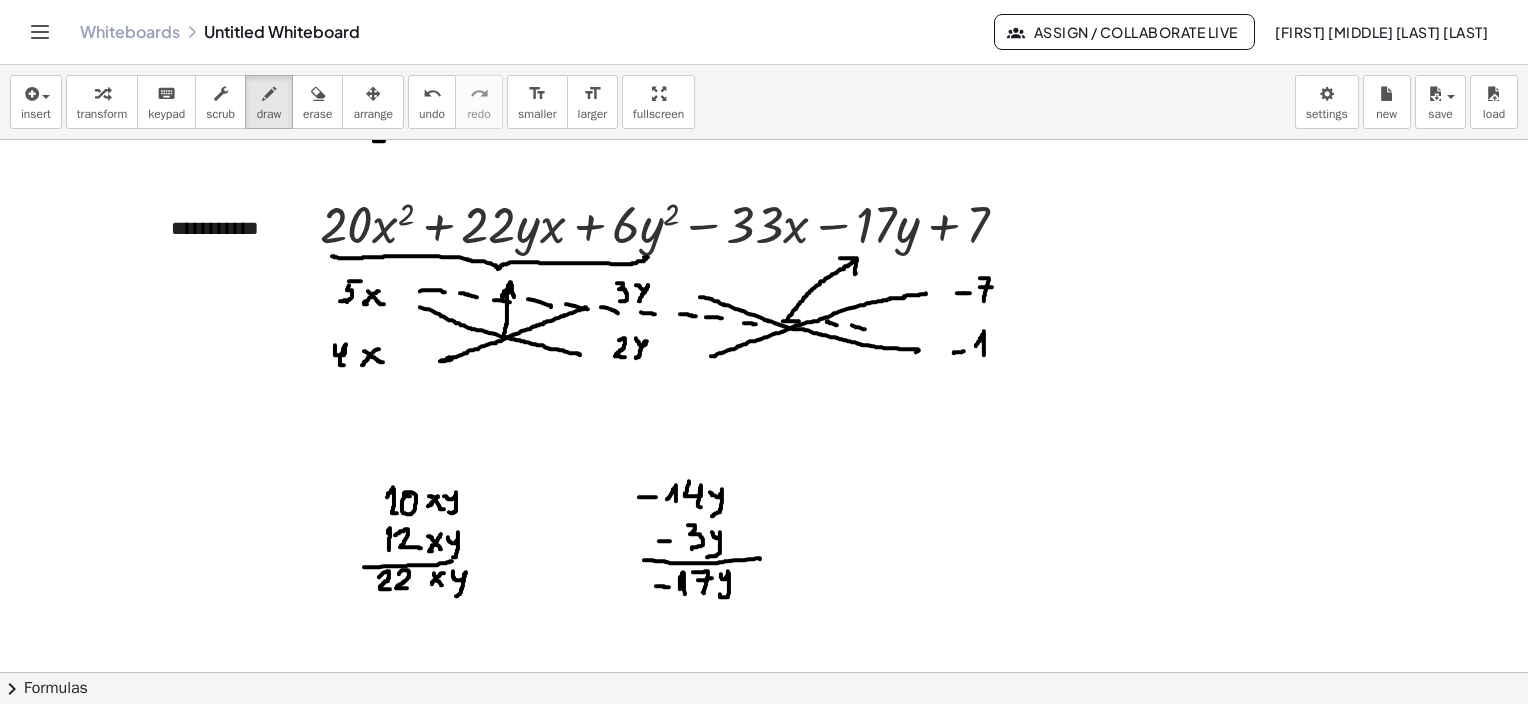 drag, startPoint x: 852, startPoint y: 324, endPoint x: 868, endPoint y: 327, distance: 16.27882 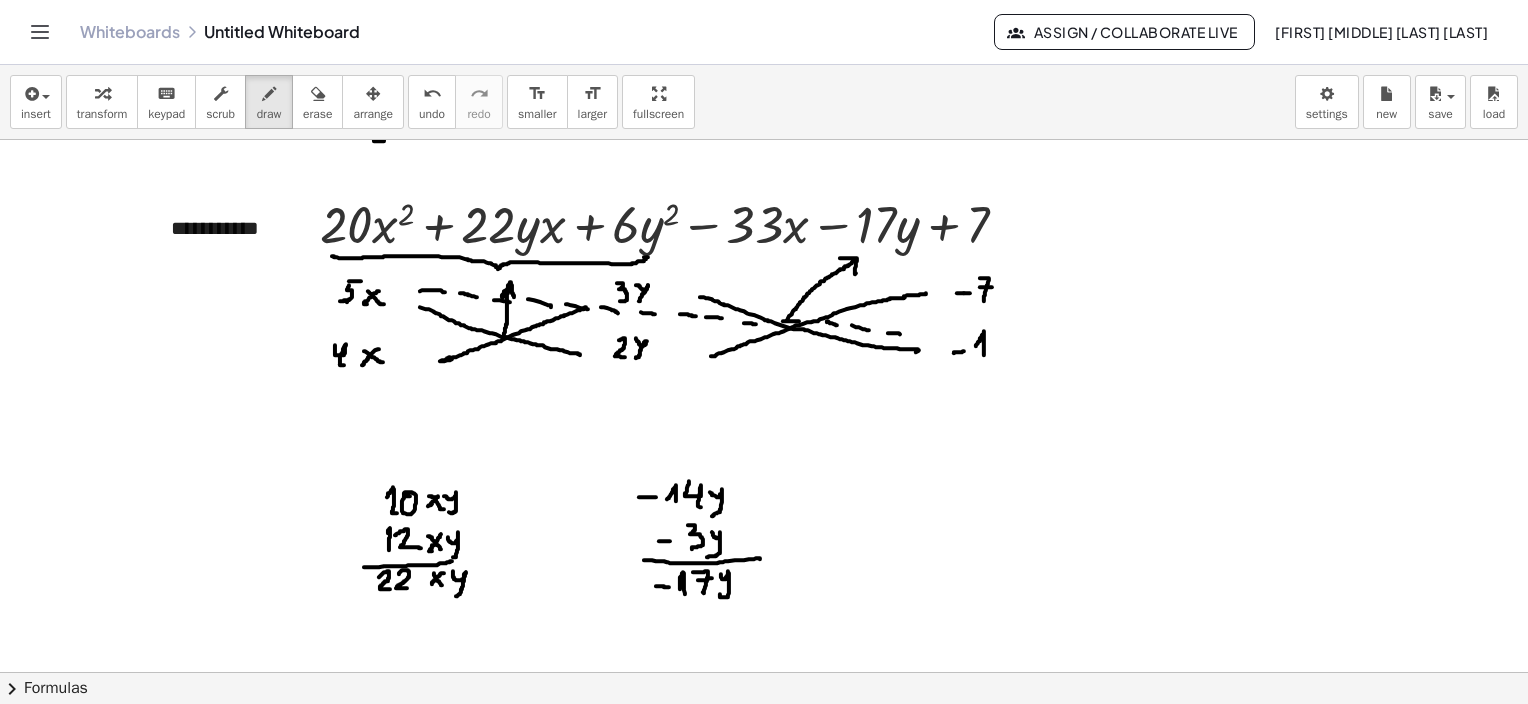 drag, startPoint x: 888, startPoint y: 332, endPoint x: 900, endPoint y: 333, distance: 12.0415945 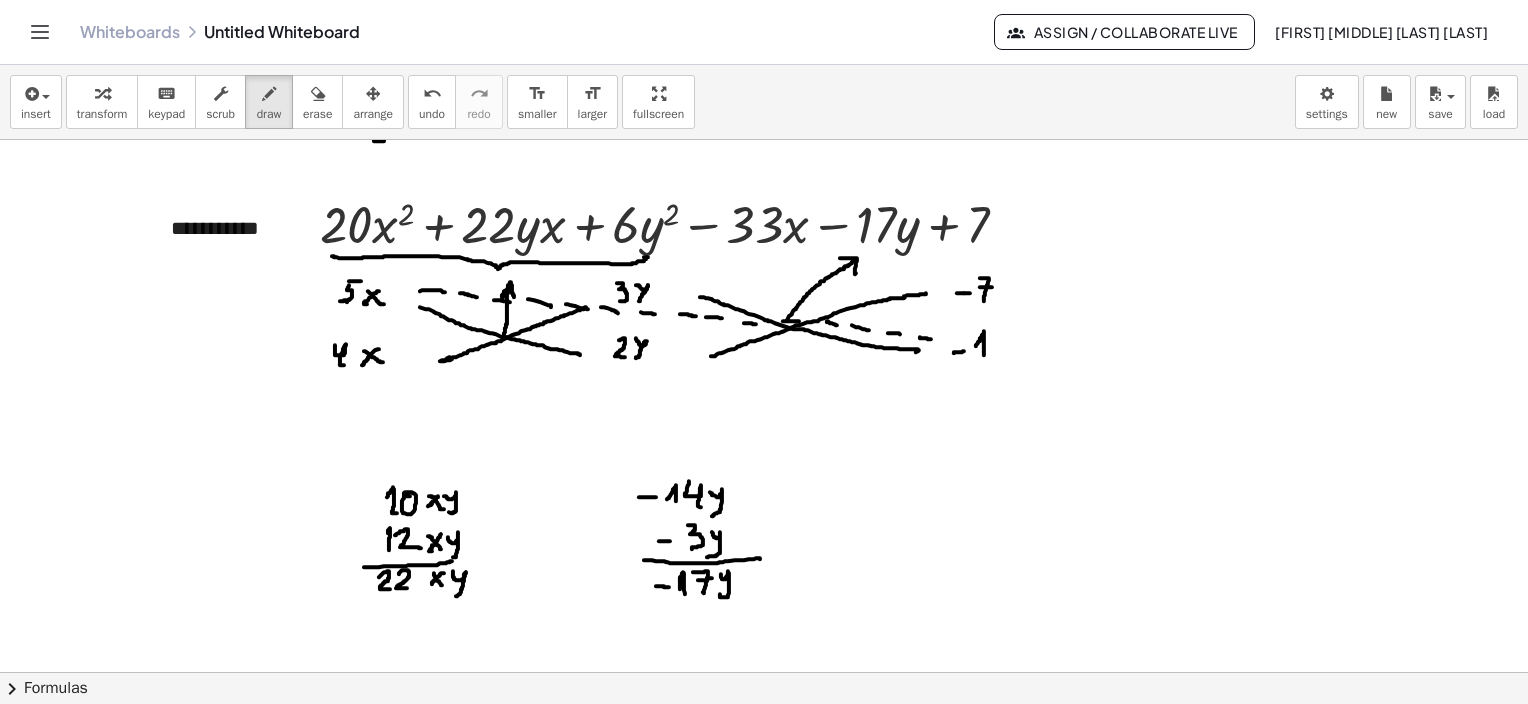 drag, startPoint x: 920, startPoint y: 336, endPoint x: 931, endPoint y: 338, distance: 11.18034 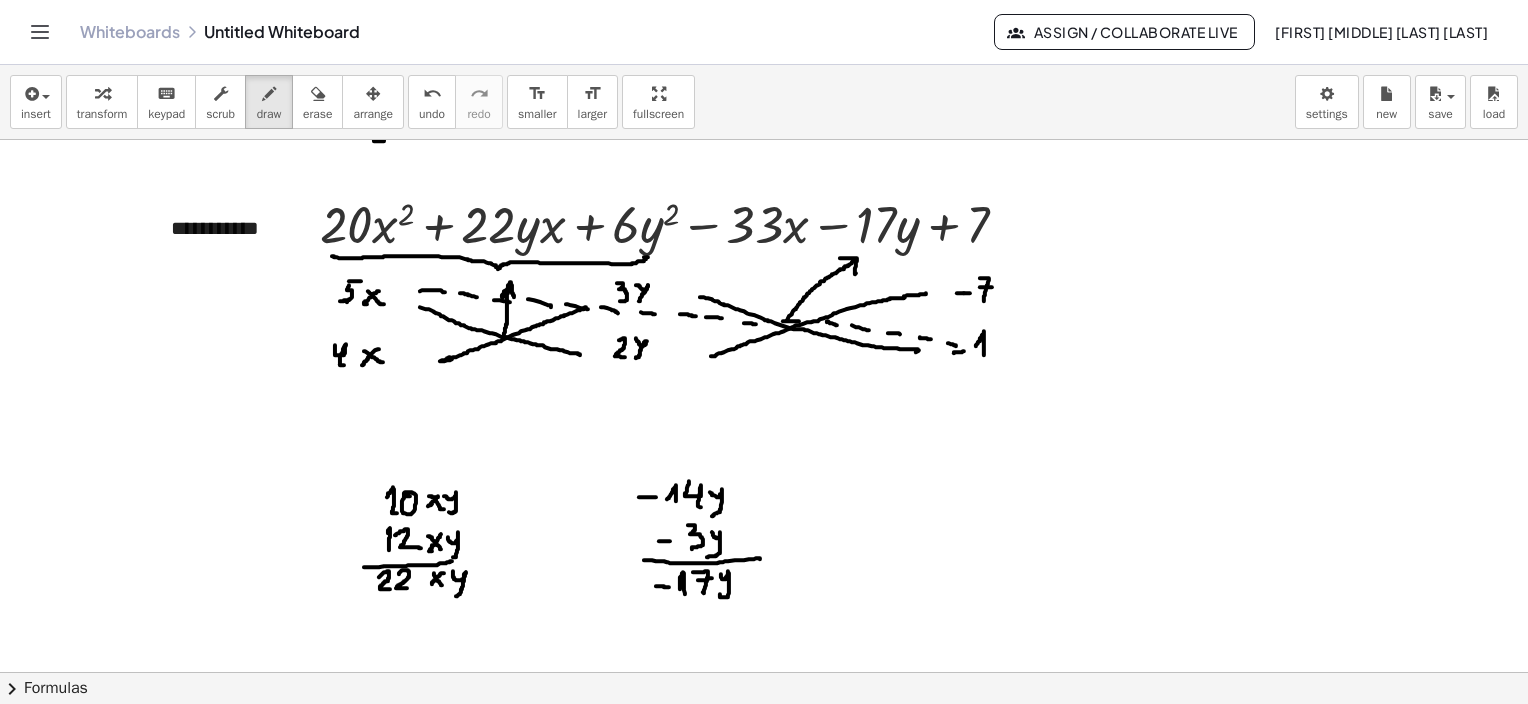 click at bounding box center (764, 122) 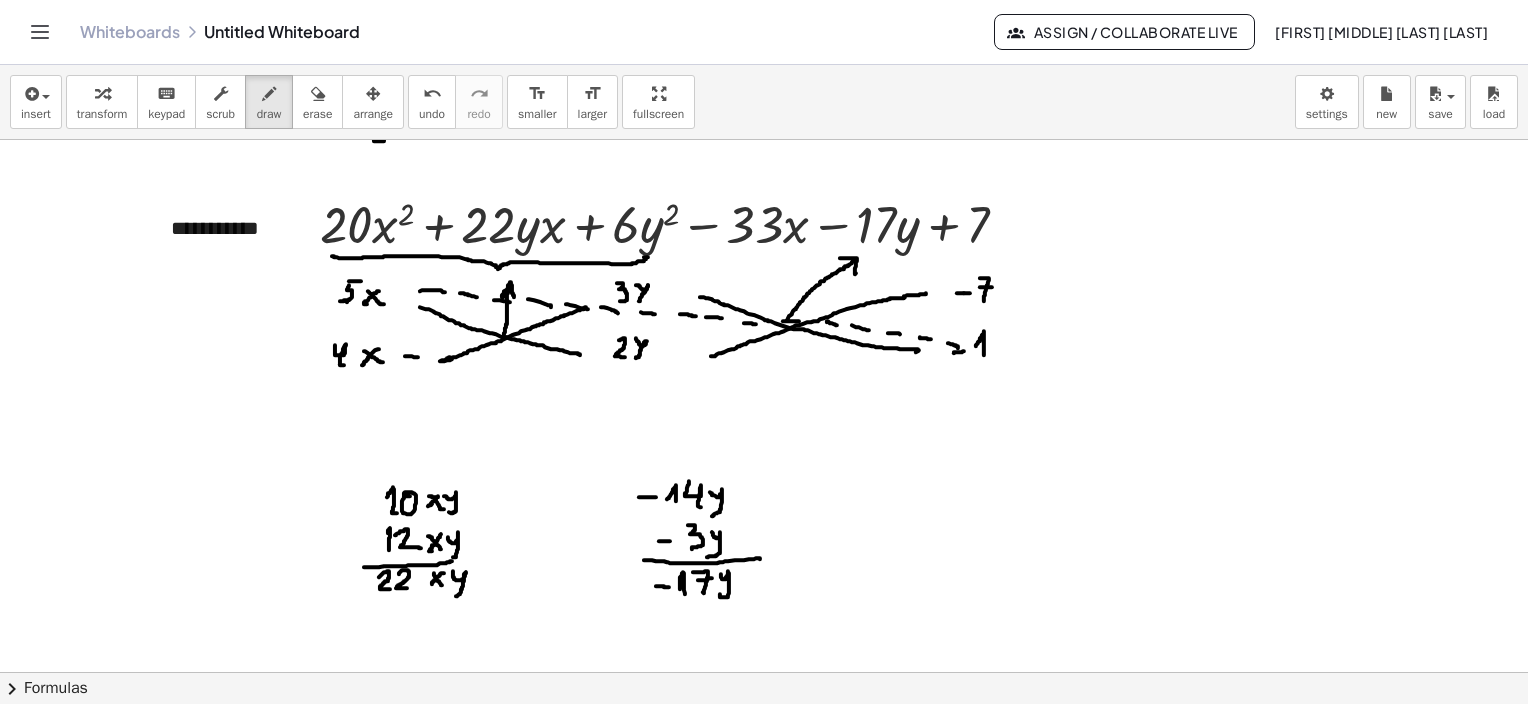 drag, startPoint x: 405, startPoint y: 355, endPoint x: 418, endPoint y: 356, distance: 13.038404 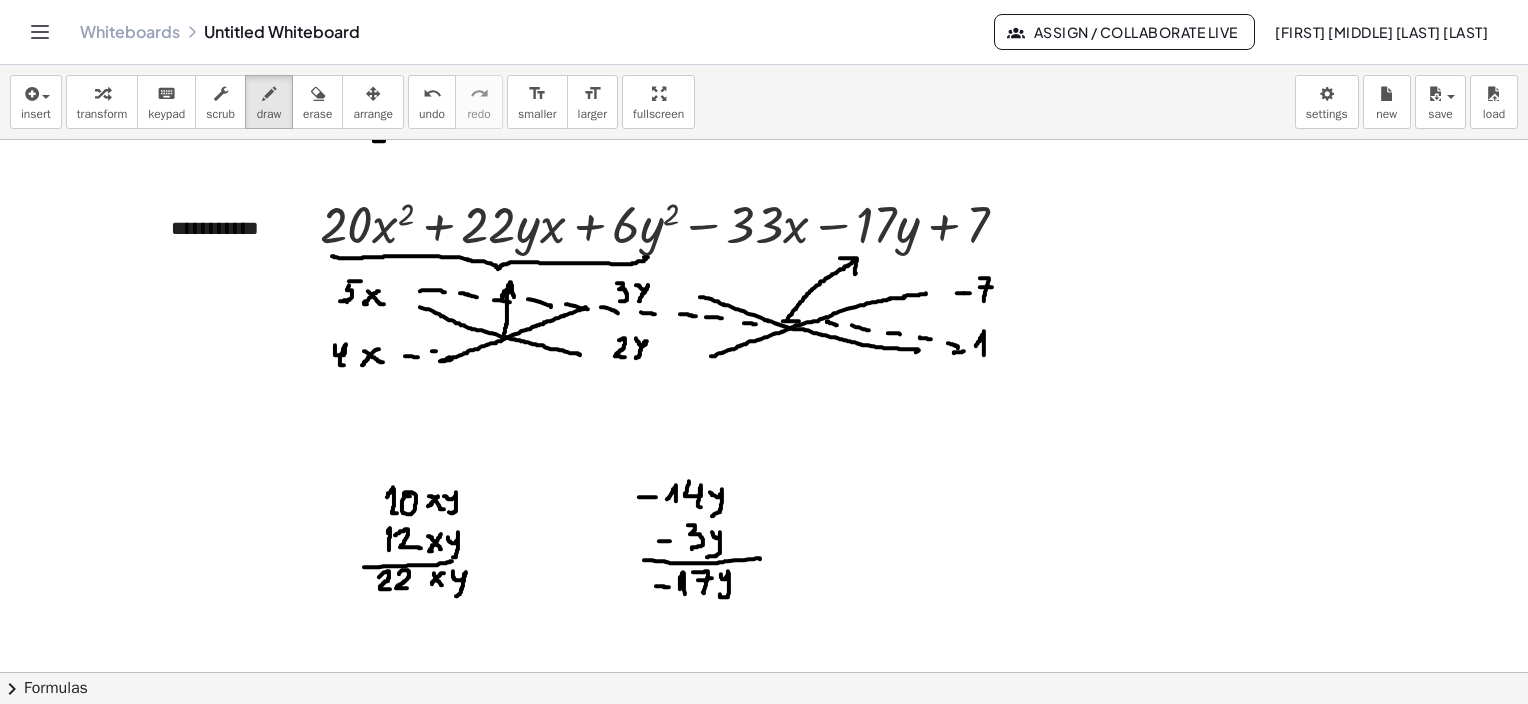 drag, startPoint x: 432, startPoint y: 350, endPoint x: 449, endPoint y: 350, distance: 17 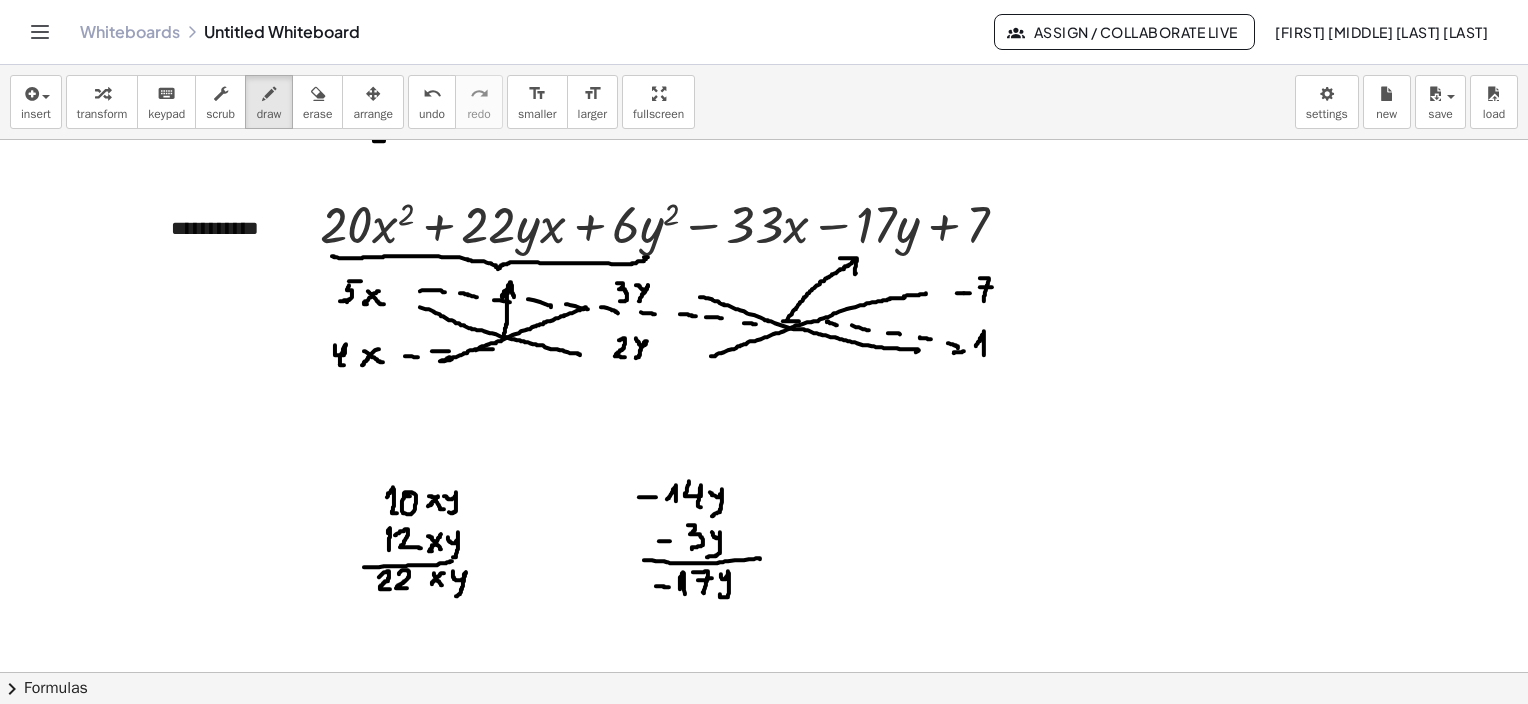 drag, startPoint x: 476, startPoint y: 349, endPoint x: 493, endPoint y: 348, distance: 17.029387 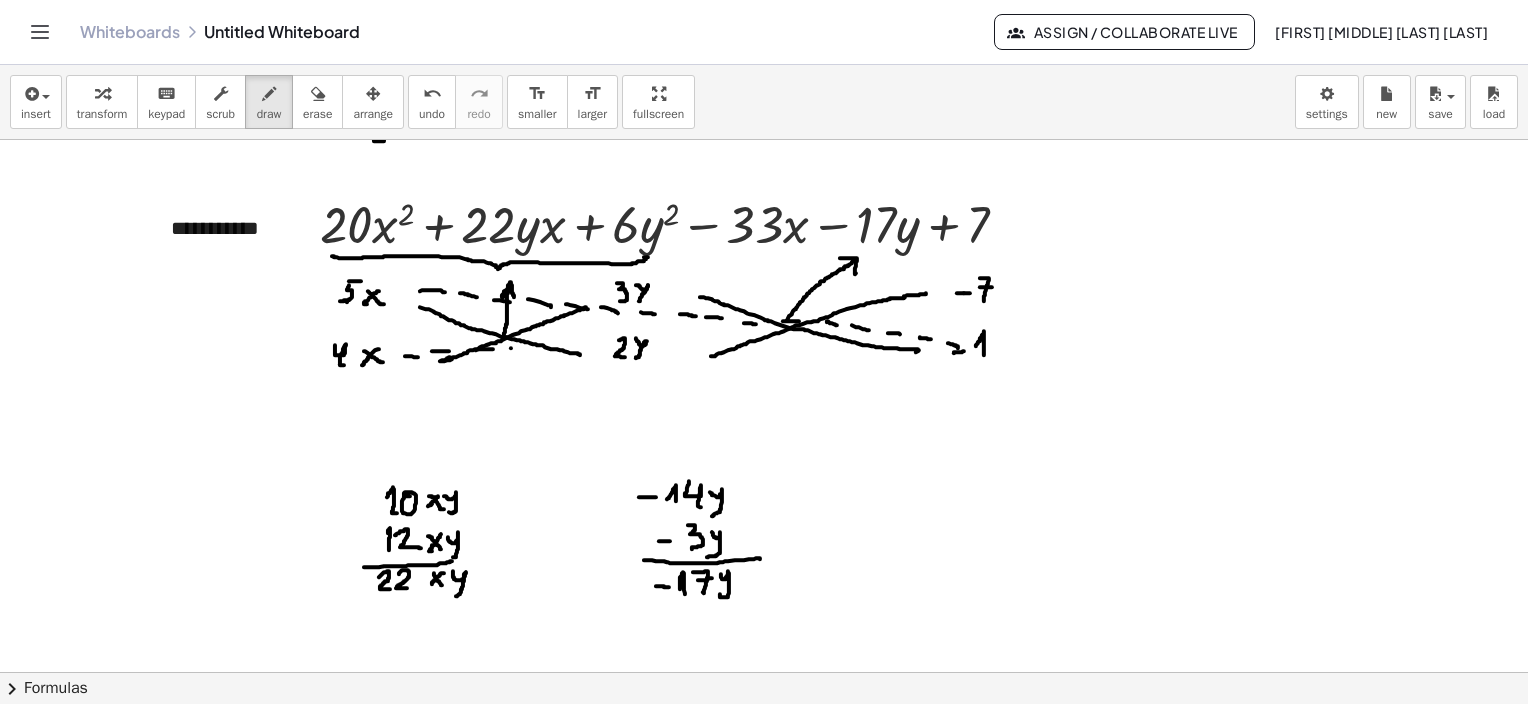 drag, startPoint x: 511, startPoint y: 347, endPoint x: 524, endPoint y: 347, distance: 13 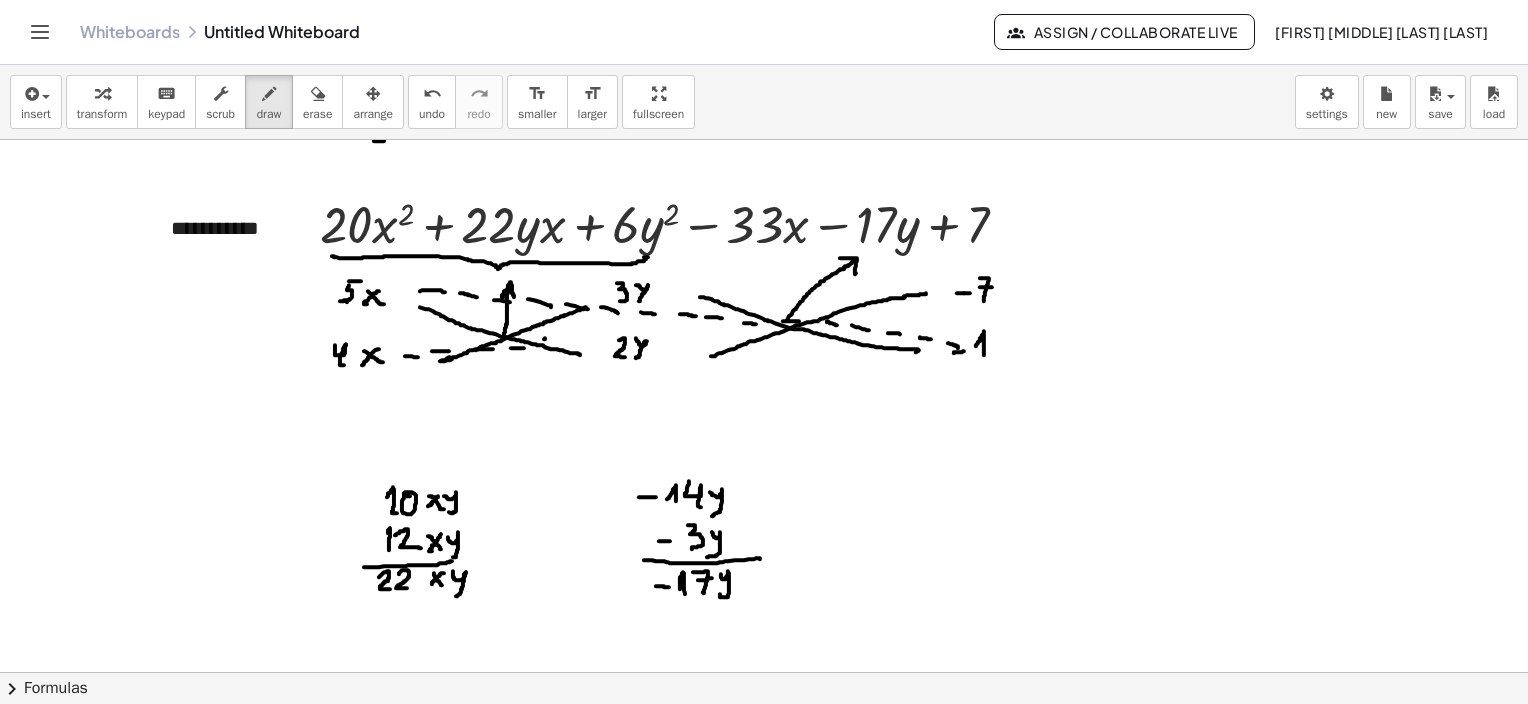 drag, startPoint x: 544, startPoint y: 338, endPoint x: 560, endPoint y: 338, distance: 16 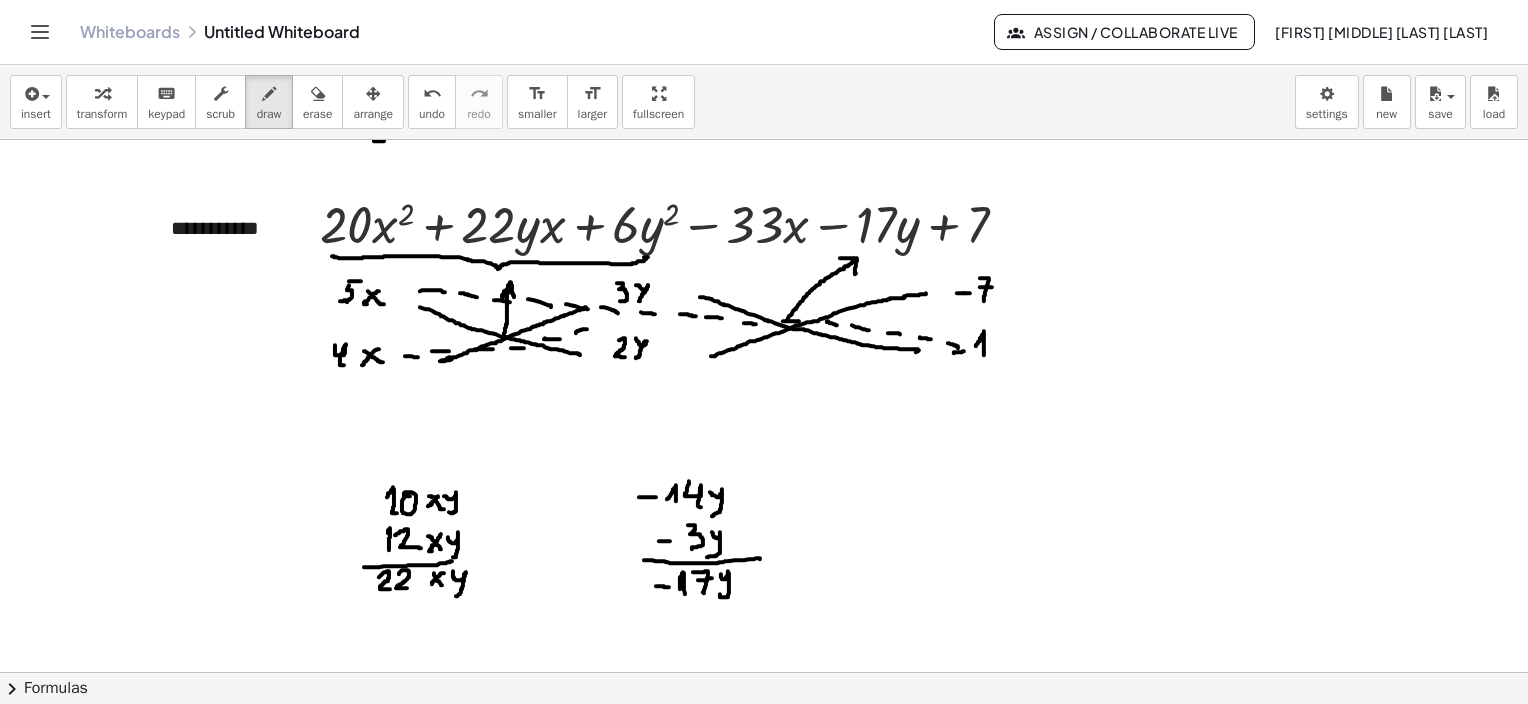 drag, startPoint x: 576, startPoint y: 332, endPoint x: 587, endPoint y: 327, distance: 12.083046 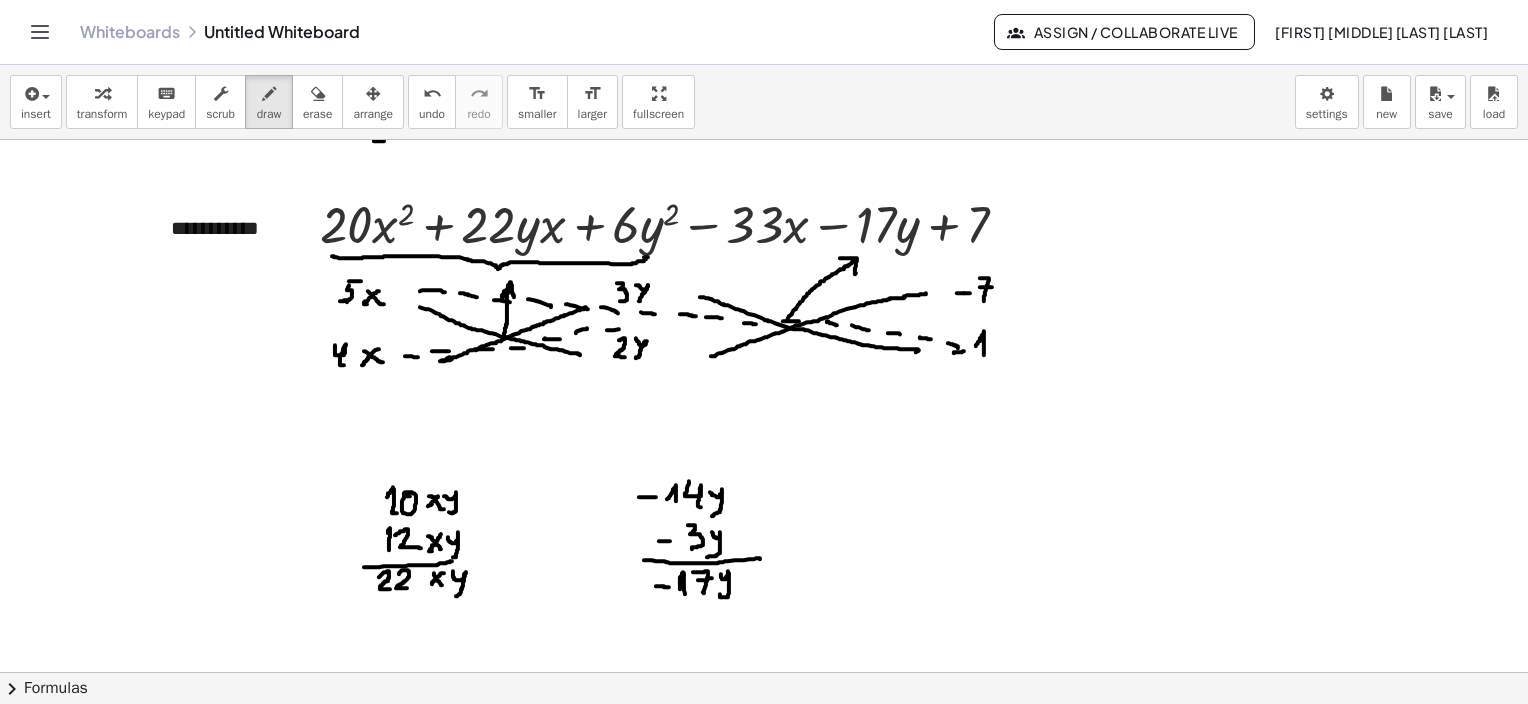 drag, startPoint x: 607, startPoint y: 329, endPoint x: 627, endPoint y: 327, distance: 20.09975 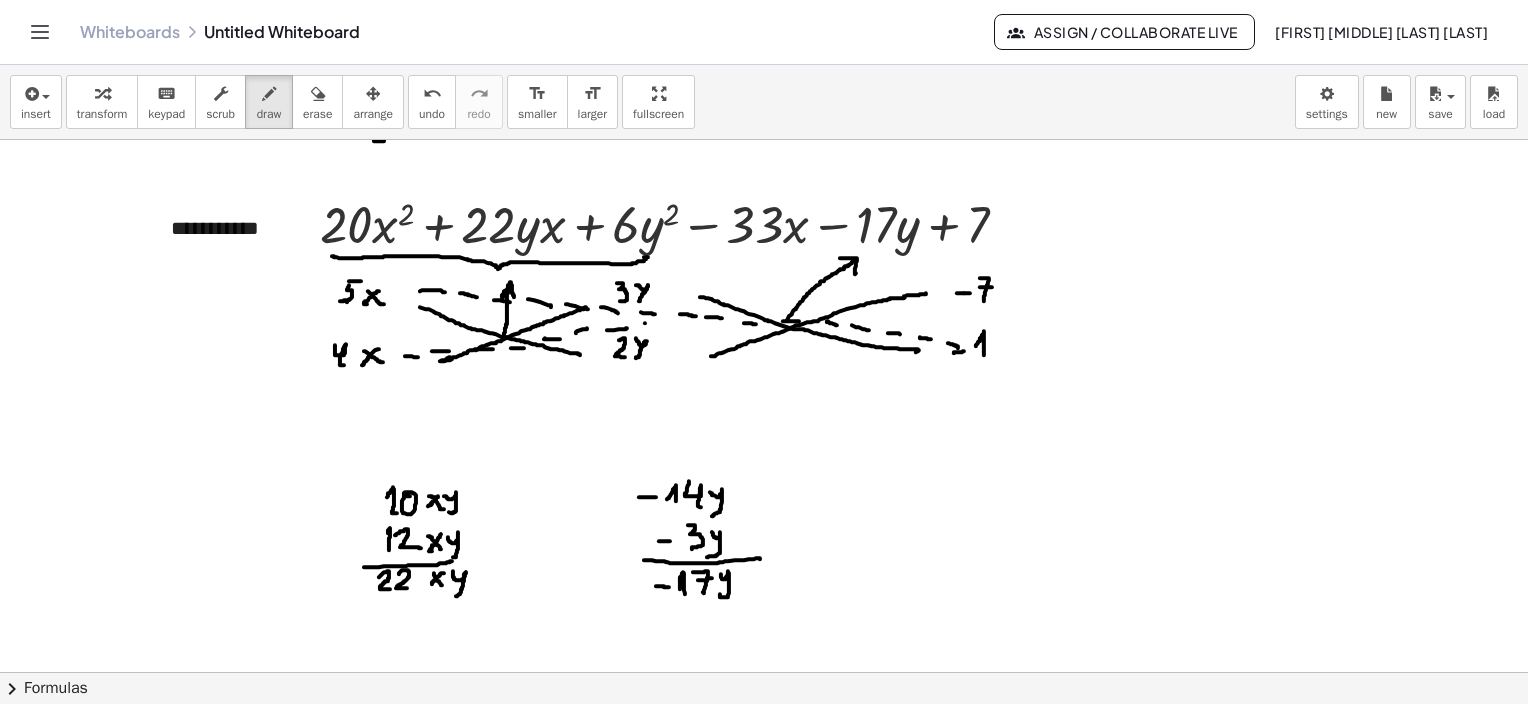 drag, startPoint x: 645, startPoint y: 322, endPoint x: 660, endPoint y: 322, distance: 15 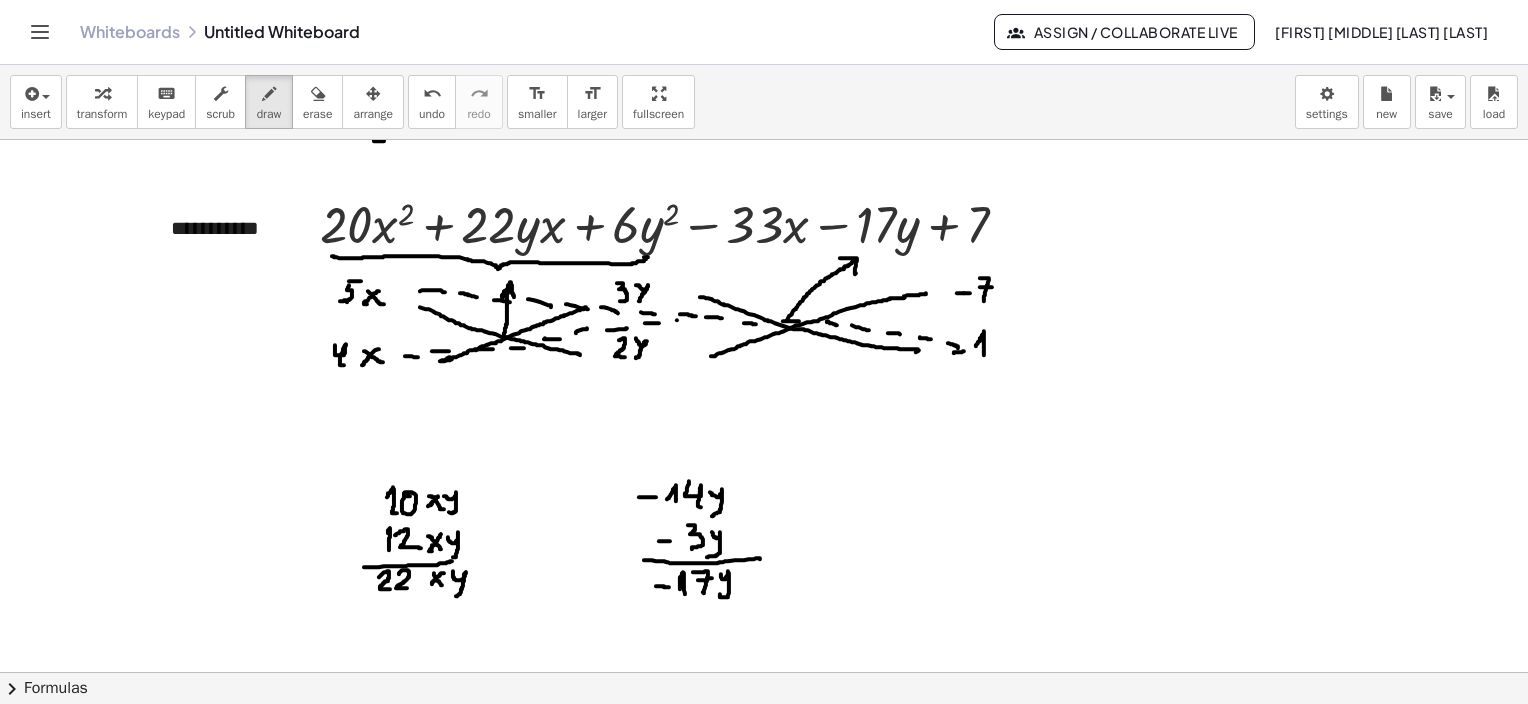 drag, startPoint x: 677, startPoint y: 319, endPoint x: 704, endPoint y: 316, distance: 27.166155 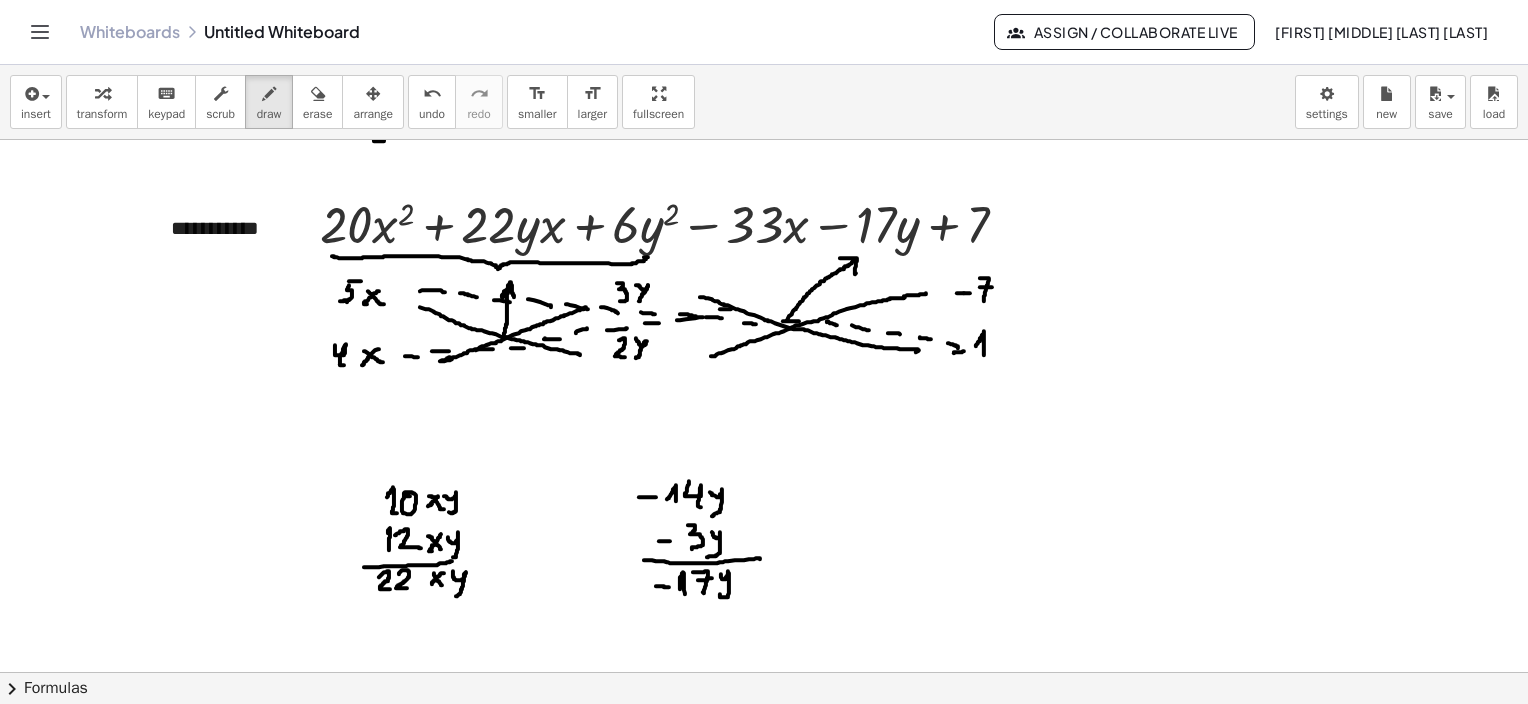 drag, startPoint x: 720, startPoint y: 308, endPoint x: 740, endPoint y: 307, distance: 20.024984 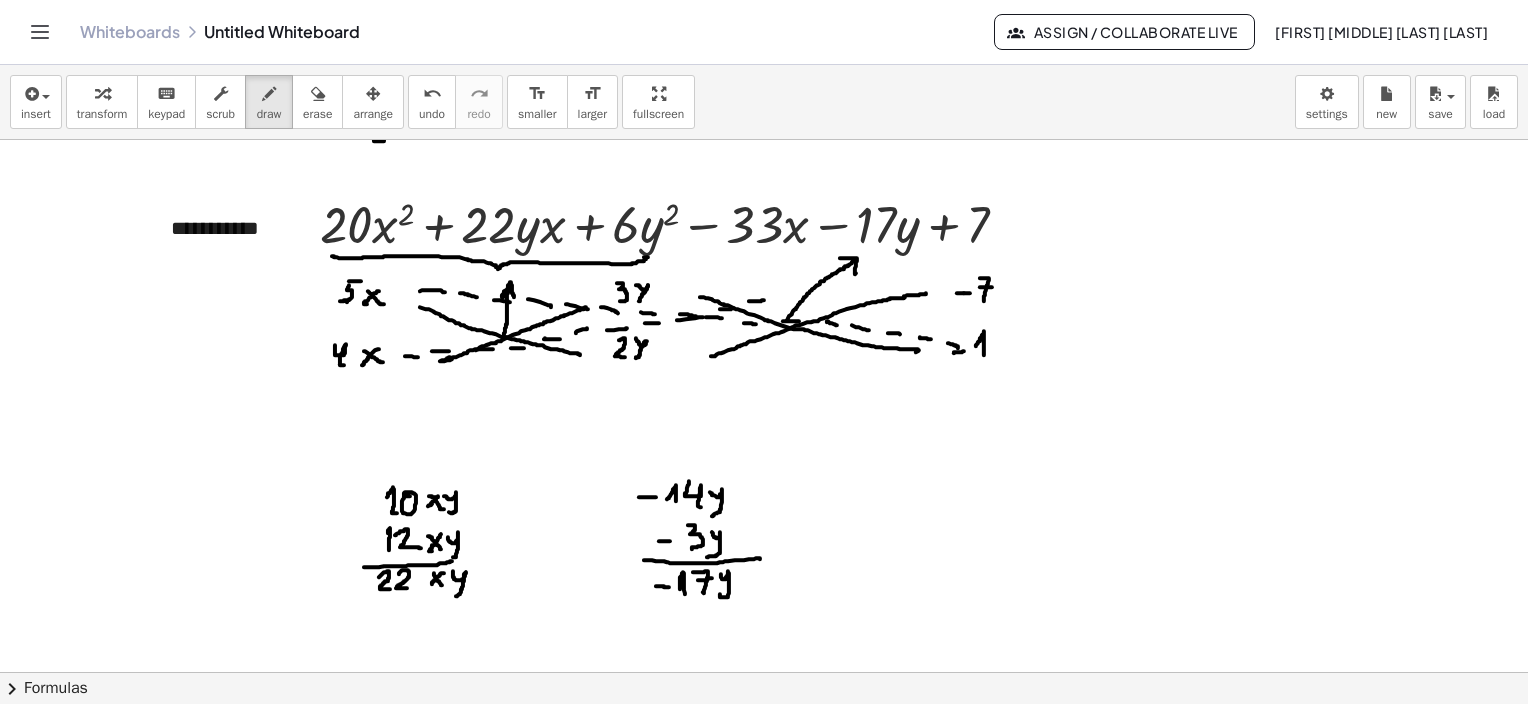 drag, startPoint x: 749, startPoint y: 300, endPoint x: 773, endPoint y: 299, distance: 24.020824 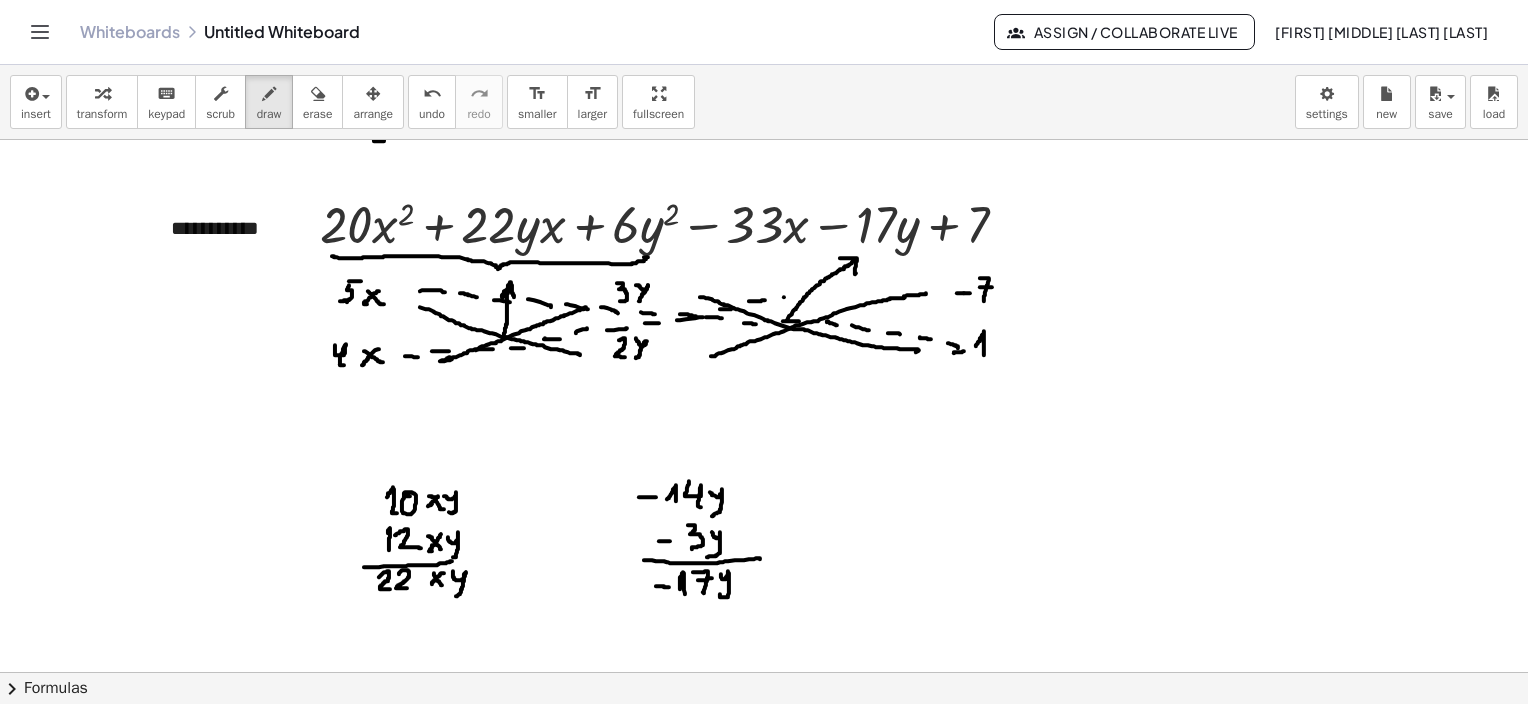 drag, startPoint x: 784, startPoint y: 296, endPoint x: 798, endPoint y: 296, distance: 14 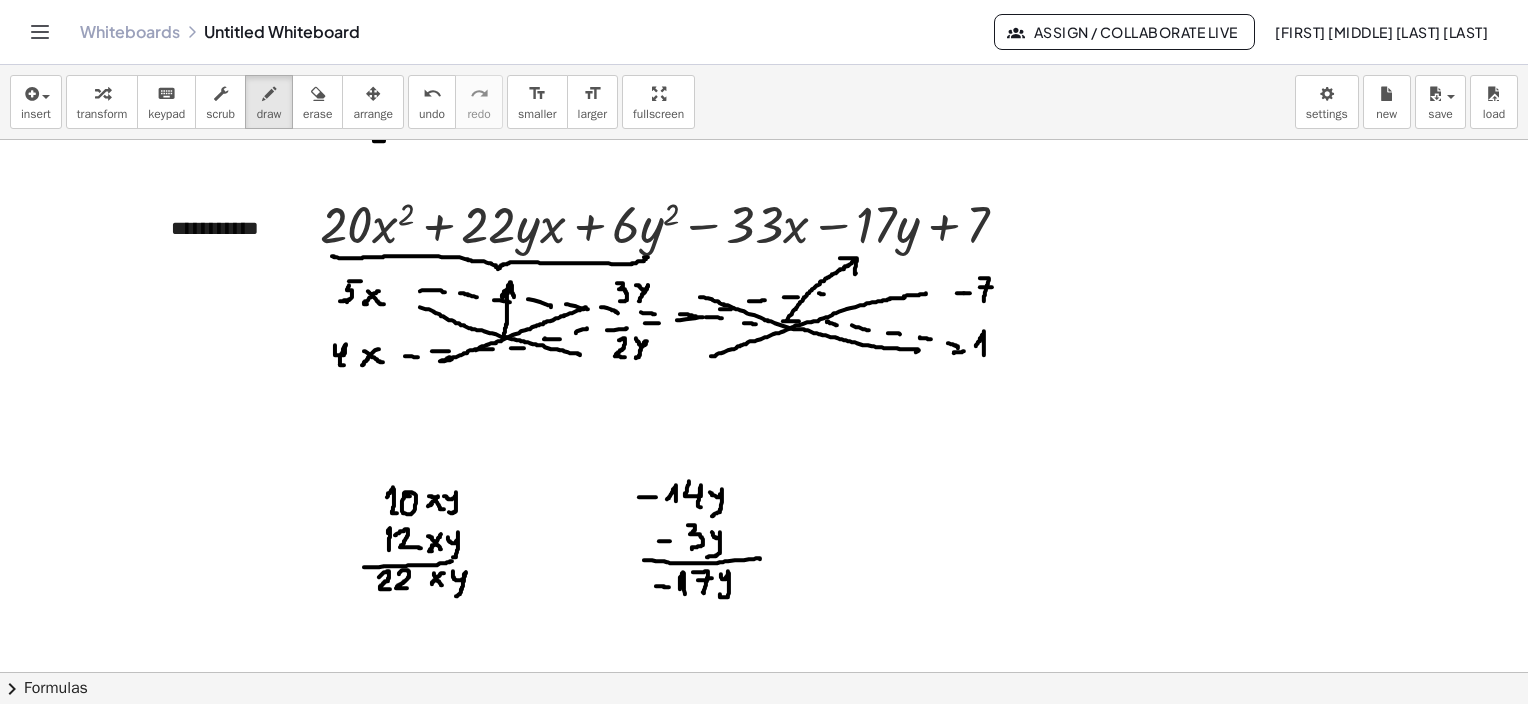 drag, startPoint x: 819, startPoint y: 292, endPoint x: 837, endPoint y: 291, distance: 18.027756 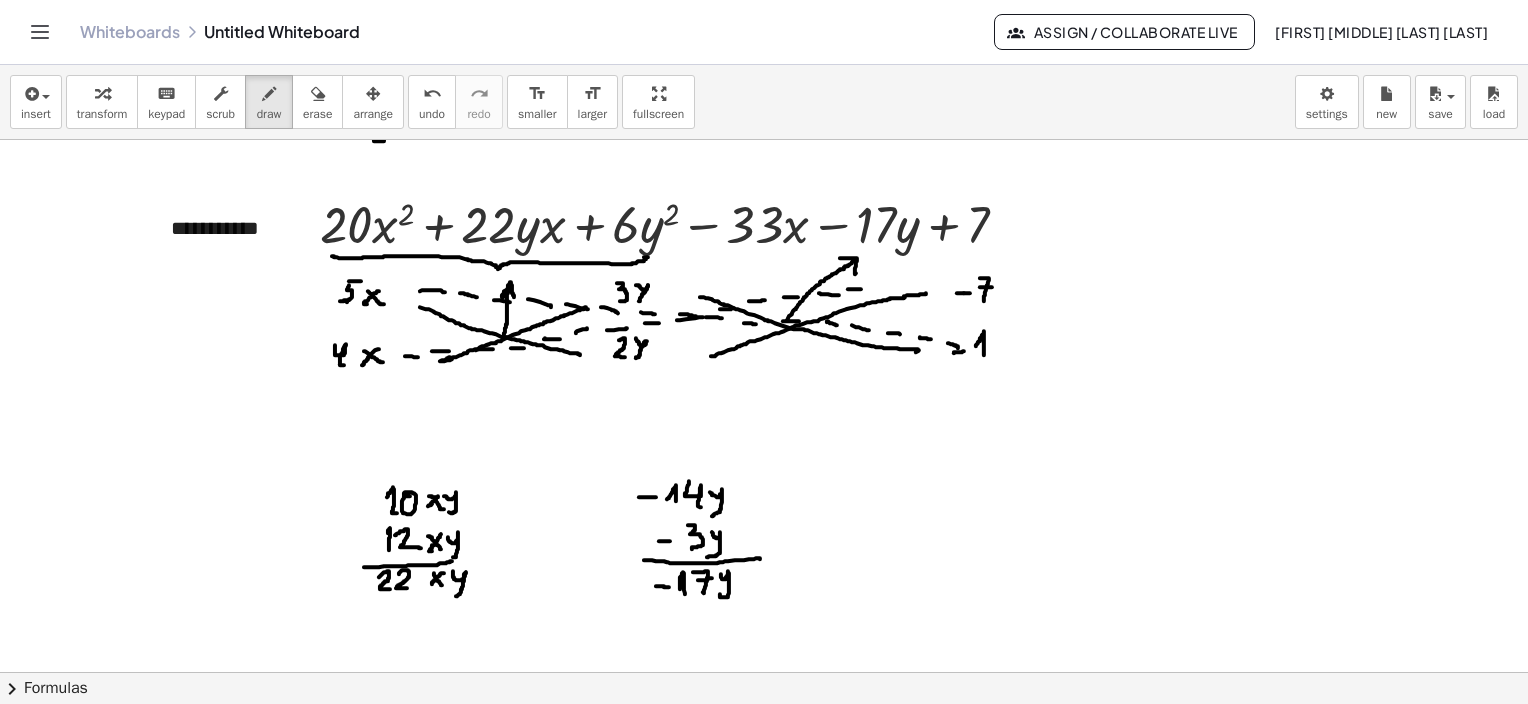 drag, startPoint x: 848, startPoint y: 288, endPoint x: 861, endPoint y: 288, distance: 13 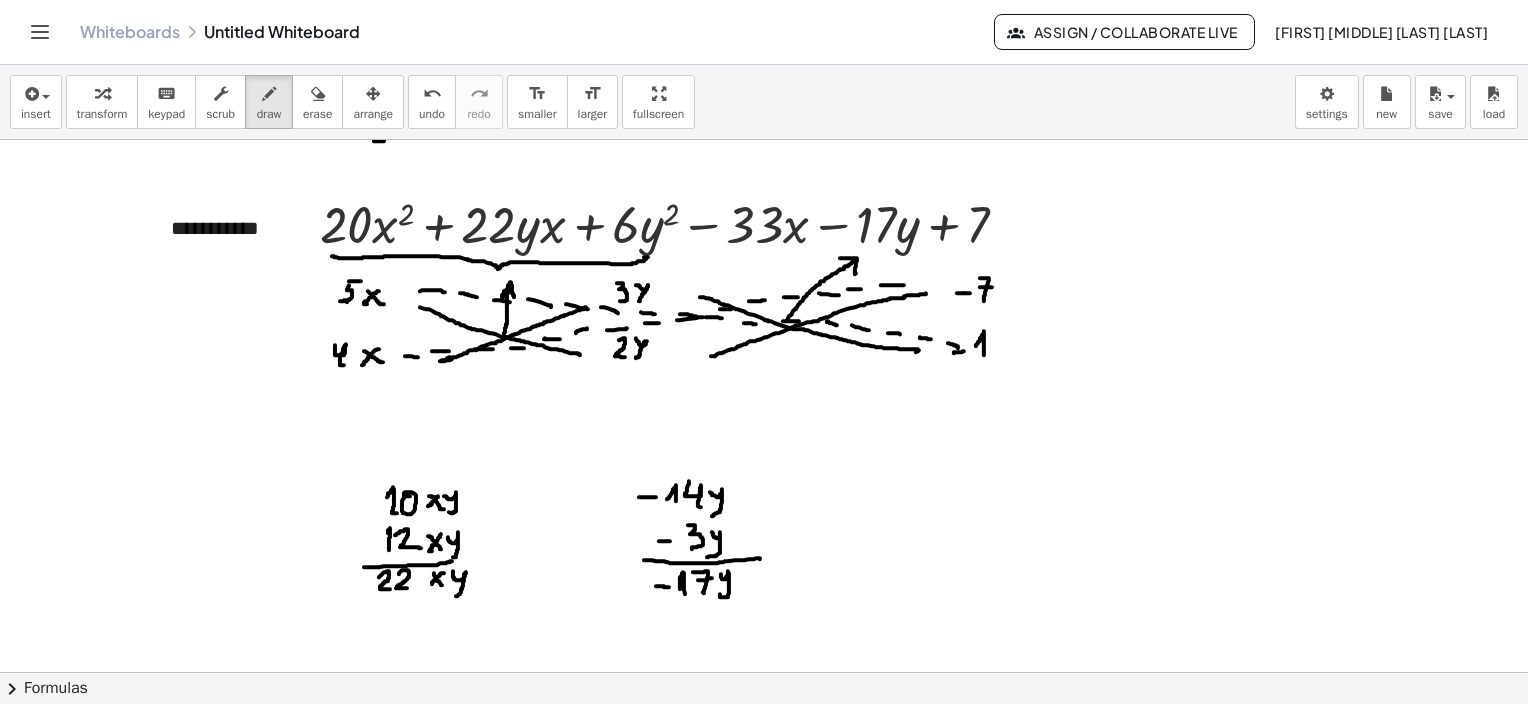 drag, startPoint x: 881, startPoint y: 284, endPoint x: 911, endPoint y: 284, distance: 30 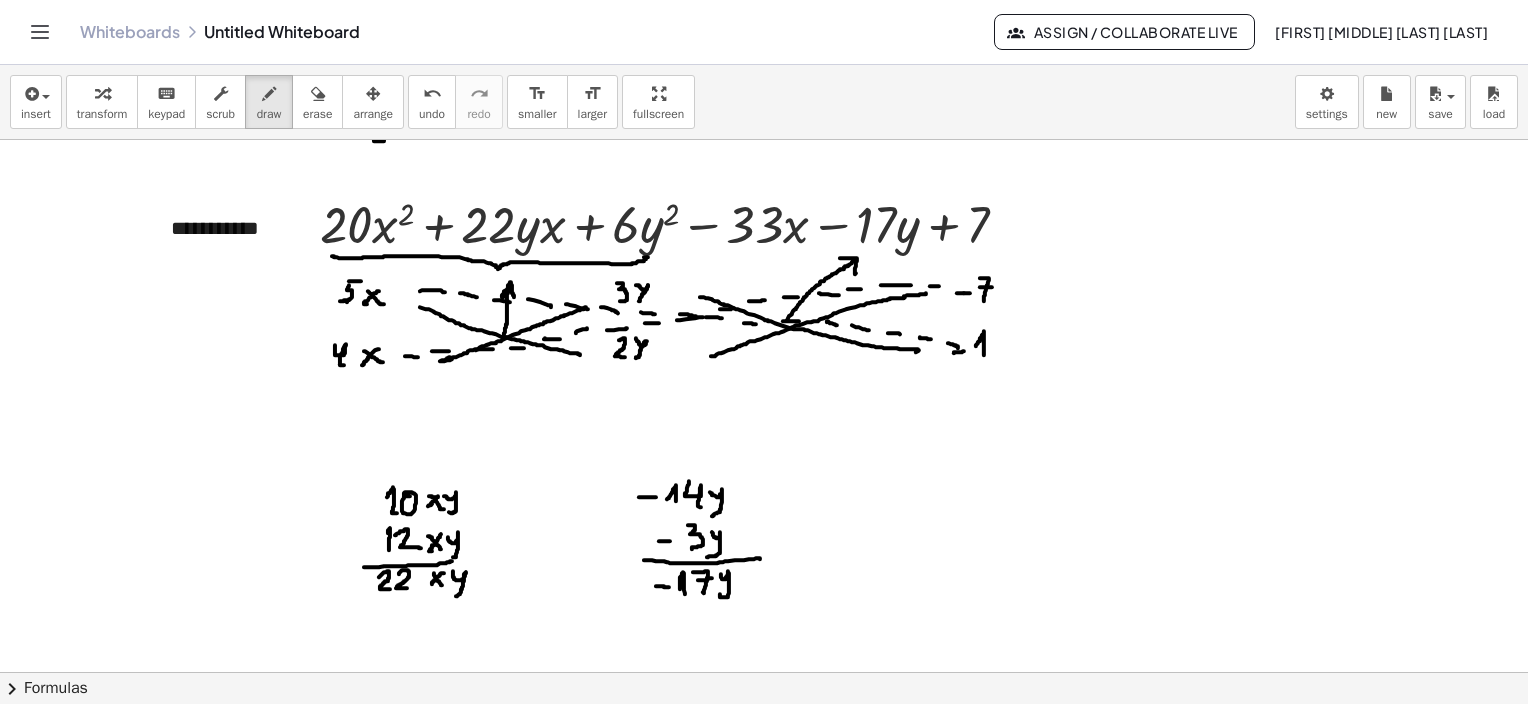 click at bounding box center (764, 122) 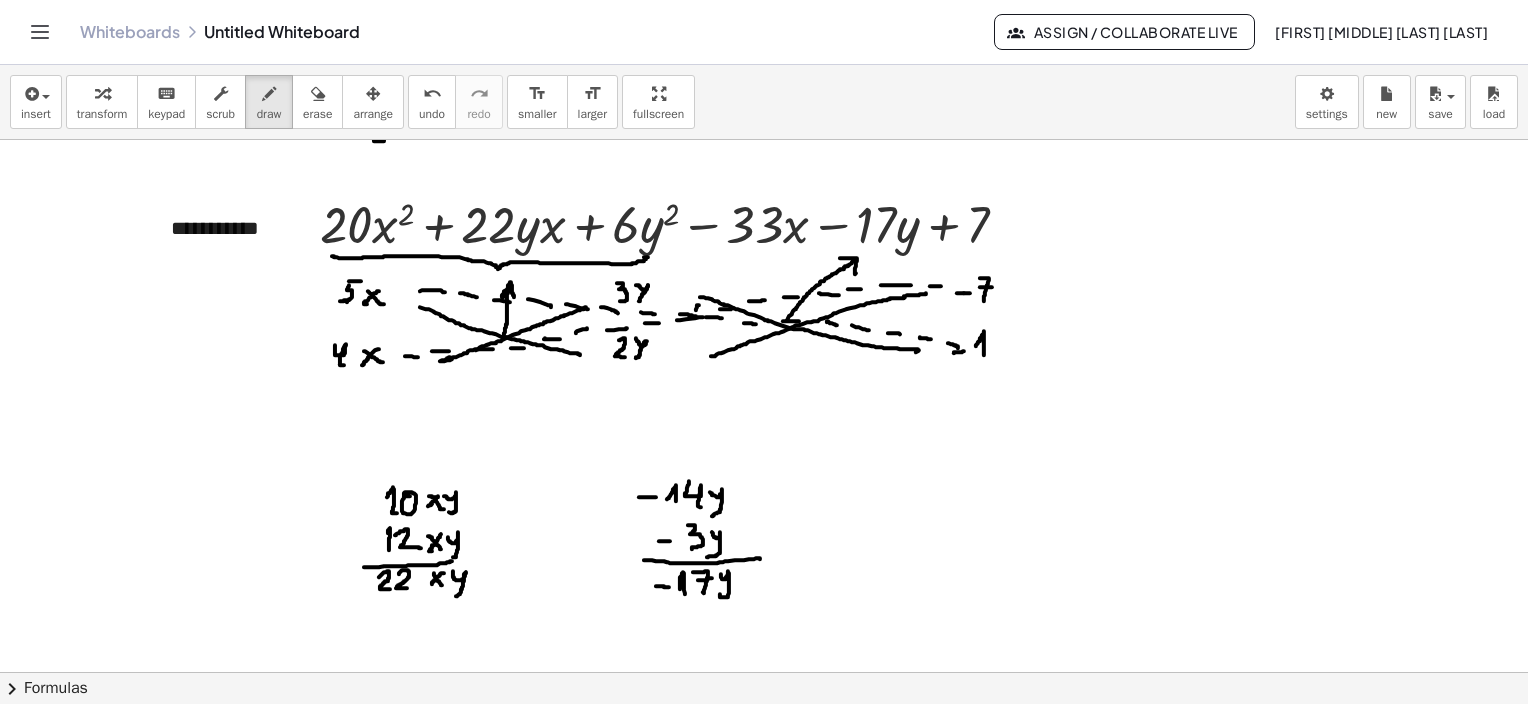 drag 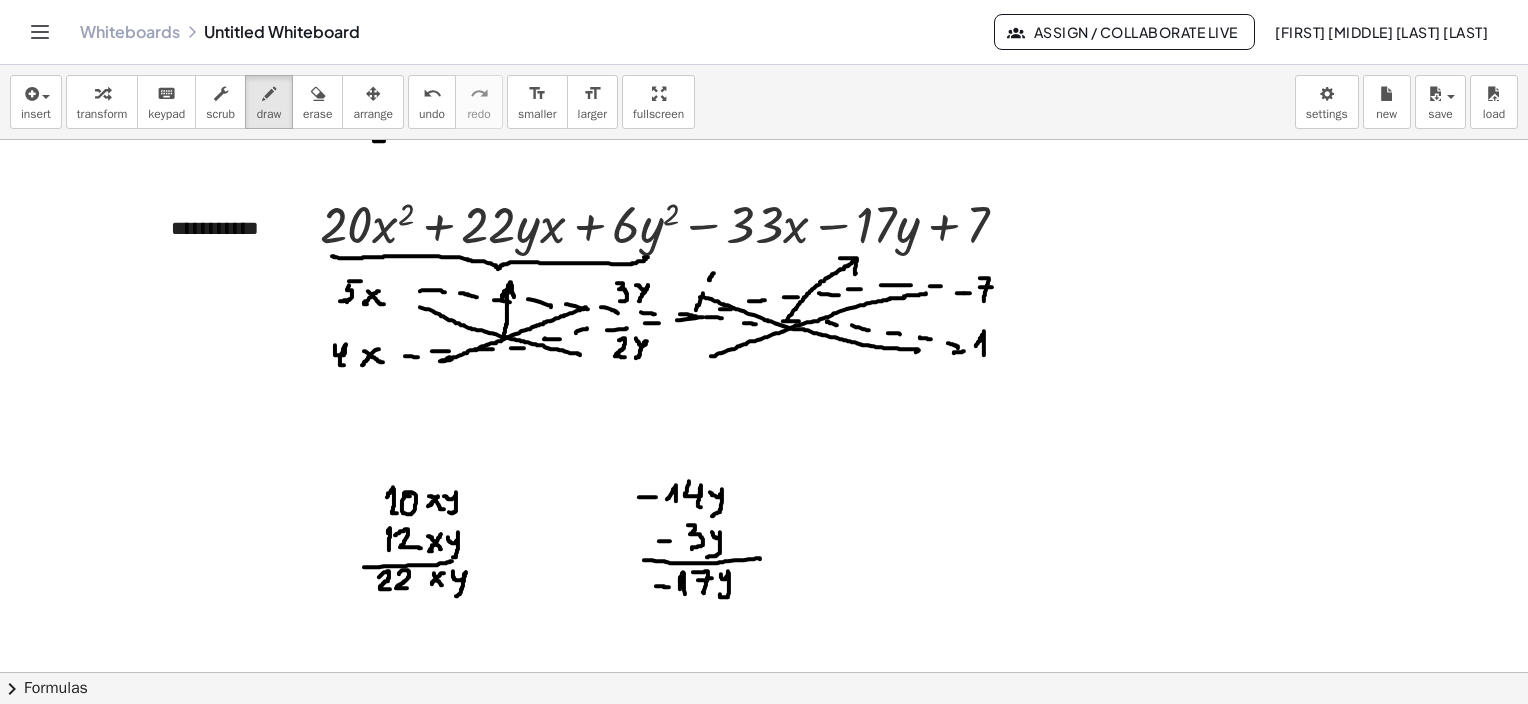 click at bounding box center [764, 122] 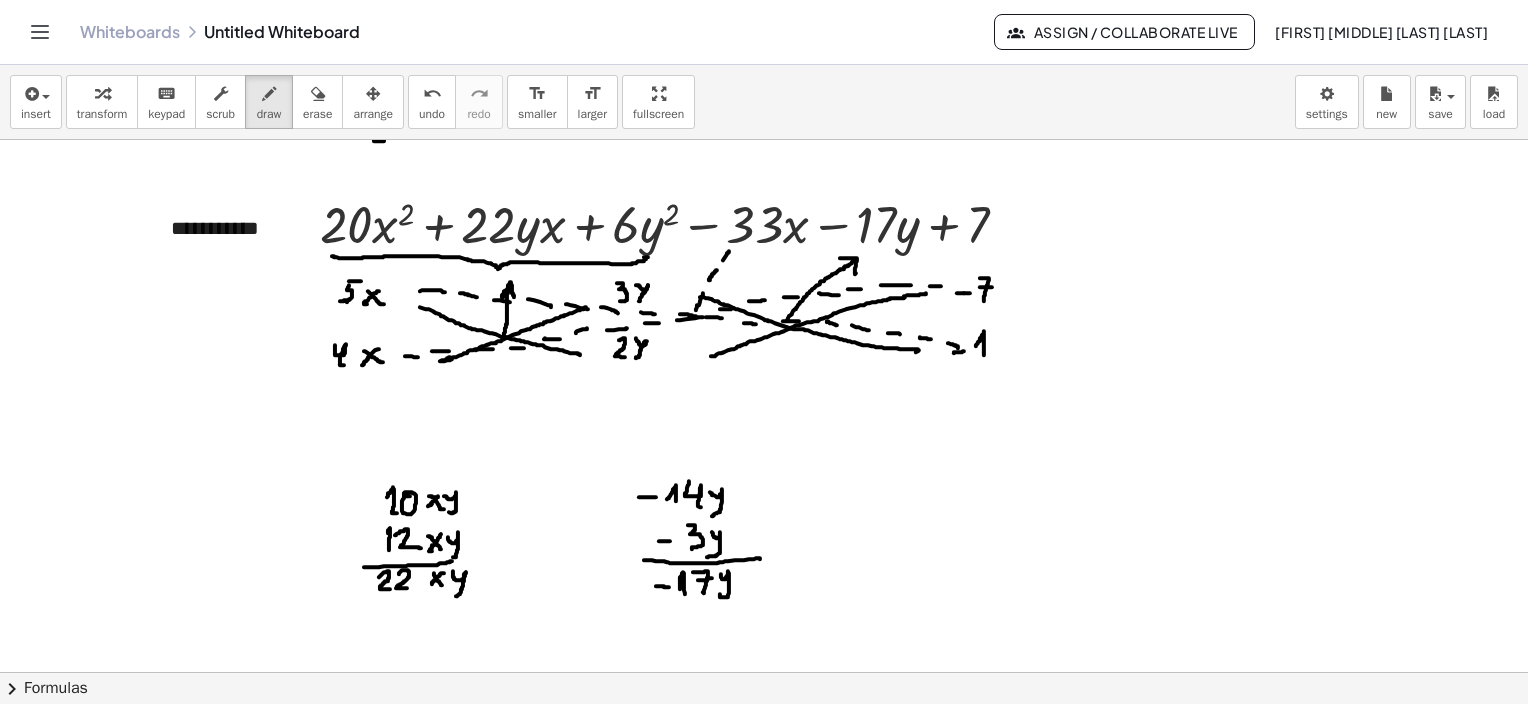 click at bounding box center [764, 122] 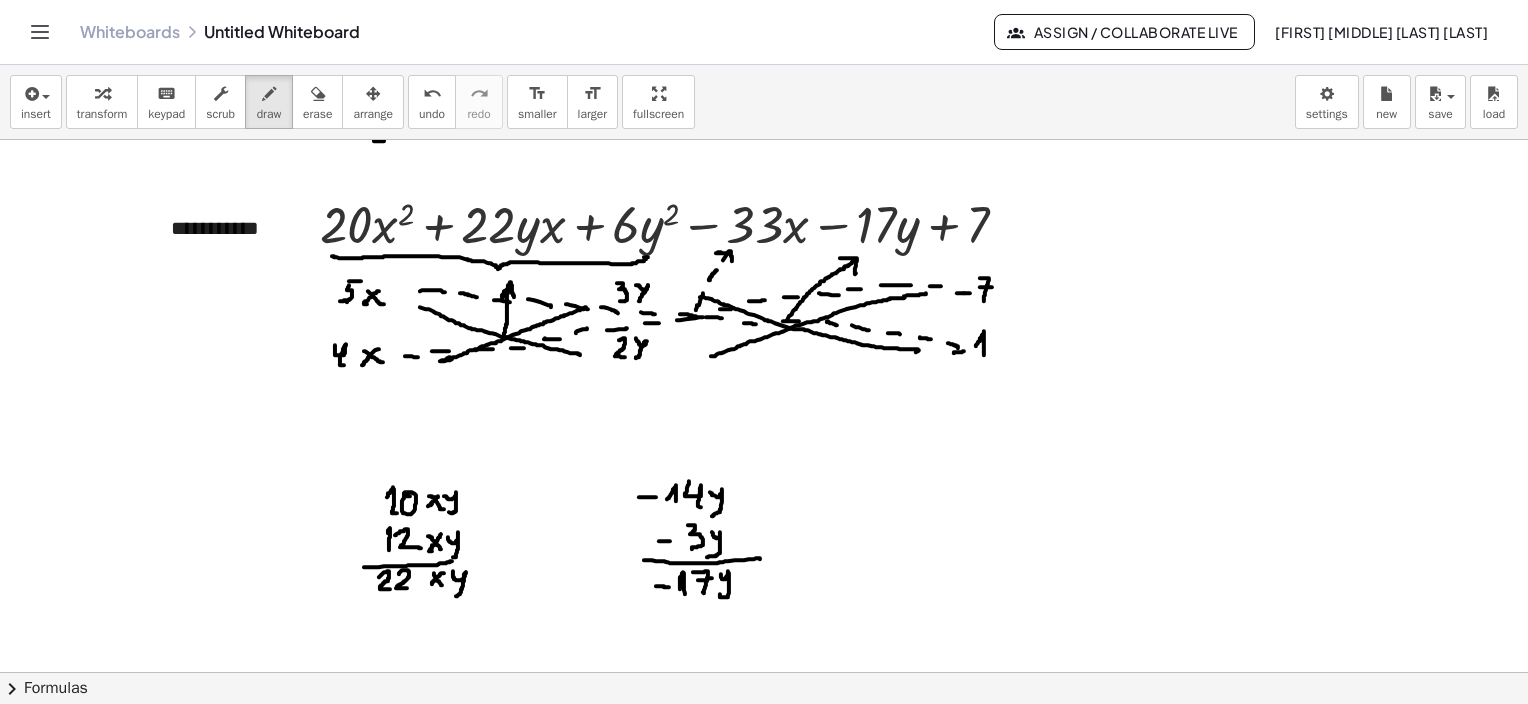 click at bounding box center [764, 122] 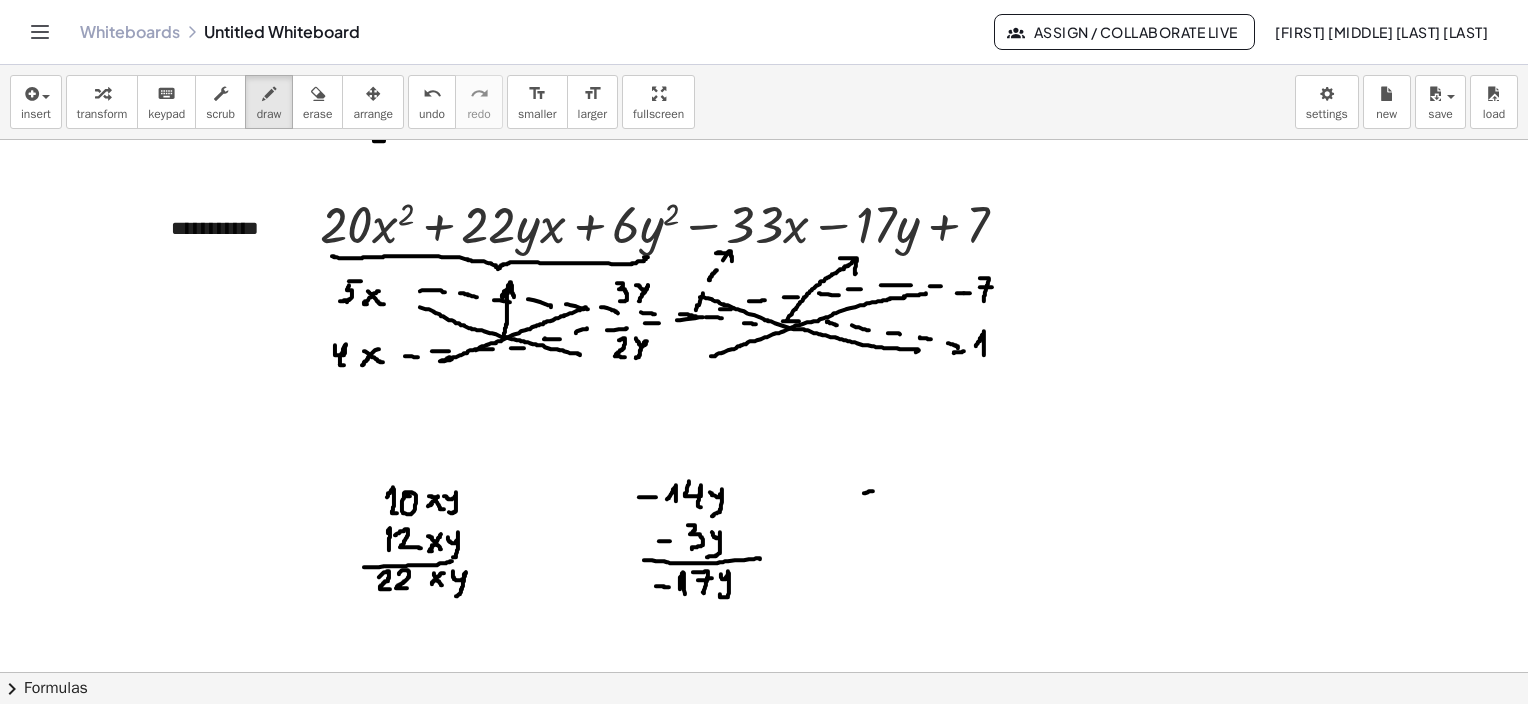 click at bounding box center [764, 122] 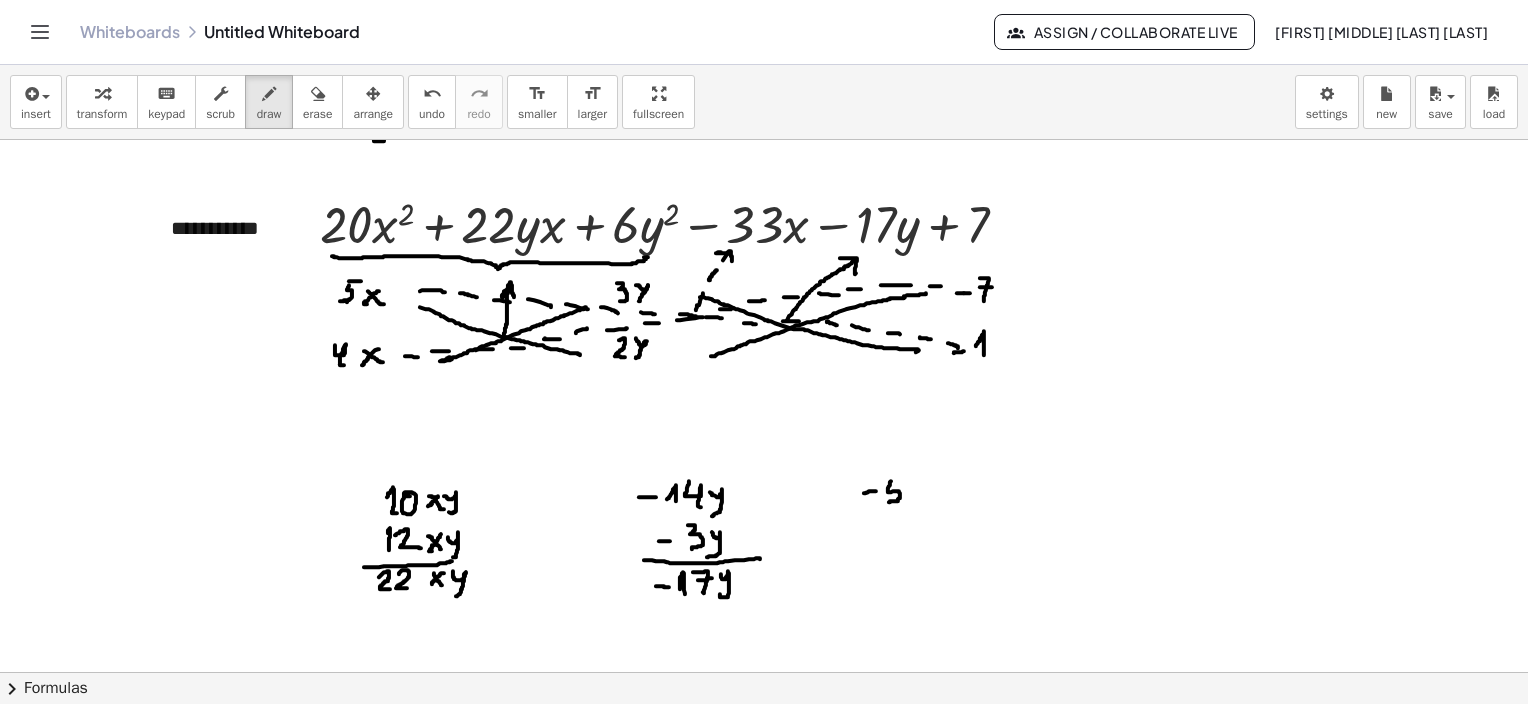 drag, startPoint x: 891, startPoint y: 480, endPoint x: 891, endPoint y: 491, distance: 11 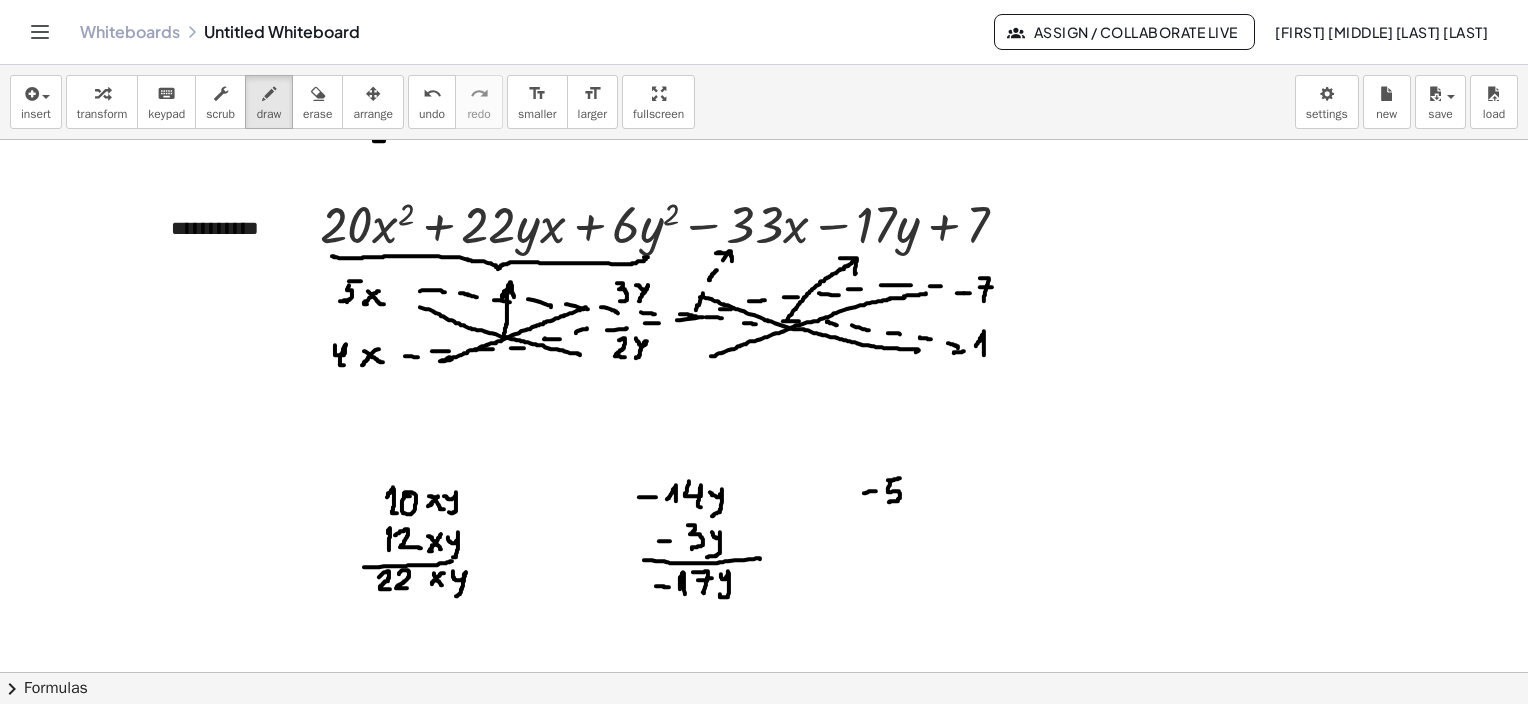 drag, startPoint x: 888, startPoint y: 479, endPoint x: 900, endPoint y: 477, distance: 12.165525 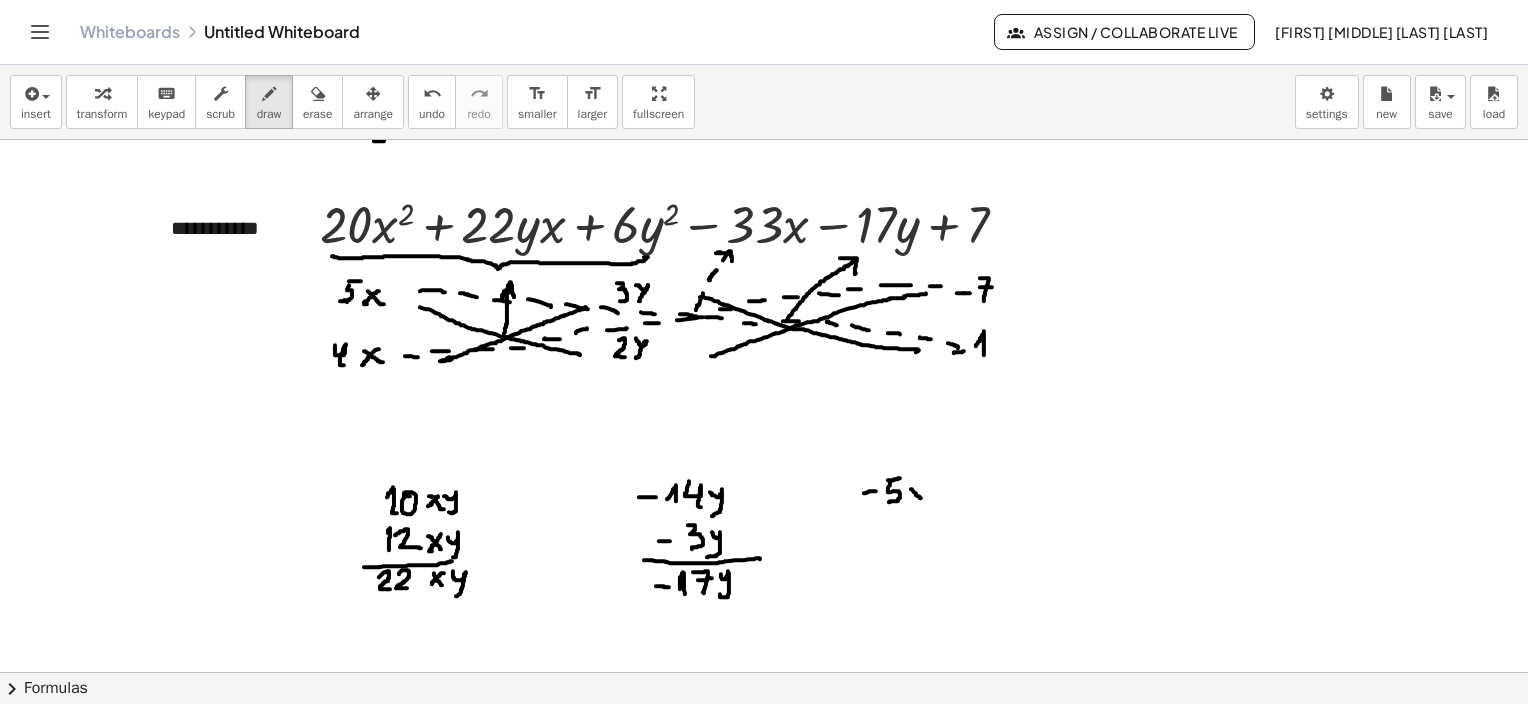 drag, startPoint x: 911, startPoint y: 488, endPoint x: 926, endPoint y: 498, distance: 18.027756 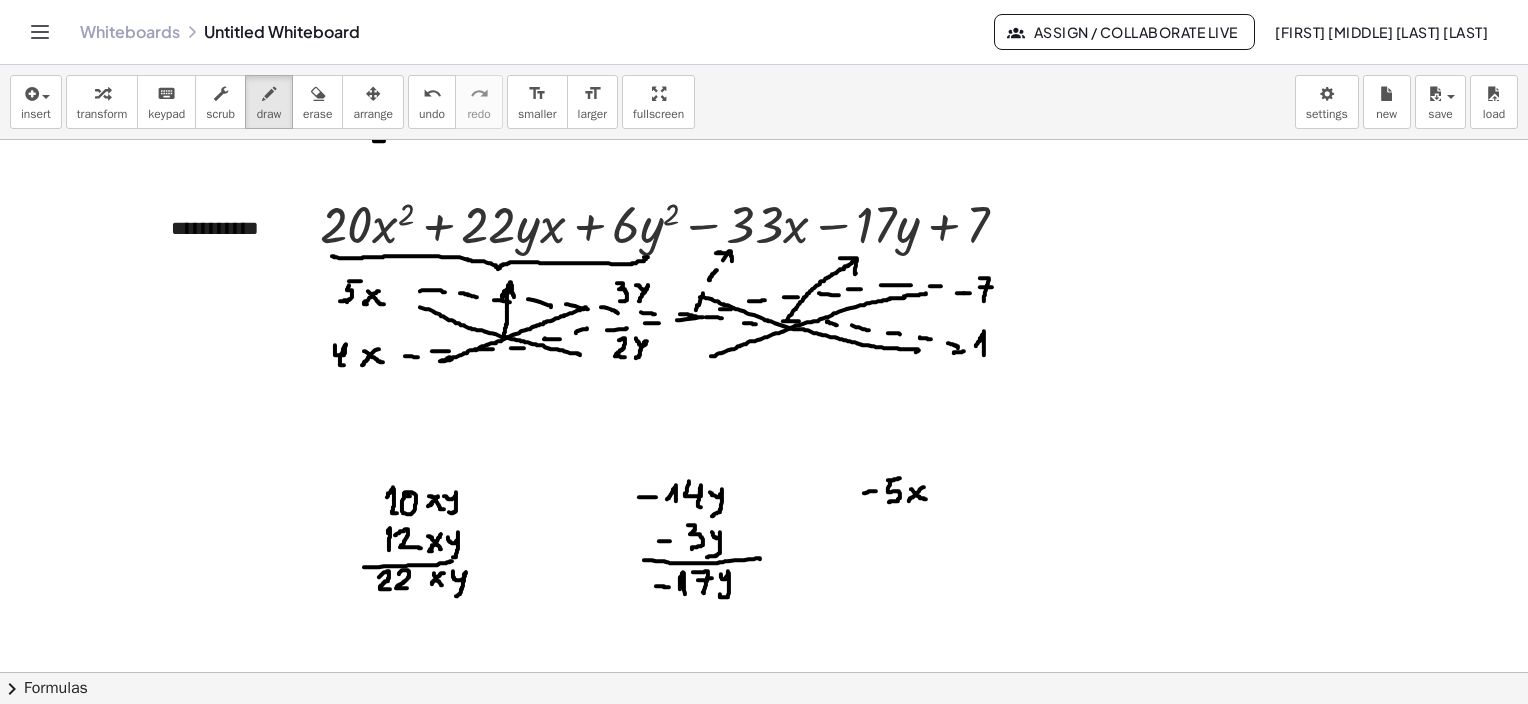 drag, startPoint x: 924, startPoint y: 486, endPoint x: 914, endPoint y: 498, distance: 15.6205 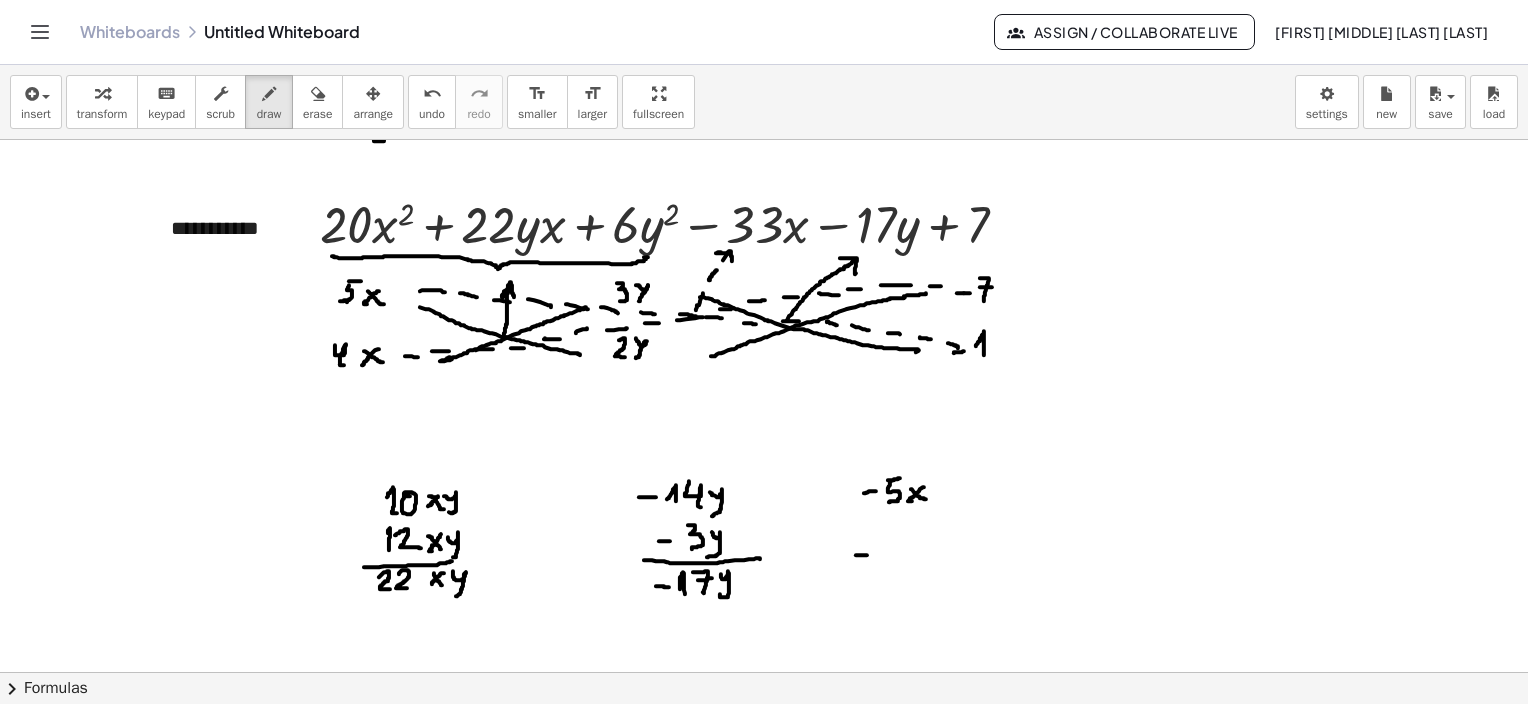 drag, startPoint x: 856, startPoint y: 554, endPoint x: 867, endPoint y: 554, distance: 11 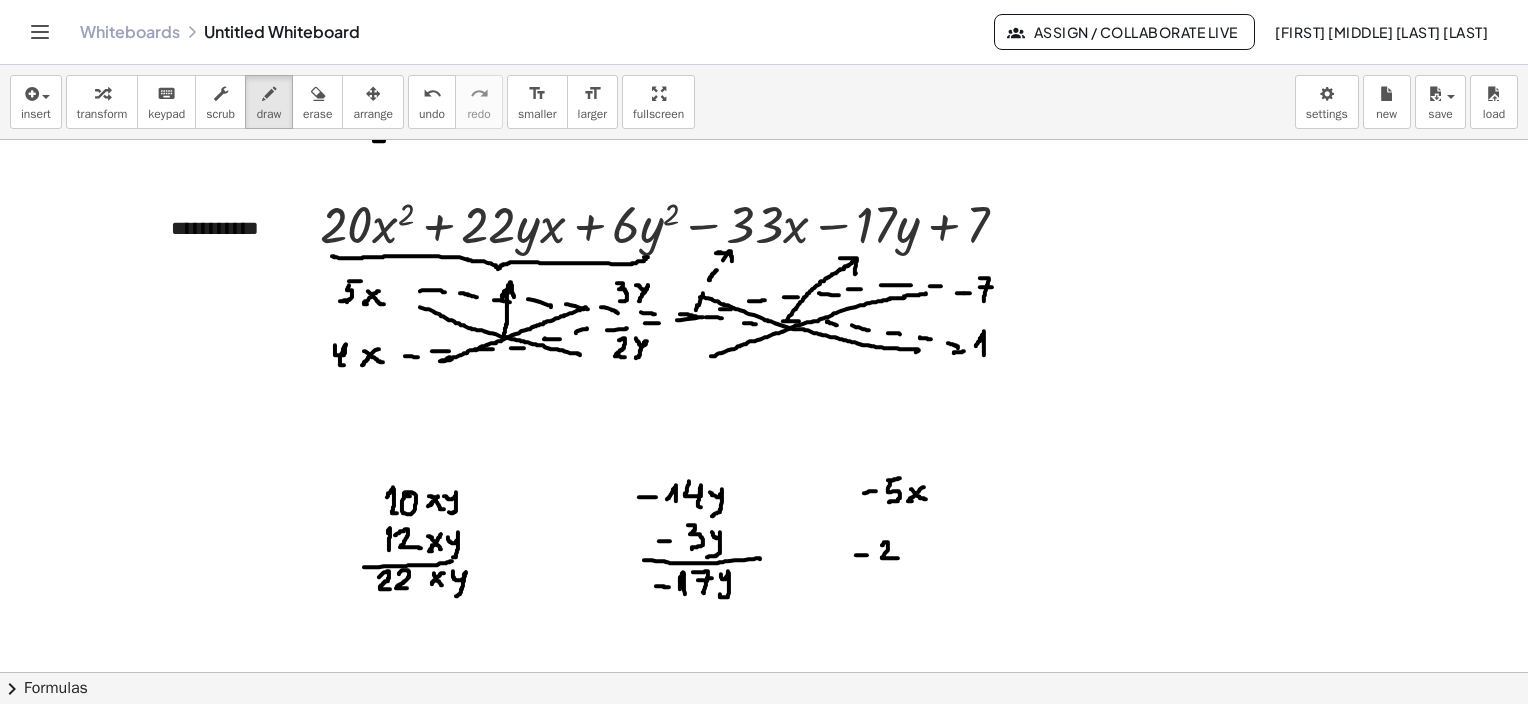 drag, startPoint x: 882, startPoint y: 544, endPoint x: 898, endPoint y: 557, distance: 20.615528 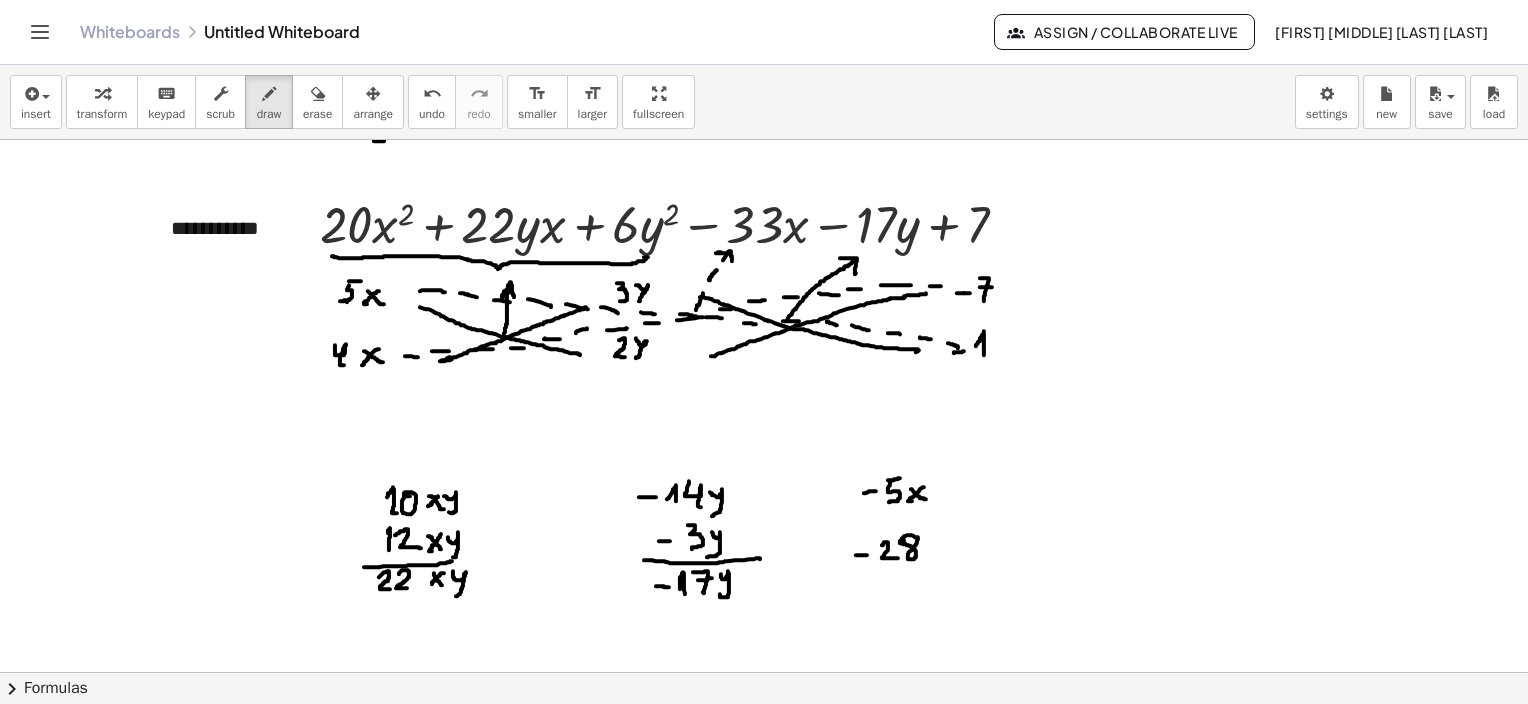 drag, startPoint x: 904, startPoint y: 539, endPoint x: 916, endPoint y: 544, distance: 13 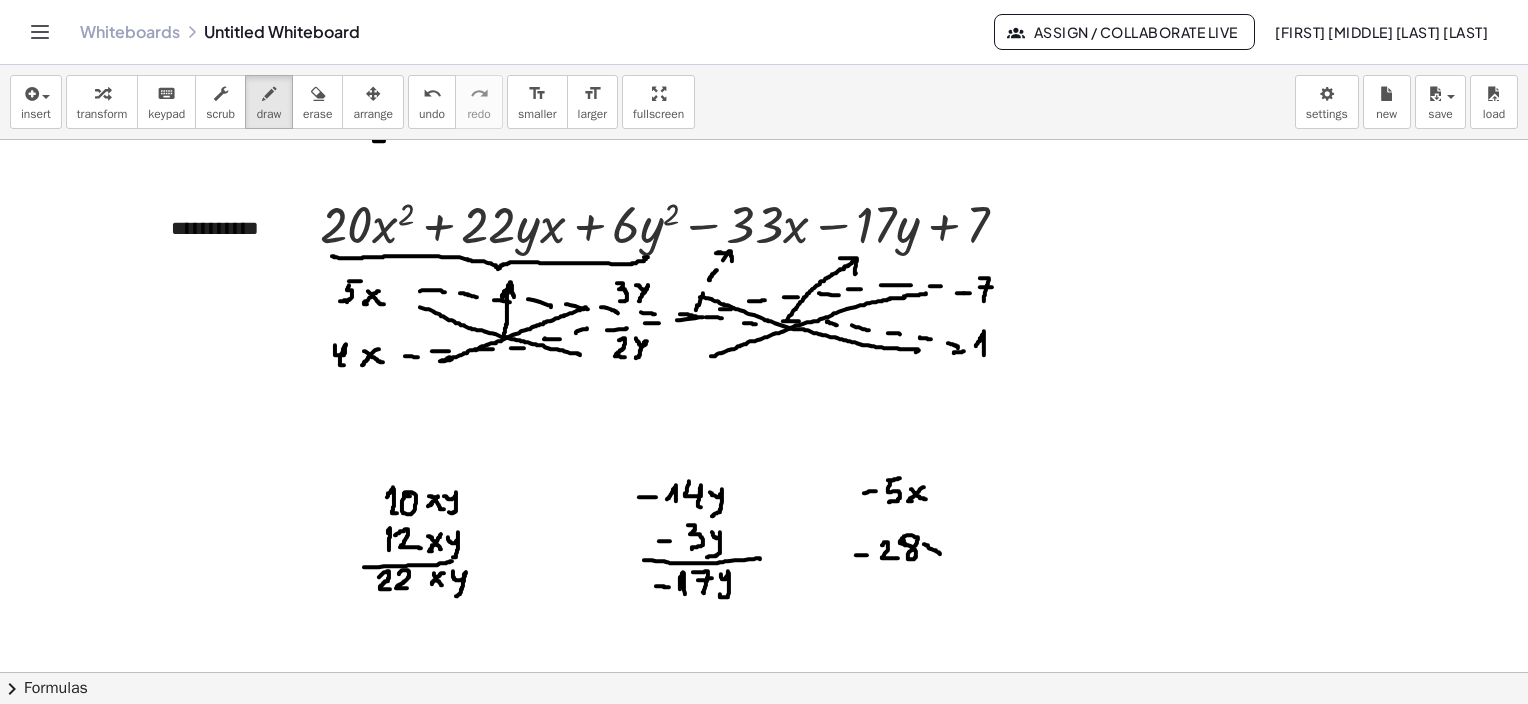drag, startPoint x: 924, startPoint y: 543, endPoint x: 940, endPoint y: 553, distance: 18.867962 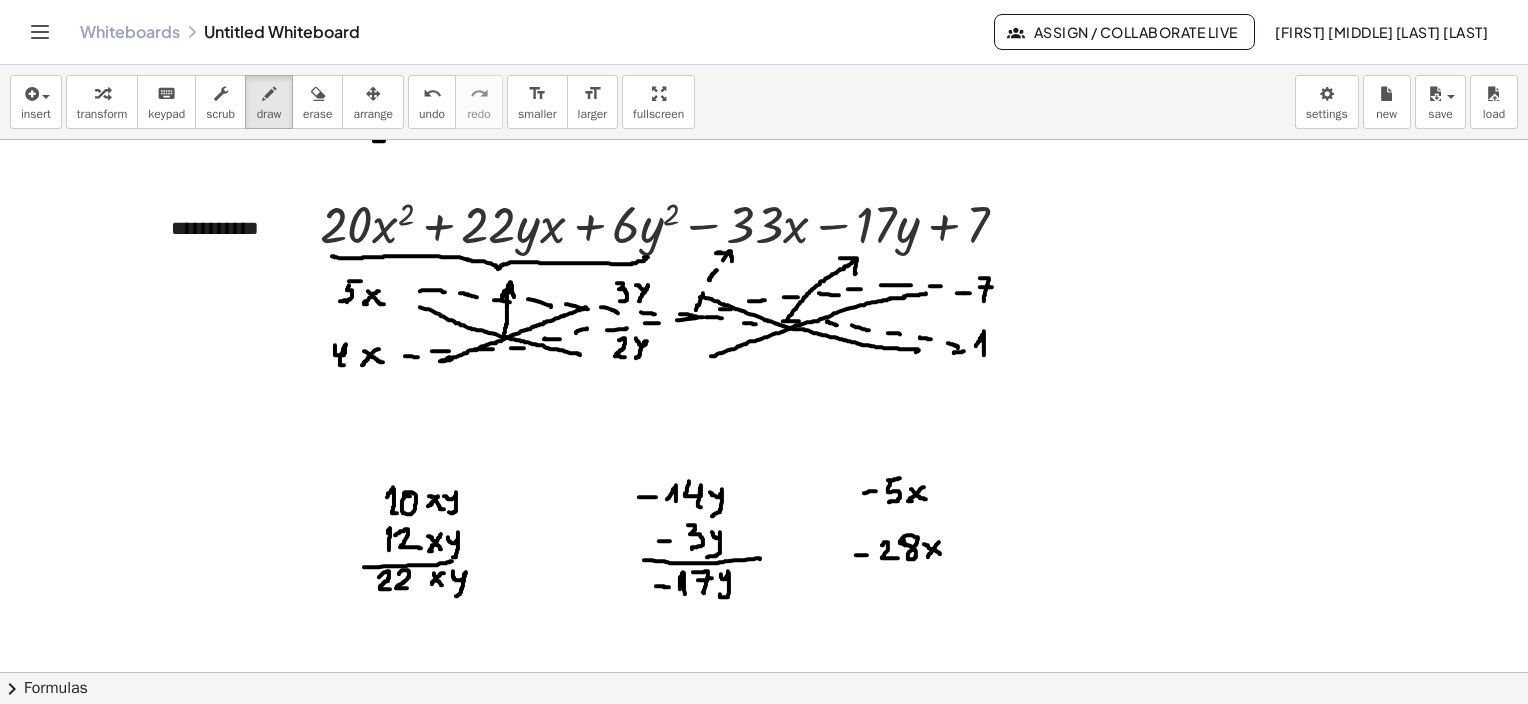 drag, startPoint x: 932, startPoint y: 550, endPoint x: 916, endPoint y: 559, distance: 18.35756 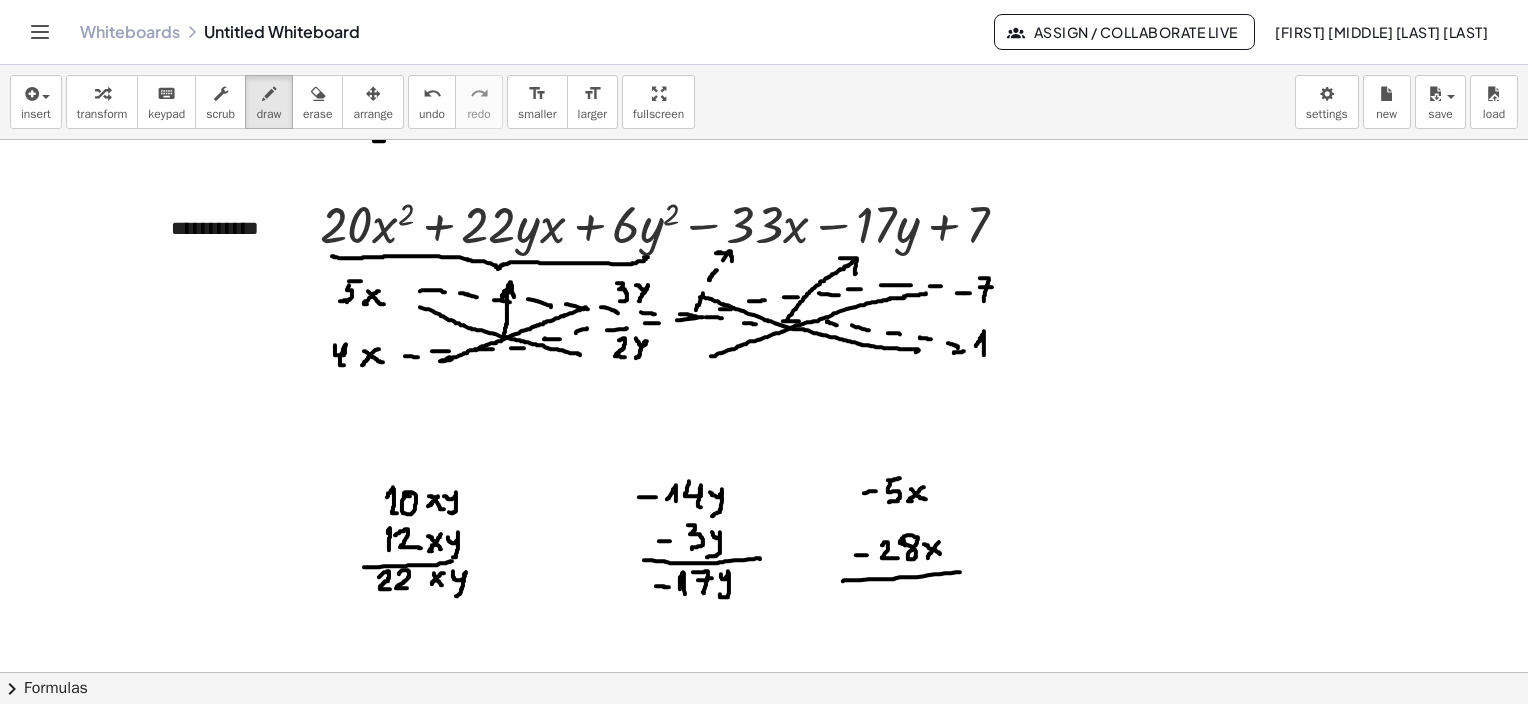 drag, startPoint x: 843, startPoint y: 580, endPoint x: 972, endPoint y: 570, distance: 129.38702 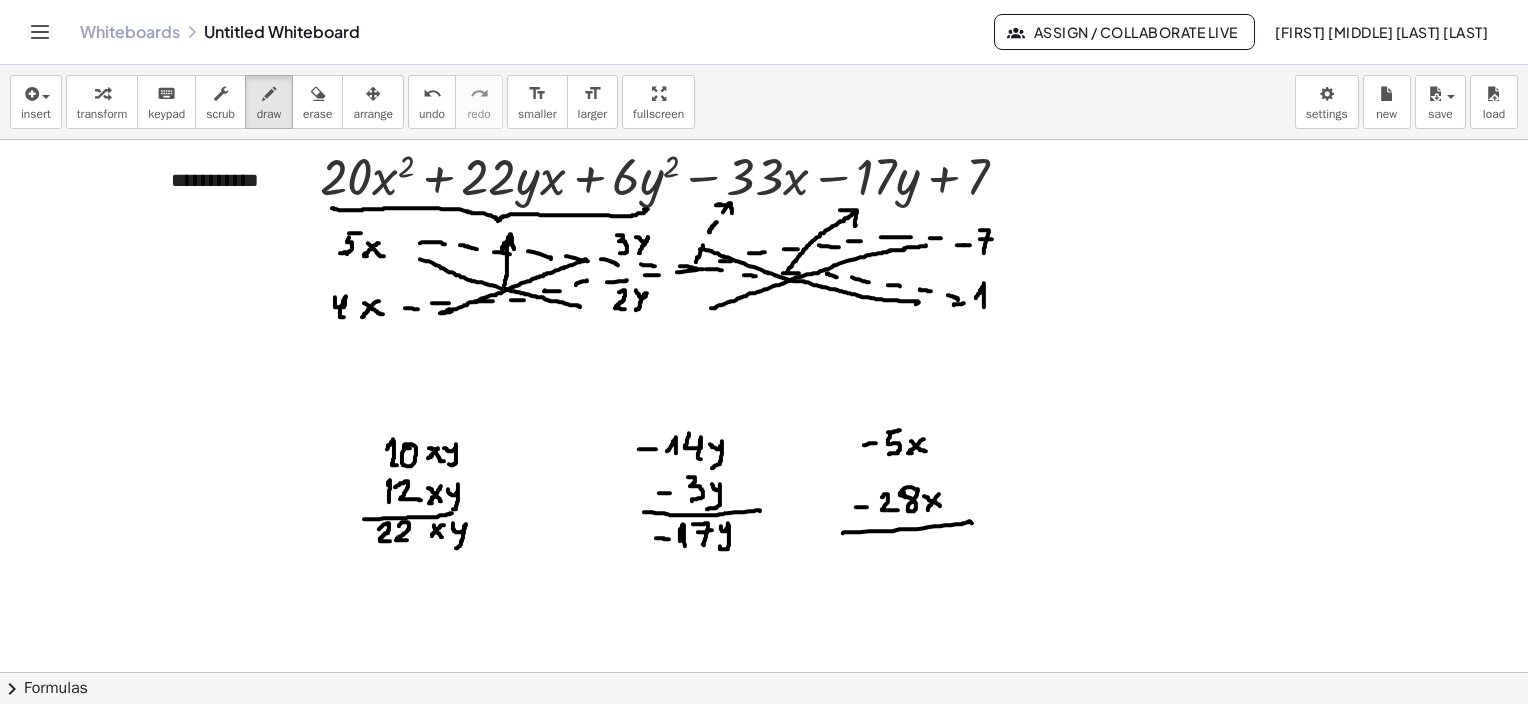 scroll, scrollTop: 817, scrollLeft: 0, axis: vertical 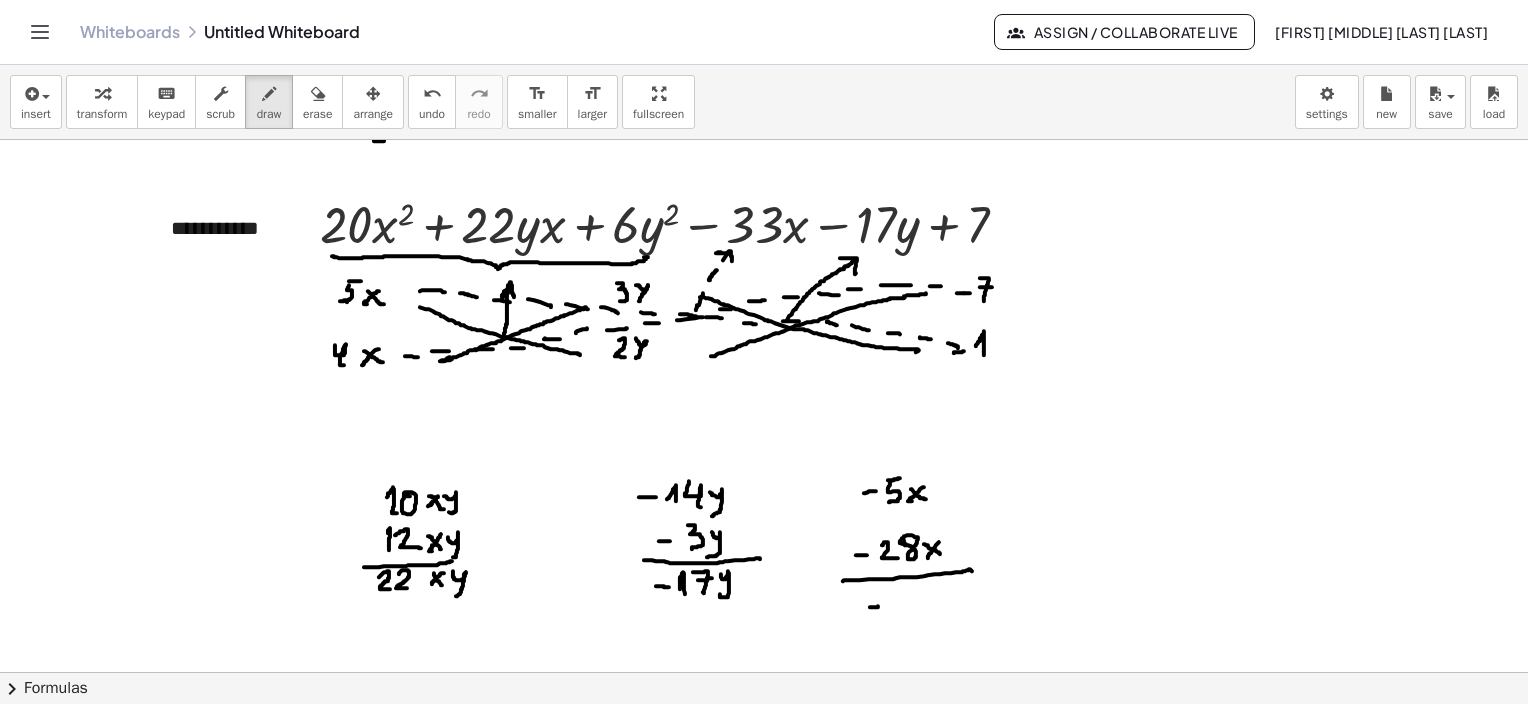 click at bounding box center (764, 122) 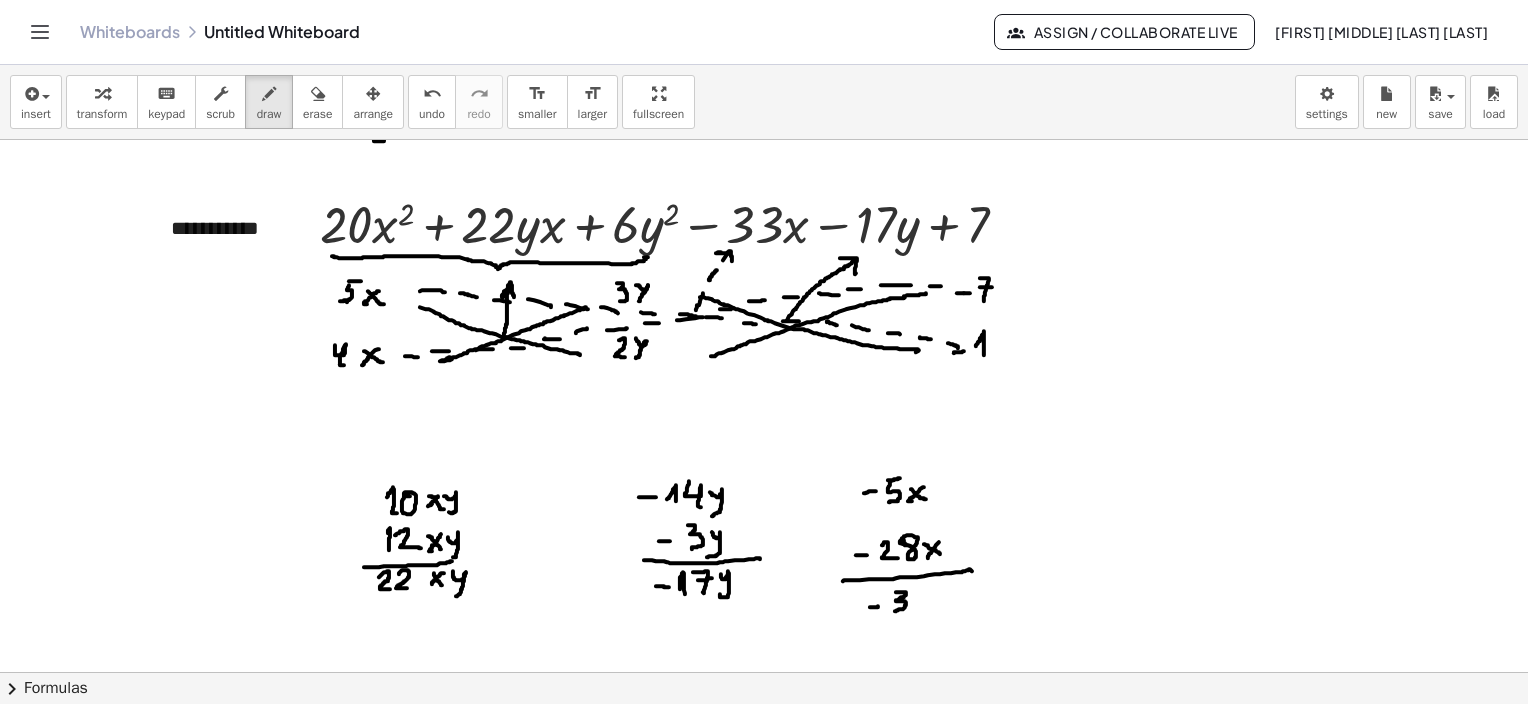 drag, startPoint x: 896, startPoint y: 591, endPoint x: 908, endPoint y: 607, distance: 20 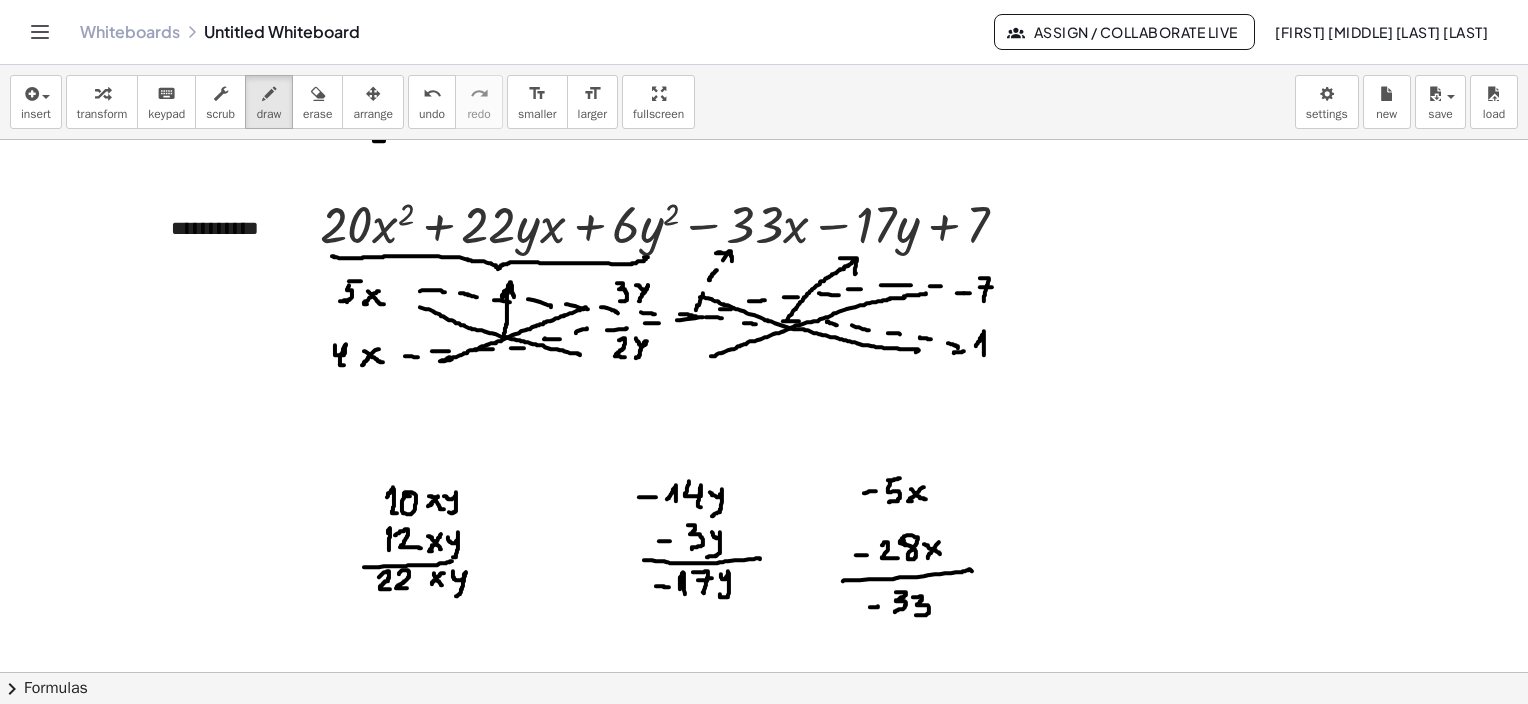 drag, startPoint x: 913, startPoint y: 596, endPoint x: 914, endPoint y: 616, distance: 20.024984 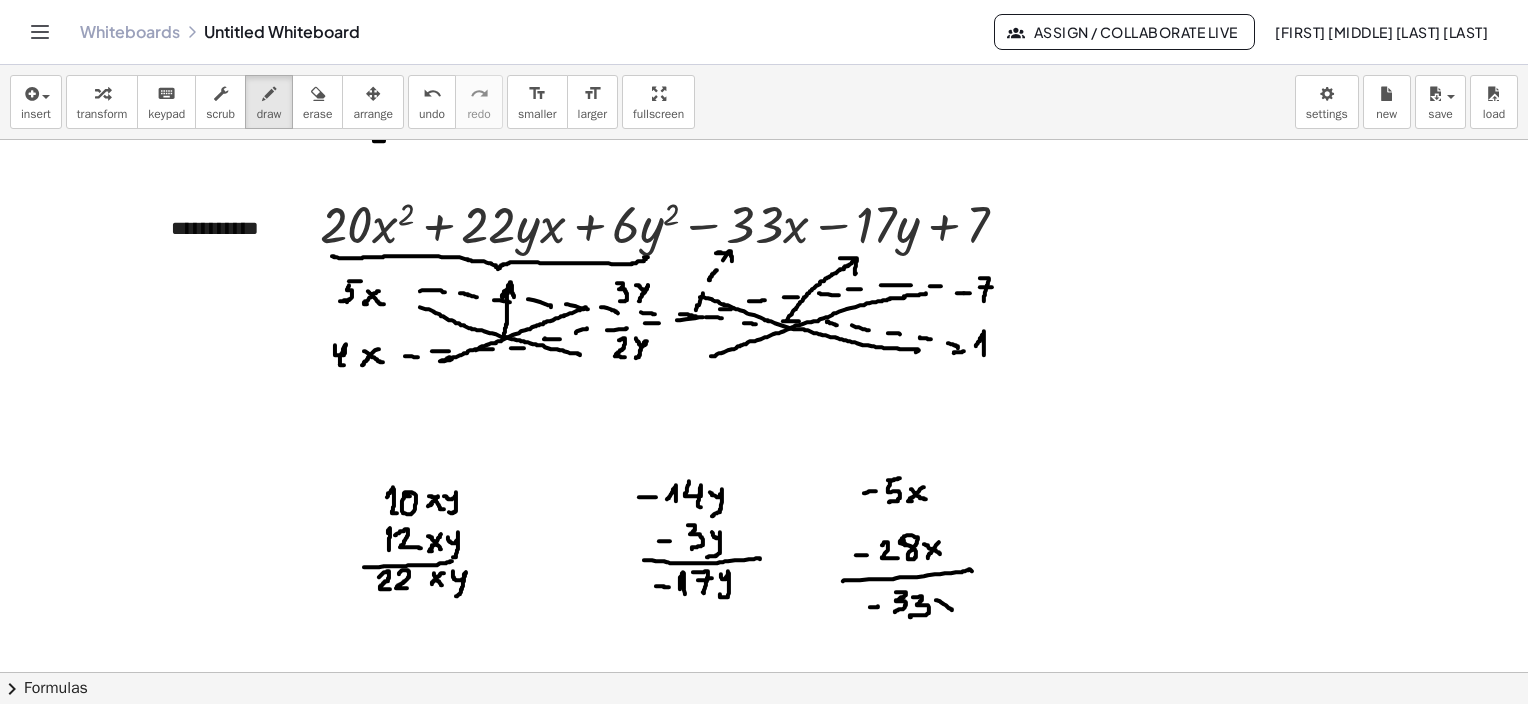 drag, startPoint x: 936, startPoint y: 599, endPoint x: 951, endPoint y: 609, distance: 18.027756 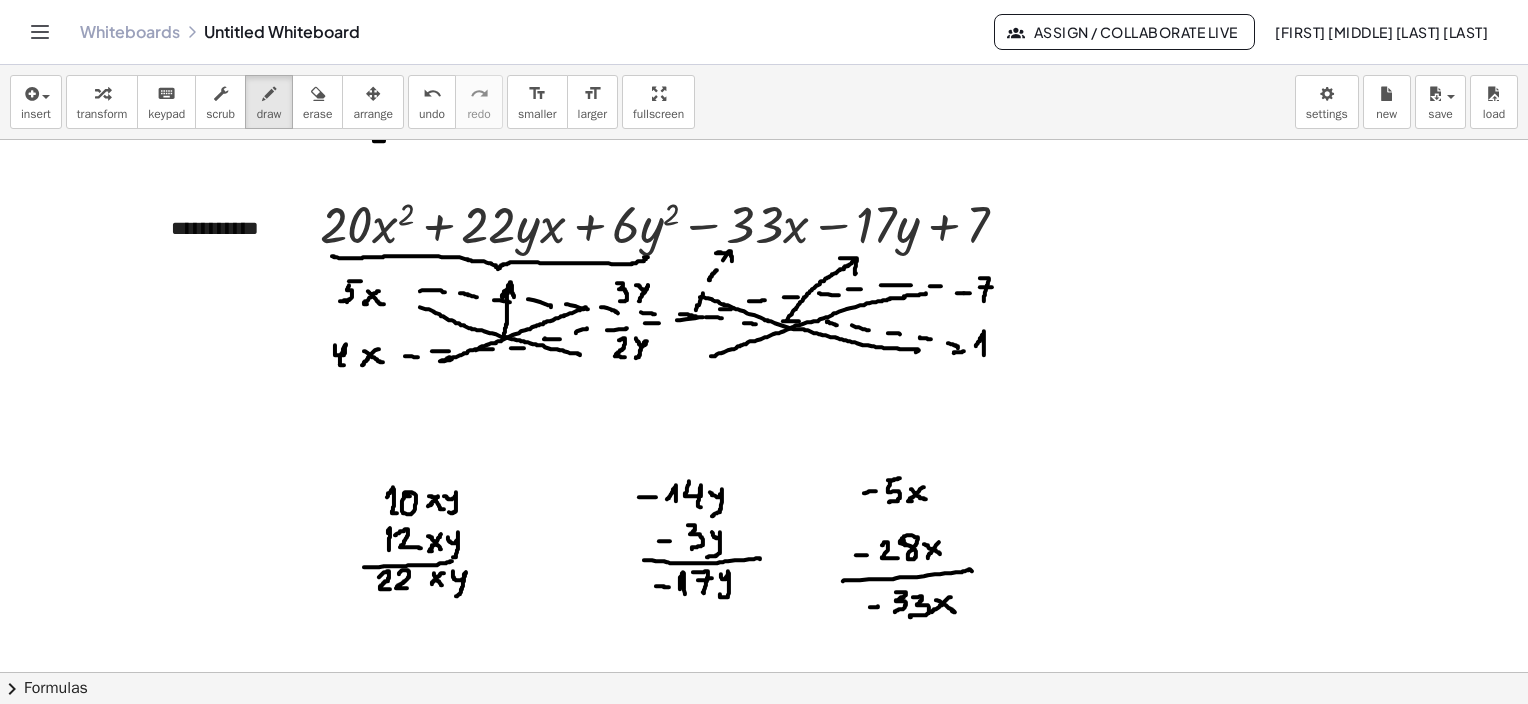 drag, startPoint x: 951, startPoint y: 596, endPoint x: 944, endPoint y: 616, distance: 21.189621 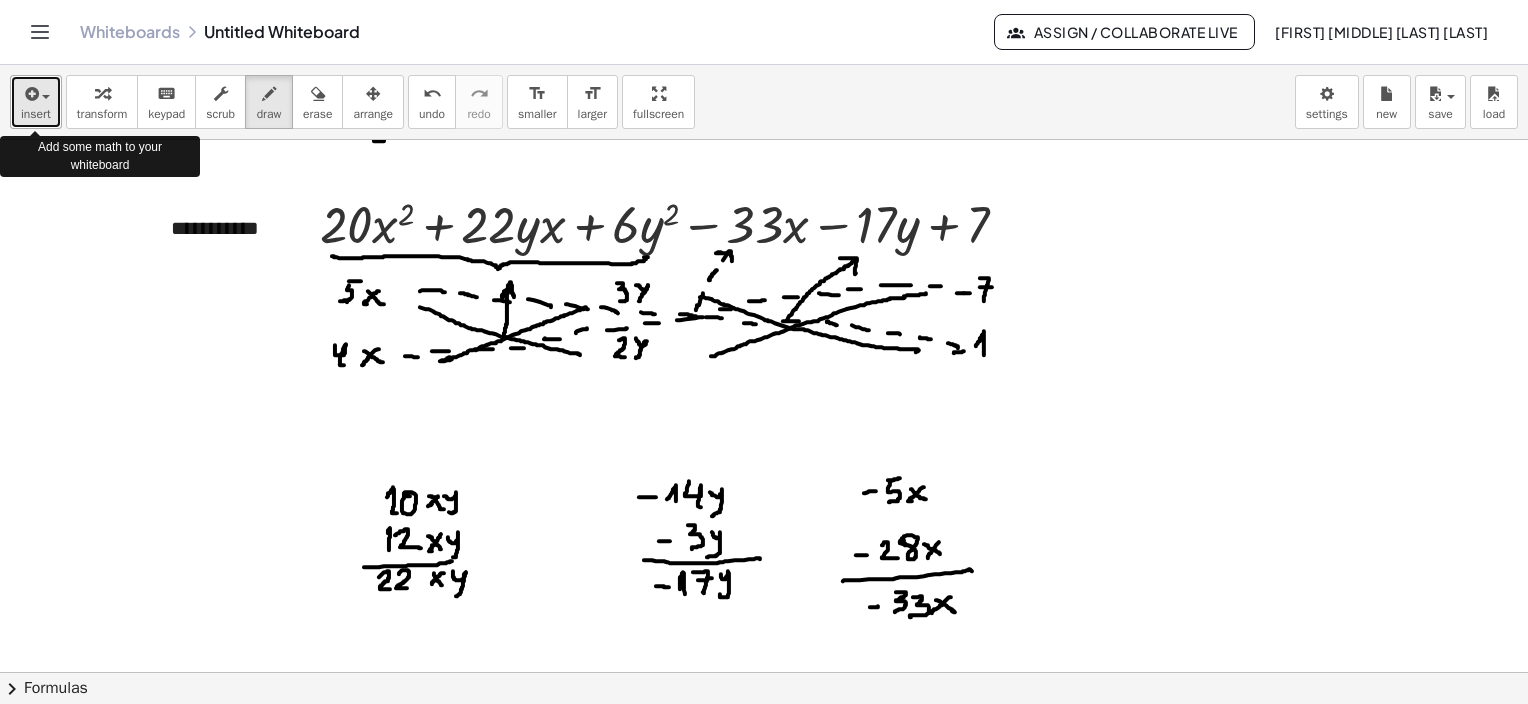 click at bounding box center (41, 96) 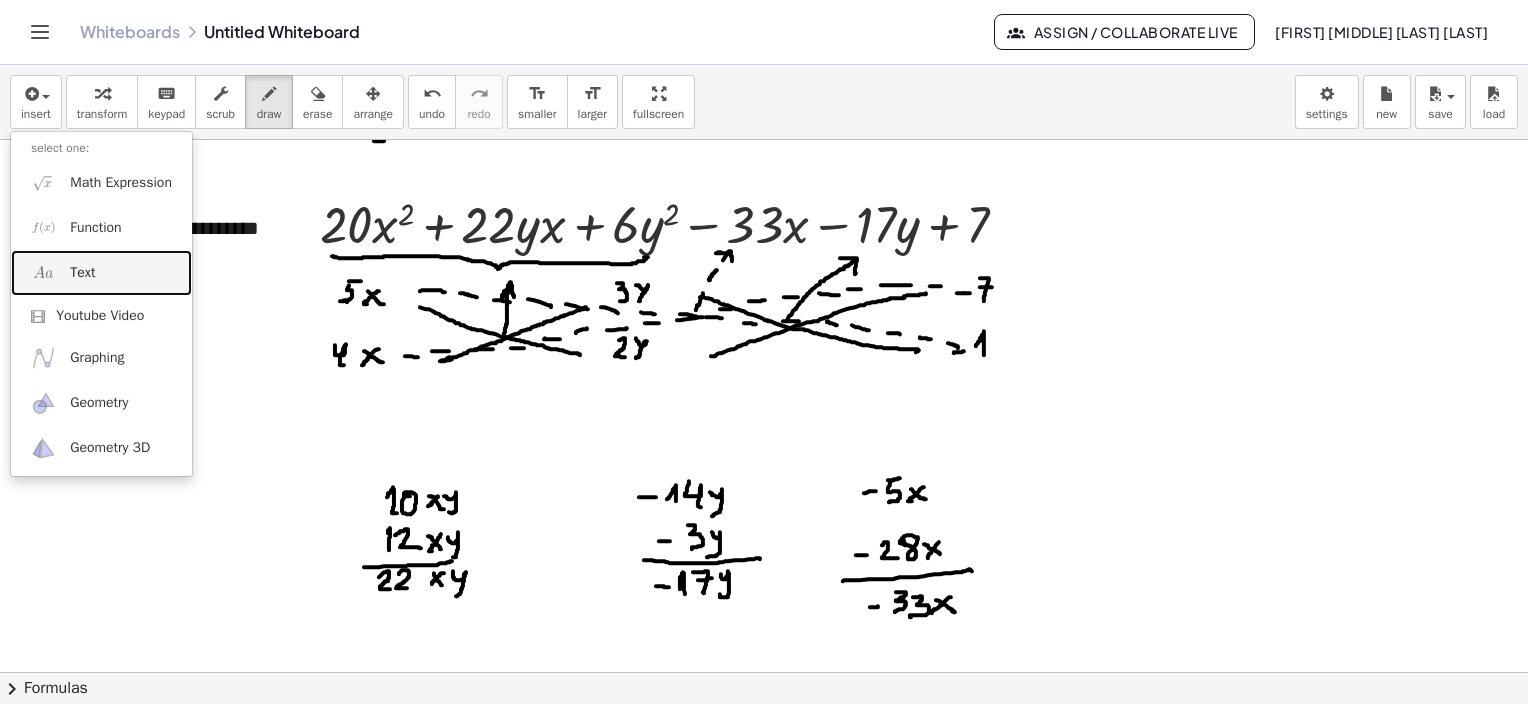 click on "Text" at bounding box center (101, 272) 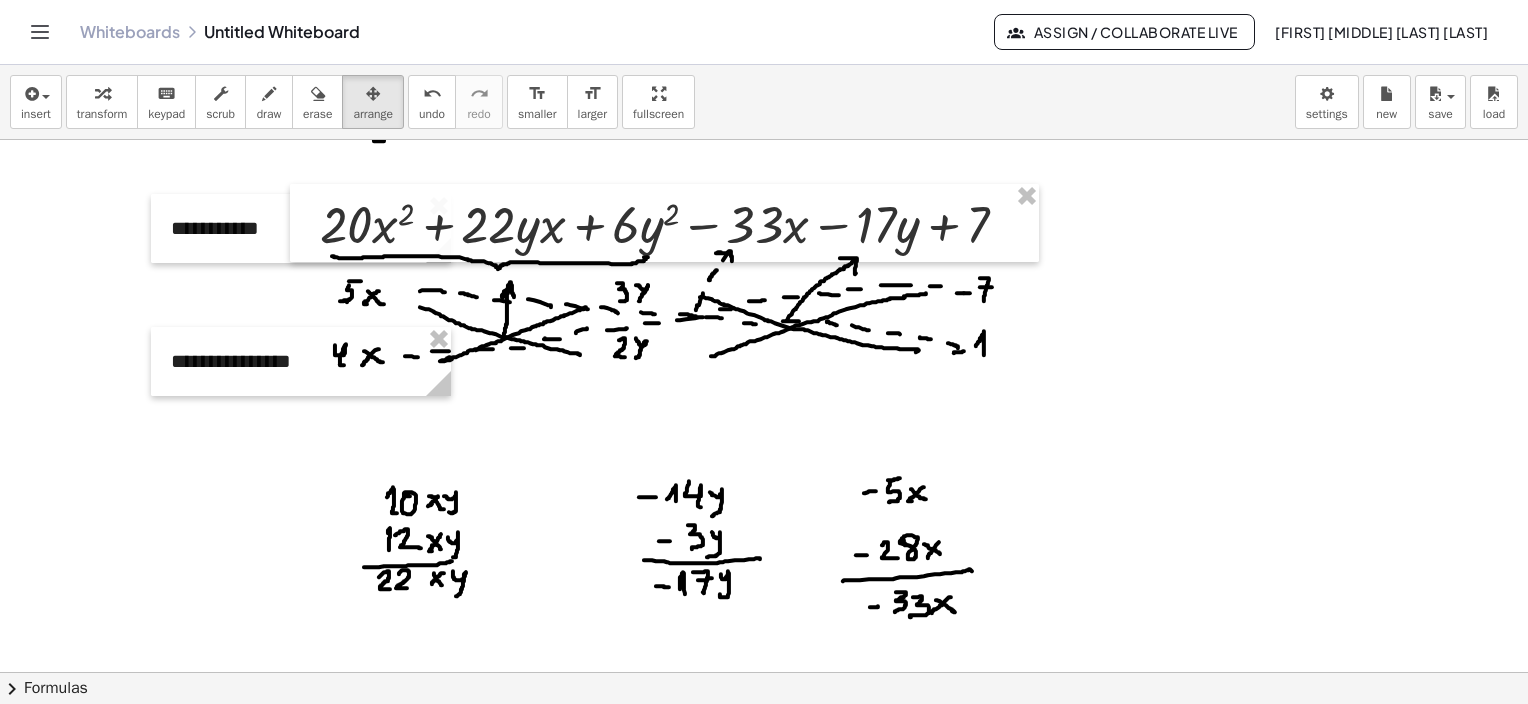 drag, startPoint x: 373, startPoint y: 102, endPoint x: 318, endPoint y: 264, distance: 171.08185 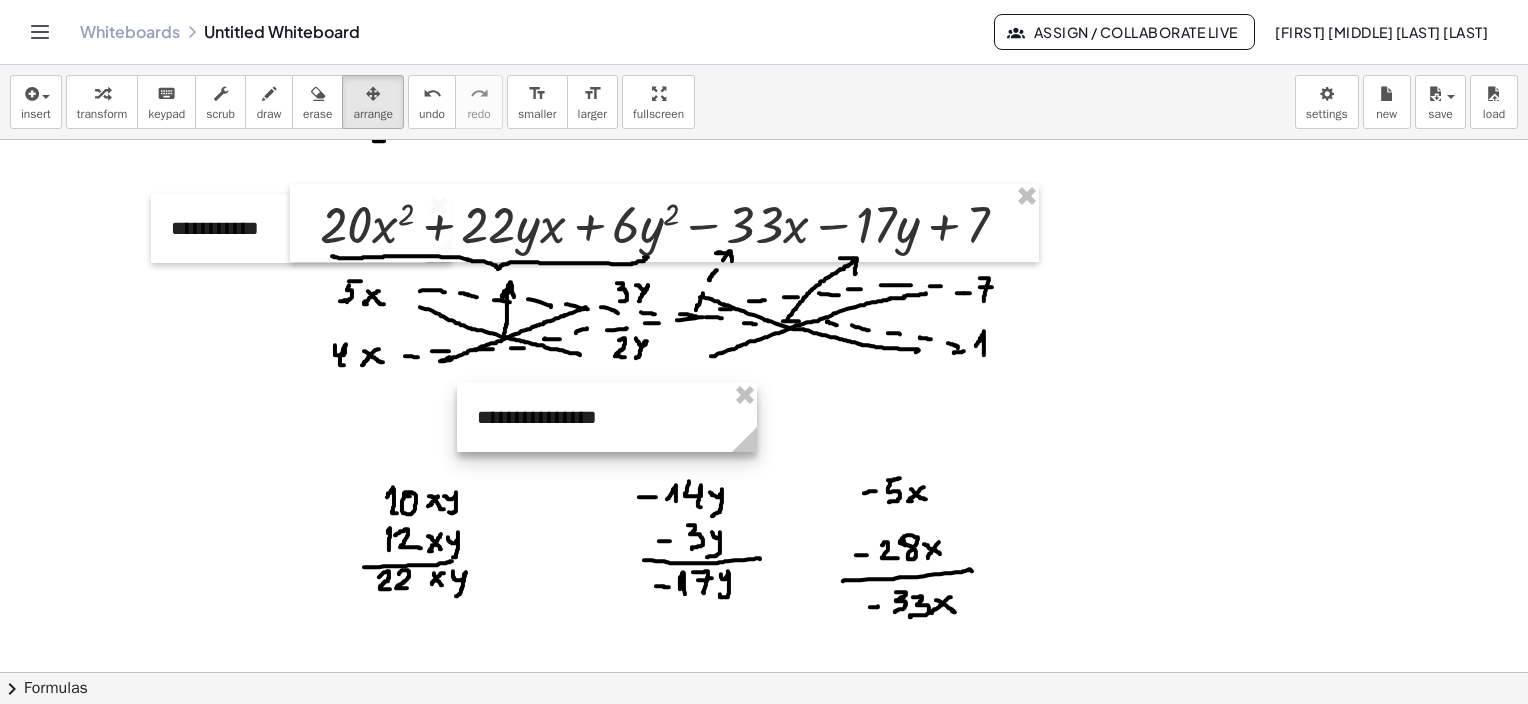 drag, startPoint x: 260, startPoint y: 348, endPoint x: 568, endPoint y: 404, distance: 313.04953 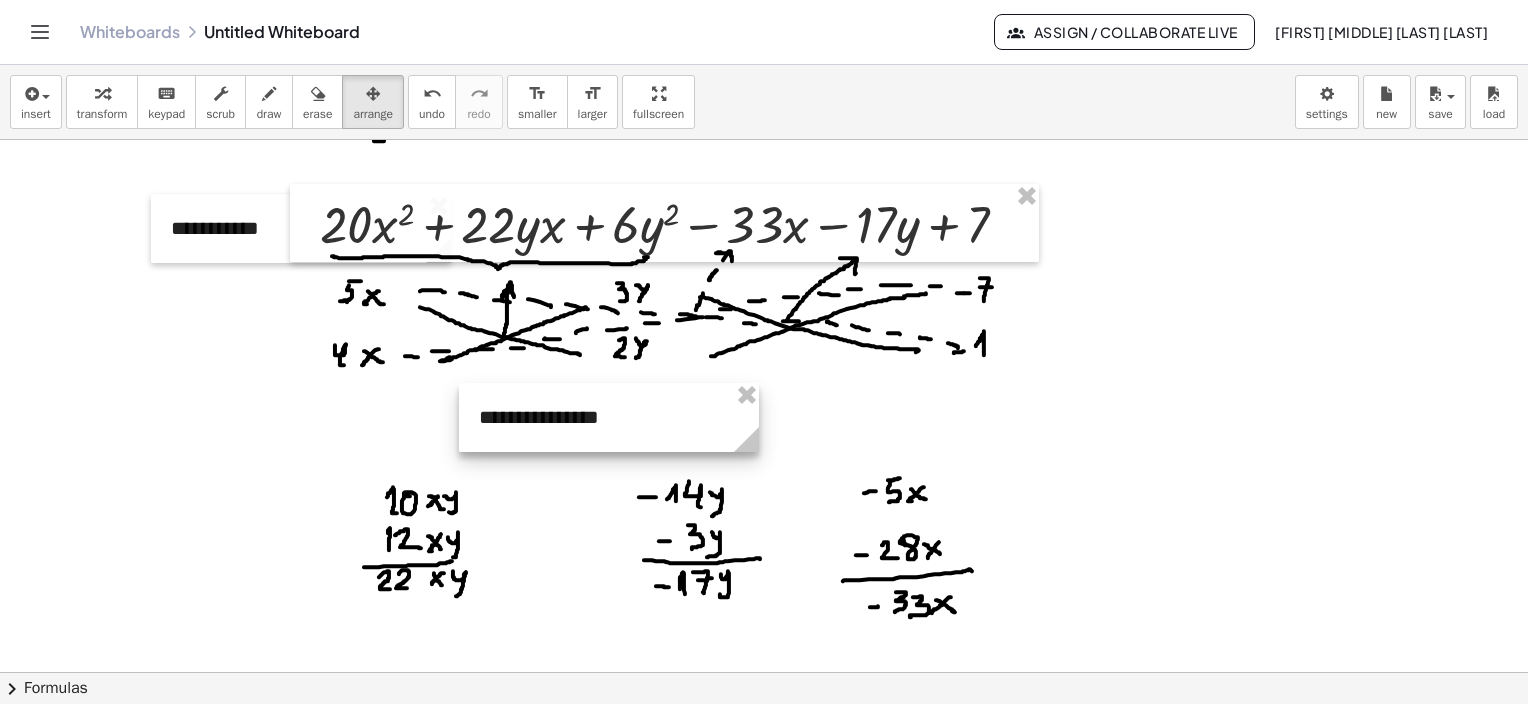 click at bounding box center (609, 417) 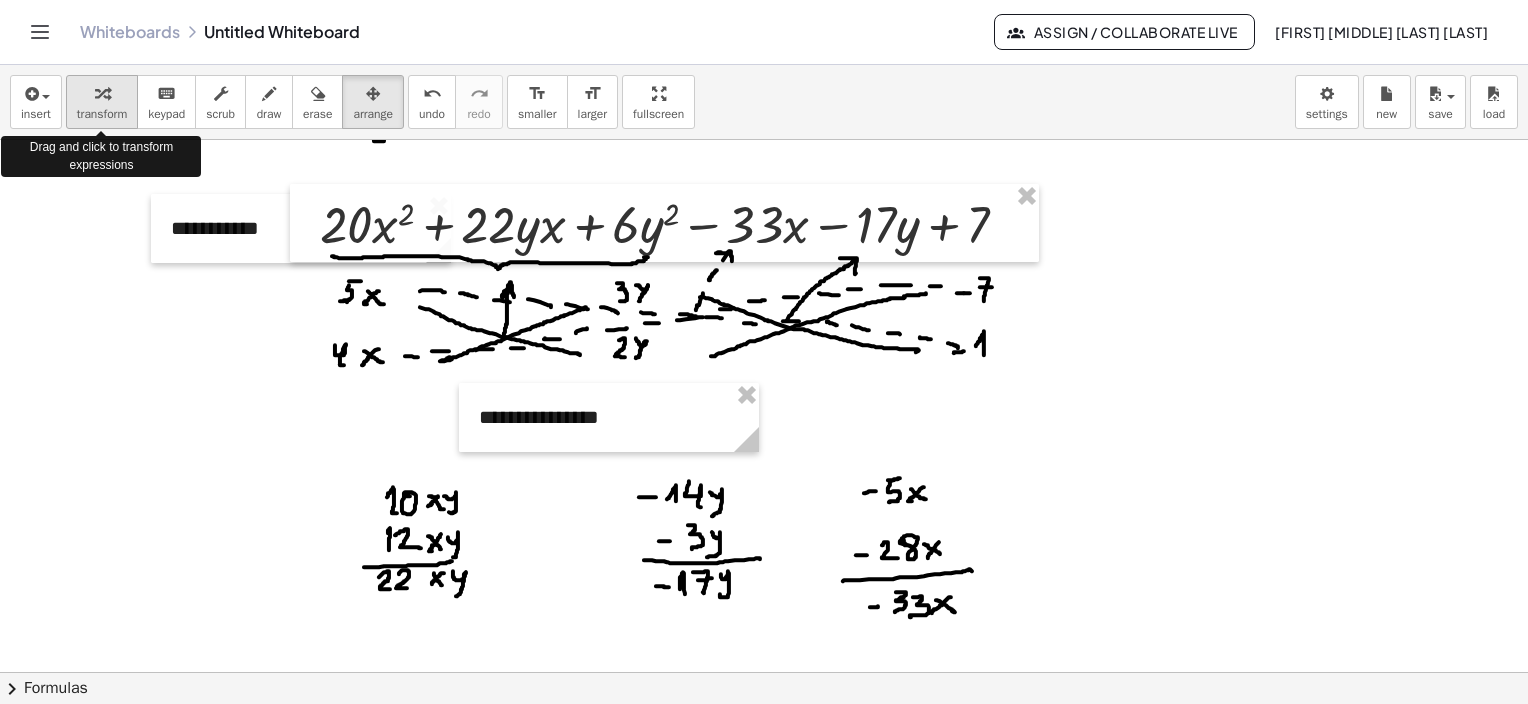 click on "transform" at bounding box center (102, 114) 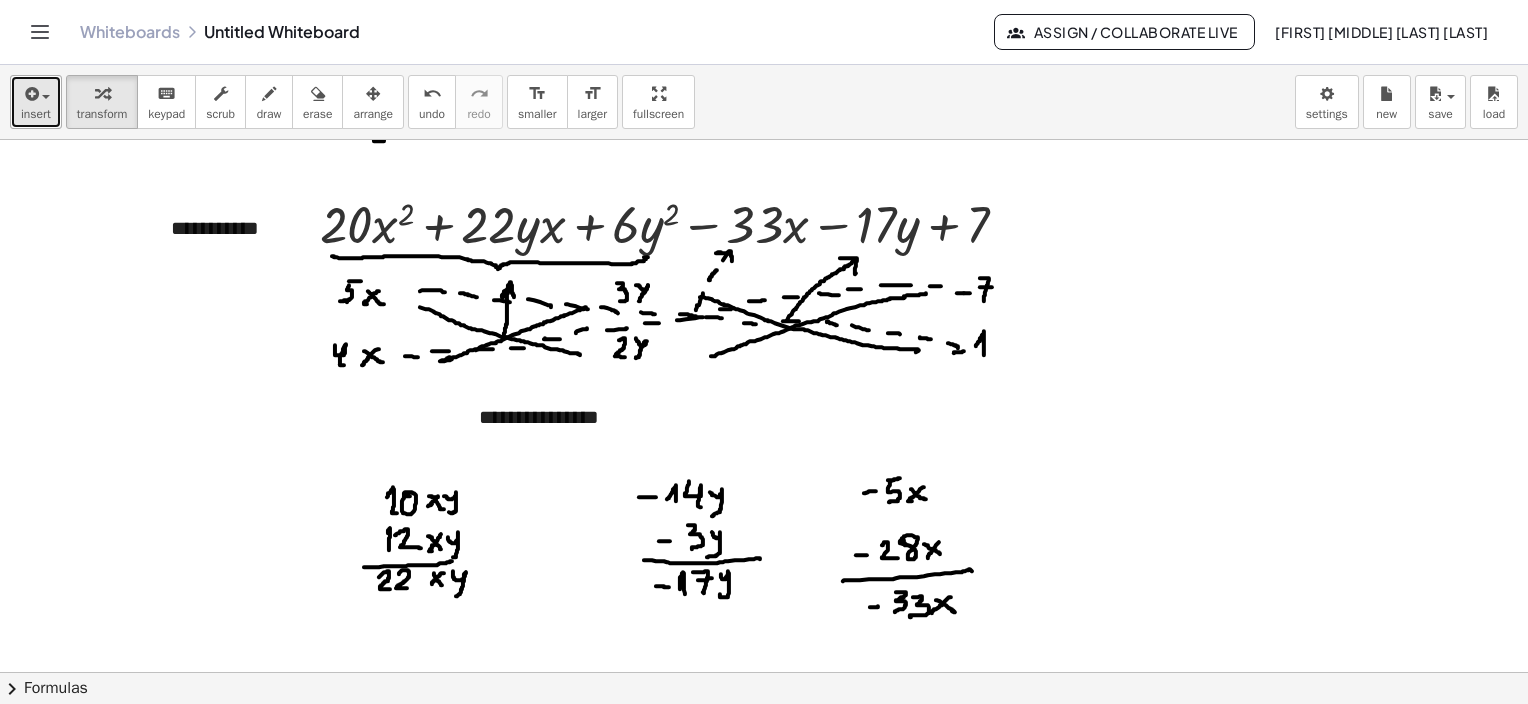 click on "insert" at bounding box center [36, 102] 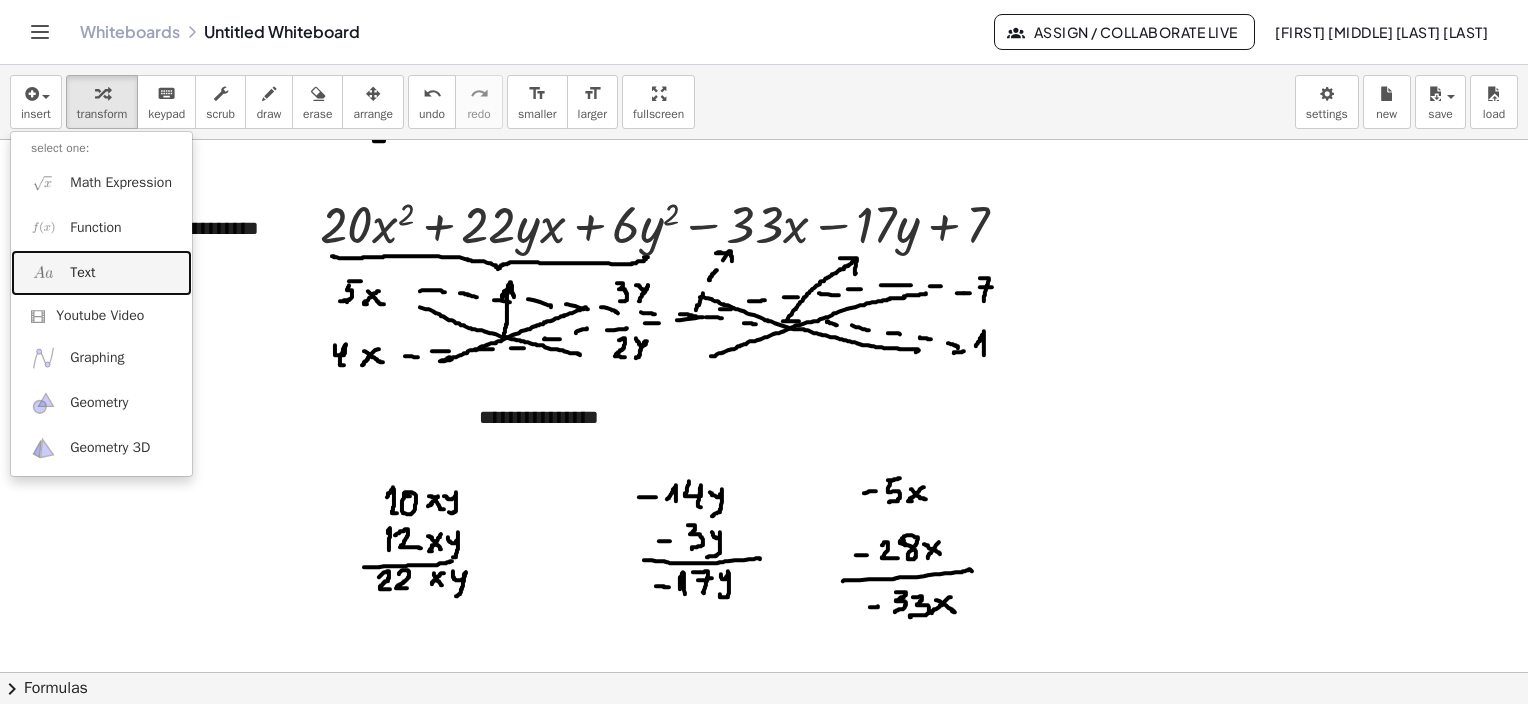 click on "Text" at bounding box center (82, 273) 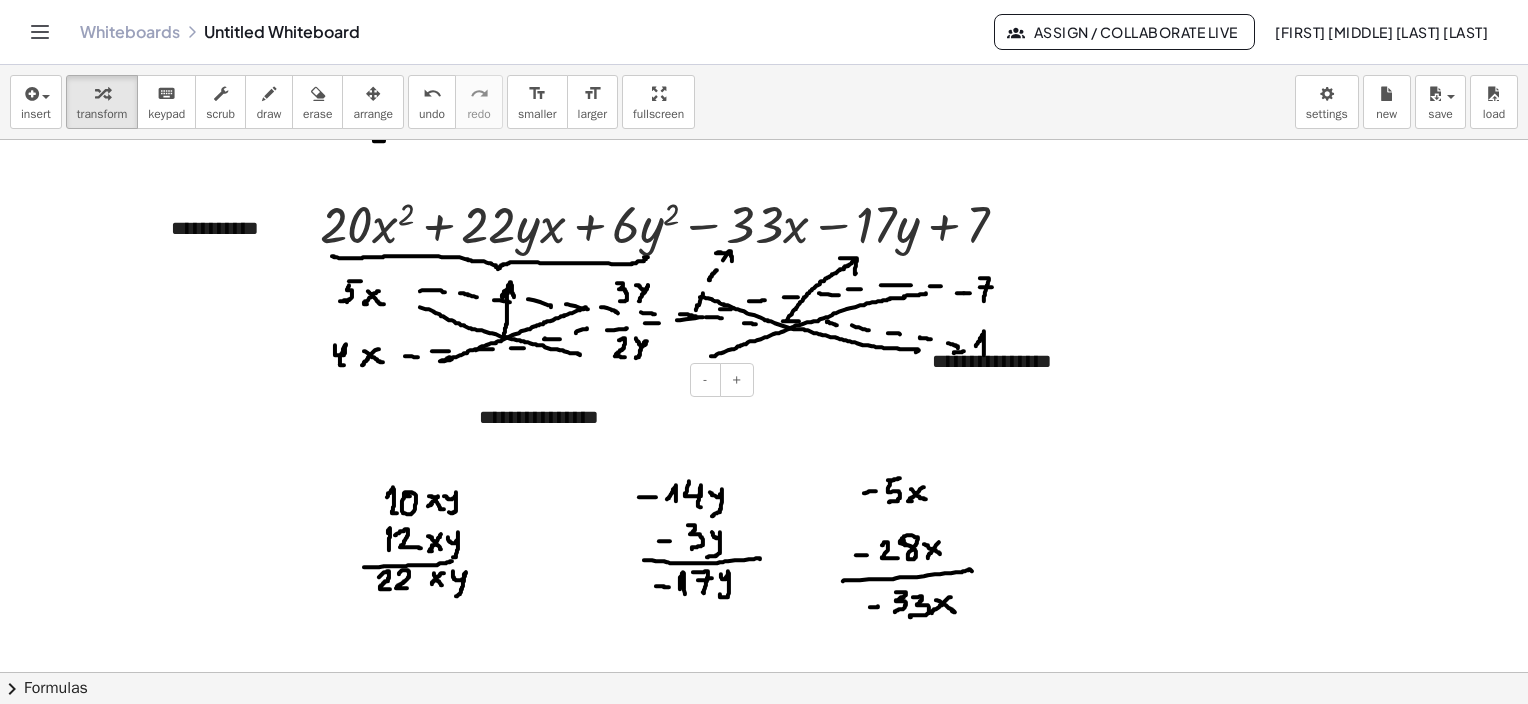drag, startPoint x: 598, startPoint y: 415, endPoint x: 612, endPoint y: 420, distance: 14.866069 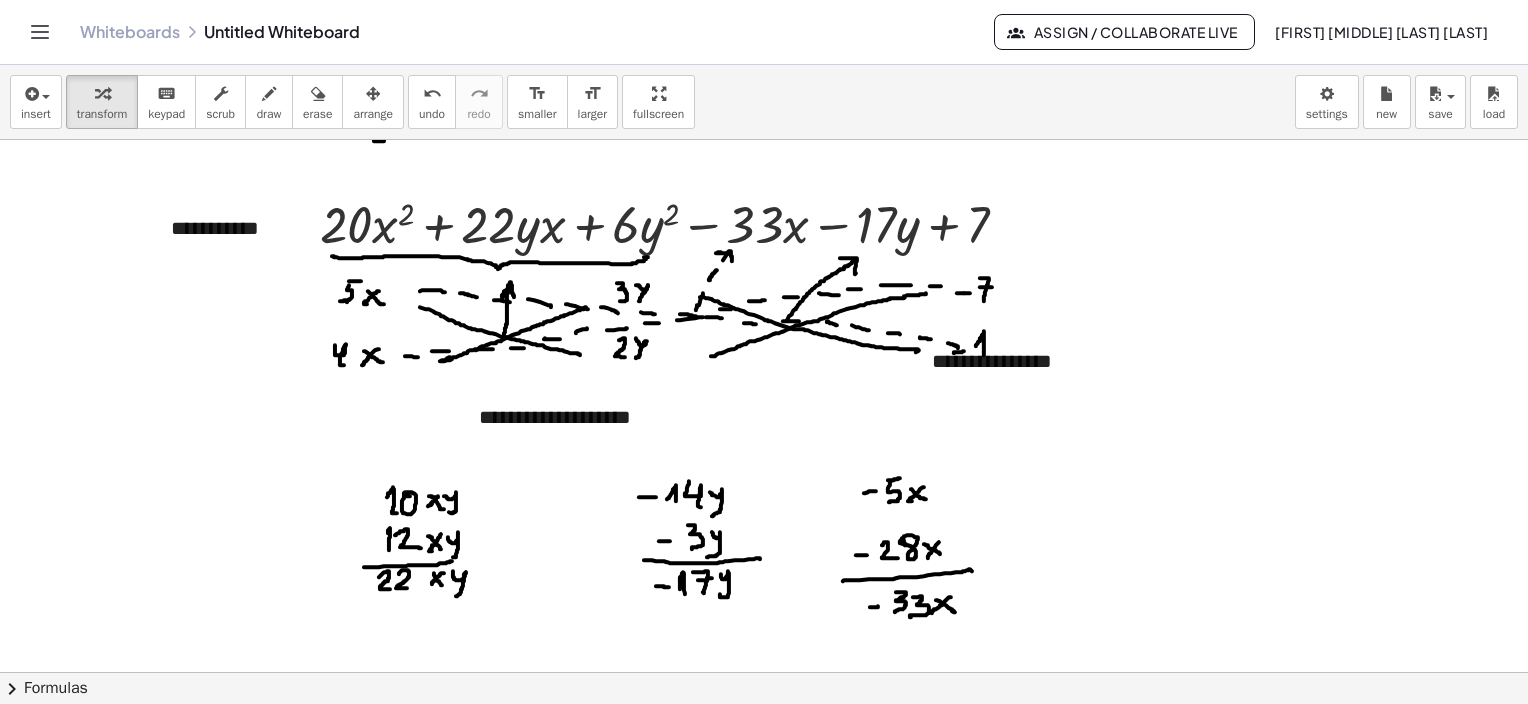 click at bounding box center [764, 122] 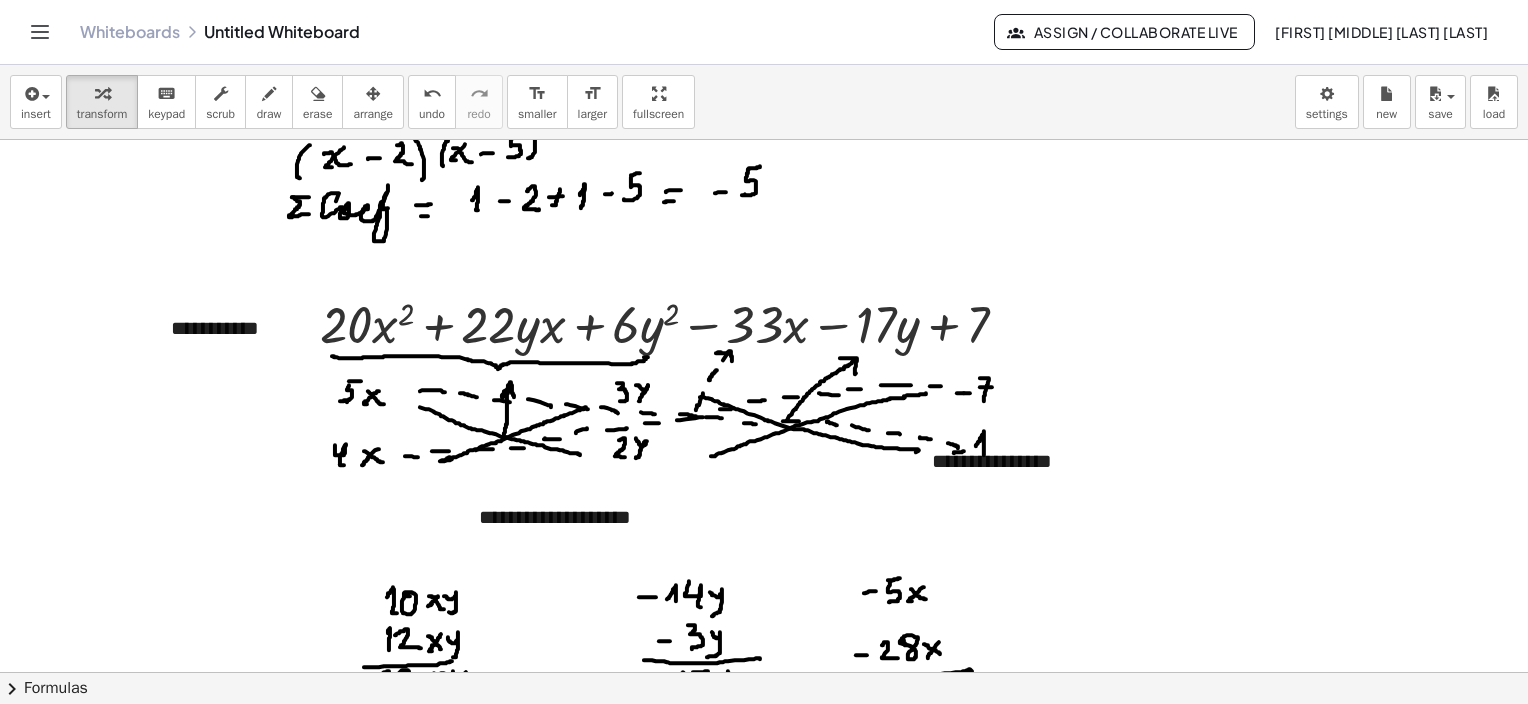 scroll, scrollTop: 817, scrollLeft: 0, axis: vertical 